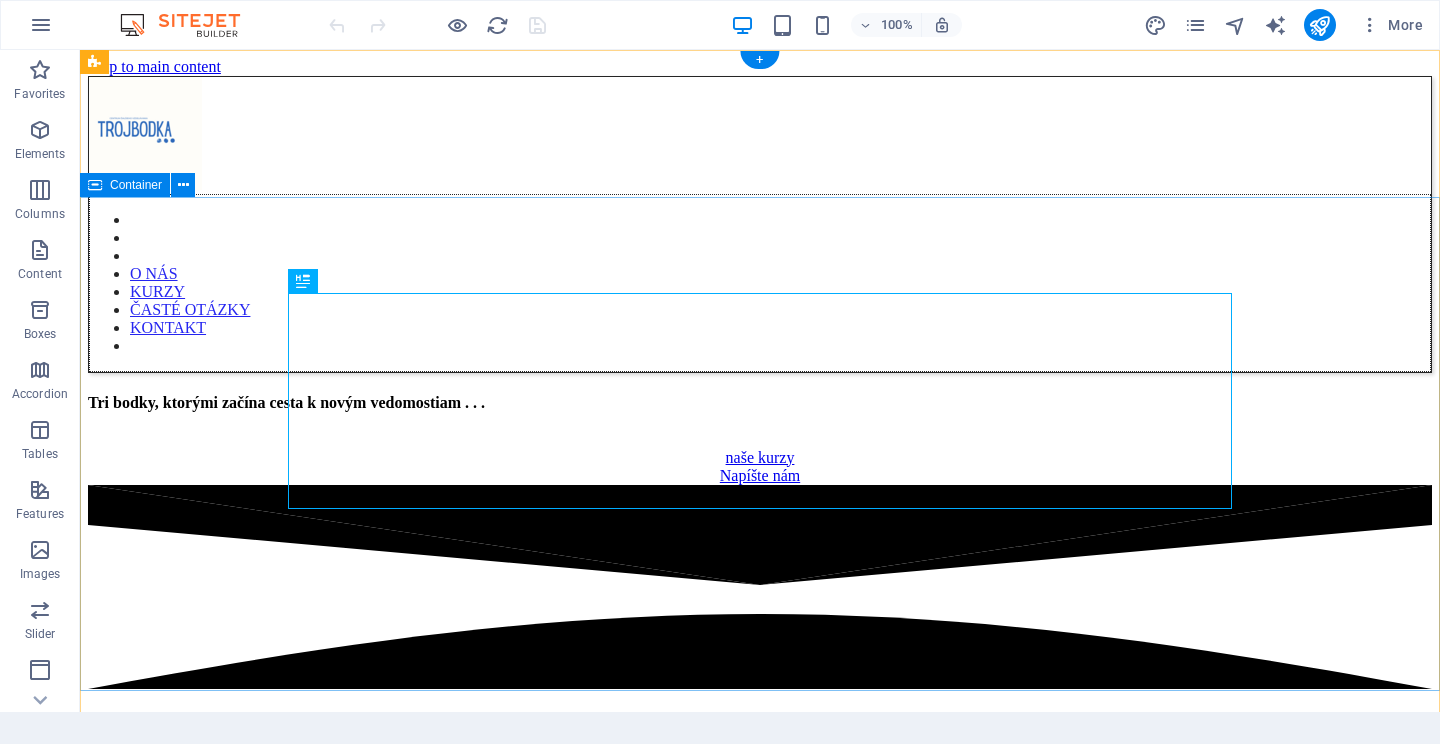 scroll, scrollTop: 0, scrollLeft: 0, axis: both 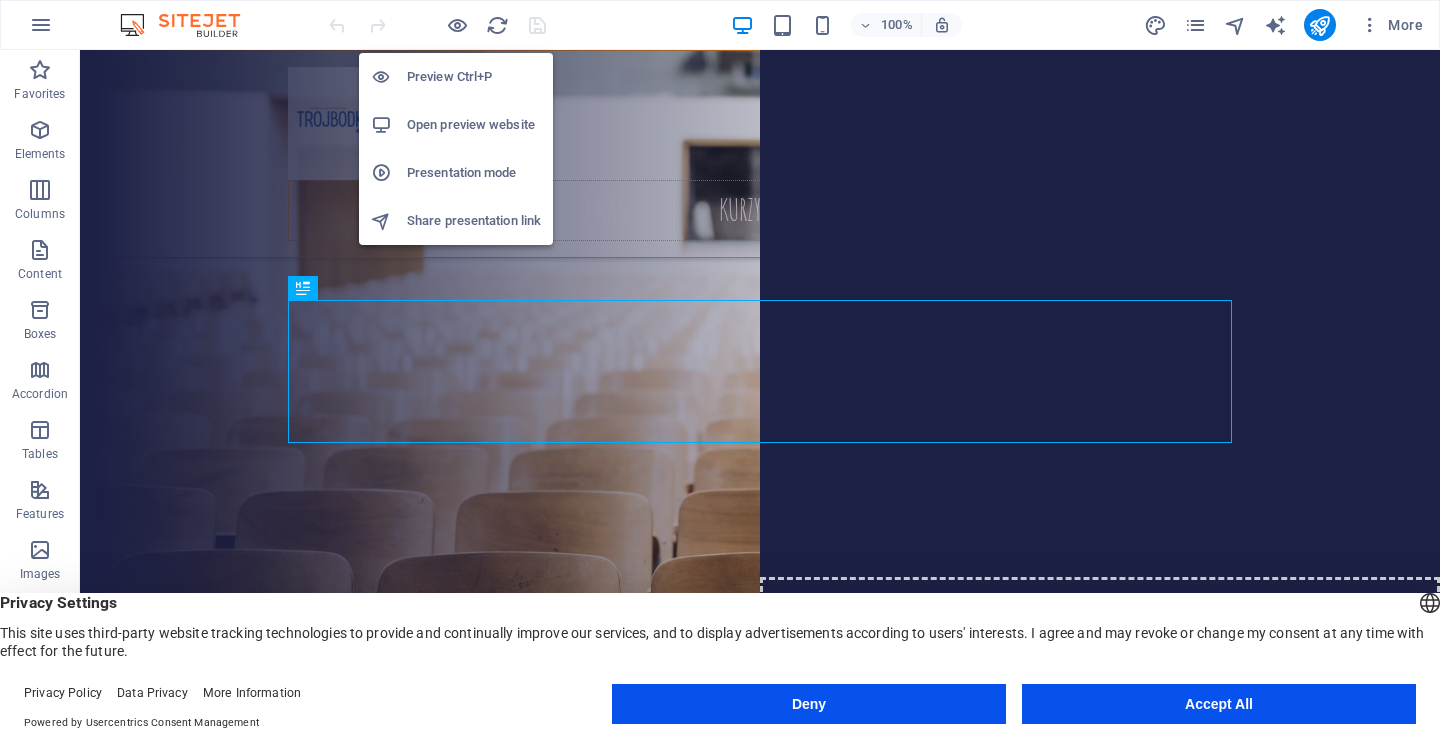 click on "Open preview website" at bounding box center (474, 125) 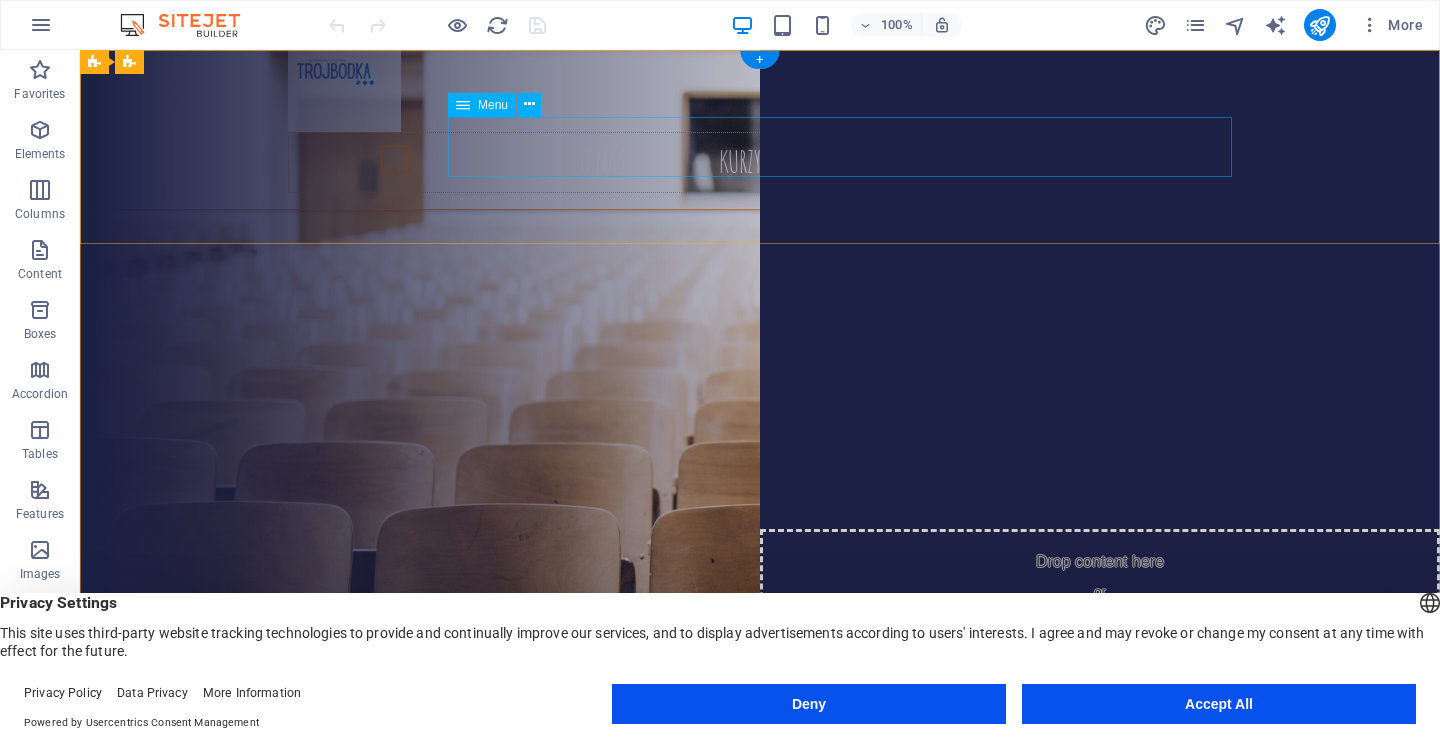 scroll, scrollTop: 0, scrollLeft: 0, axis: both 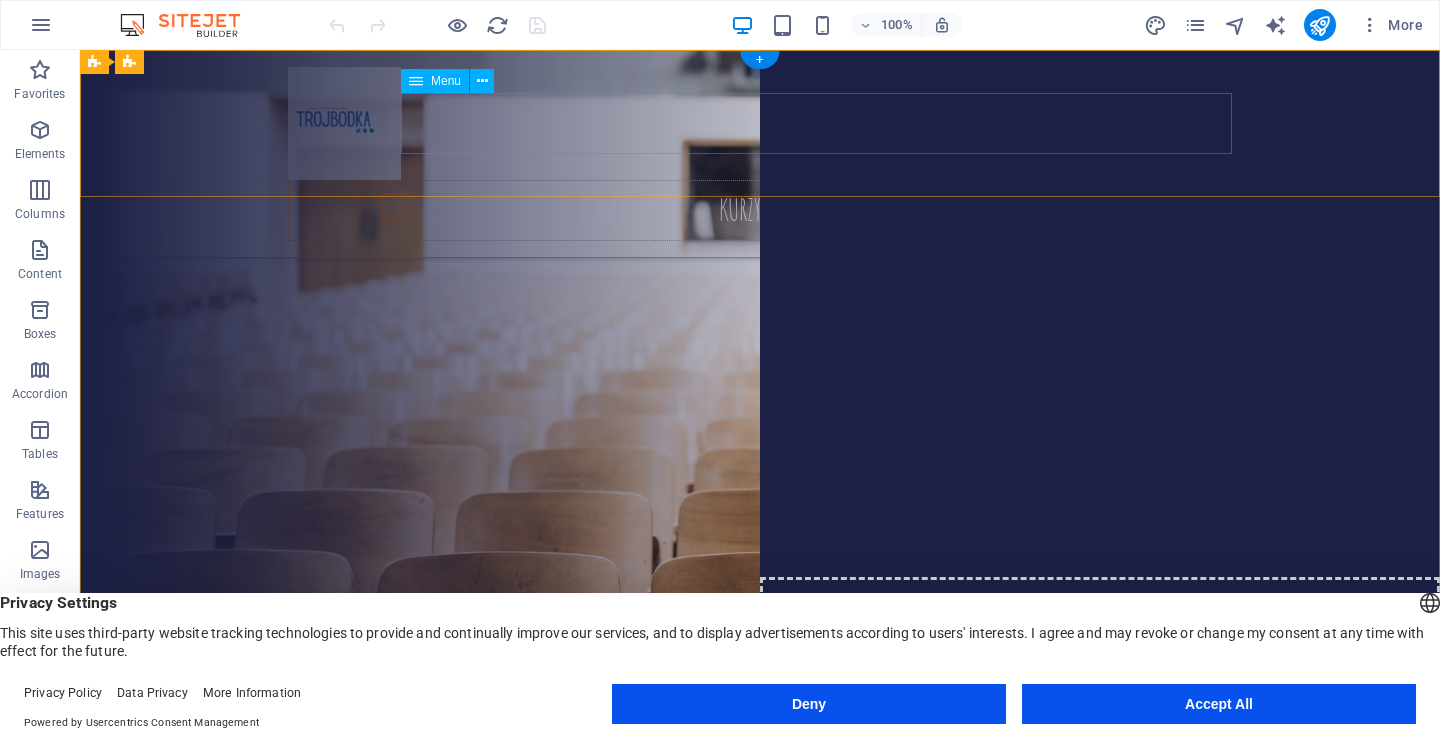 click on "O NÁS KURZY ČASTÉ OTÁZKY KONTAKT" at bounding box center (760, 210) 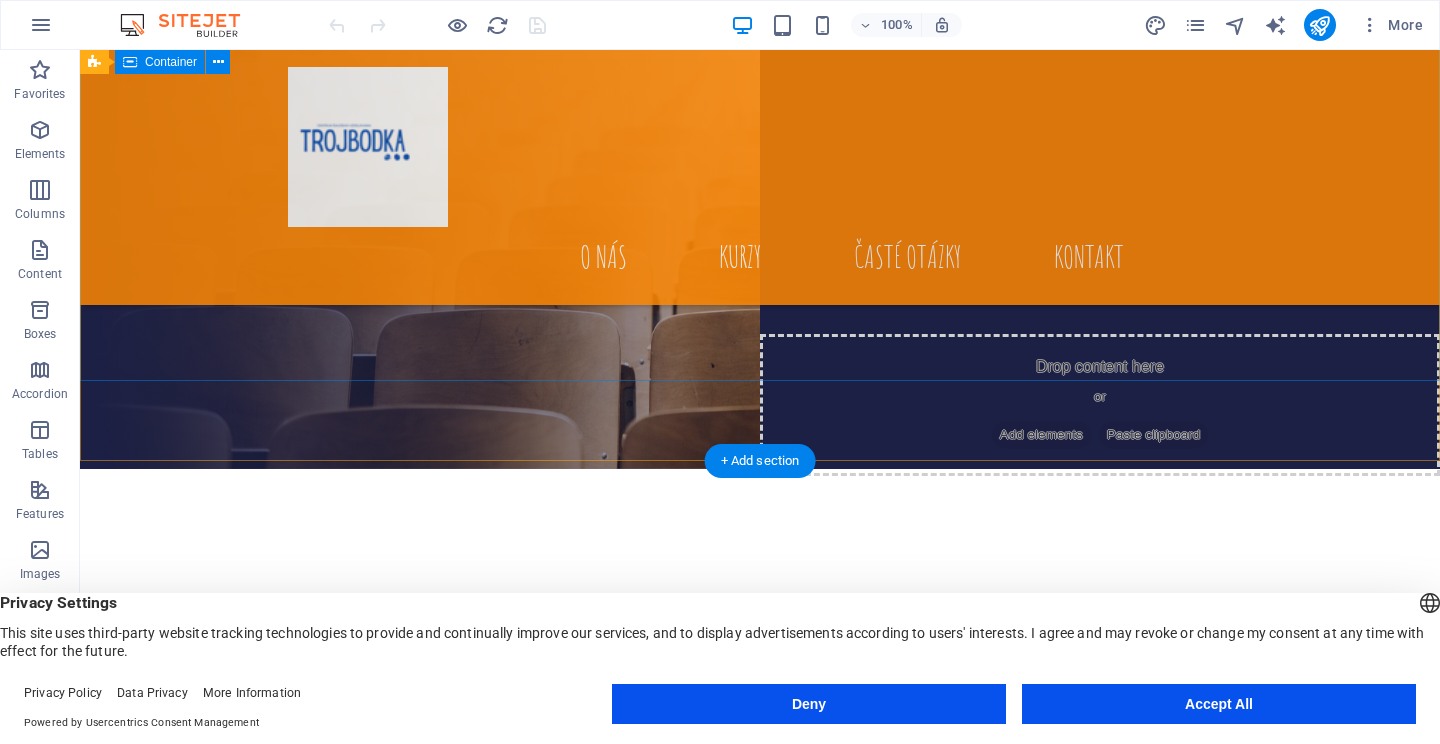 scroll, scrollTop: 252, scrollLeft: 0, axis: vertical 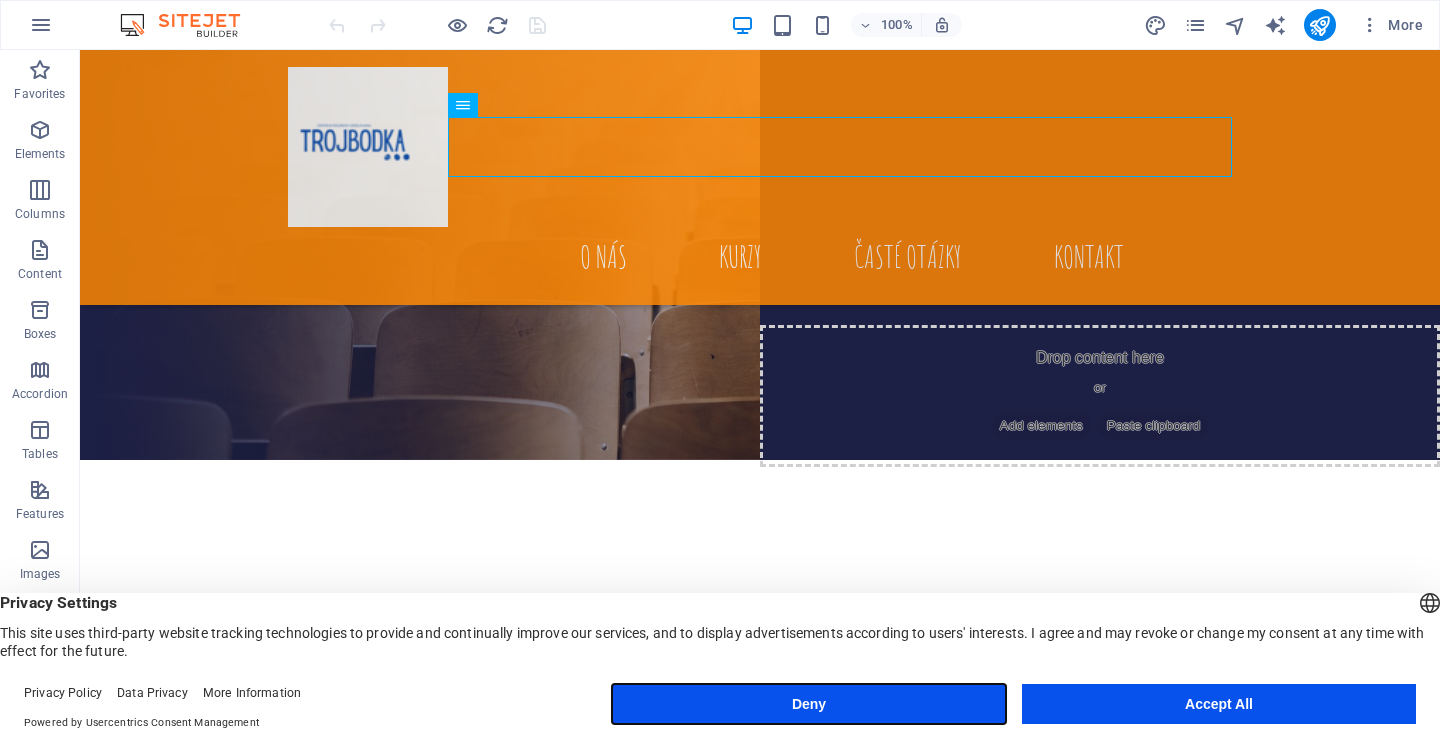 click on "Deny" at bounding box center [809, 704] 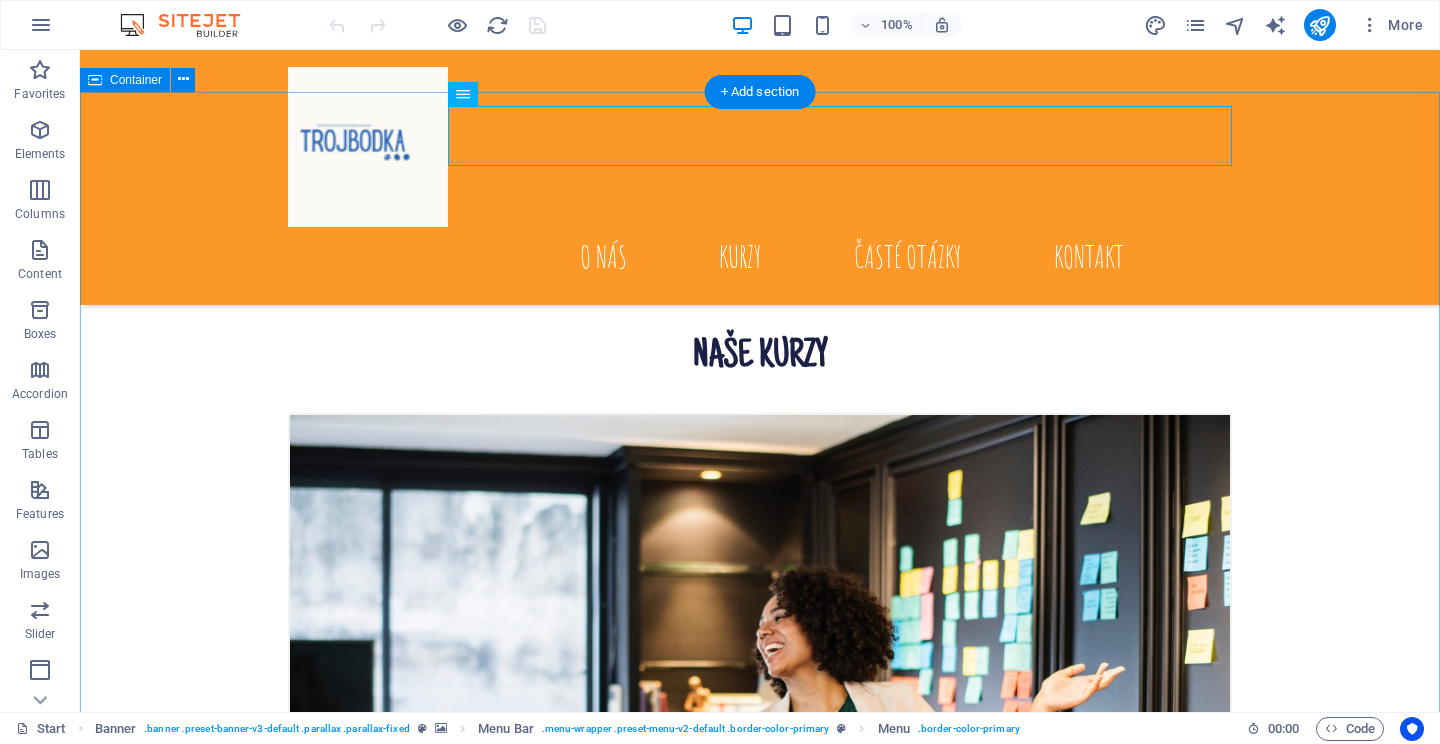 scroll, scrollTop: 673, scrollLeft: 0, axis: vertical 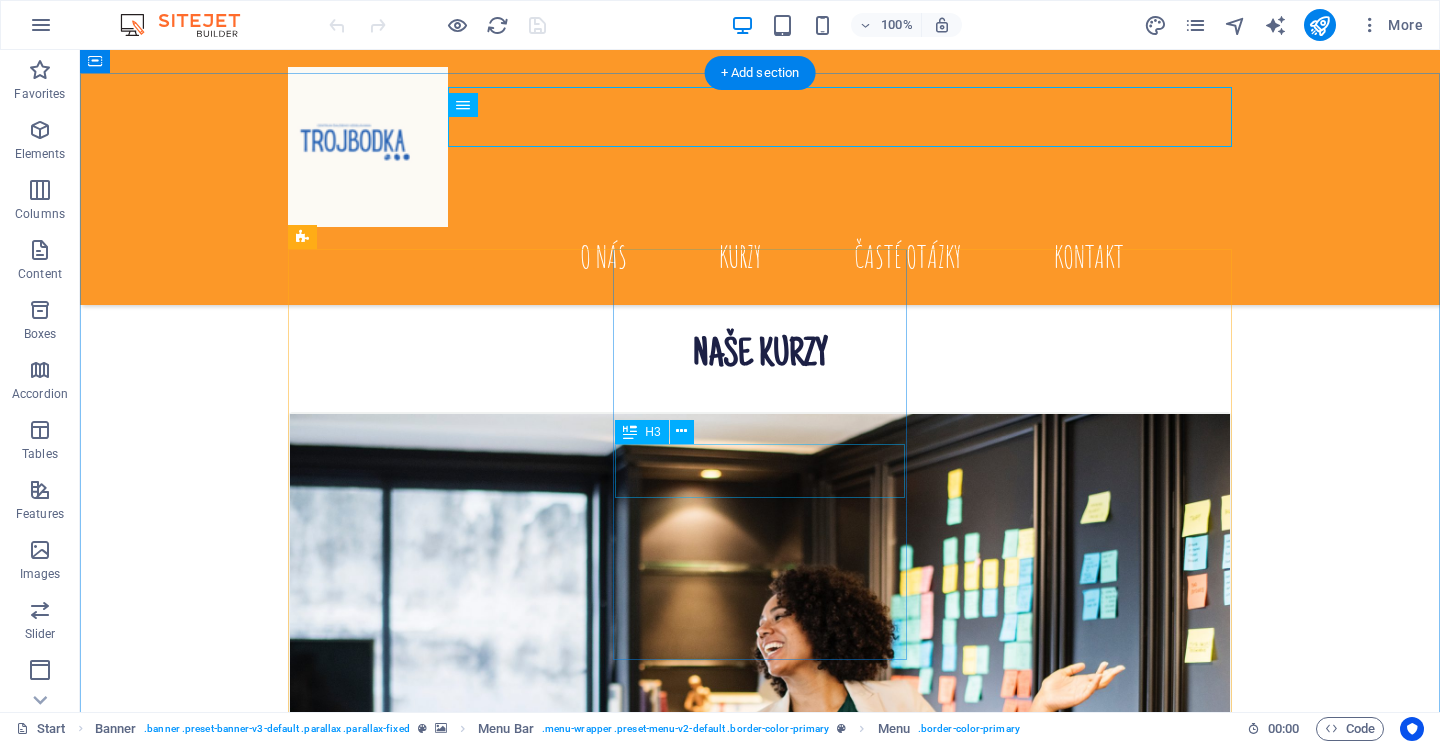click on "Swedish" at bounding box center (760, 1878) 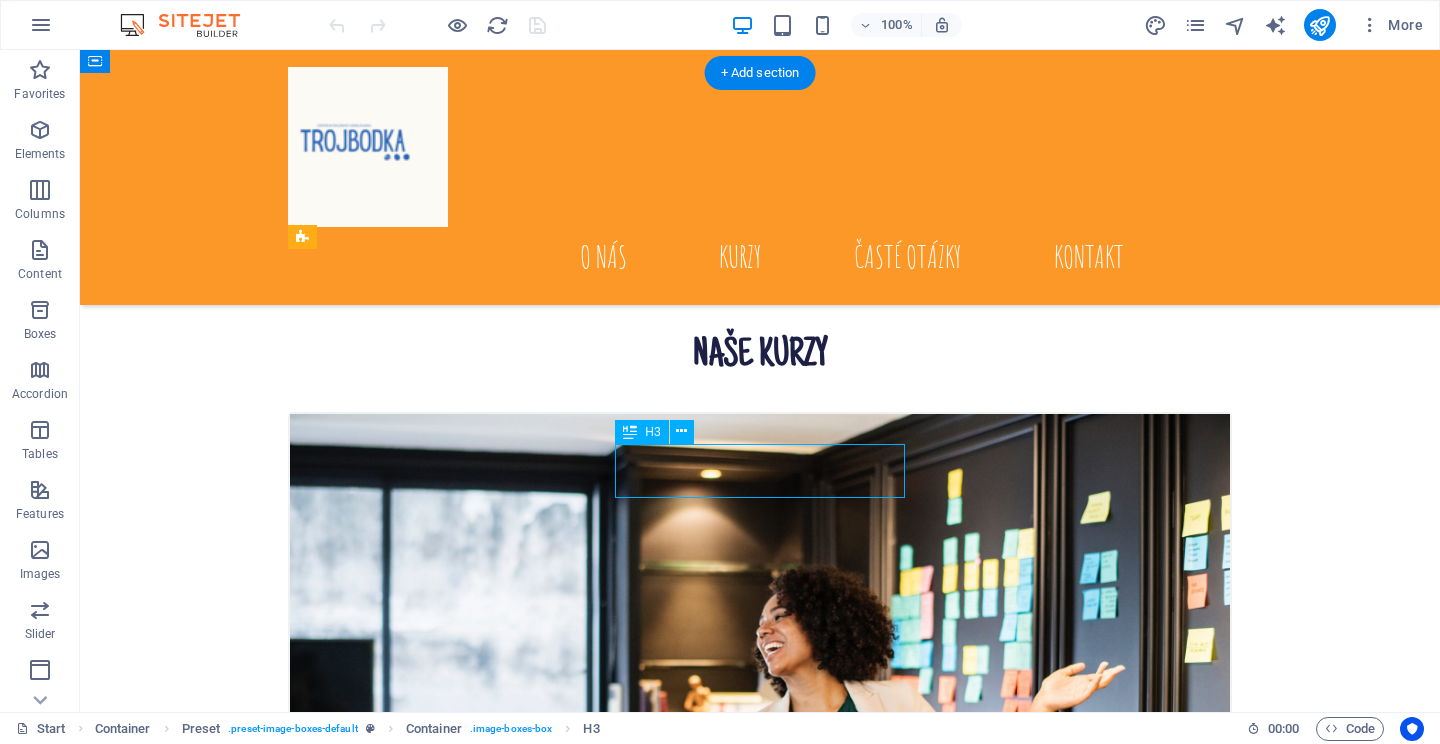 click on "Swedish" at bounding box center (760, 1878) 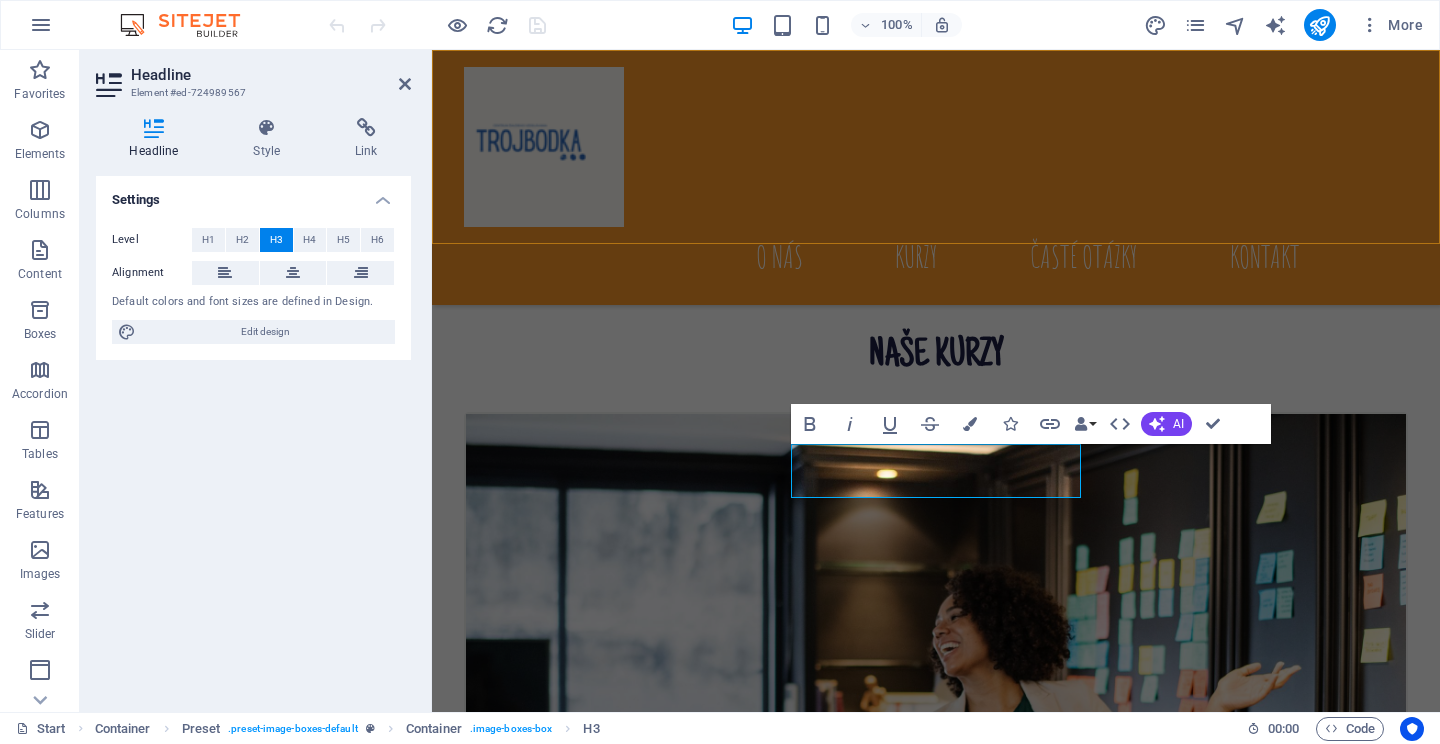 click on "100% More" at bounding box center [720, 25] 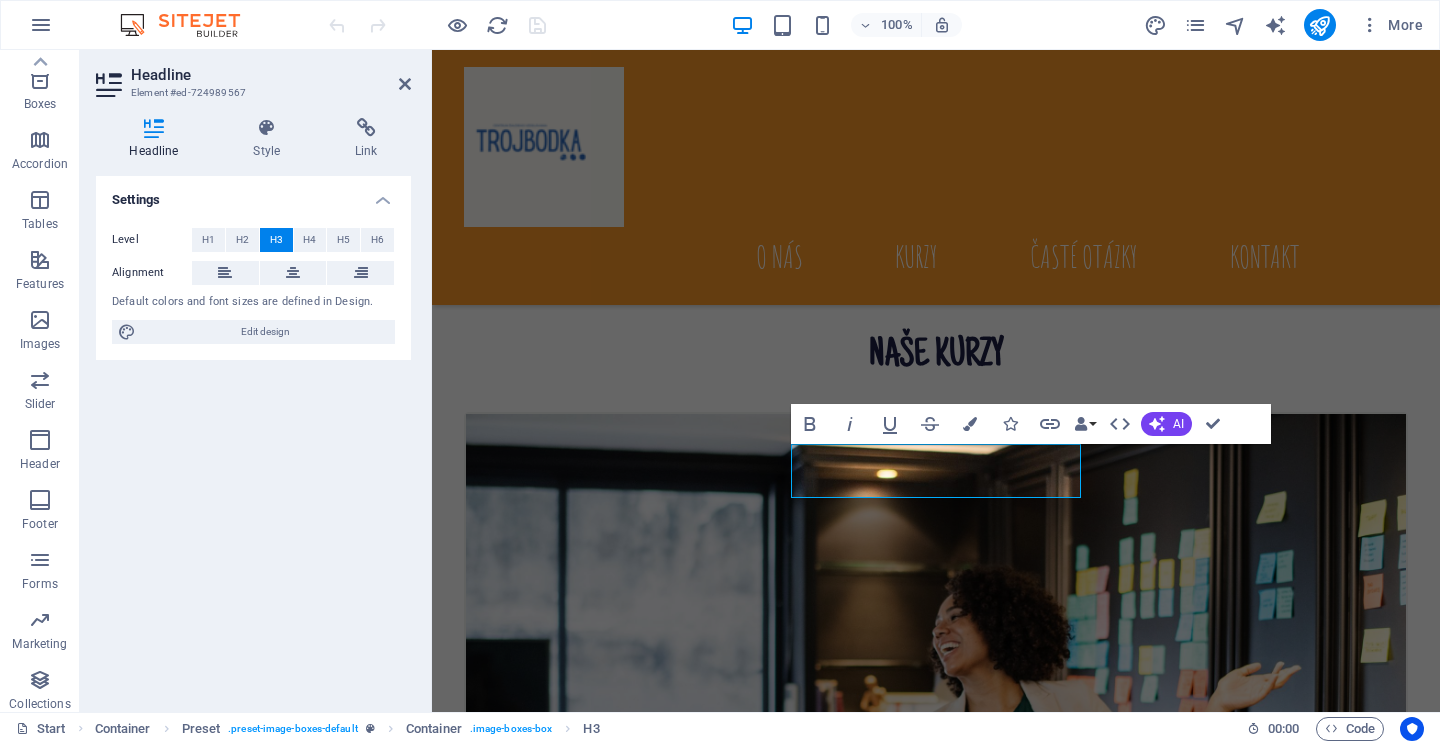 scroll, scrollTop: 0, scrollLeft: 0, axis: both 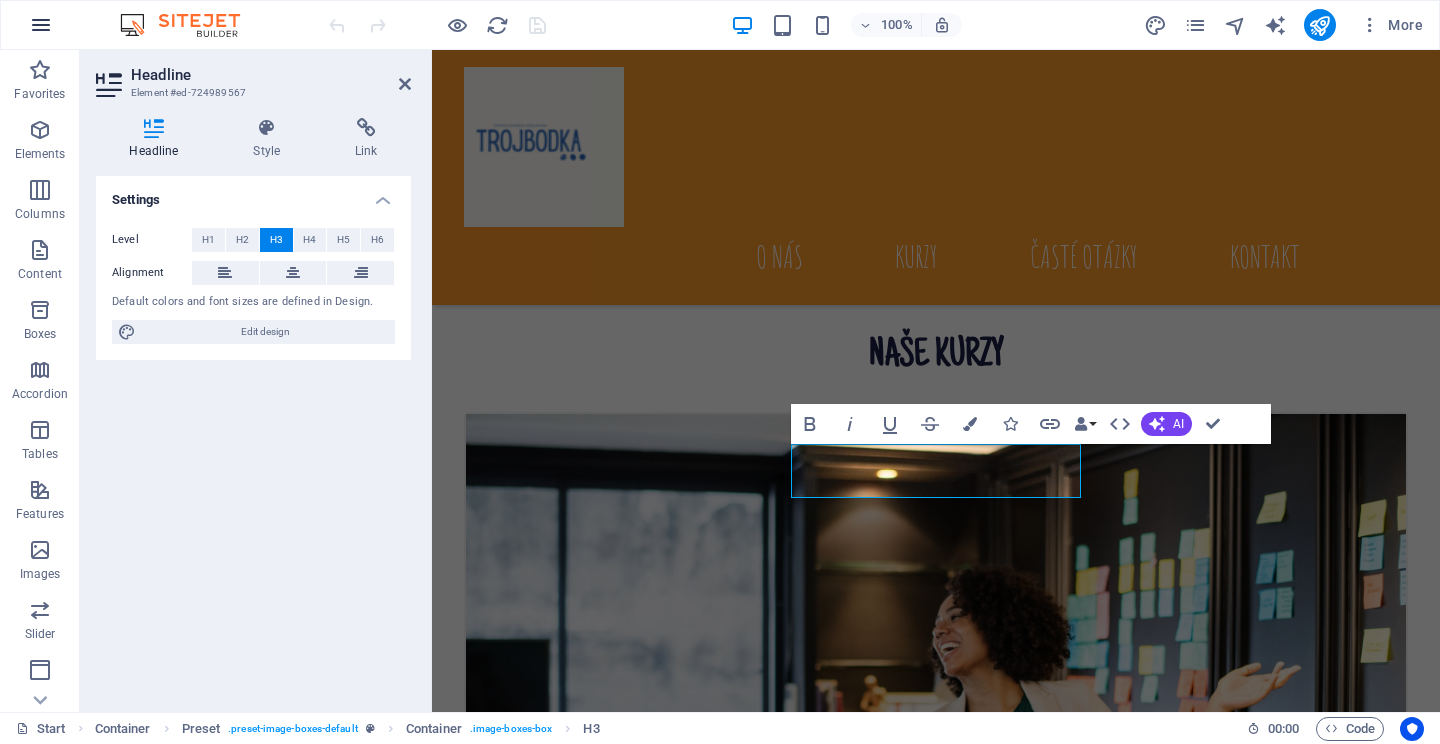 click at bounding box center [41, 25] 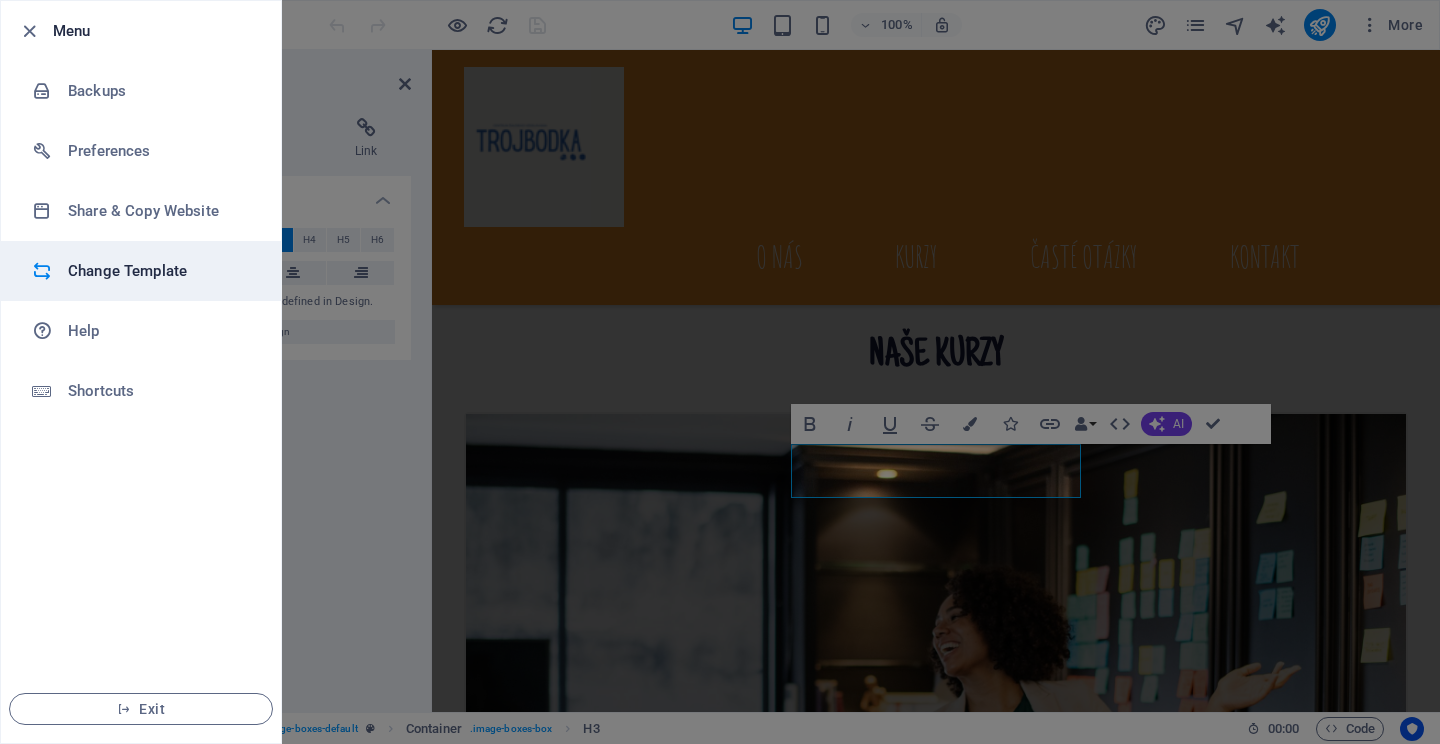 click on "Change Template" at bounding box center [160, 271] 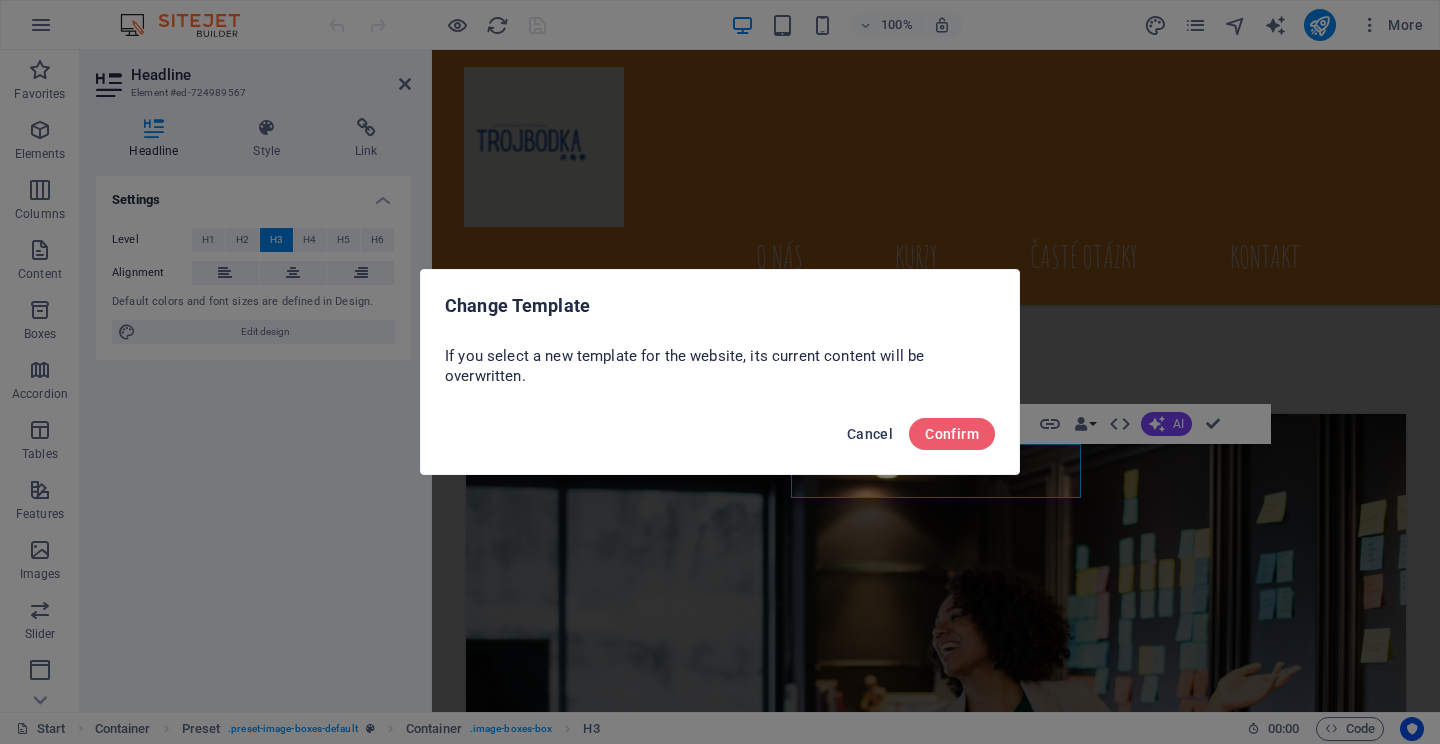 click on "Cancel" at bounding box center [870, 434] 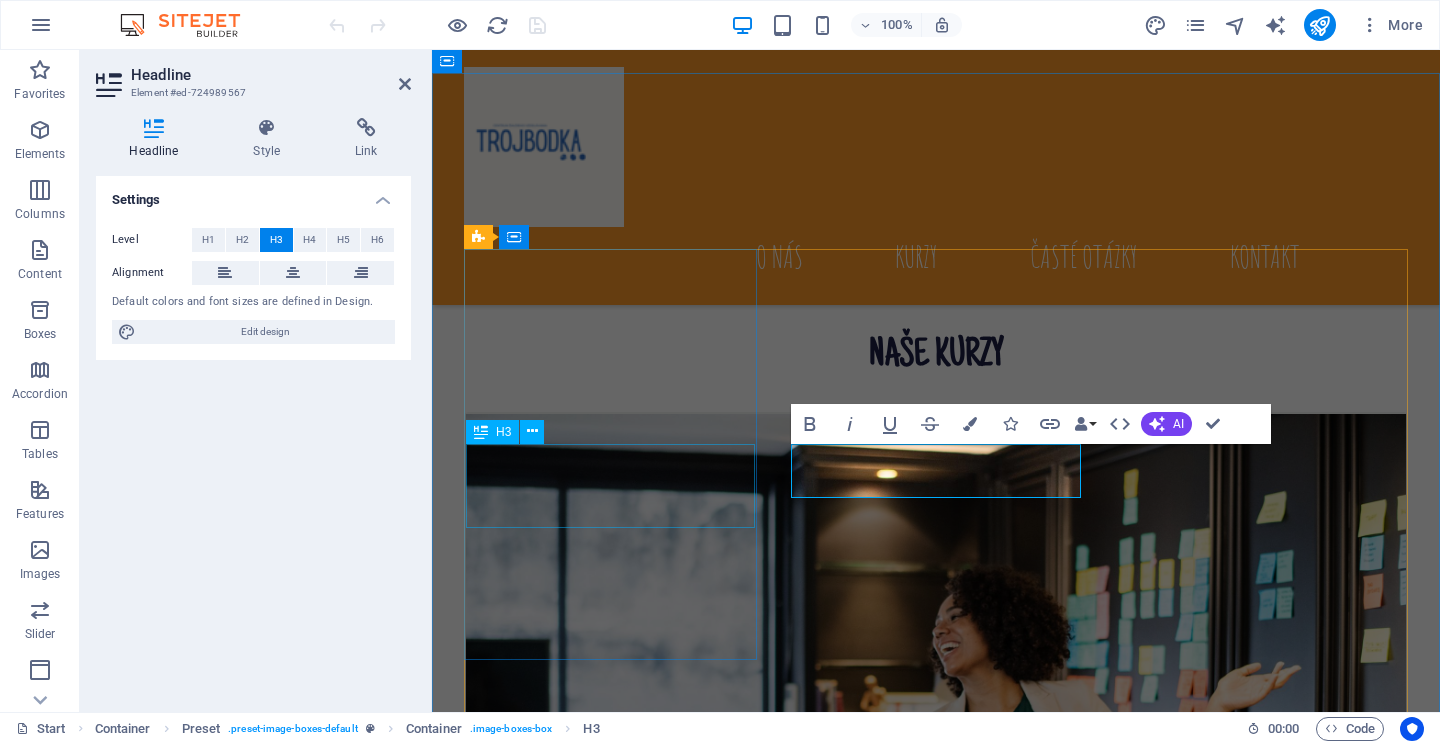 click on "Španielsky jazyk pre 1. stupeň ZŠ" at bounding box center (936, 1068) 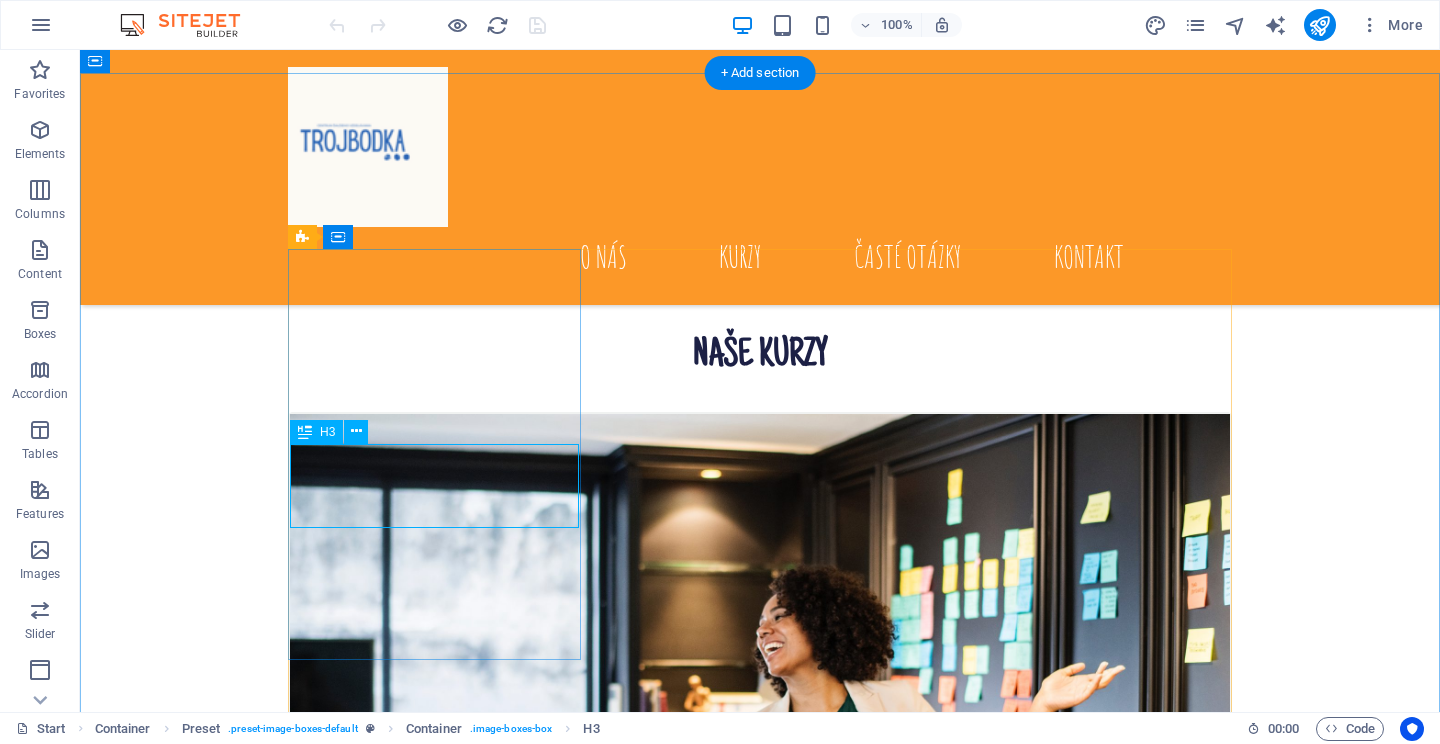 click on "Španielsky jazyk pre 1. stupeň ZŠ" at bounding box center (760, 1068) 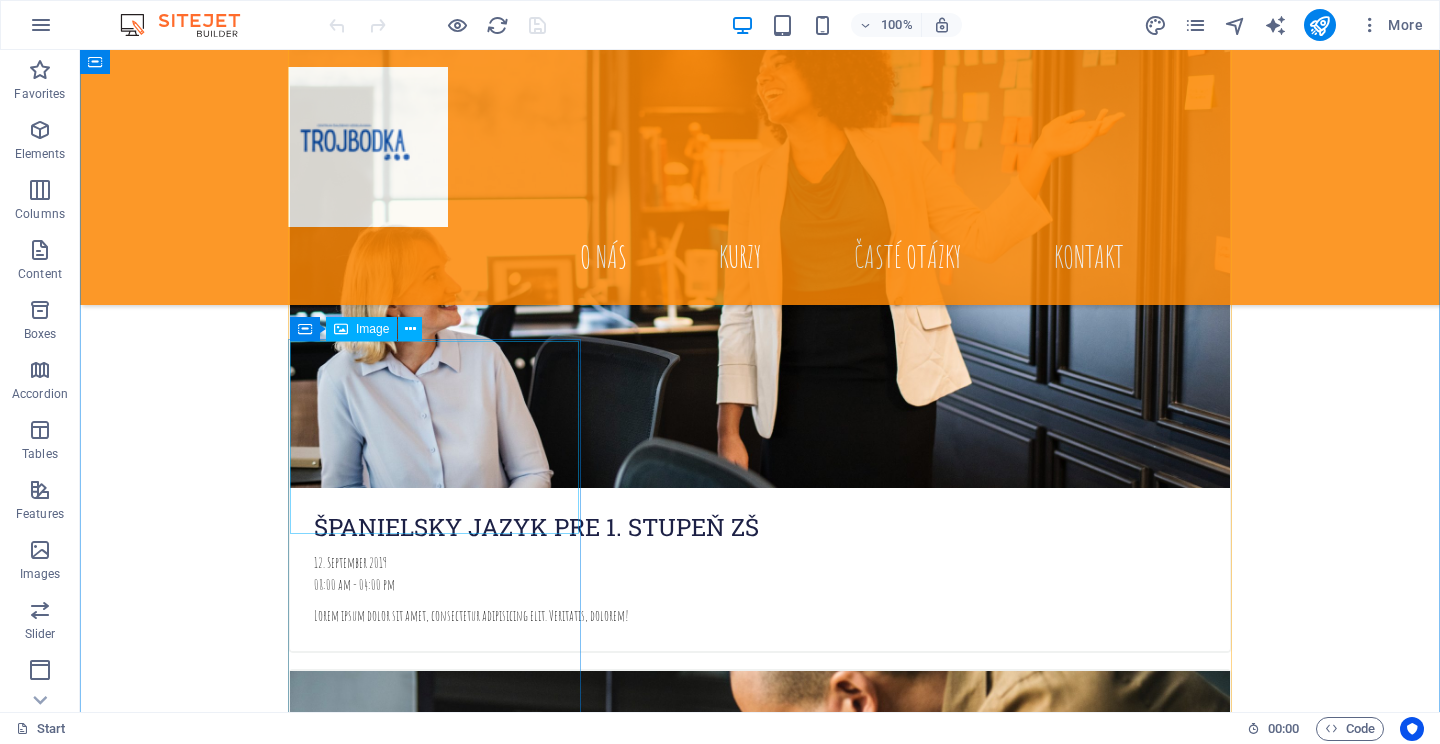 scroll, scrollTop: 1002, scrollLeft: 0, axis: vertical 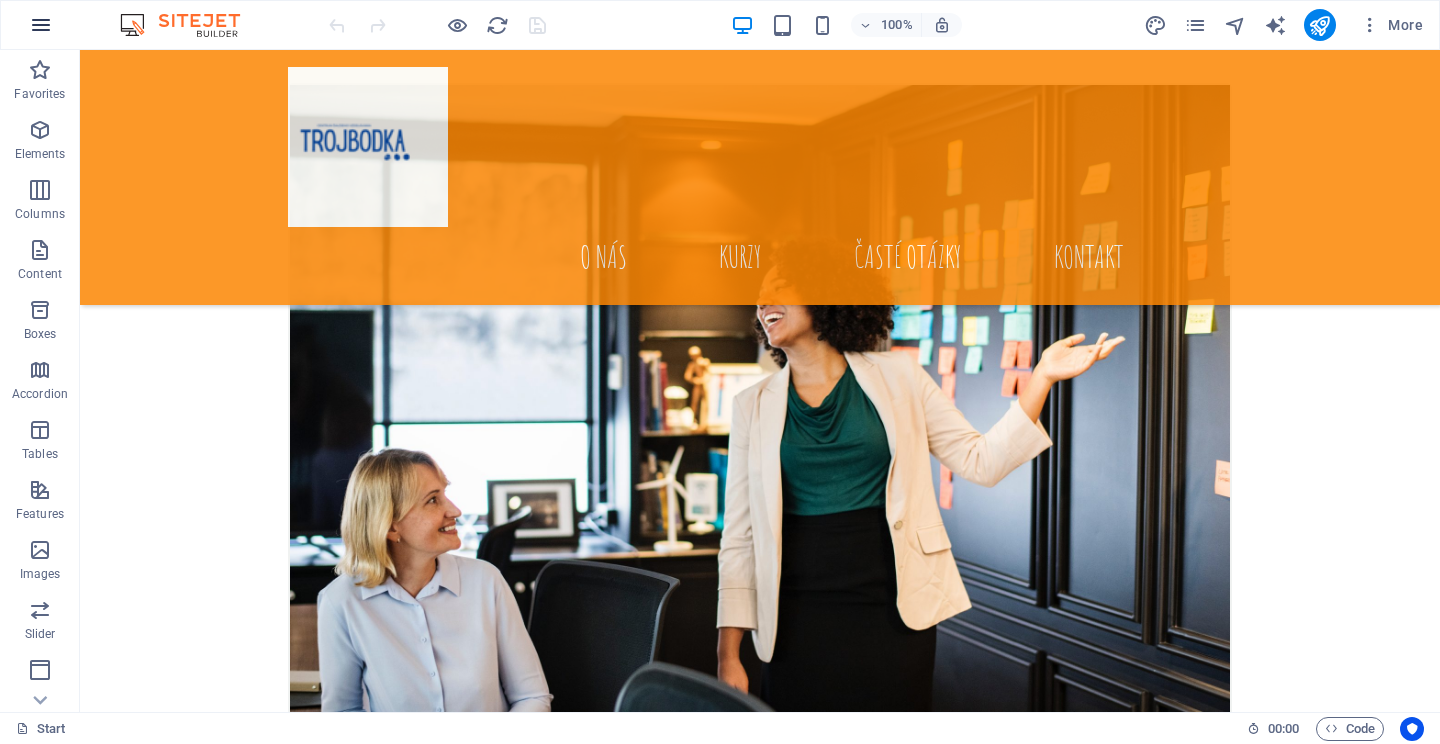 click at bounding box center (41, 25) 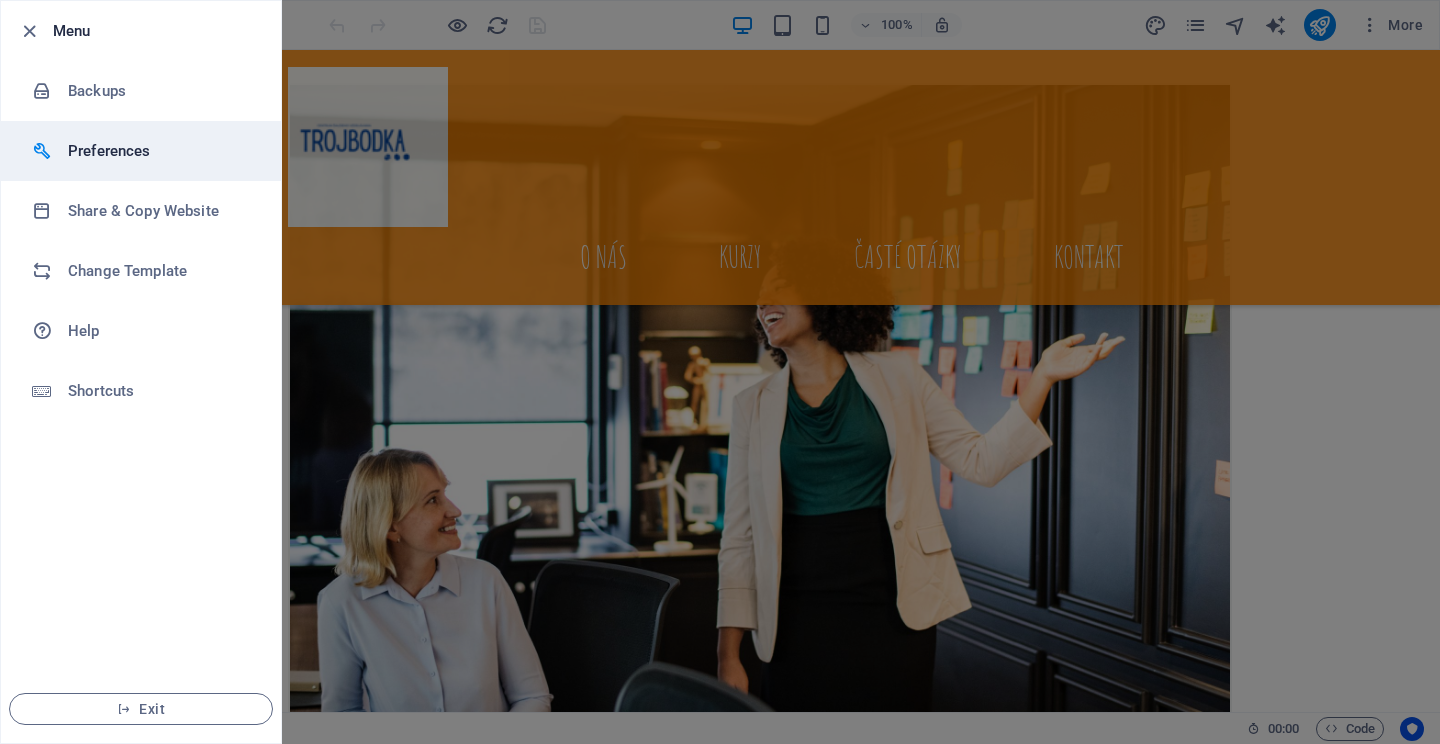 click on "Preferences" at bounding box center (160, 151) 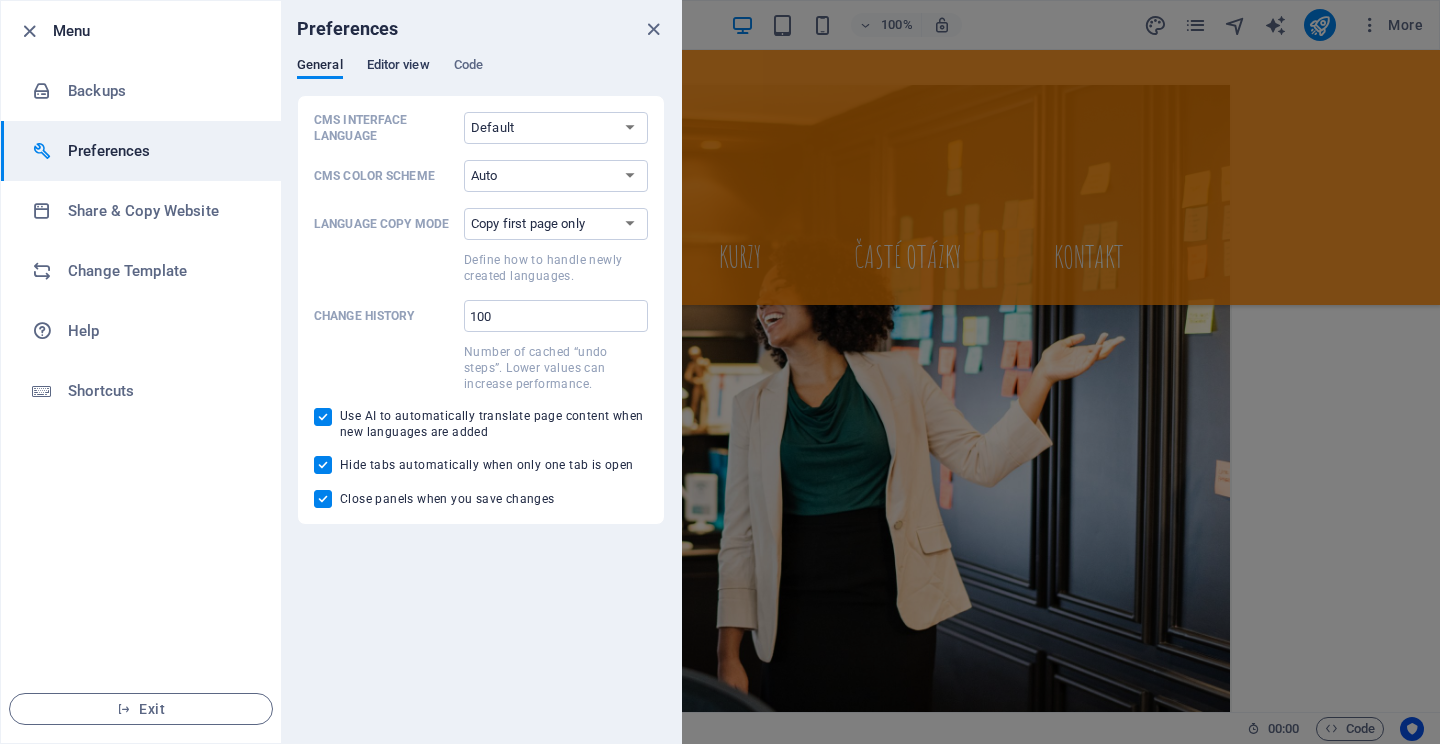 click on "Editor view" at bounding box center [398, 68] 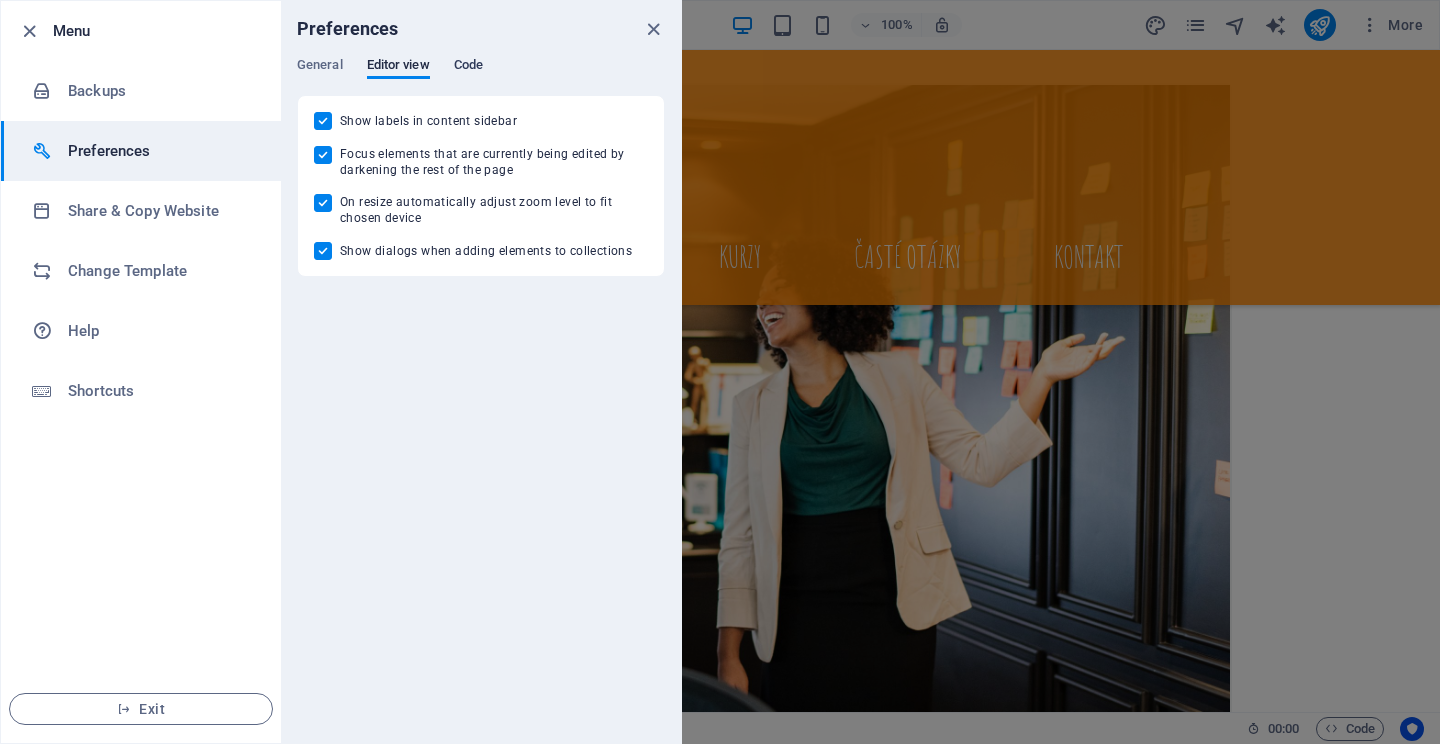 click on "Code" at bounding box center [468, 67] 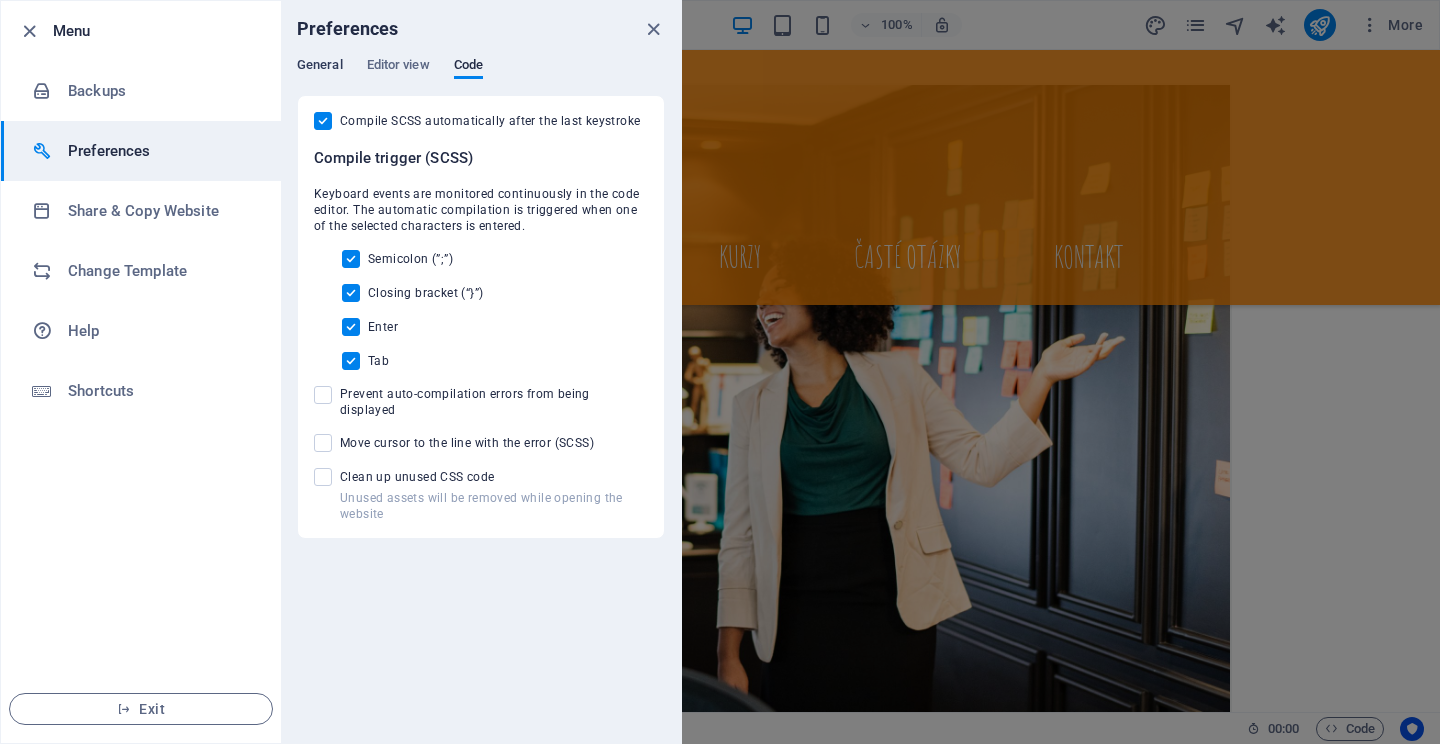 click on "General" at bounding box center (320, 67) 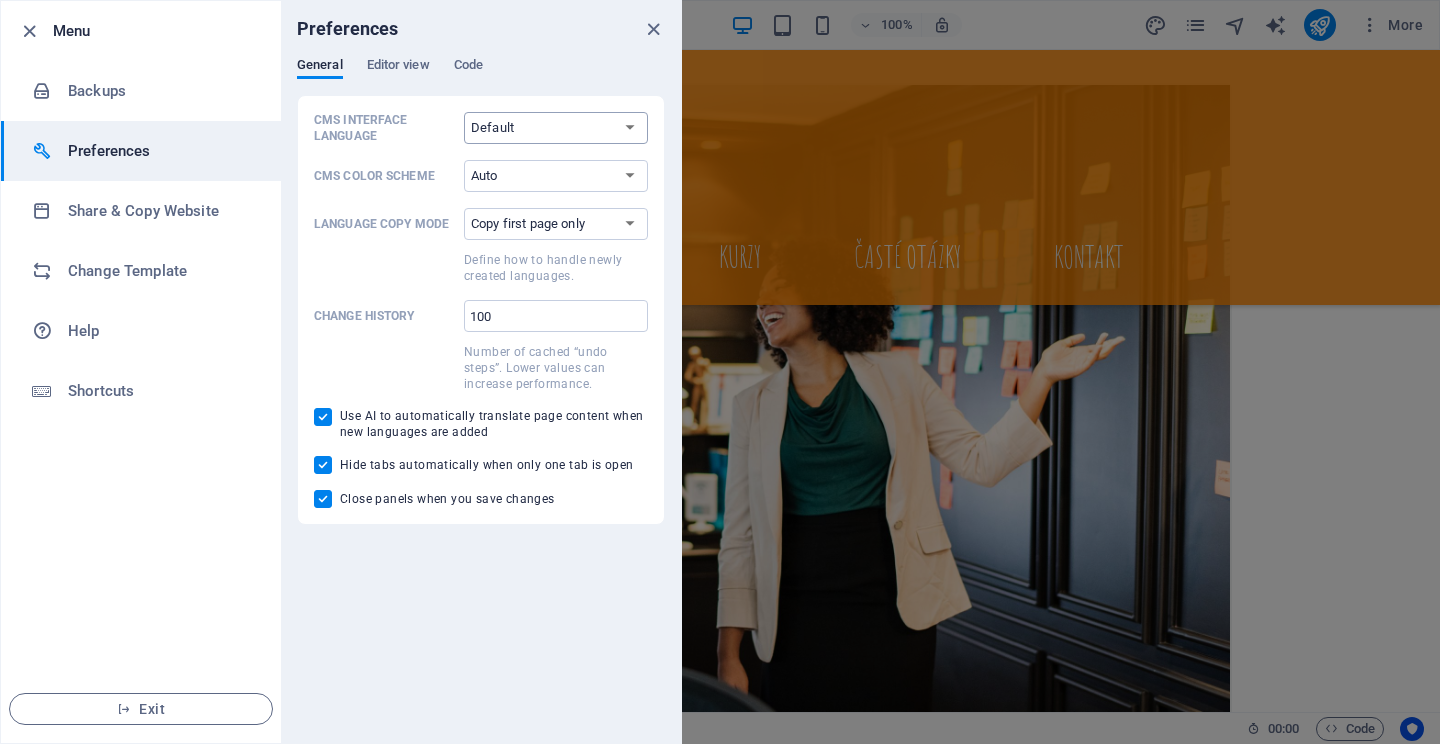 click on "Default Deutsch English Español Français Magyar Italiano Nederlands Polski Português русский язык Svenska Türkçe 日本語" at bounding box center (556, 128) 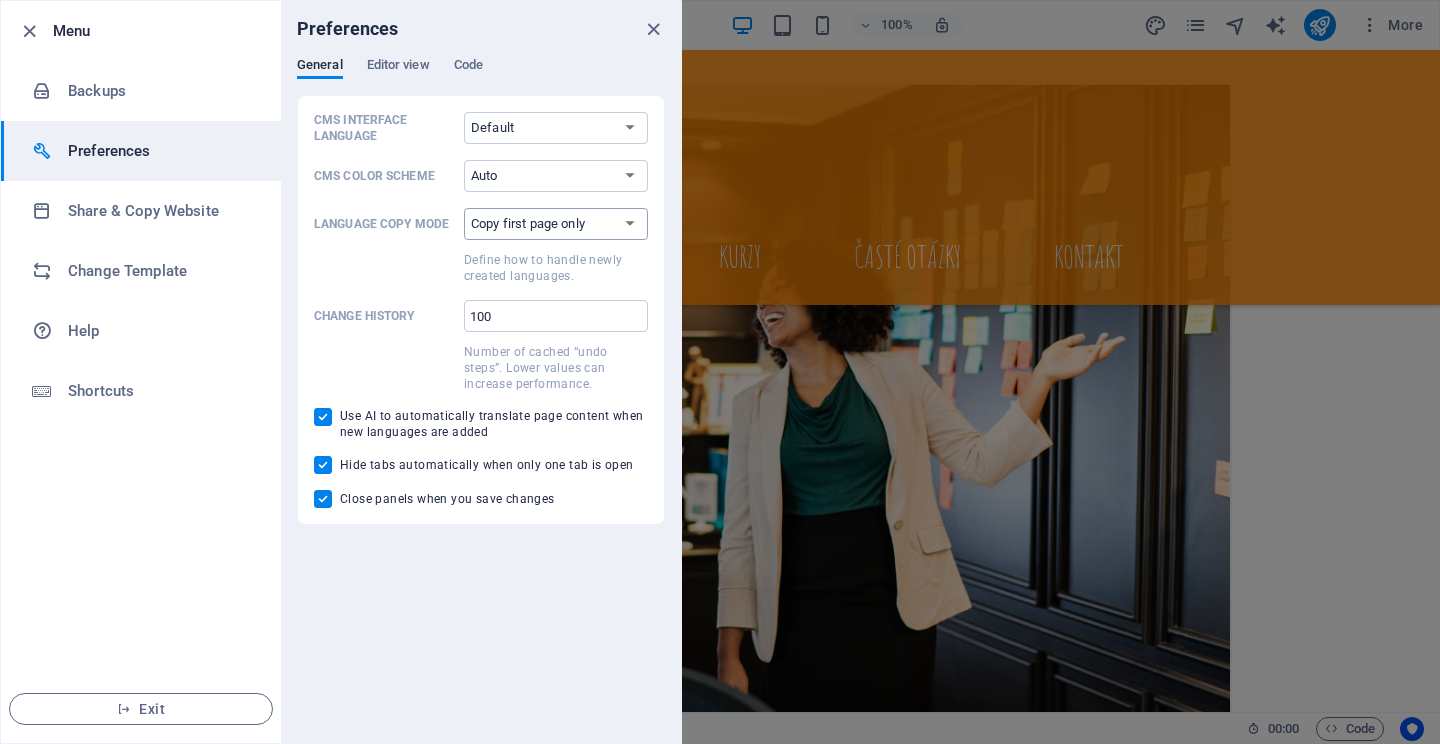 click on "Copy first page only Copy all pages" at bounding box center (556, 224) 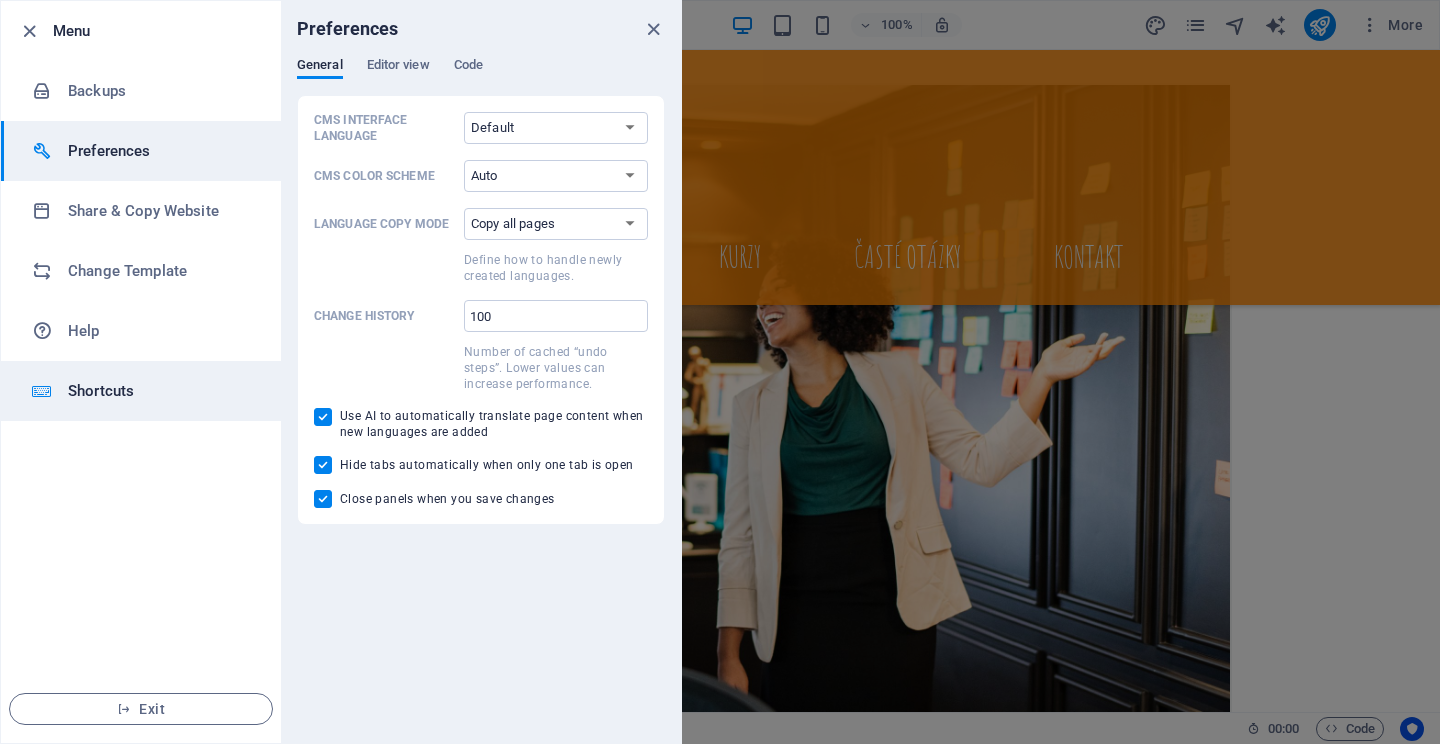 click on "Shortcuts" at bounding box center [141, 391] 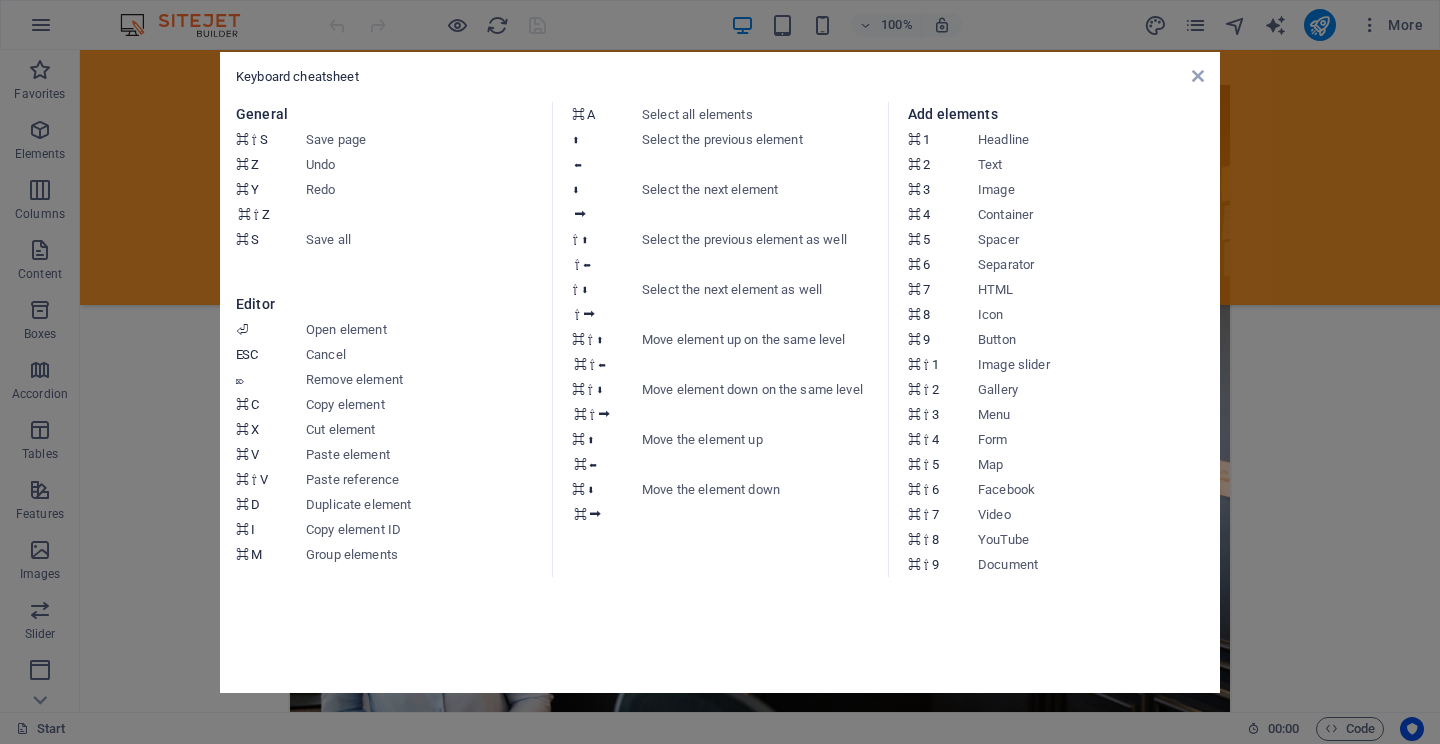 click on "Keyboard cheatsheet General ⌘ ⇧ S Save page ⌘ Z Undo ⌘ Y ⌘ ⇧ Z Redo ⌘ S Save all Editor ⏎ Open element ESC Cancel ⌦ Remove element ⌘ C Copy element ⌘ X Cut element ⌘ V Paste element ⌘ ⇧ V Paste reference ⌘ D Duplicate element ⌘ I Copy element ID ⌘ M Group elements ⌘ A Select all elements ⬆ ⬅ Select the previous element ⬇ ⮕ Select the next element ⇧ ⬆ ⇧ ⬅ Select the previous element as well ⇧ ⬇ ⇧ ⮕ Select the next element as well ⌘ ⇧ ⬆ ⌘ ⇧ ⬅ Move element up on the same level ⌘ ⇧ ⬇ ⌘ ⇧ ⮕ Move element down on the same level ⌘ ⬆ ⌘ ⬅ Move the element up ⌘ ⬇ ⌘ ⮕ Move the element down Add elements ⌘ 1 Headline ⌘ 2 Text ⌘ 3 Image ⌘ 4 Container ⌘ 5 Spacer ⌘ 6 Separator ⌘ 7 HTML ⌘ 8 Icon ⌘ 9 Button ⌘ ⇧ 1 Image slider ⌘ ⇧ 2 Gallery ⌘ ⇧ 3 Menu ⌘ ⇧ 4 Form ⌘ ⇧ 5 Map ⌘ ⇧ 6 Facebook ⌘ ⇧ 7 Video ⌘ ⇧ 8 YouTube ⌘ ⇧ 9 Document" at bounding box center [720, 372] 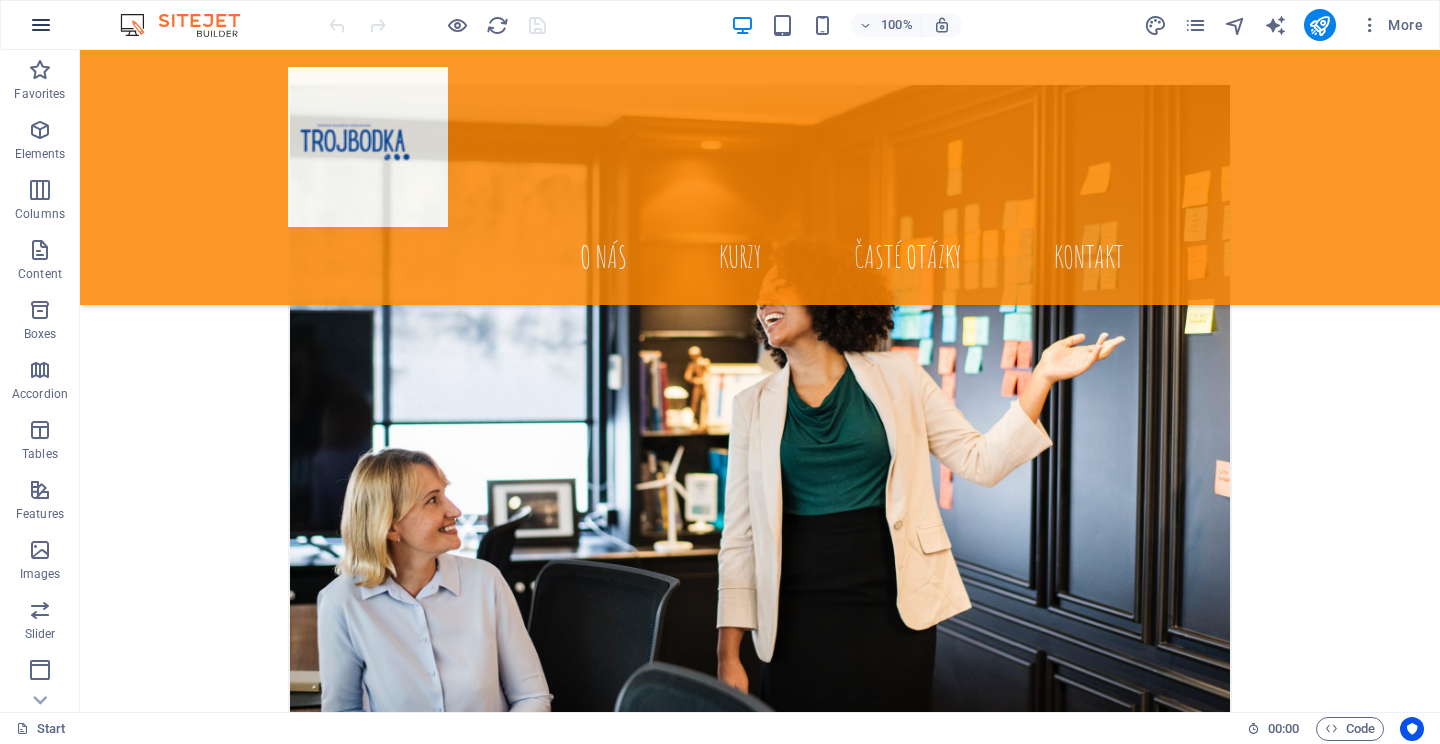 click at bounding box center [41, 25] 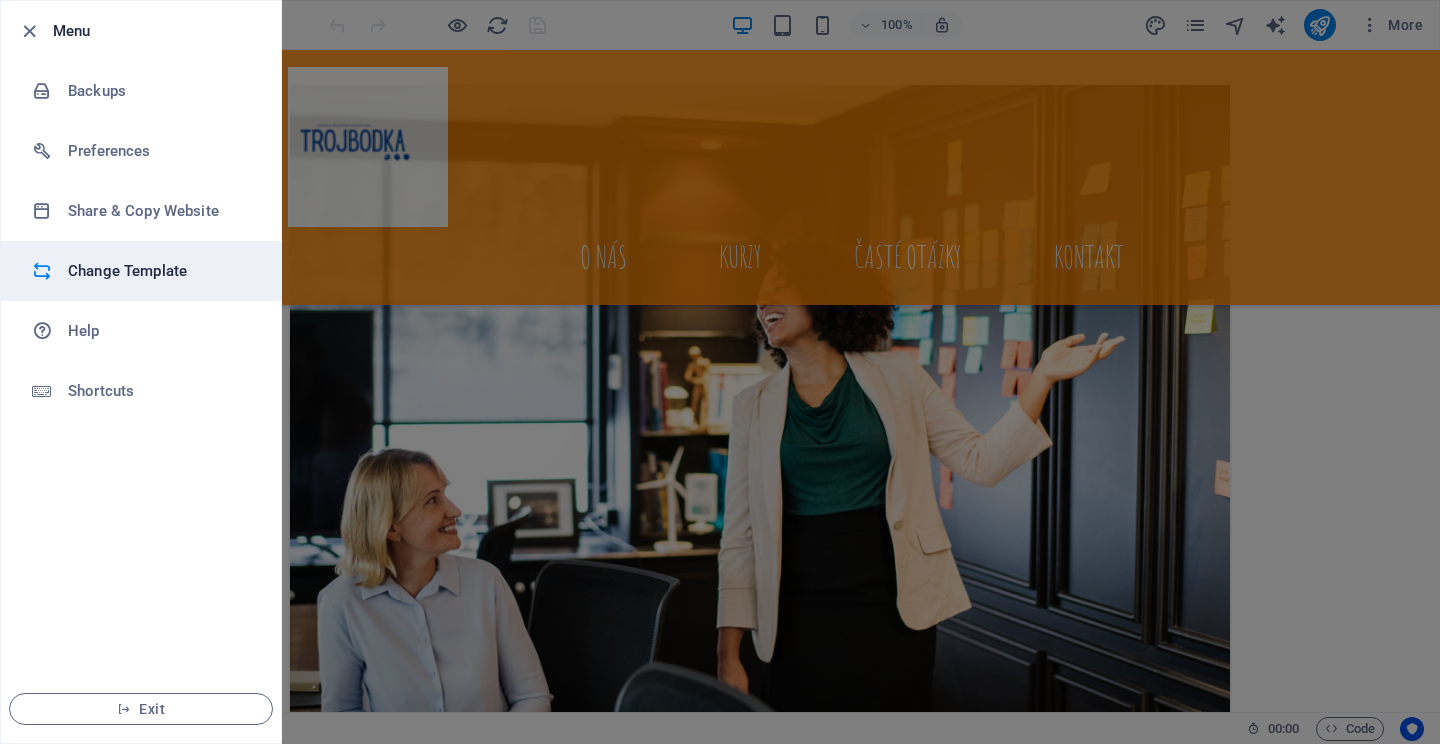 click on "Change Template" at bounding box center (160, 271) 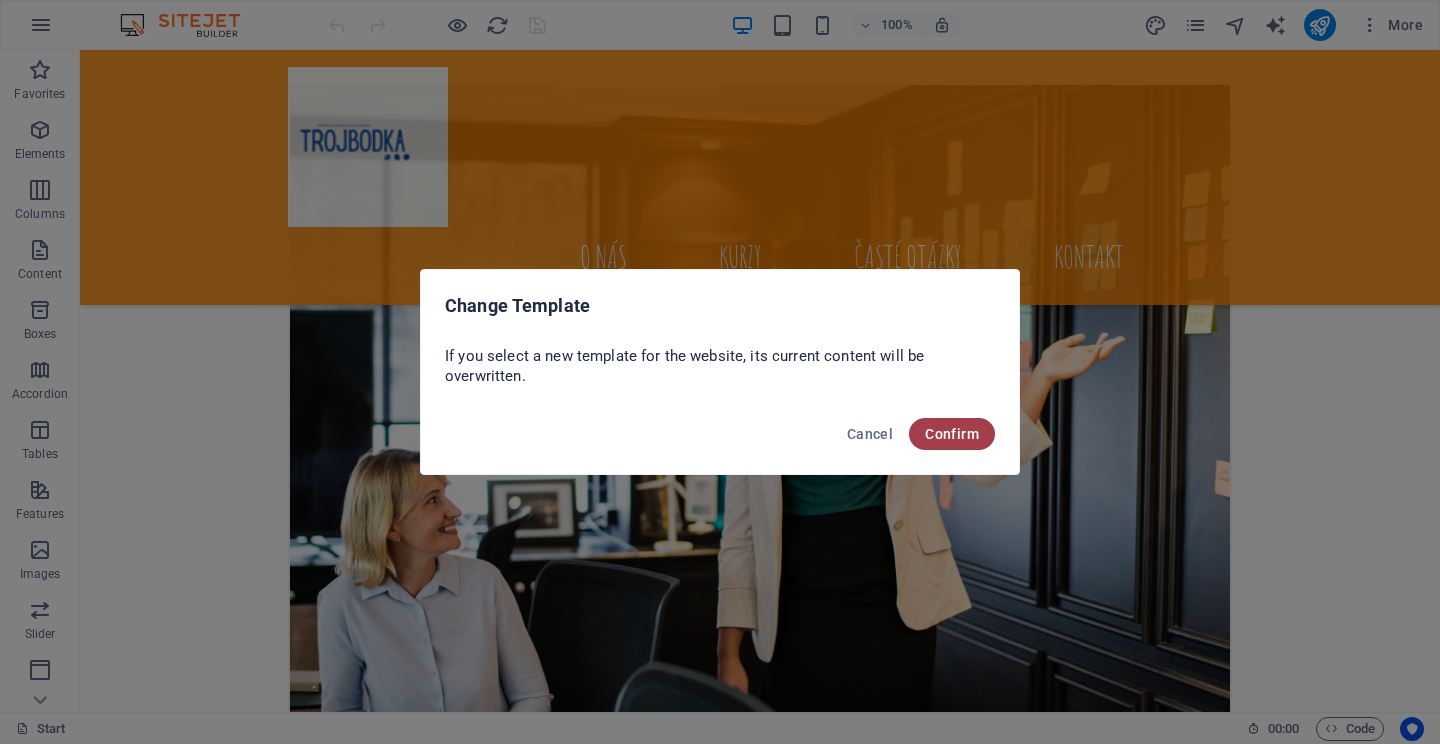 click on "Confirm" at bounding box center (952, 434) 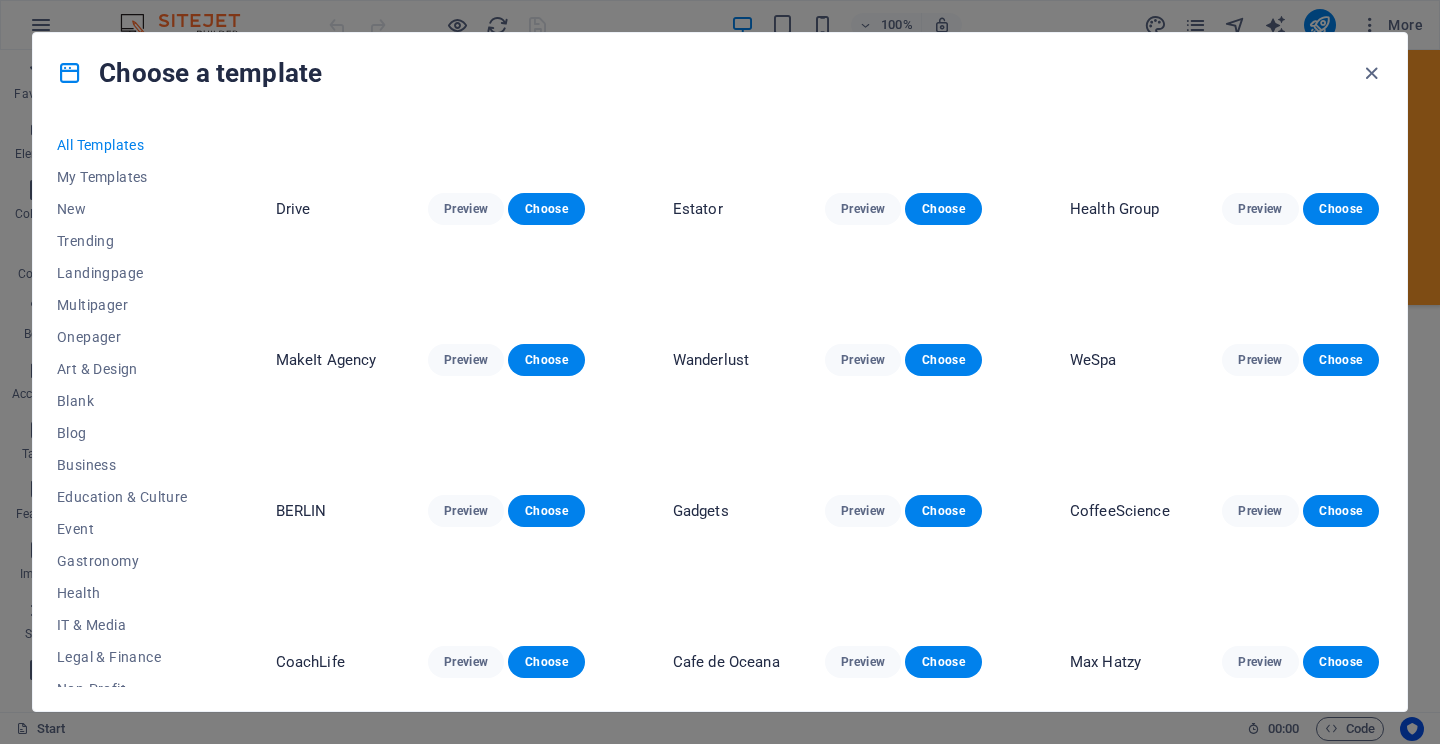 scroll, scrollTop: 1334, scrollLeft: 0, axis: vertical 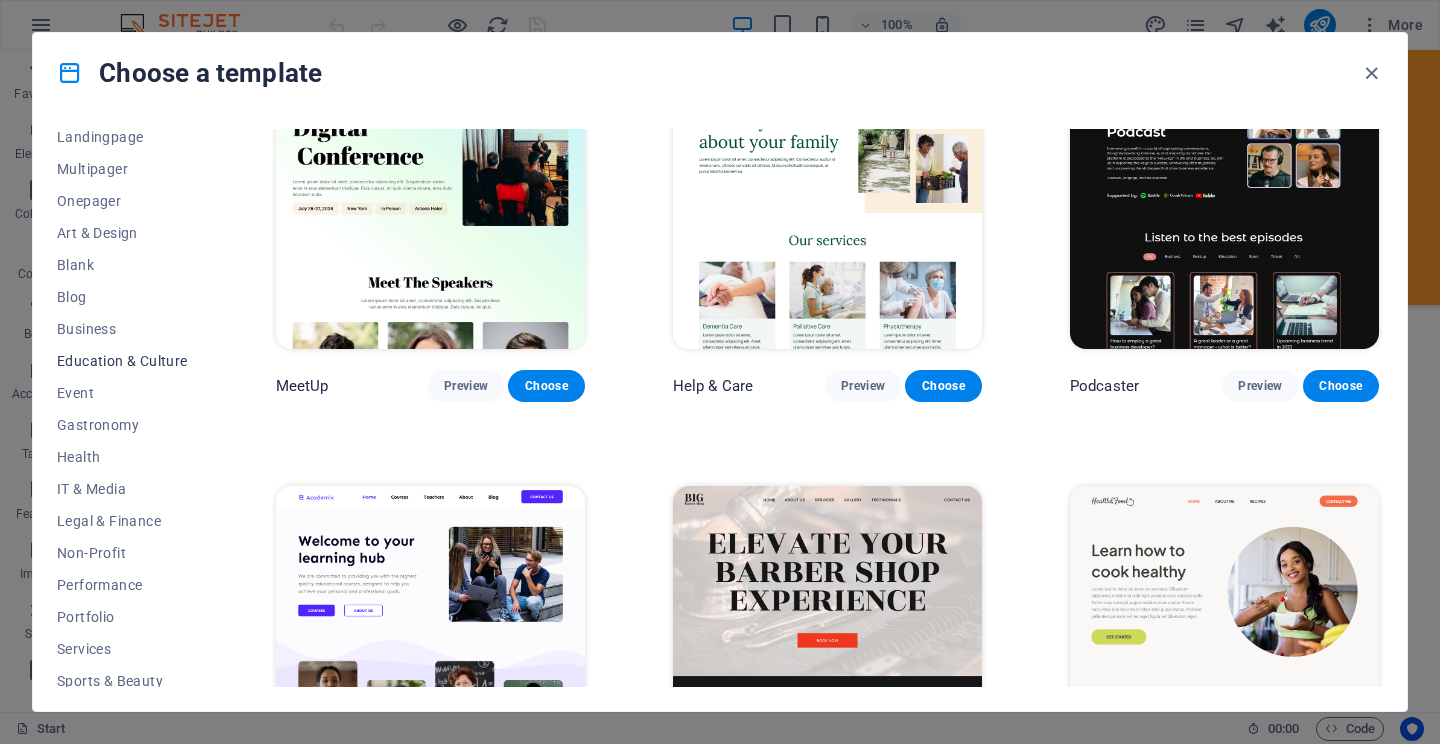 click on "Education & Culture" at bounding box center [122, 361] 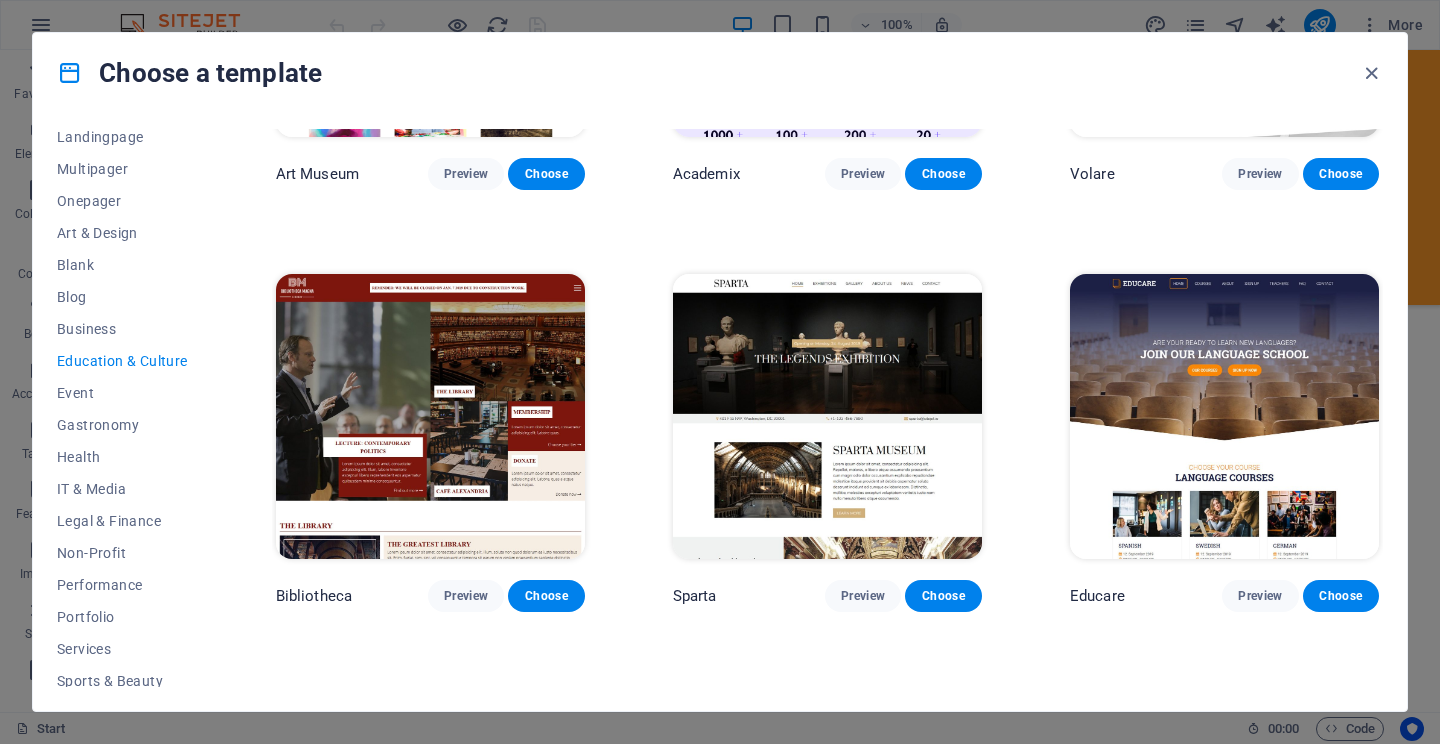 scroll, scrollTop: 280, scrollLeft: 0, axis: vertical 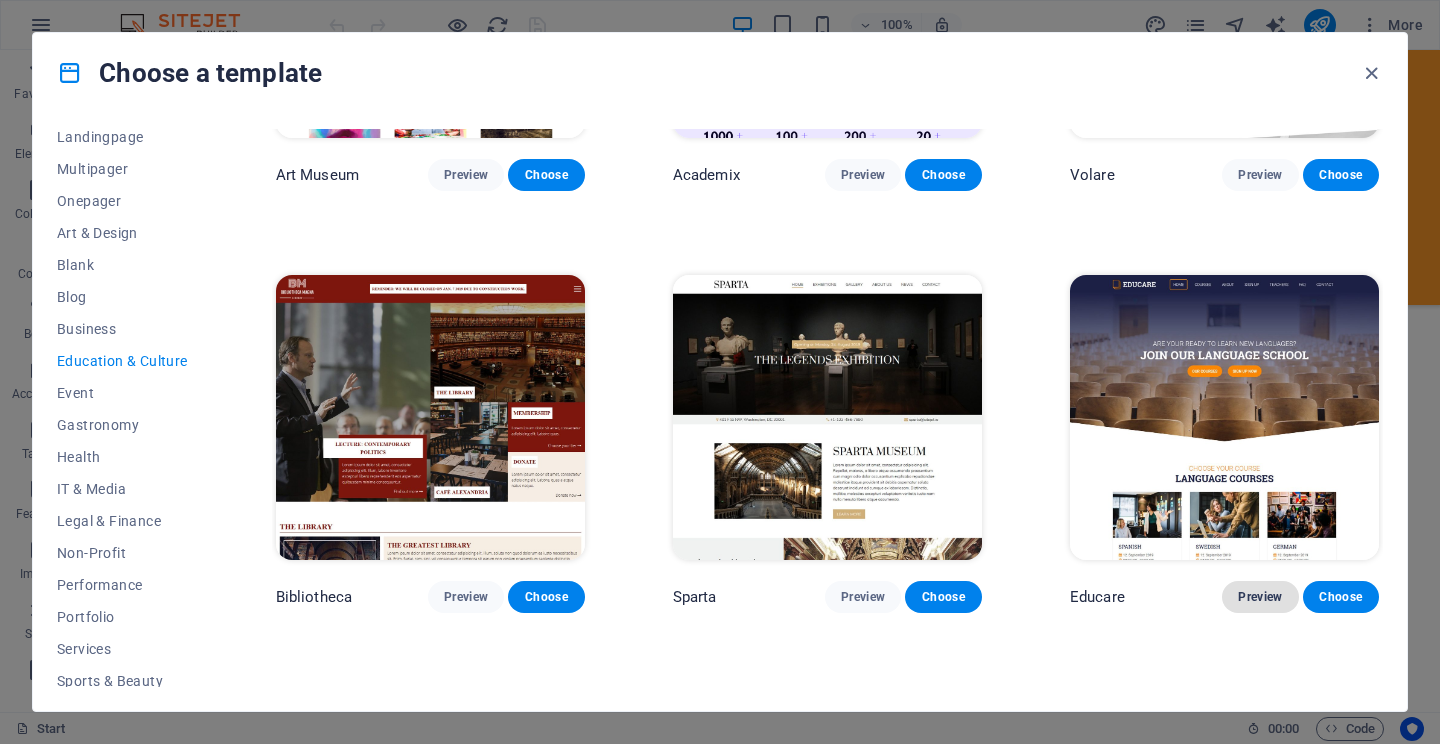 click on "Preview" at bounding box center (1260, 597) 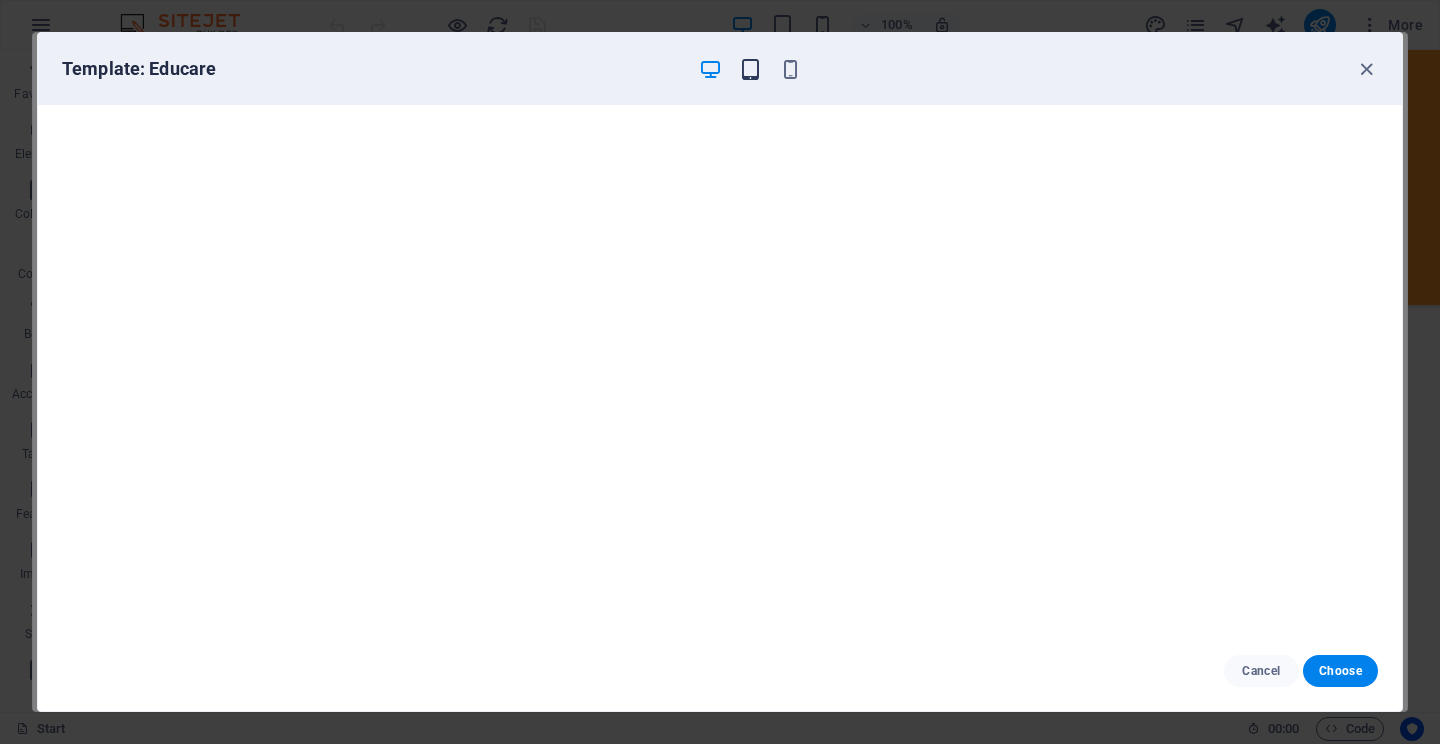 click at bounding box center (750, 69) 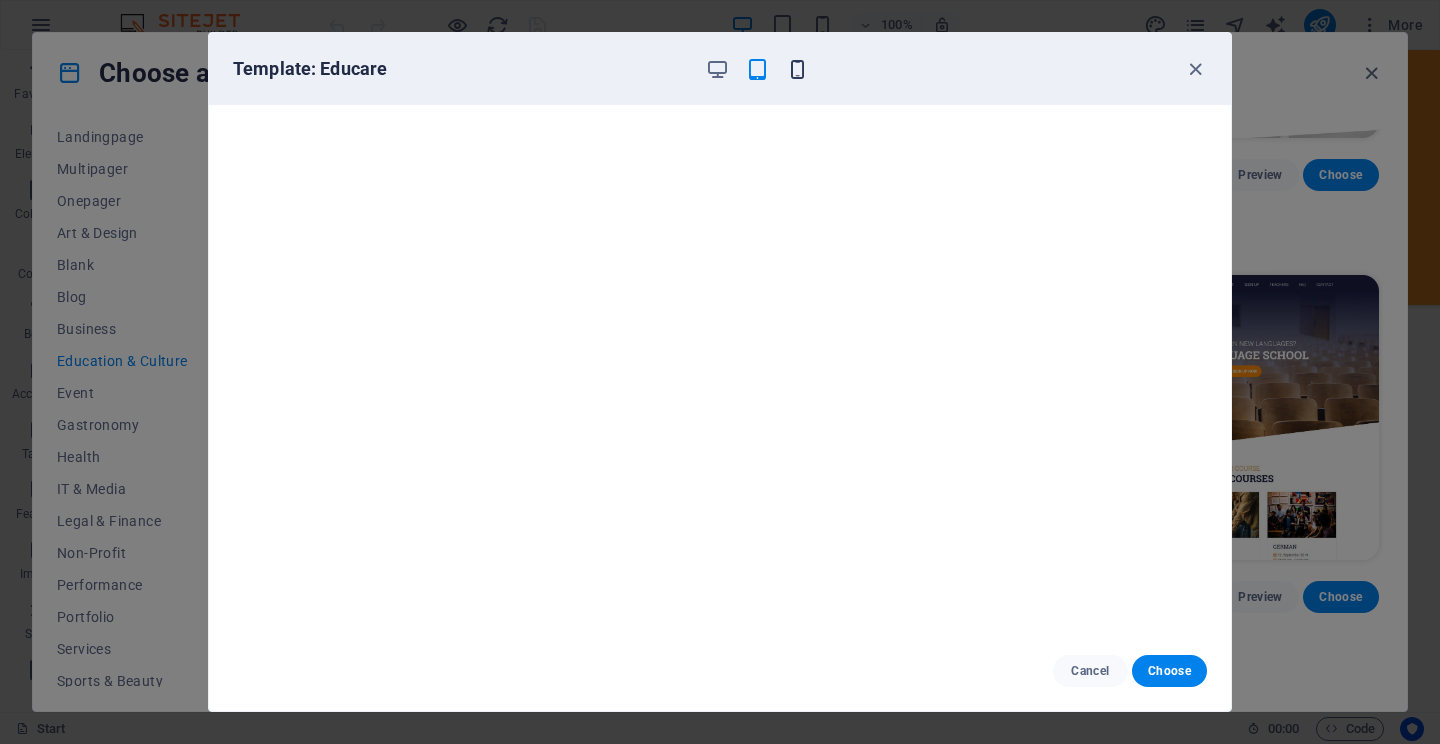 click at bounding box center [797, 69] 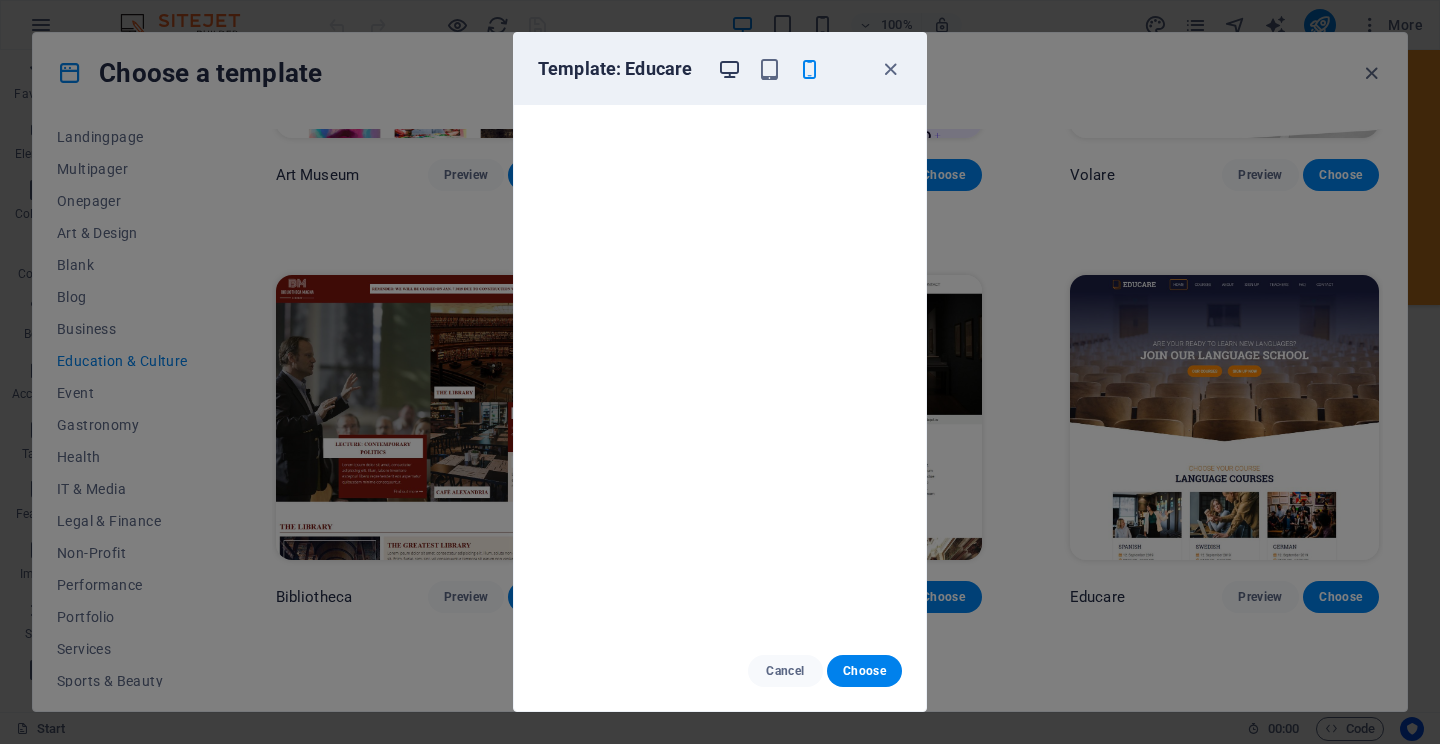click at bounding box center (729, 69) 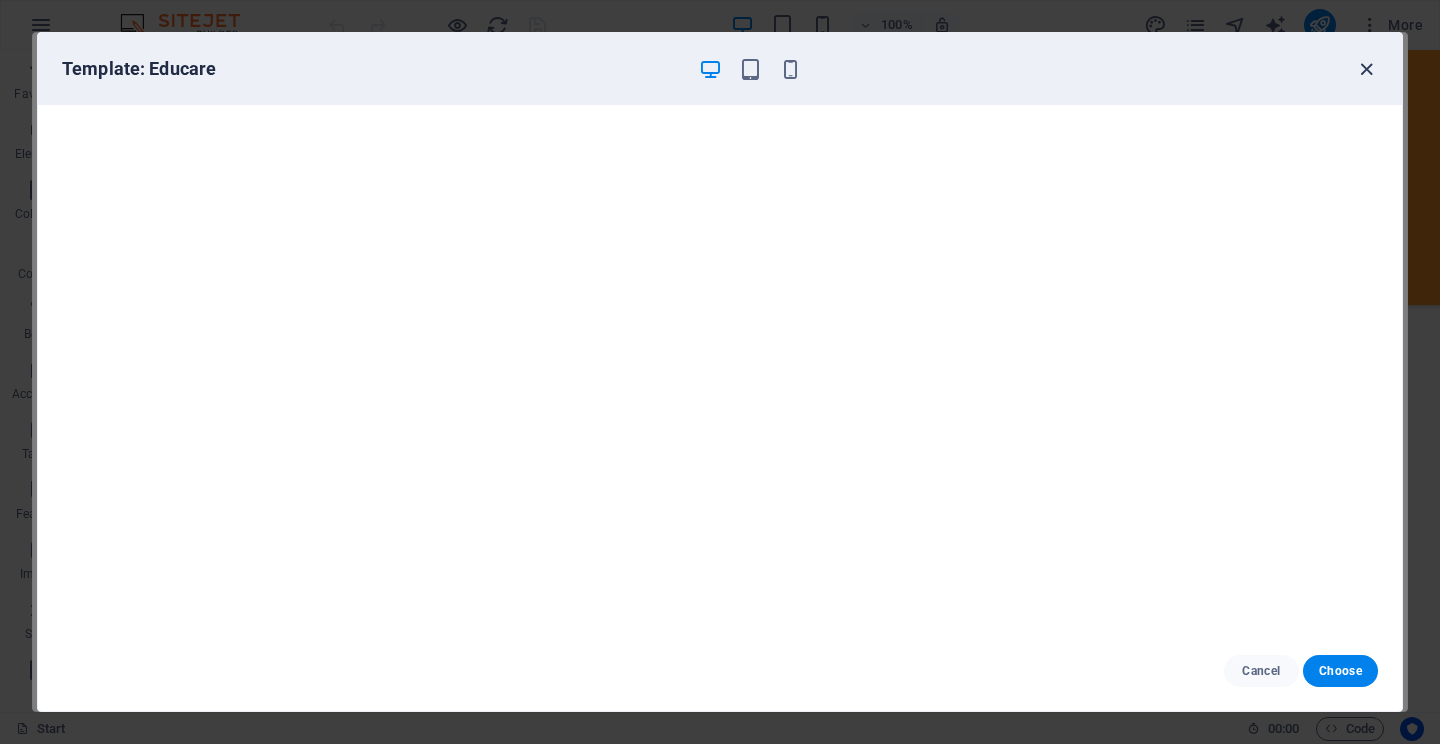 click at bounding box center (1366, 69) 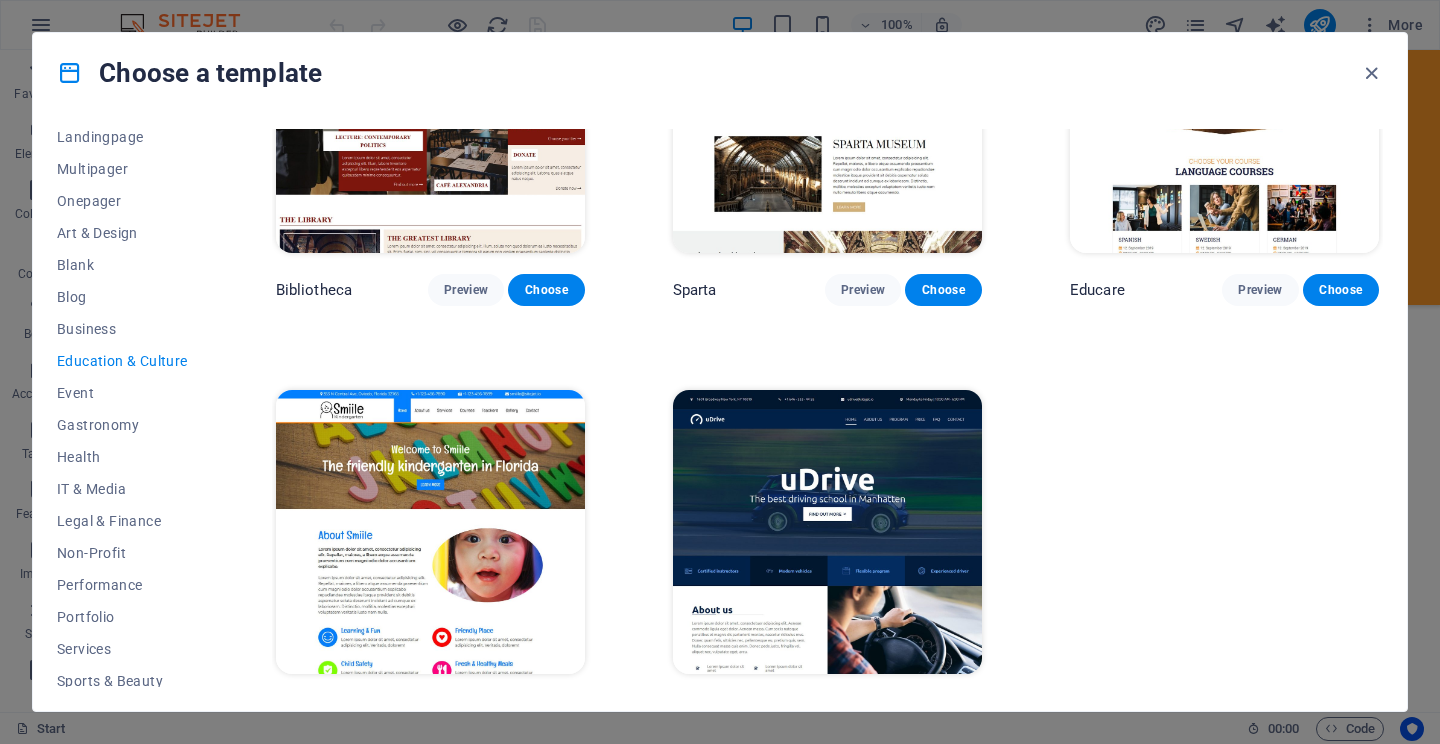 scroll, scrollTop: 621, scrollLeft: 0, axis: vertical 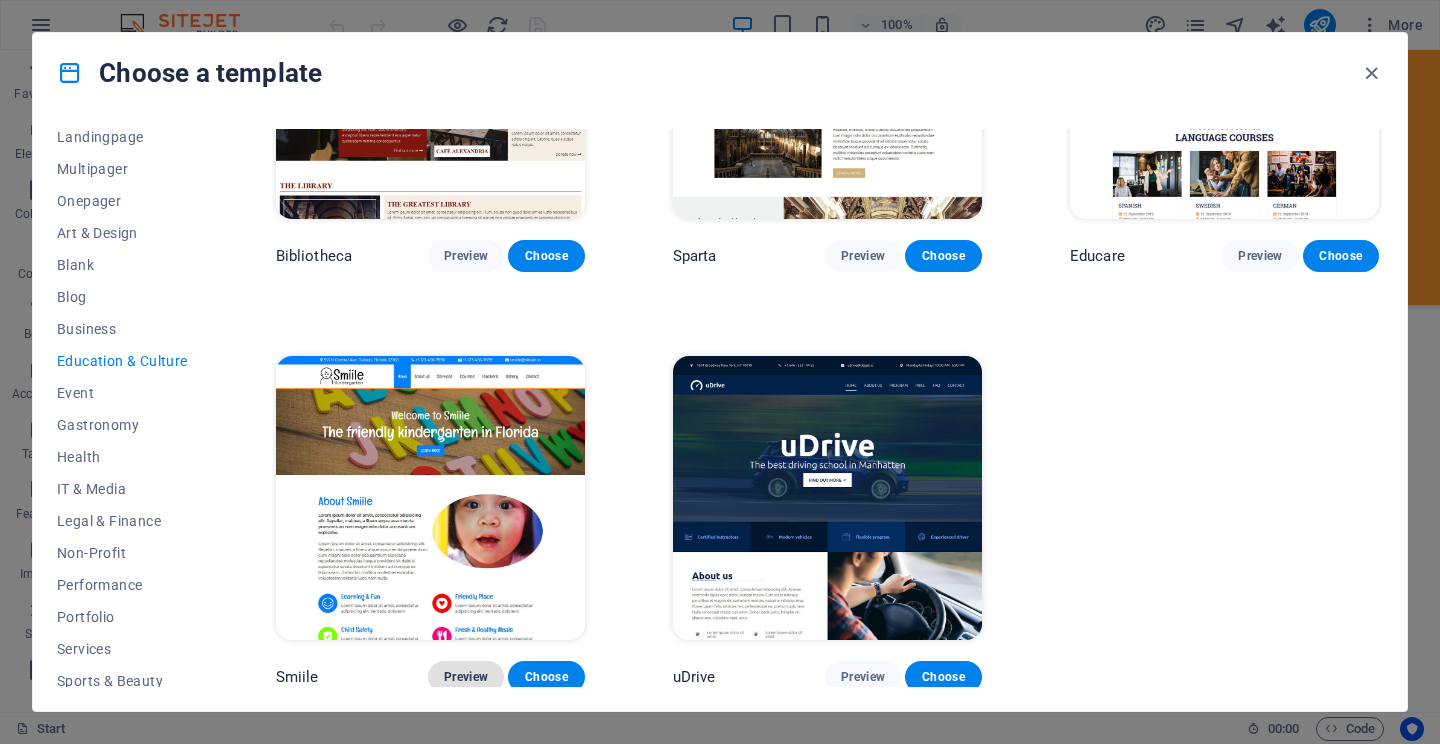 click on "Preview" at bounding box center (466, 677) 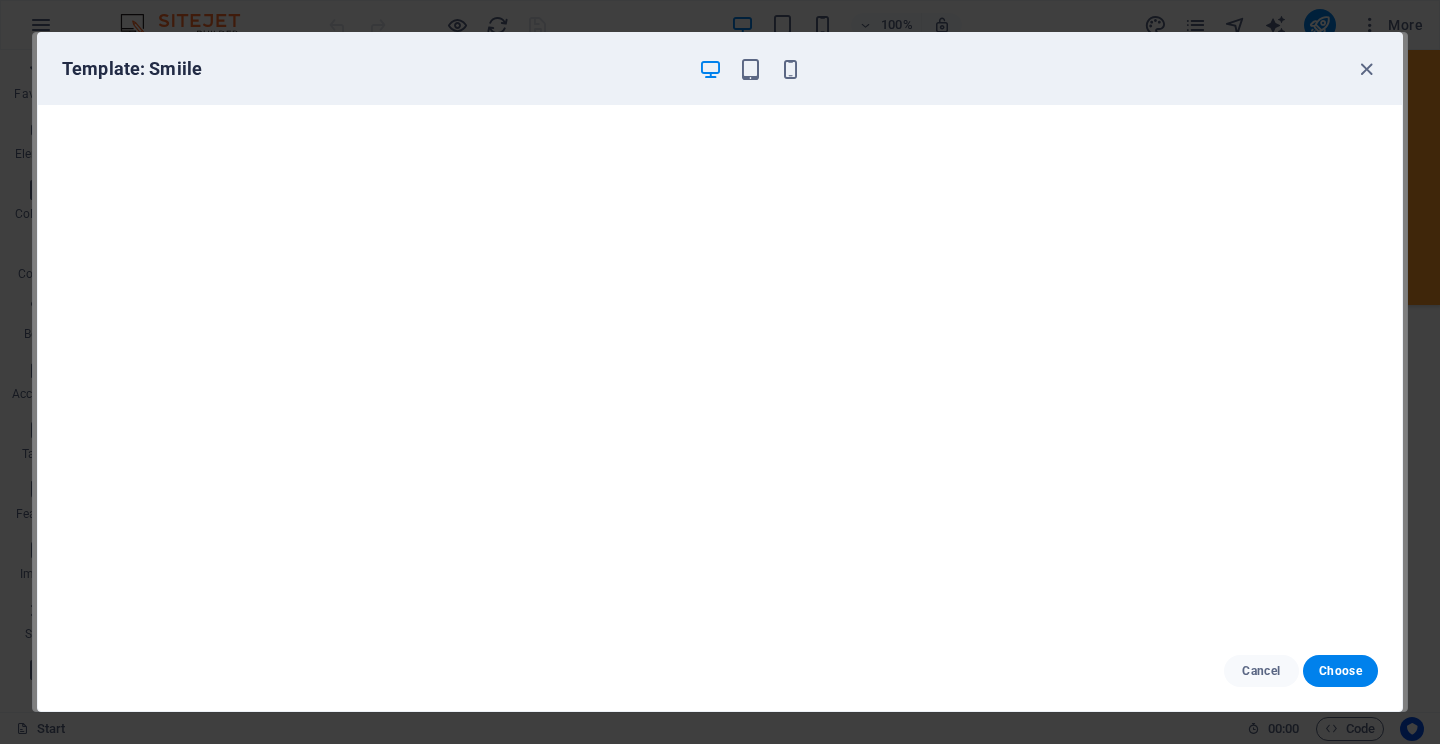 click on "Template: Smiile" at bounding box center [720, 69] 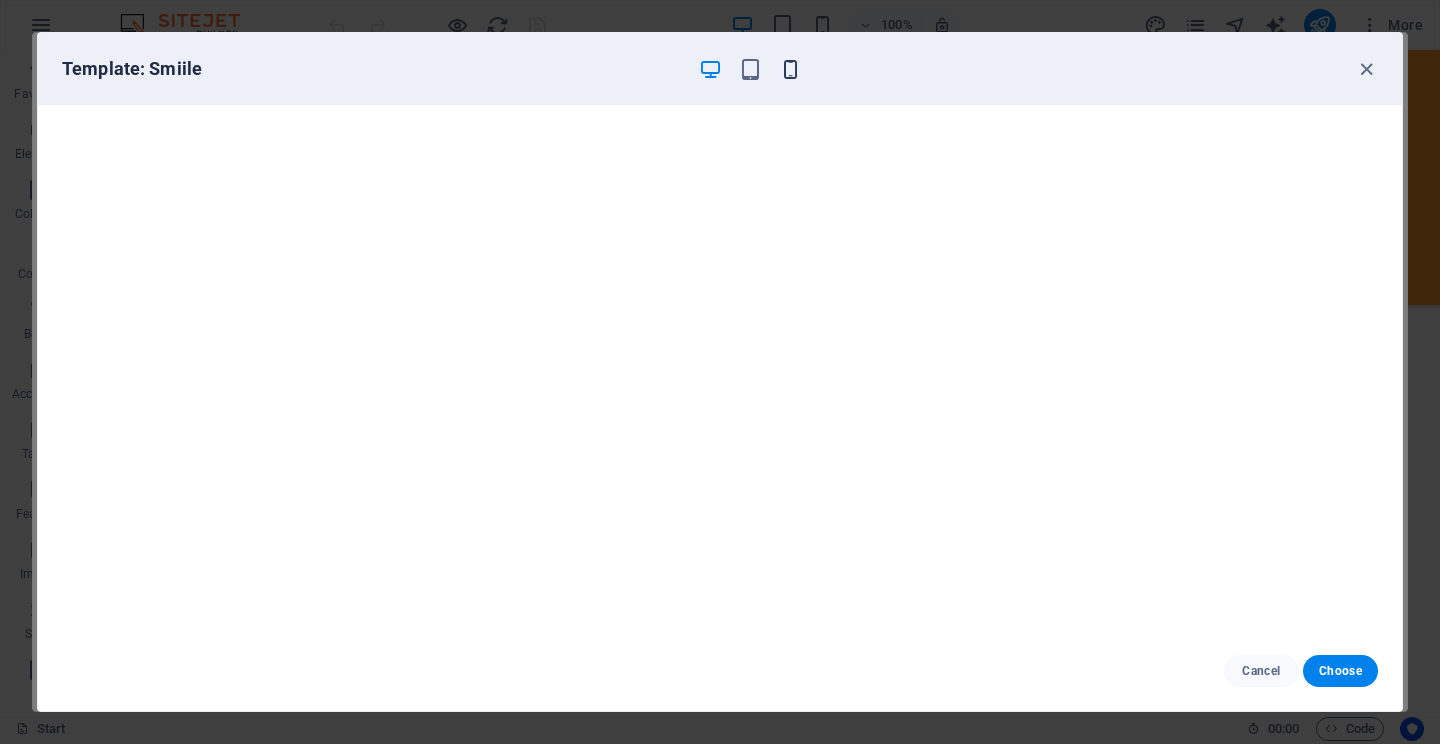 click at bounding box center [790, 69] 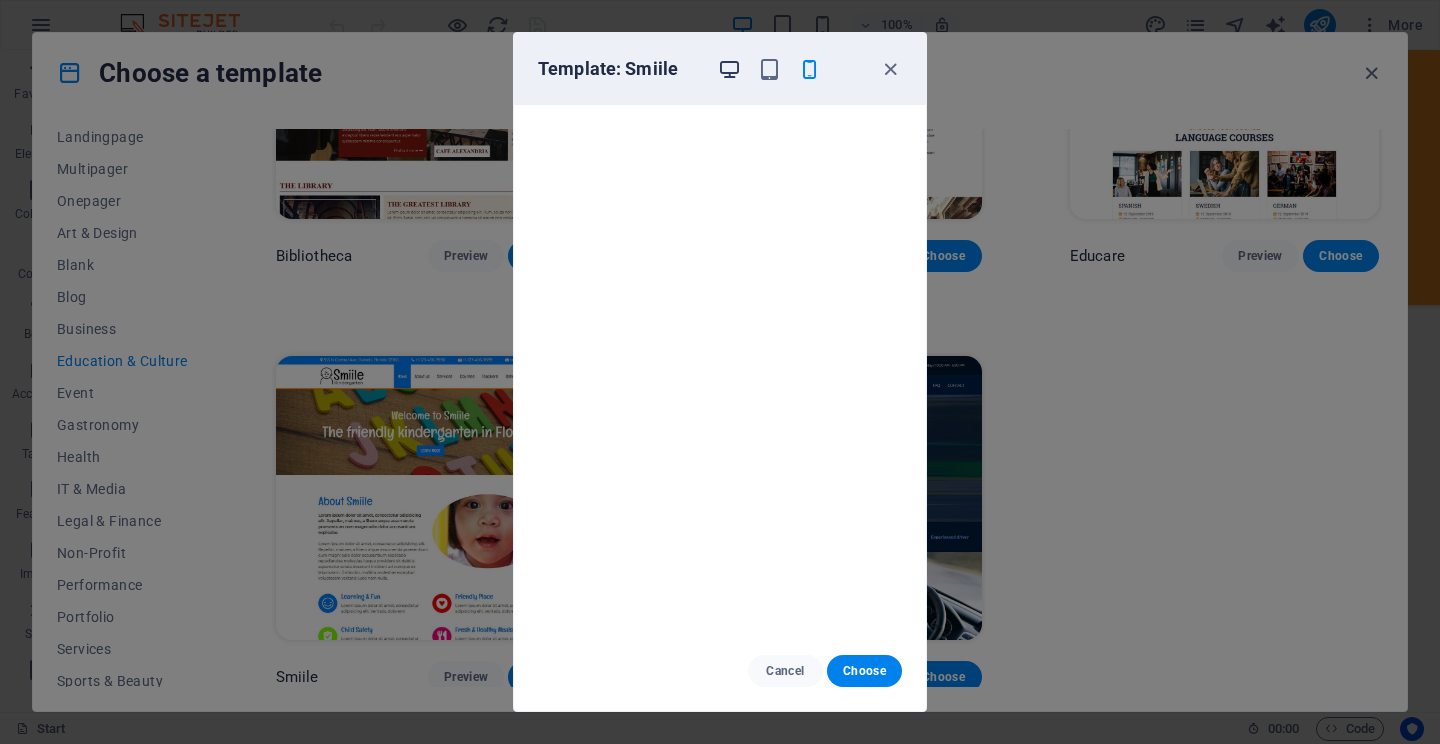 click at bounding box center [729, 69] 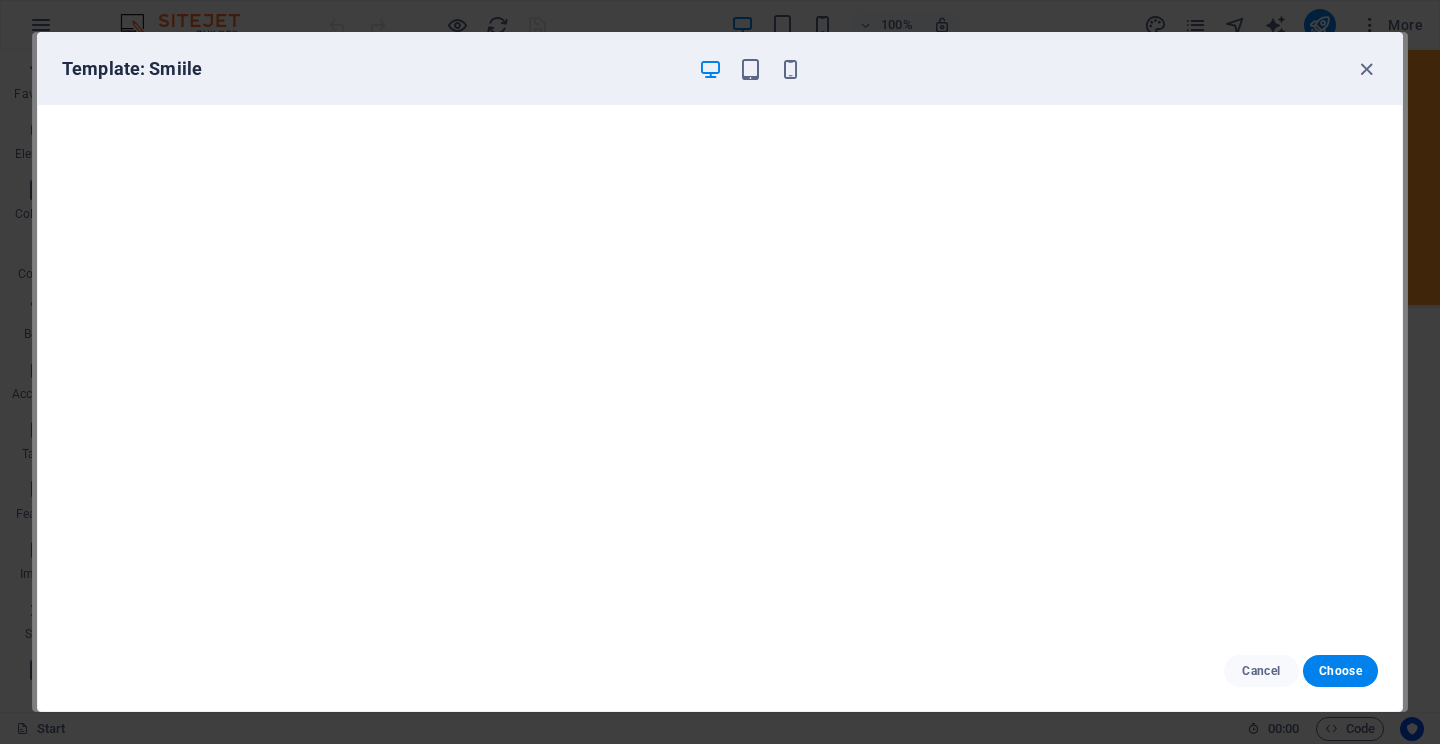 scroll, scrollTop: 0, scrollLeft: 0, axis: both 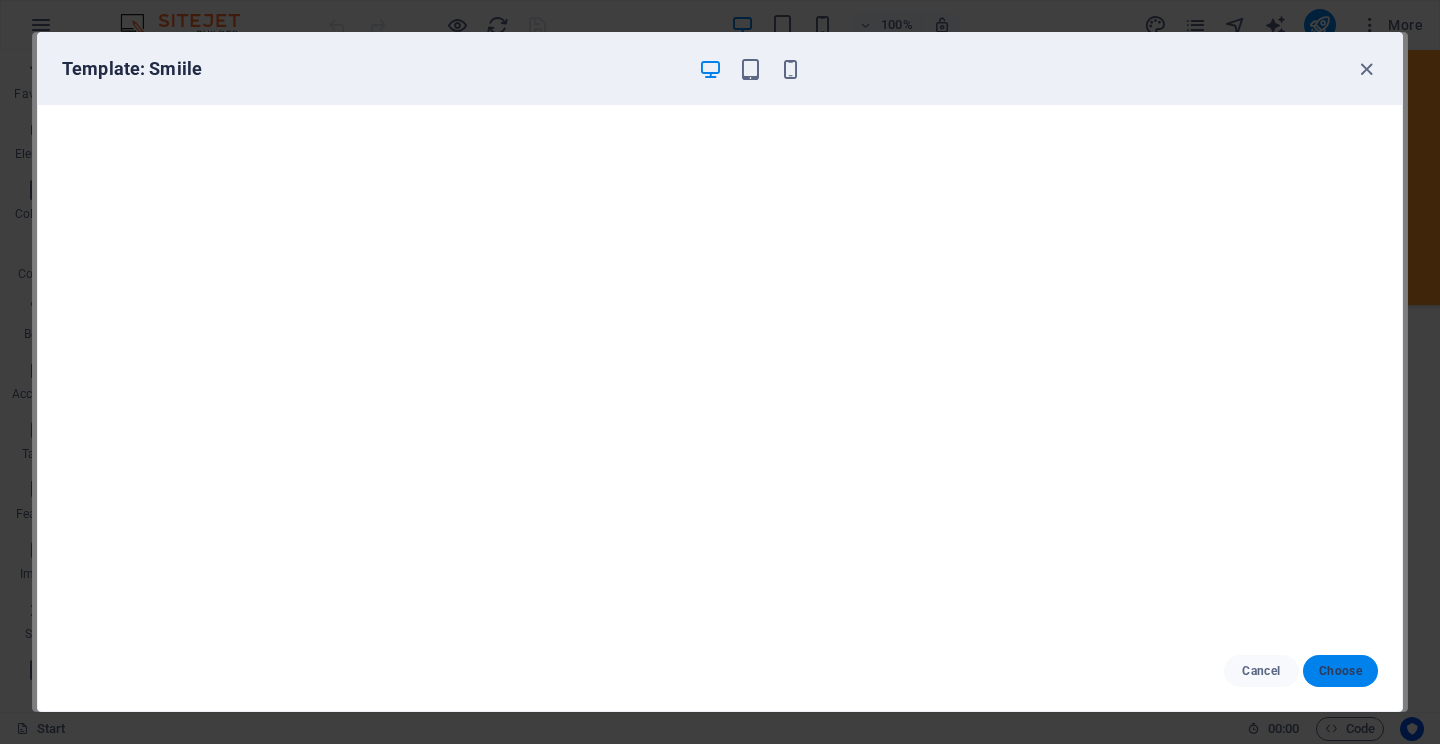 click on "Choose" at bounding box center (1340, 671) 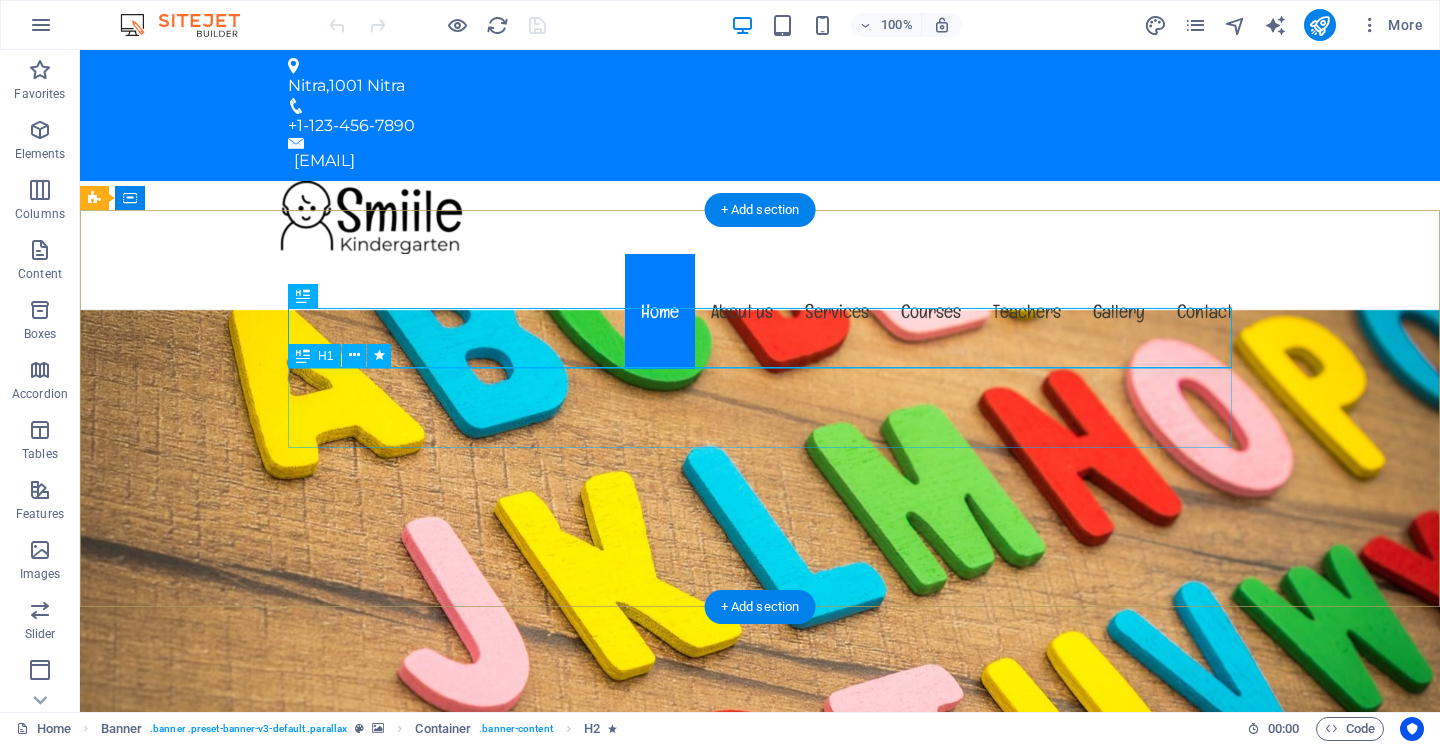 scroll, scrollTop: 0, scrollLeft: 0, axis: both 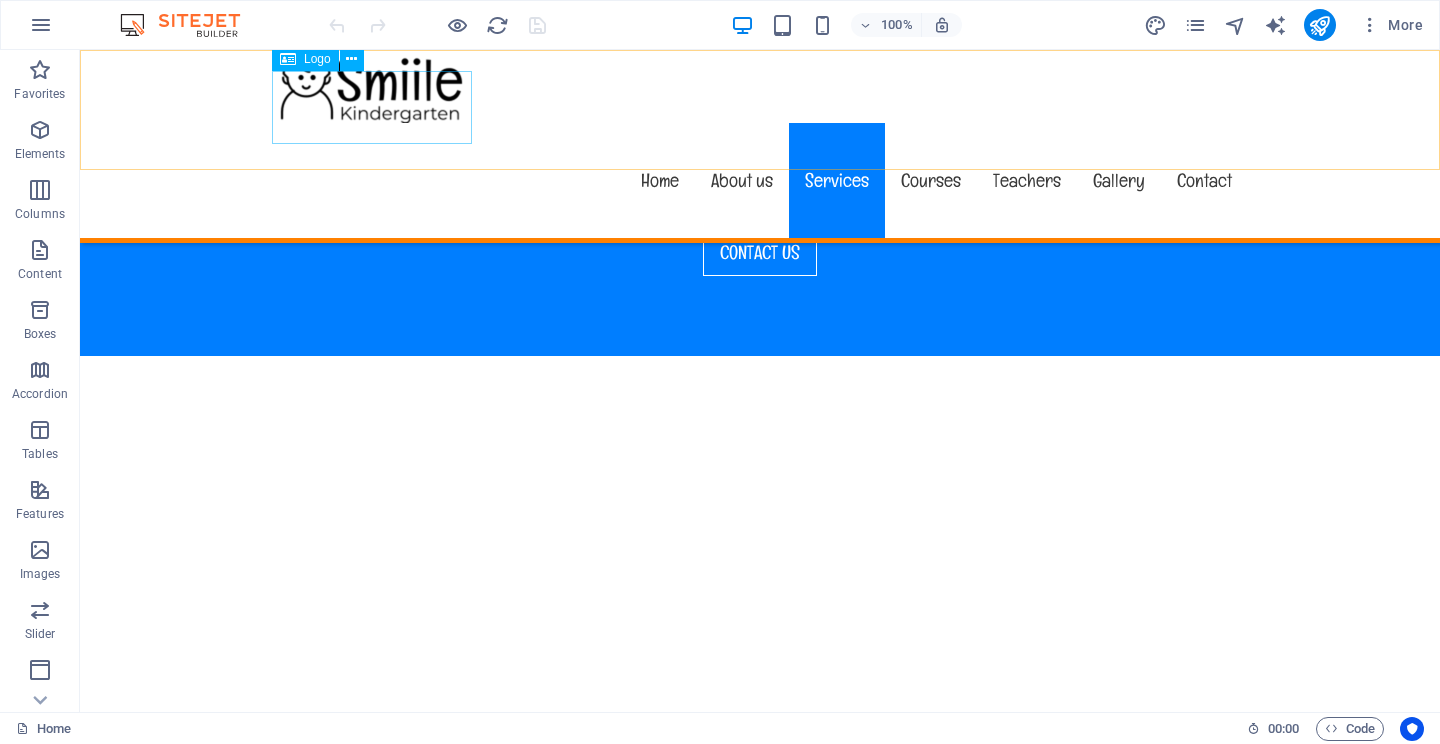 click at bounding box center [760, 86] 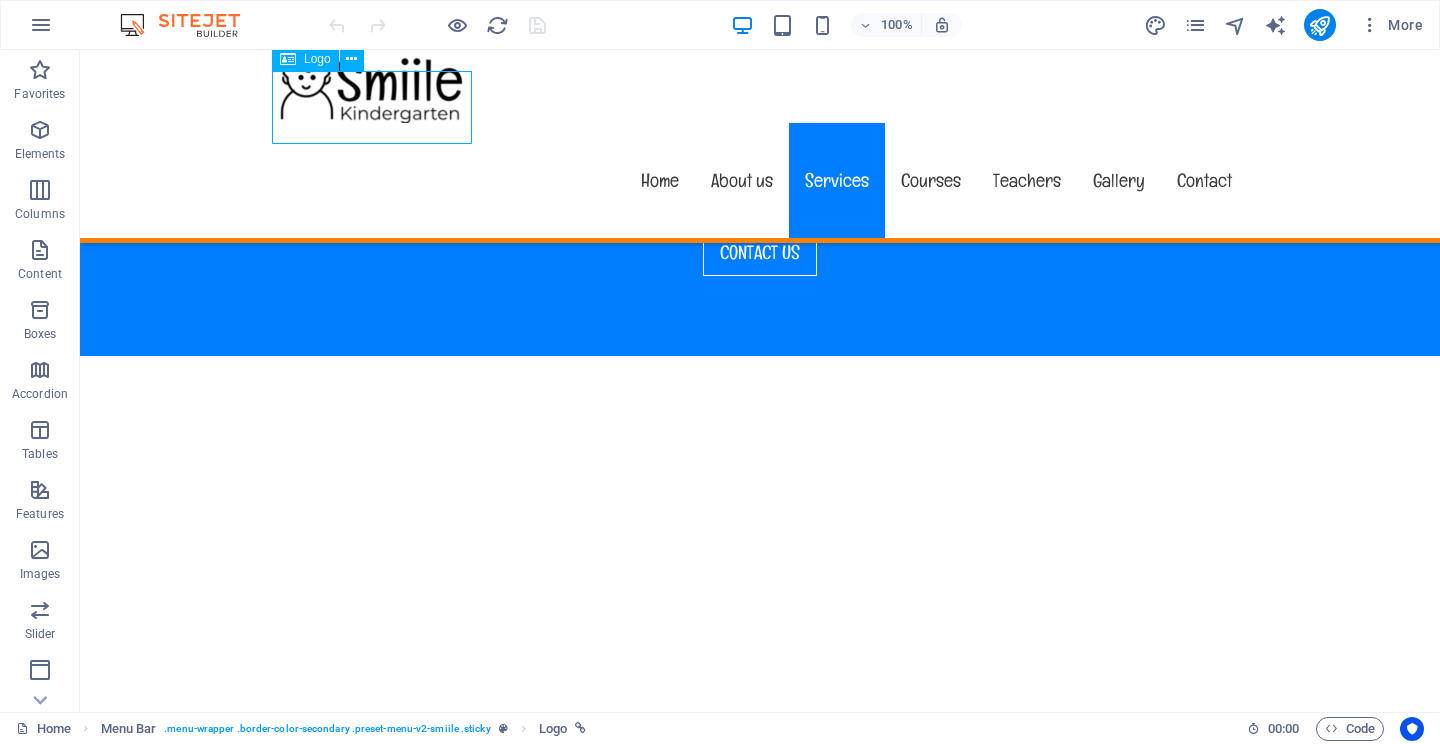 click at bounding box center (760, 86) 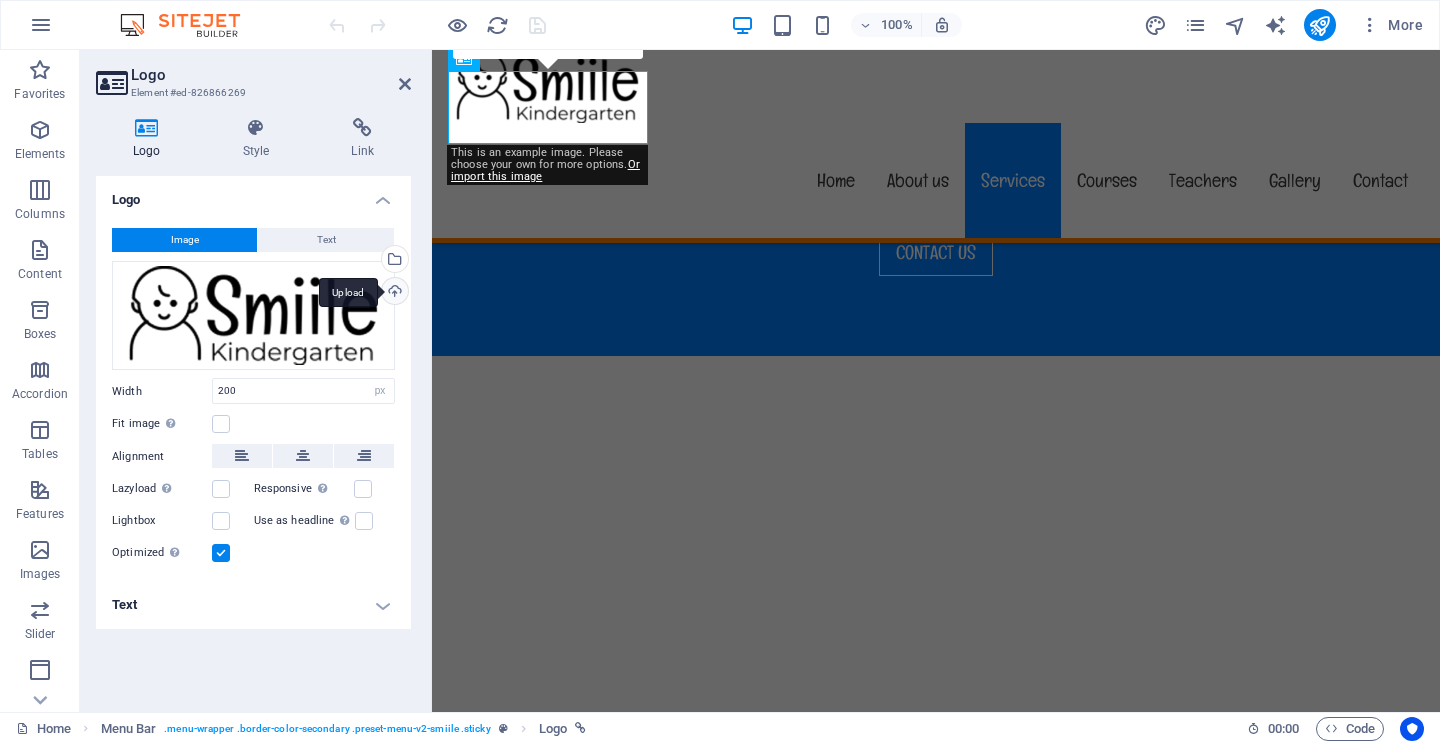click on "Upload" at bounding box center (393, 293) 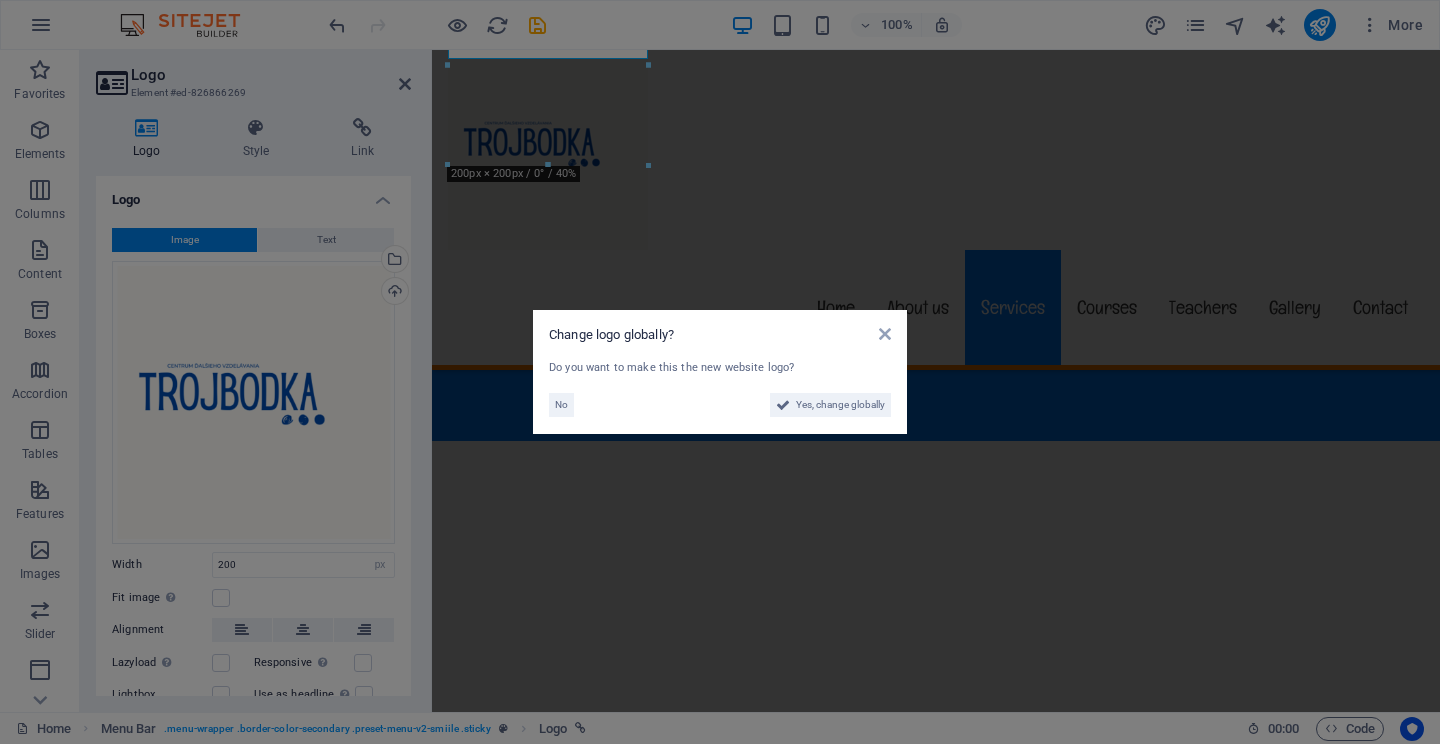 scroll, scrollTop: 3245, scrollLeft: 0, axis: vertical 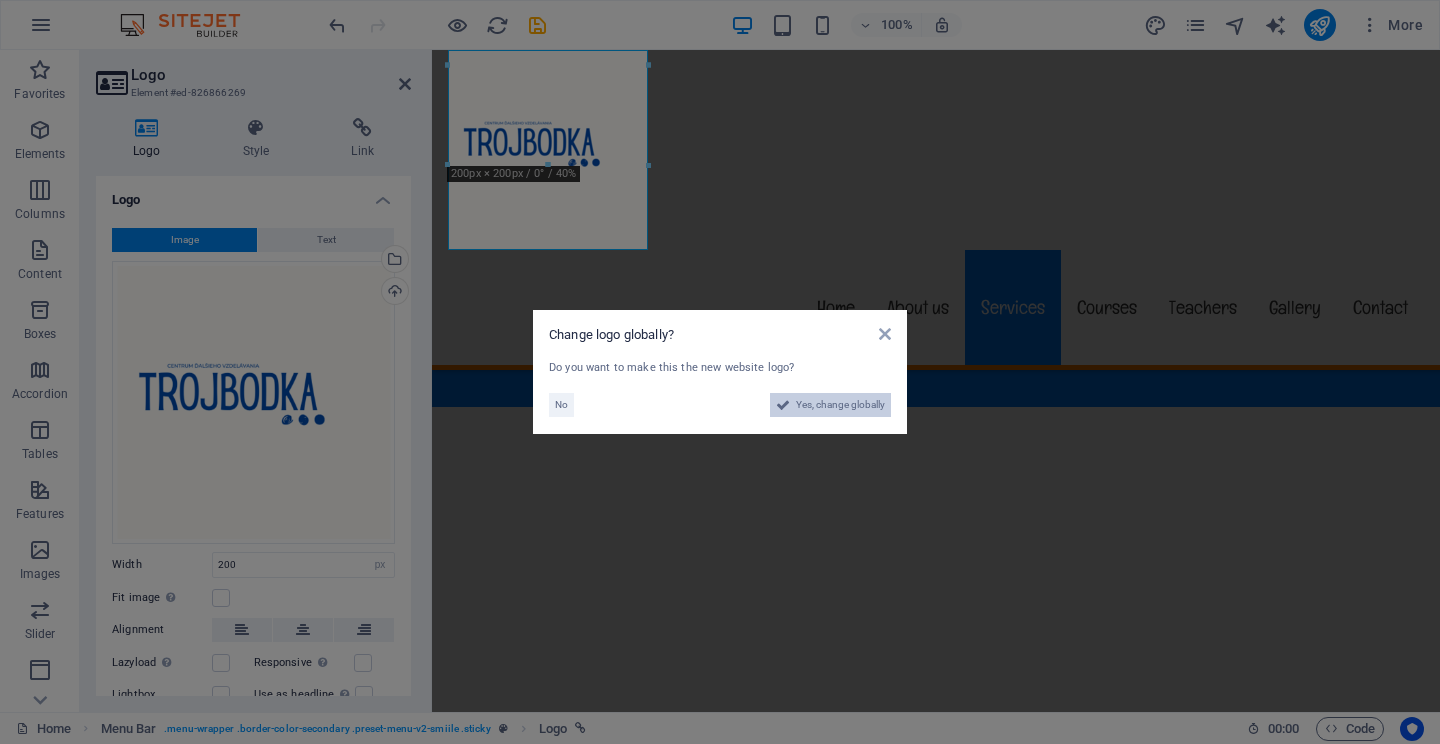 click on "Yes, change globally" at bounding box center [840, 405] 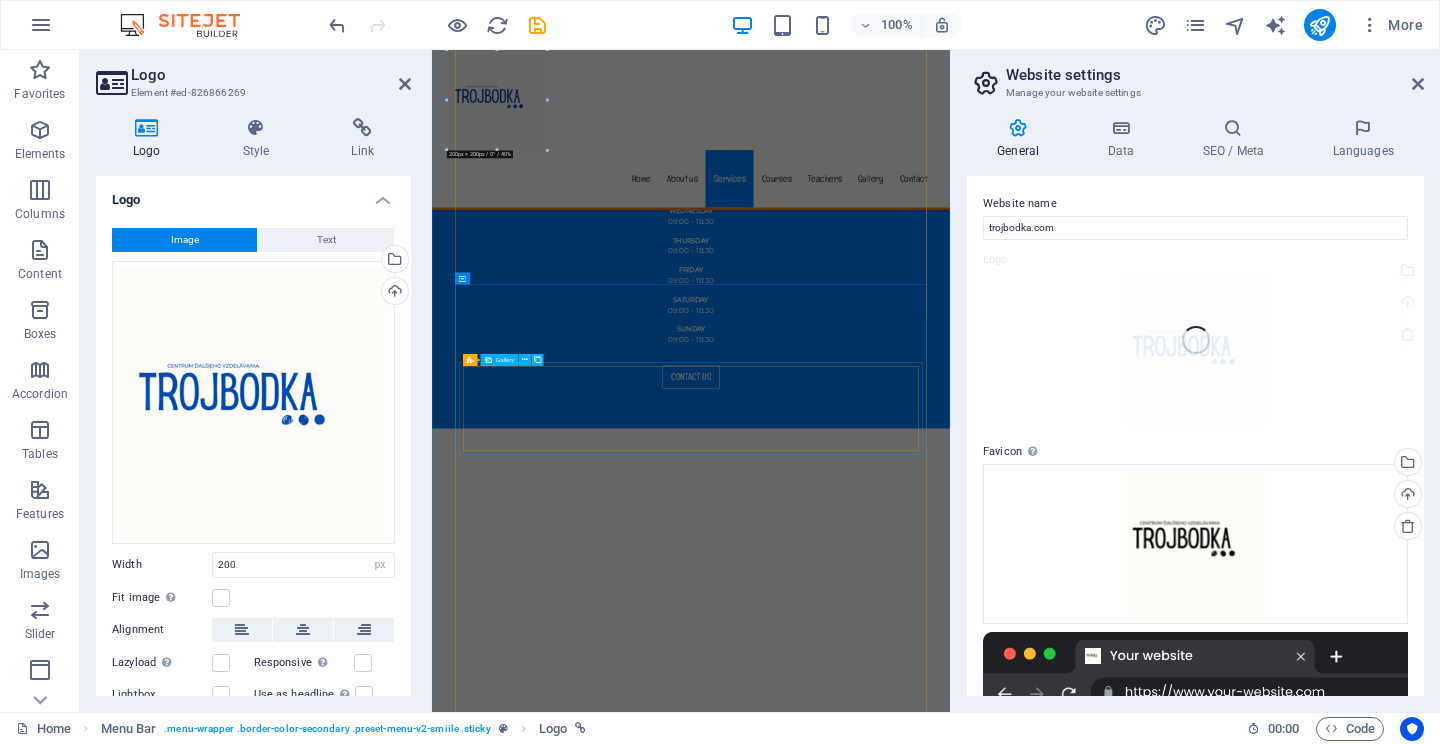 scroll, scrollTop: 3473, scrollLeft: 0, axis: vertical 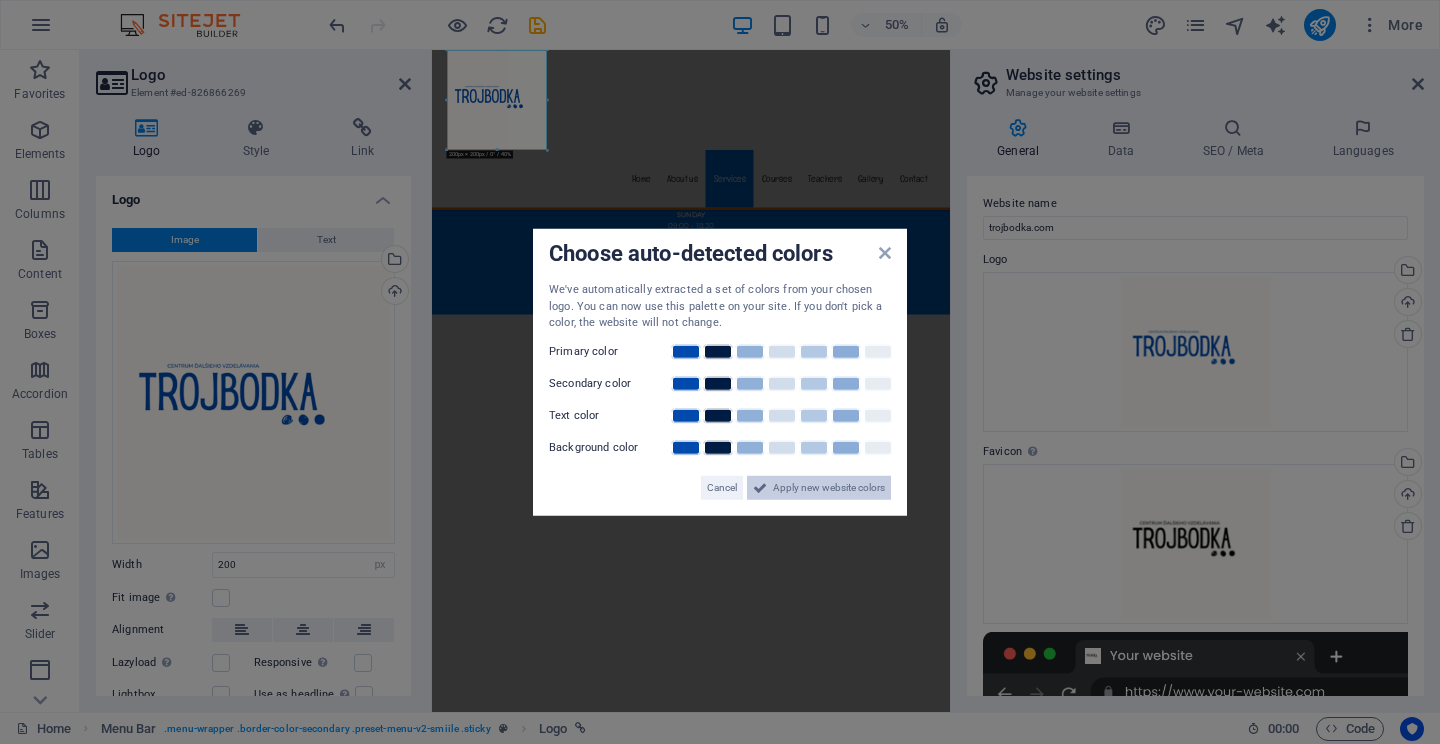 click on "Apply new website colors" at bounding box center [829, 487] 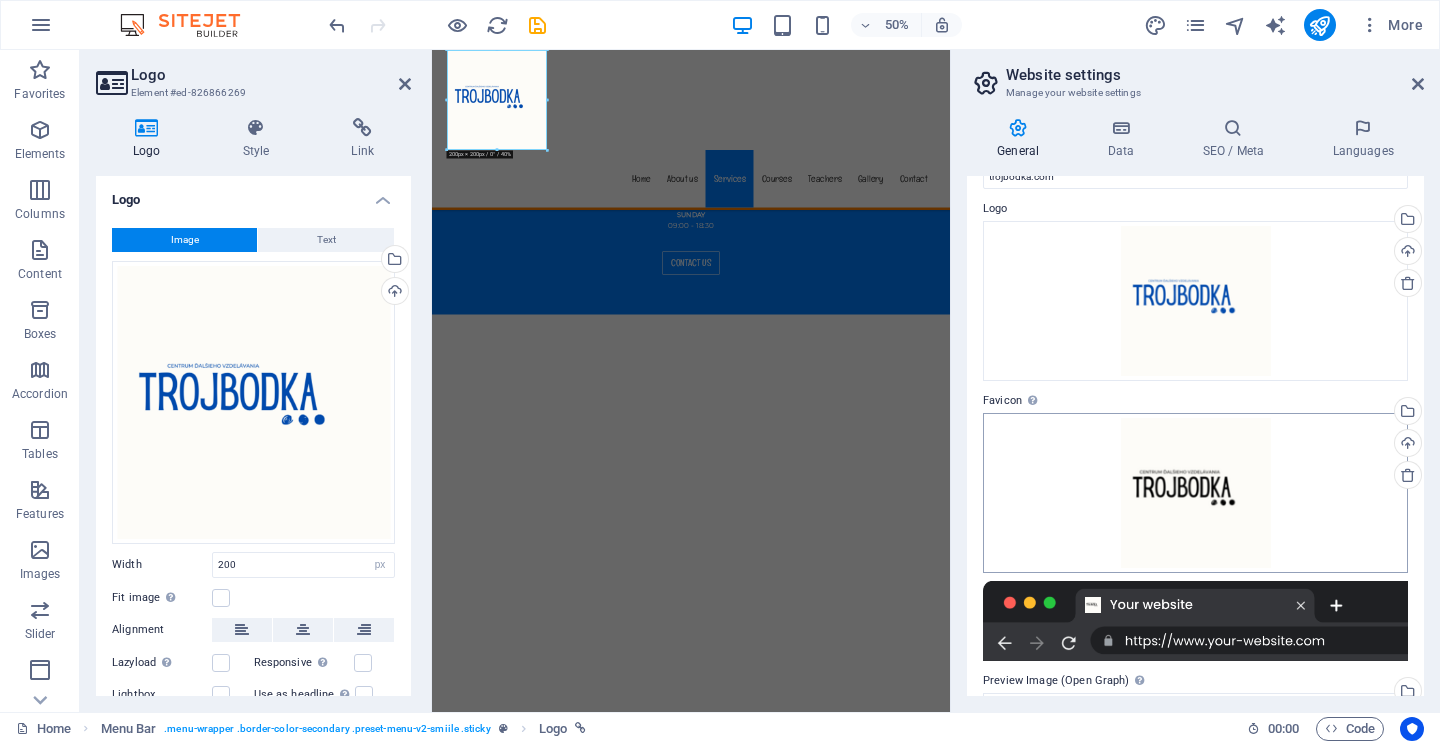 scroll, scrollTop: 0, scrollLeft: 0, axis: both 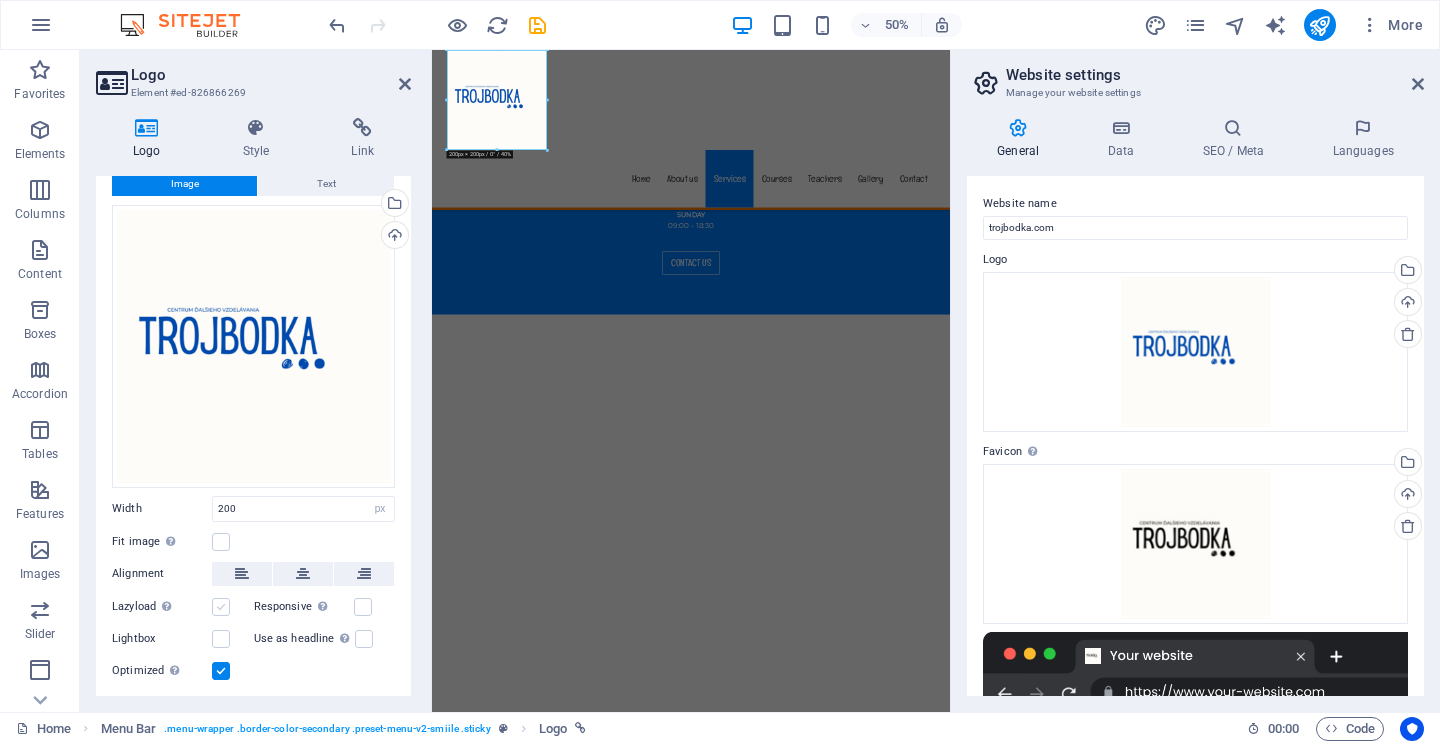click at bounding box center (221, 607) 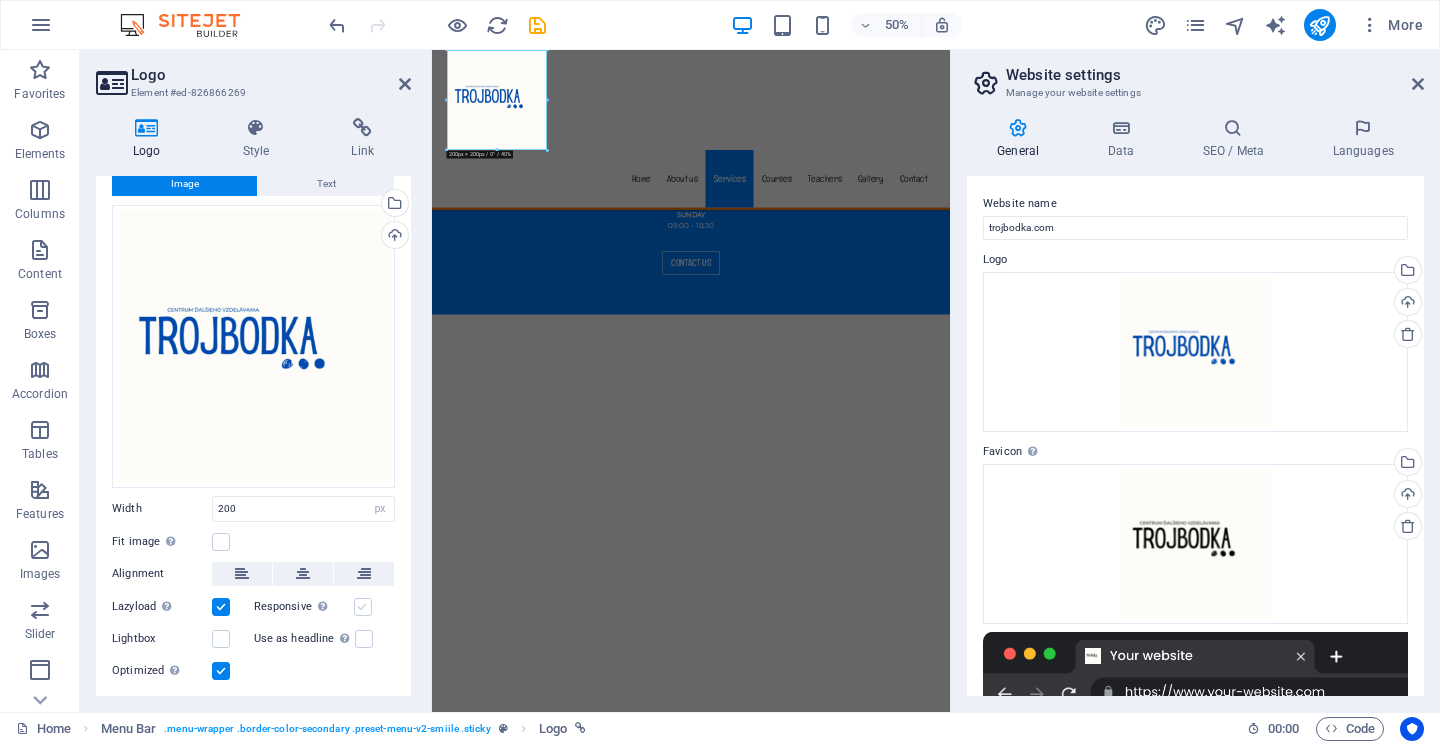 click at bounding box center (363, 607) 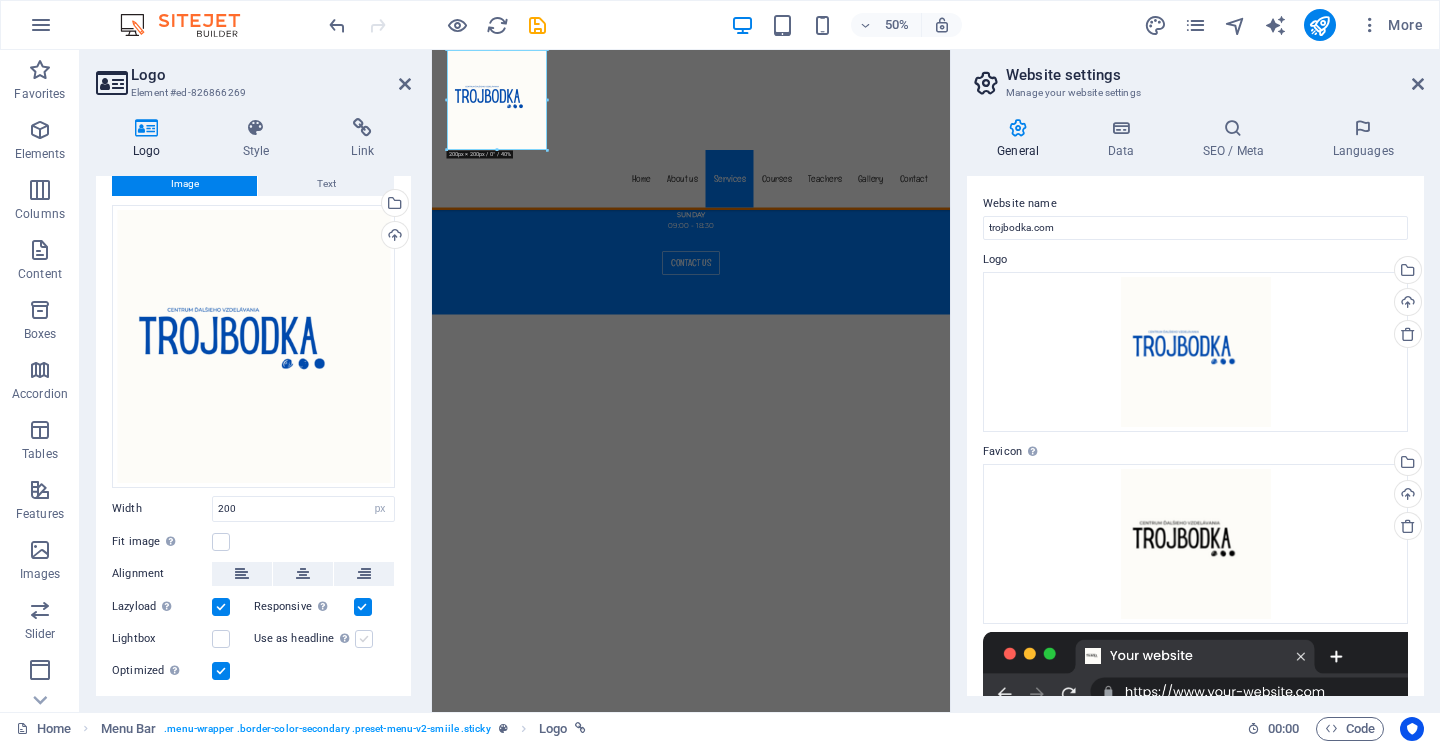 click at bounding box center (364, 639) 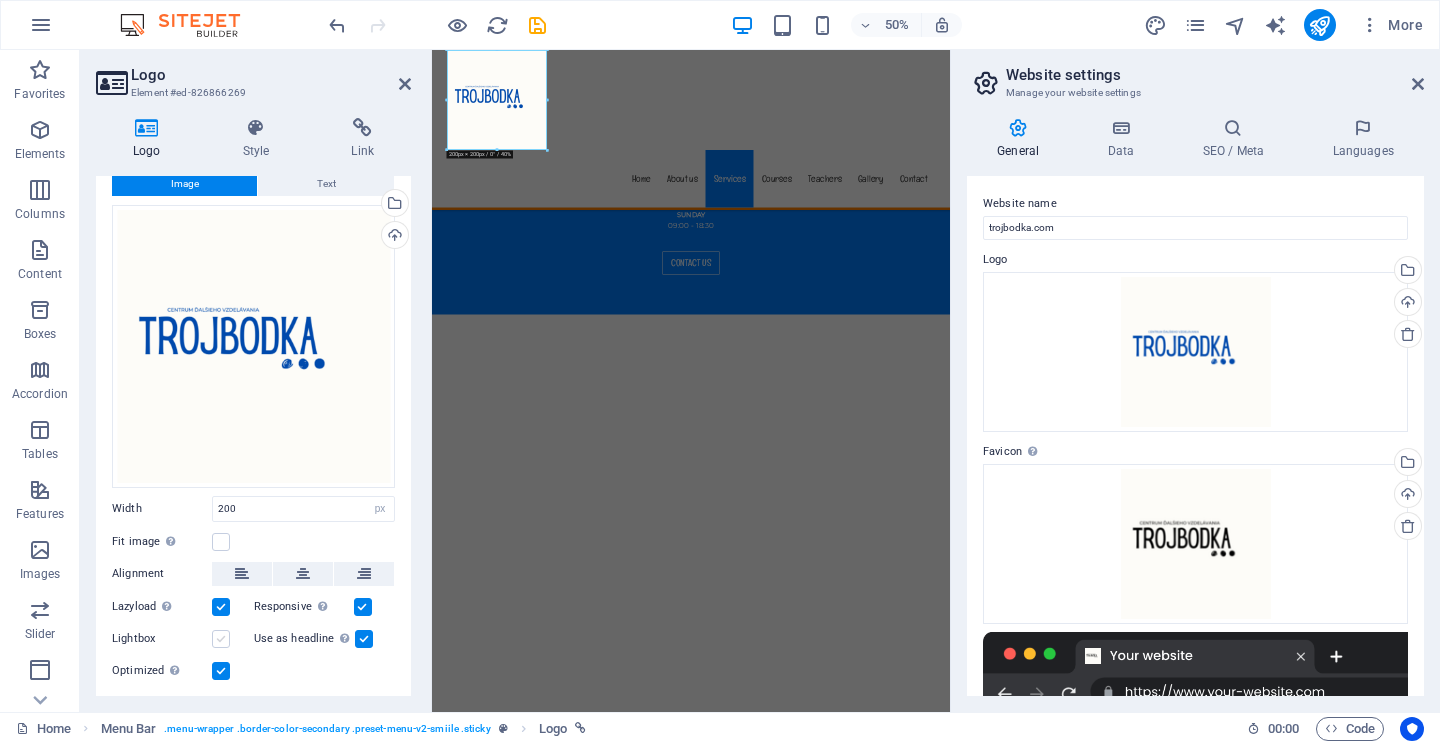 click at bounding box center (221, 639) 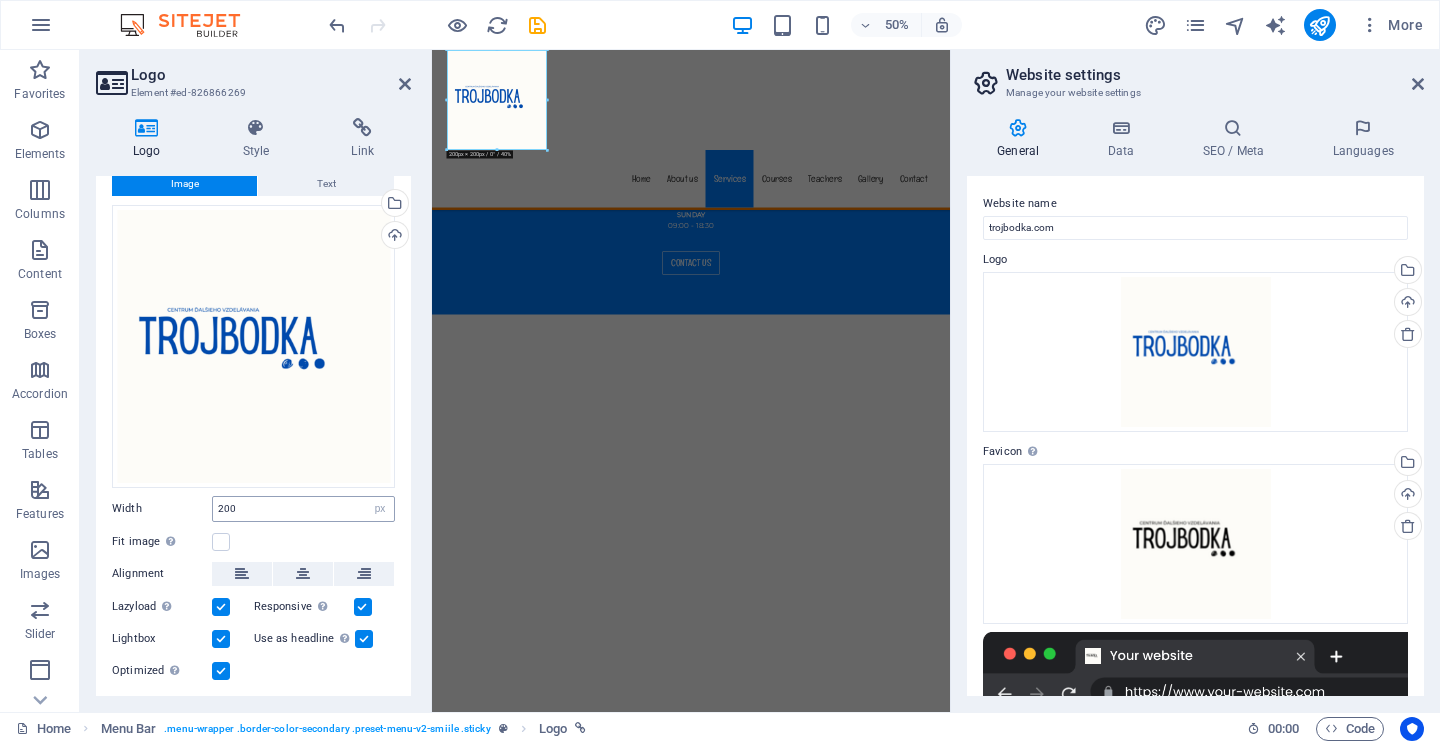 scroll, scrollTop: 39, scrollLeft: 0, axis: vertical 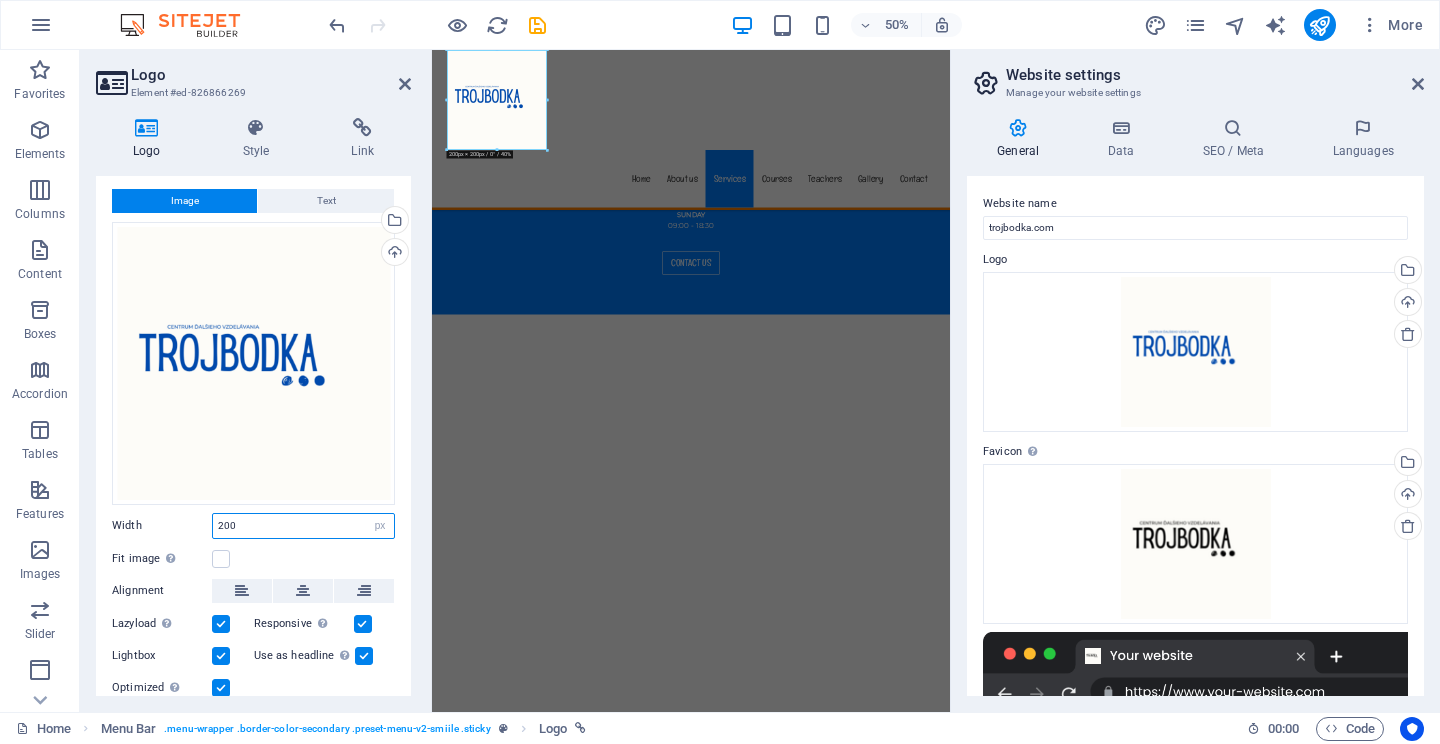 click on "200" at bounding box center [303, 526] 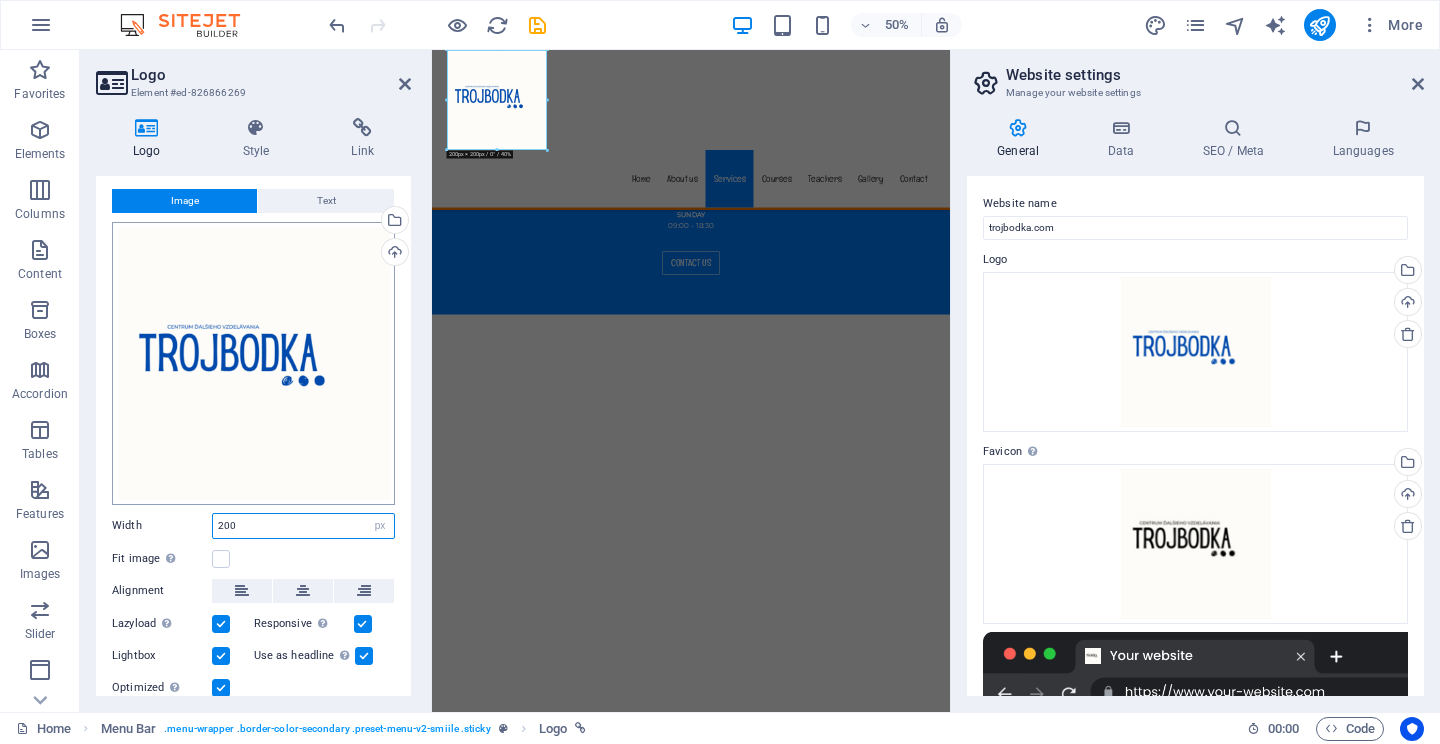 scroll, scrollTop: 0, scrollLeft: 0, axis: both 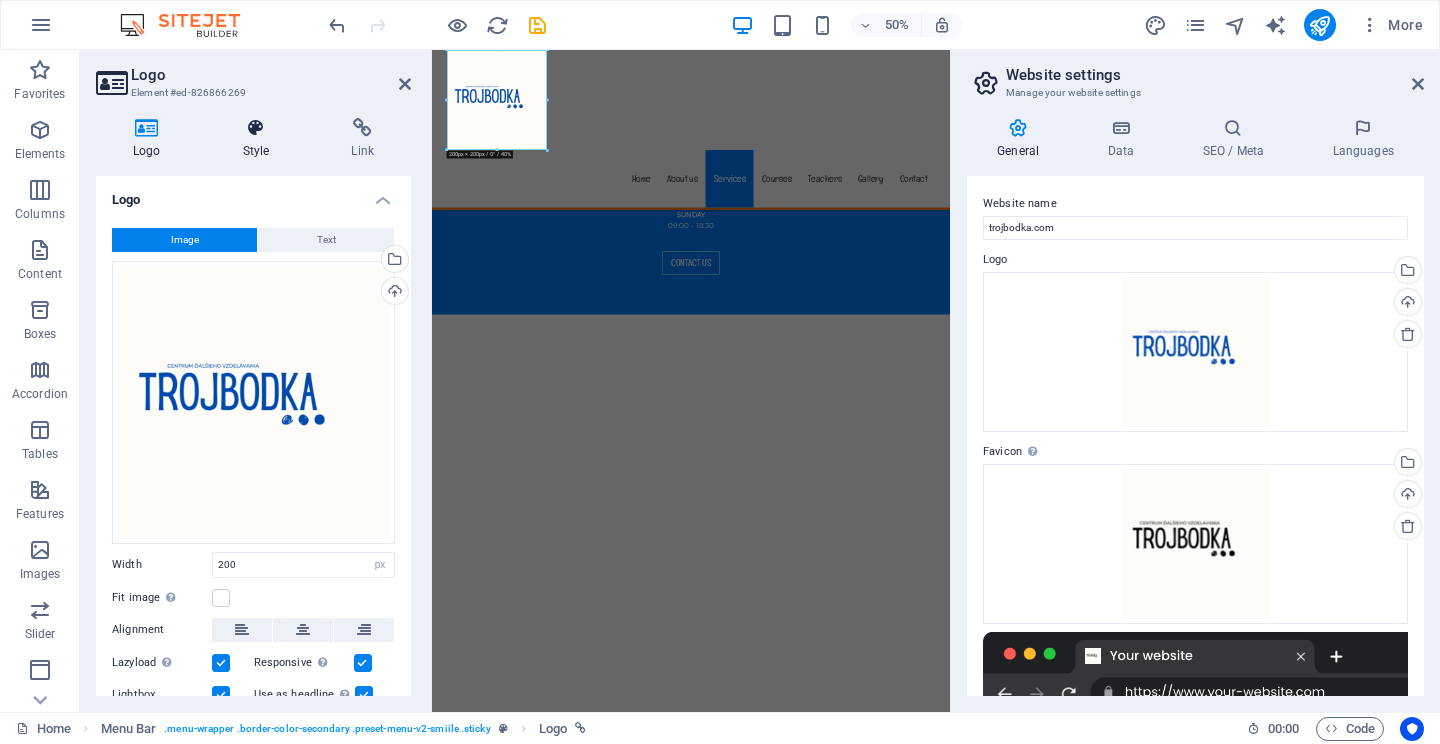 click on "Style" at bounding box center (260, 139) 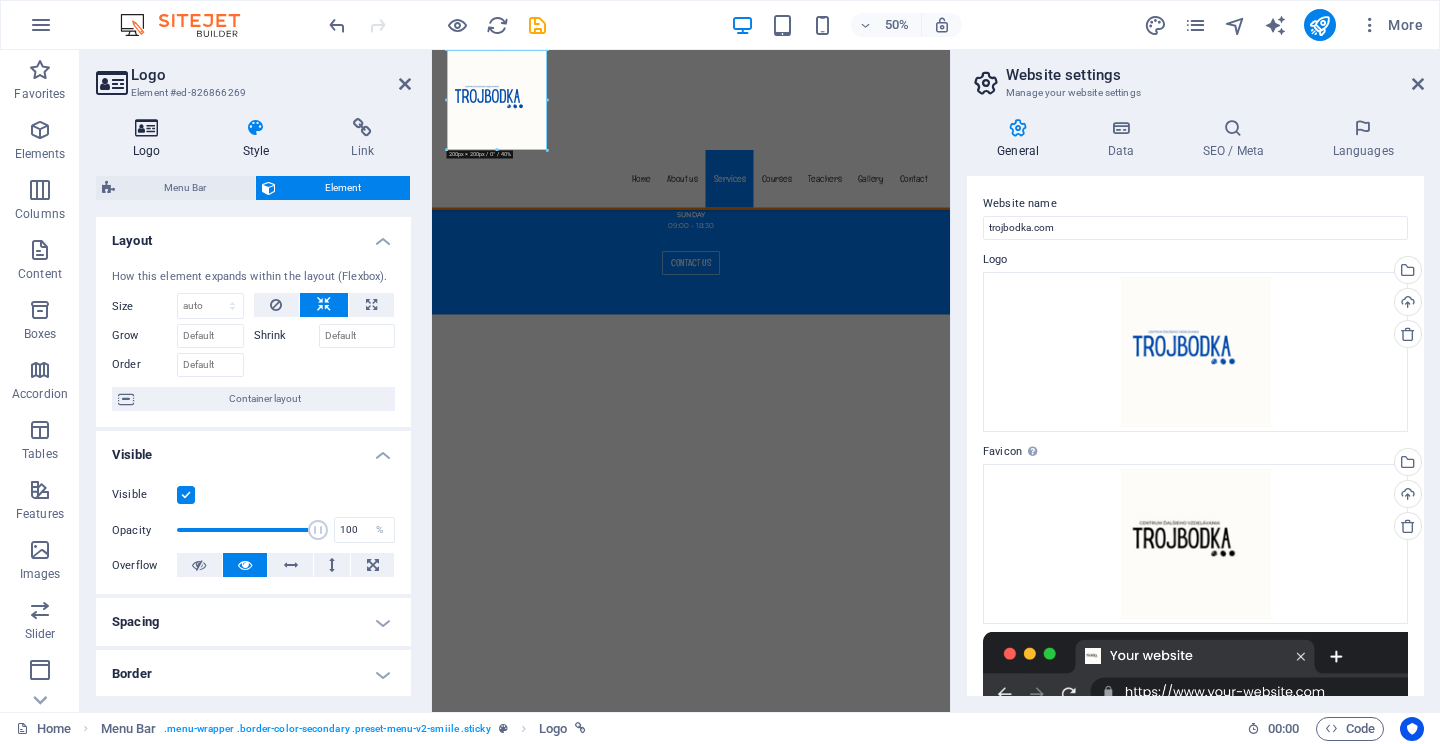 click at bounding box center [147, 128] 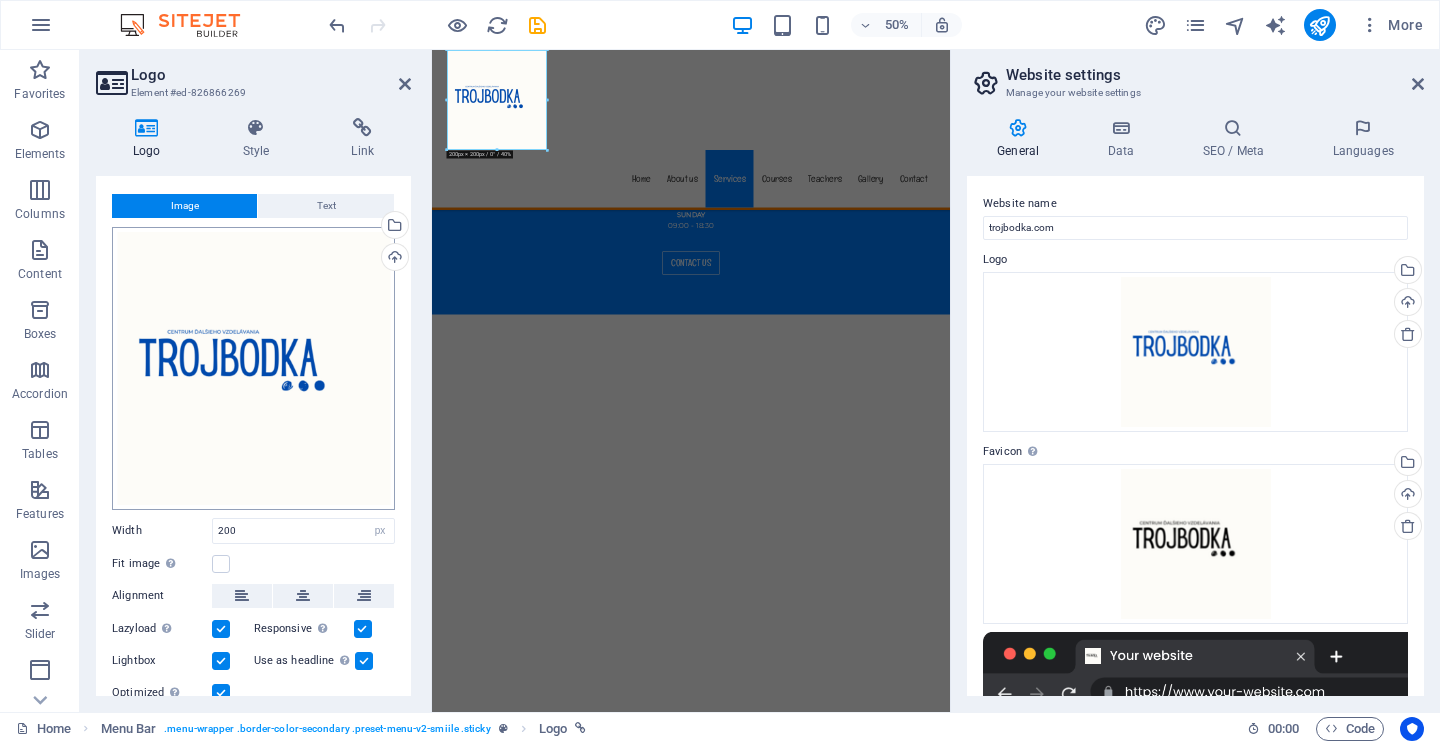 scroll, scrollTop: 32, scrollLeft: 0, axis: vertical 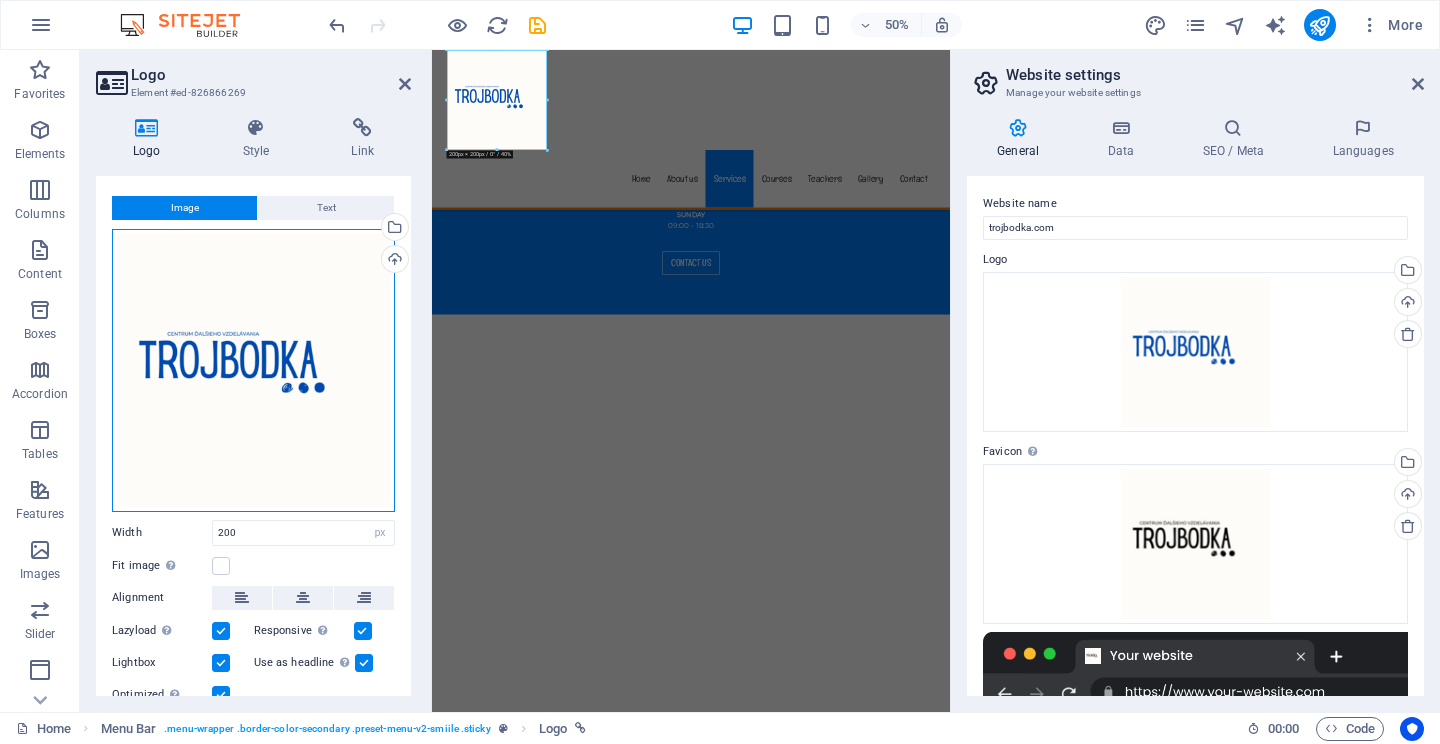 click on "Drag files here, click to choose files or select files from Files or our free stock photos & videos" at bounding box center (253, 370) 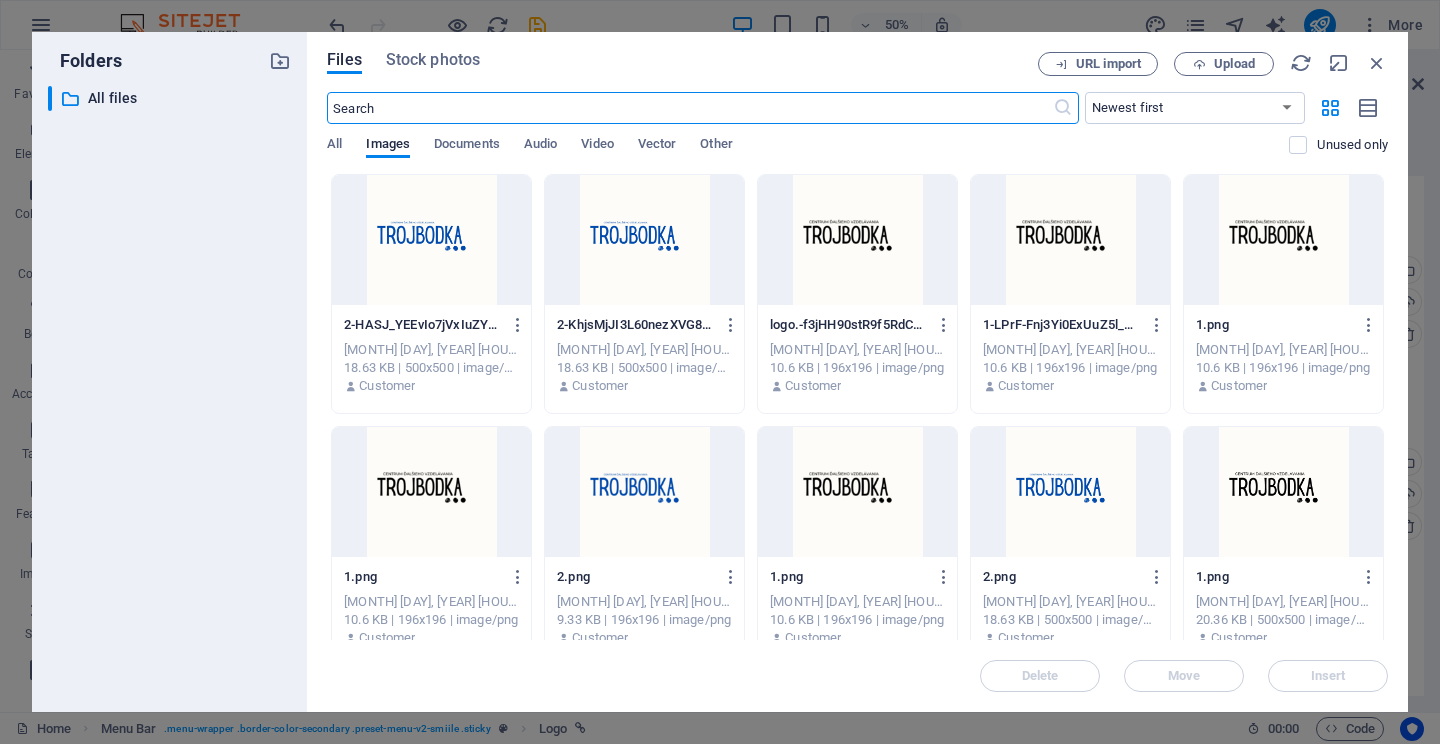 scroll, scrollTop: 0, scrollLeft: 0, axis: both 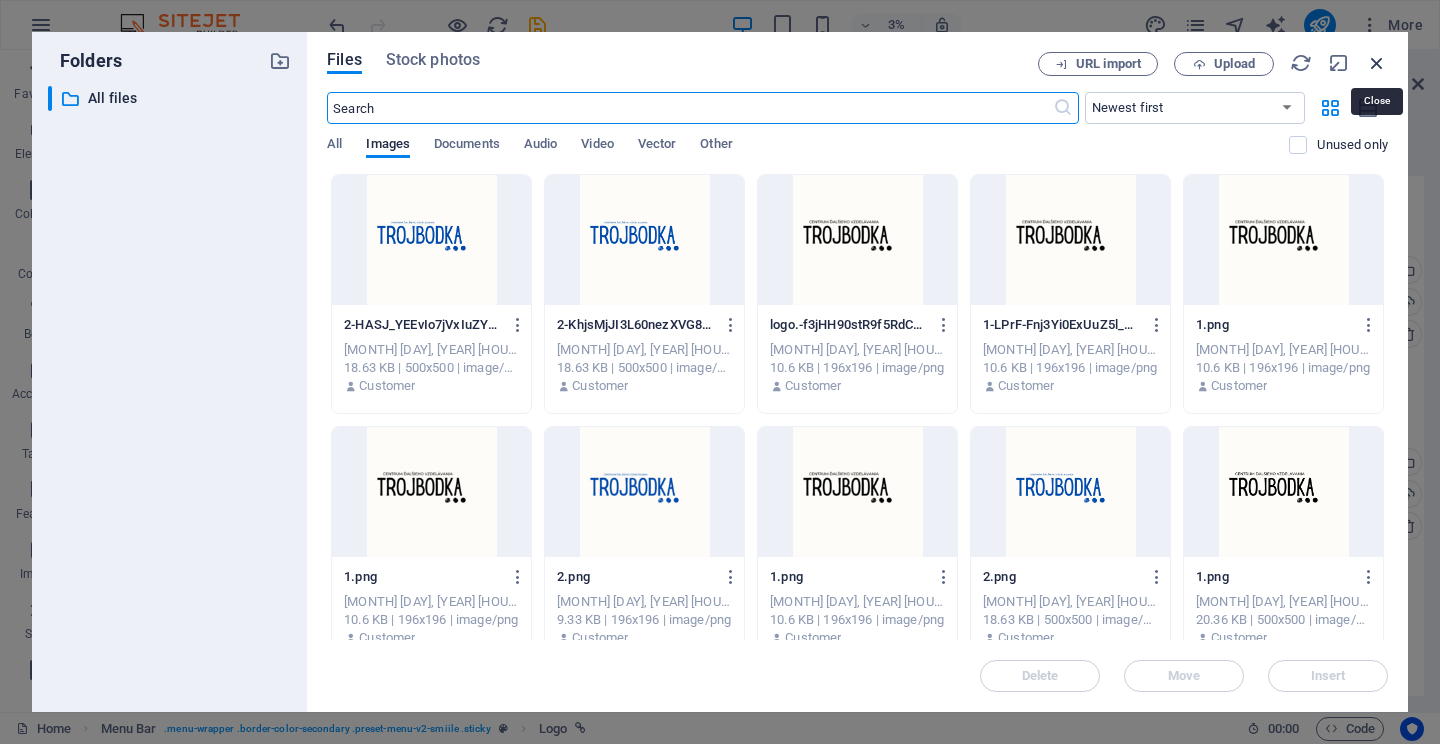 click at bounding box center (1377, 63) 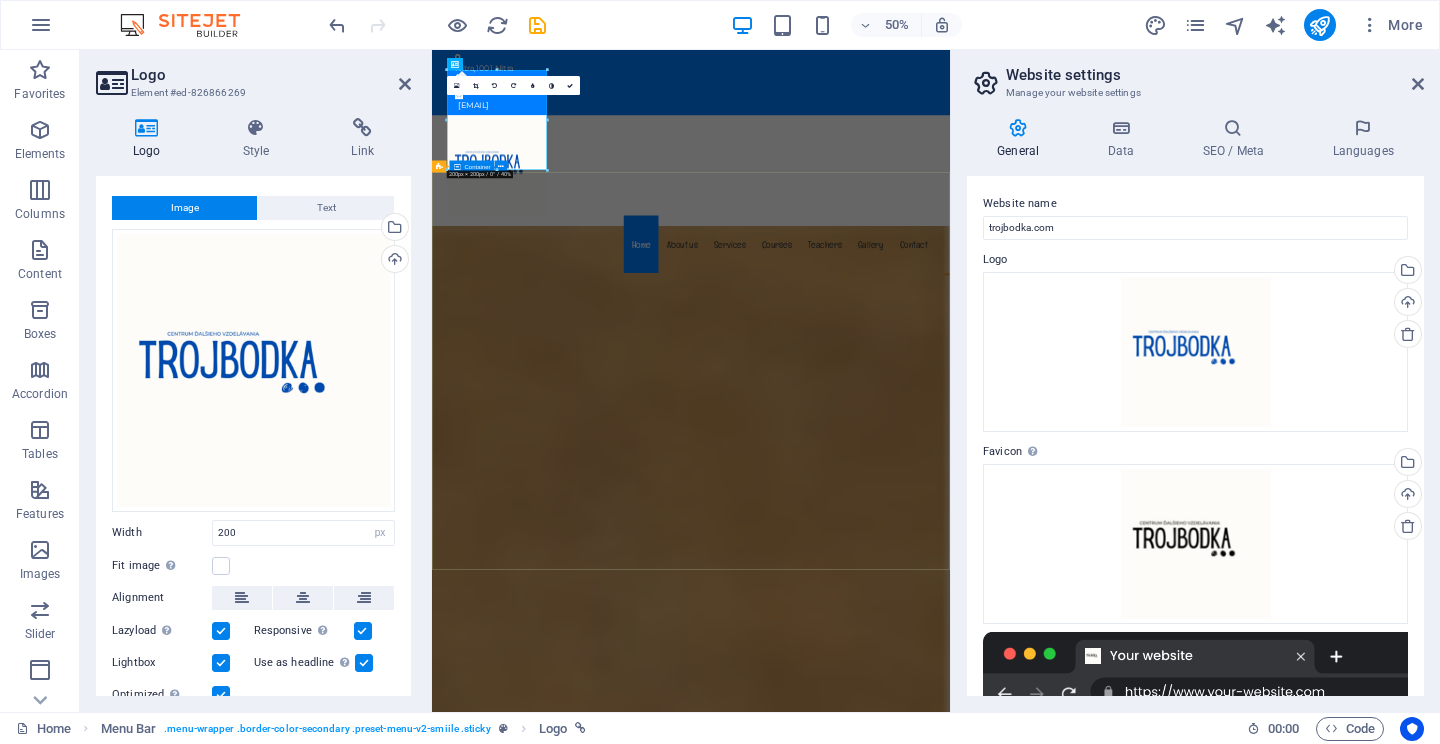 click on "Welcome to trojbodka.com The friendly kindergarten in [LOCATION] Learn more" at bounding box center [950, 18219] 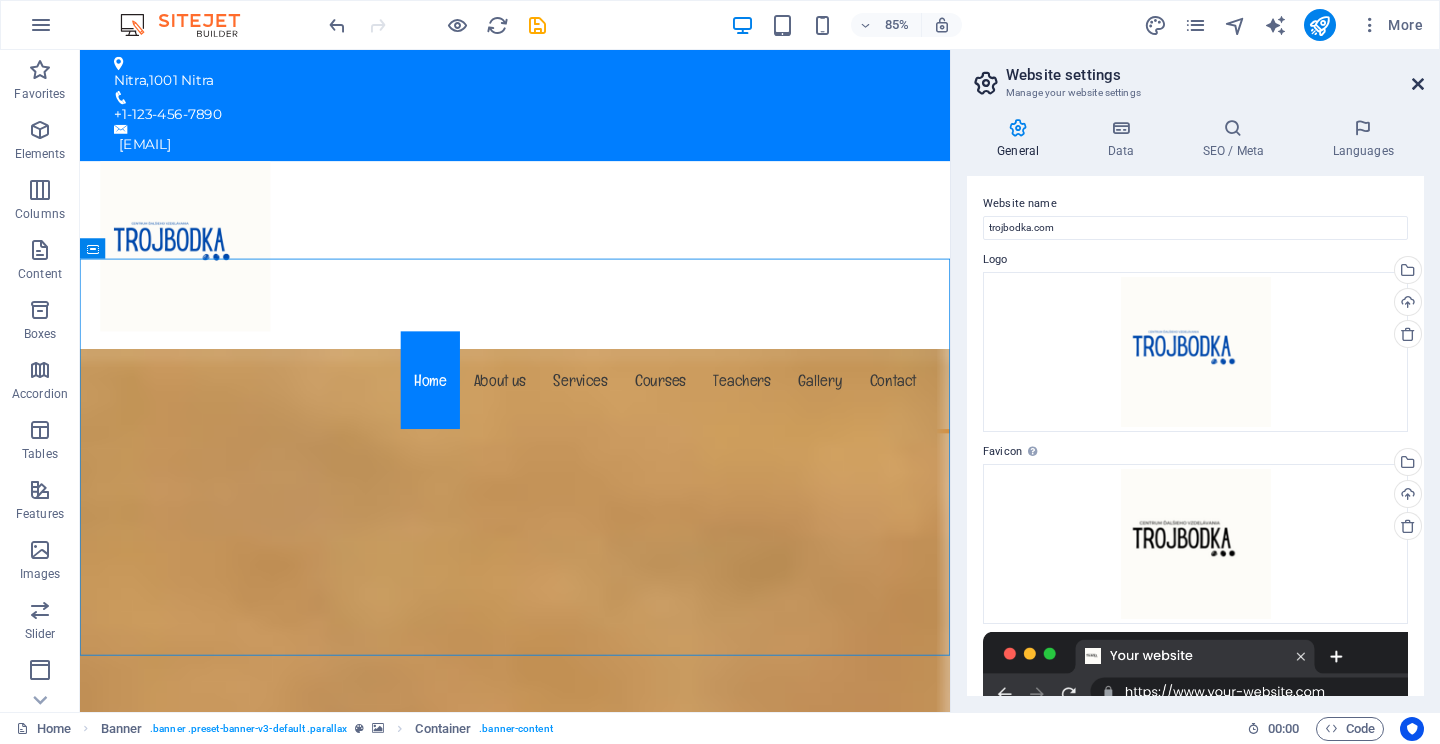 click at bounding box center [1418, 84] 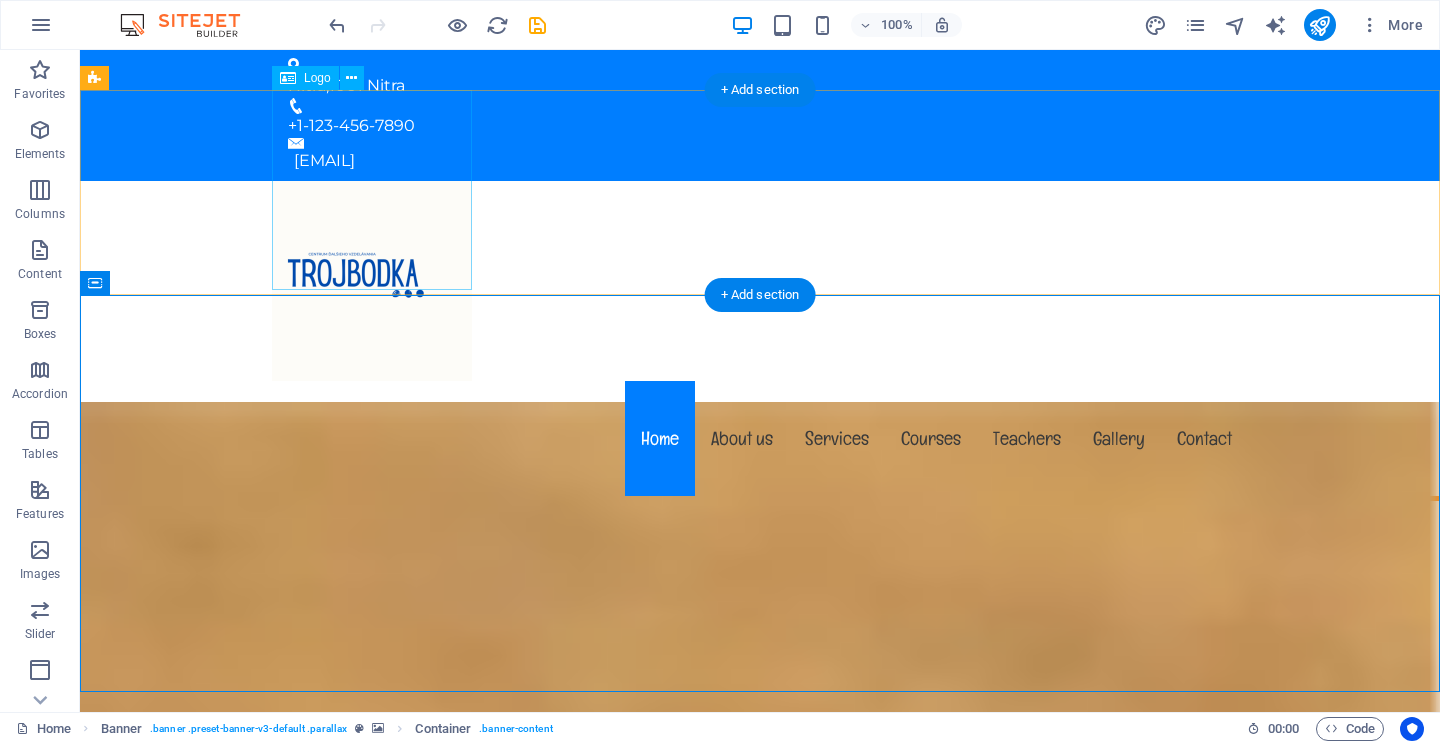 click at bounding box center [760, 281] 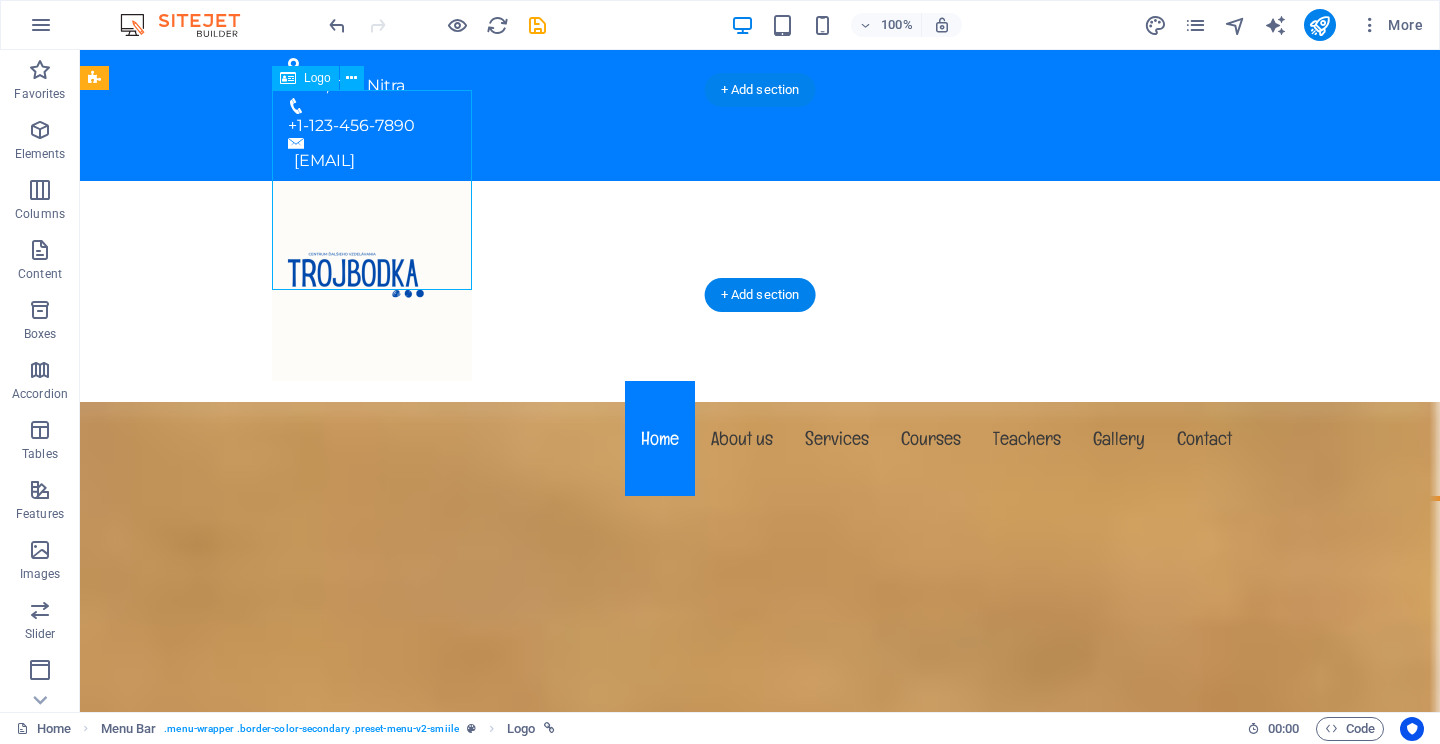 click at bounding box center [760, 281] 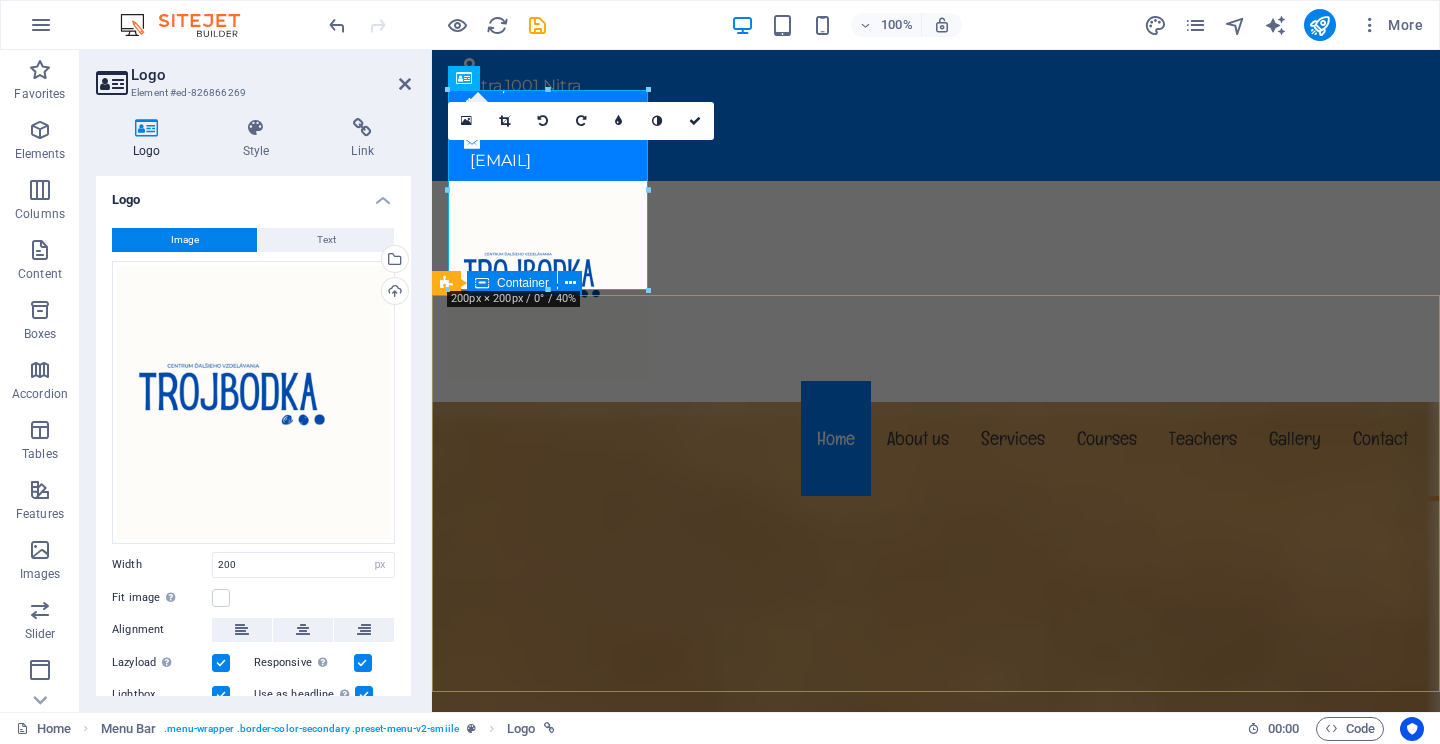 click on "Welcome to trojbodka.com The friendly kindergarten in [LOCATION] Learn more" at bounding box center (936, 18219) 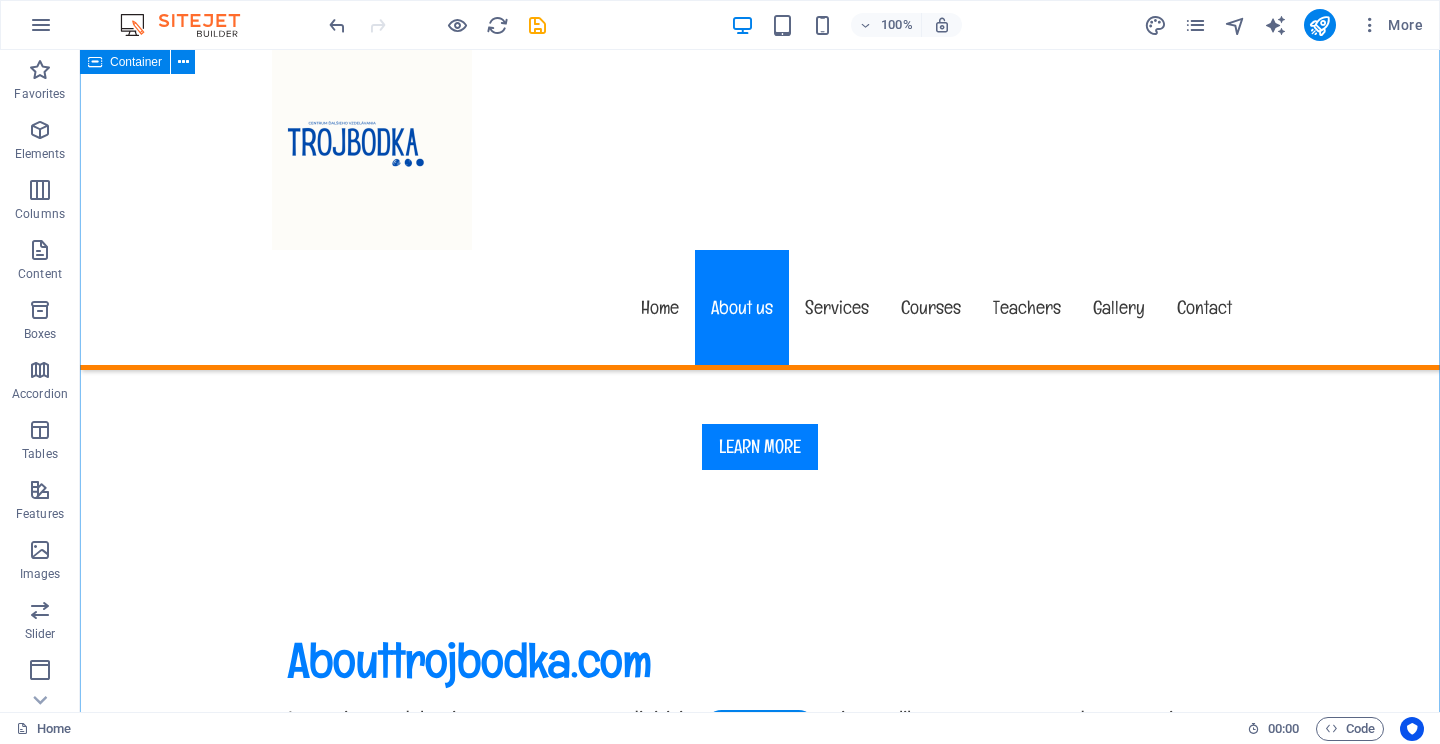 scroll, scrollTop: 808, scrollLeft: 0, axis: vertical 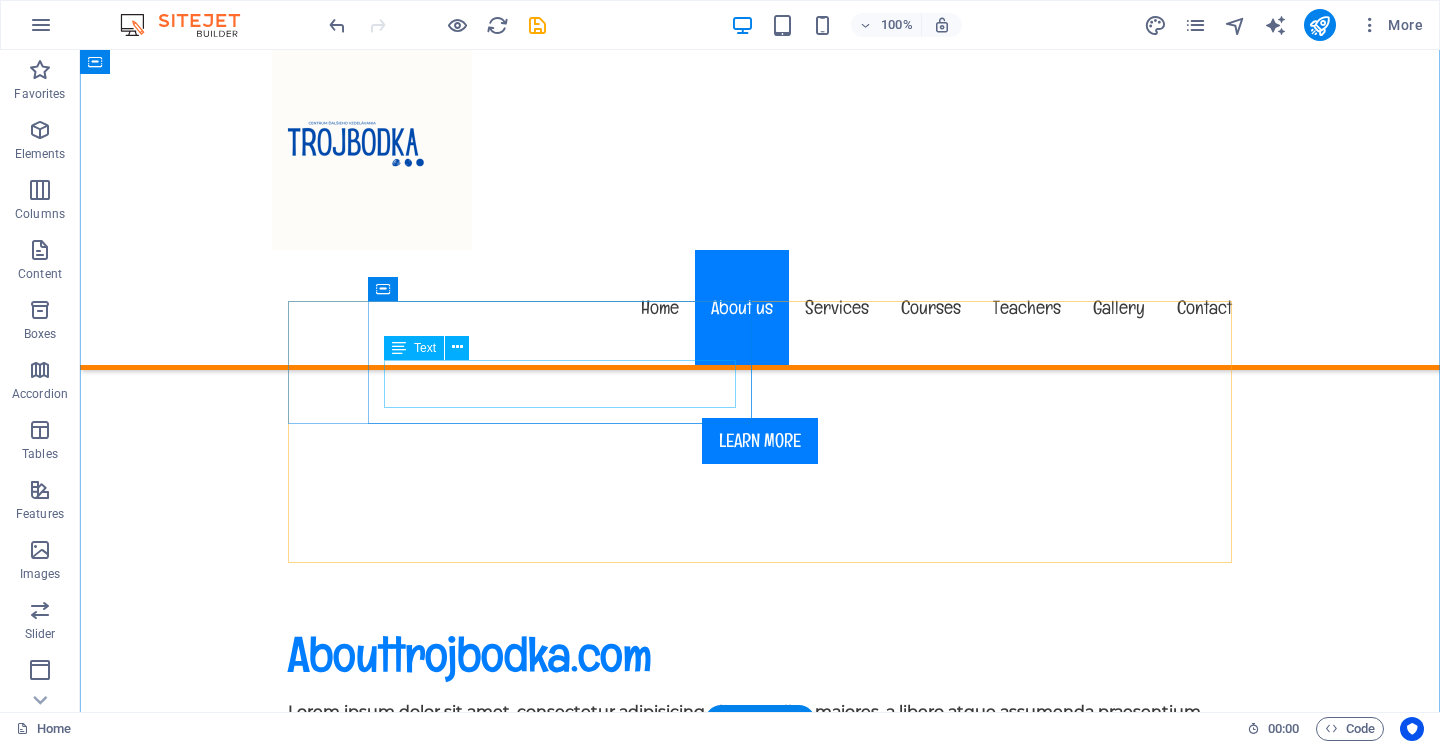 click on "Lorem ipsum dolor sit amet, consectetur adipisicing elit. Veritatis, dolorem!" at bounding box center (760, 1252) 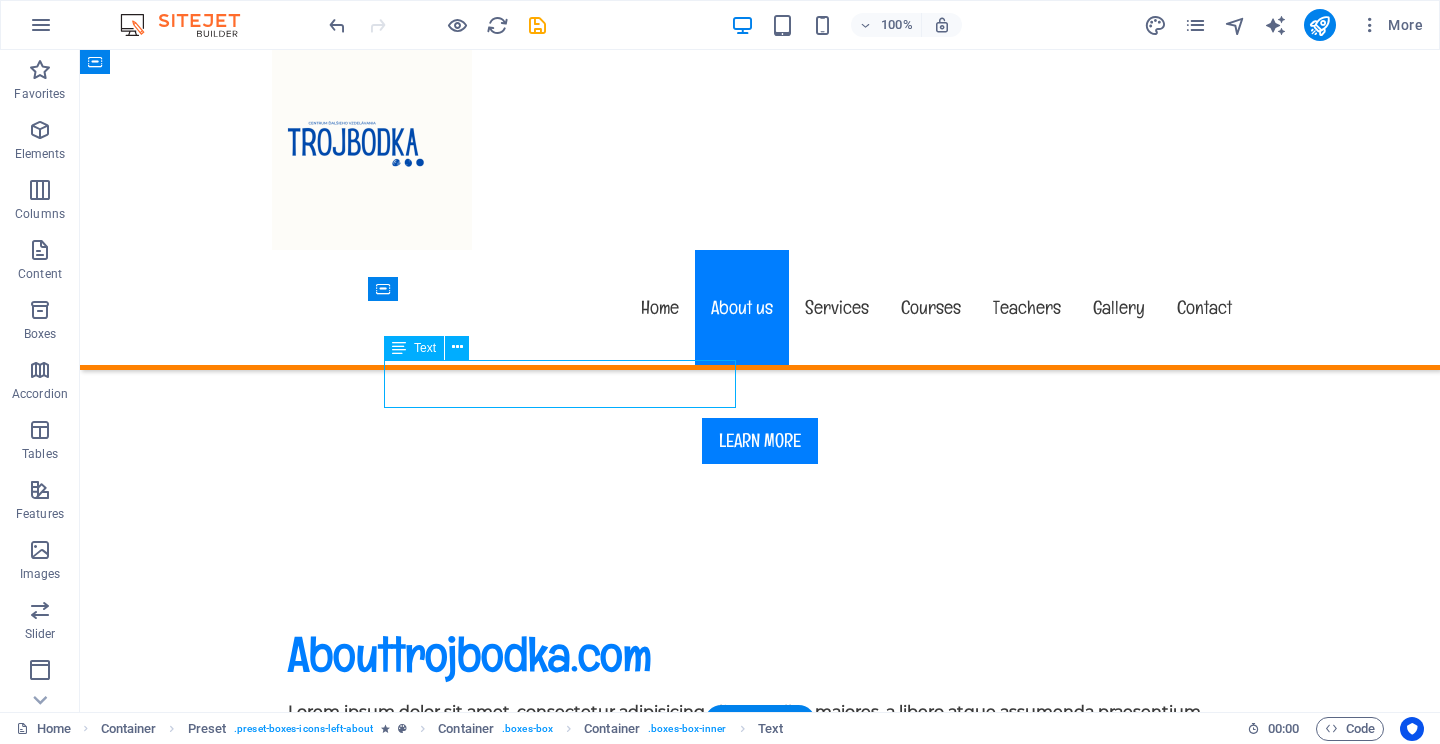 click on "Lorem ipsum dolor sit amet, consectetur adipisicing elit. Veritatis, dolorem!" at bounding box center (760, 1252) 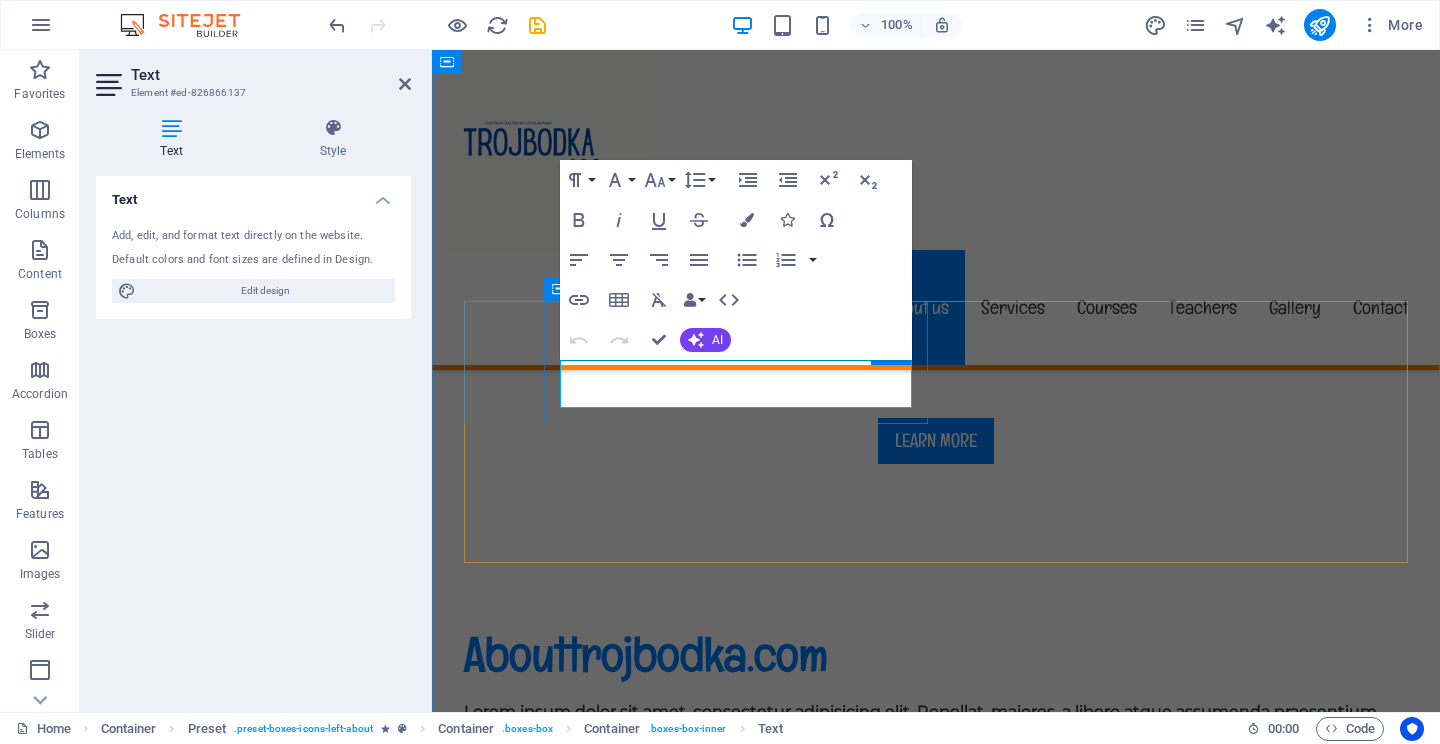 click on "Lorem ipsum dolor sit amet, consectetur adipisicing elit. Veritatis, dolorem!" at bounding box center (936, 1252) 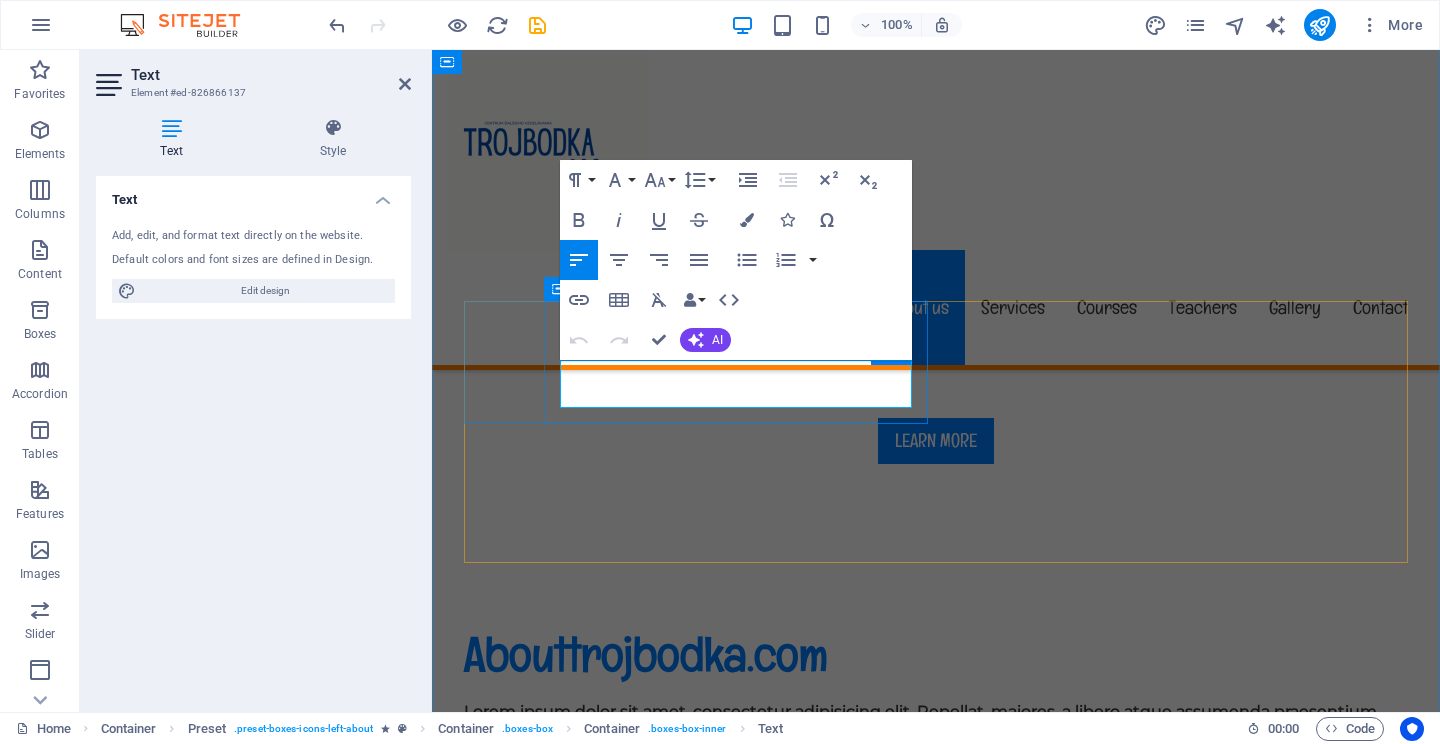 click on "Lorem ipsum dolor sit amet, consectetur adipisicing elit. Veritatis, dolorem!" at bounding box center (936, 1252) 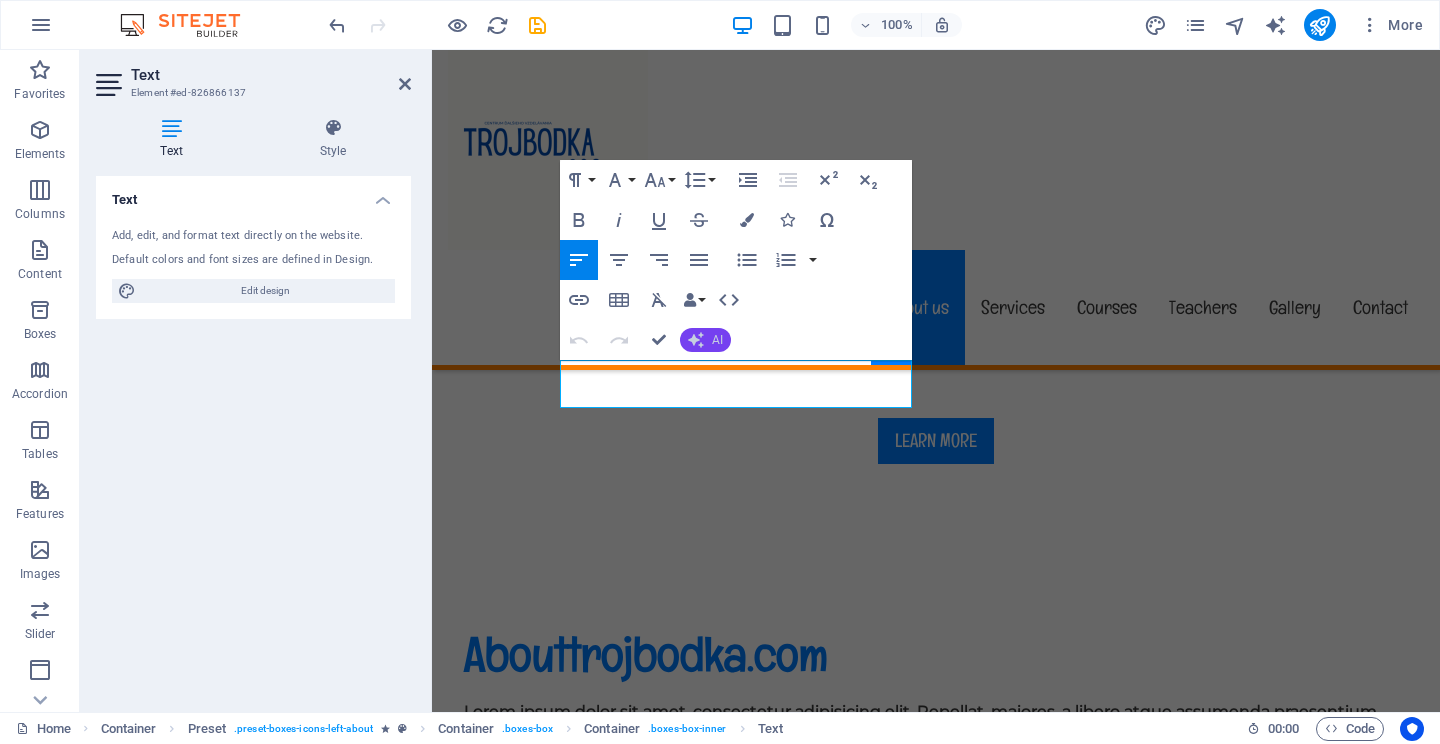 click 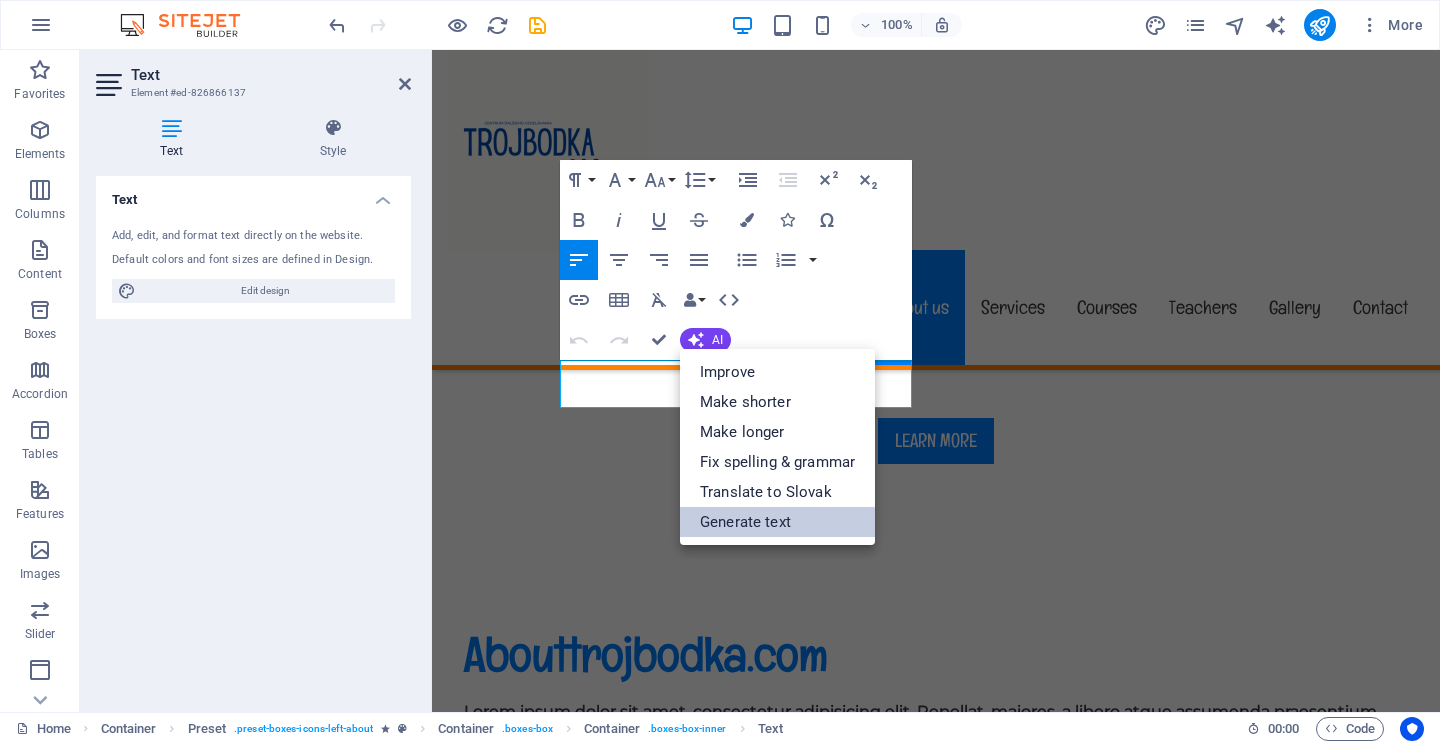 click on "Generate text" at bounding box center (777, 522) 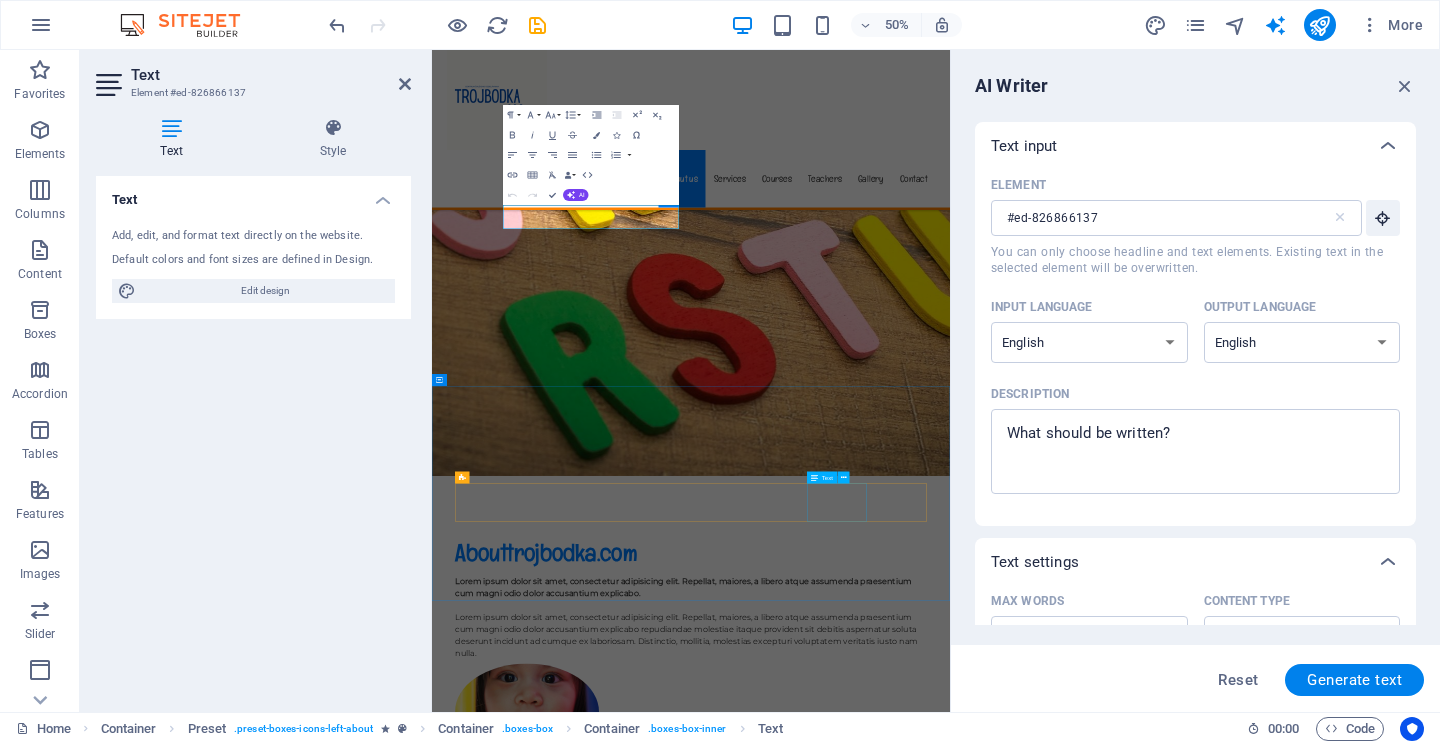scroll, scrollTop: 1035, scrollLeft: 0, axis: vertical 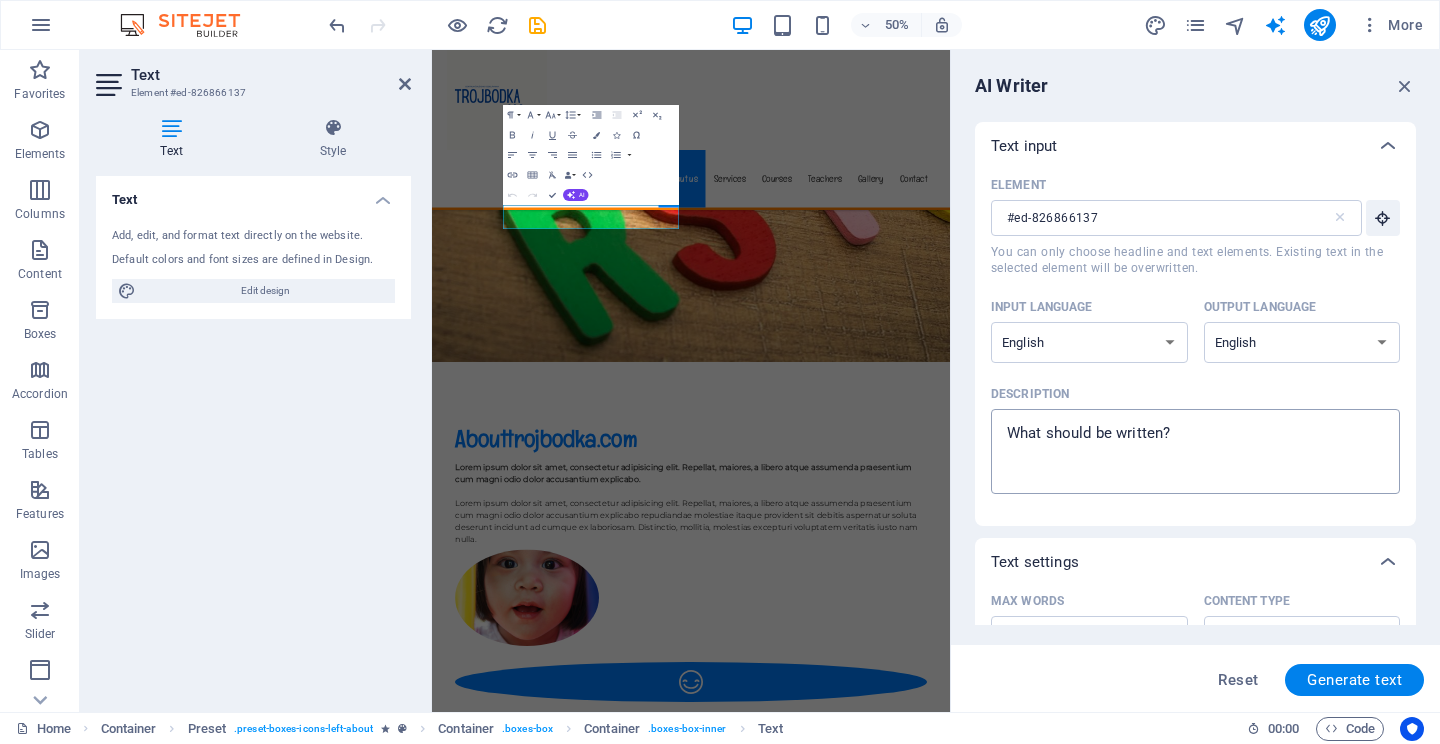 click on "Description x ​" at bounding box center (1195, 451) 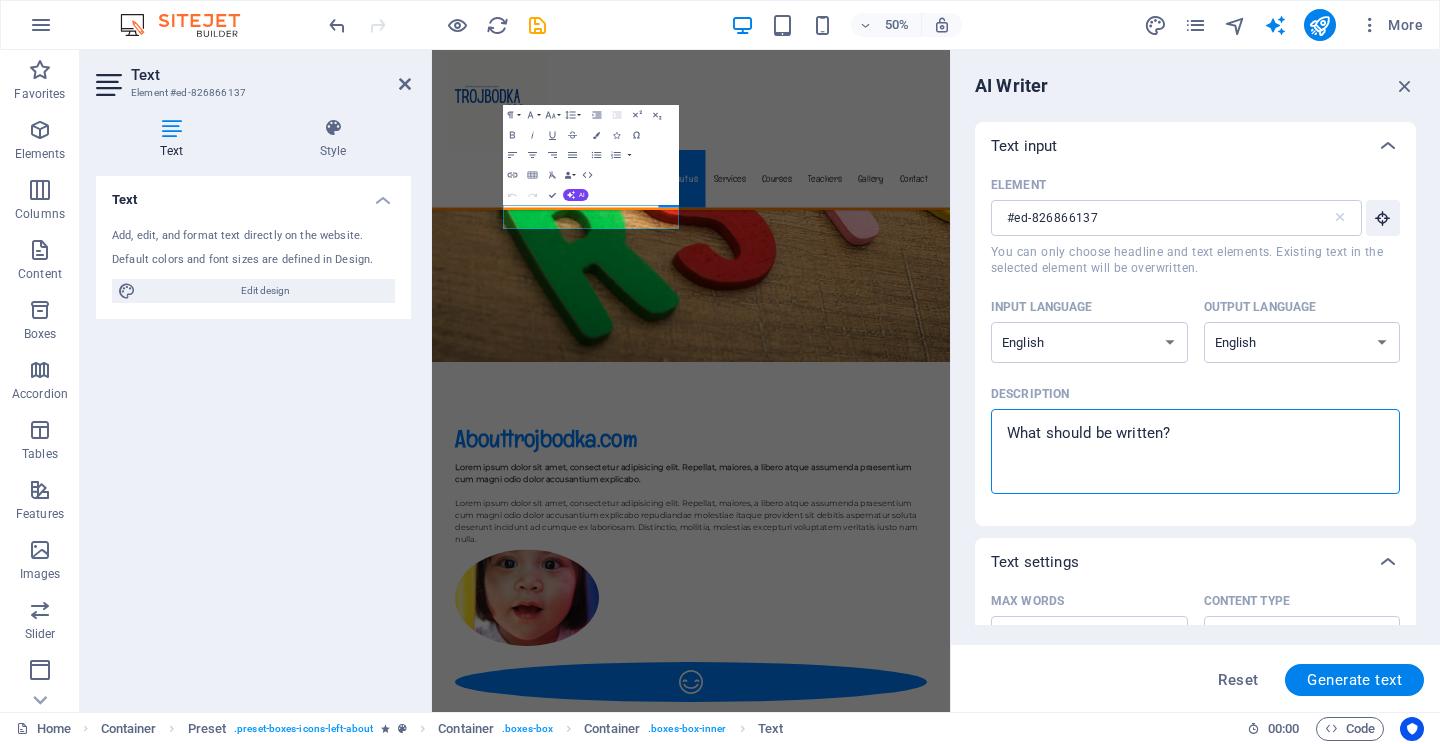 click on "Description x ​" at bounding box center [1195, 451] 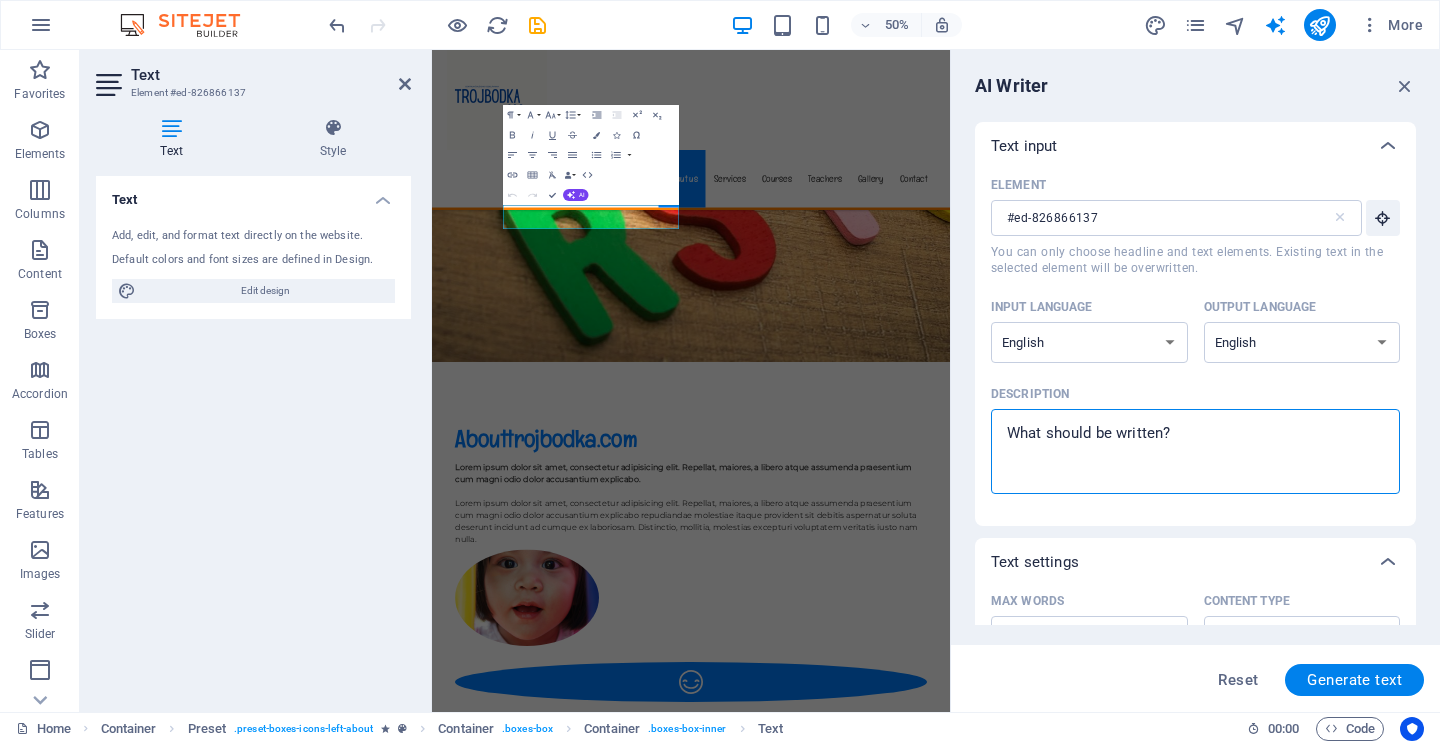 click on "Description x ​" at bounding box center [1195, 451] 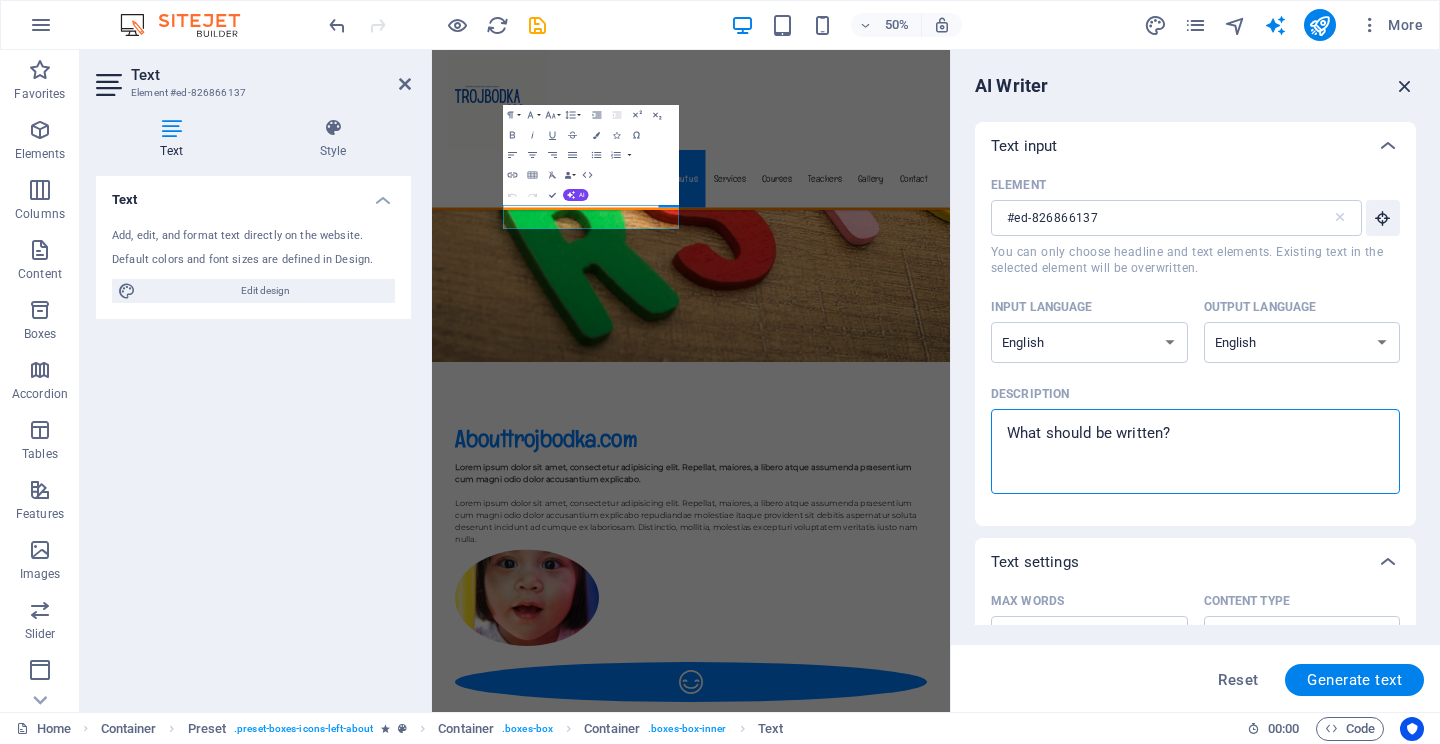 click at bounding box center (1405, 86) 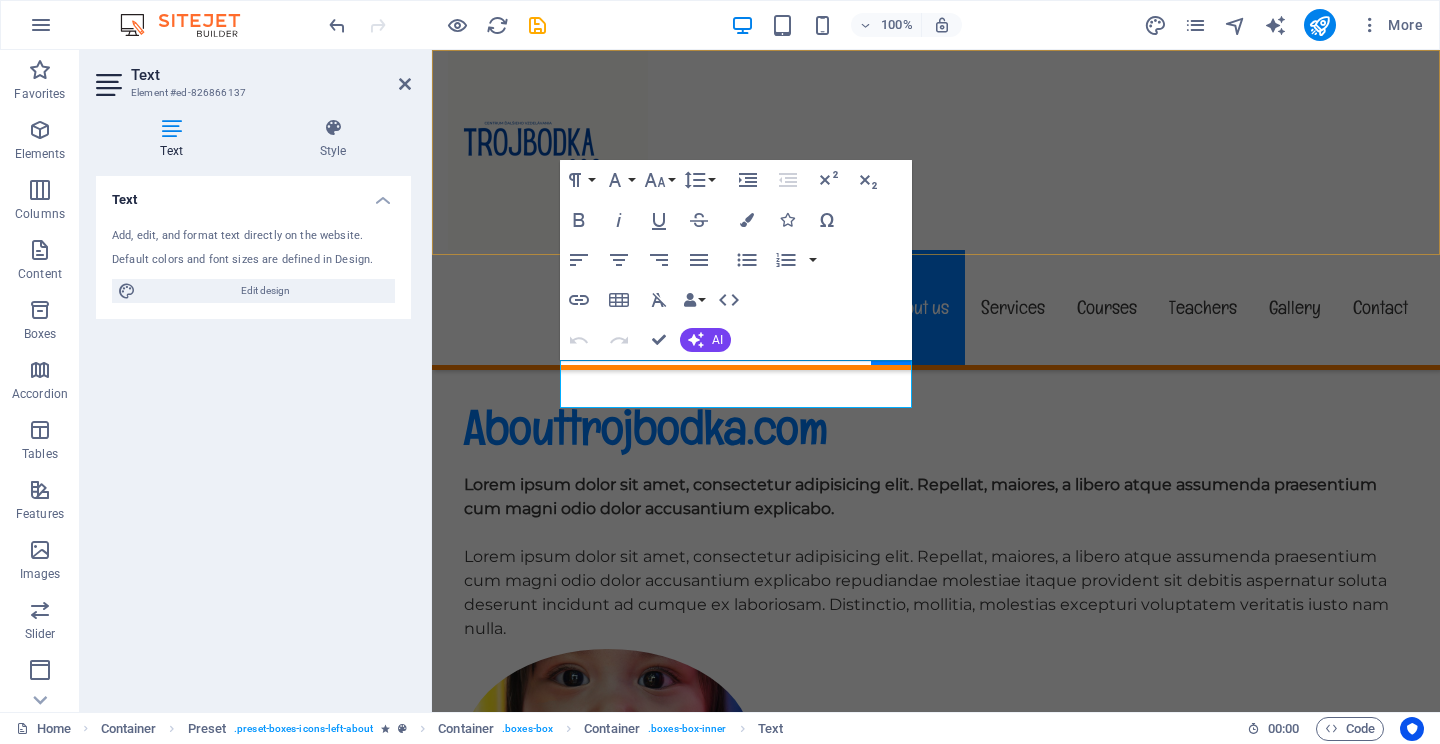 scroll, scrollTop: 808, scrollLeft: 0, axis: vertical 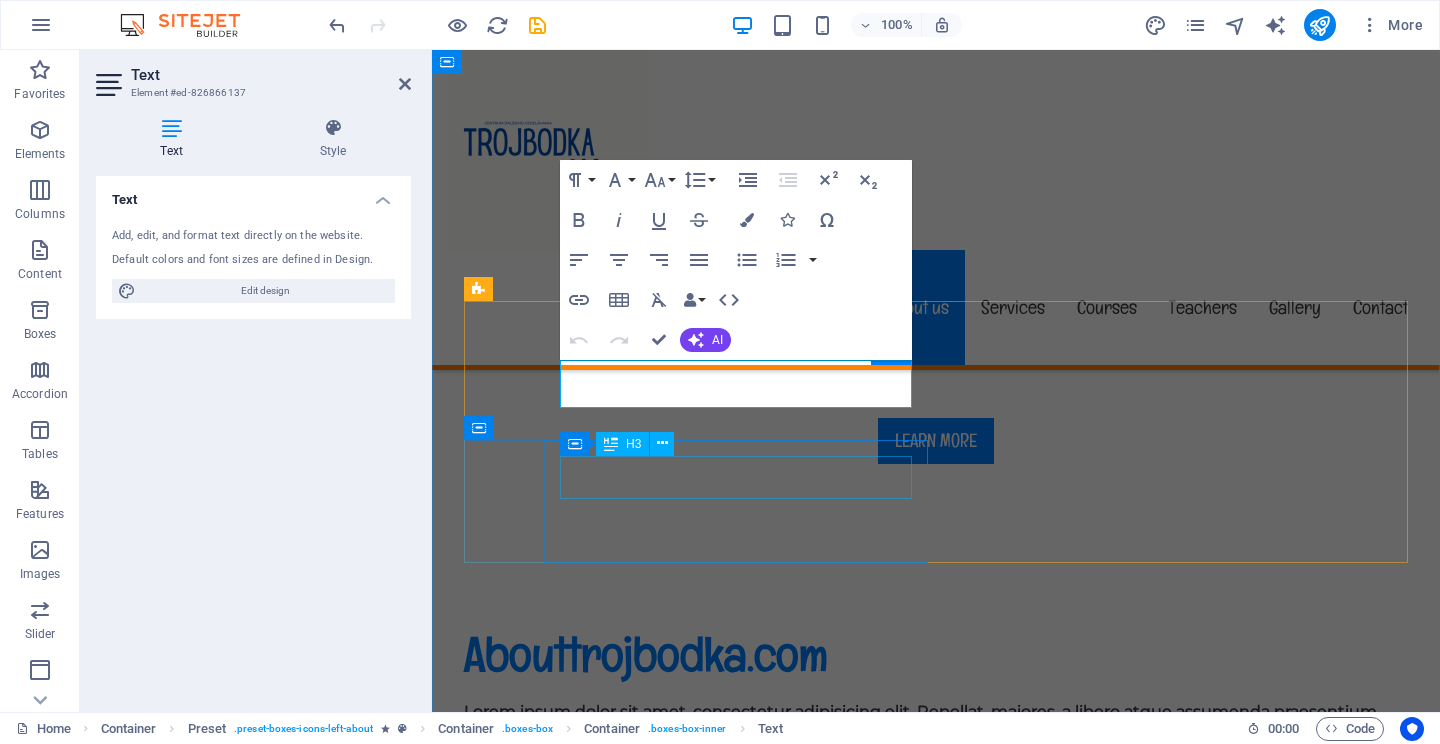 click on "Child Safety" at bounding box center (936, 1588) 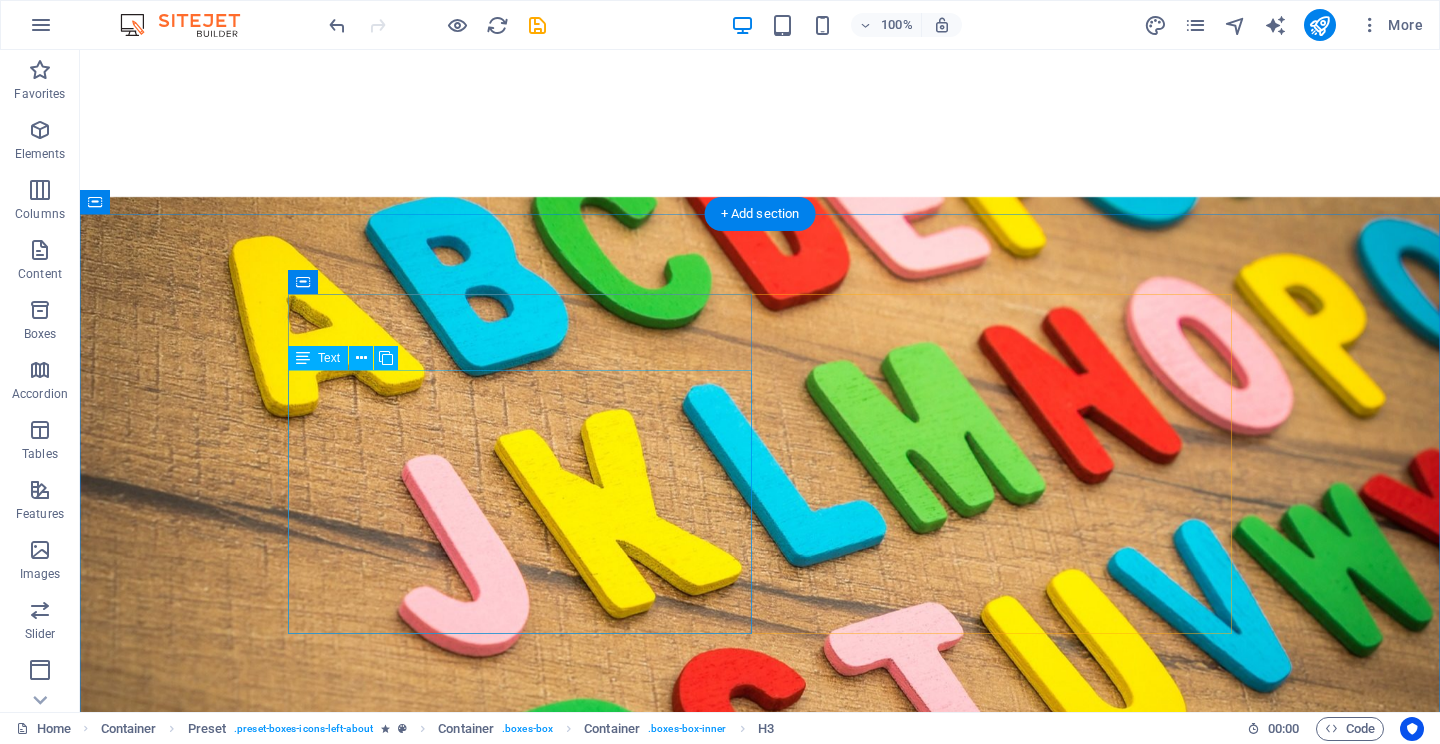 scroll, scrollTop: 477, scrollLeft: 0, axis: vertical 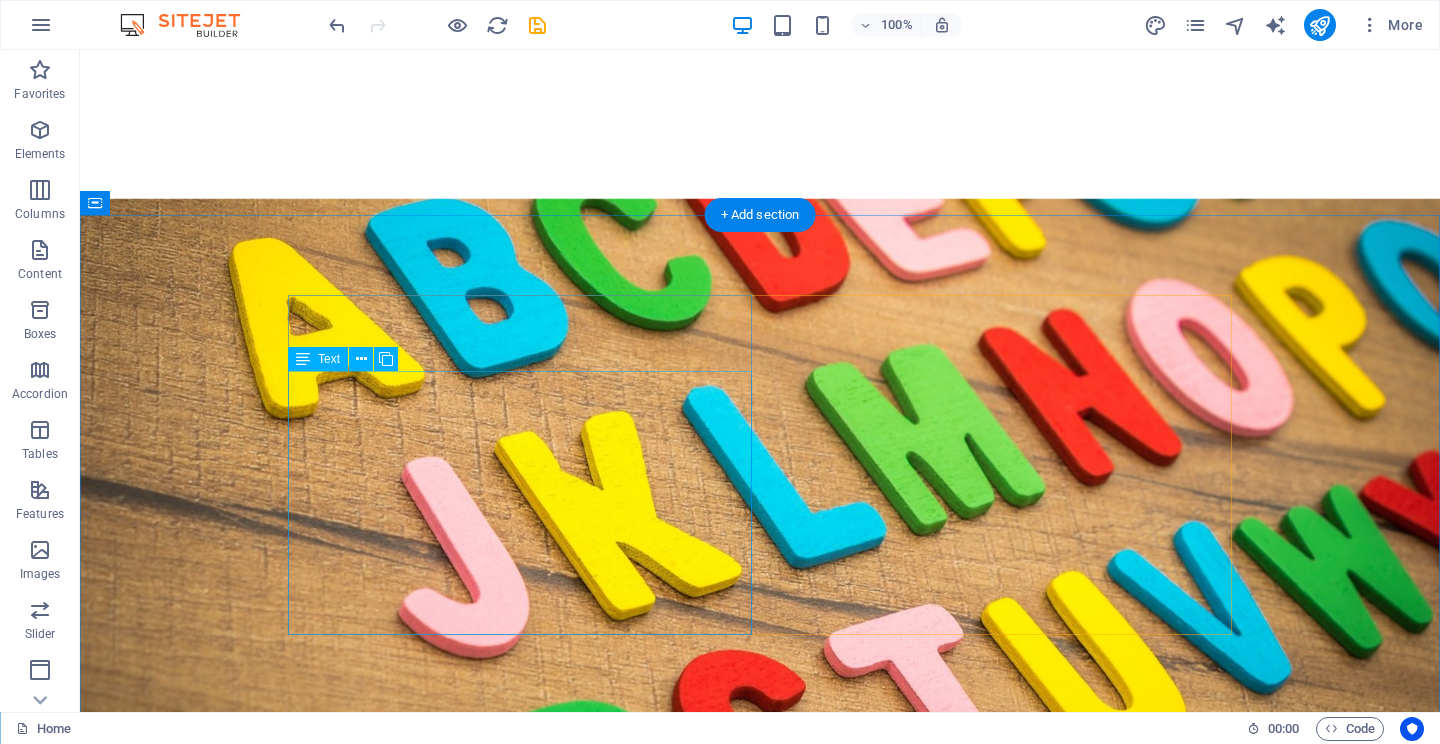 click on "Lorem ipsum dolor sit amet, consectetur adipisicing elit. Repellat, maiores, a libero atque assumenda praesentium cum magni odio dolor accusantium explicabo. Lorem ipsum dolor sit amet, consectetur adipisicing elit. Repellat, maiores, a libero atque assumenda praesentium cum magni odio dolor accusantium explicabo repudiandae molestiae itaque provident sit debitis aspernatur soluta deserunt incidunt ad cumque ex laboriosam. Distinctio, mollitia, molestias excepturi voluptatem veritatis iusto nam nulla." at bounding box center (760, 1230) 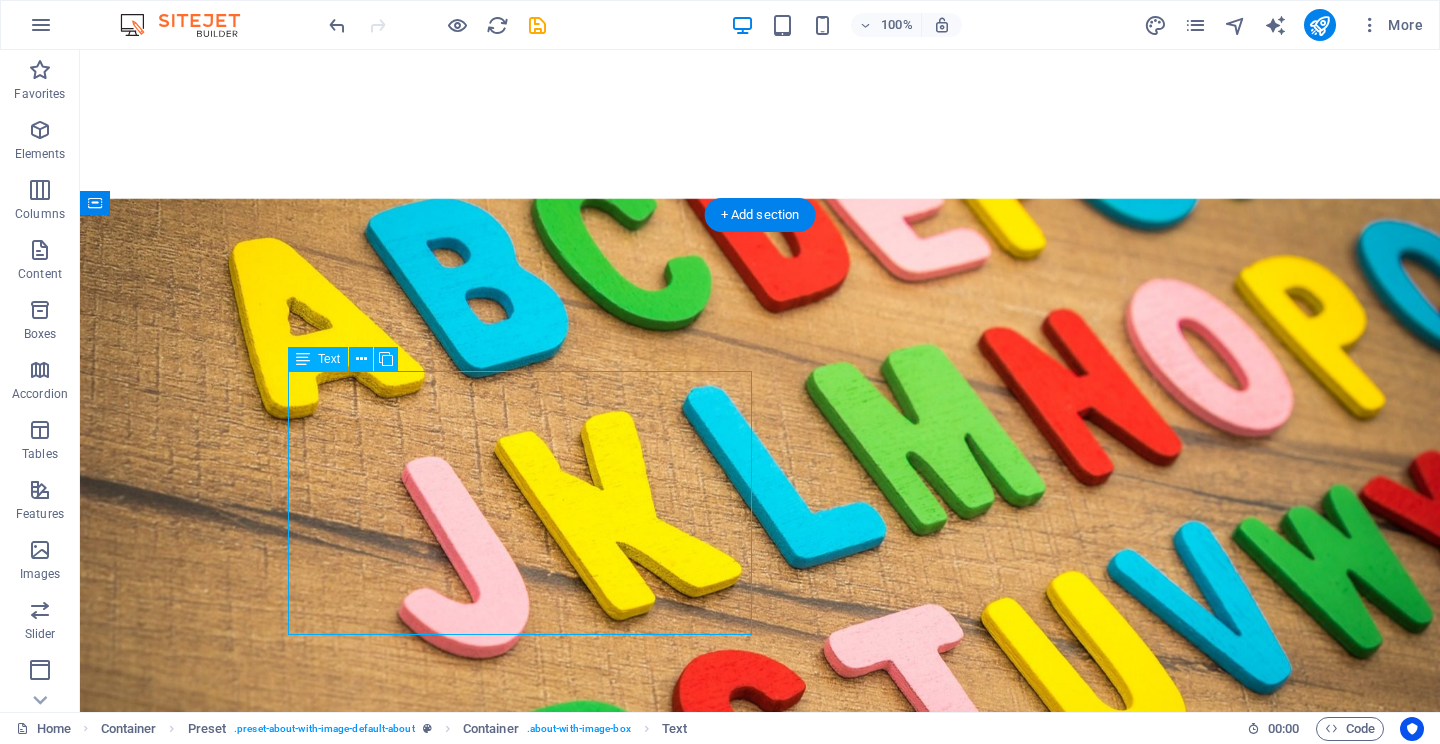 click on "Lorem ipsum dolor sit amet, consectetur adipisicing elit. Repellat, maiores, a libero atque assumenda praesentium cum magni odio dolor accusantium explicabo. Lorem ipsum dolor sit amet, consectetur adipisicing elit. Repellat, maiores, a libero atque assumenda praesentium cum magni odio dolor accusantium explicabo repudiandae molestiae itaque provident sit debitis aspernatur soluta deserunt incidunt ad cumque ex laboriosam. Distinctio, mollitia, molestias excepturi voluptatem veritatis iusto nam nulla." at bounding box center (760, 1230) 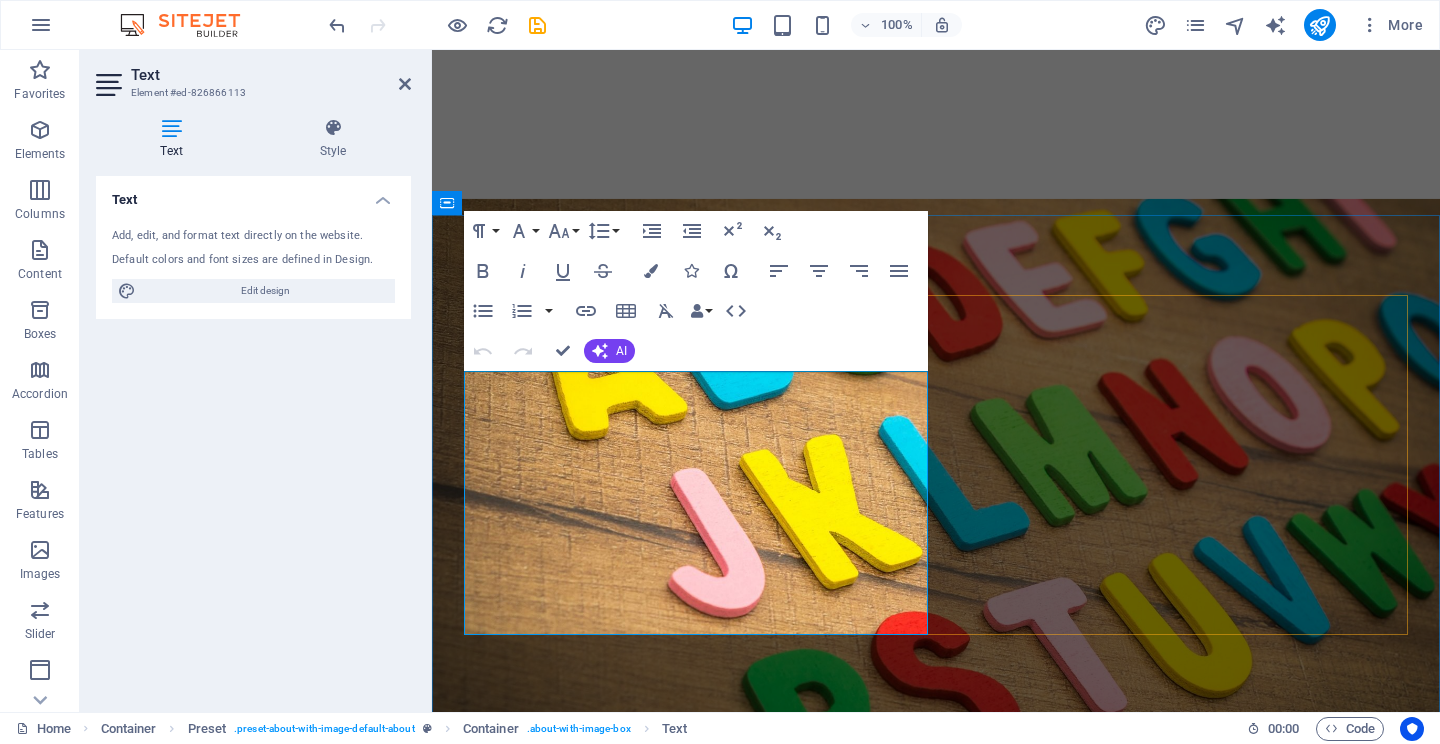 click at bounding box center [936, 1206] 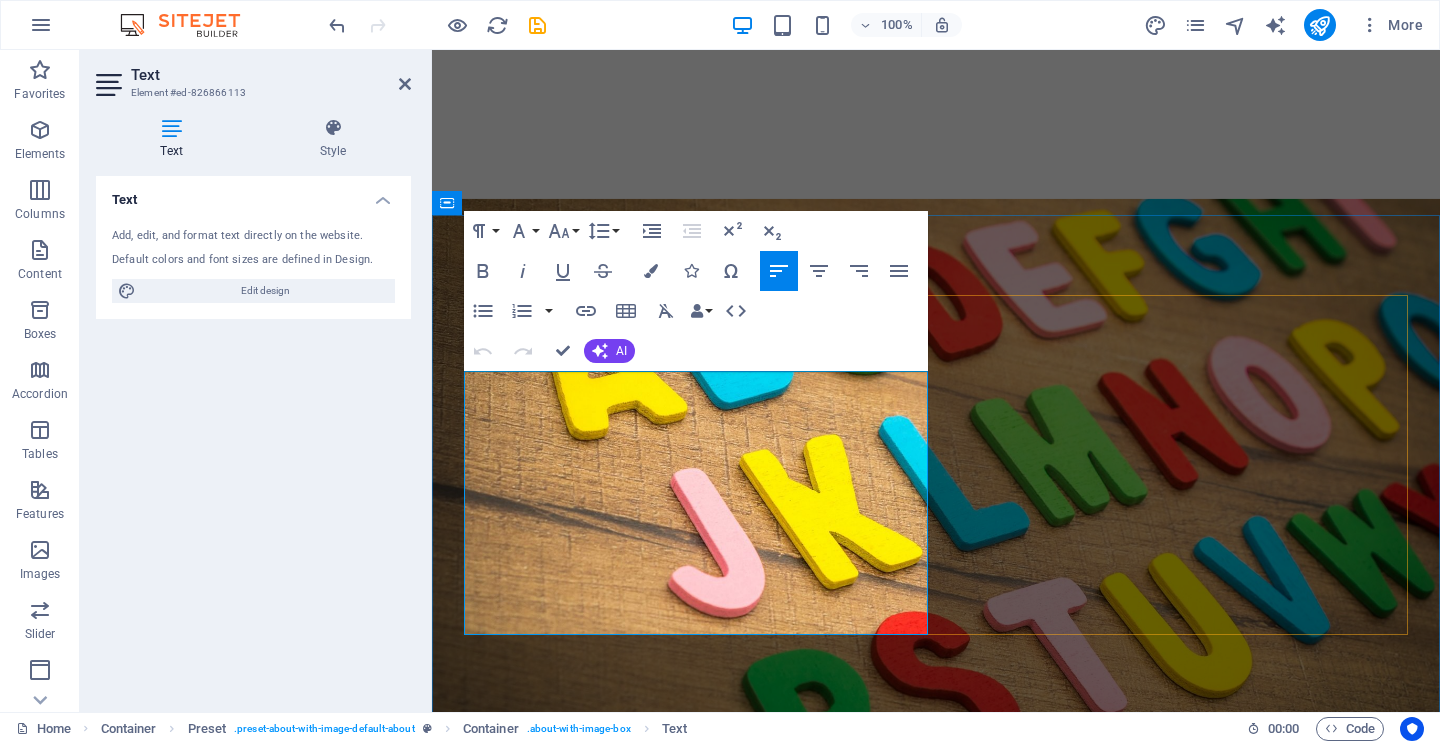 click at bounding box center (936, 1206) 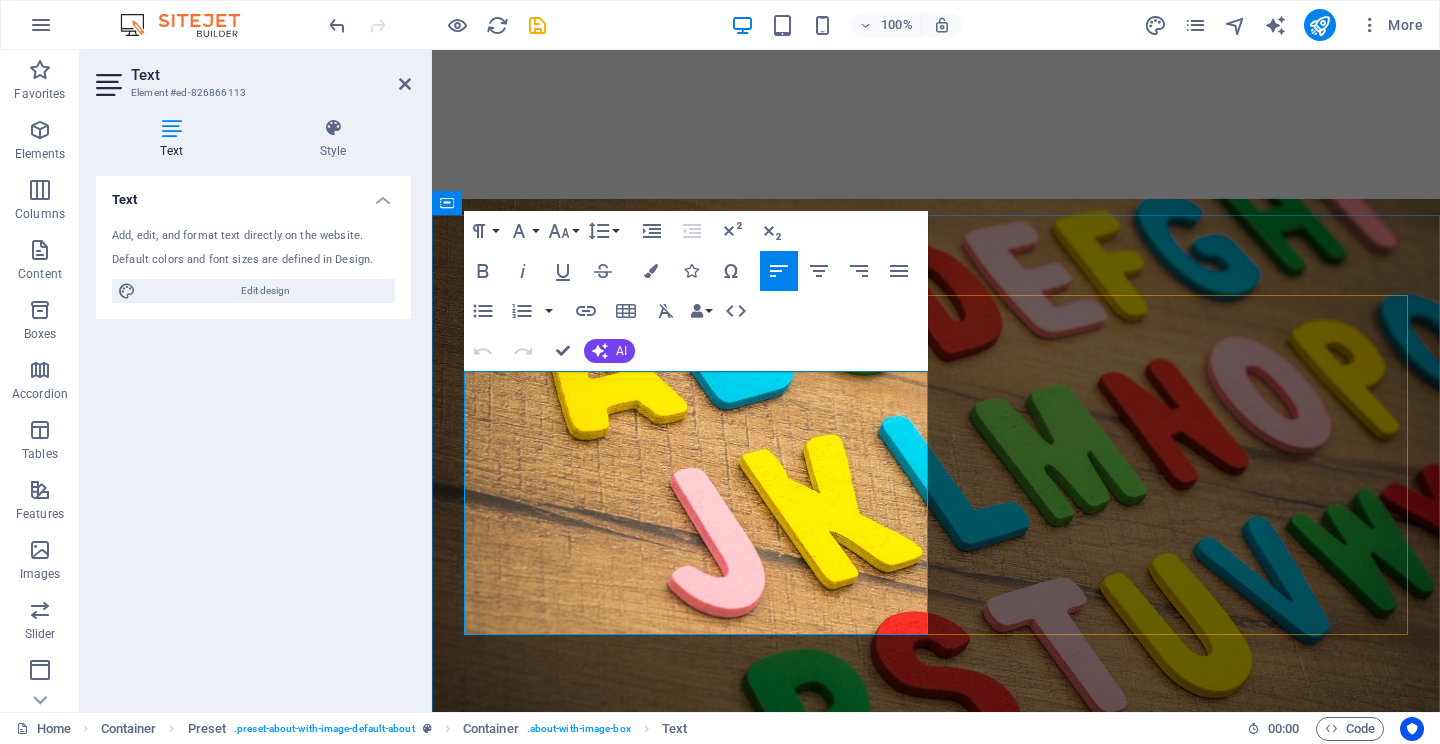 drag, startPoint x: 465, startPoint y: 381, endPoint x: 840, endPoint y: 618, distance: 443.6147 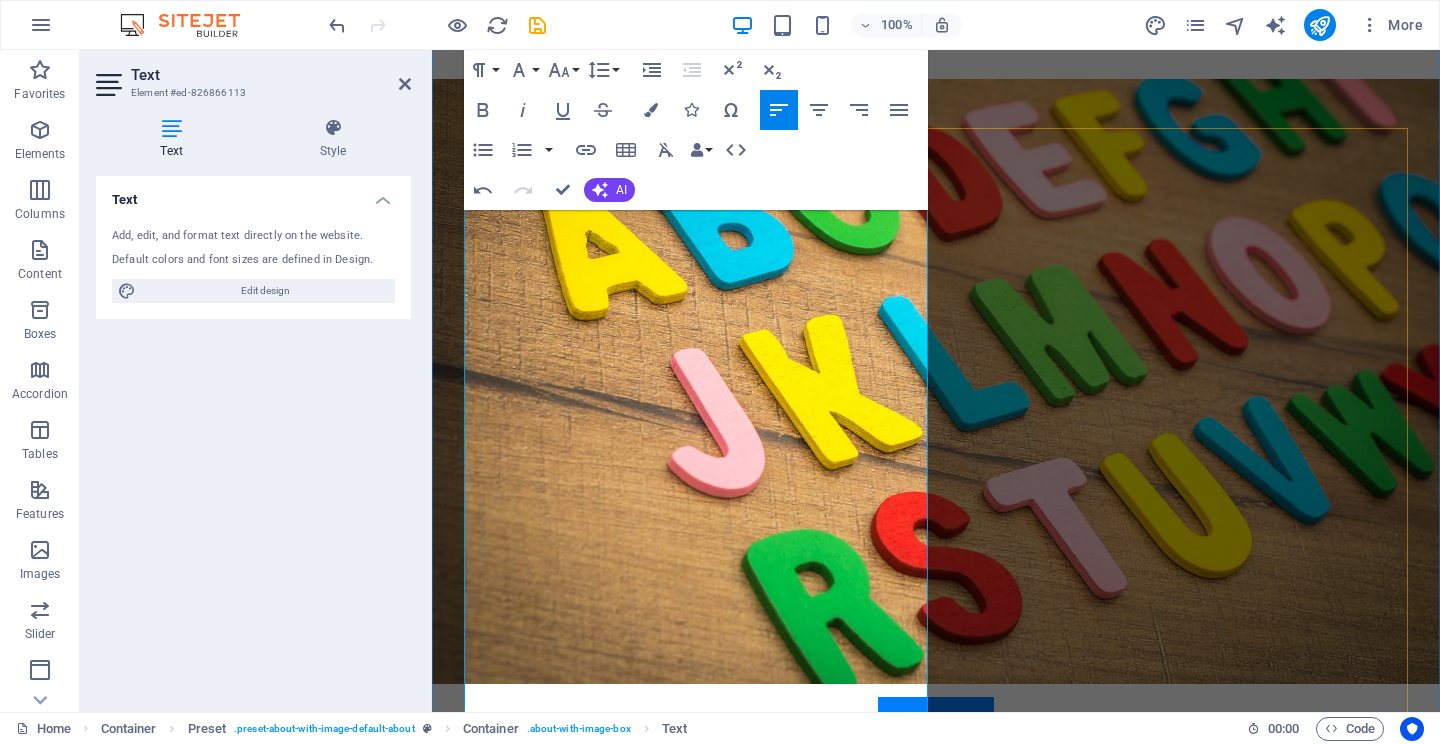 scroll, scrollTop: 676, scrollLeft: 0, axis: vertical 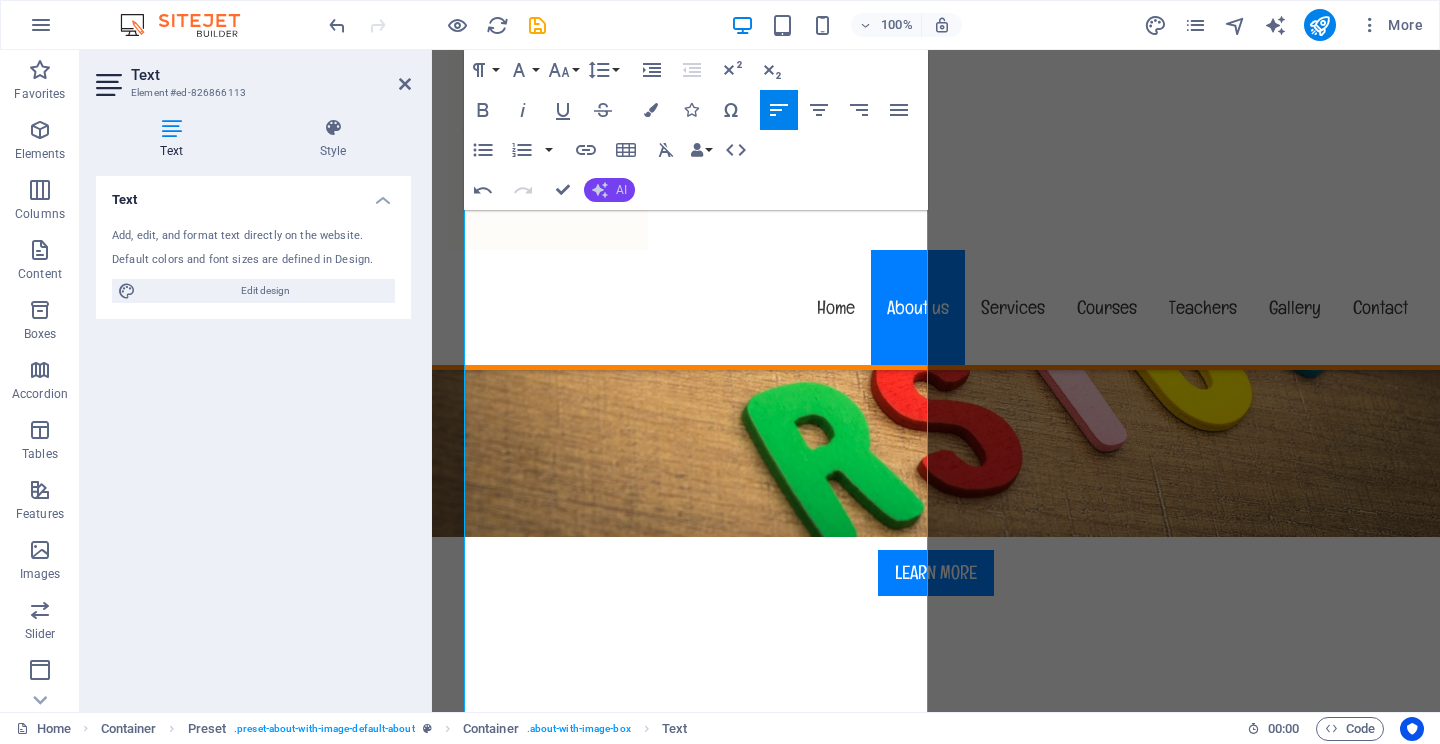 click on "AI" at bounding box center (609, 190) 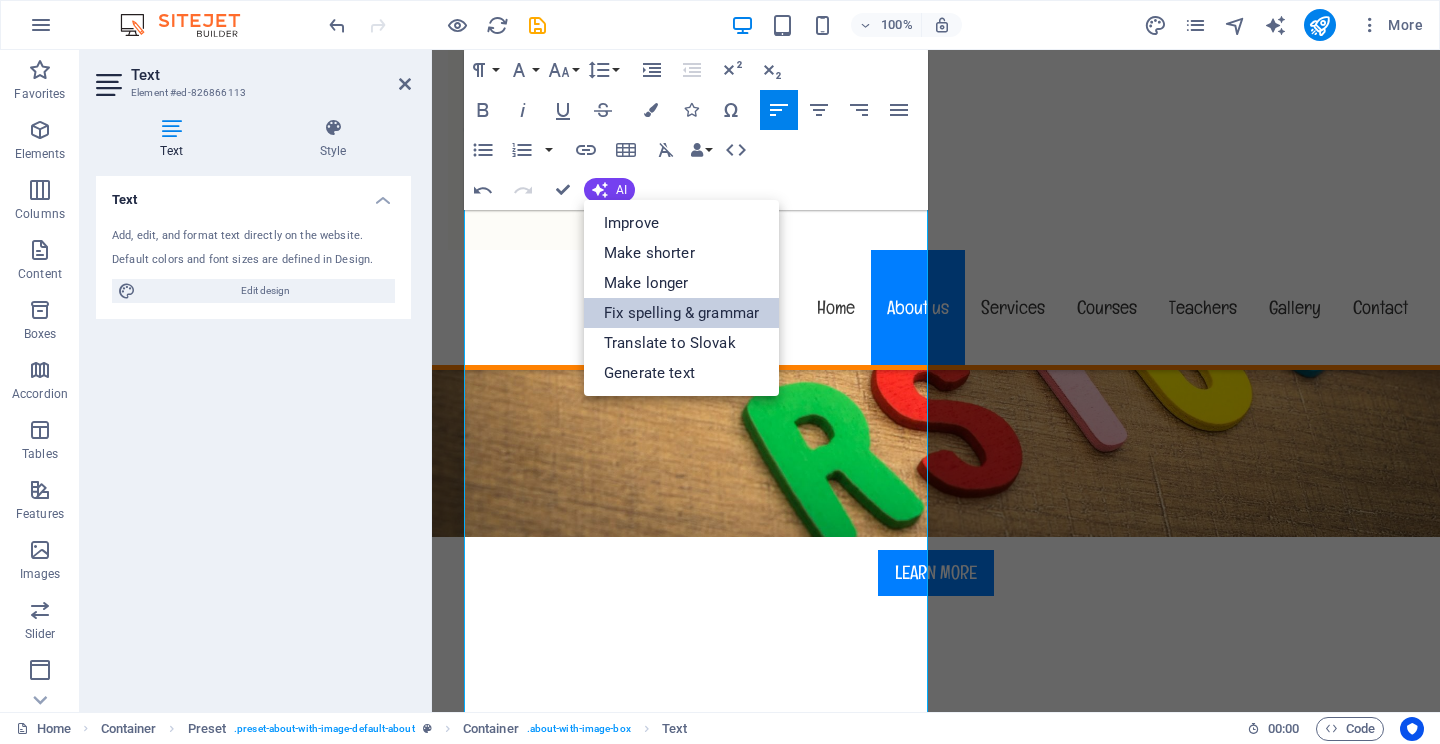 click on "Fix spelling & grammar" at bounding box center [681, 313] 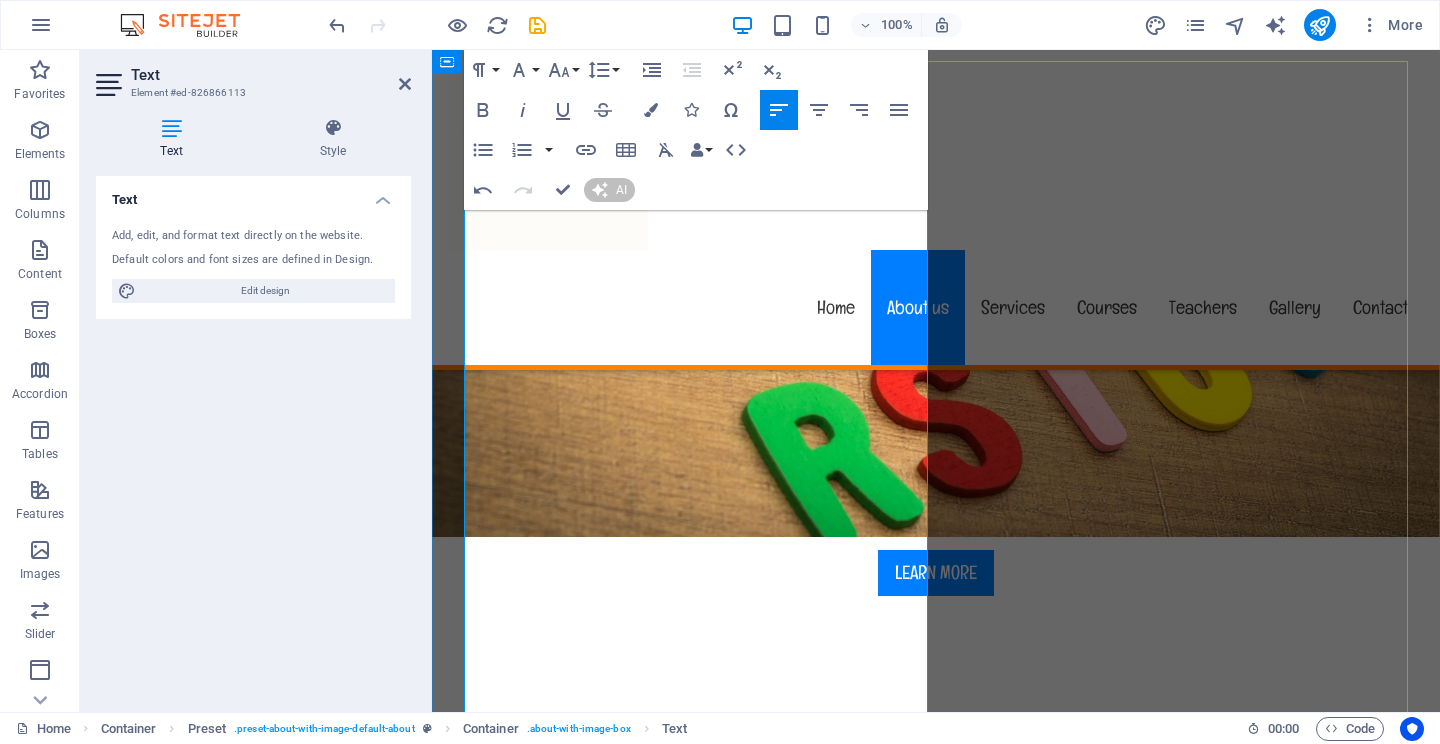 type 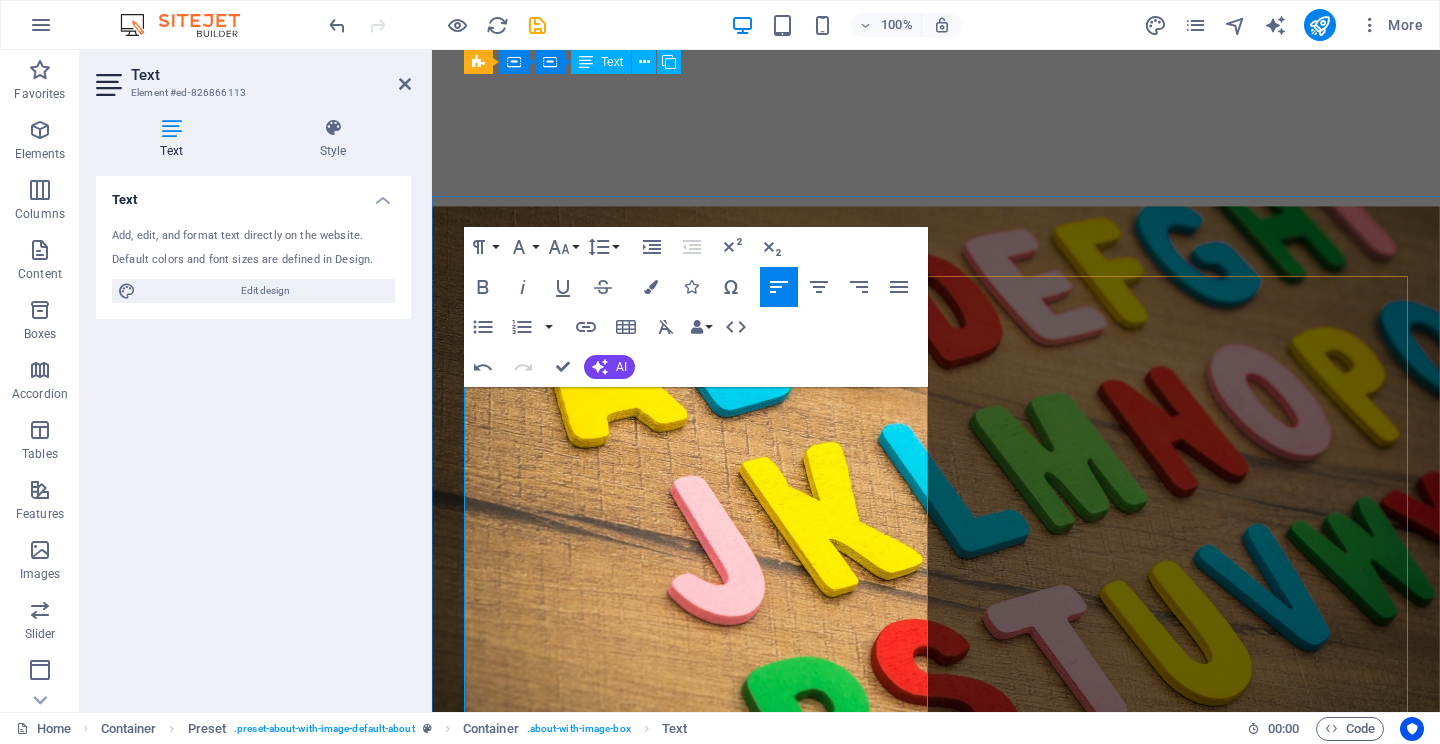 scroll, scrollTop: 461, scrollLeft: 0, axis: vertical 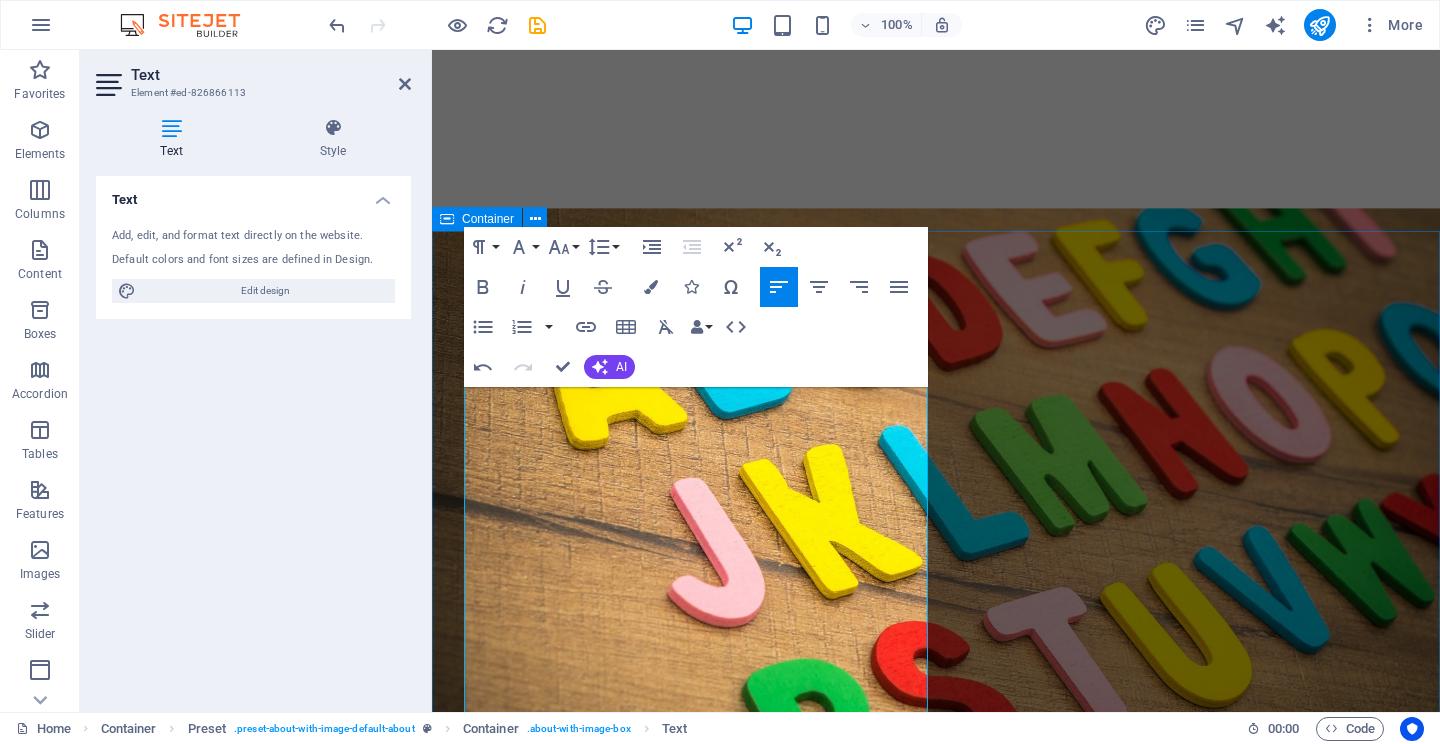 click on "About  trojbodka.com Sme centrum vzdelávania pre všetkých, od tých najmenších až po tých dlhšie mladých. Ponúkame kurzy španielskeho, portugalského a nemeckého jazyka, pripravujeme tiež kurzy … Náš cieľ je vybudovať už od ranného veku vzťah k novému jazyku a rozvíjať ho kreatívnou a pútavou formou. Naše kurzy prebiehajú výlučne v cudzom jazyku, vďaka čomu sú študenti v kontakte s jazykom už od prvej chvíle. Learning & Fun Lorem ipsum dolor sit amet, consectetur adipisicing elit. Veritatis, dolorem! Friendly Place Lorem ipsum dolor sit amet, consectetur adipisicing elit. Veritatis, dolorem! Child Safety Lorem ipsum dolor sit amet, consectetur adipisicing elit. Veritatis, dolorem! Fresh & Healthy Meals Lorem ipsum dolor sit amet, consectetur adipisicing elit. Veritatis, dolorem! See our Courses" at bounding box center [936, 1836] 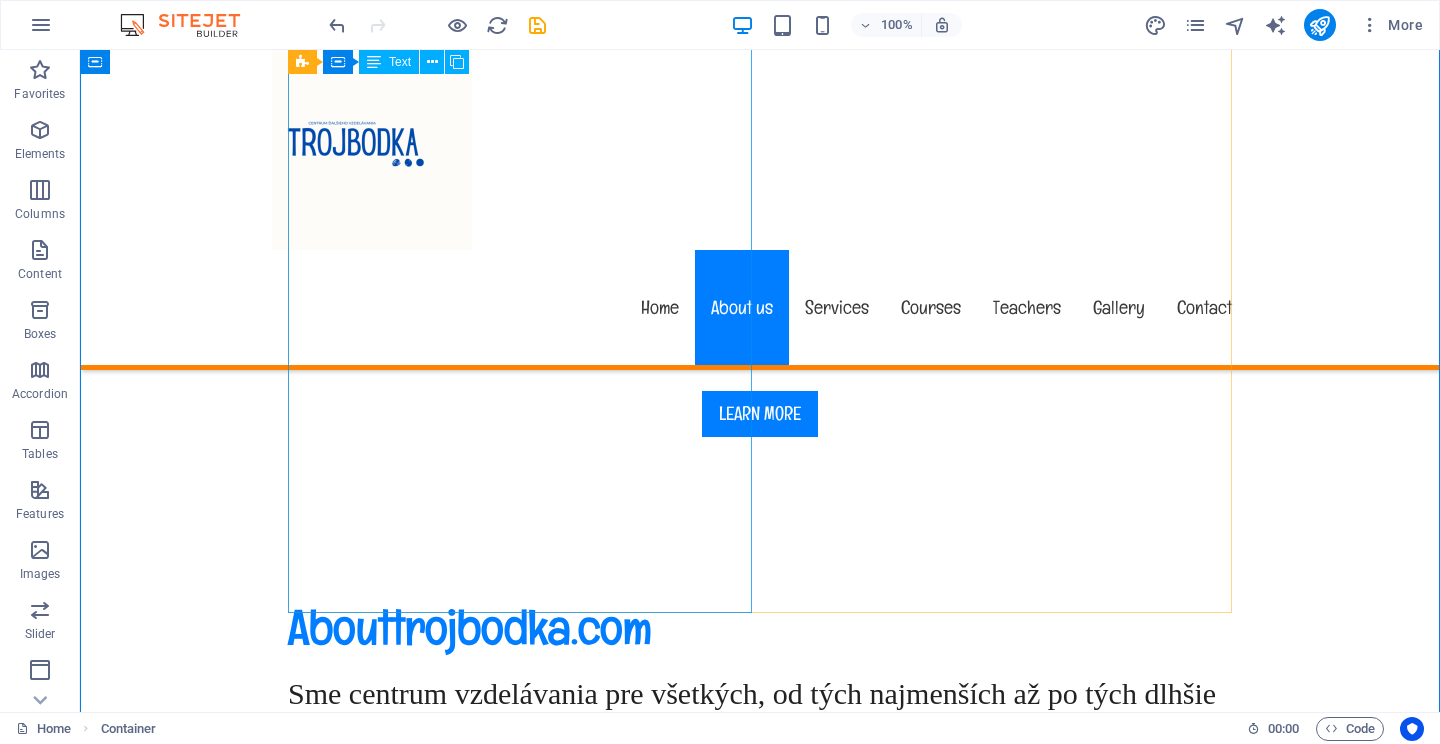 scroll, scrollTop: 711, scrollLeft: 0, axis: vertical 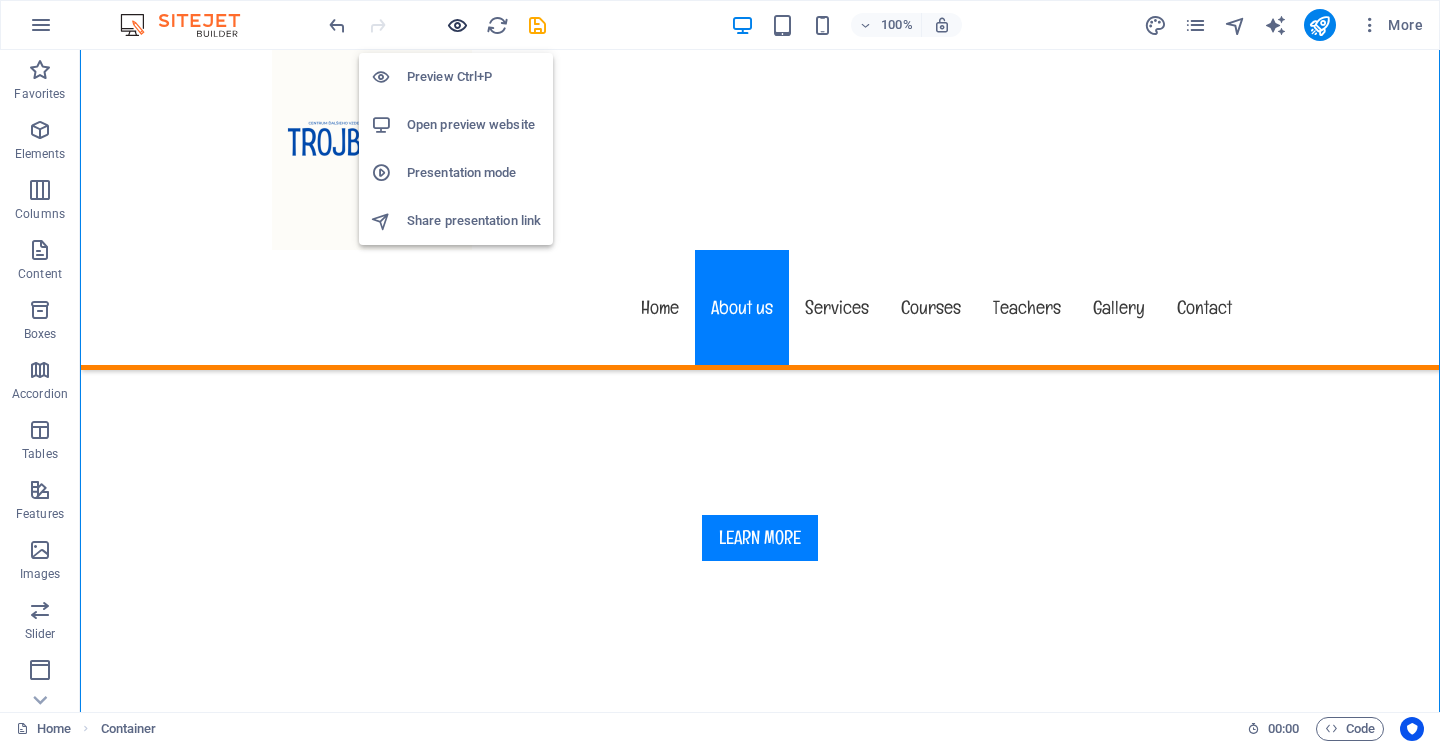 click at bounding box center [457, 25] 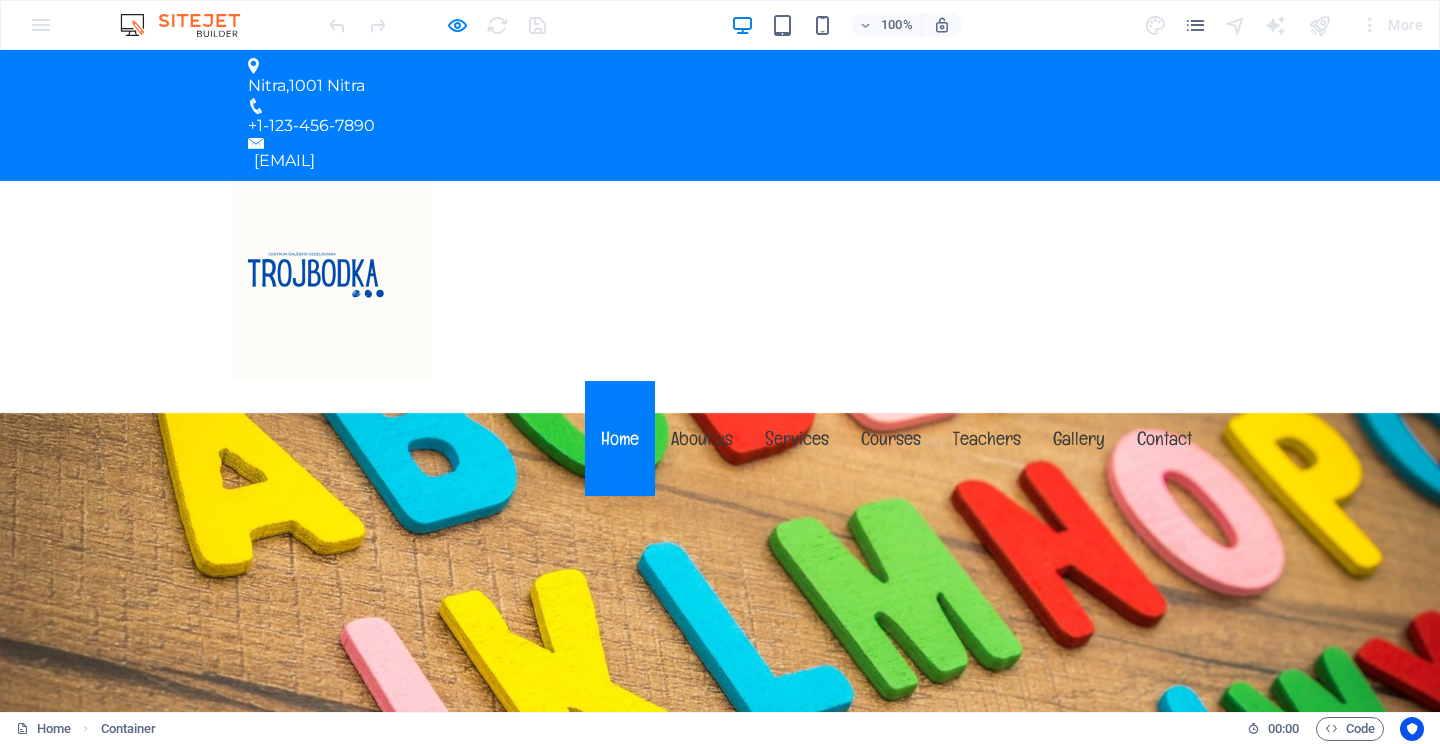 scroll, scrollTop: 28, scrollLeft: 0, axis: vertical 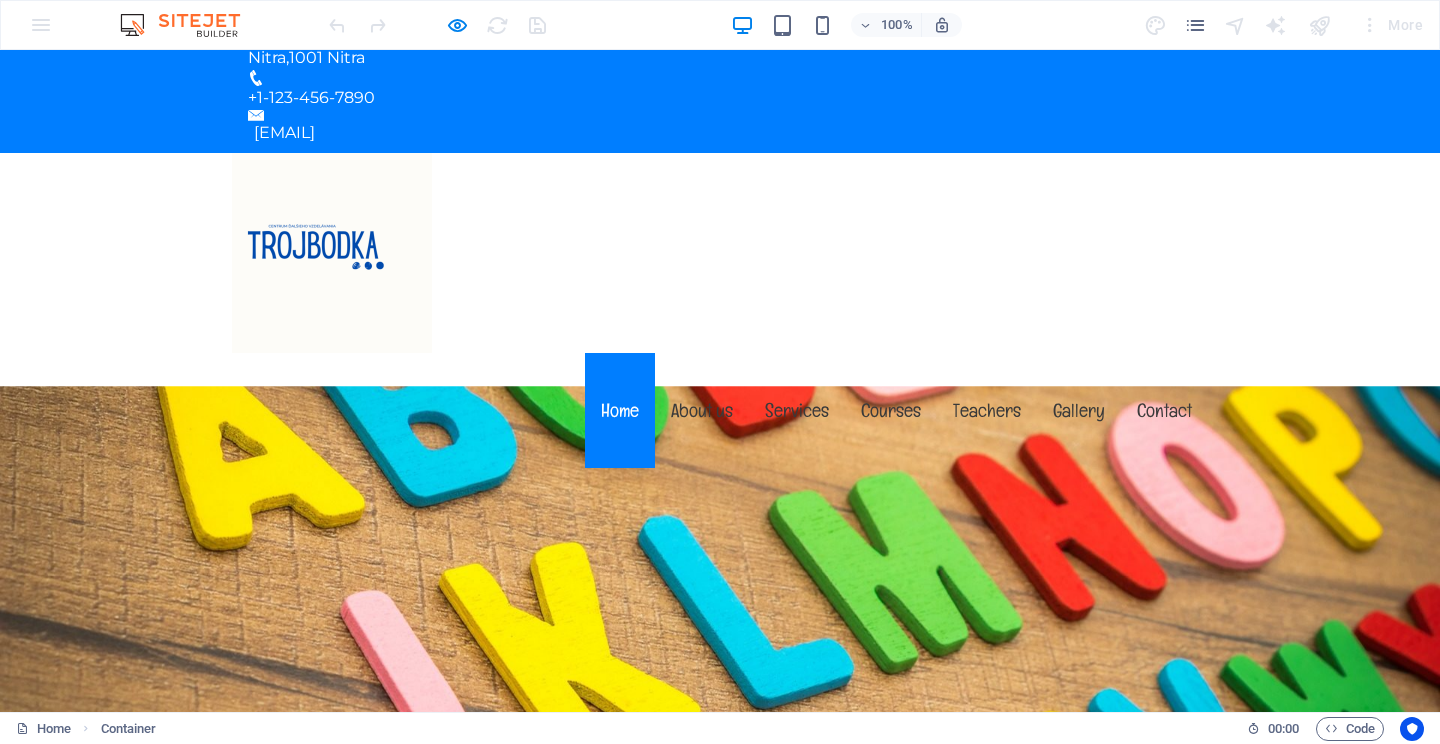 click on "The friendly kindergarten in [LOCATION]" at bounding box center [720, 1156] 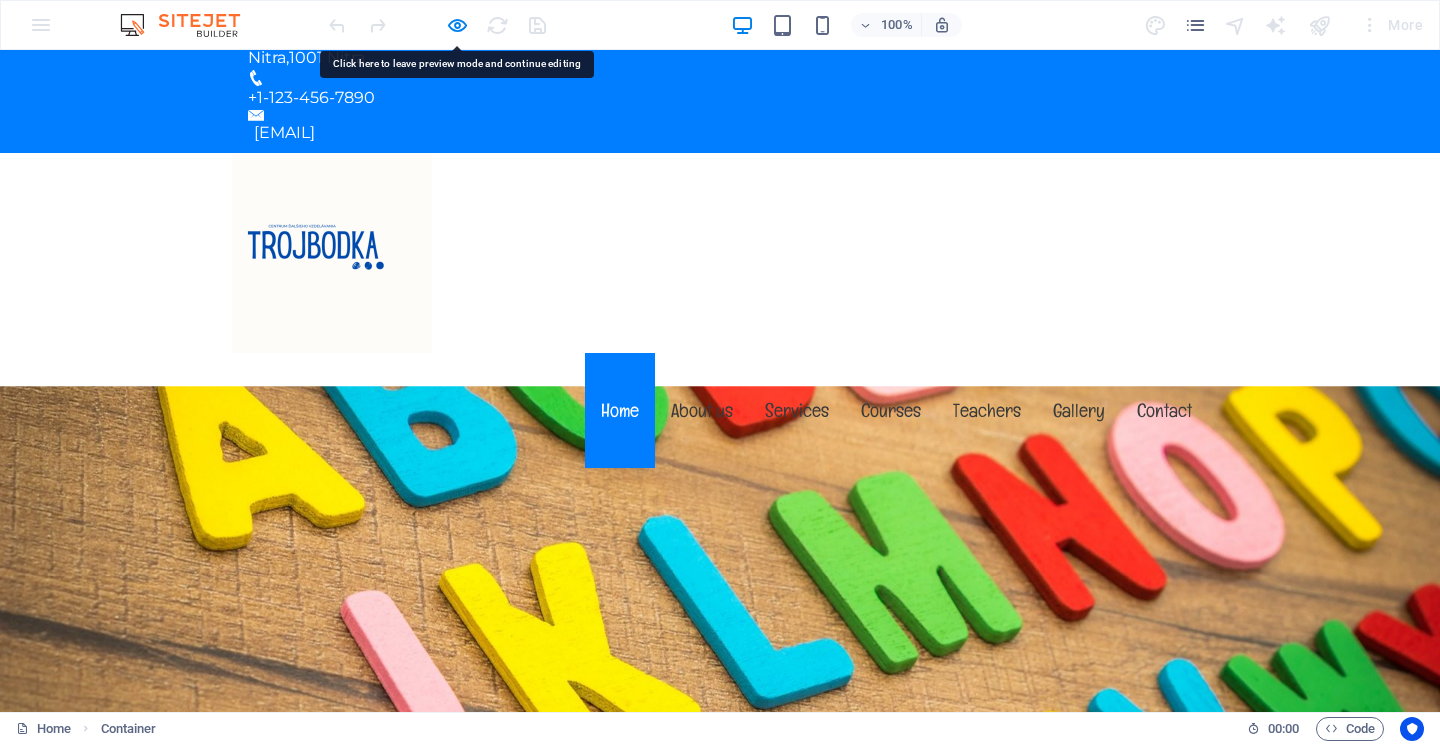 click on "The friendly kindergarten in [LOCATION]" at bounding box center [720, 1156] 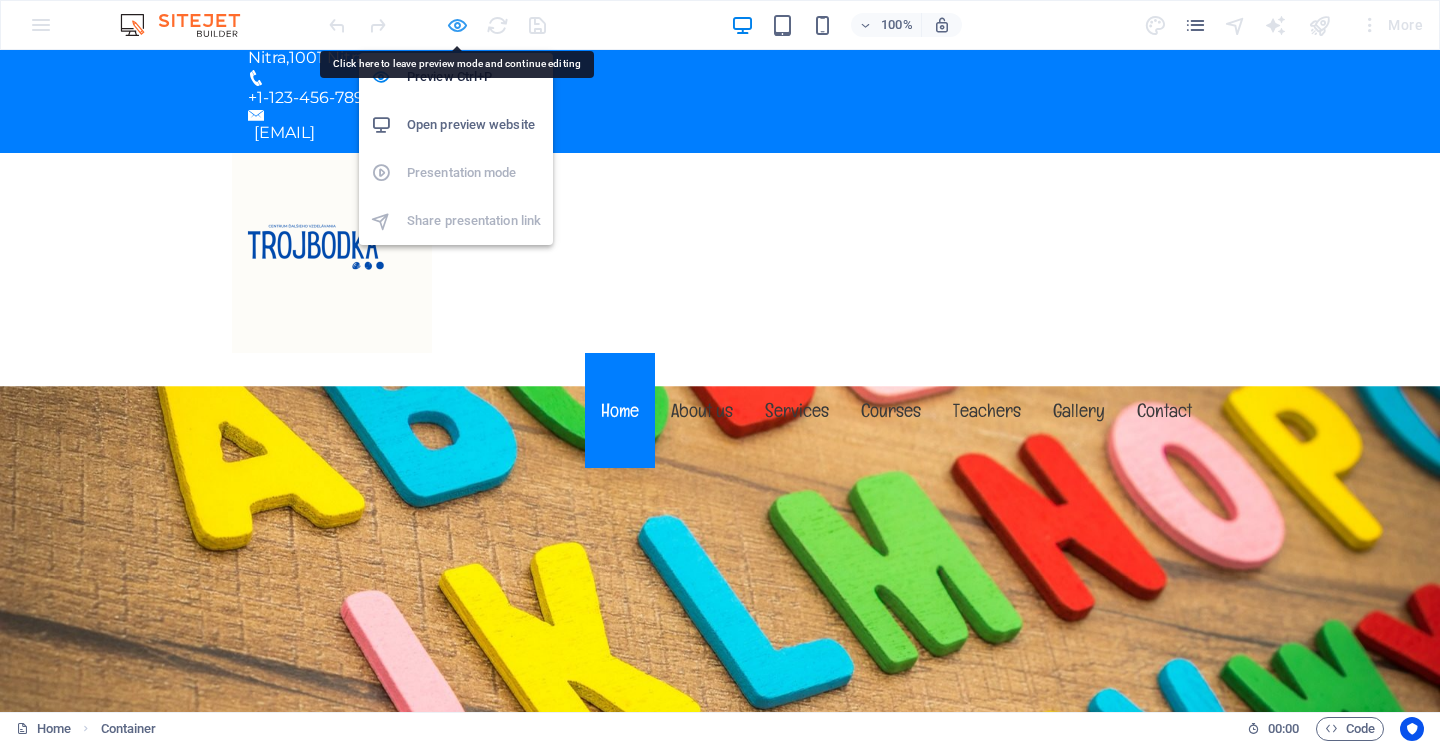click at bounding box center (457, 25) 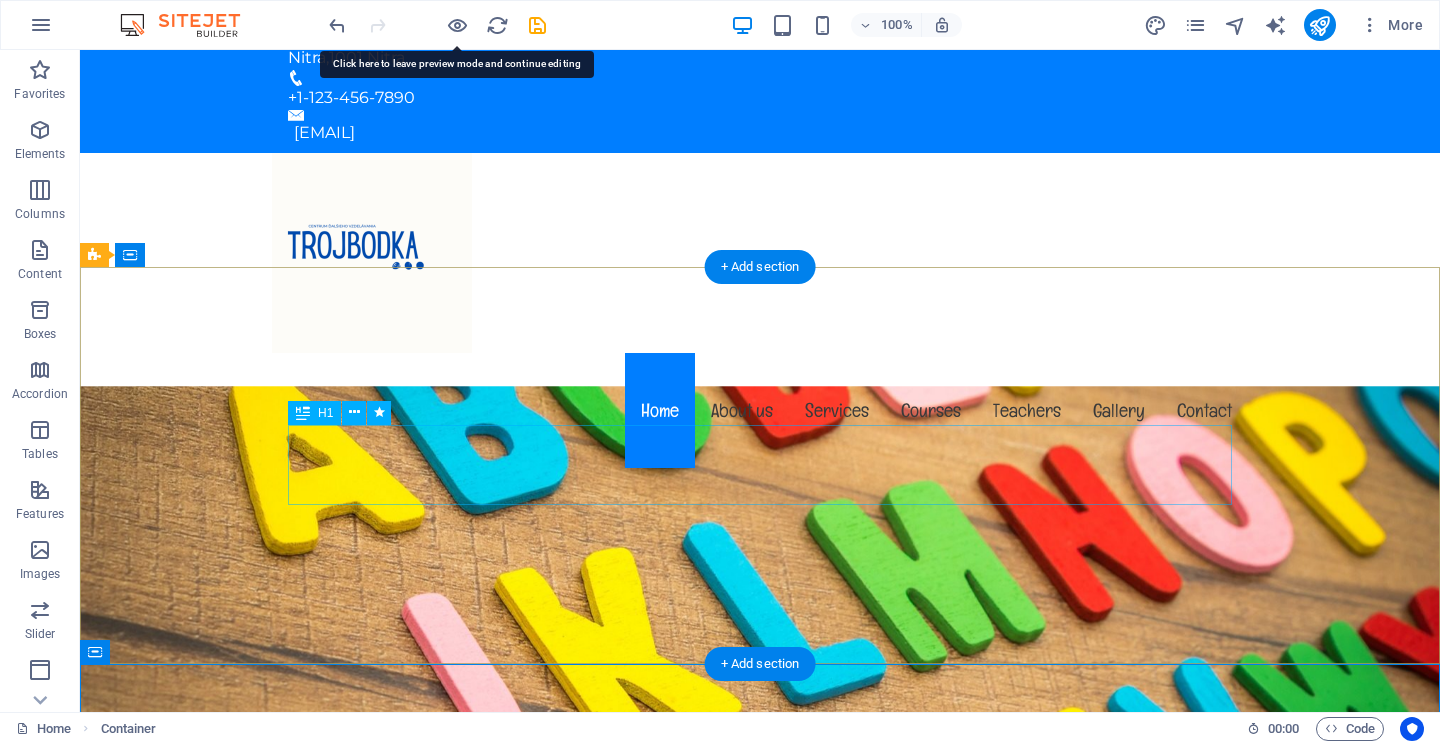 click on "The friendly kindergarten in [LOCATION]" at bounding box center [760, 1156] 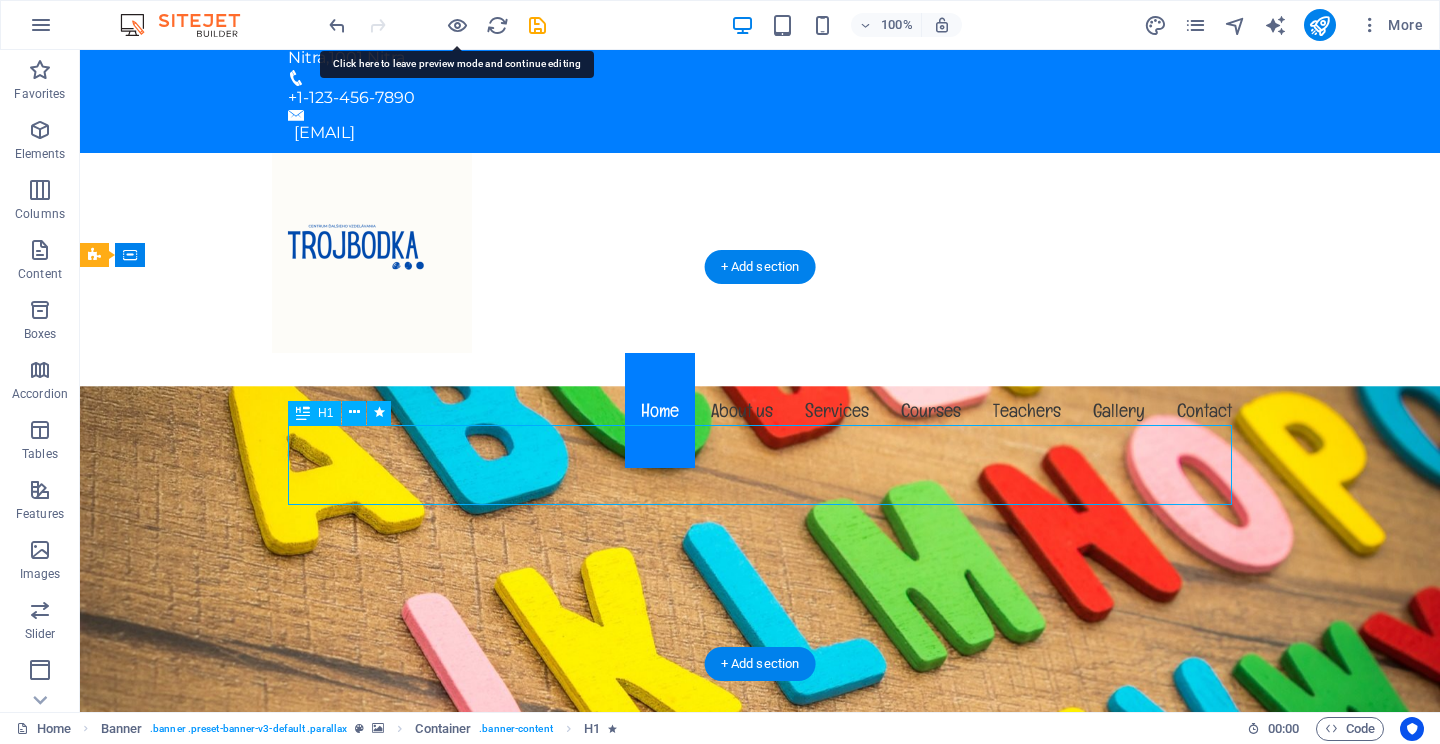 click on "The friendly kindergarten in [LOCATION]" at bounding box center [760, 1156] 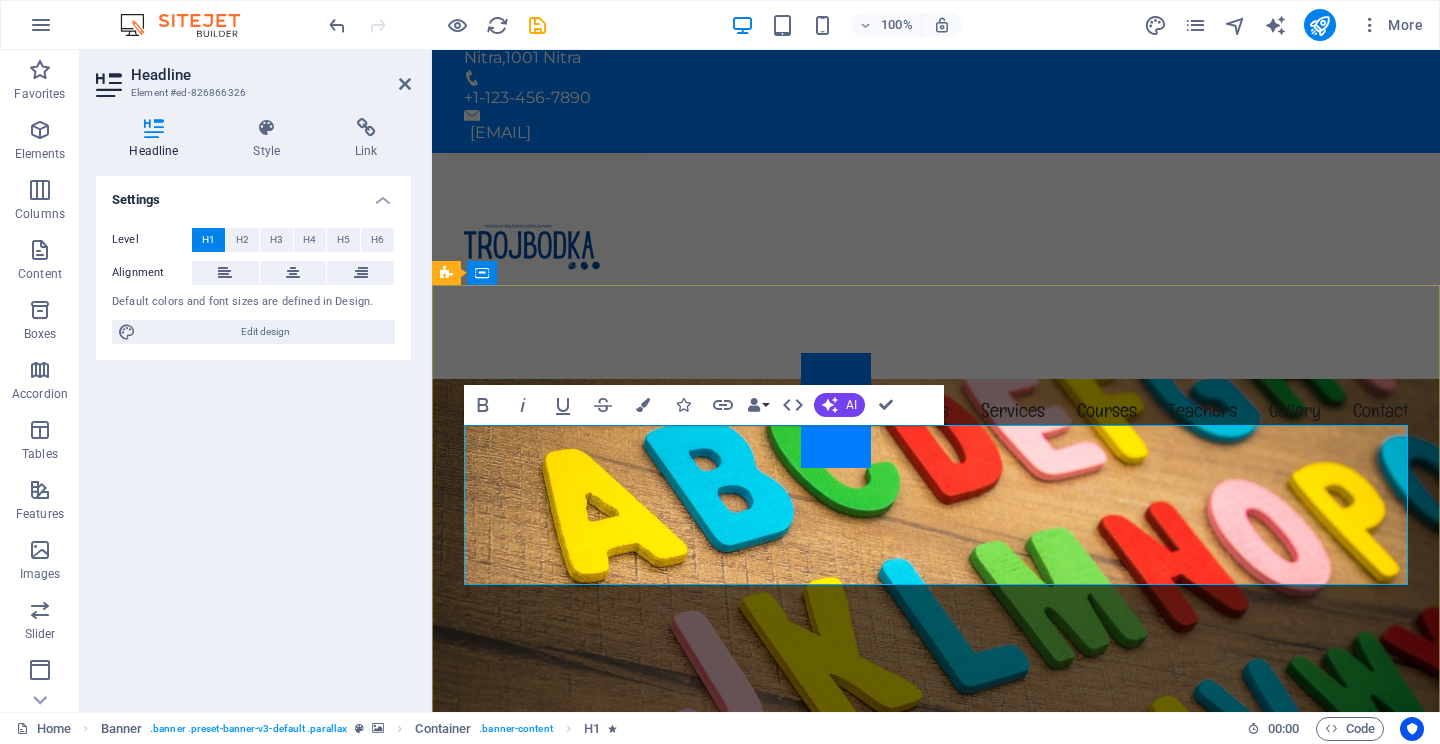 scroll, scrollTop: 10, scrollLeft: 0, axis: vertical 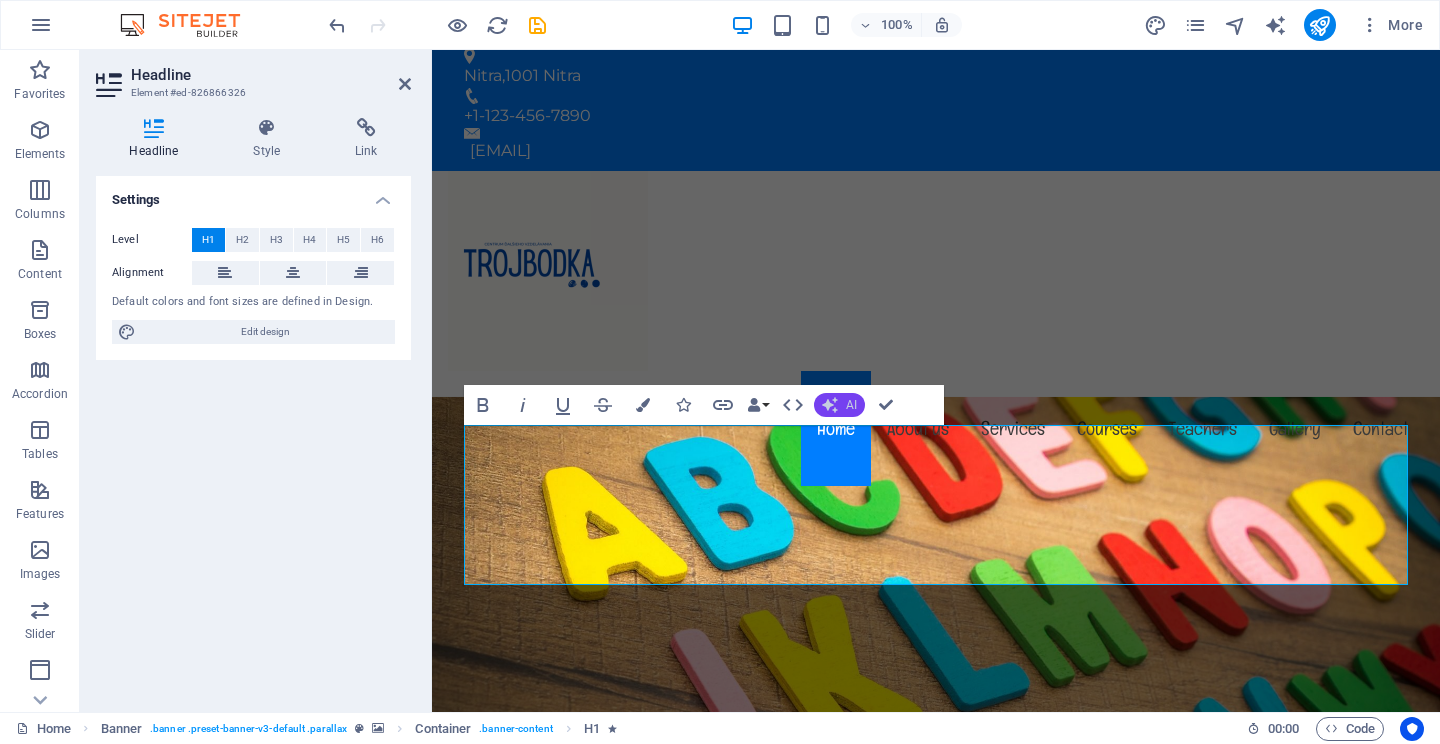 click on "AI" at bounding box center [839, 405] 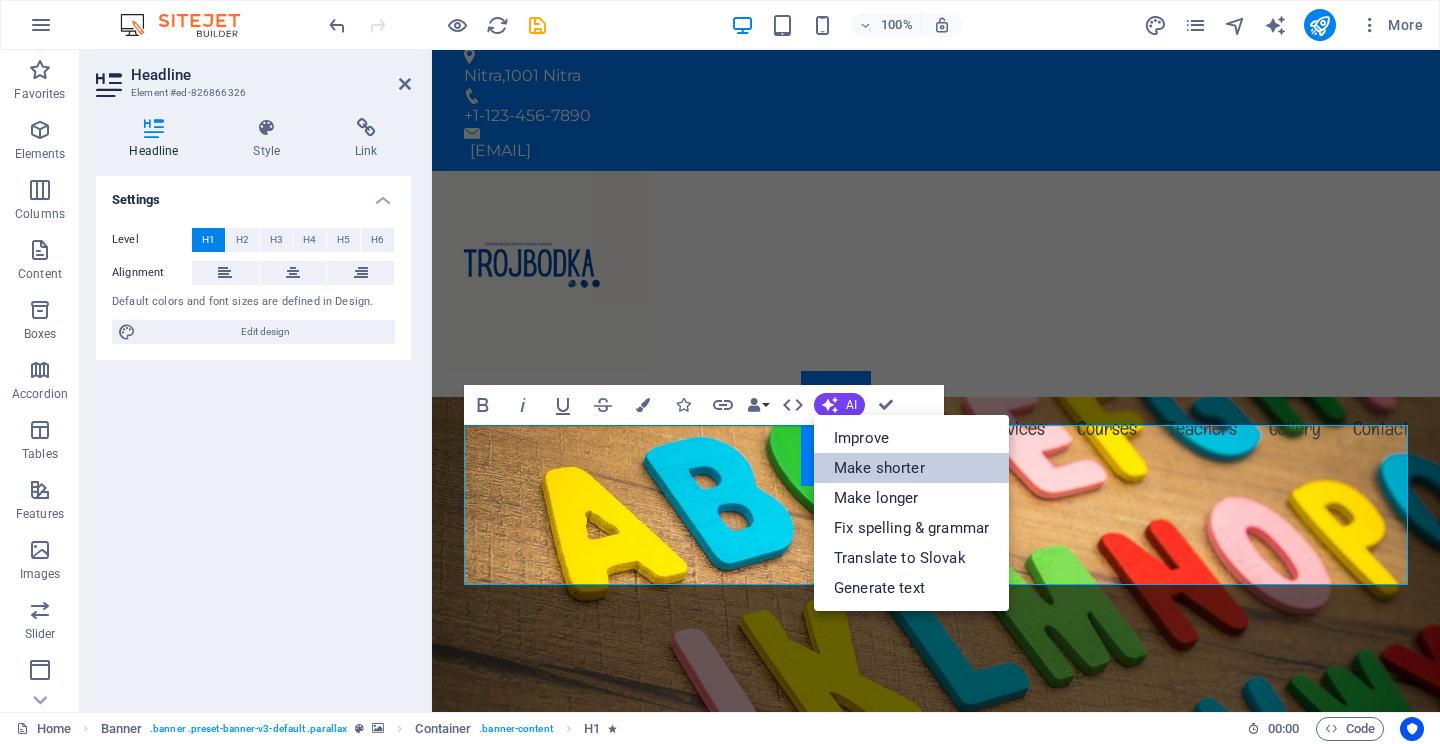 click on "Make shorter" at bounding box center (911, 468) 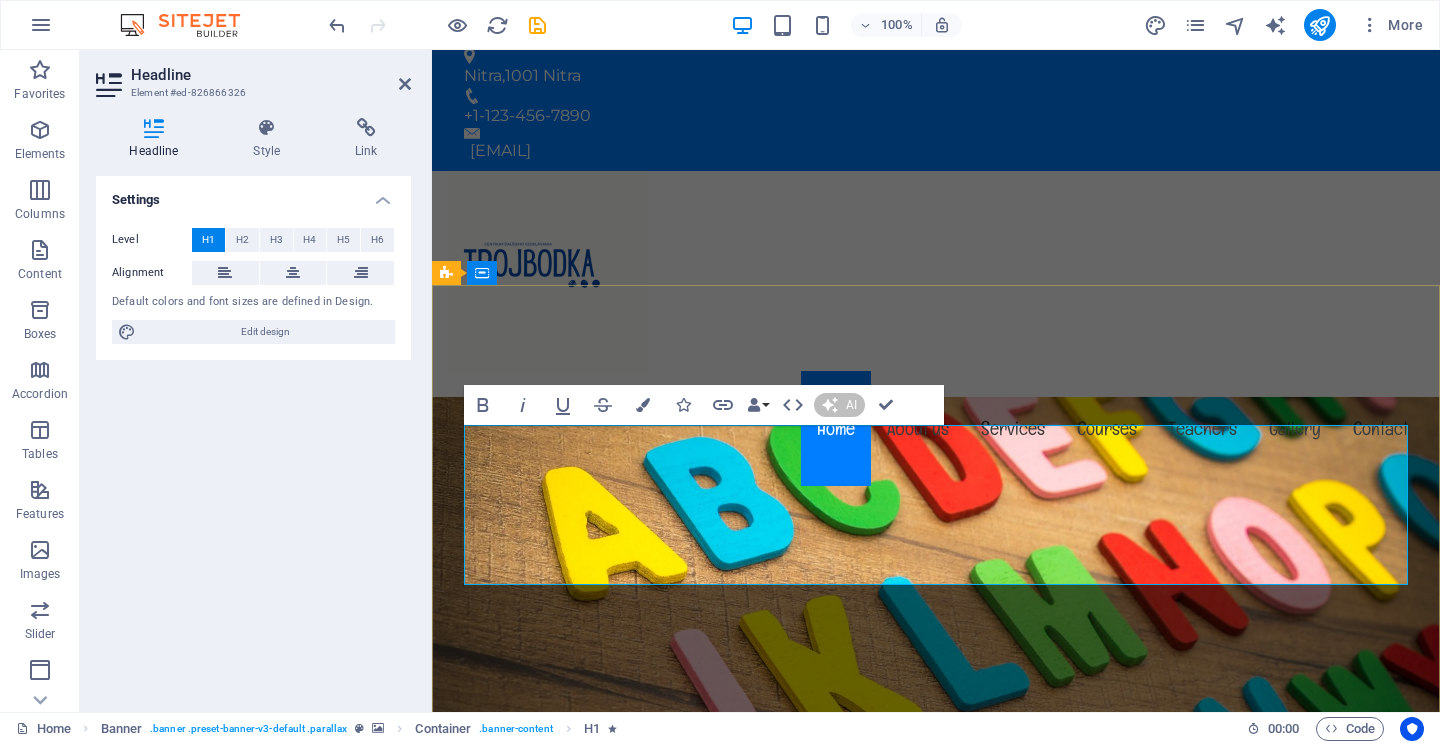 type 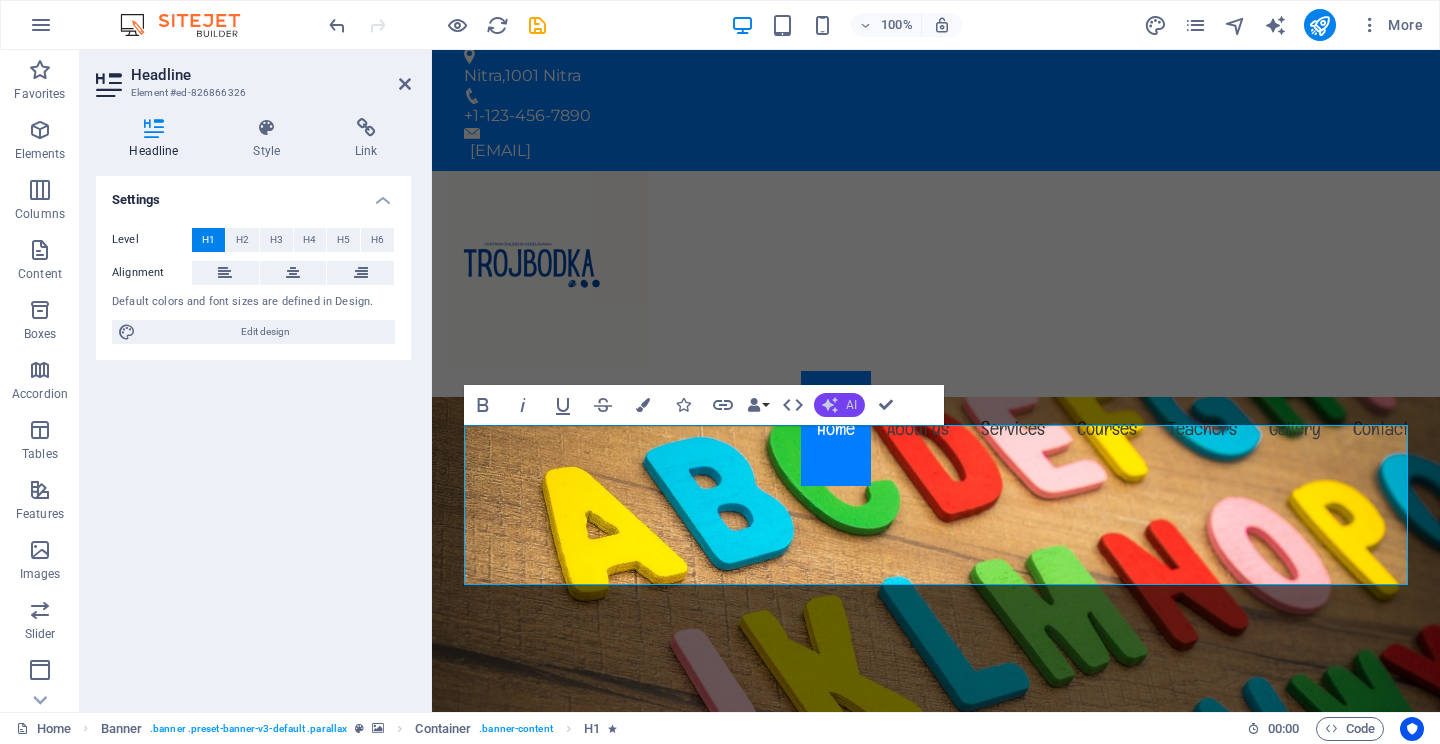 click on "AI" at bounding box center [851, 405] 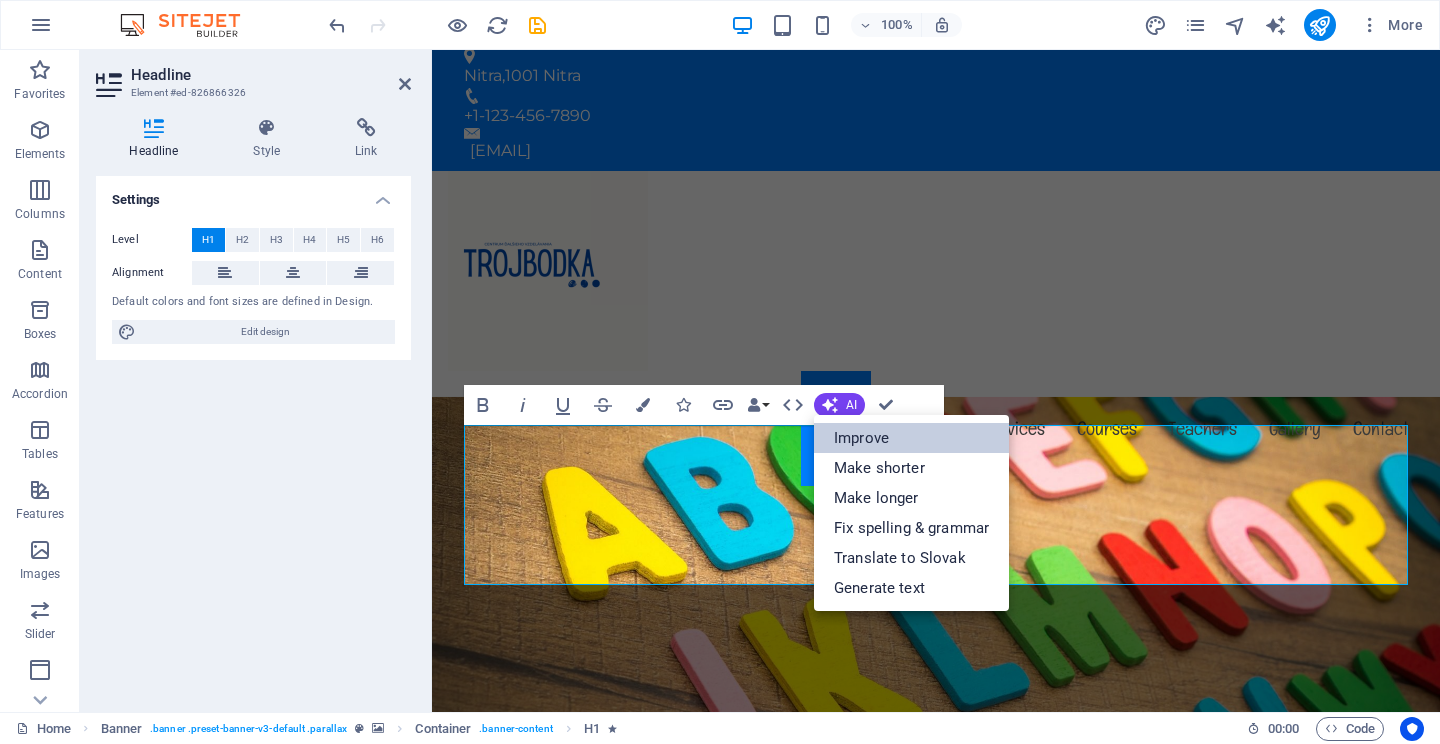 click on "Improve" at bounding box center [911, 438] 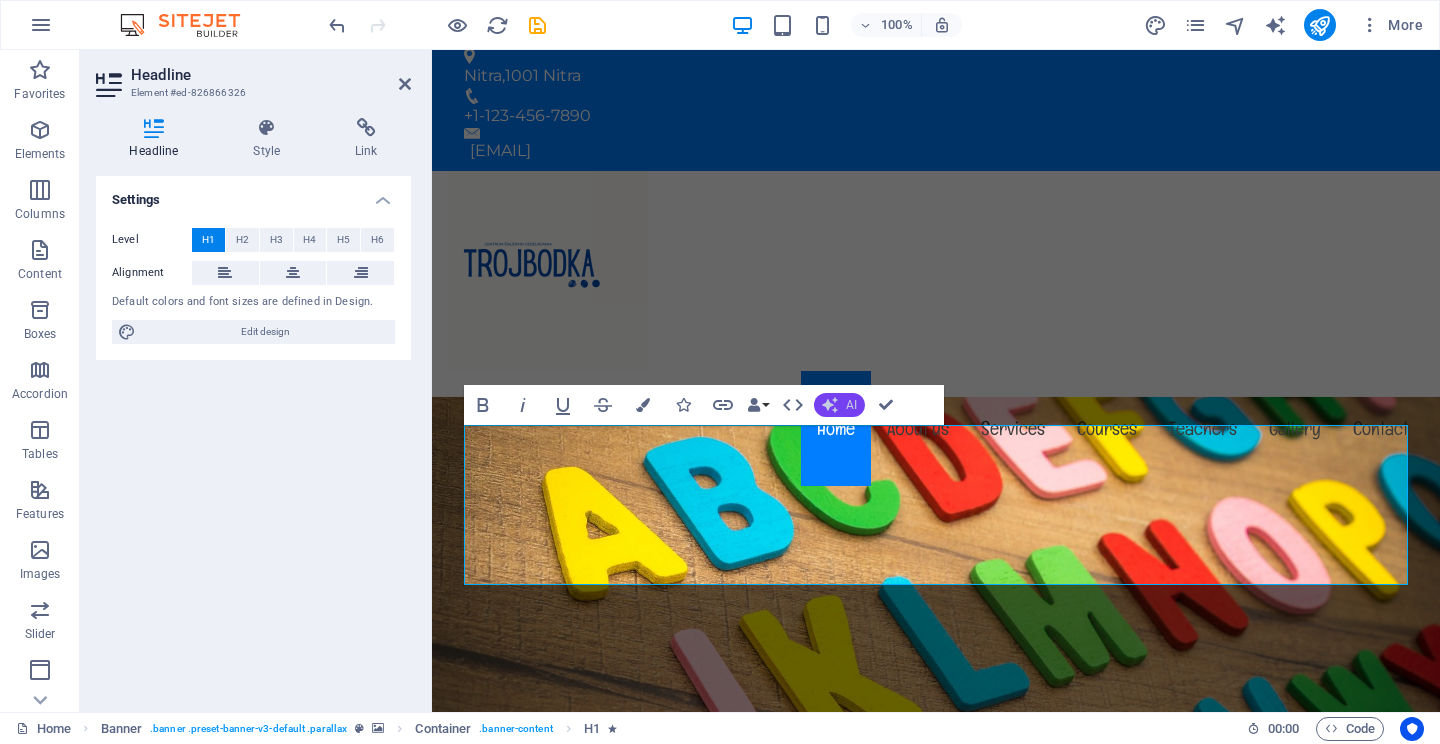 click 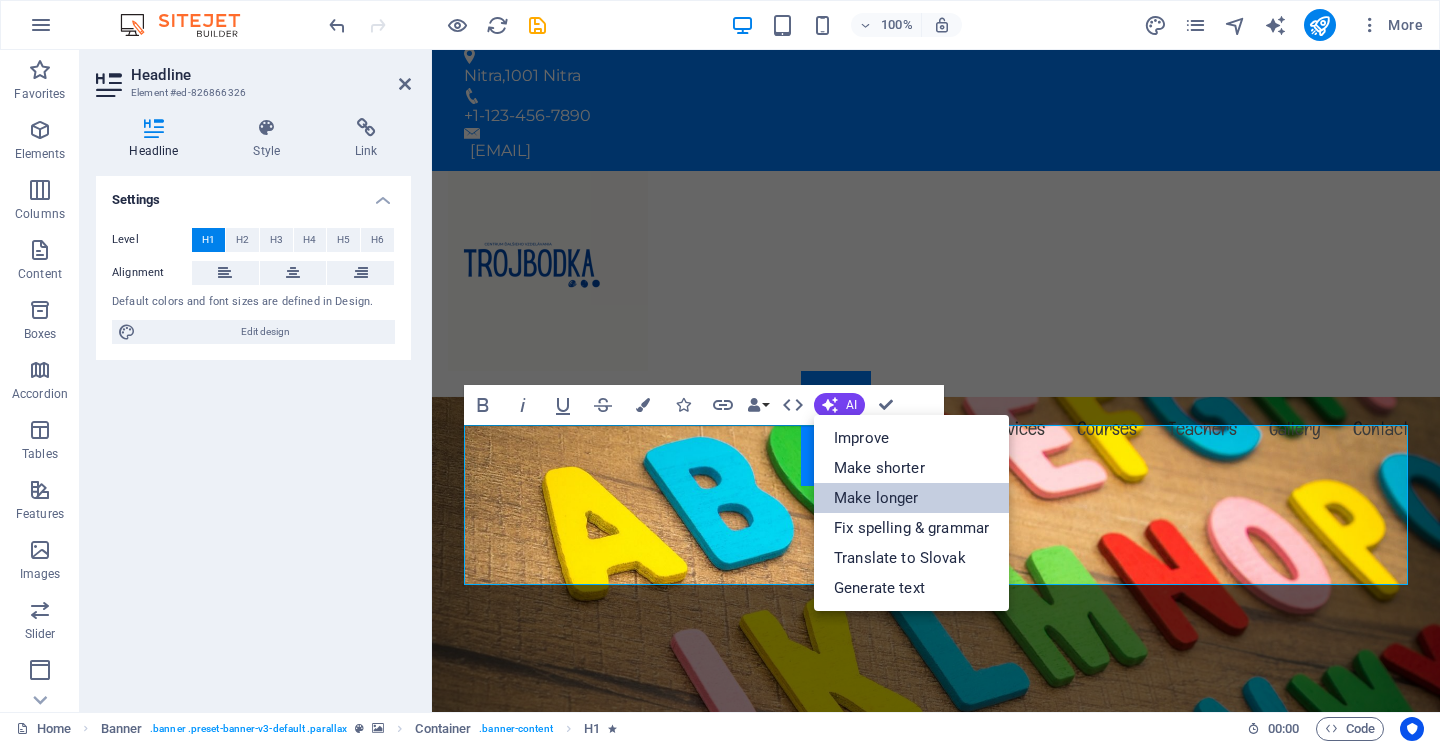 click on "Make longer" at bounding box center [911, 498] 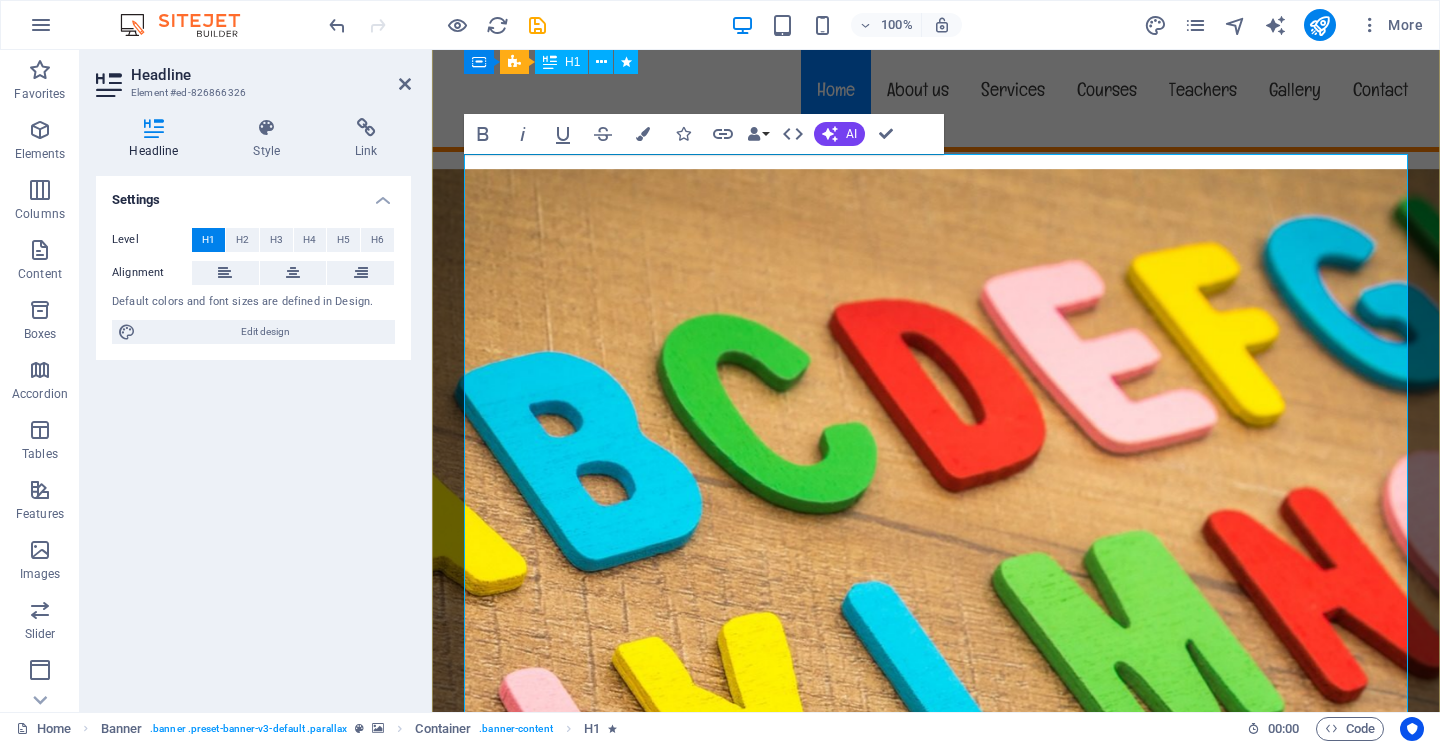scroll, scrollTop: 281, scrollLeft: 0, axis: vertical 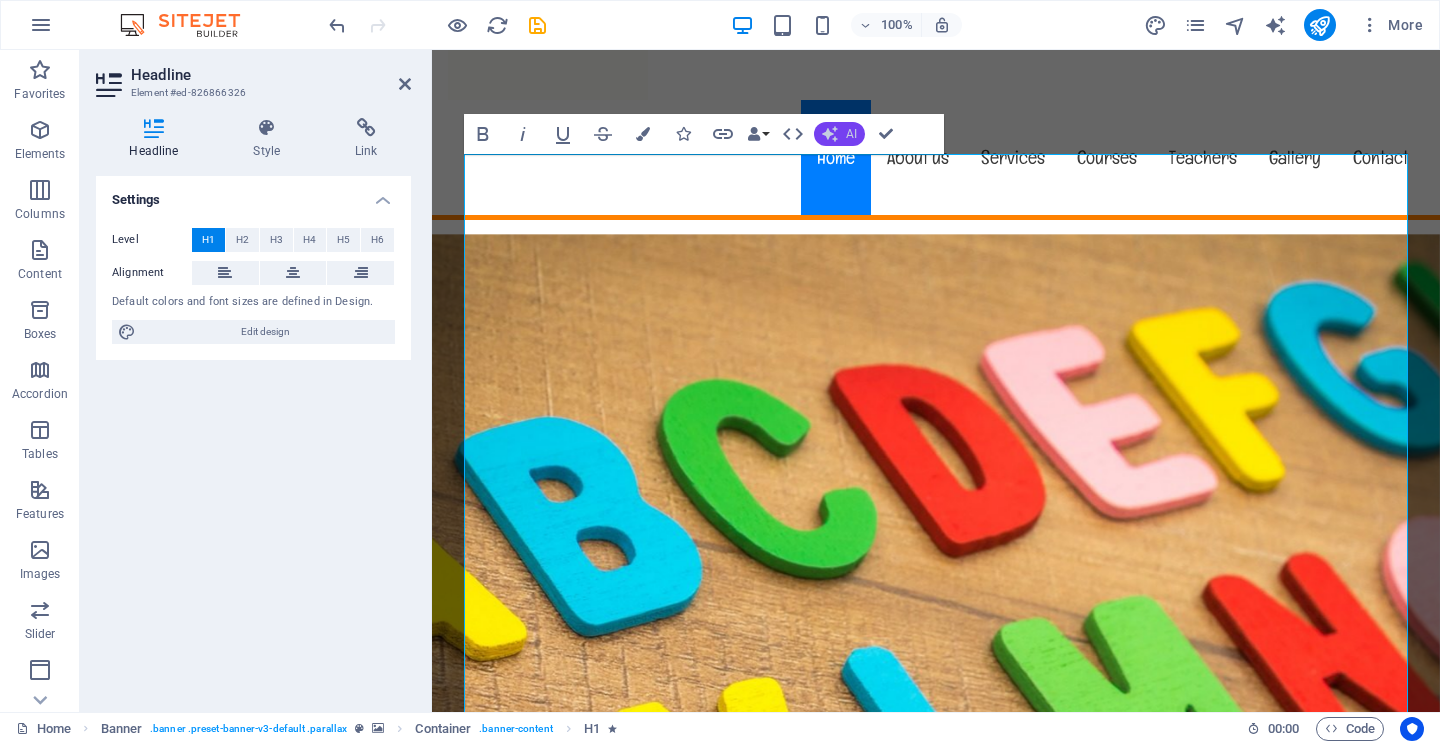click 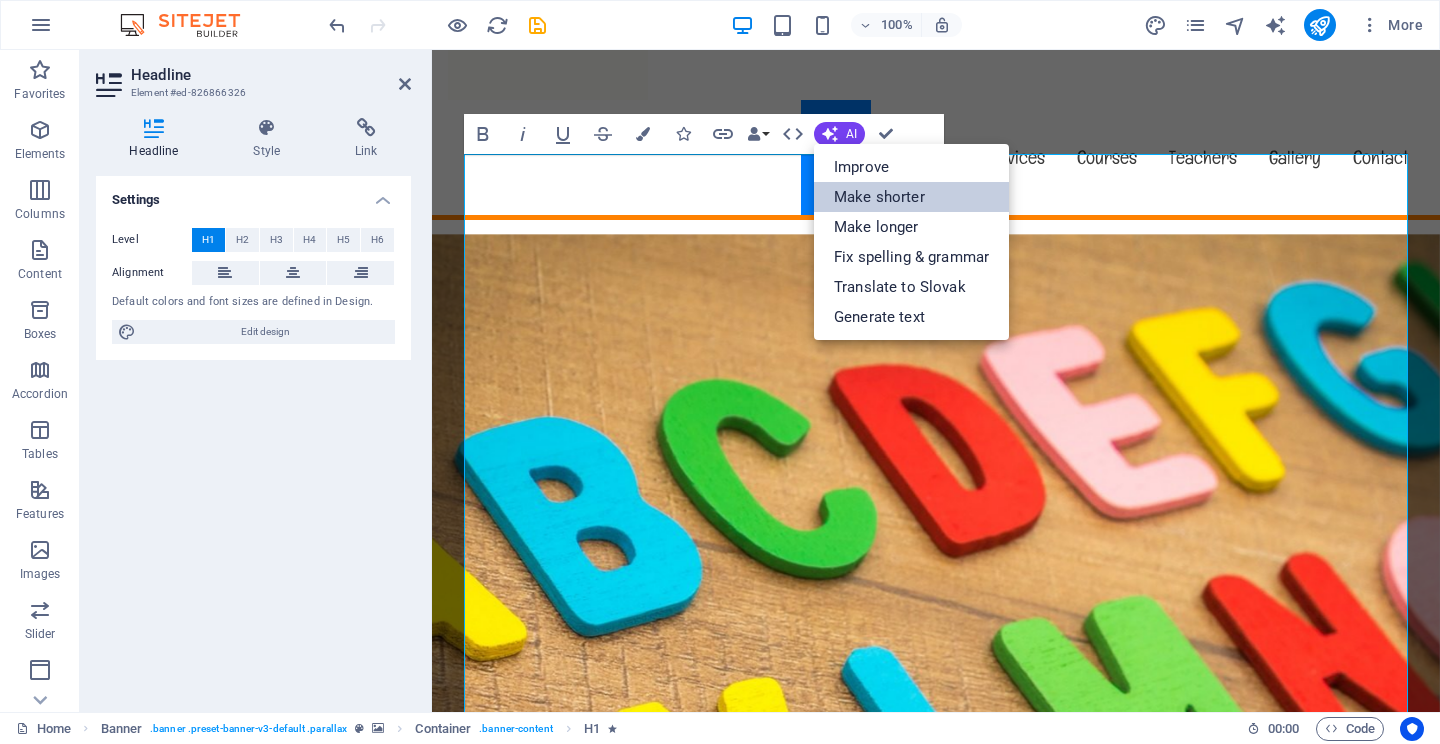 click on "Make shorter" at bounding box center [911, 197] 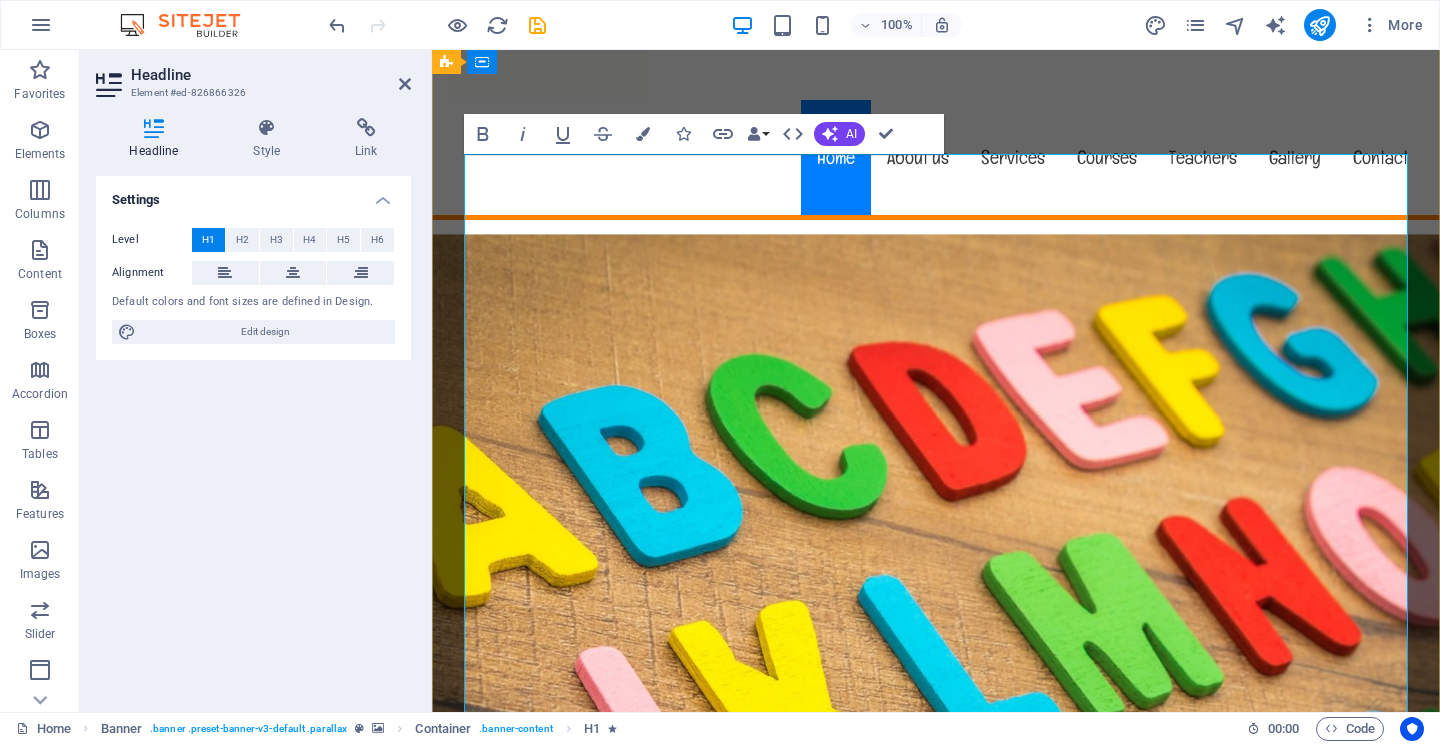 click on "Trojuholníky sú fascinujúcimi sprievodcami k novým vedomostiam. Tieto geometrické útvary s troma stranami a vrcholmi sú dôležité v mnohých oblastiach, vrátane matematiky, fyziky, umenia a architektúry. Objavte, ako trojuholníky ovplyvnili naše chápanie sveta a prispeli k inováciám. Pripravte sa na nové objavy!" at bounding box center [936, 1674] 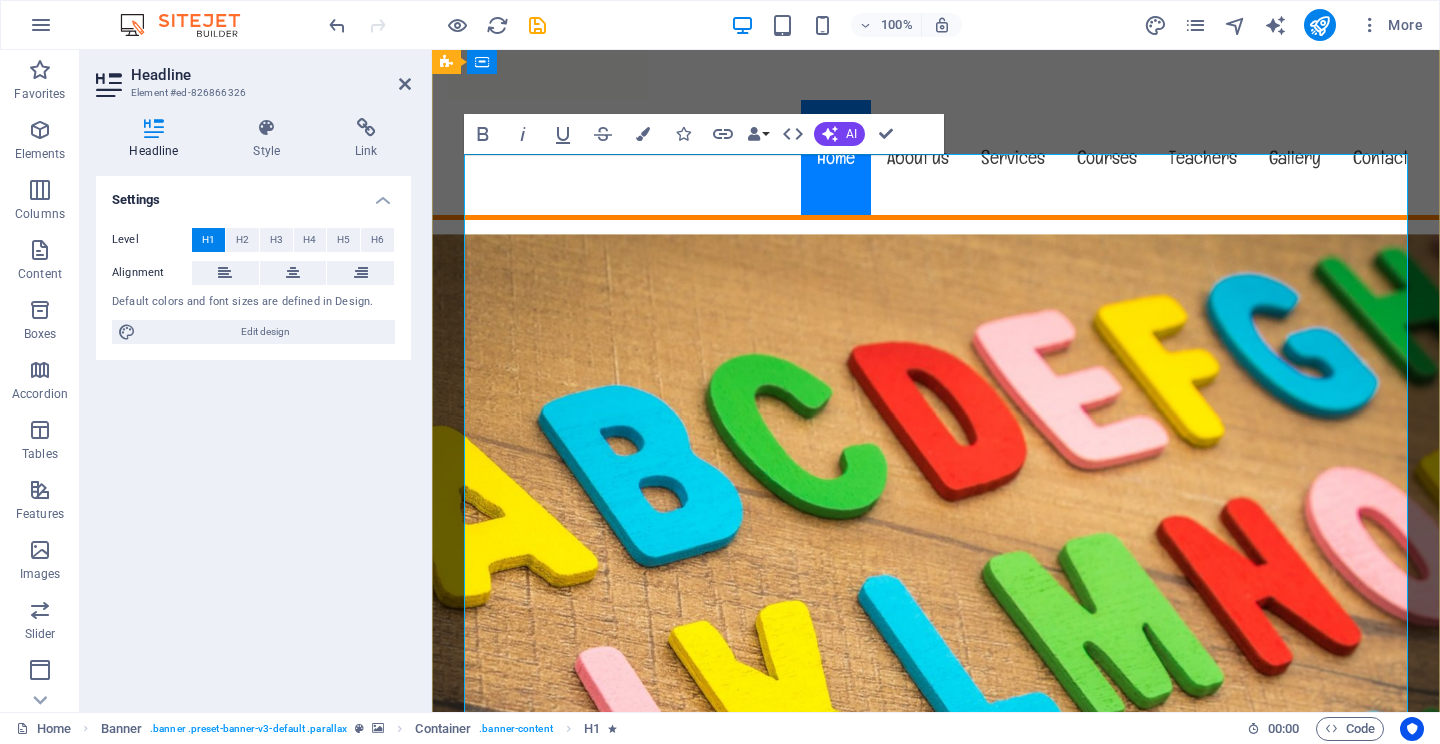 click on "Trojuholníky sú fascinujúcimi sprievodcami k novým vedomostiam. Tieto geometrické útvary s troma stranami a vrcholmi sú dôležité v mnohých oblastiach, vrátane matematiky, fyziky, umenia a architektúry. Objavte, ako trojuholníky ovplyvnili naše chápanie sveta a prispeli k inováciám. Pripravte sa na nové objavy!" at bounding box center [936, 1674] 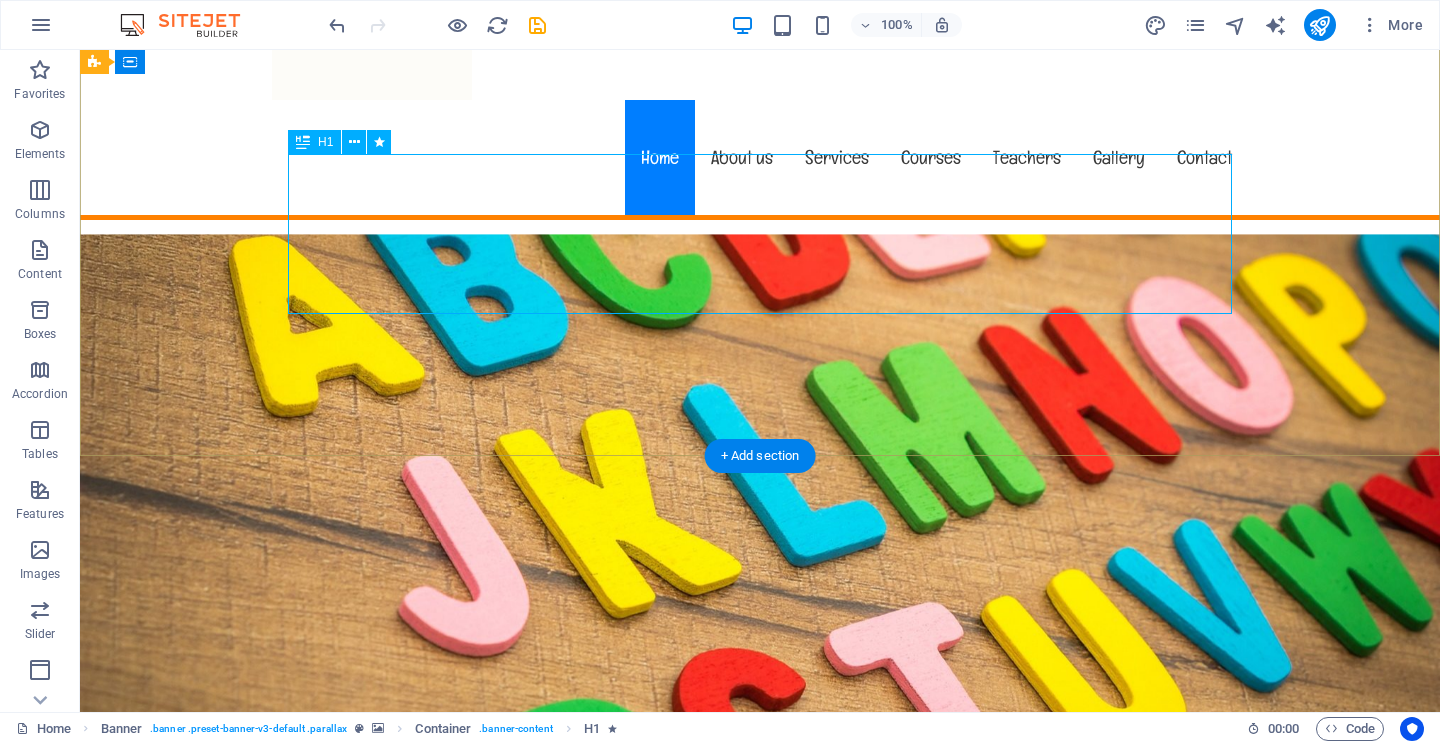 click on "Tri bodky, ktorými začína cesta k novým vedomostiam . . ." at bounding box center (760, 970) 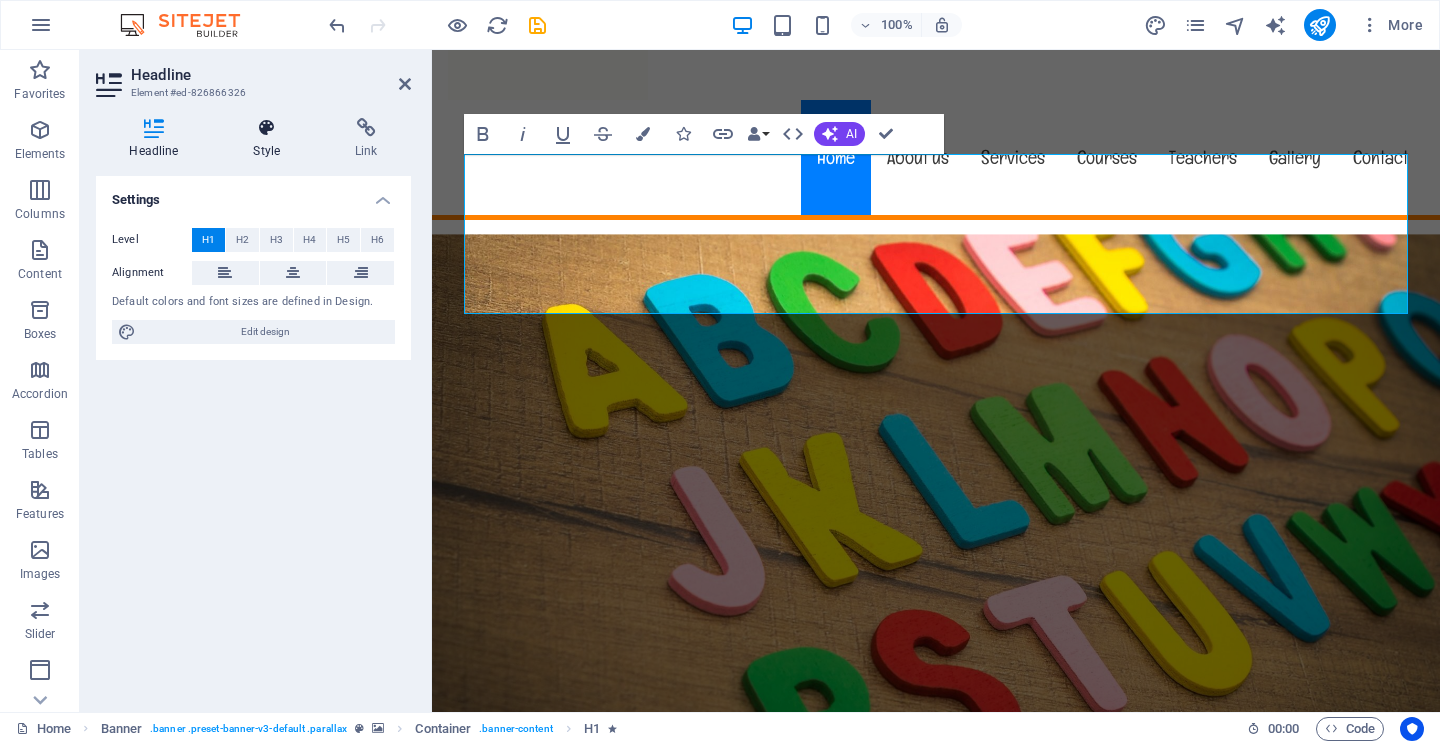 click at bounding box center (267, 128) 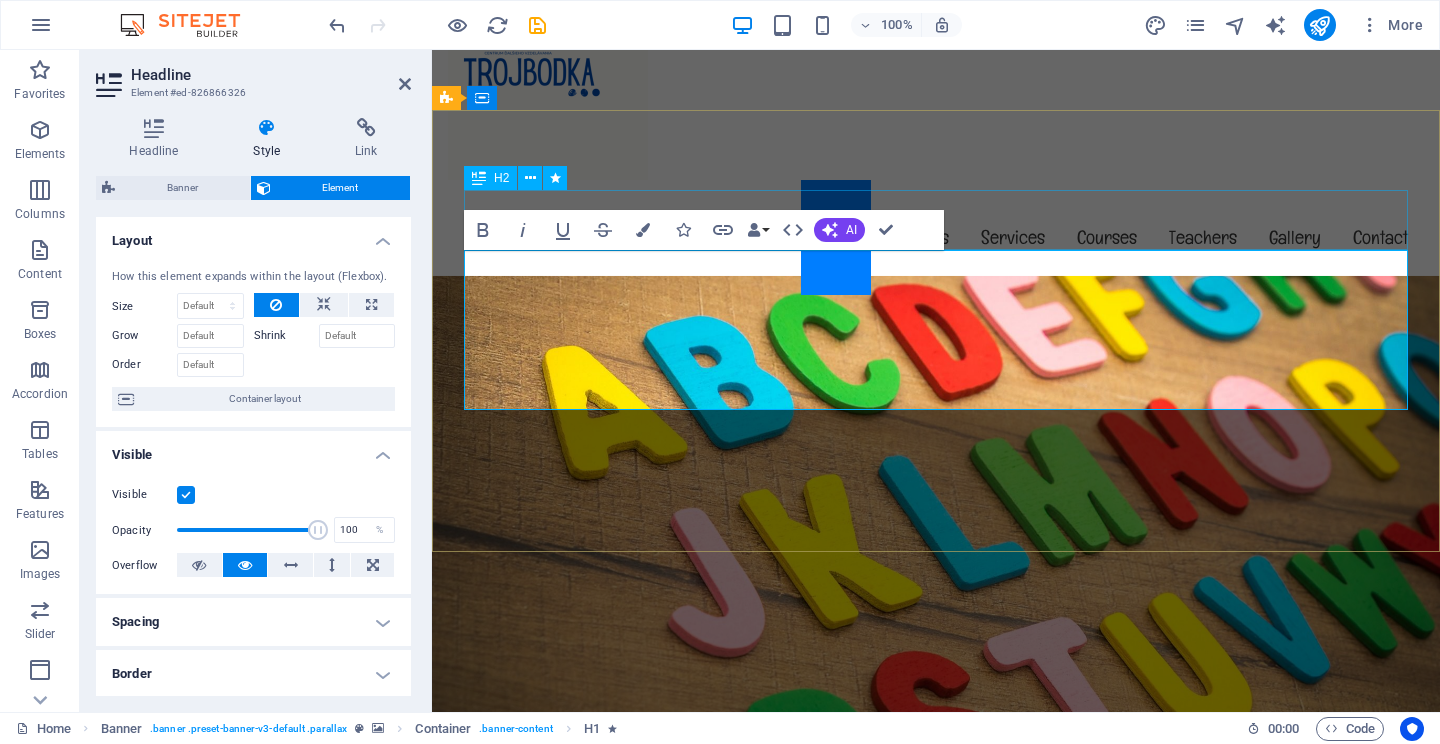 scroll, scrollTop: 180, scrollLeft: 0, axis: vertical 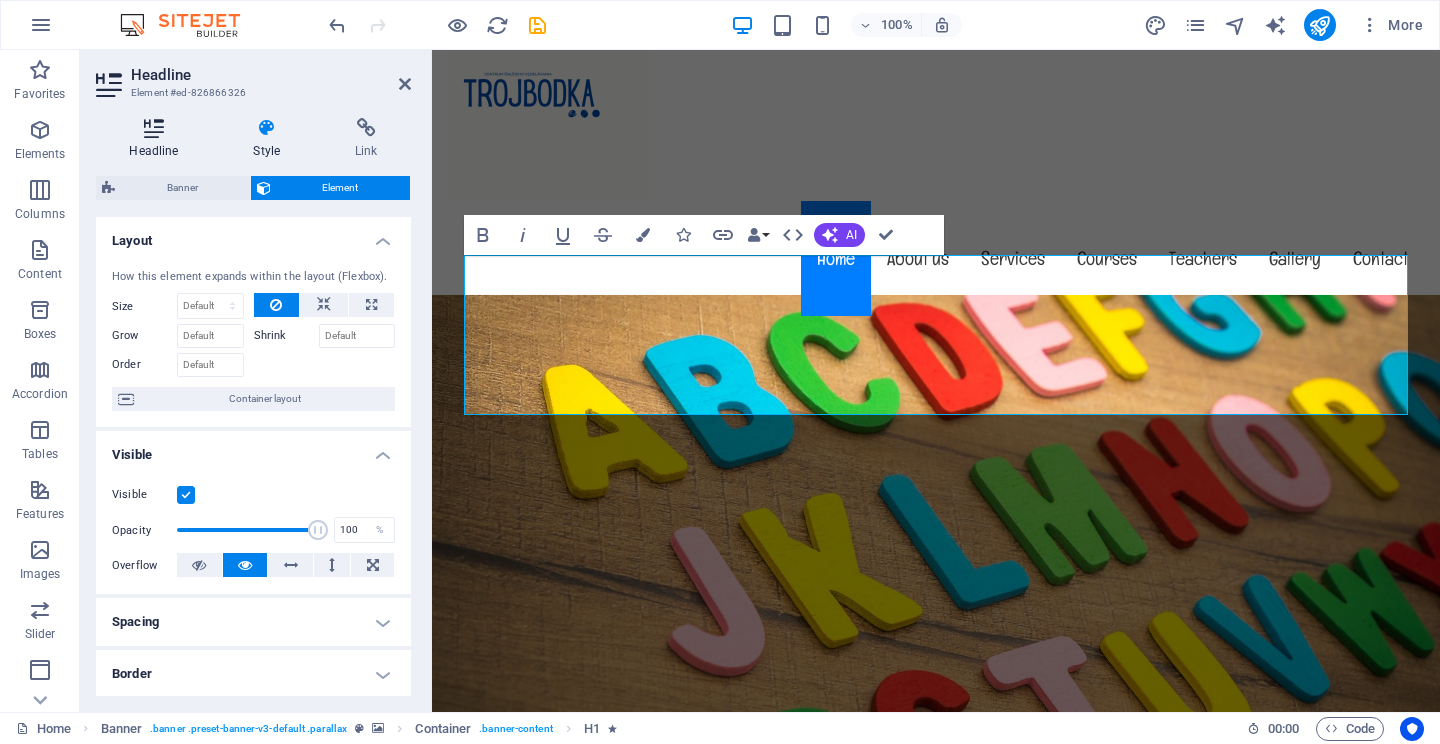 click on "Headline" at bounding box center (158, 139) 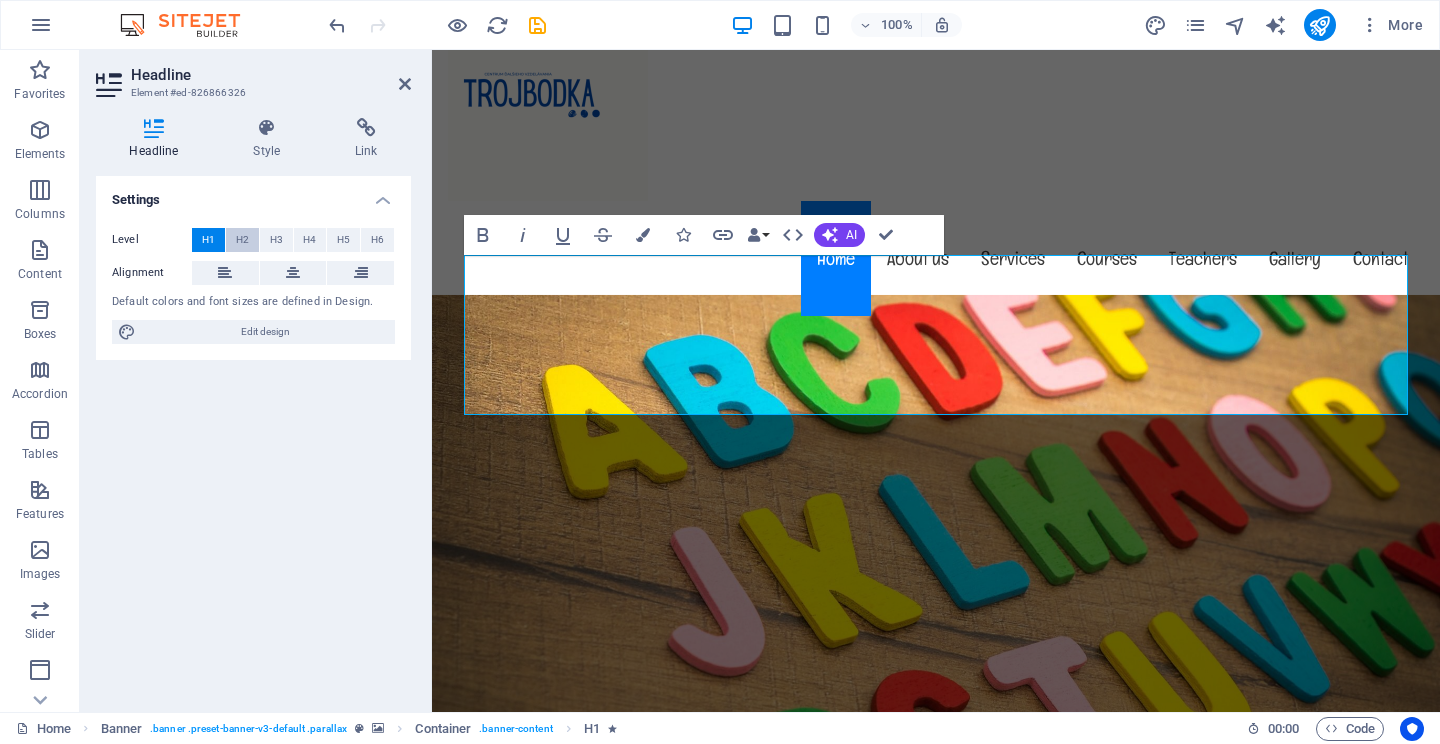 click on "H2" at bounding box center [242, 240] 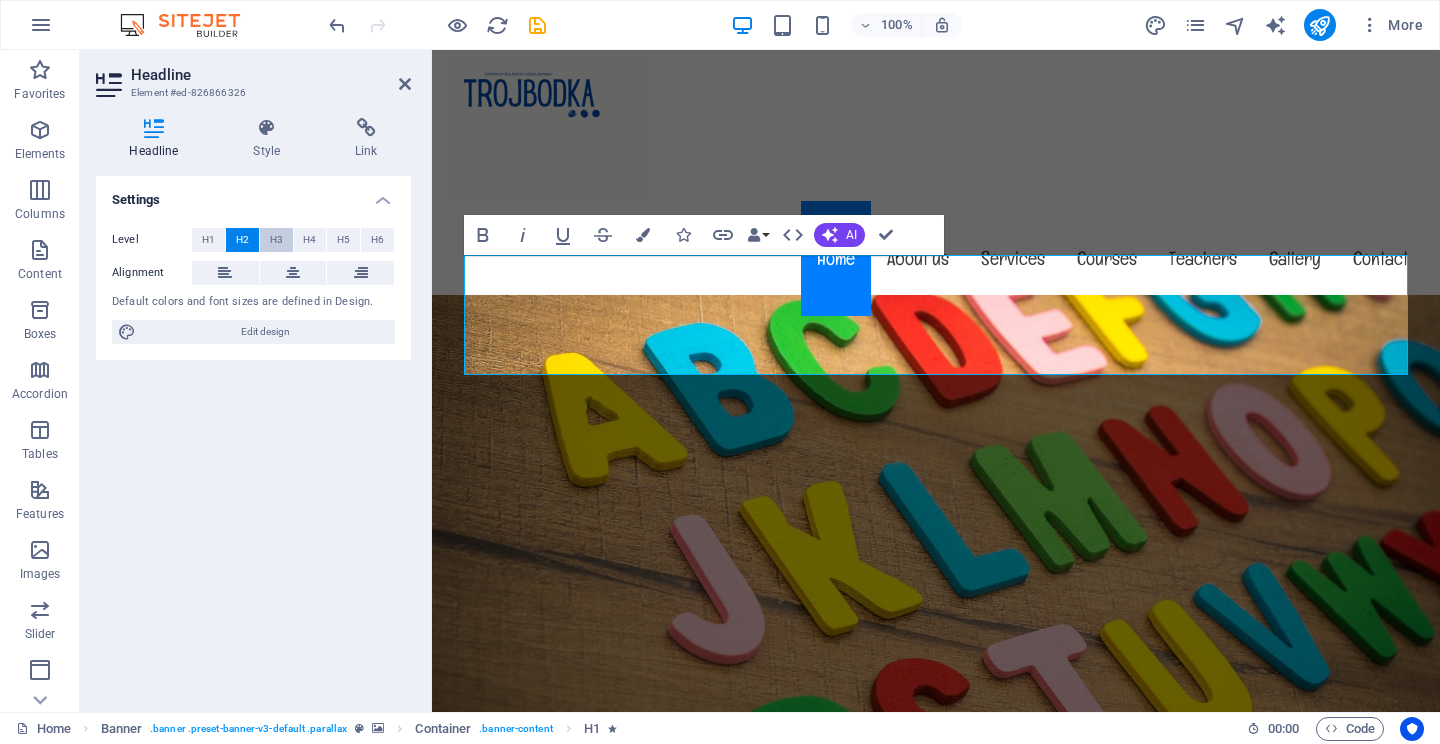 click on "H3" at bounding box center [276, 240] 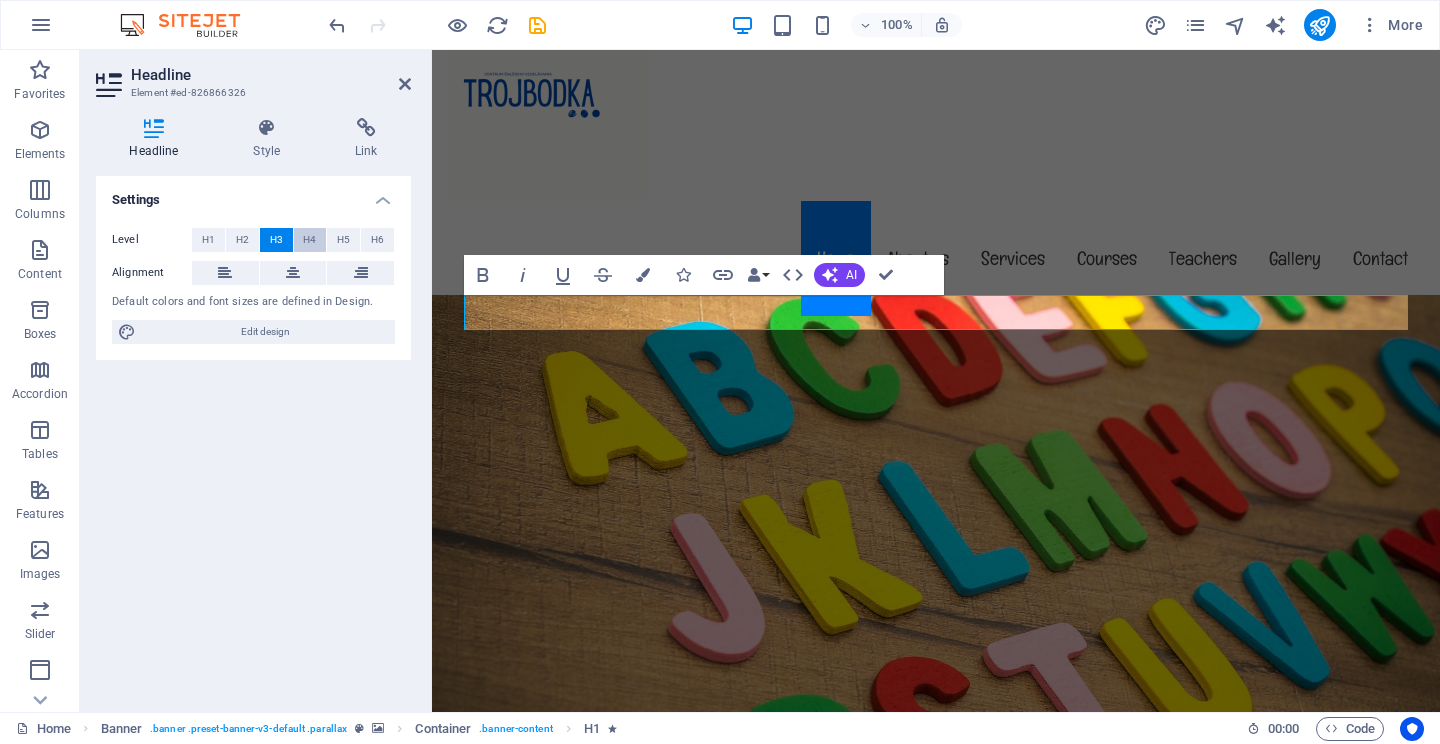 click on "H4" at bounding box center [310, 240] 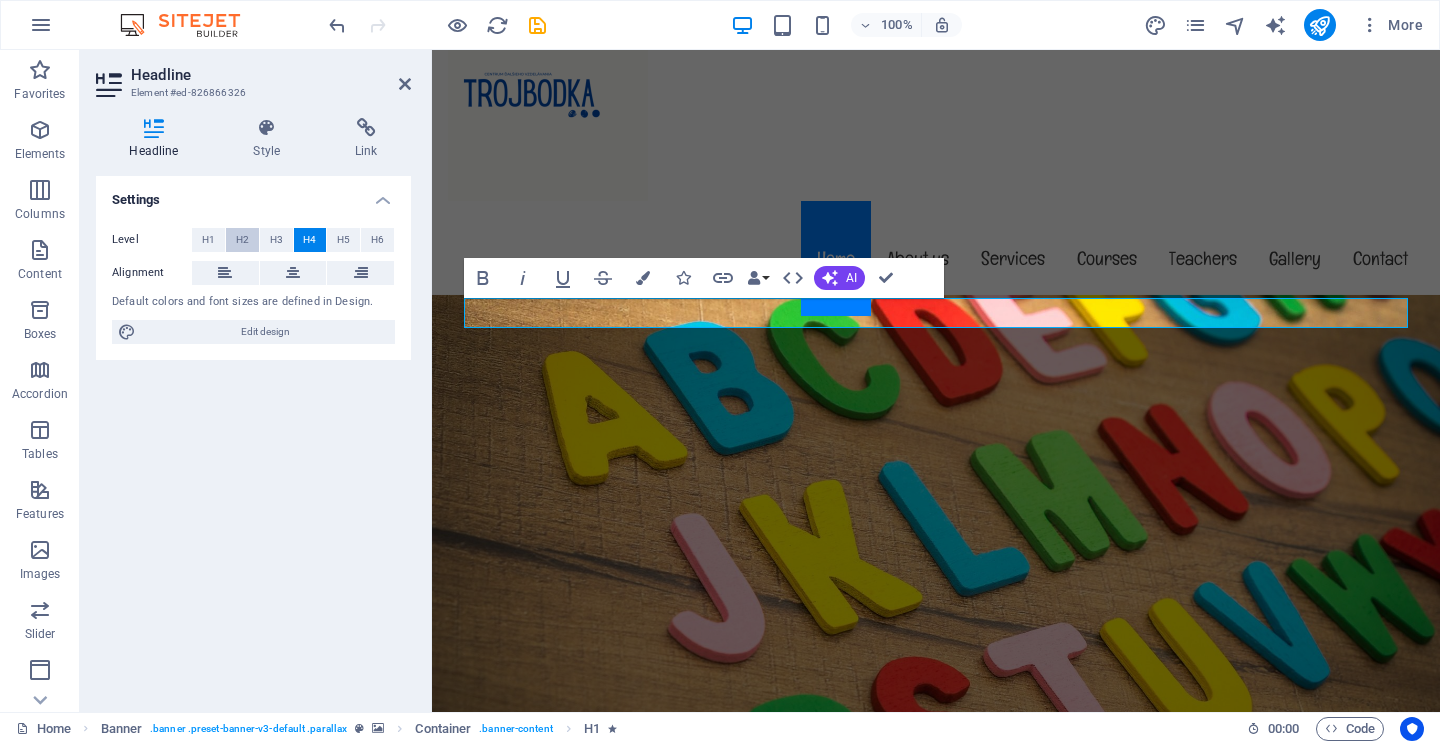 click on "H2" at bounding box center [242, 240] 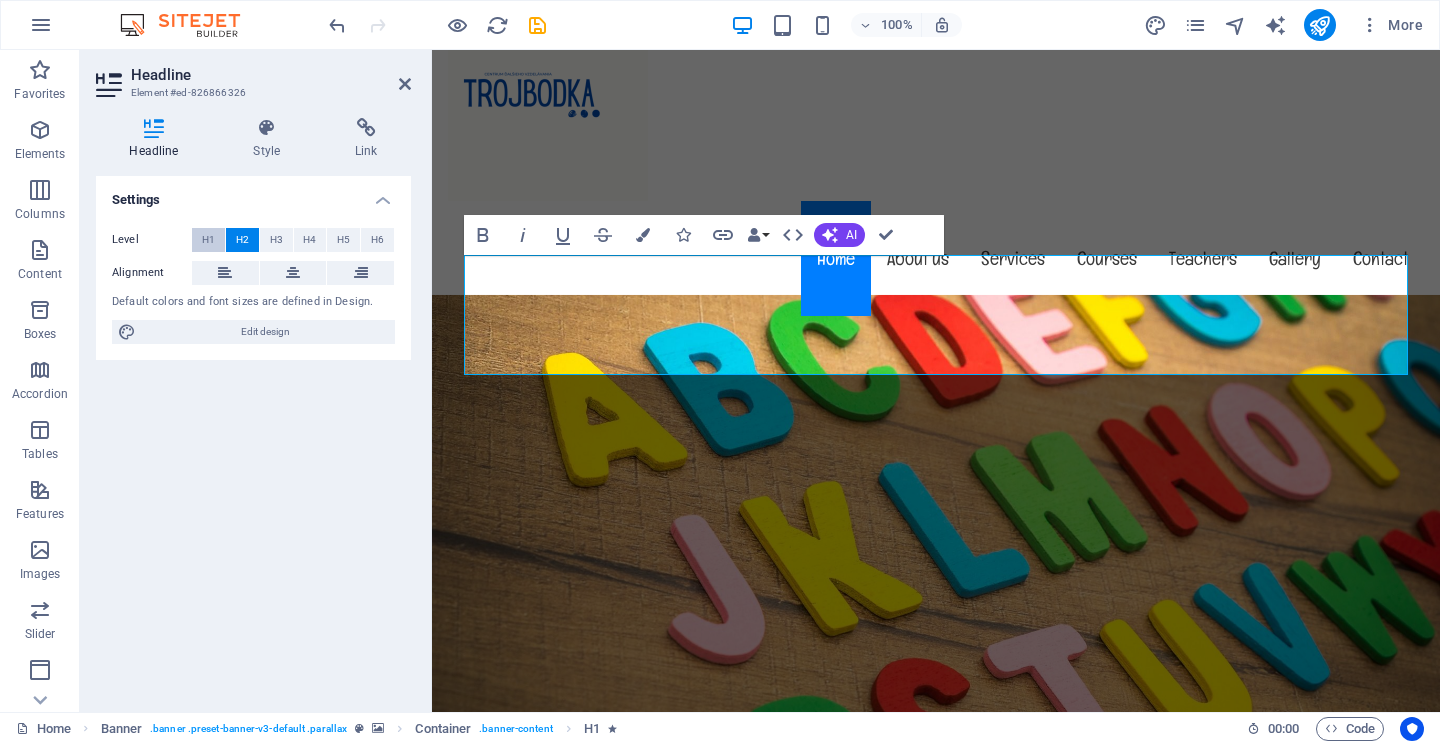 click on "H1" at bounding box center [208, 240] 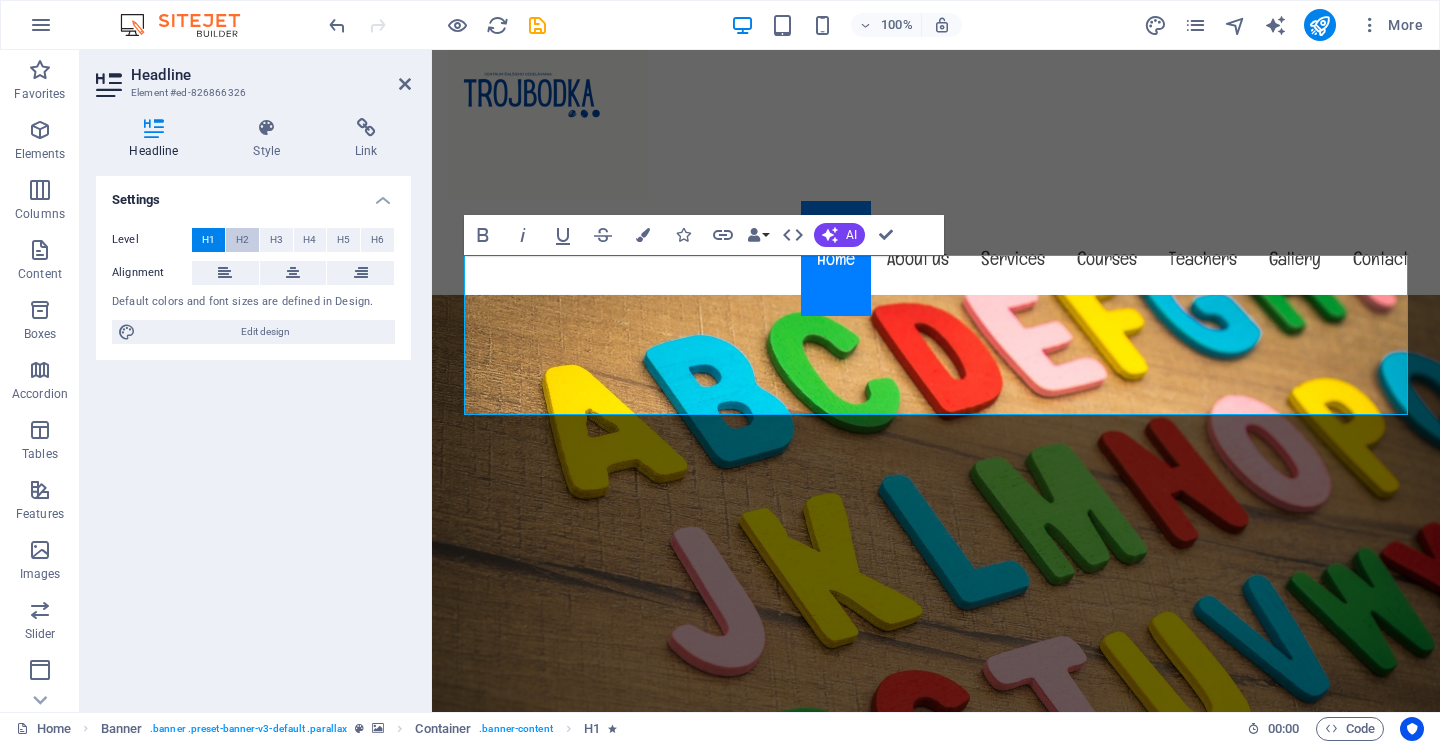click on "H2" at bounding box center (242, 240) 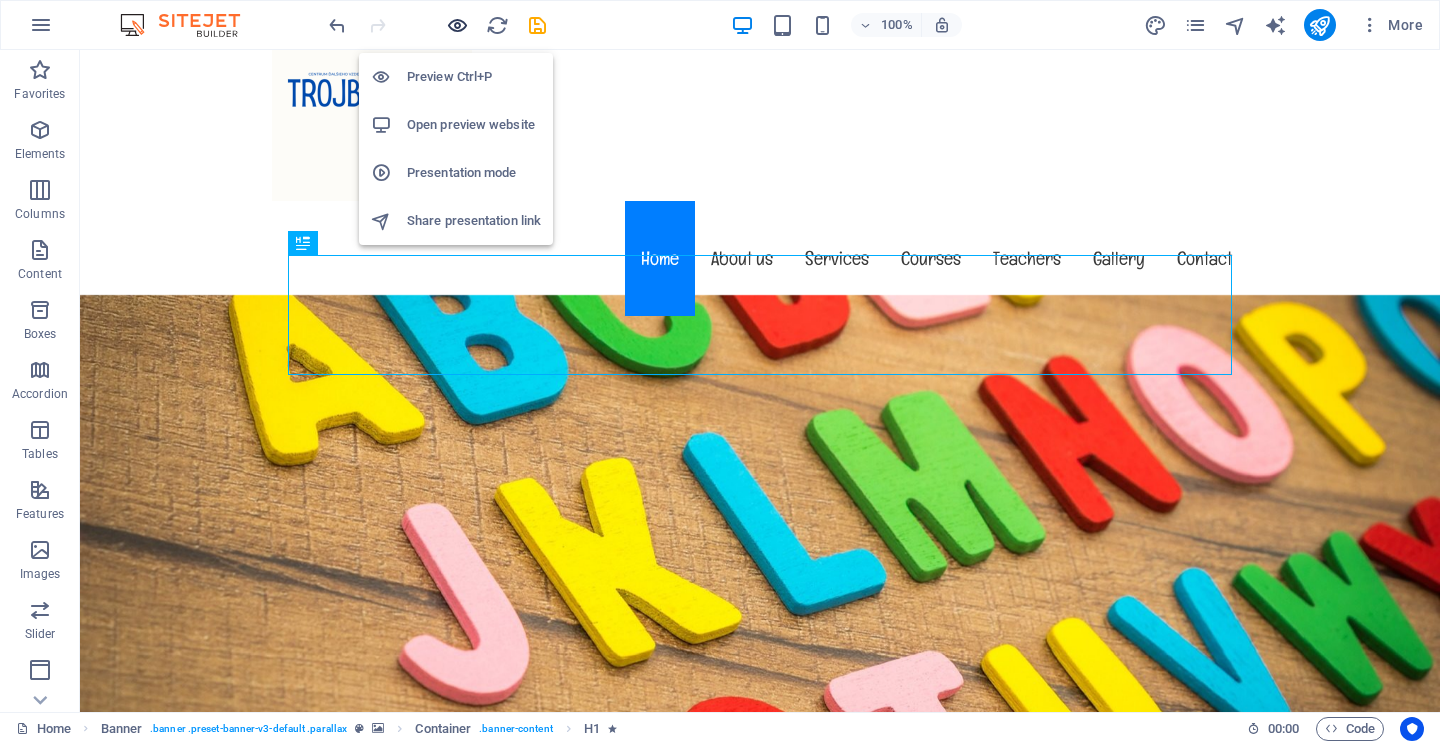 click at bounding box center (457, 25) 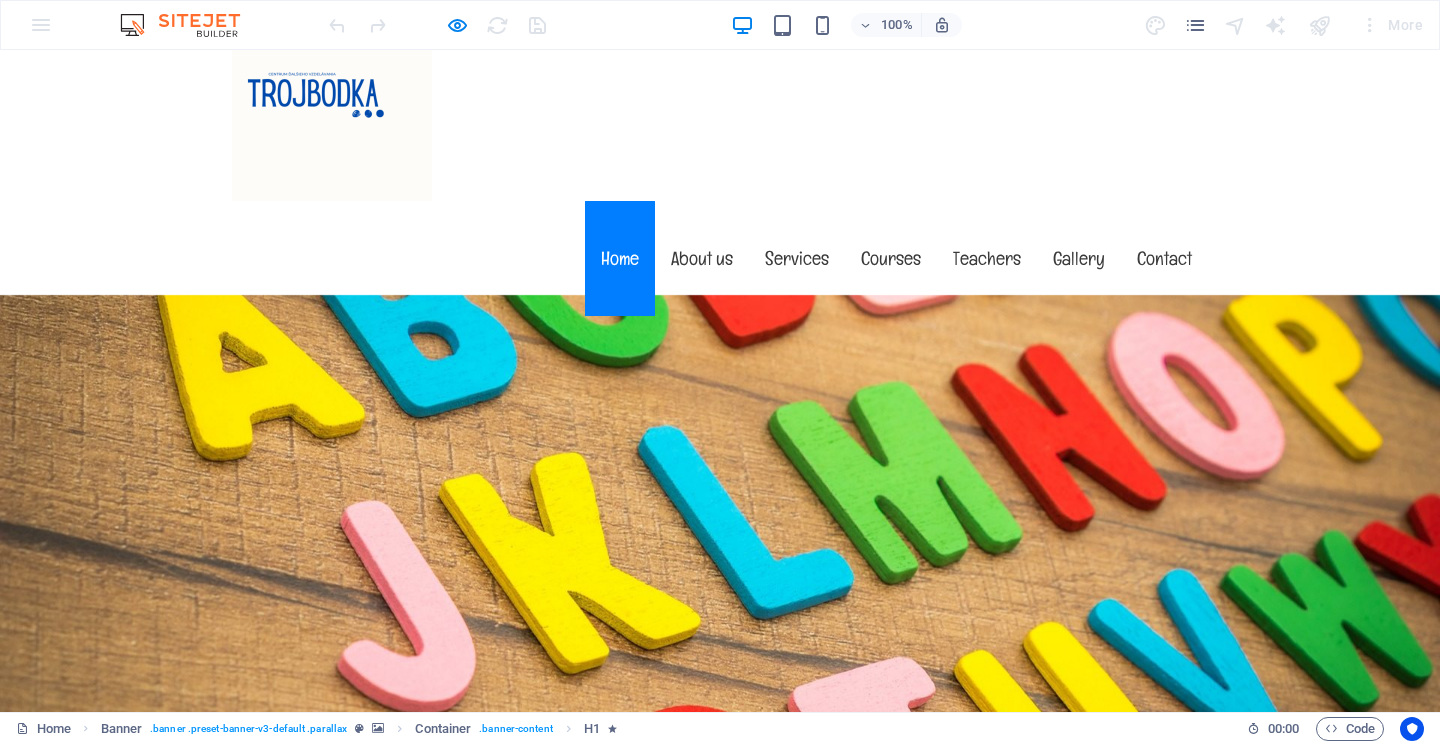 scroll, scrollTop: 0, scrollLeft: 0, axis: both 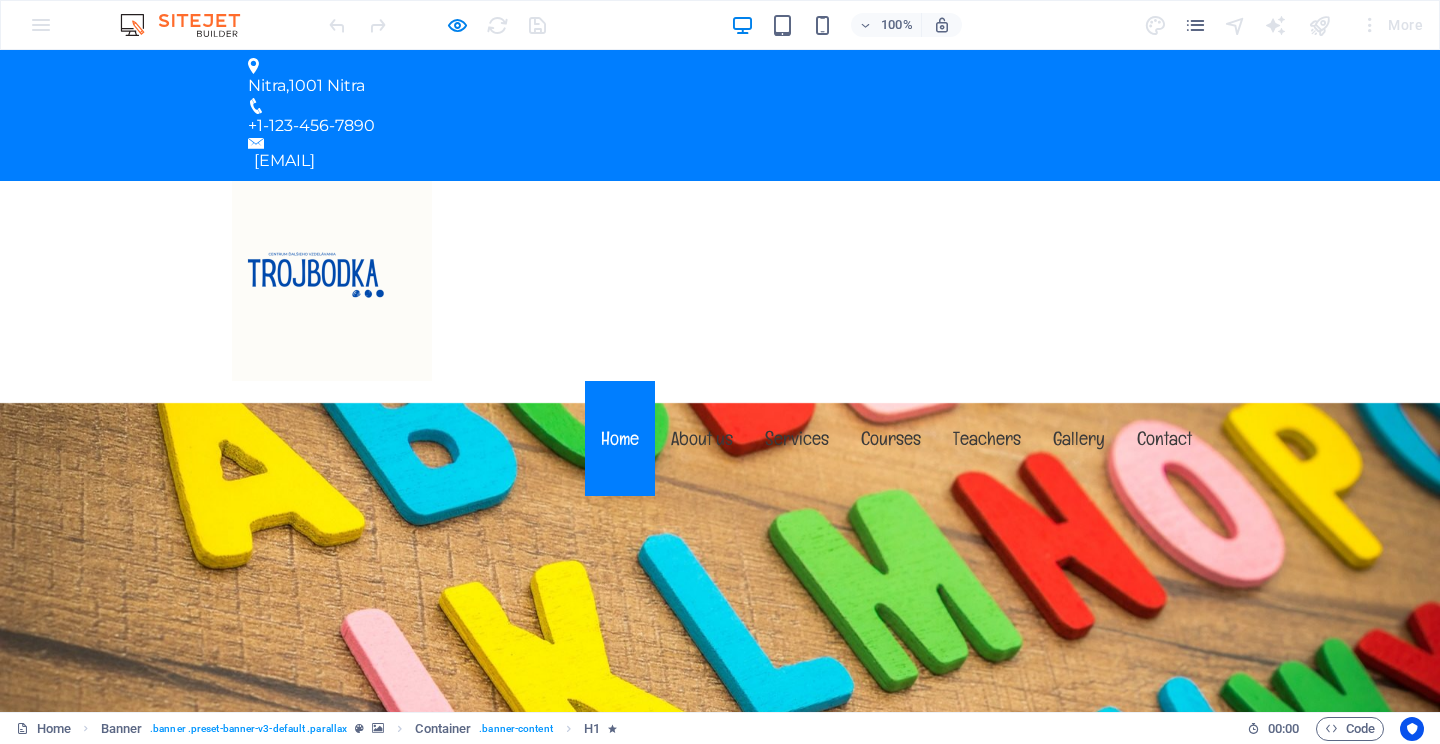 click on "Welcome to trojbodka.com Tri bodky, ktorými začína cesta k novým vedomostiam . . . Learn more" at bounding box center [720, 1208] 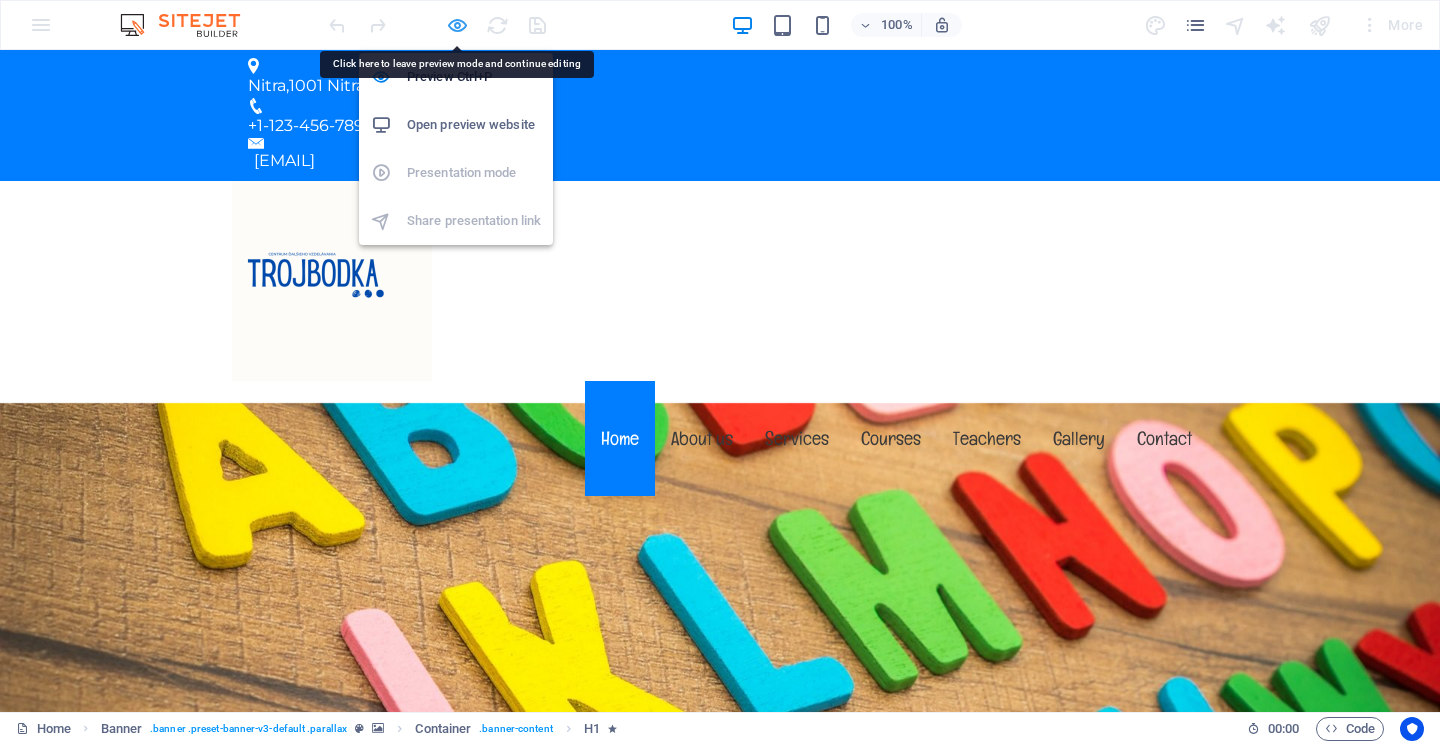 click at bounding box center (457, 25) 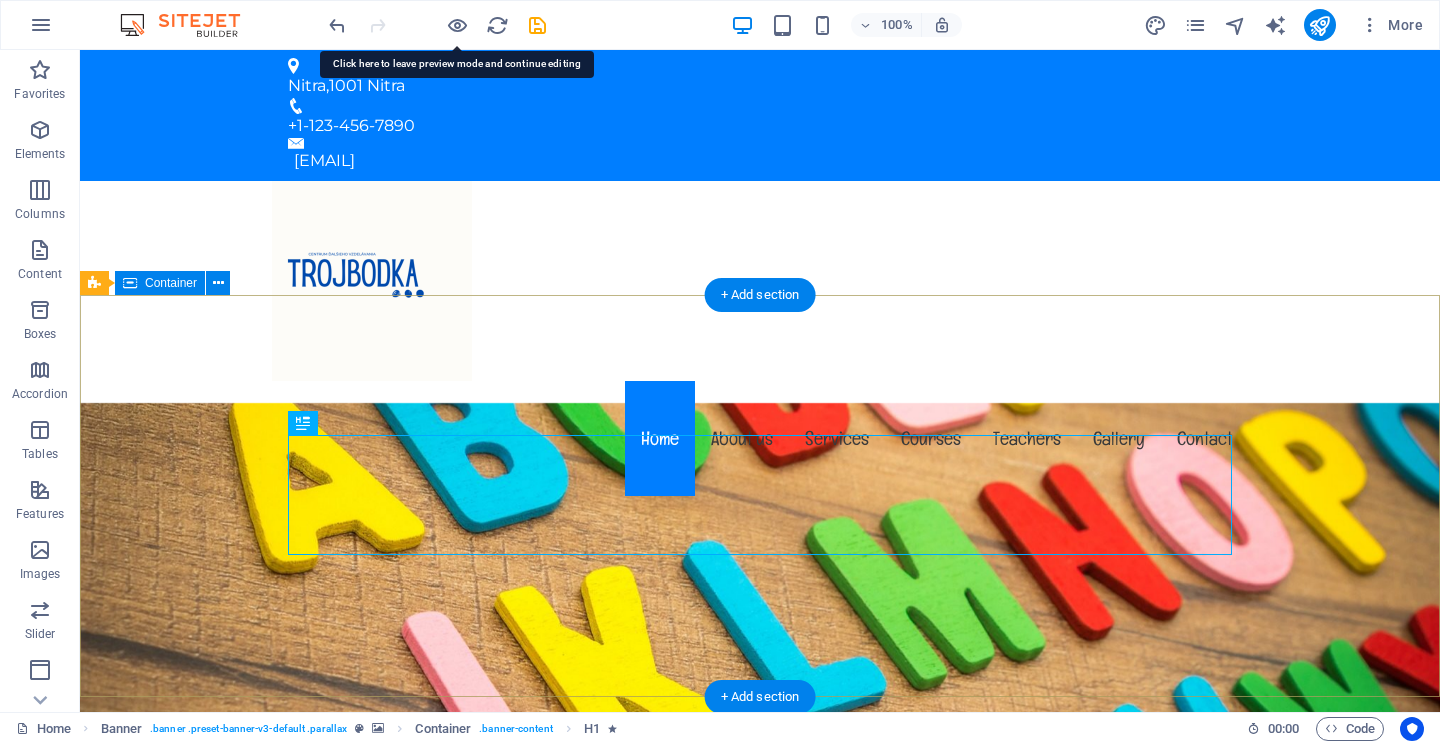 click on "Welcome to trojbodka.com Tri bodky, ktorými začína cesta k novým vedomostiam . . . Learn more" at bounding box center [760, 1208] 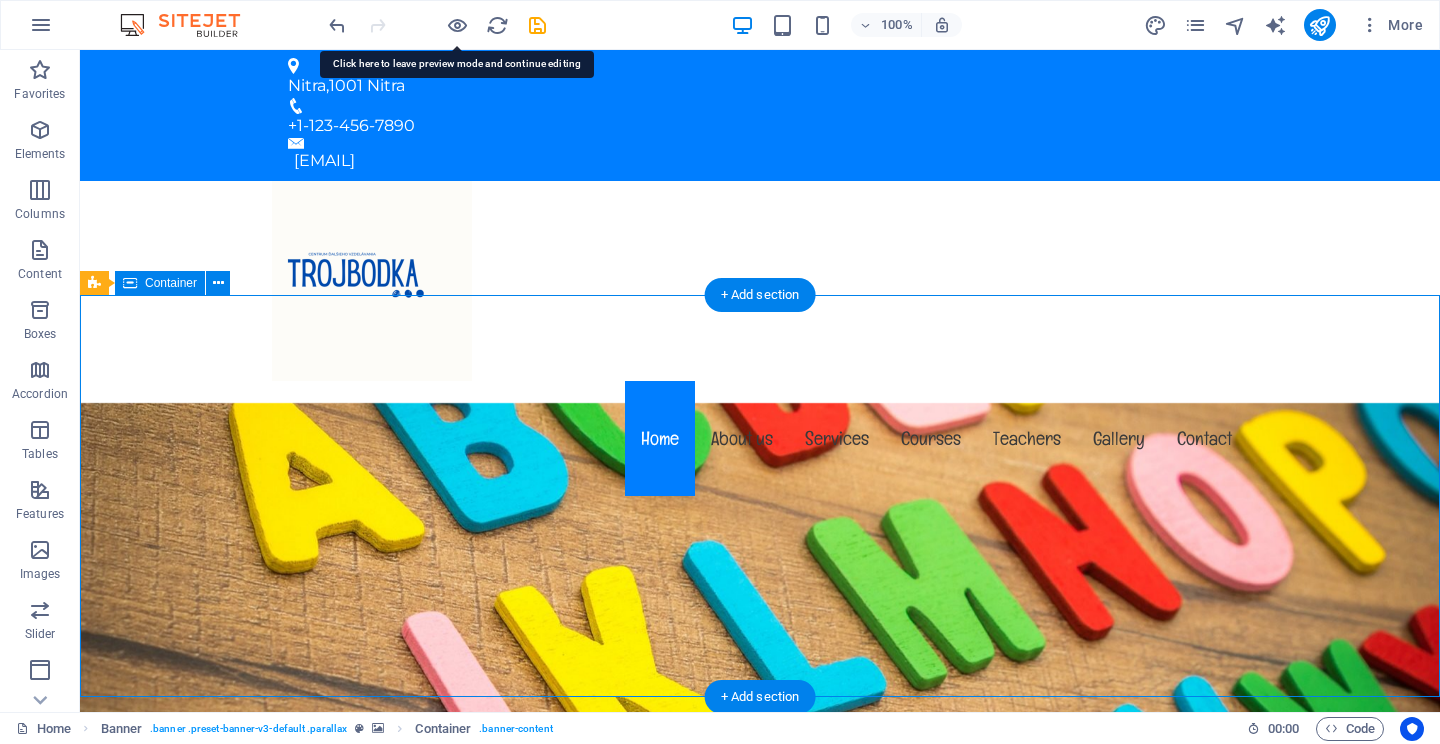 click on "Welcome to trojbodka.com Tri bodky, ktorými začína cesta k novým vedomostiam . . . Learn more" at bounding box center [760, 1208] 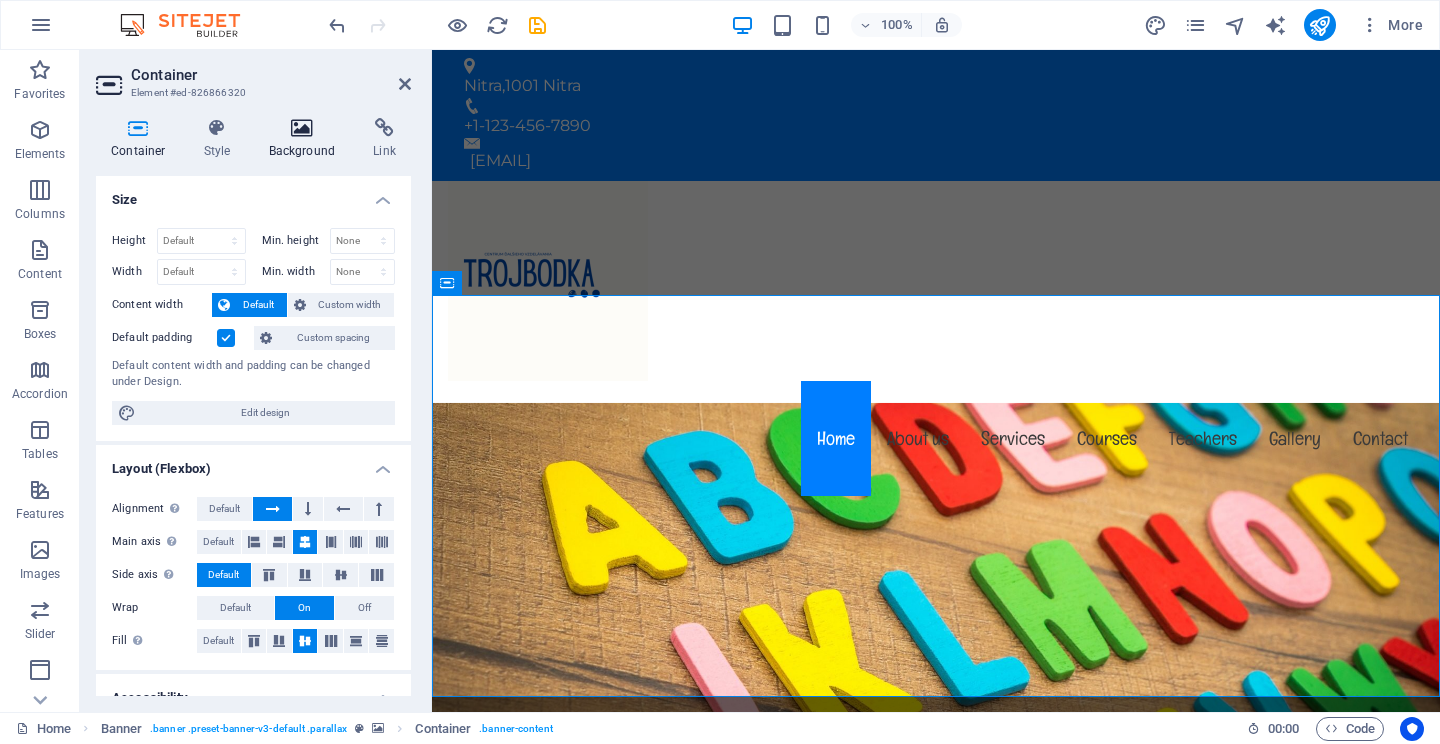 click at bounding box center (302, 128) 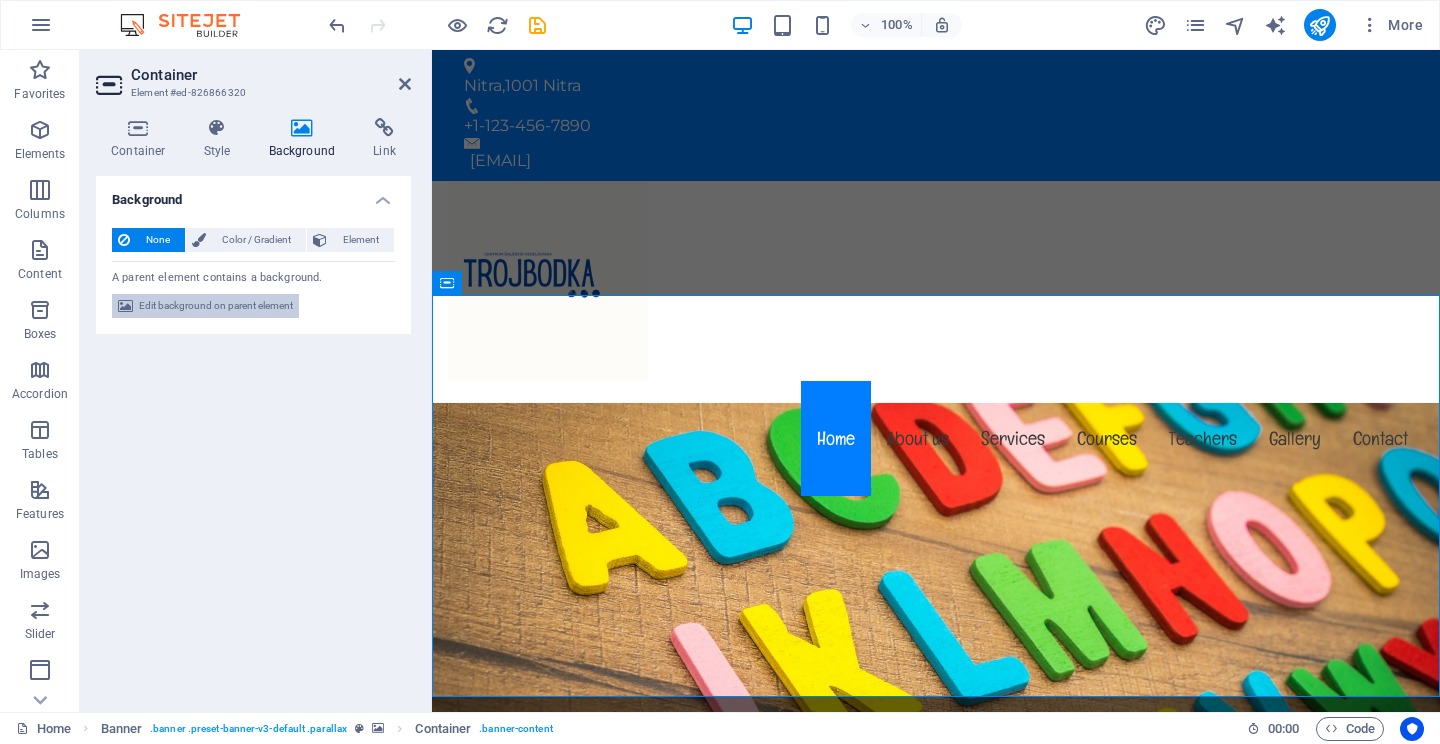 click on "Edit background on parent element" at bounding box center [216, 306] 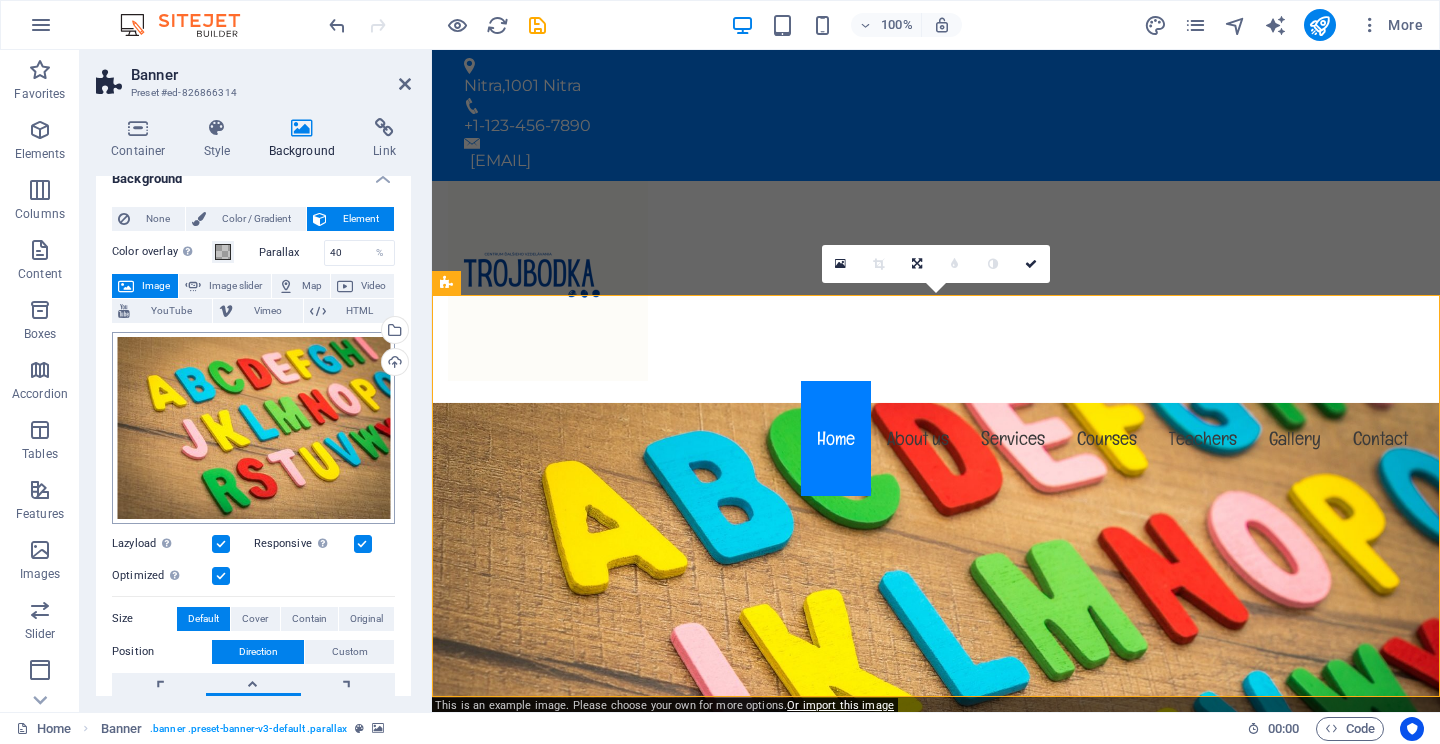 scroll, scrollTop: 0, scrollLeft: 0, axis: both 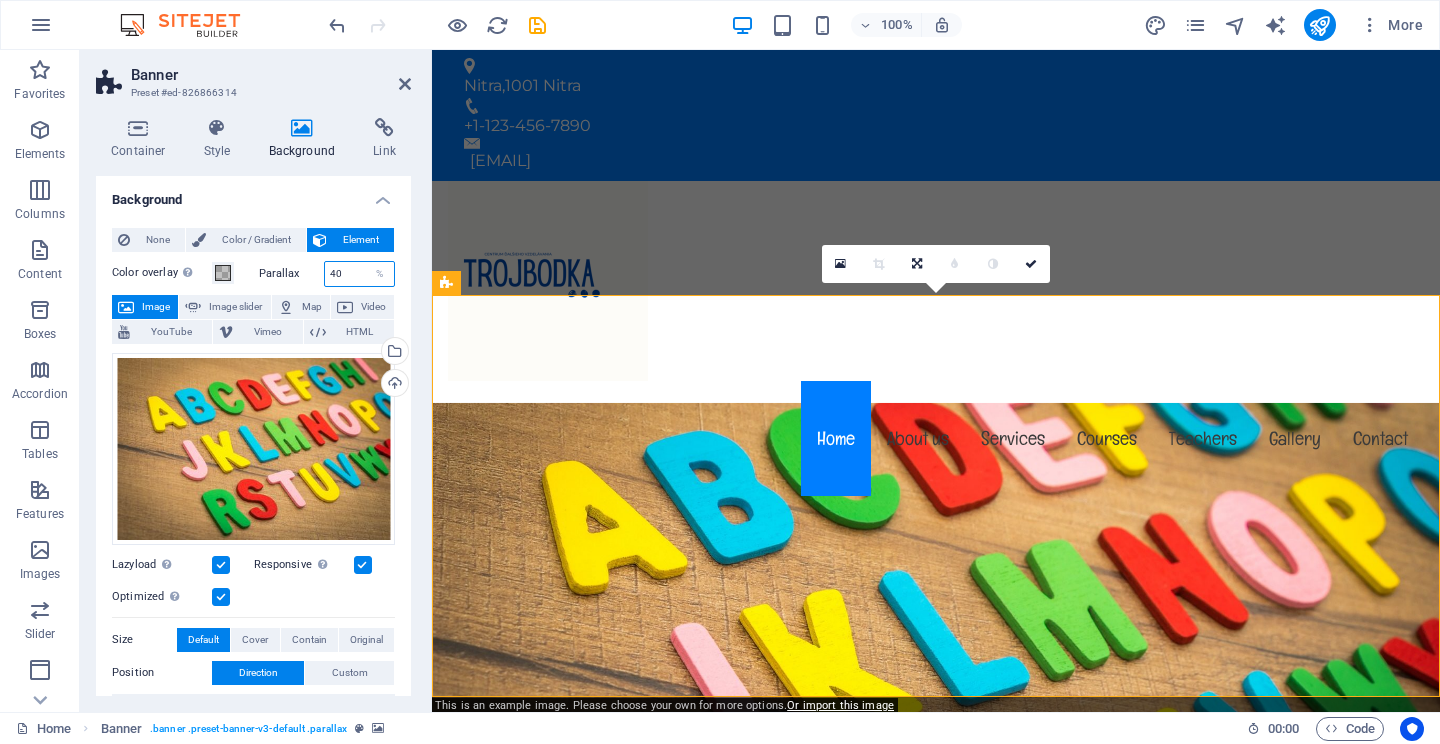 click on "40" at bounding box center (360, 274) 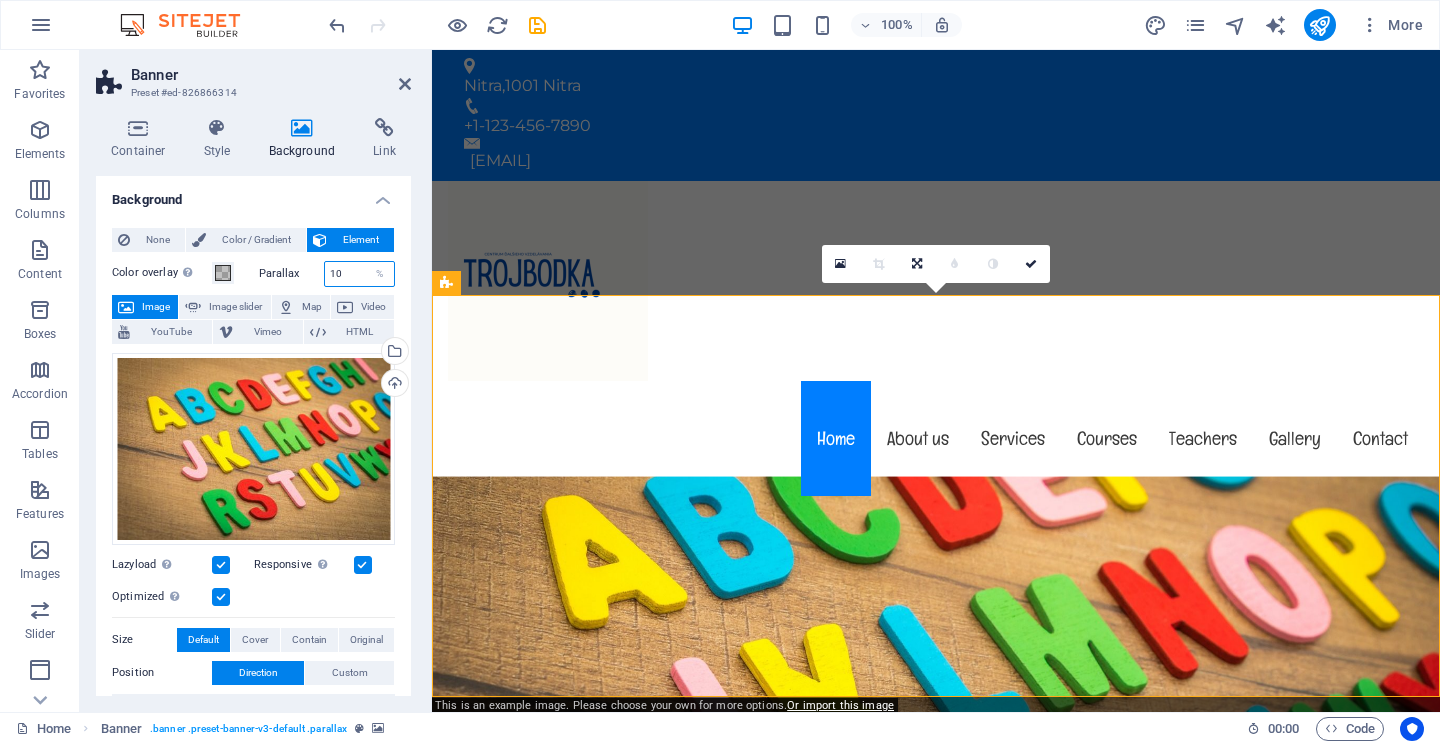 type on "10" 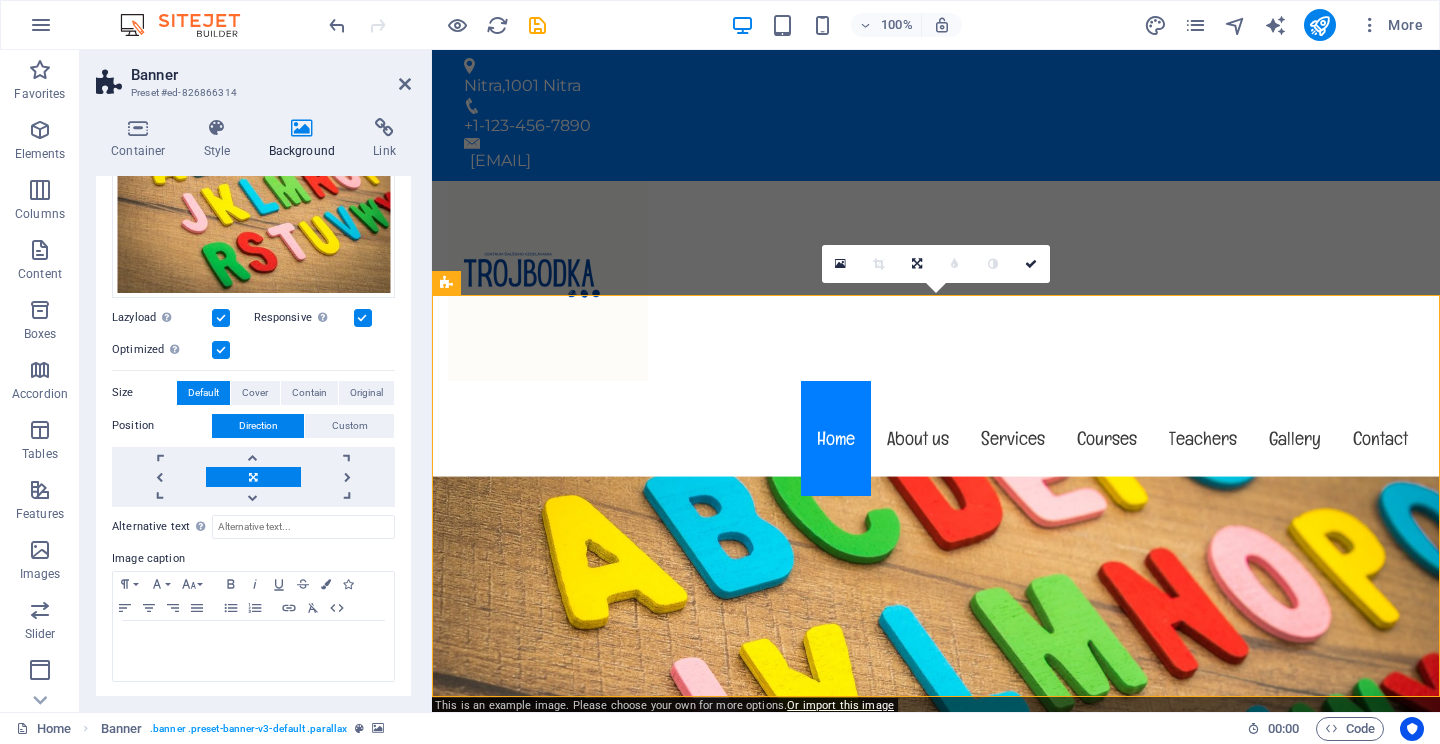 scroll, scrollTop: 0, scrollLeft: 0, axis: both 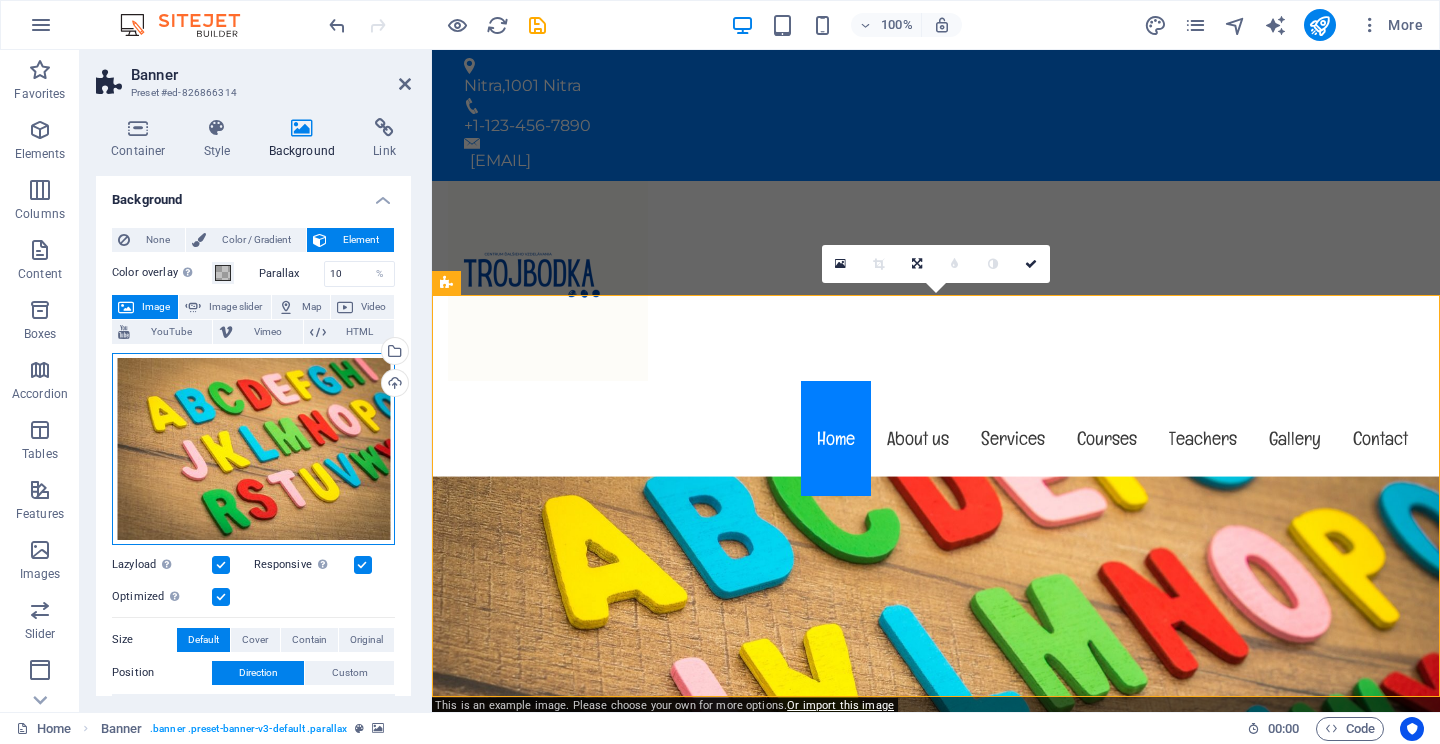 click on "Drag files here, click to choose files or select files from Files or our free stock photos & videos" at bounding box center (253, 449) 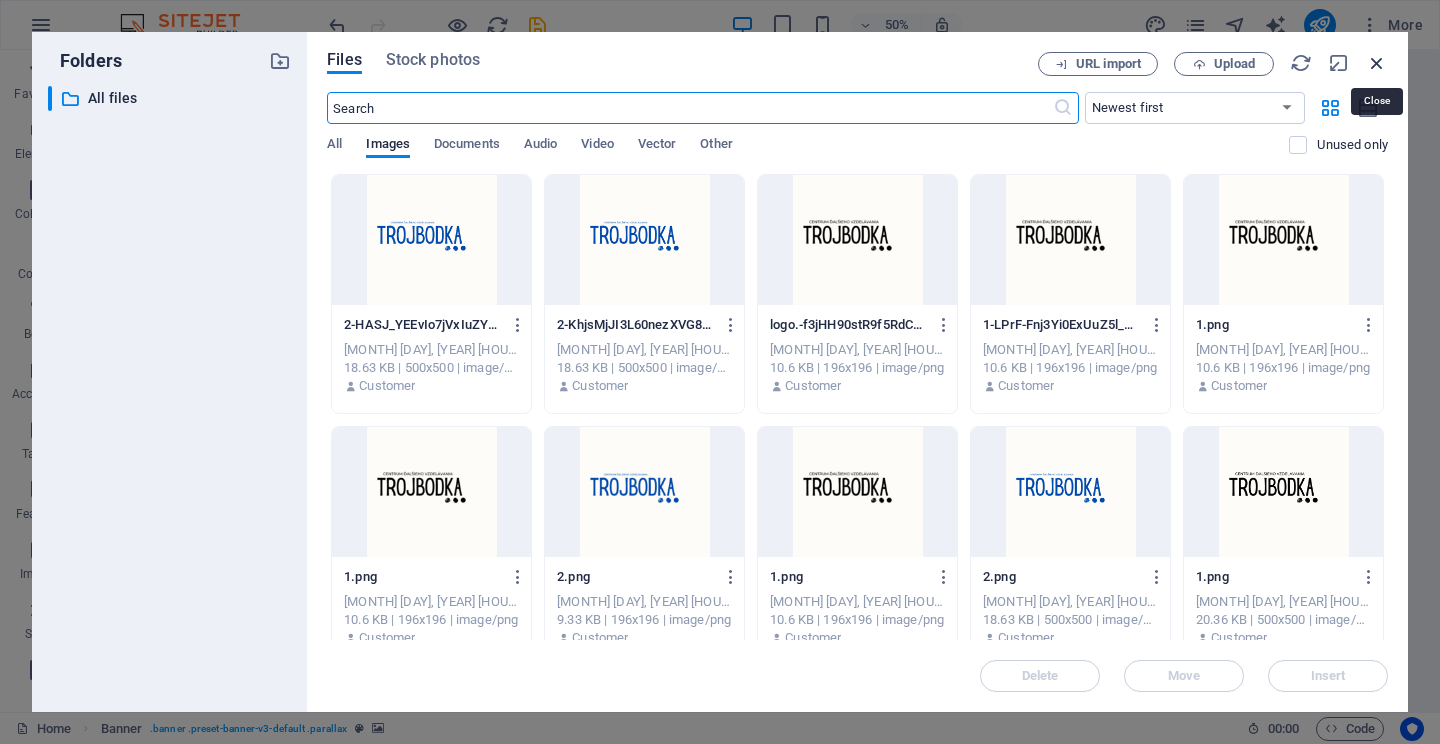click at bounding box center [1377, 63] 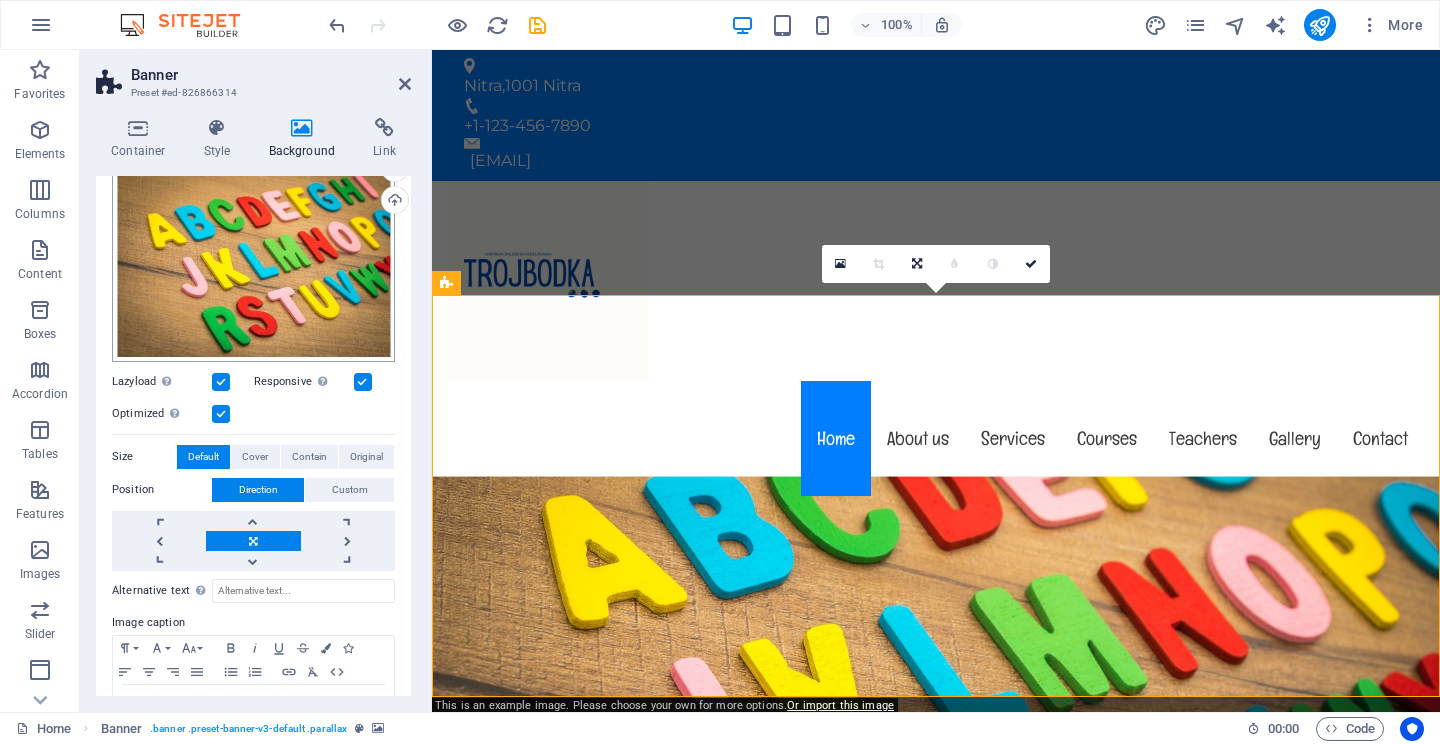 scroll, scrollTop: 182, scrollLeft: 0, axis: vertical 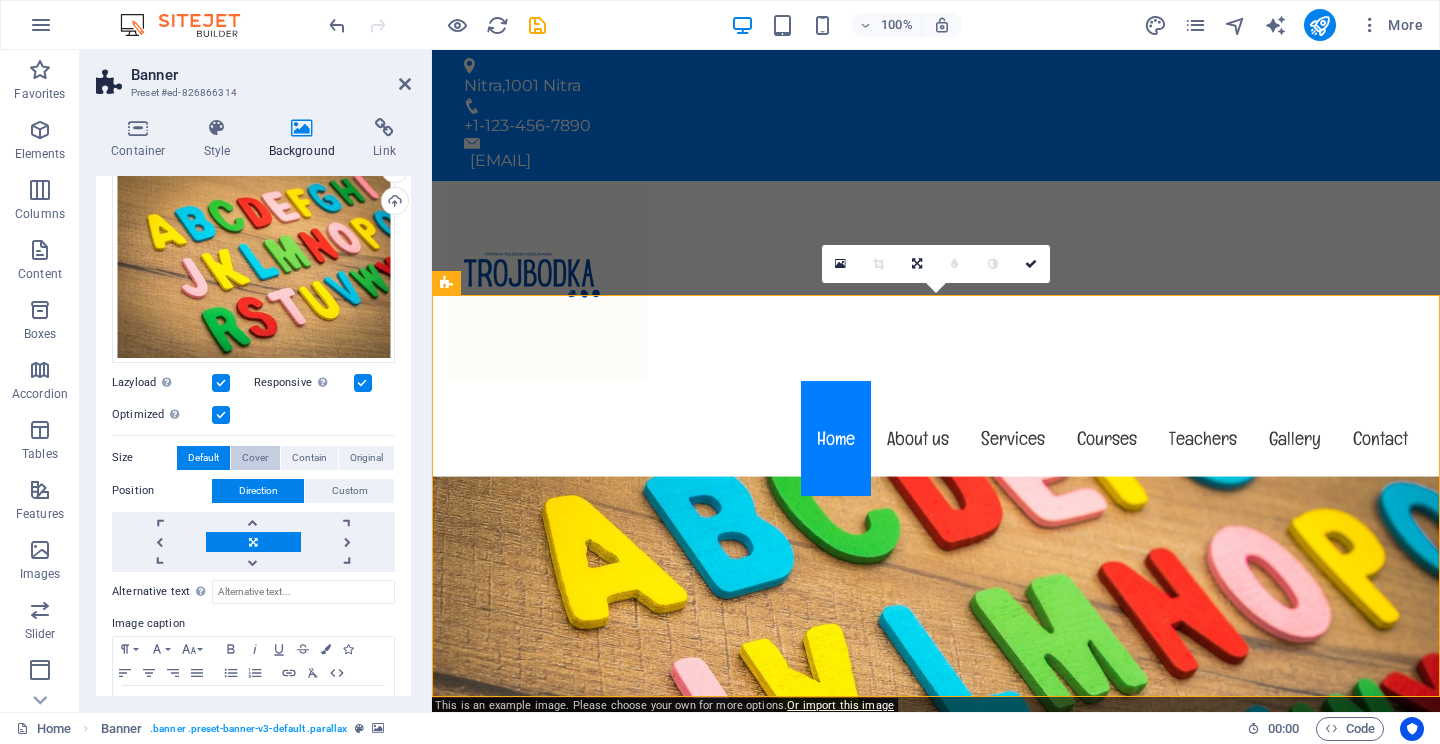 click on "Cover" at bounding box center [255, 458] 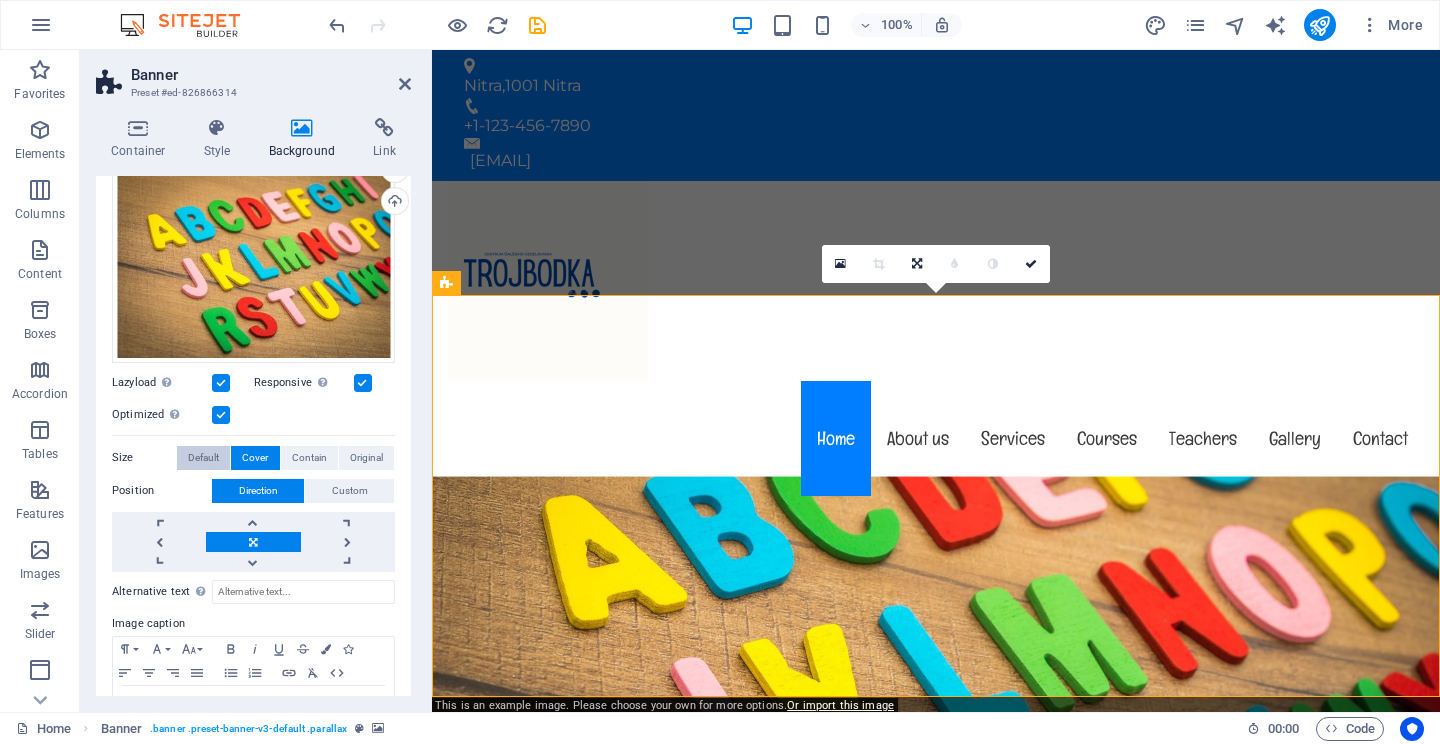 click on "Default" at bounding box center (203, 458) 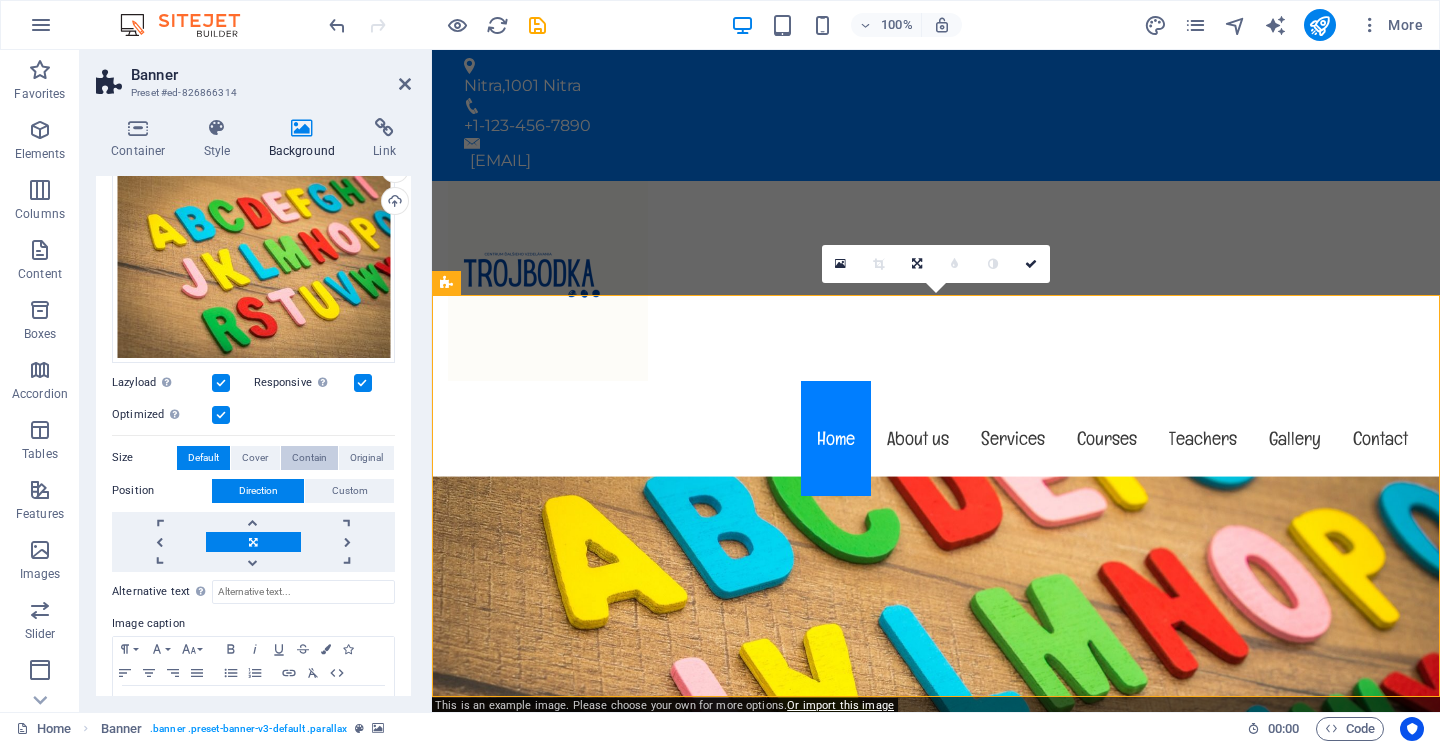 click on "Contain" at bounding box center (309, 458) 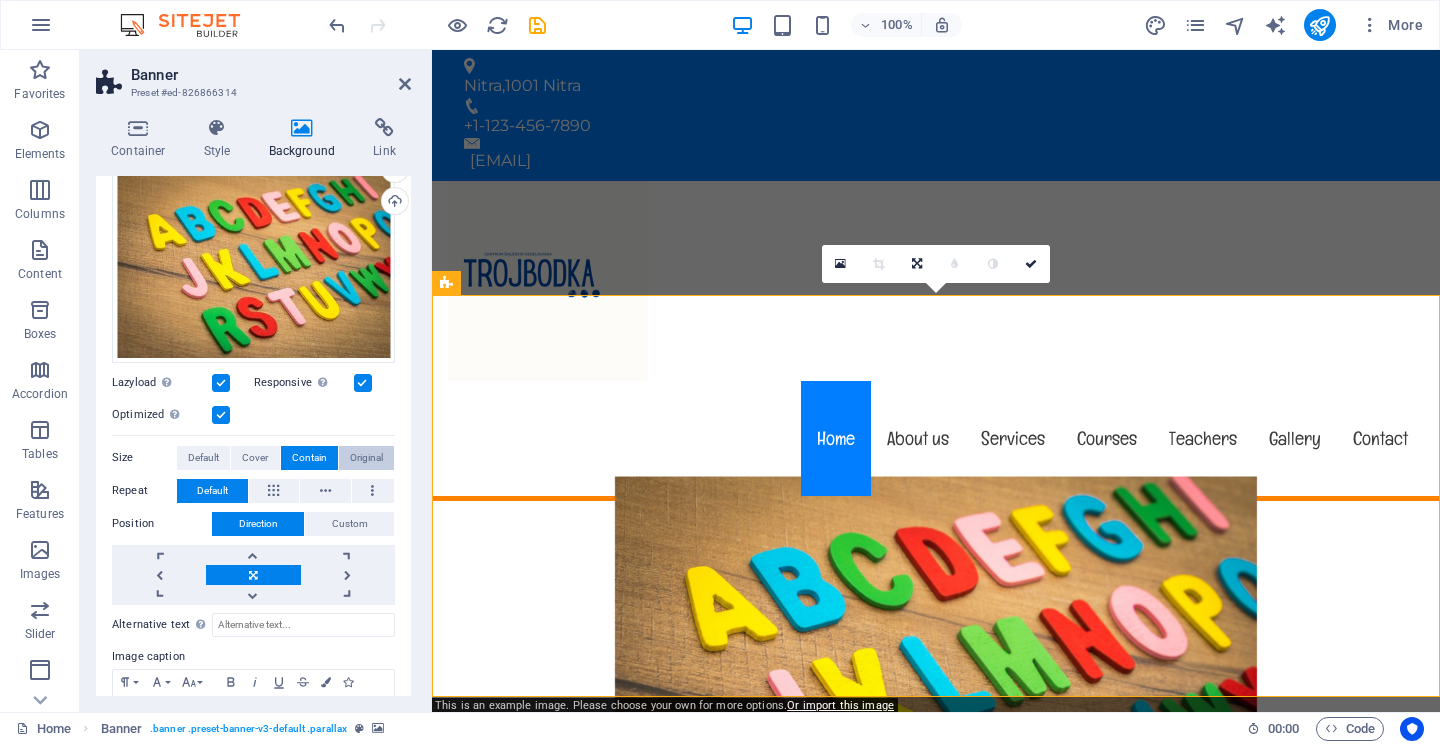 click on "Original" at bounding box center [366, 458] 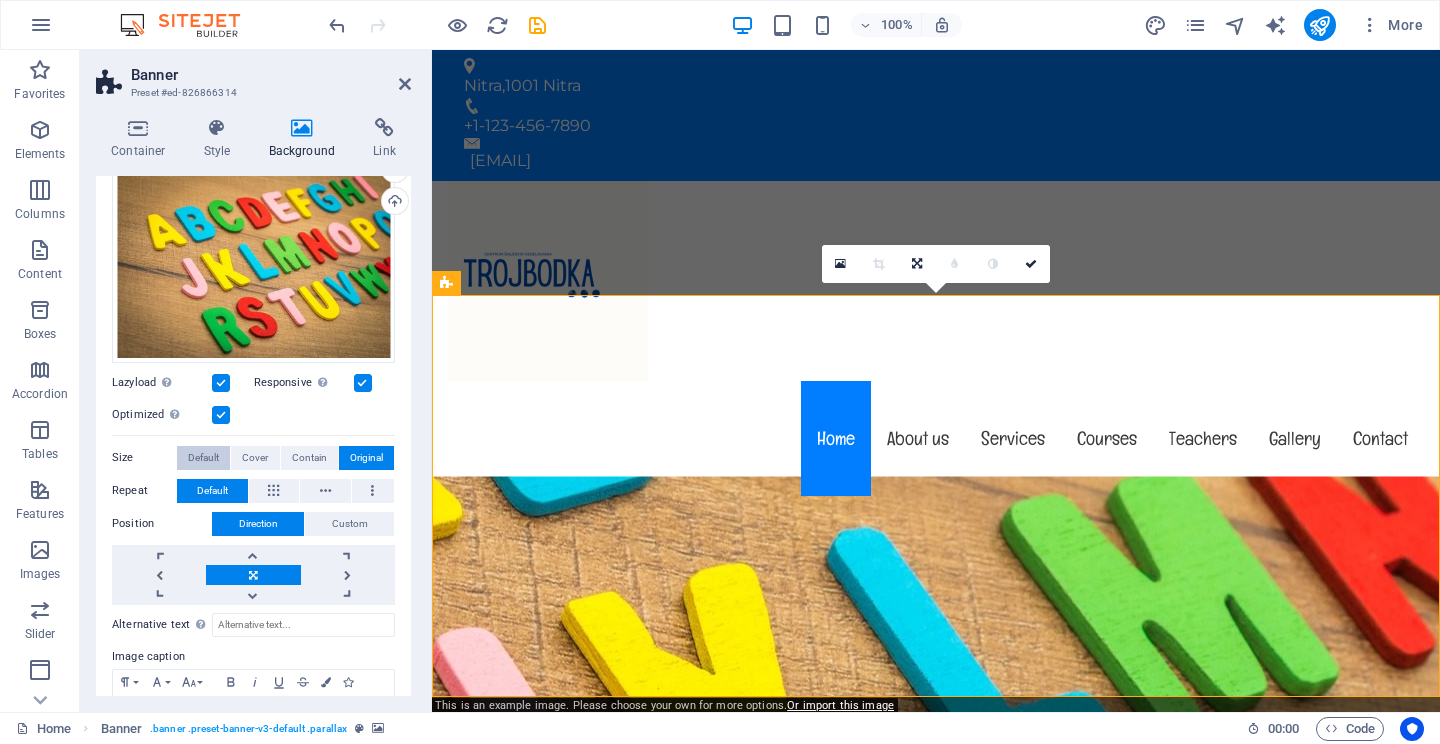 click on "Default" at bounding box center [203, 458] 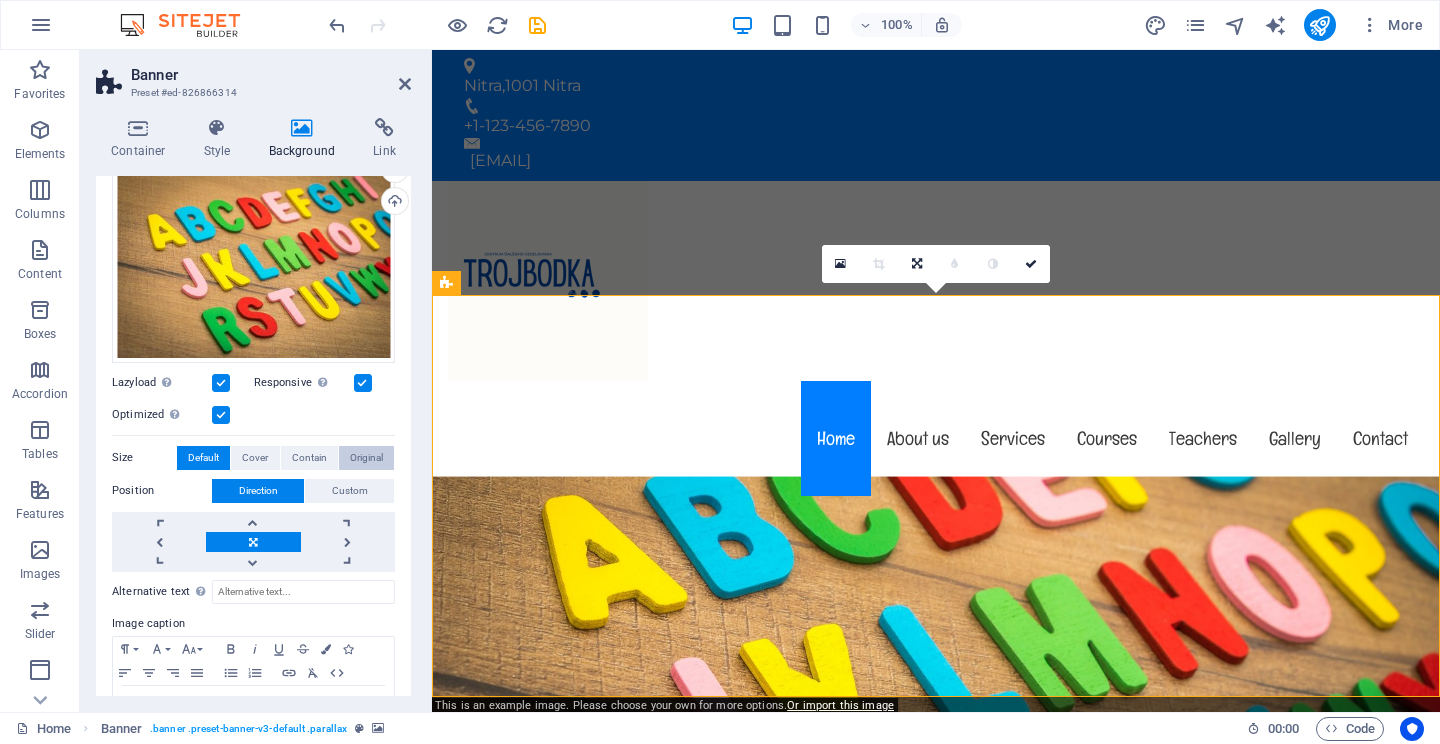 click on "Original" at bounding box center (366, 458) 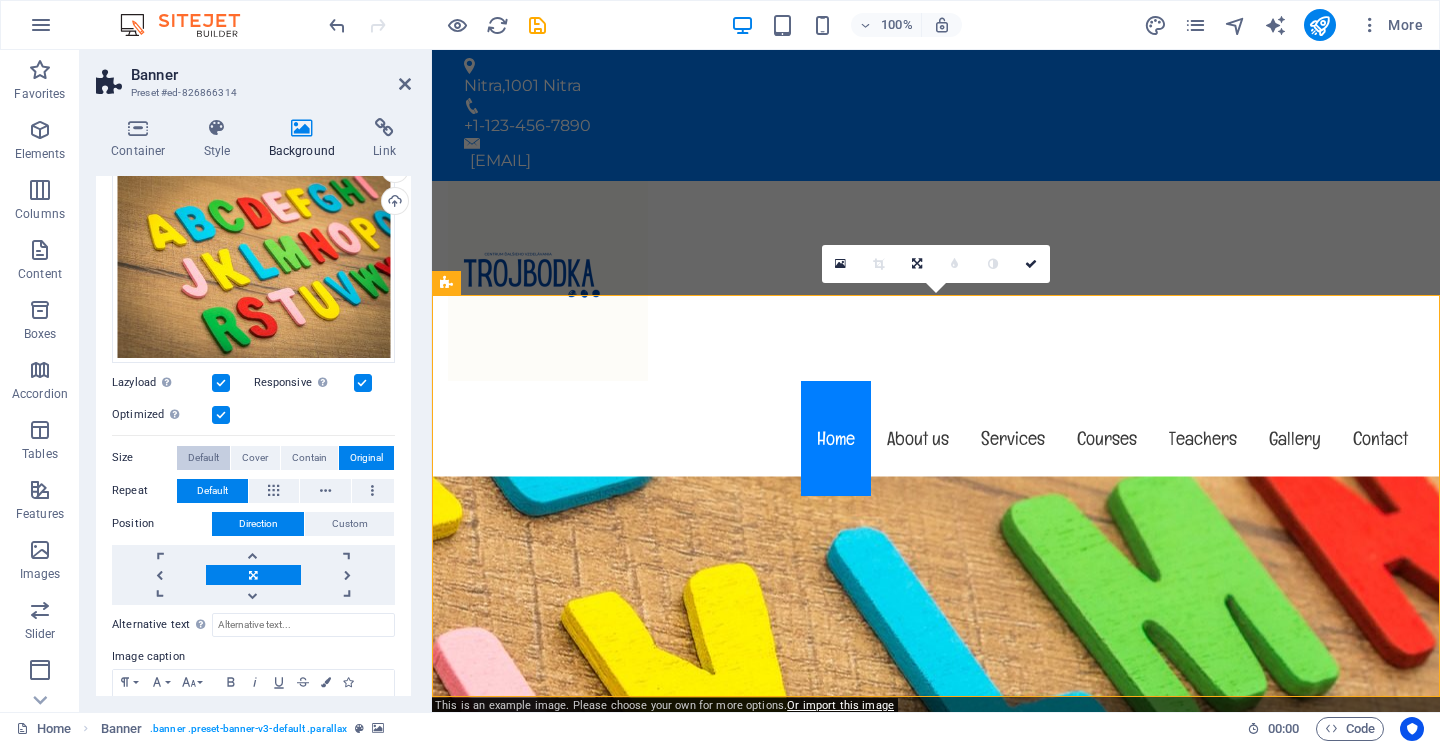 click on "Default" at bounding box center [203, 458] 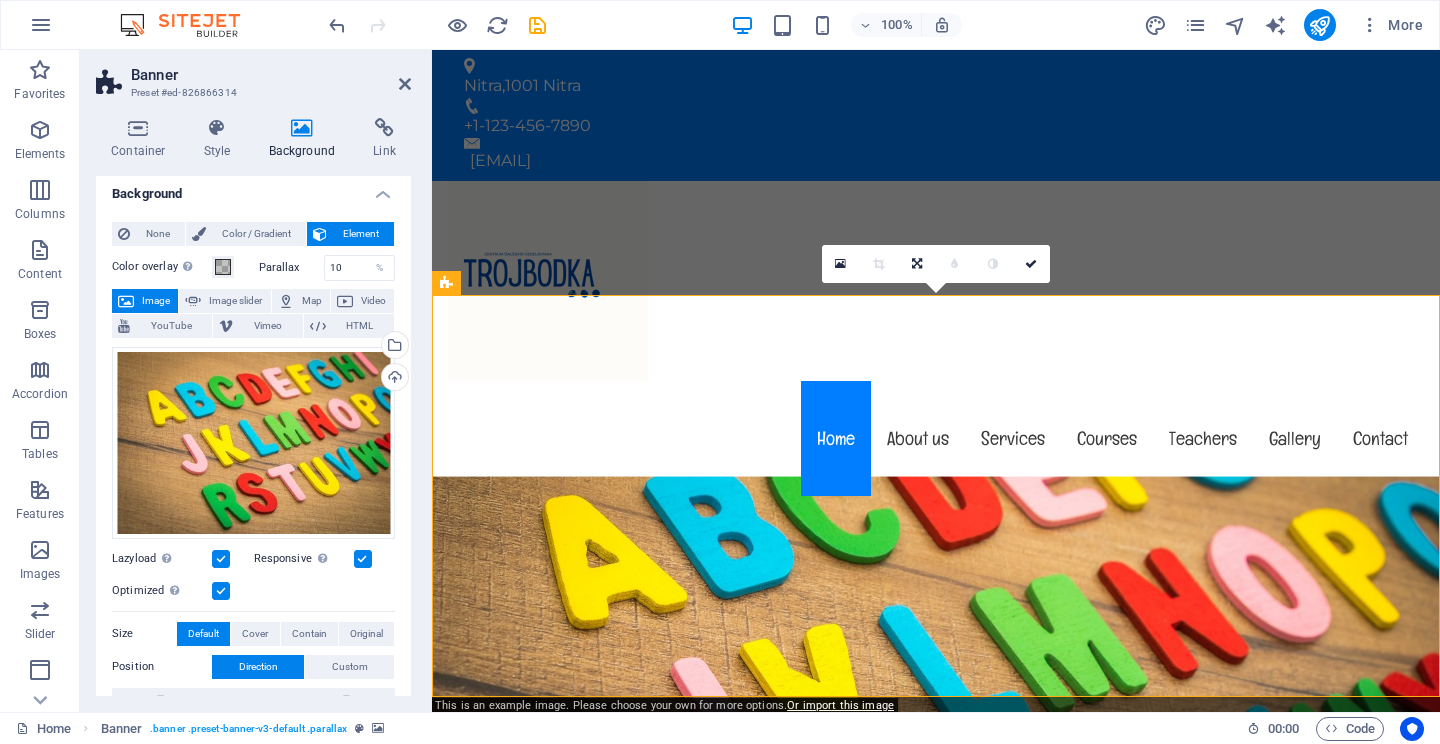 scroll, scrollTop: 0, scrollLeft: 0, axis: both 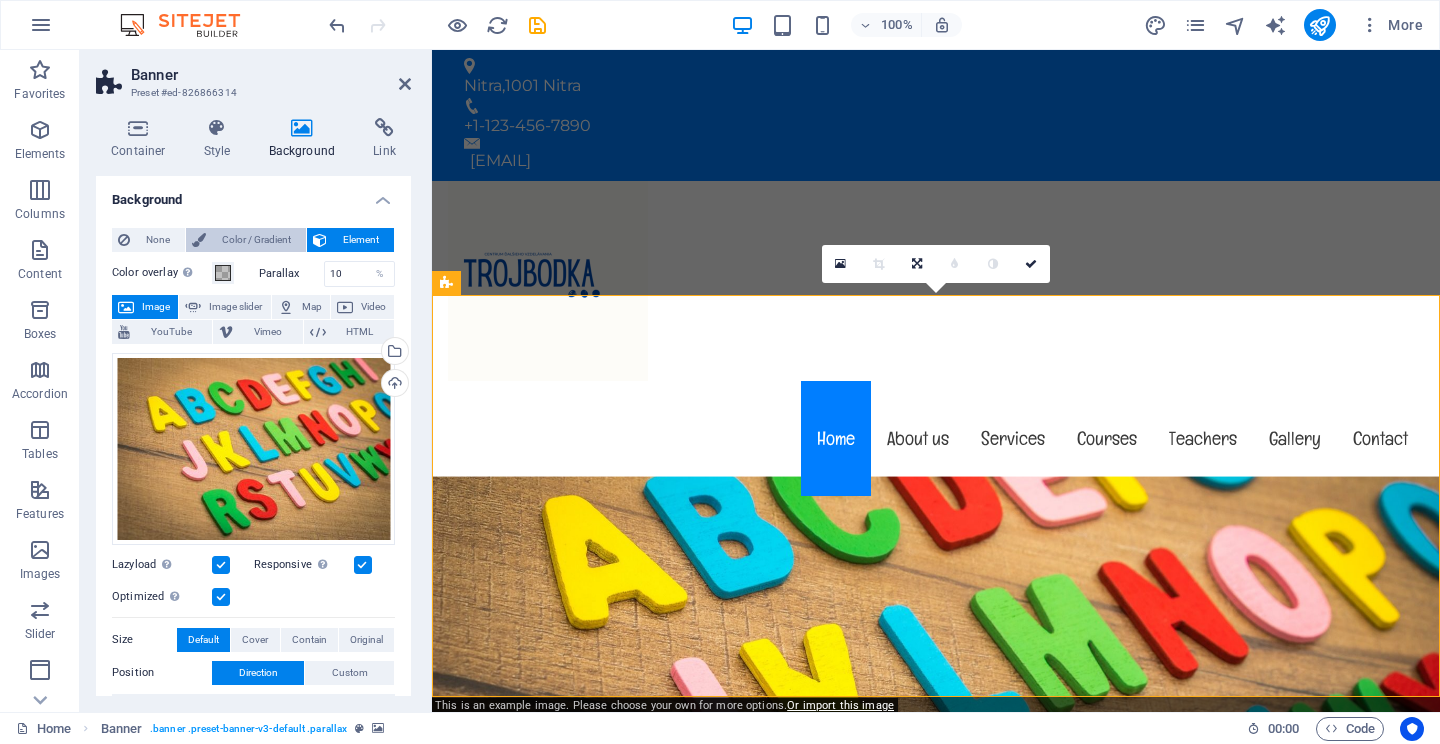 click on "Color / Gradient" at bounding box center (256, 240) 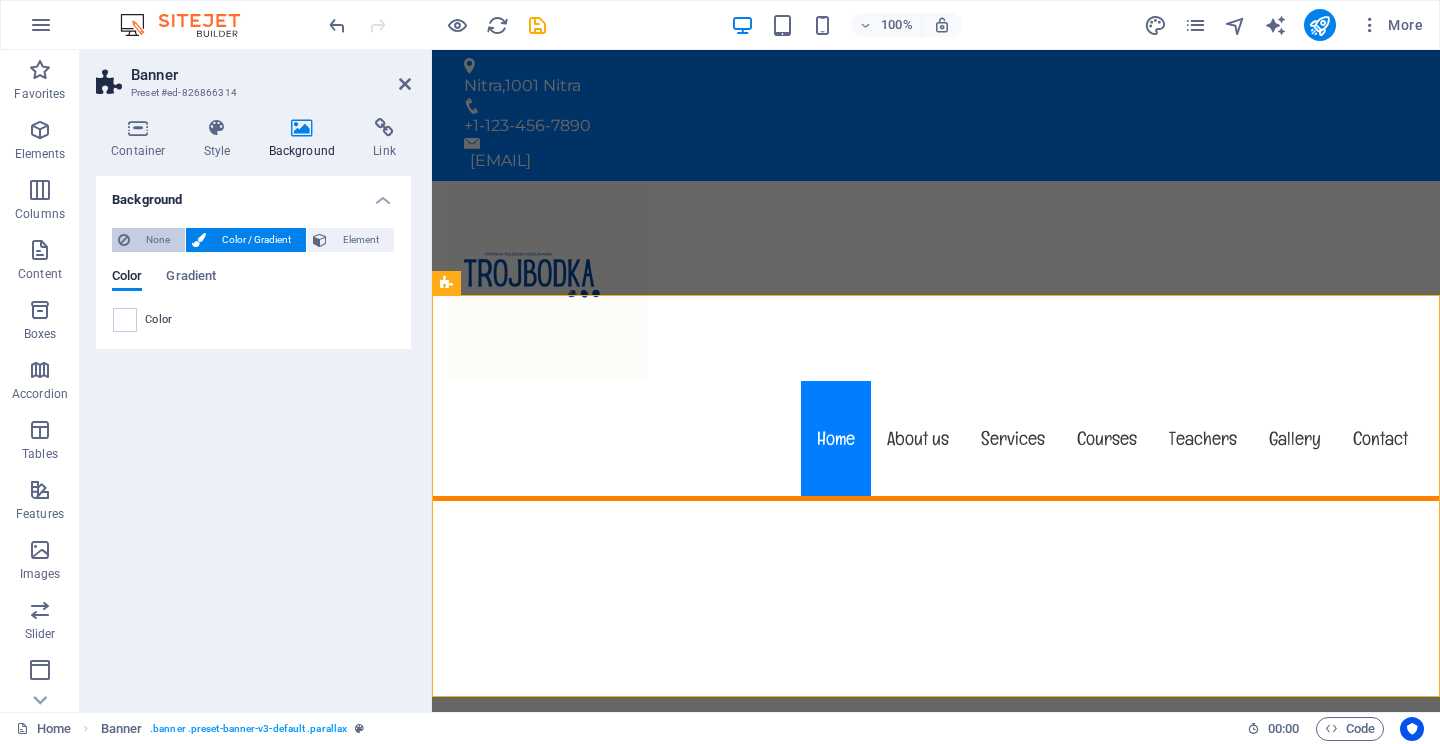 click on "None" at bounding box center (157, 240) 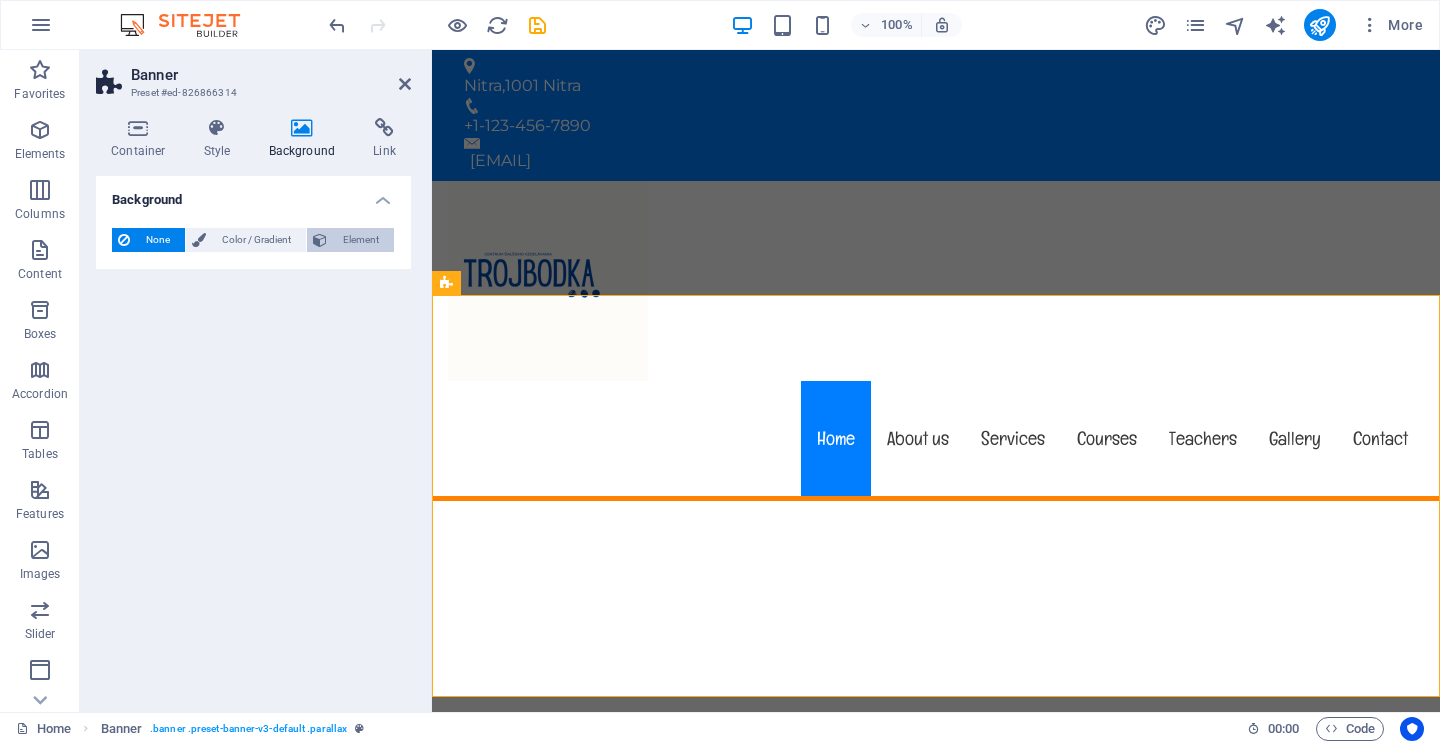 click on "Element" at bounding box center [360, 240] 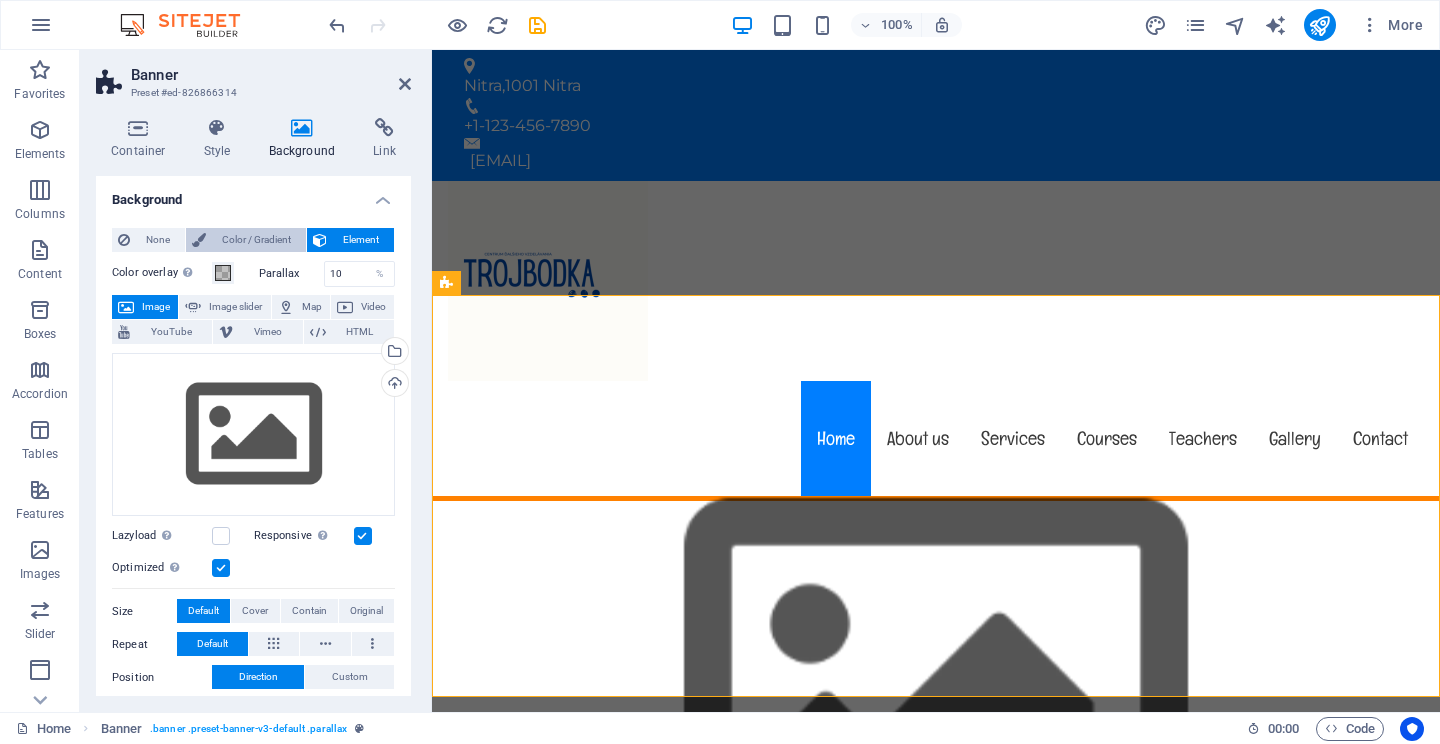 click on "Color / Gradient" at bounding box center (256, 240) 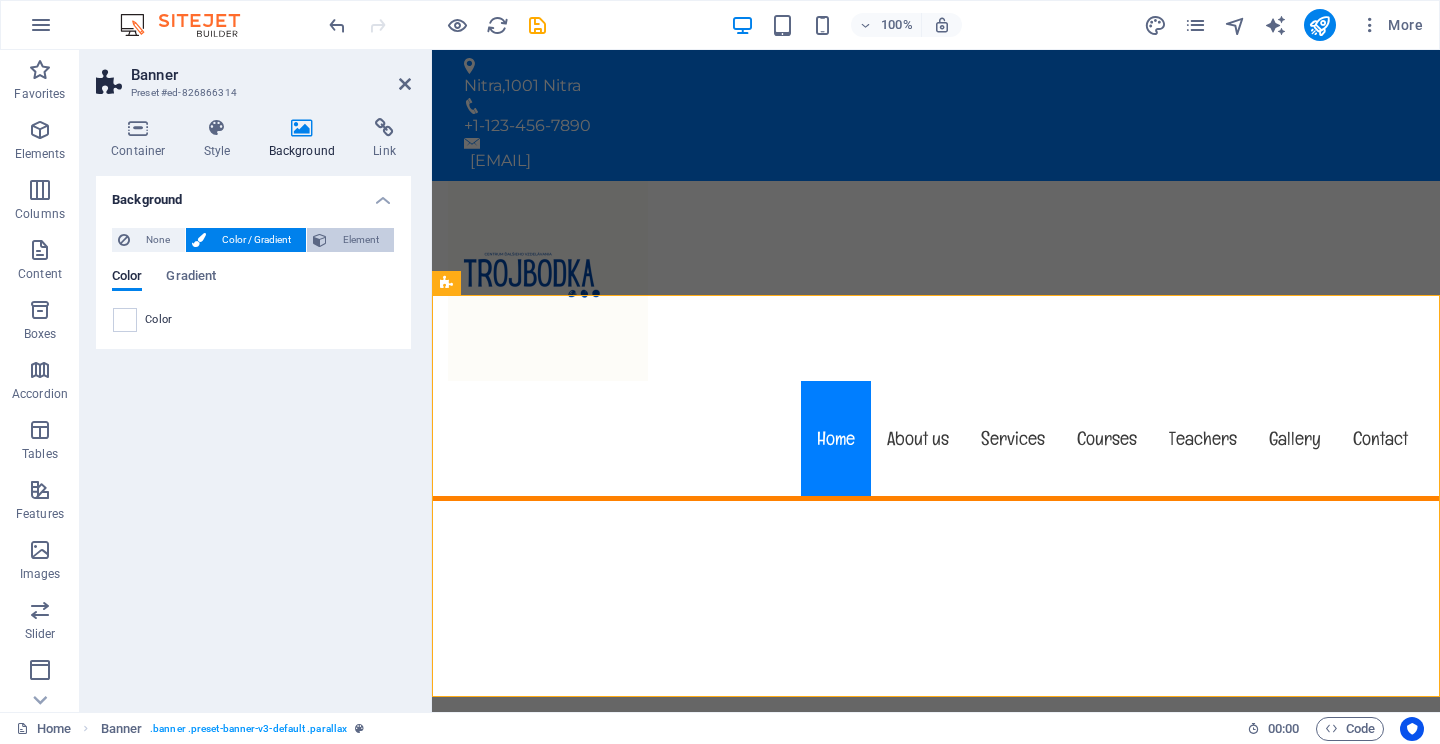 click on "Element" at bounding box center (360, 240) 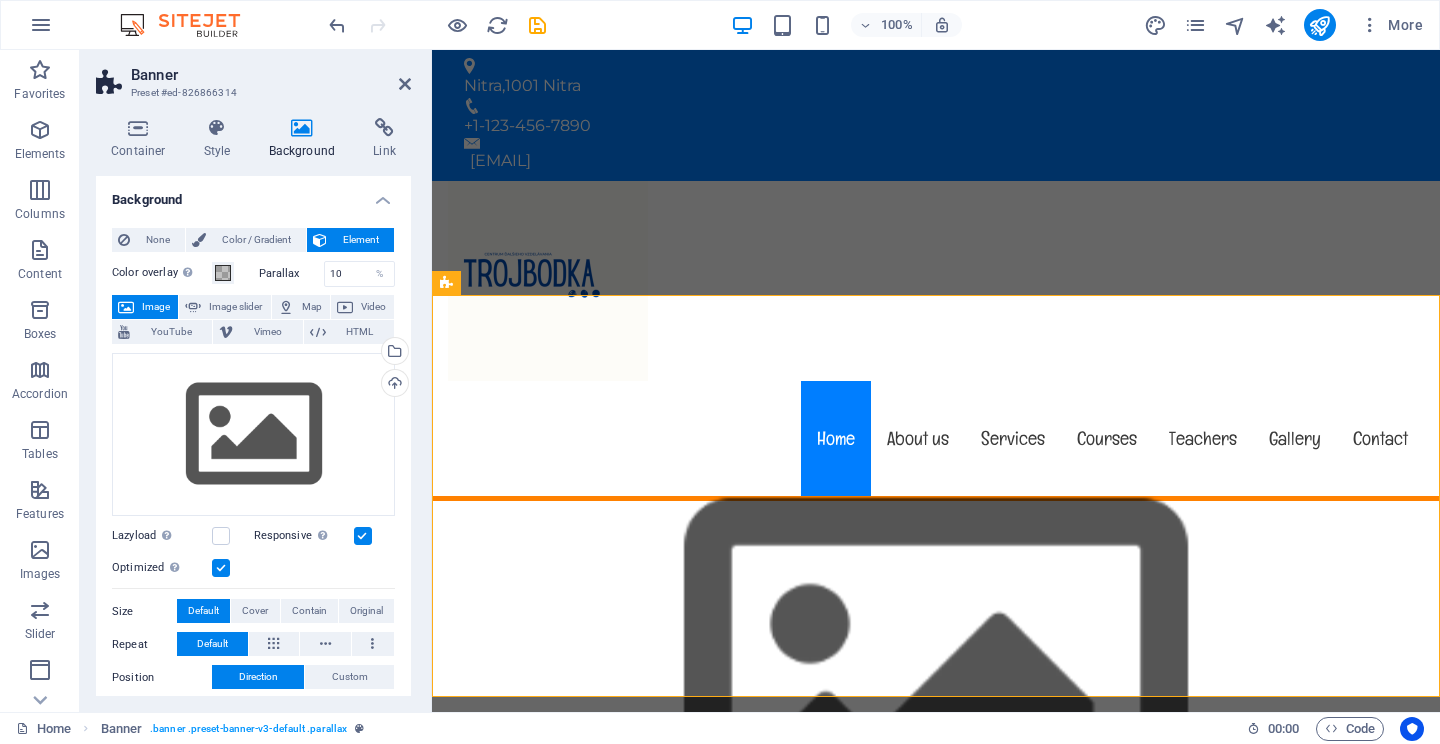 click on "Image" at bounding box center (156, 307) 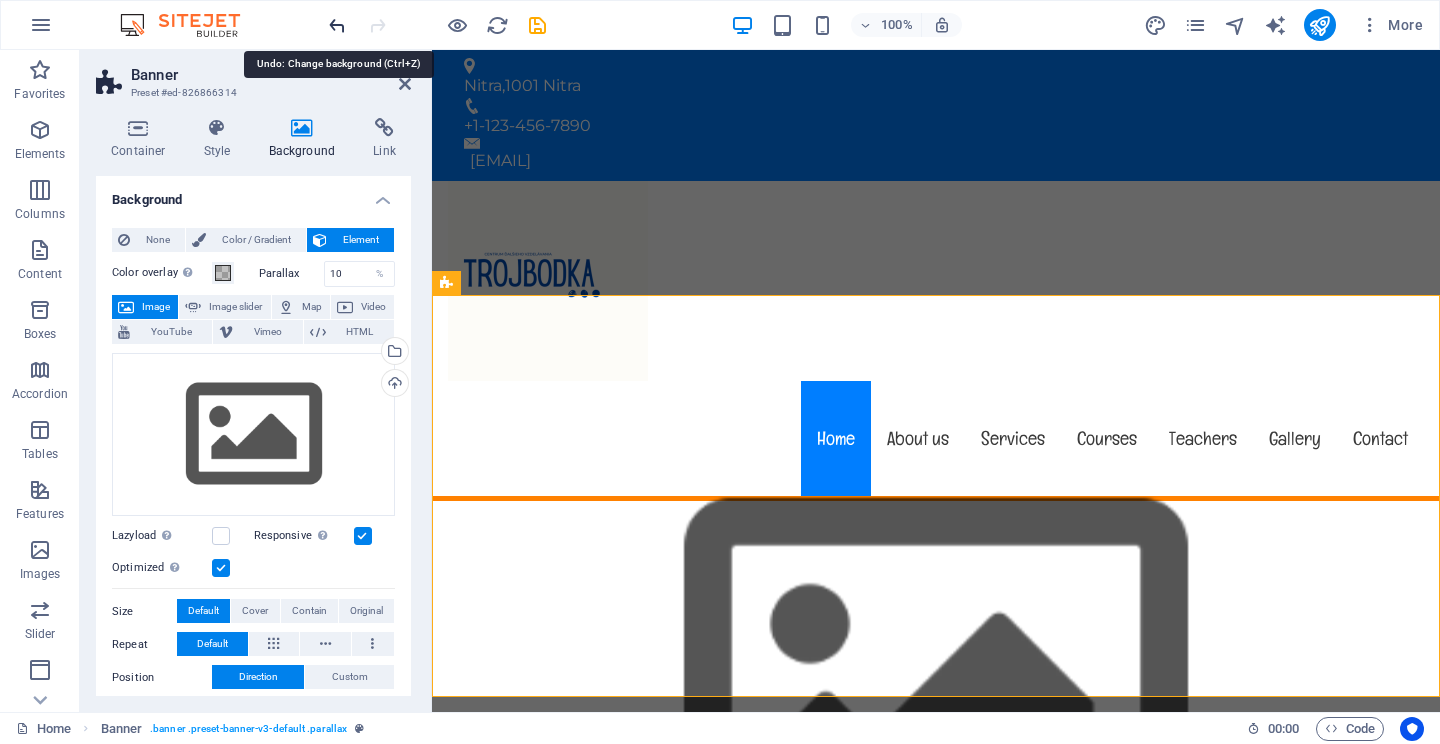 click at bounding box center (337, 25) 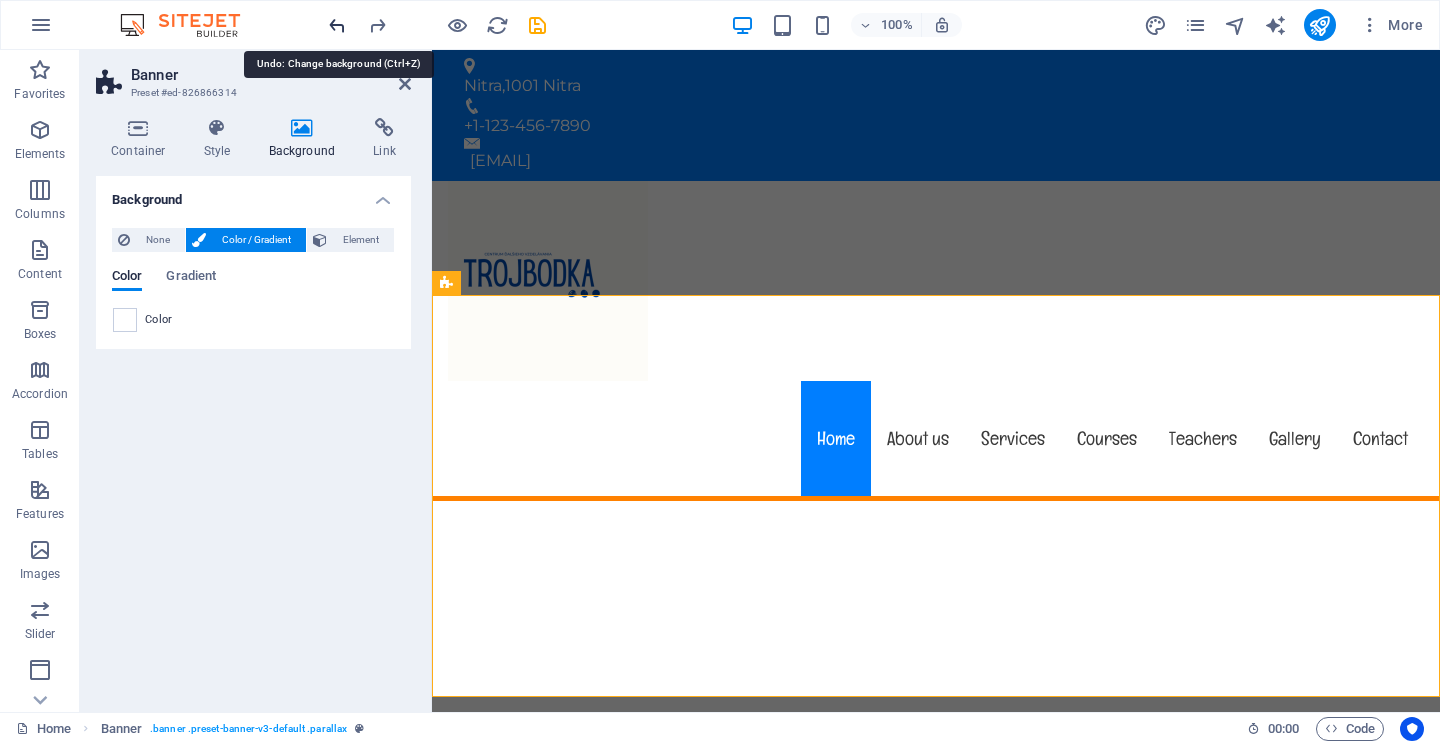 click at bounding box center (337, 25) 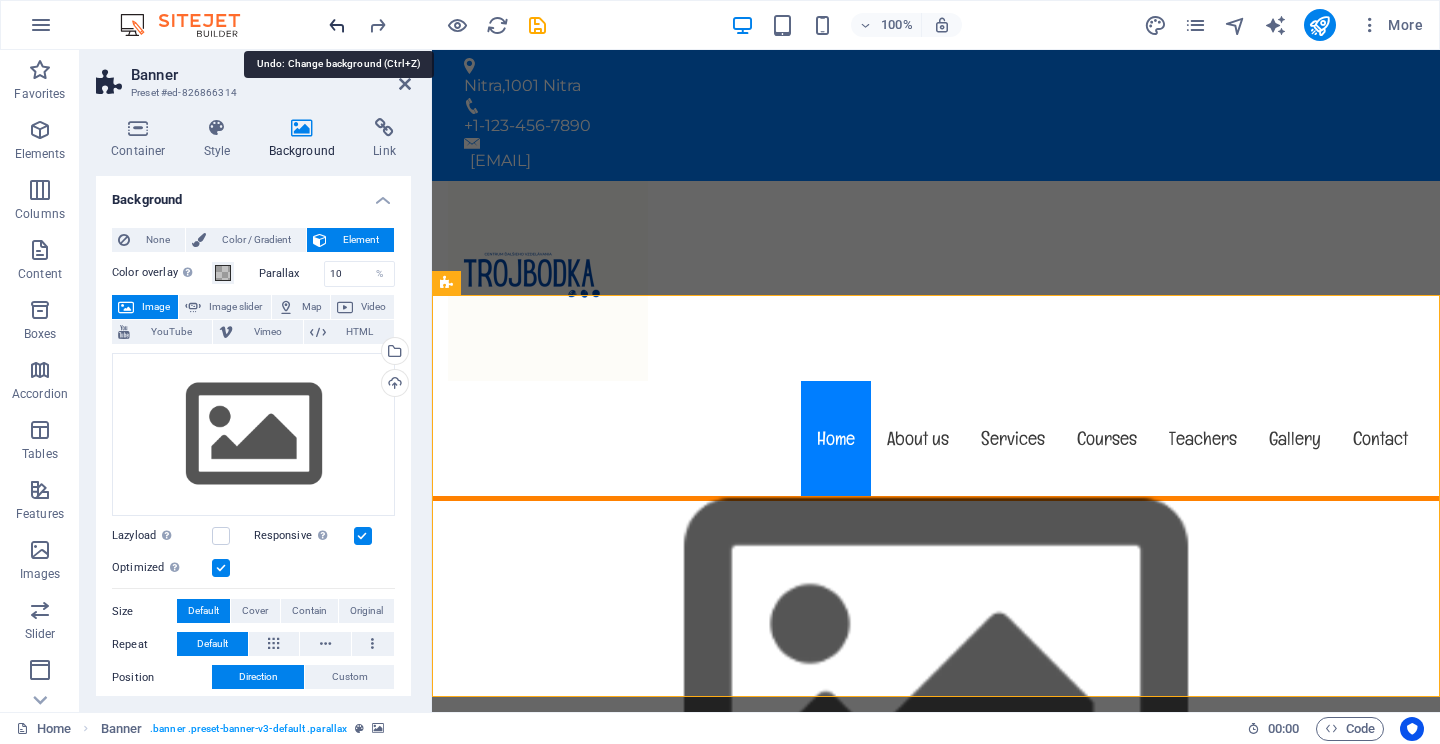 click at bounding box center (337, 25) 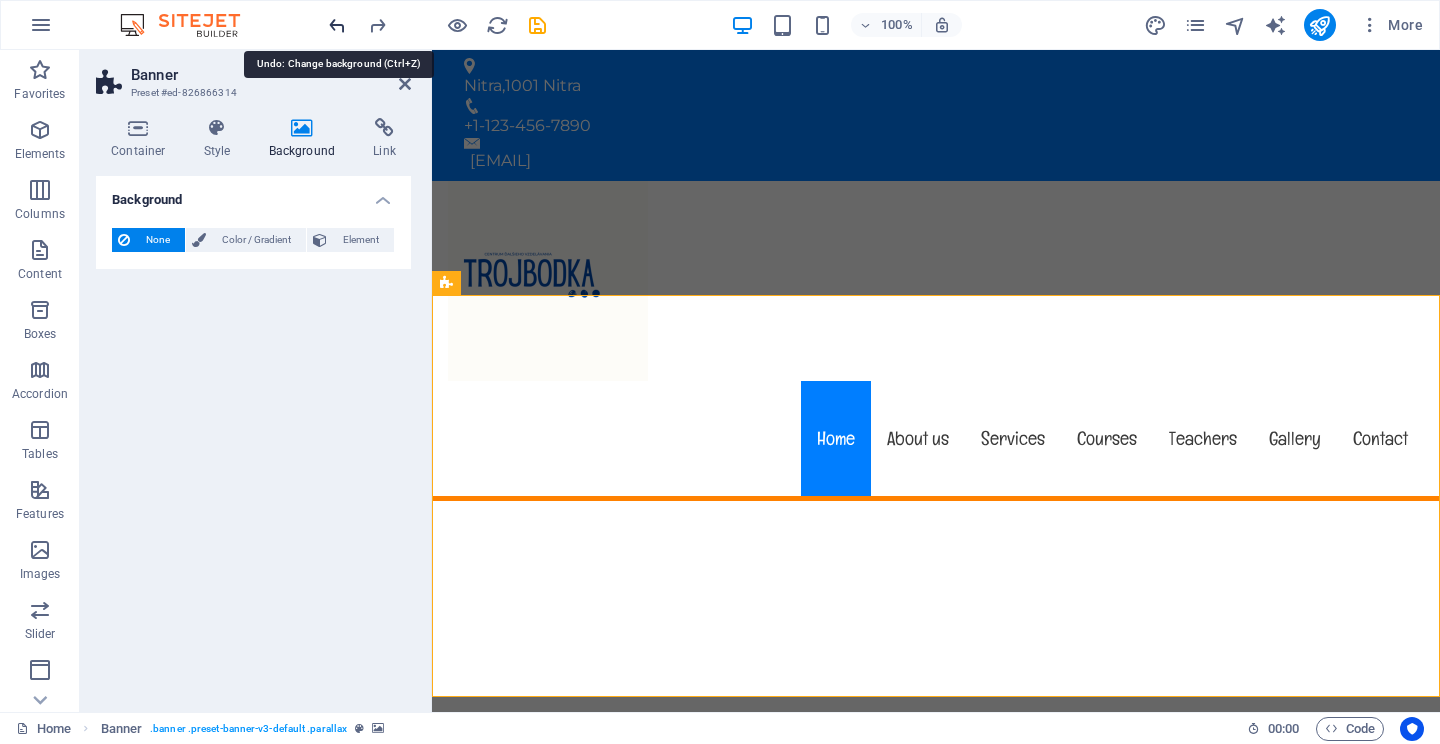 click at bounding box center (337, 25) 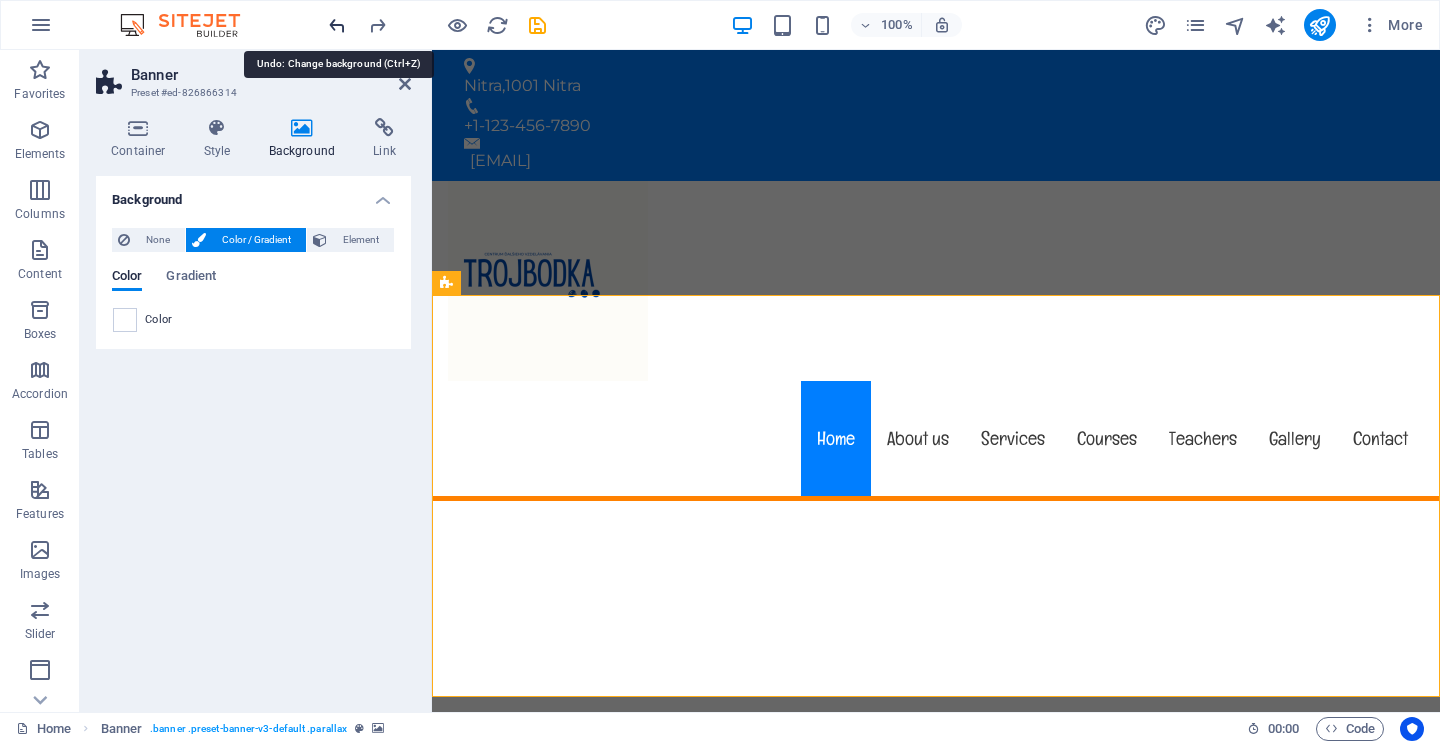 click at bounding box center [337, 25] 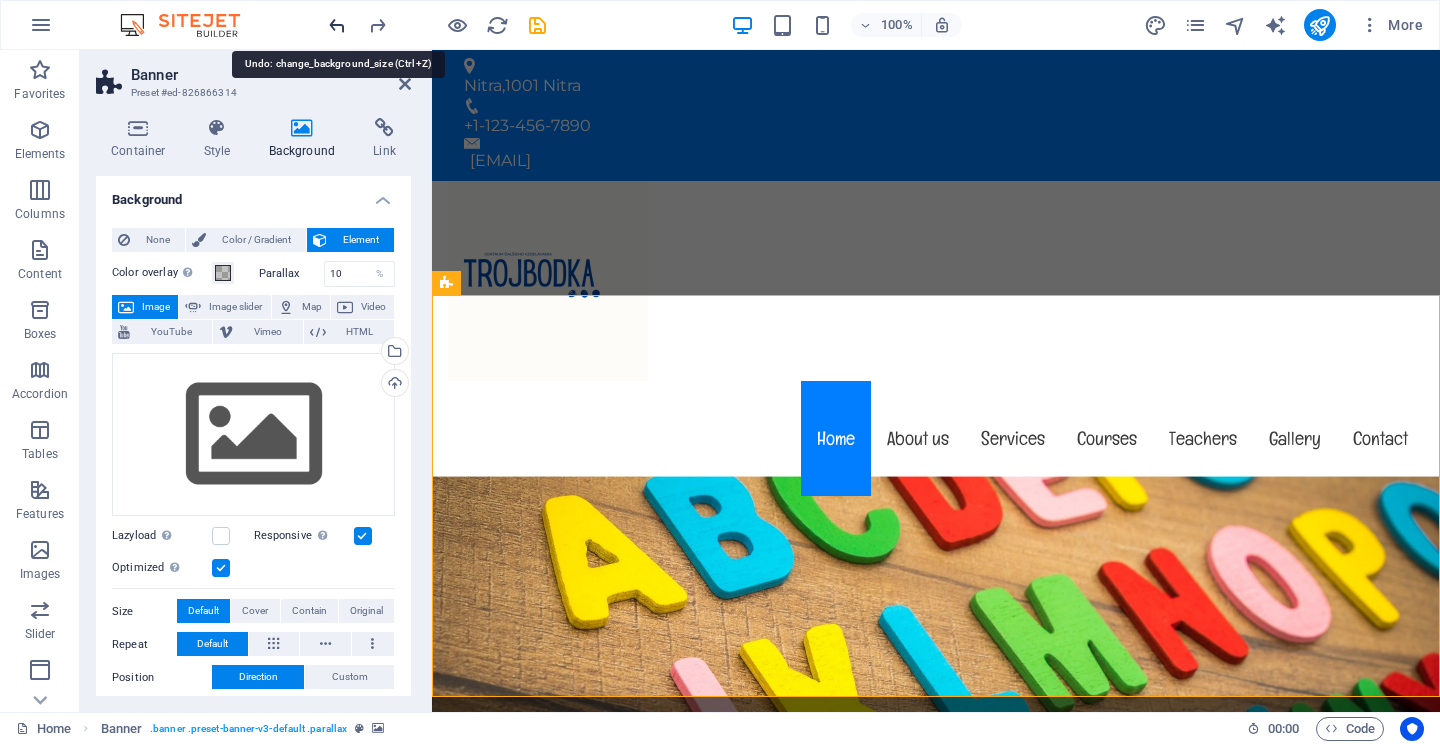 click at bounding box center [337, 25] 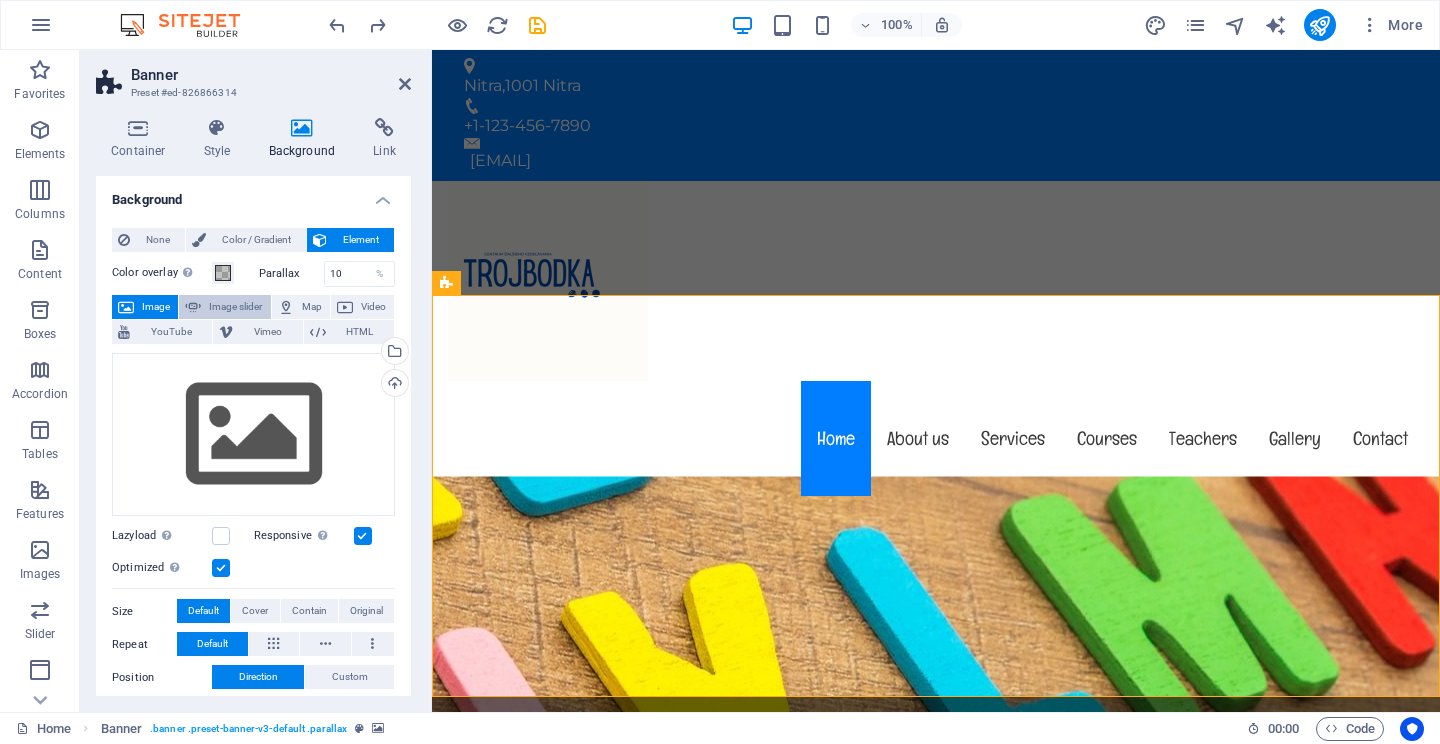 click on "Image slider" at bounding box center [235, 307] 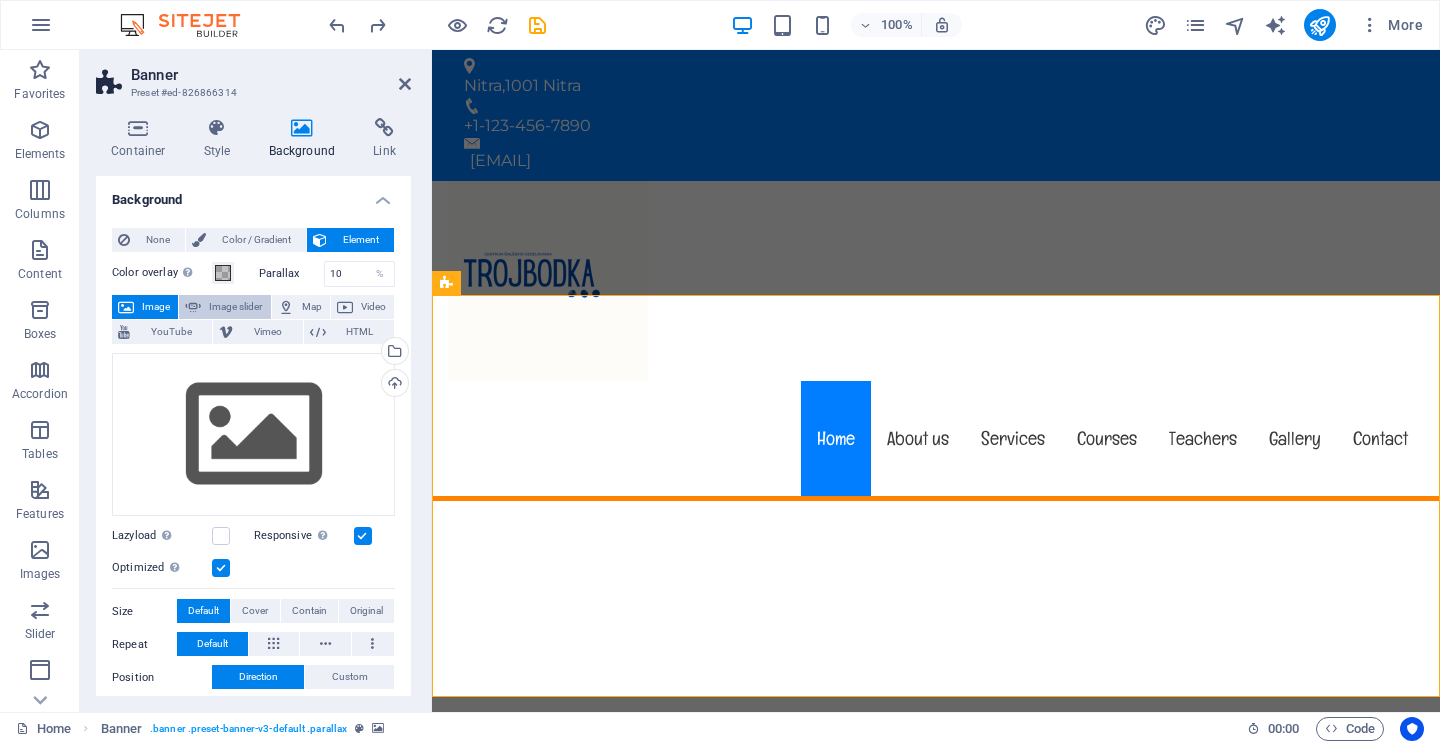 select on "ms" 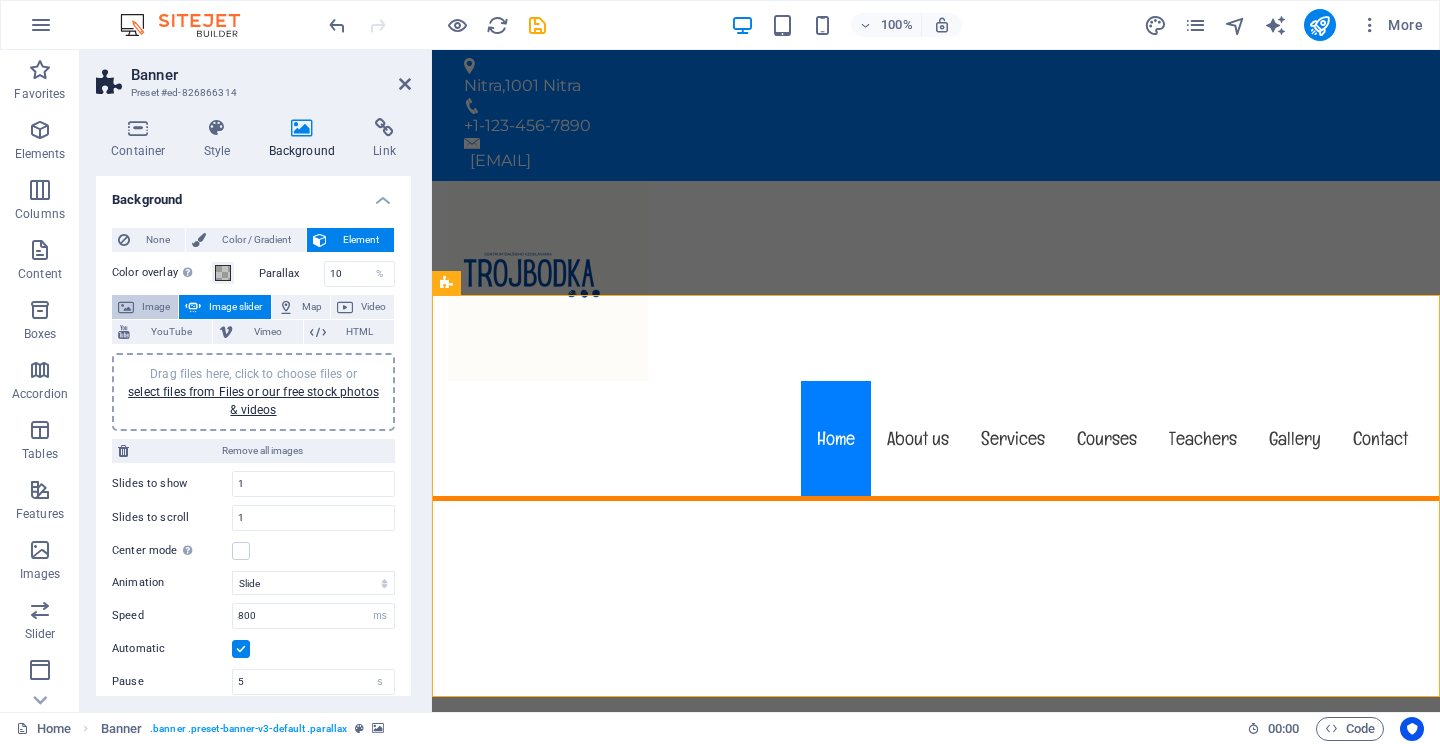 click on "Image" at bounding box center [156, 307] 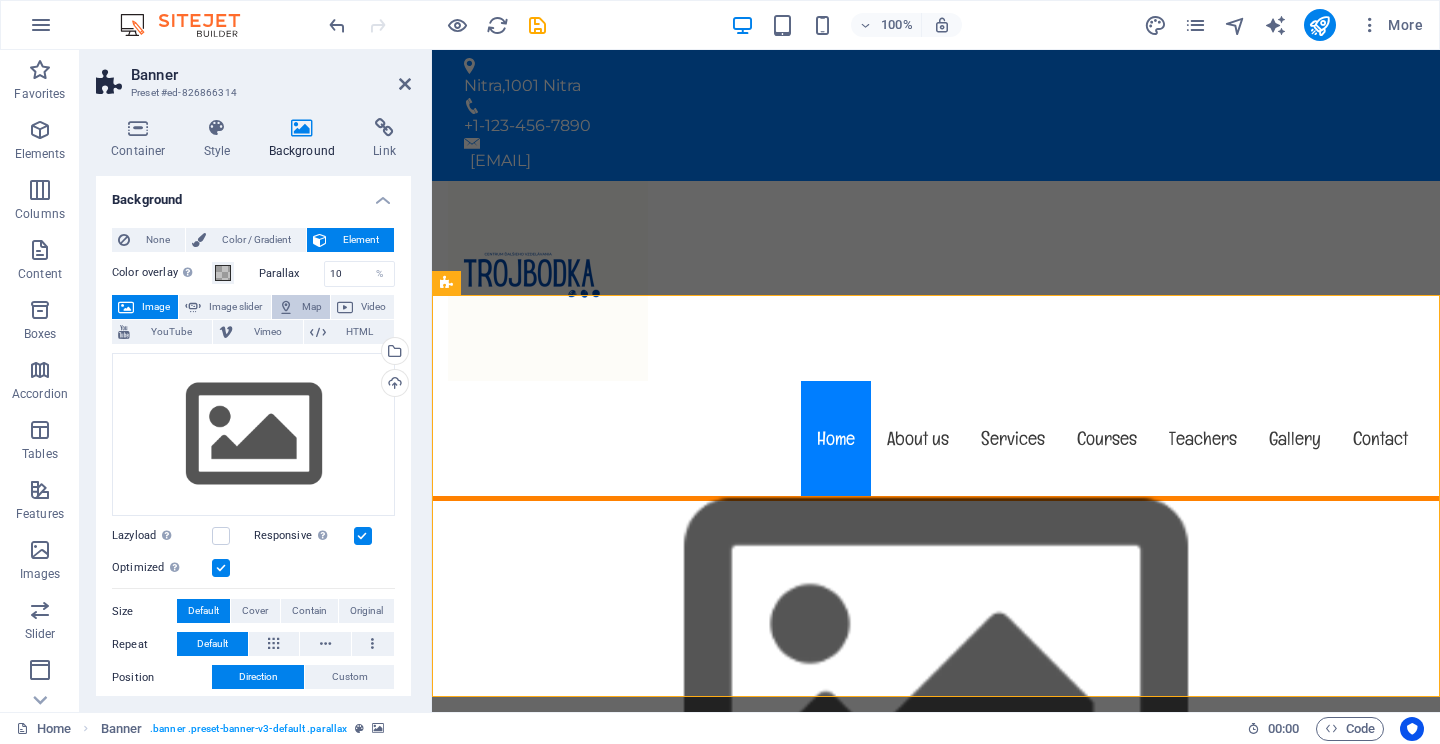 click at bounding box center (286, 307) 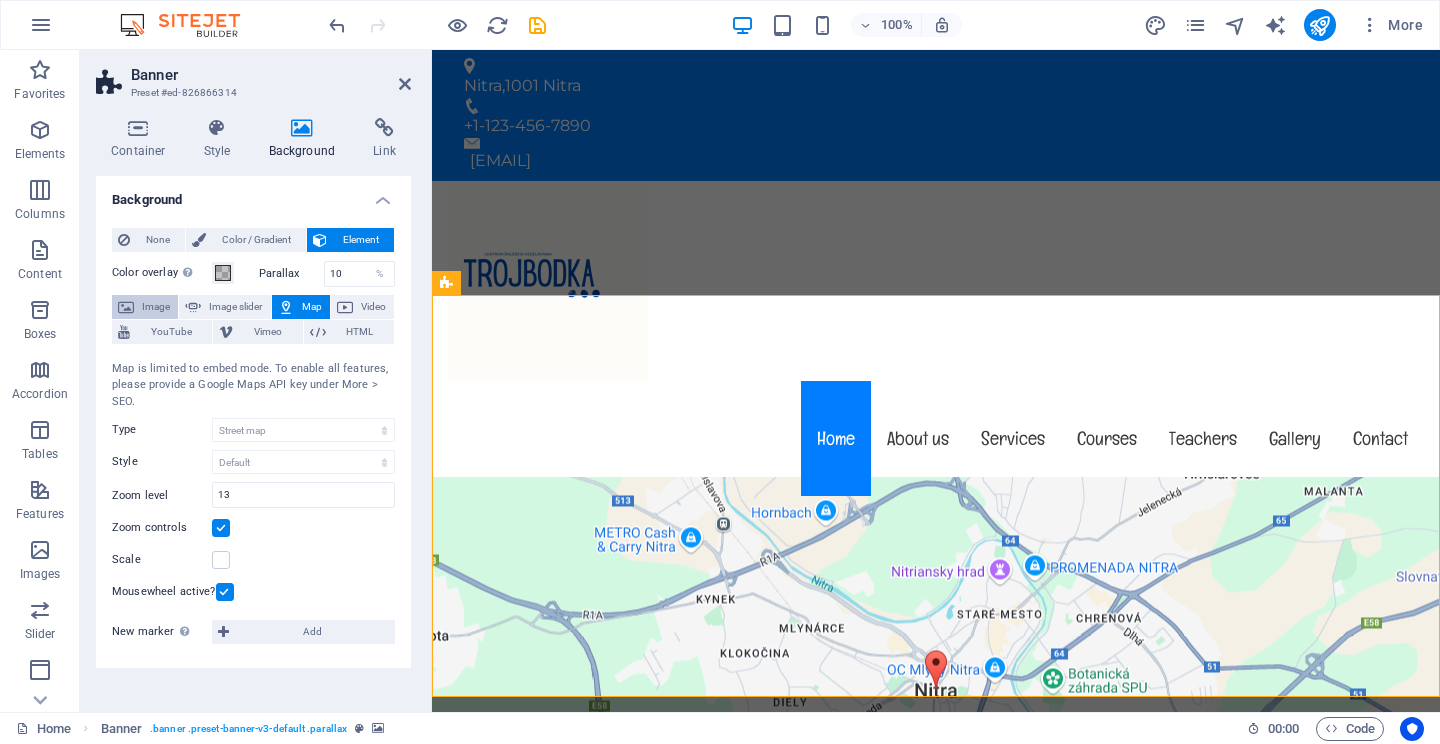 click on "Image" at bounding box center [145, 307] 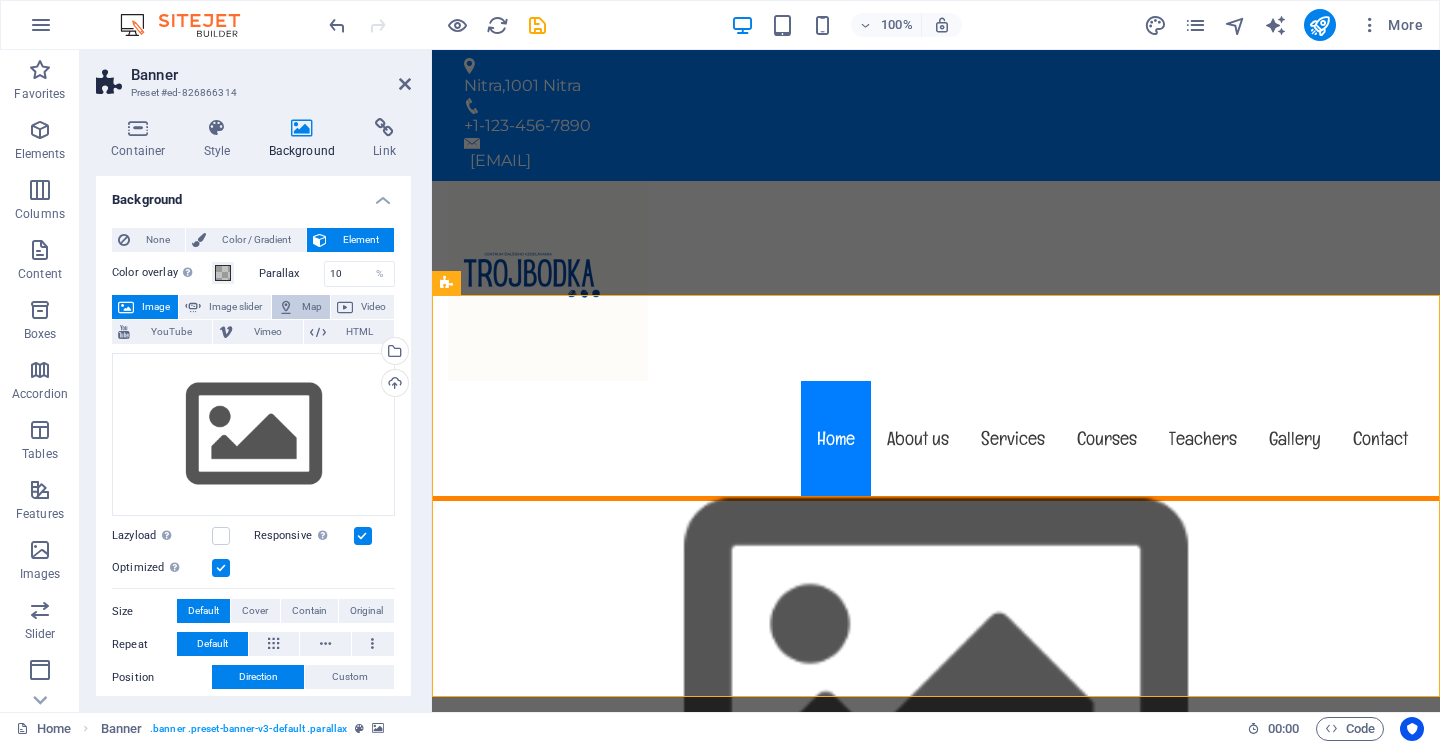 click on "Map" at bounding box center (312, 307) 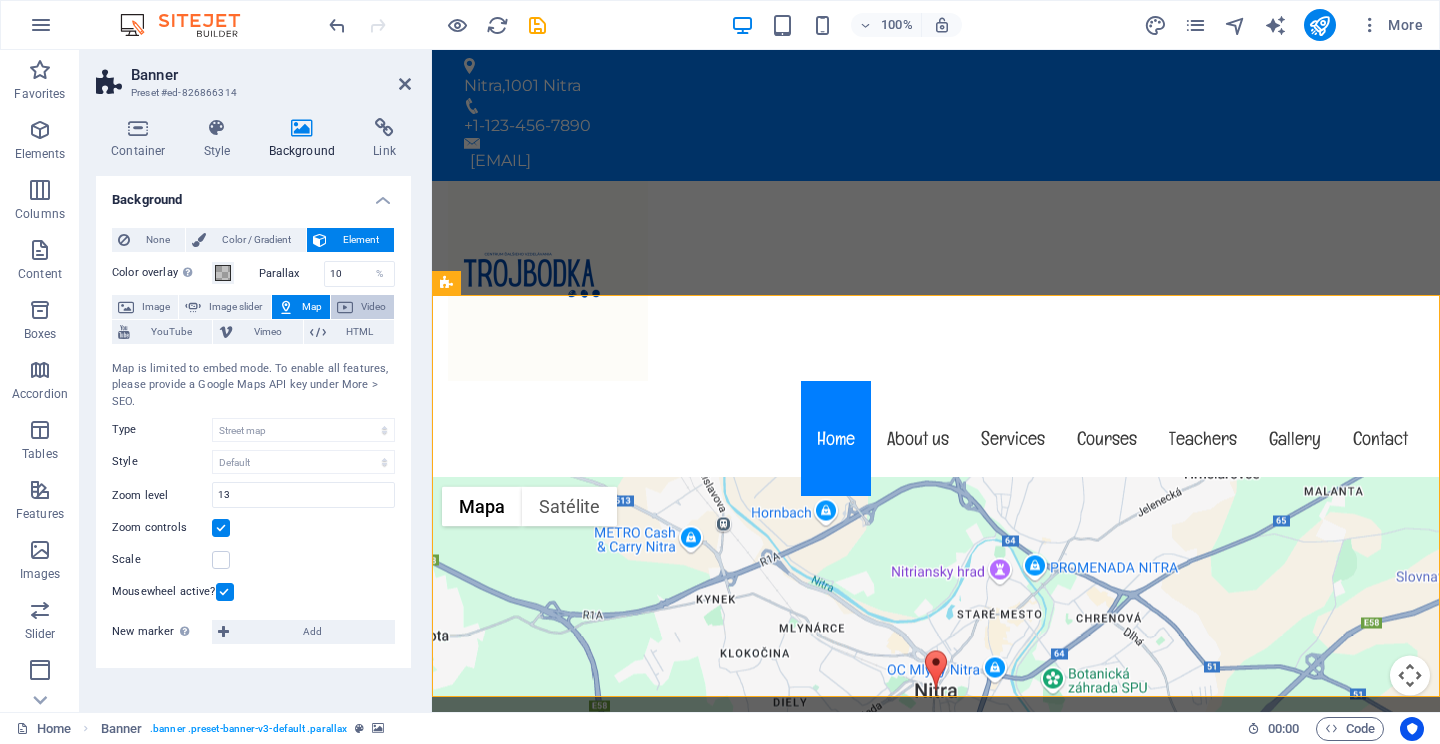 click on "Video" at bounding box center [373, 307] 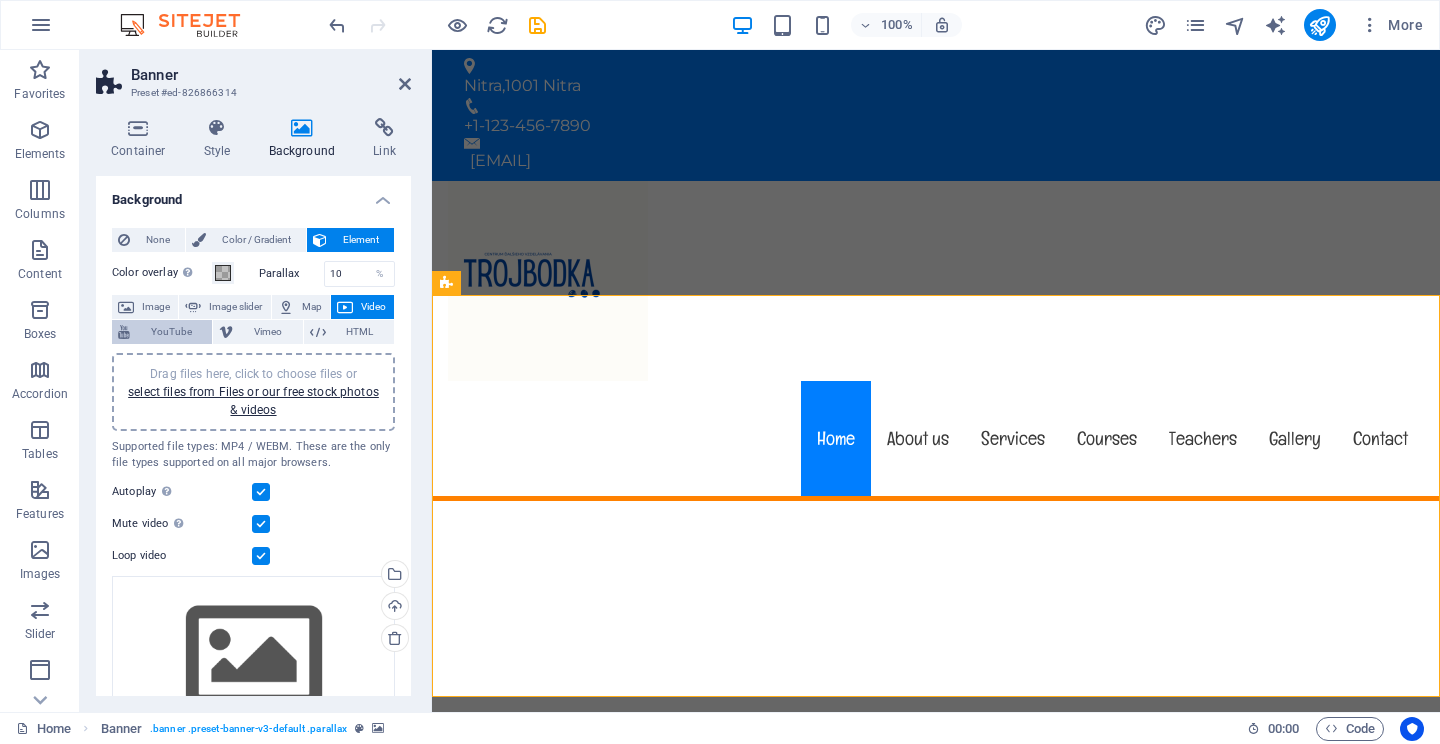 click on "YouTube" at bounding box center [171, 332] 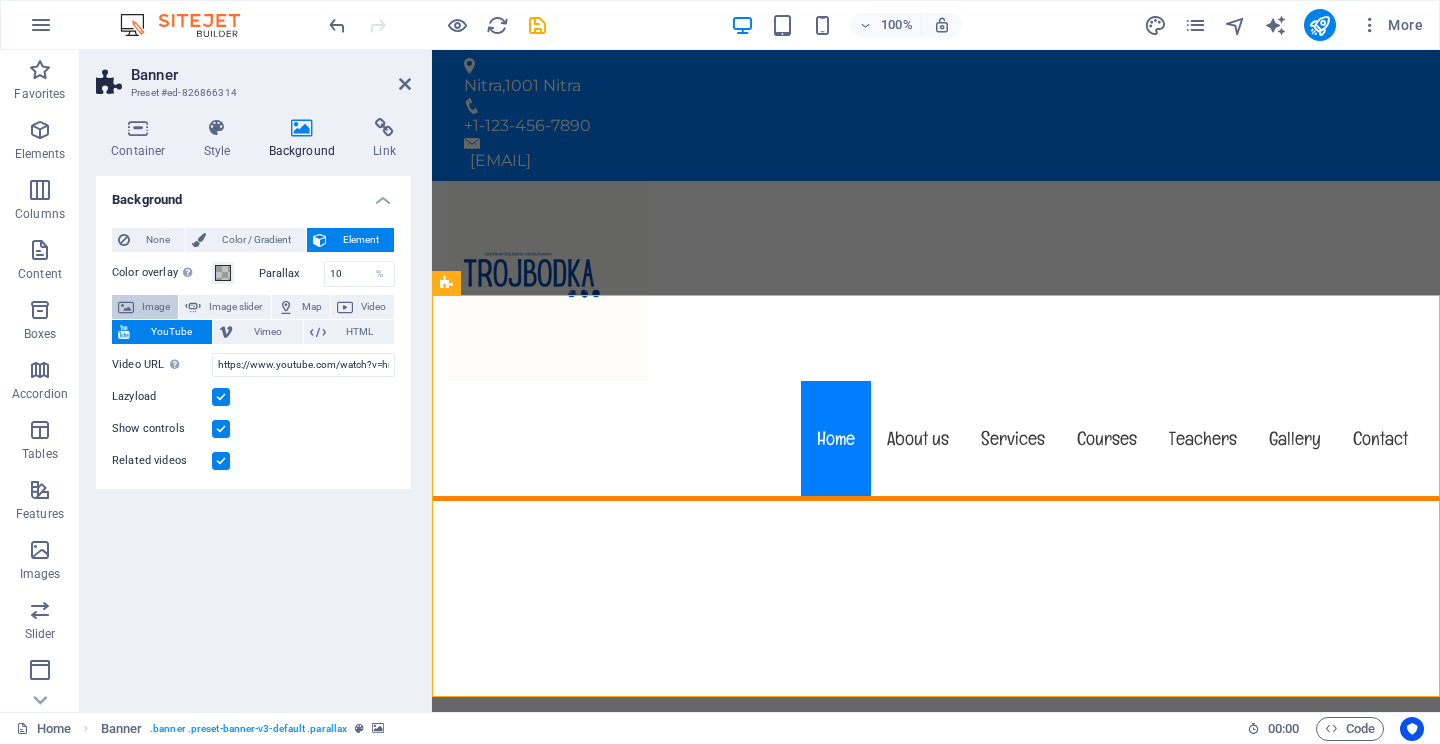 click on "Image" at bounding box center [156, 307] 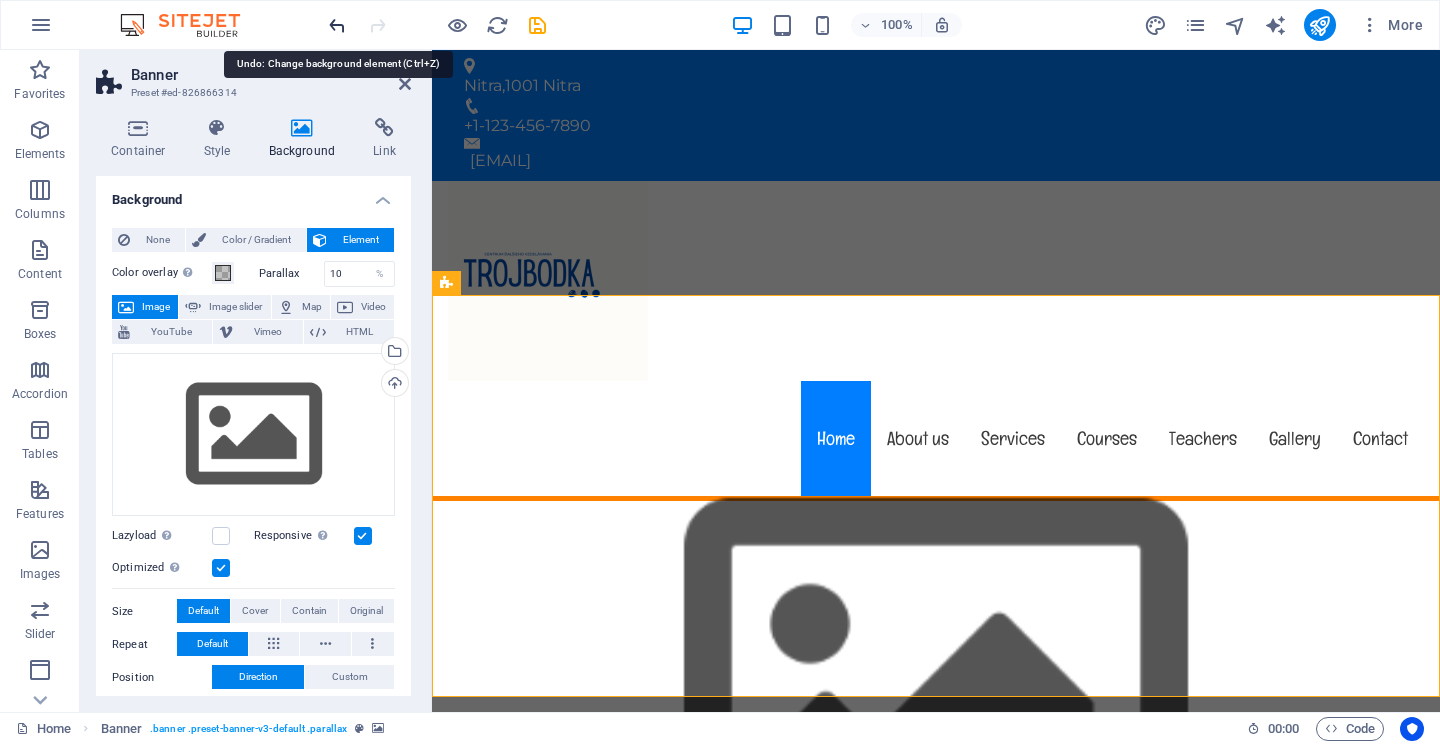 click at bounding box center (337, 25) 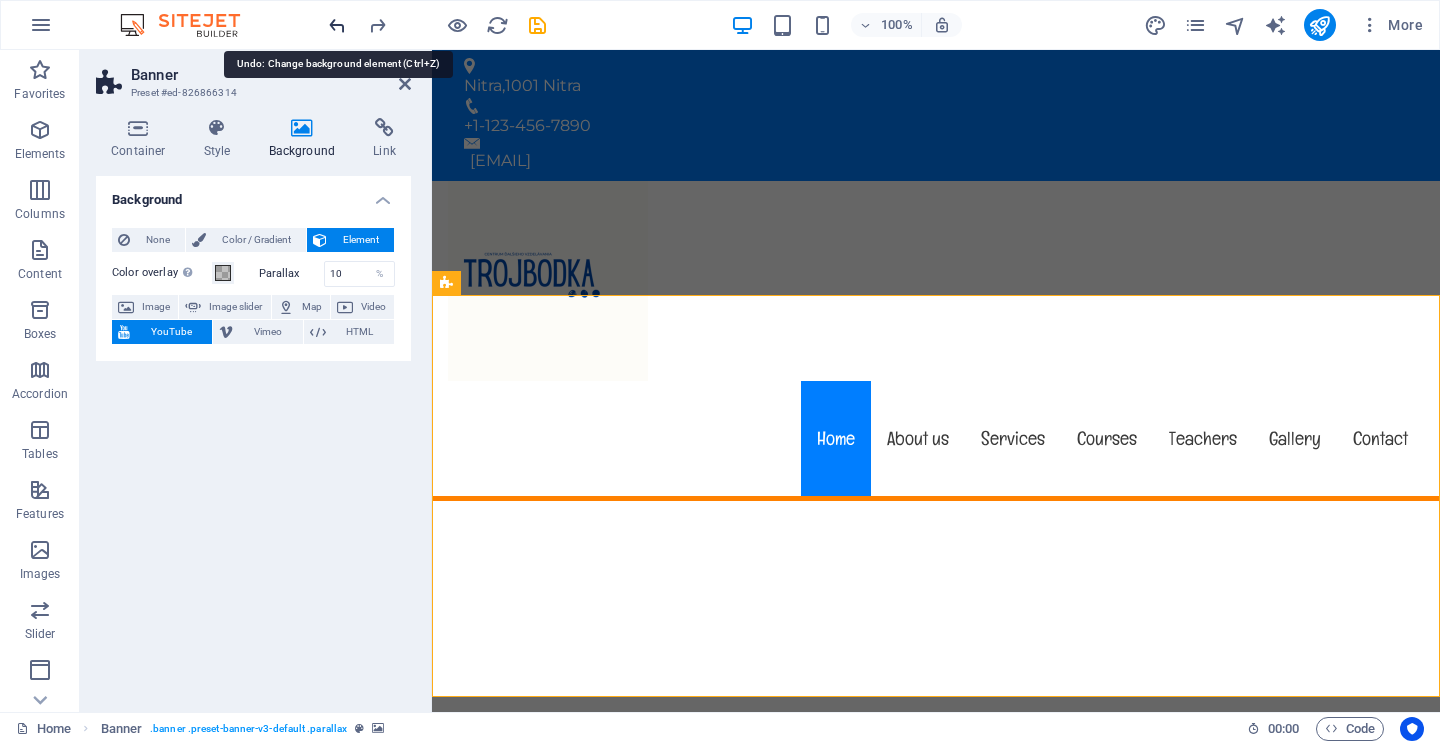 click at bounding box center [337, 25] 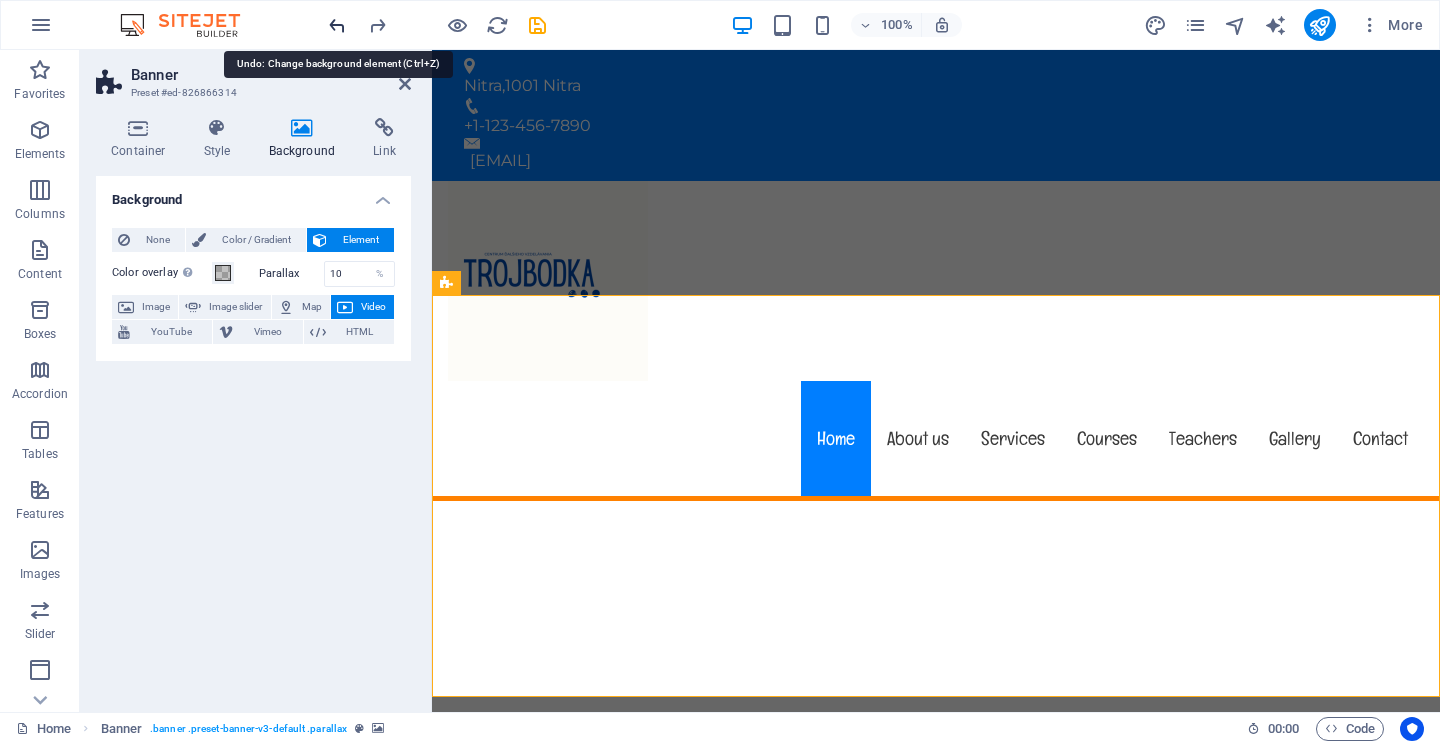 click at bounding box center (337, 25) 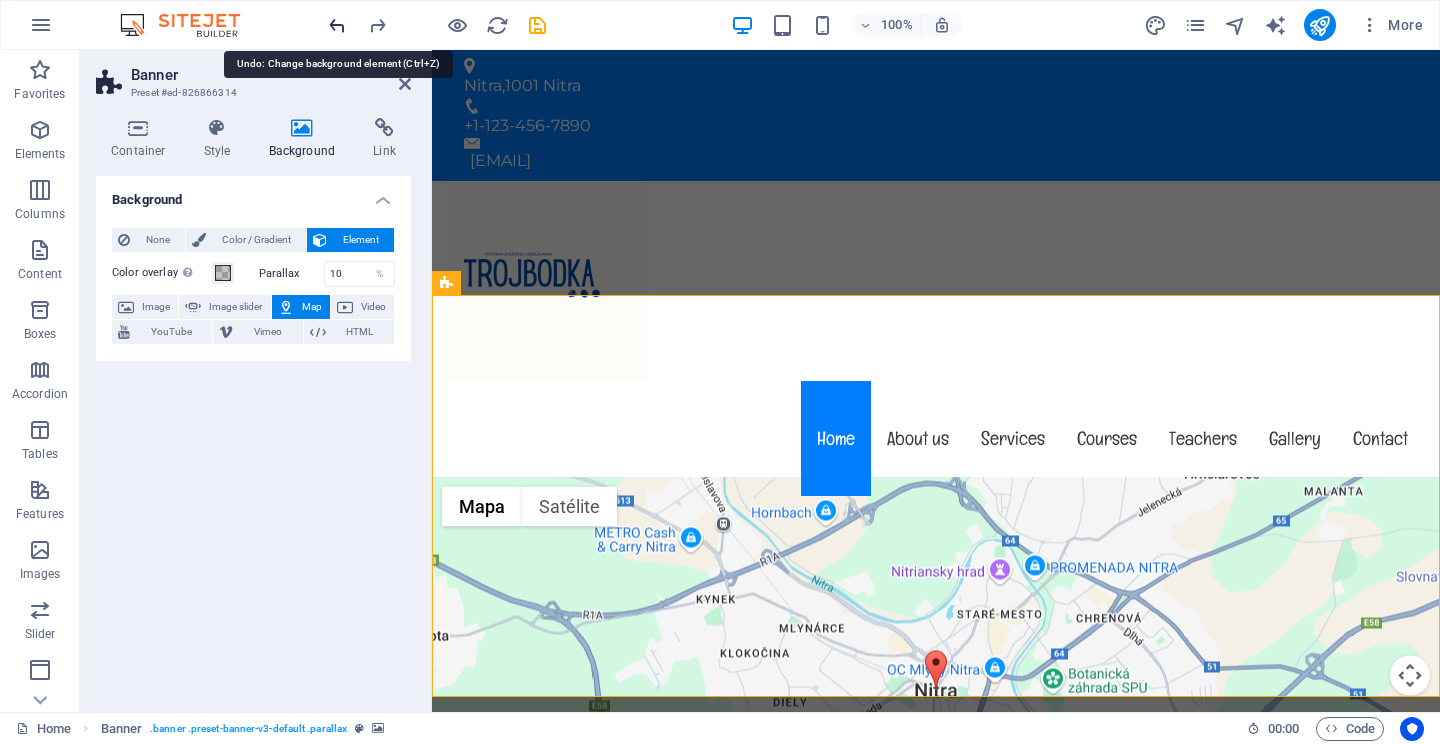 click at bounding box center (337, 25) 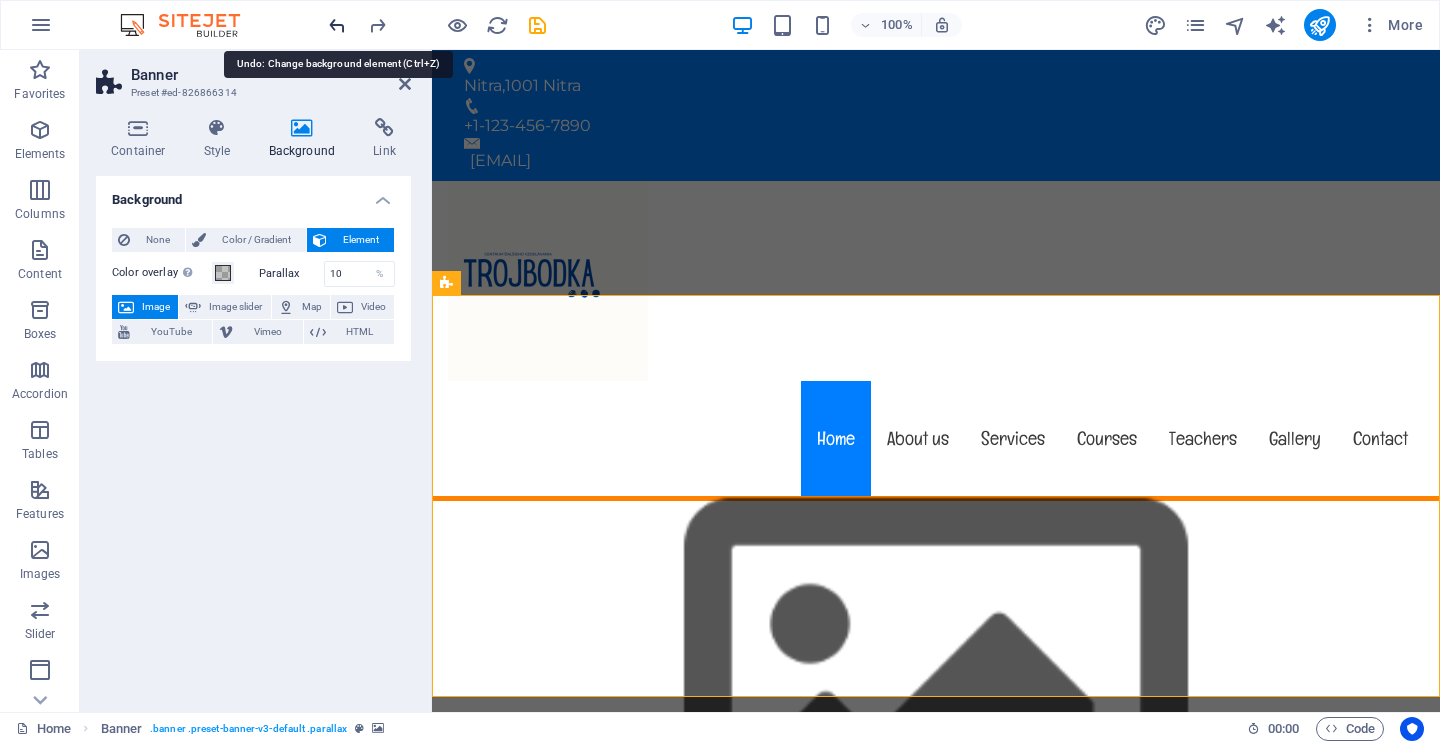 click at bounding box center (337, 25) 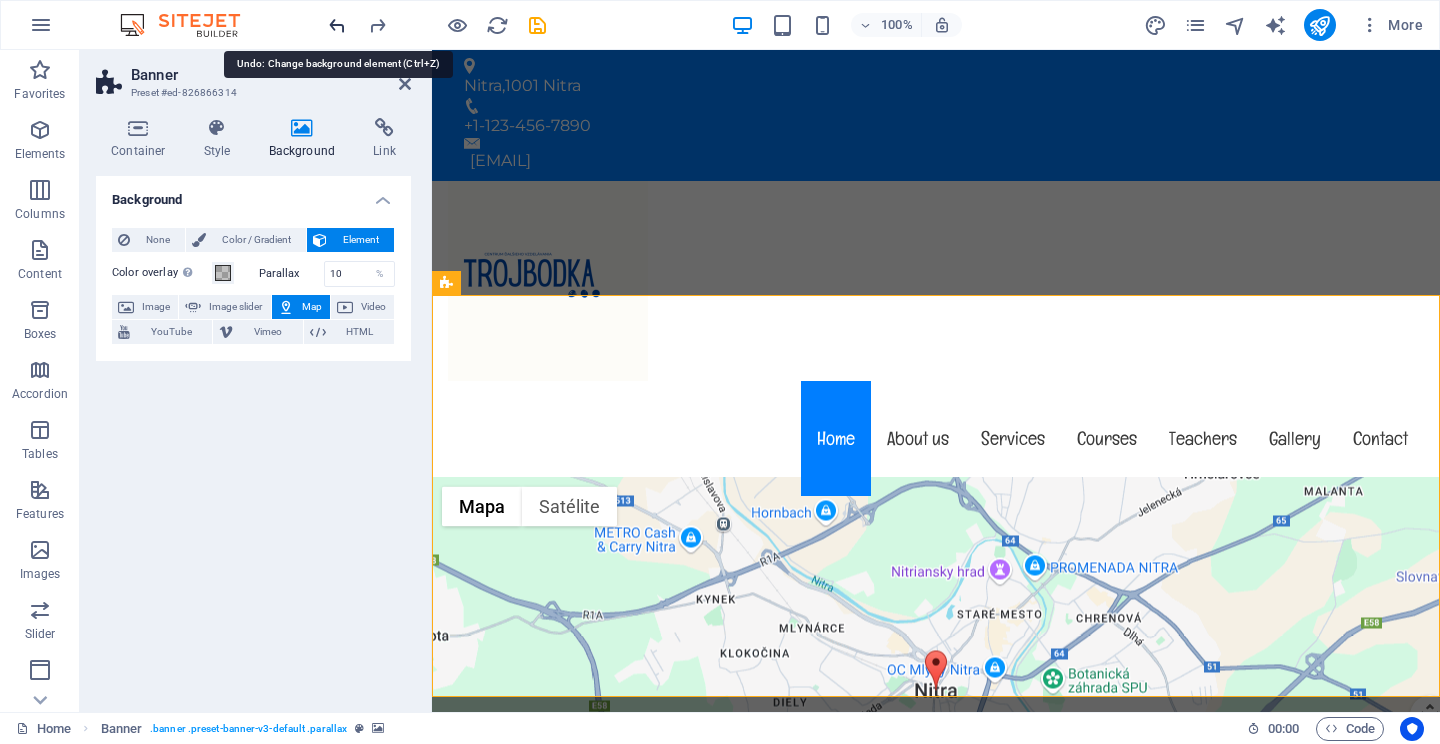 click at bounding box center (337, 25) 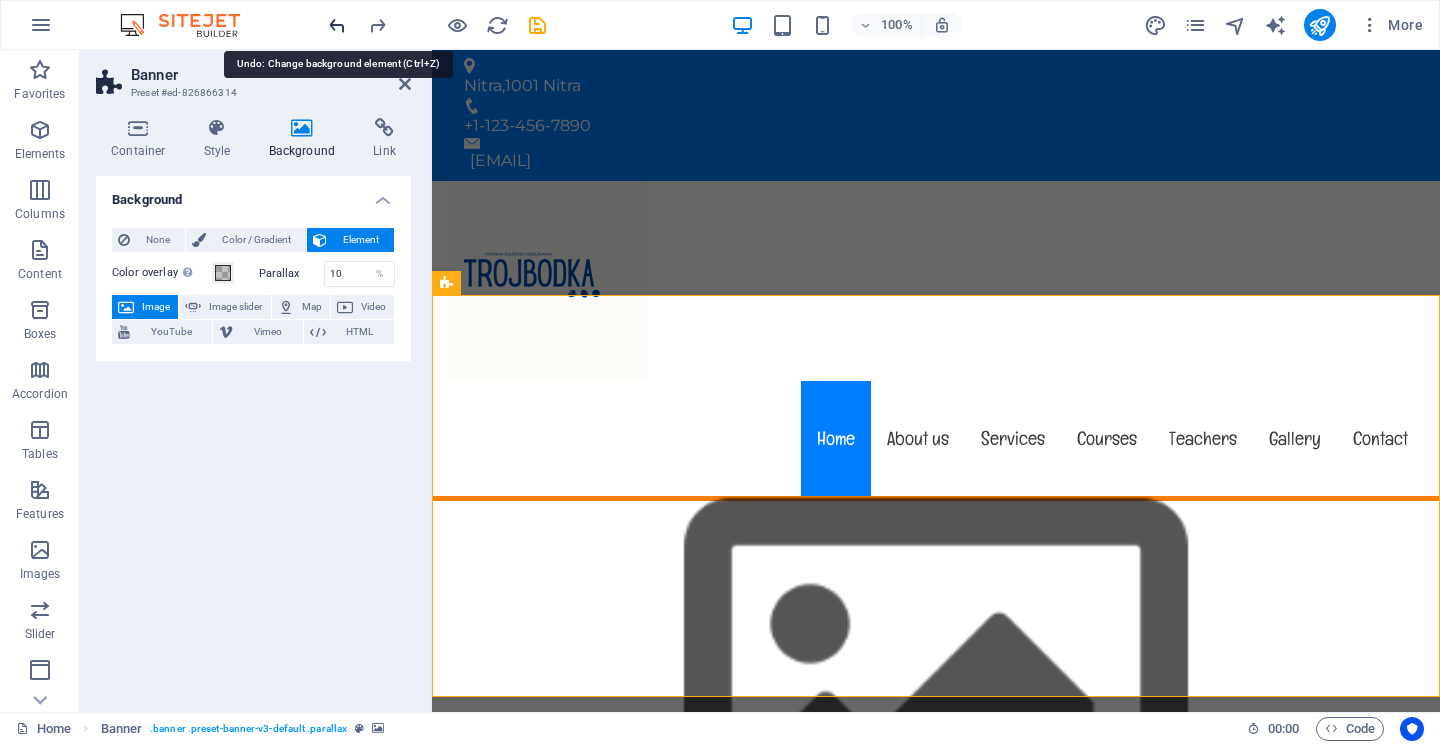 click at bounding box center [337, 25] 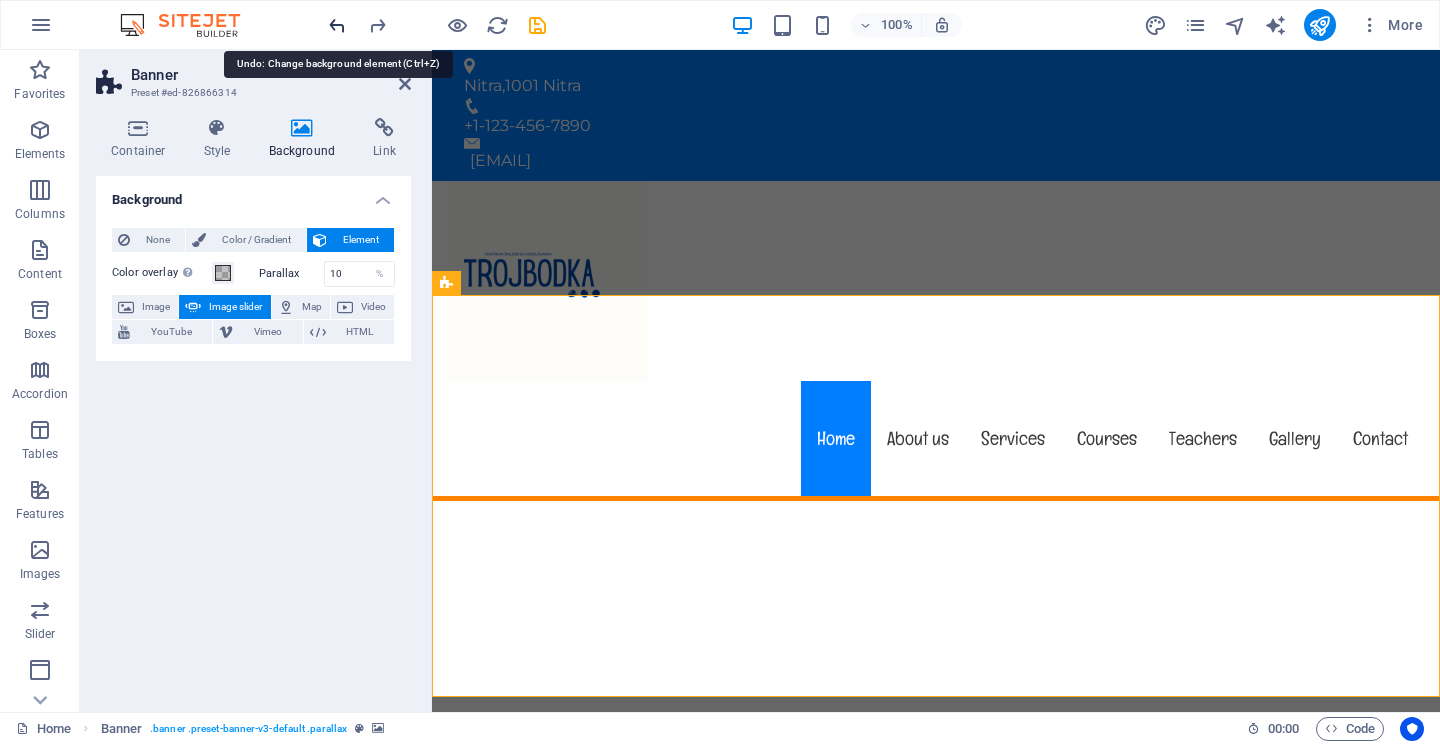 click at bounding box center [337, 25] 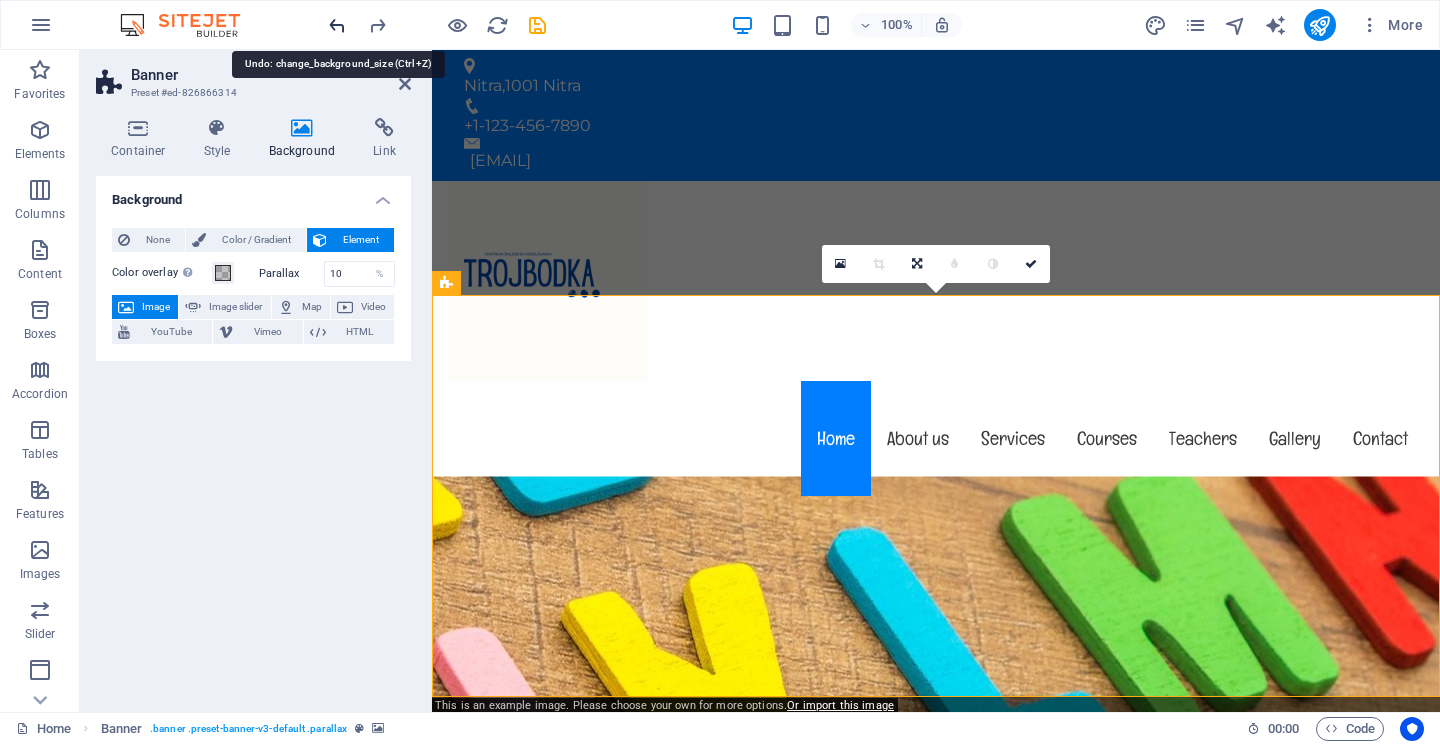 click at bounding box center (337, 25) 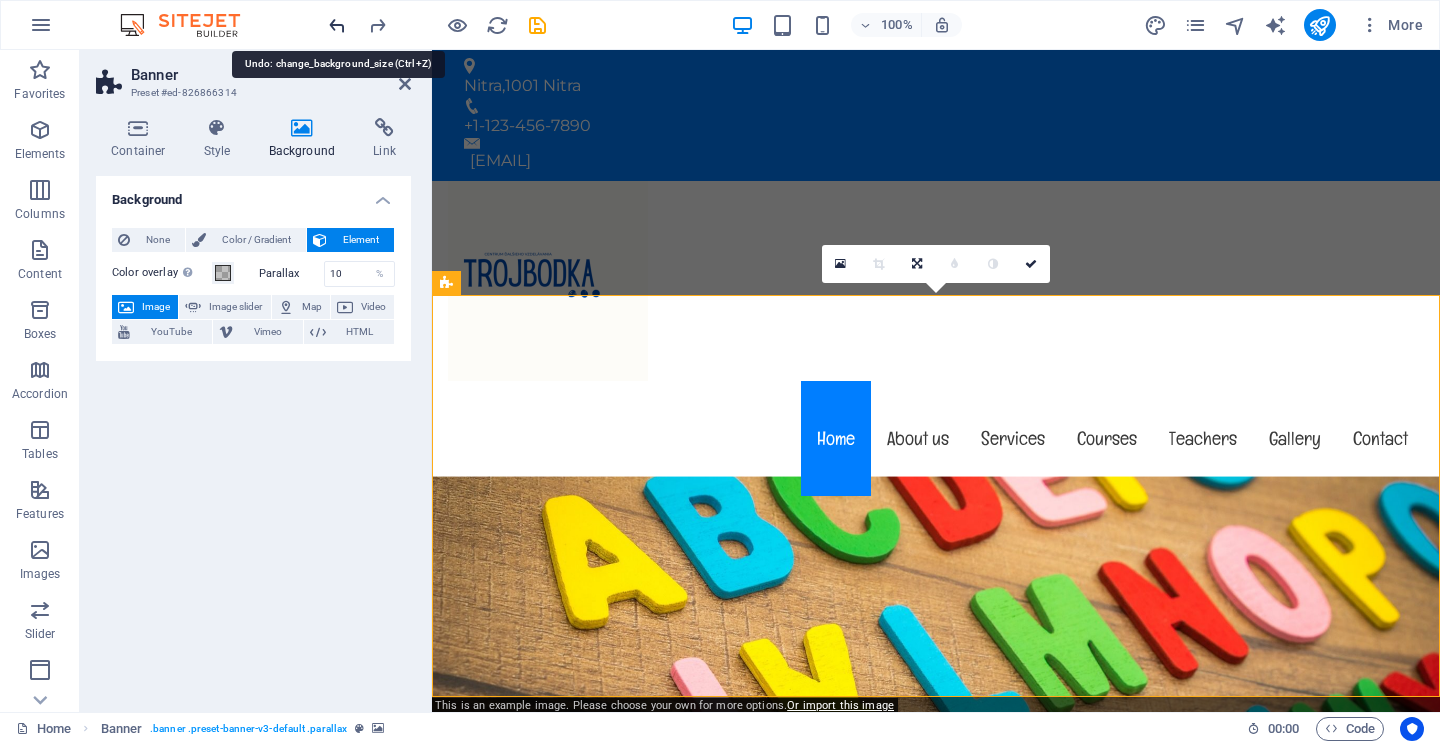 click at bounding box center [337, 25] 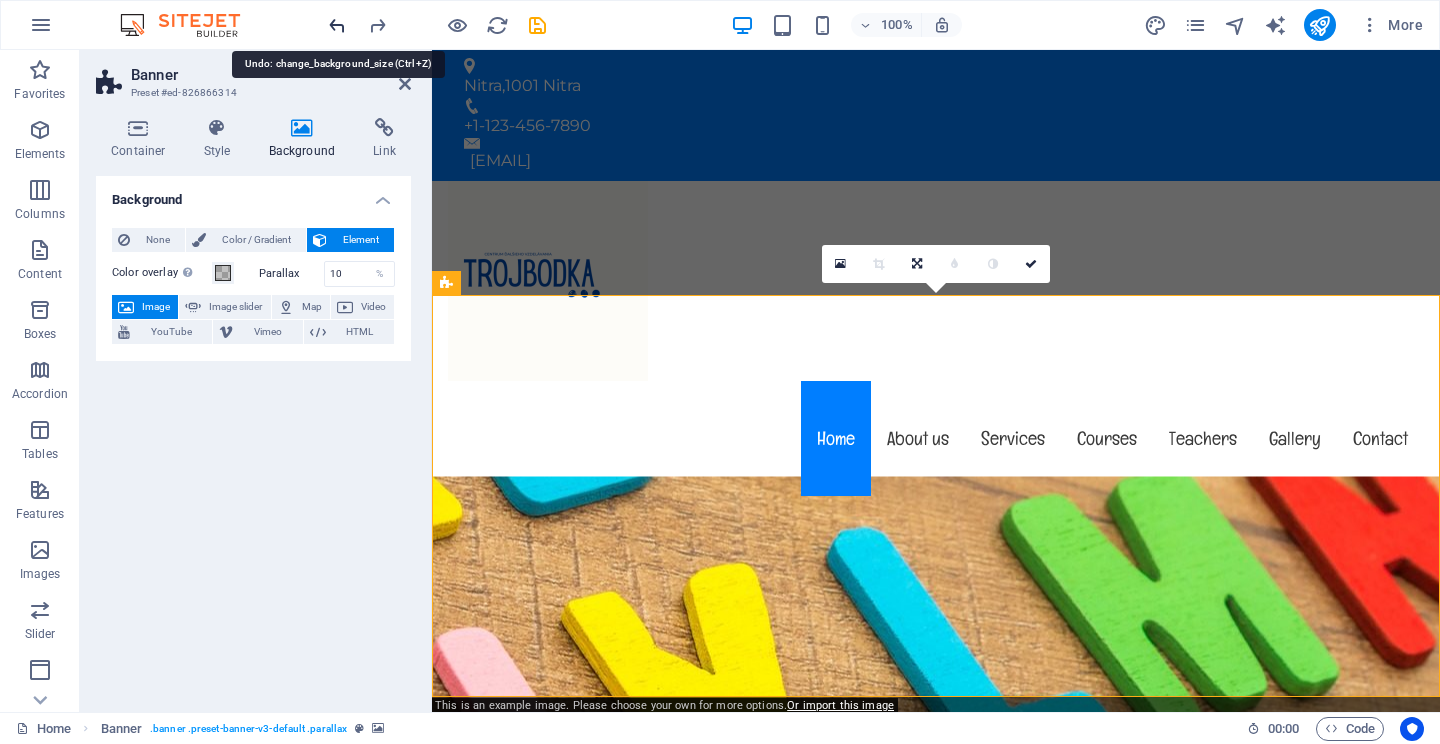 click at bounding box center (337, 25) 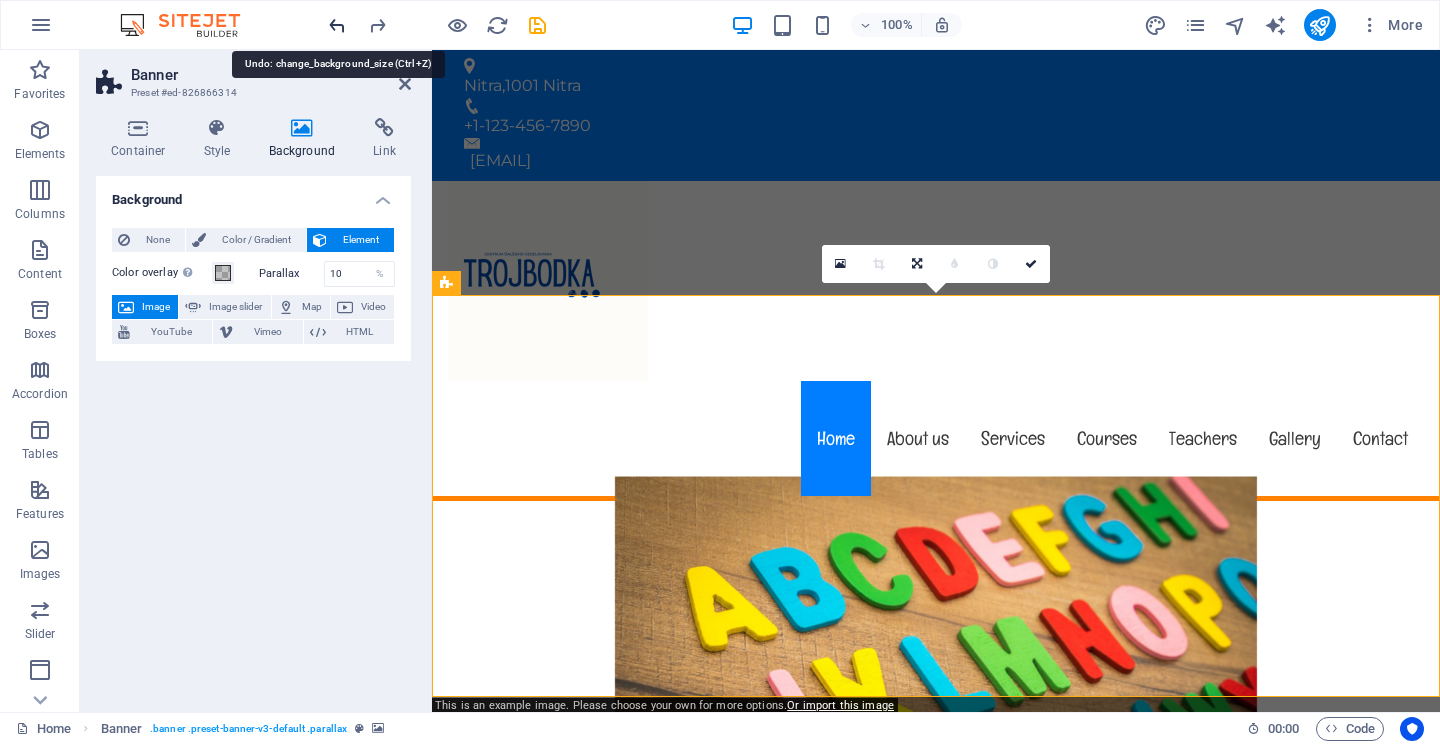 click at bounding box center [337, 25] 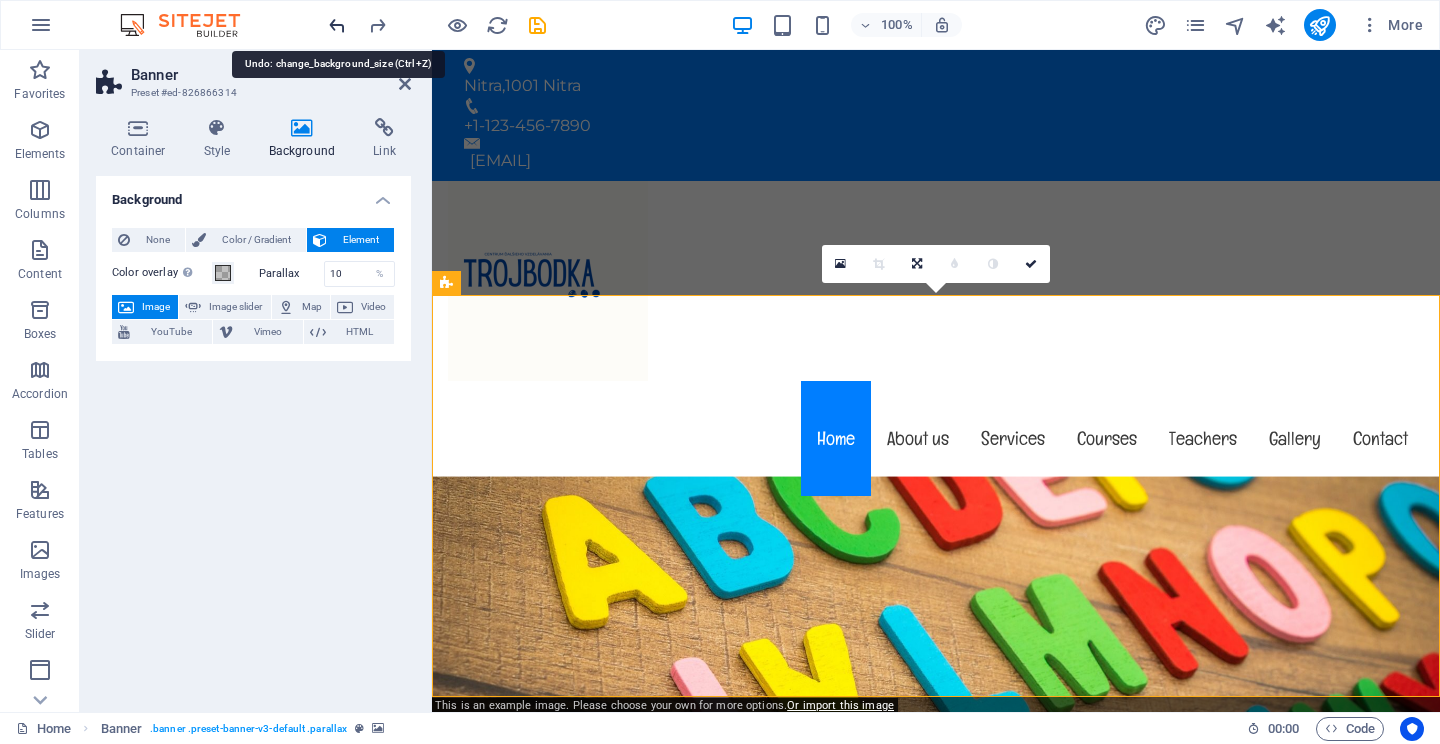 click at bounding box center [337, 25] 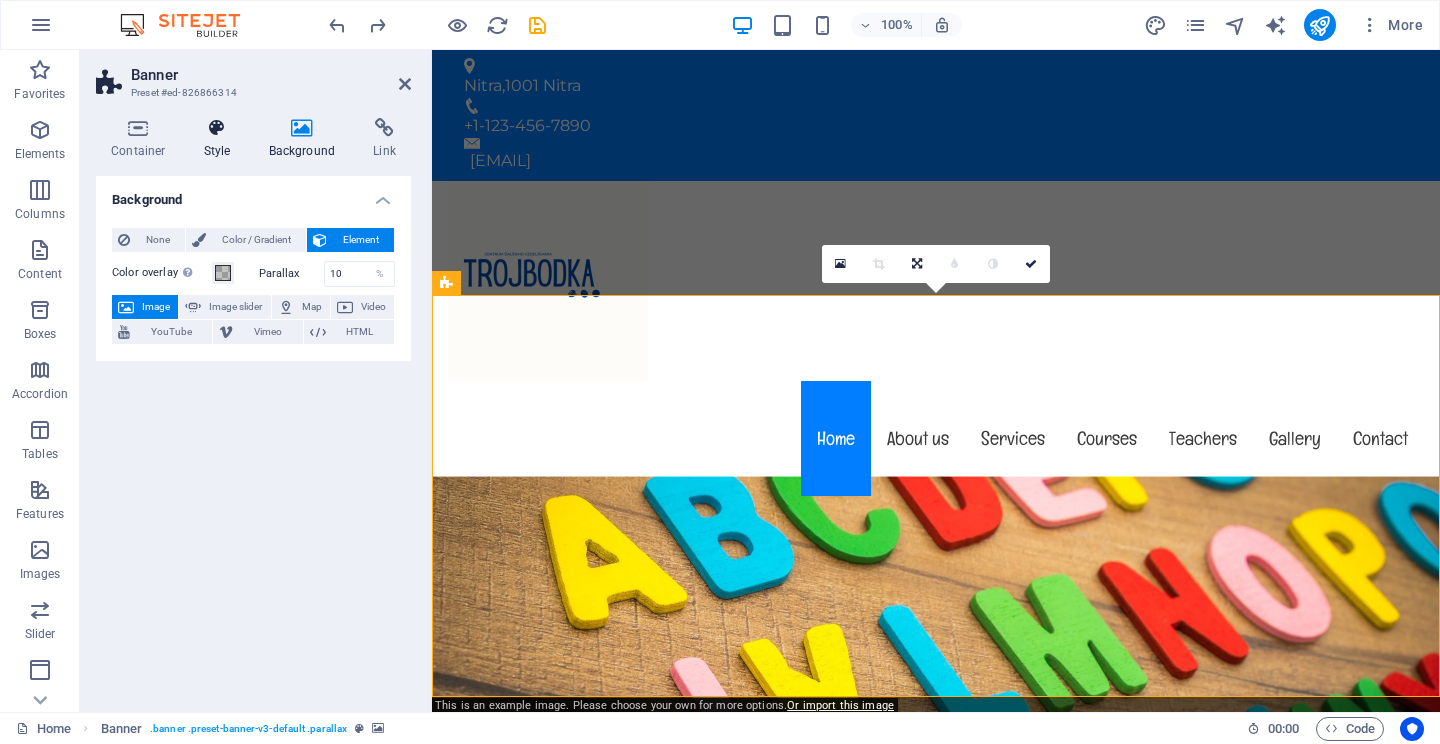 click on "Style" at bounding box center [221, 139] 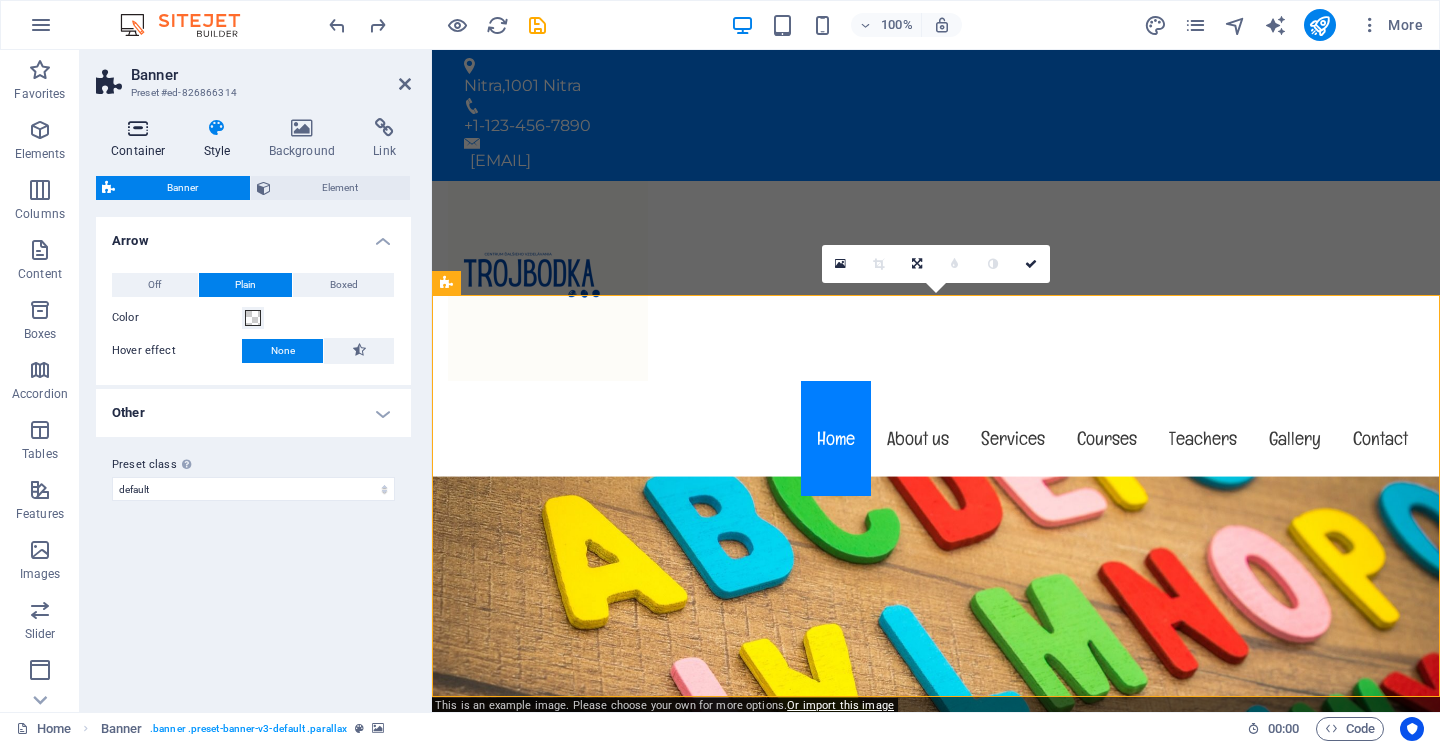click on "Container" at bounding box center [142, 139] 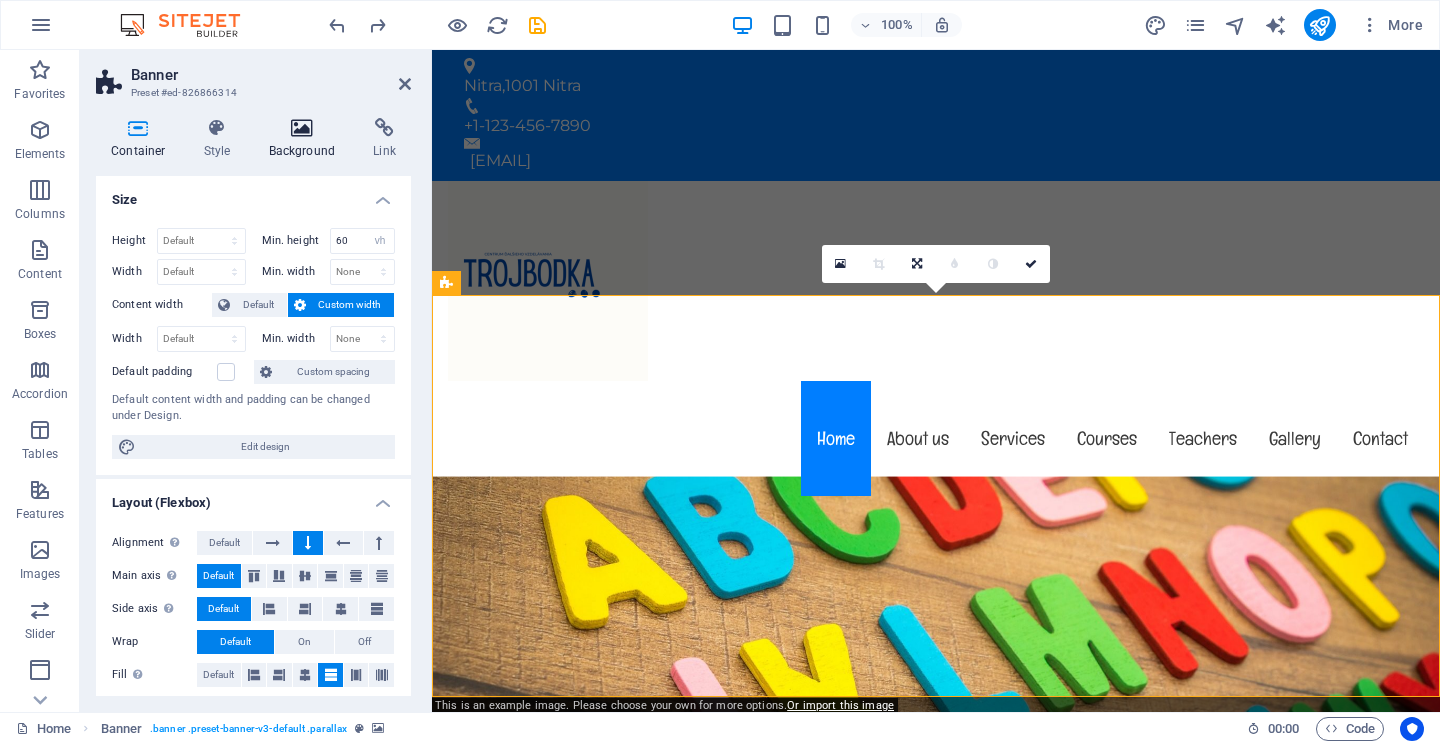 click on "Background" at bounding box center [306, 139] 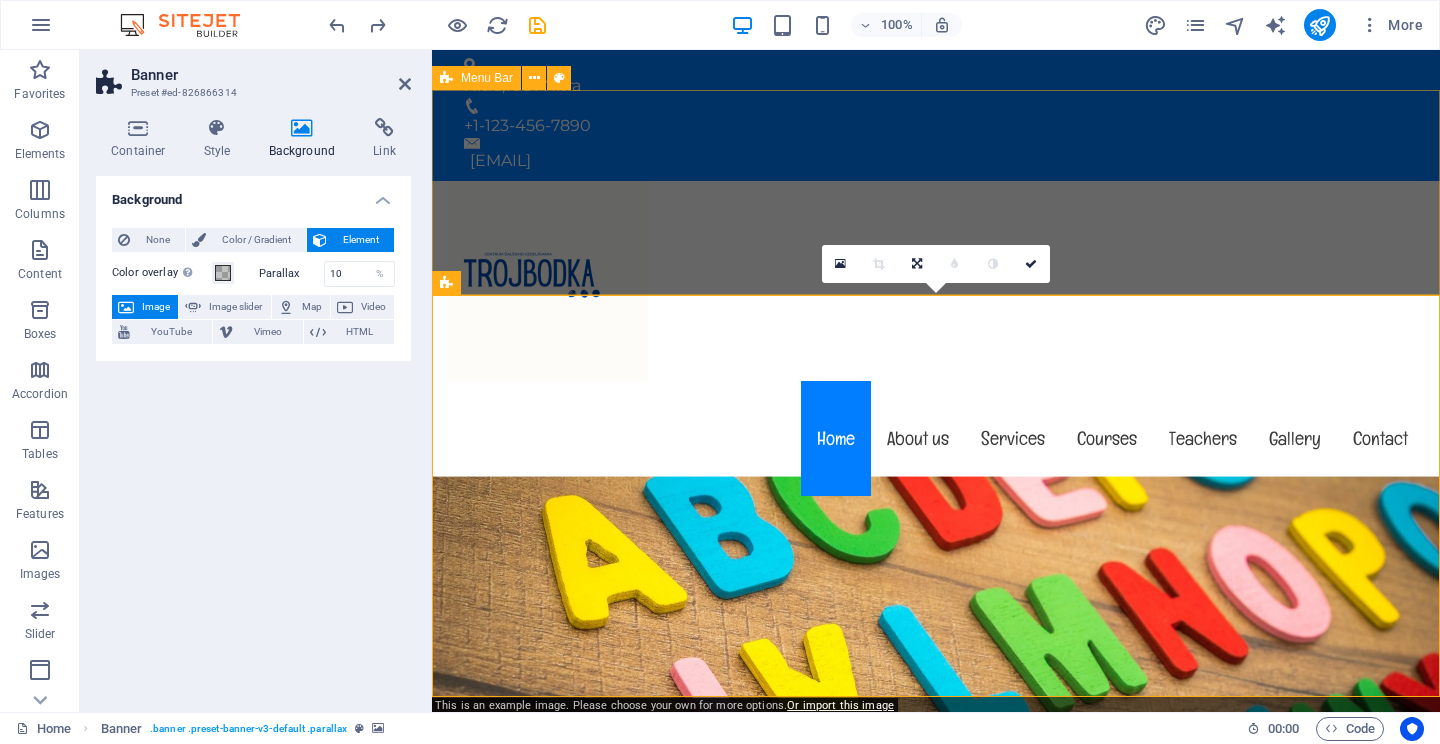 click on "Menu Home About us Services Courses Teachers Gallery Contact" at bounding box center (936, 341) 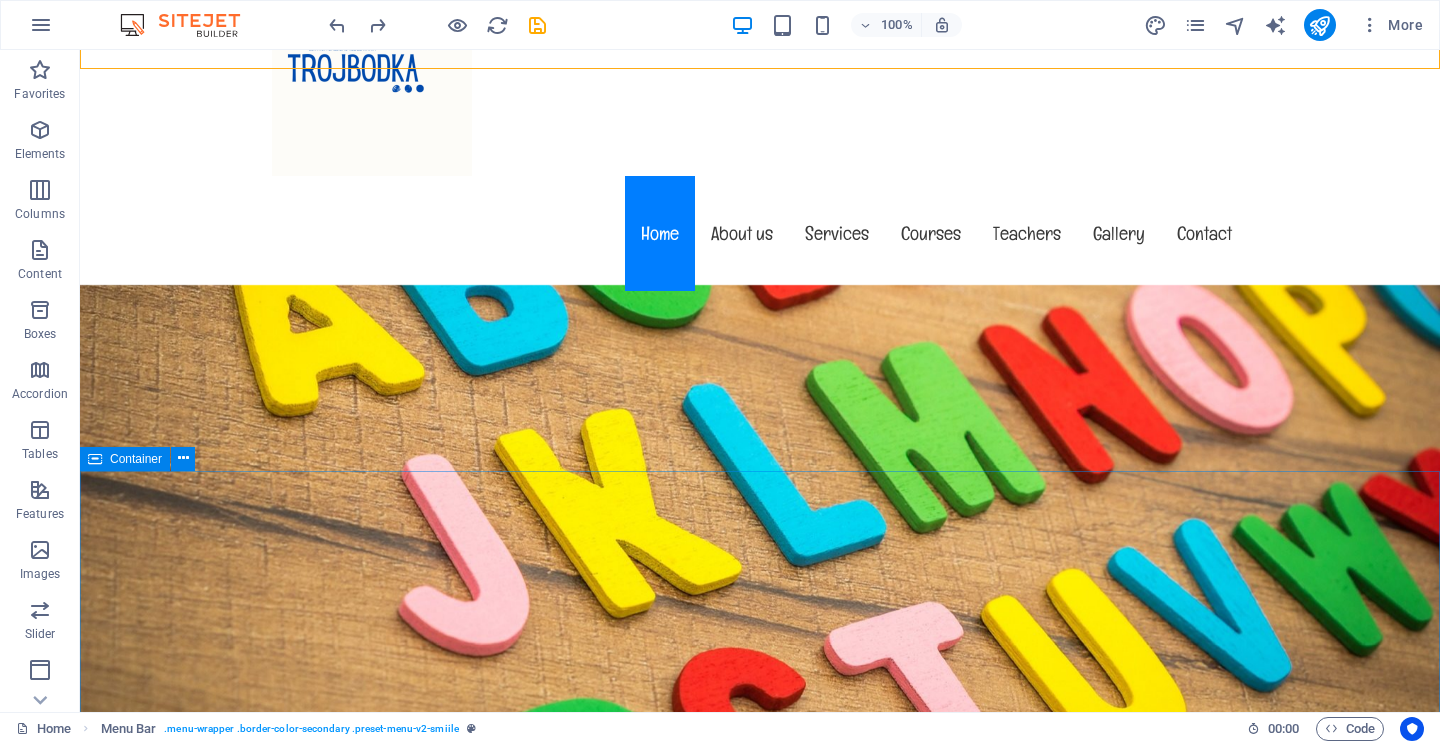 scroll, scrollTop: 103, scrollLeft: 0, axis: vertical 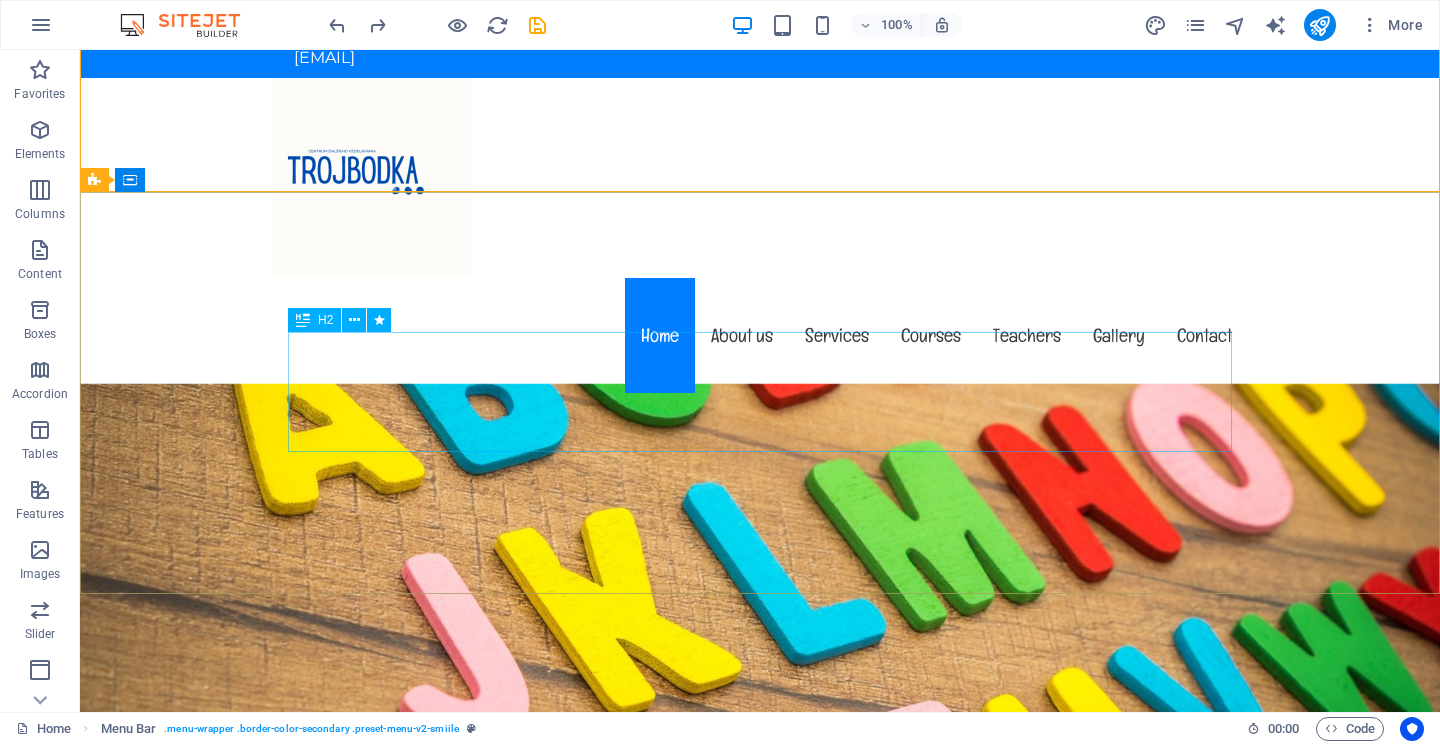 click on "Tri bodky, ktorými začína cesta k novým vedomostiam . . ." at bounding box center [760, 1026] 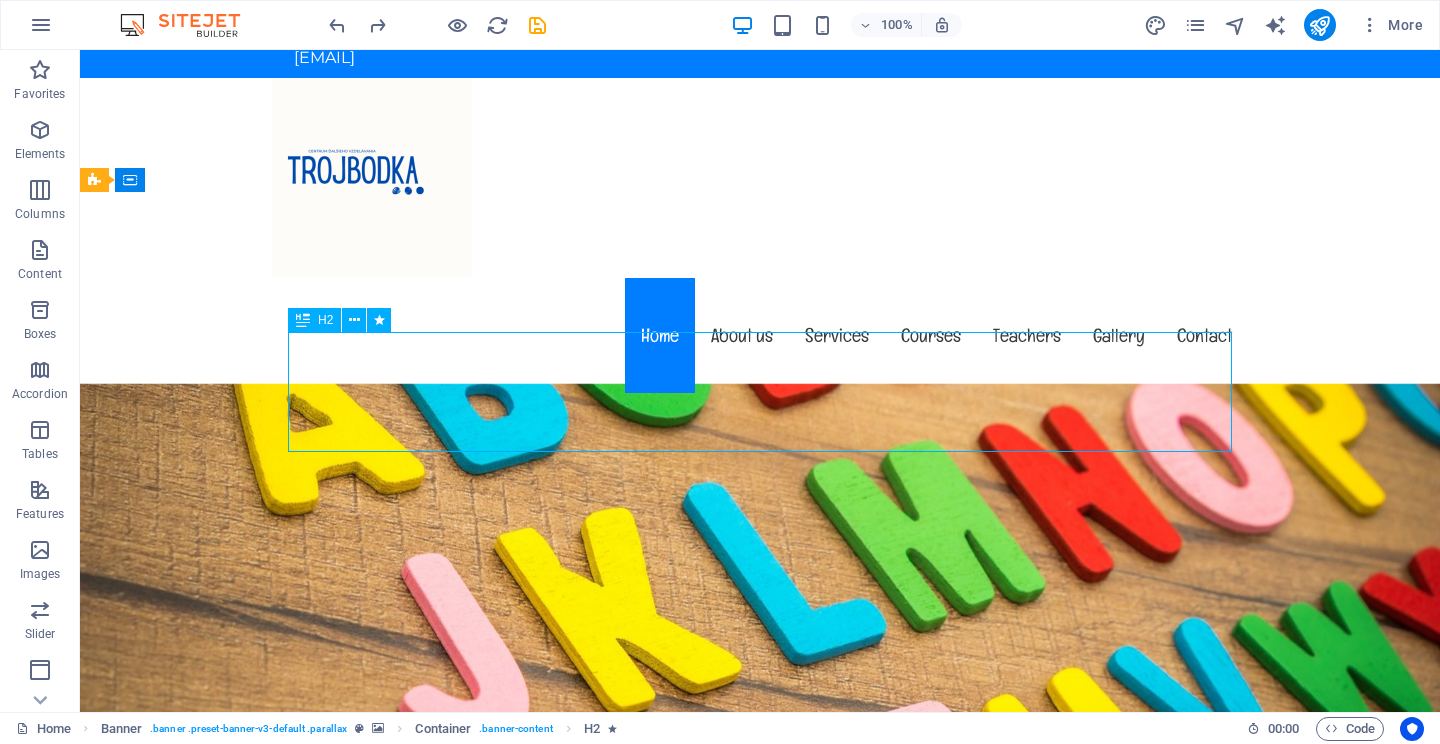 click on "Tri bodky, ktorými začína cesta k novým vedomostiam . . ." at bounding box center (760, 1026) 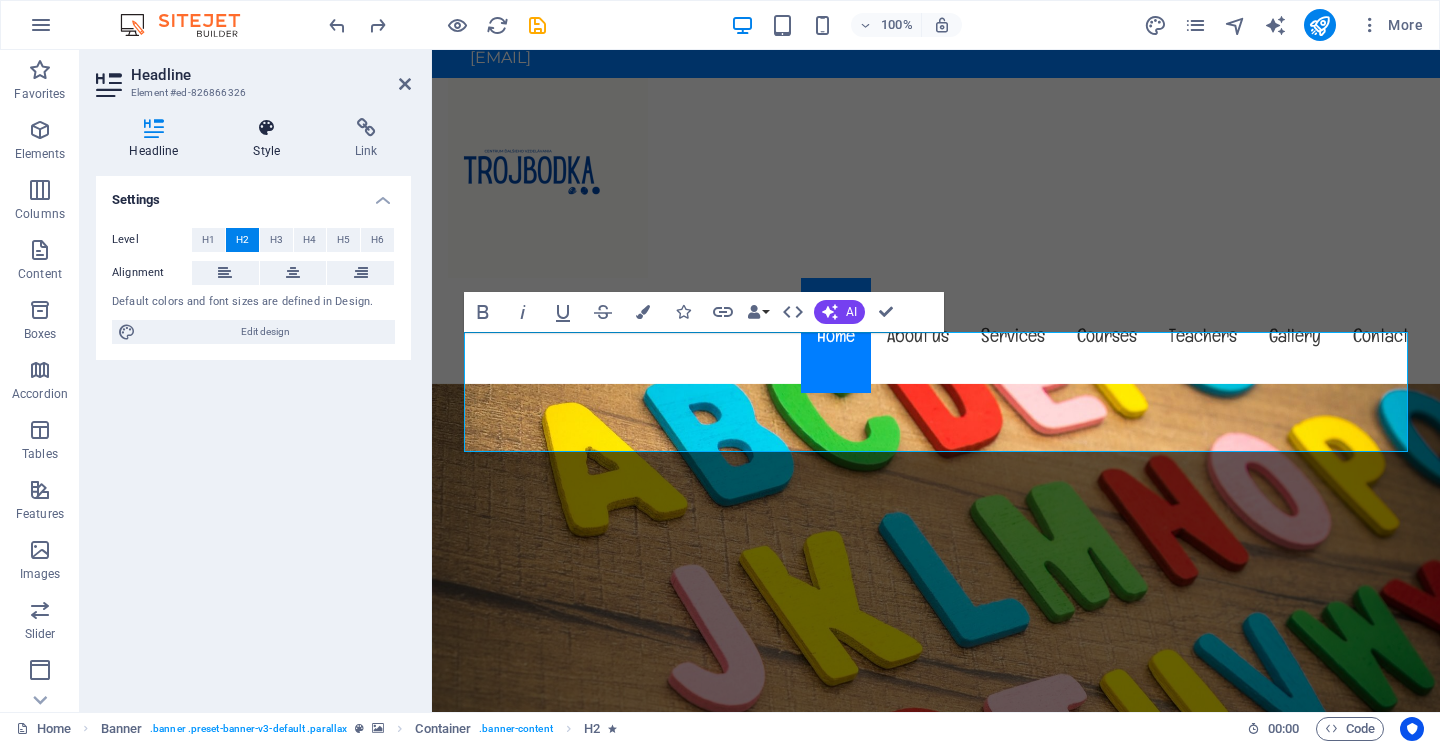 click at bounding box center [267, 128] 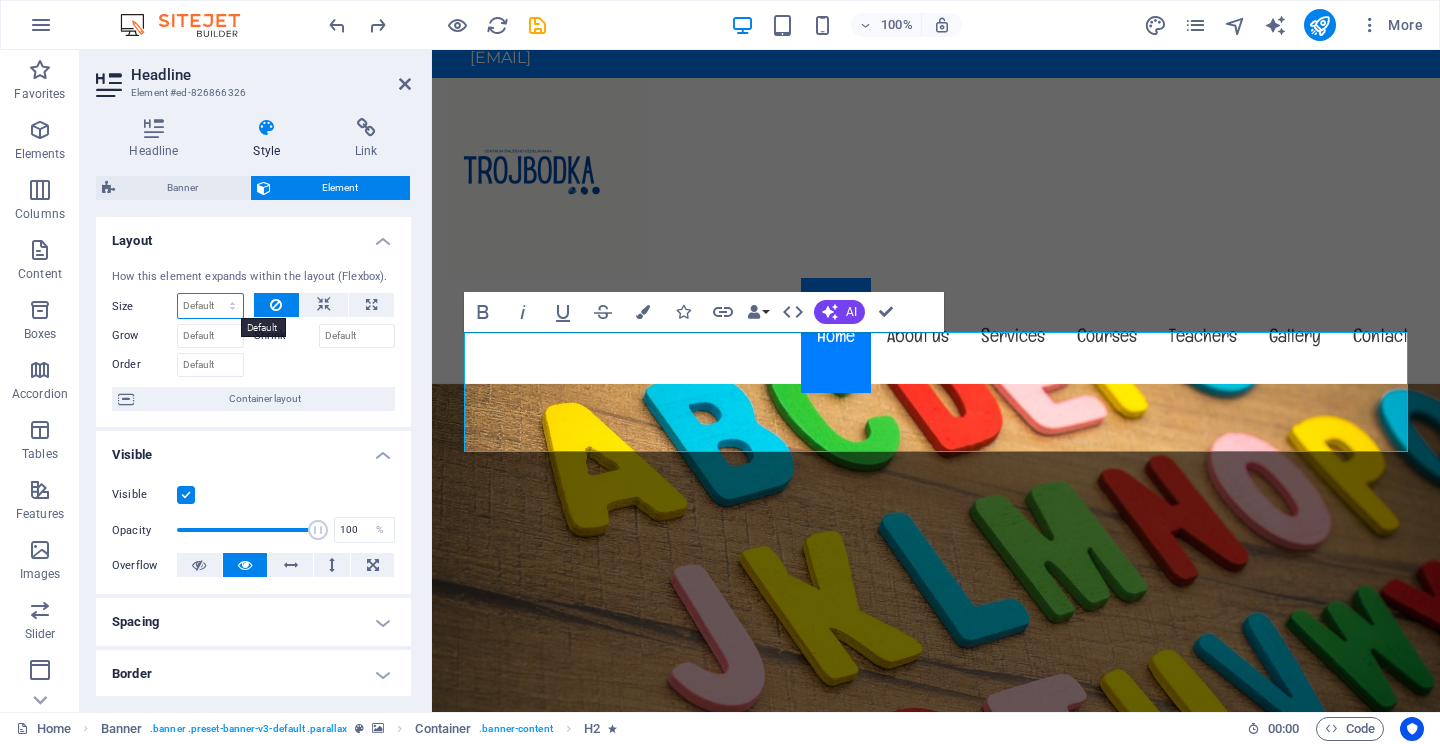click on "Default auto px % 1/1 1/2 1/3 1/4 1/5 1/6 1/7 1/8 1/9 1/10" at bounding box center (210, 306) 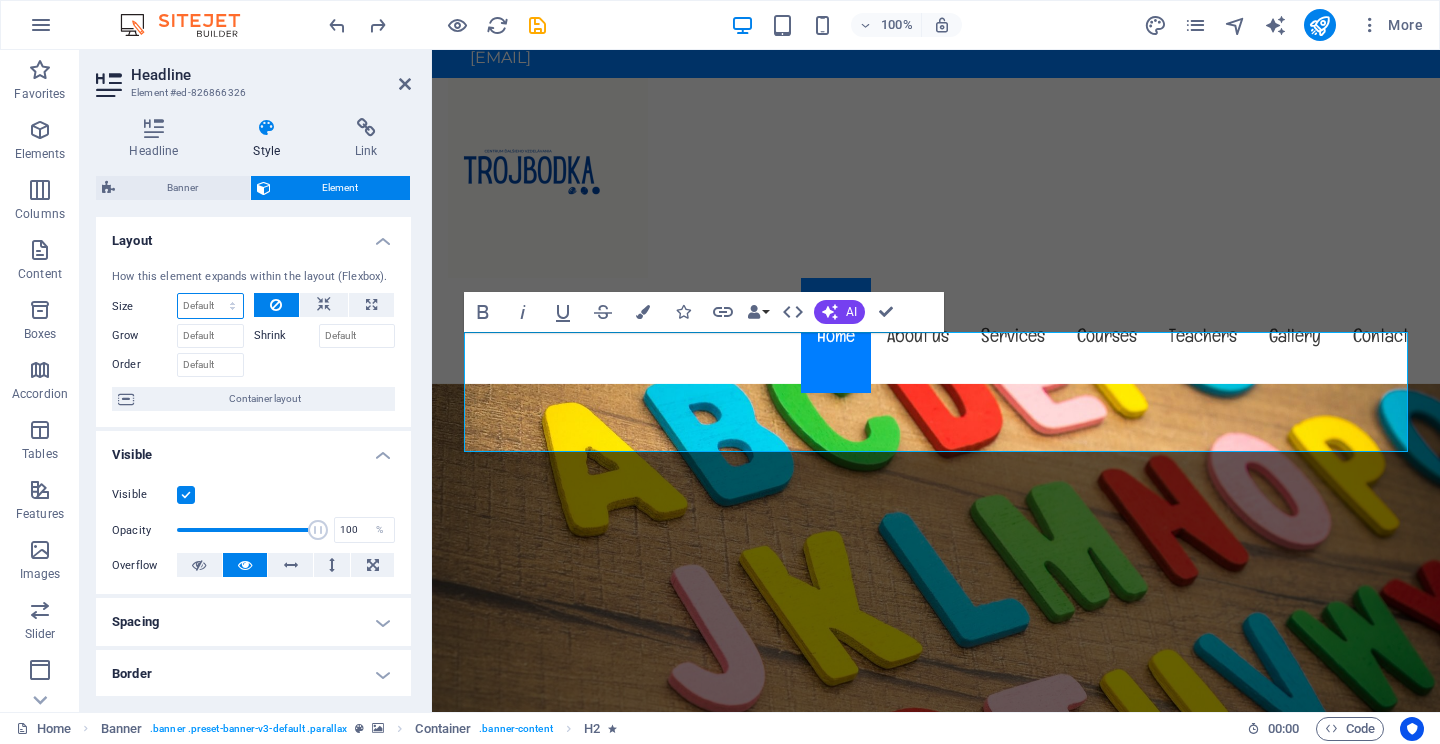 select on "1/1" 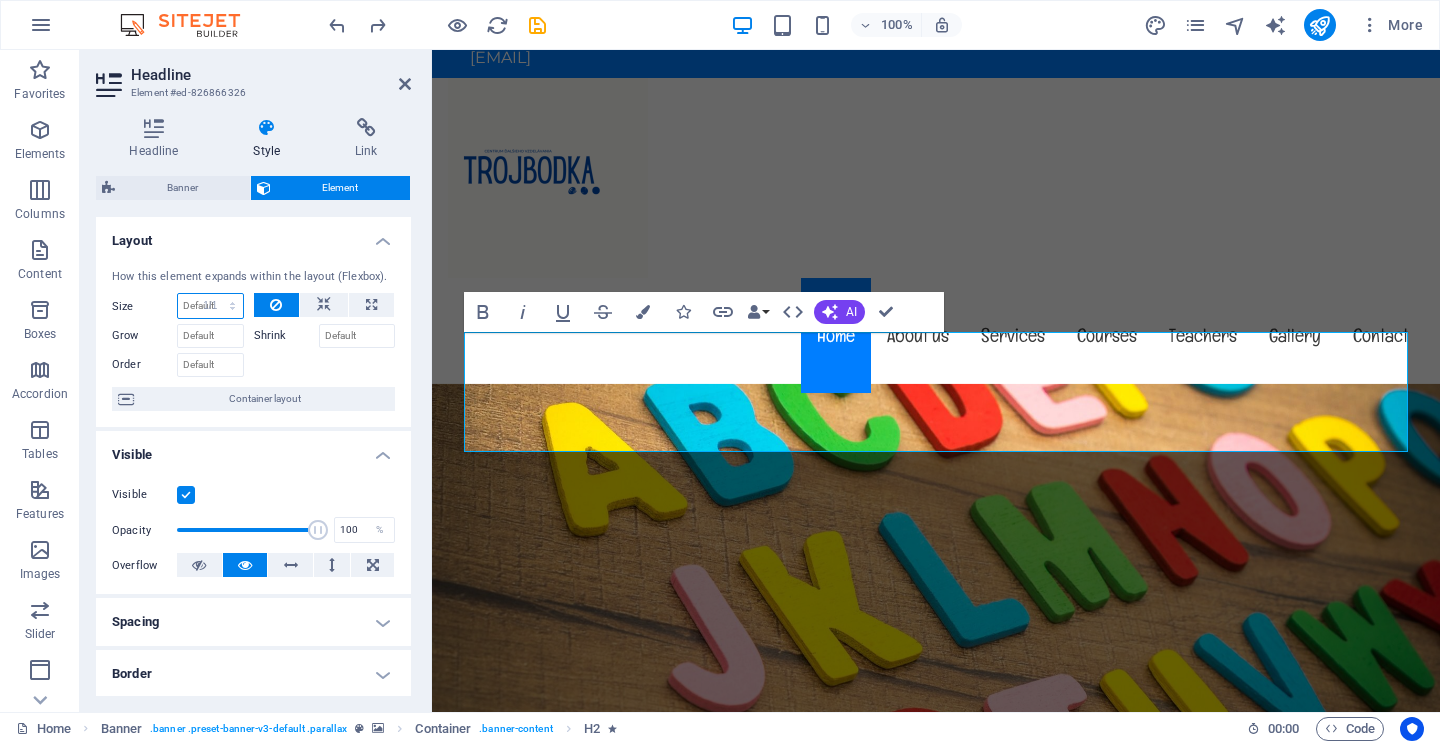 type on "100" 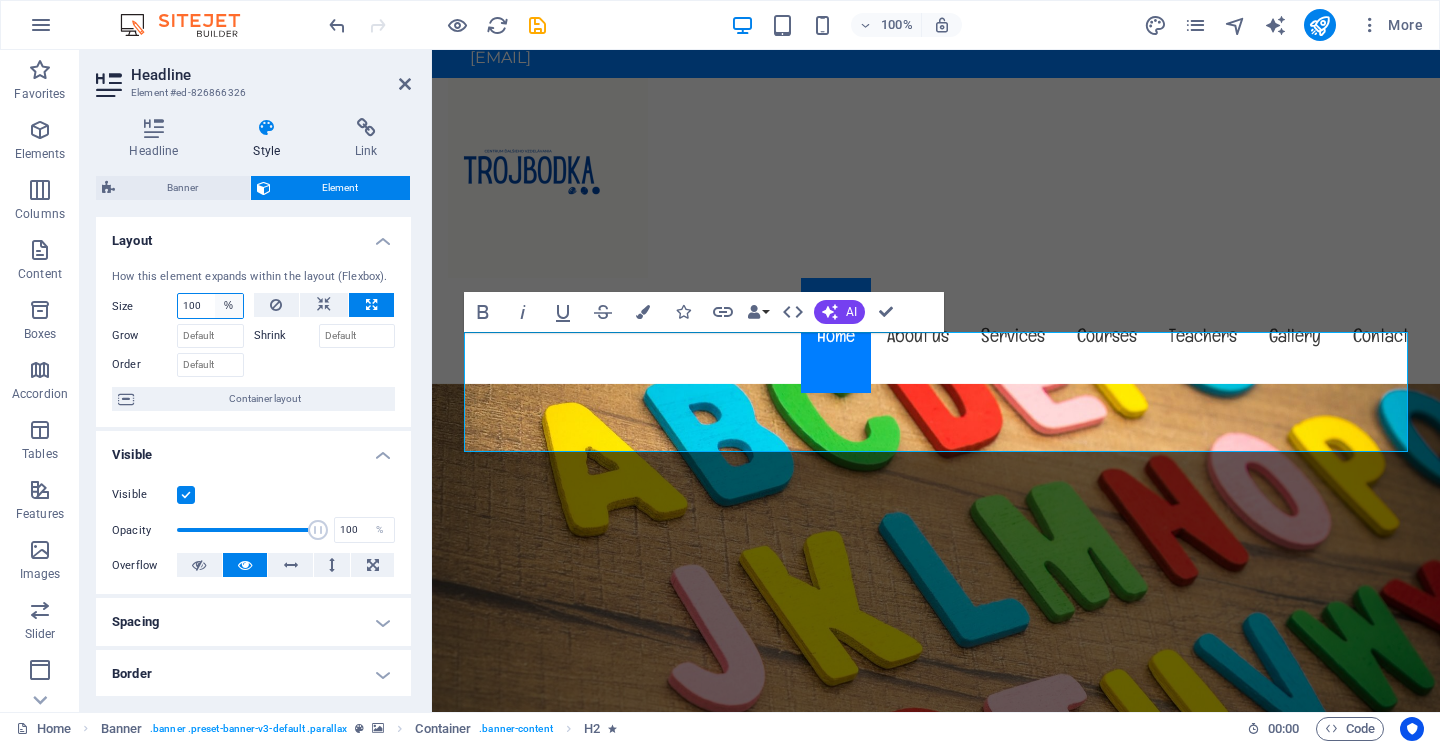 click on "Default auto px % 1/1 1/2 1/3 1/4 1/5 1/6 1/7 1/8 1/9 1/10" at bounding box center (229, 306) 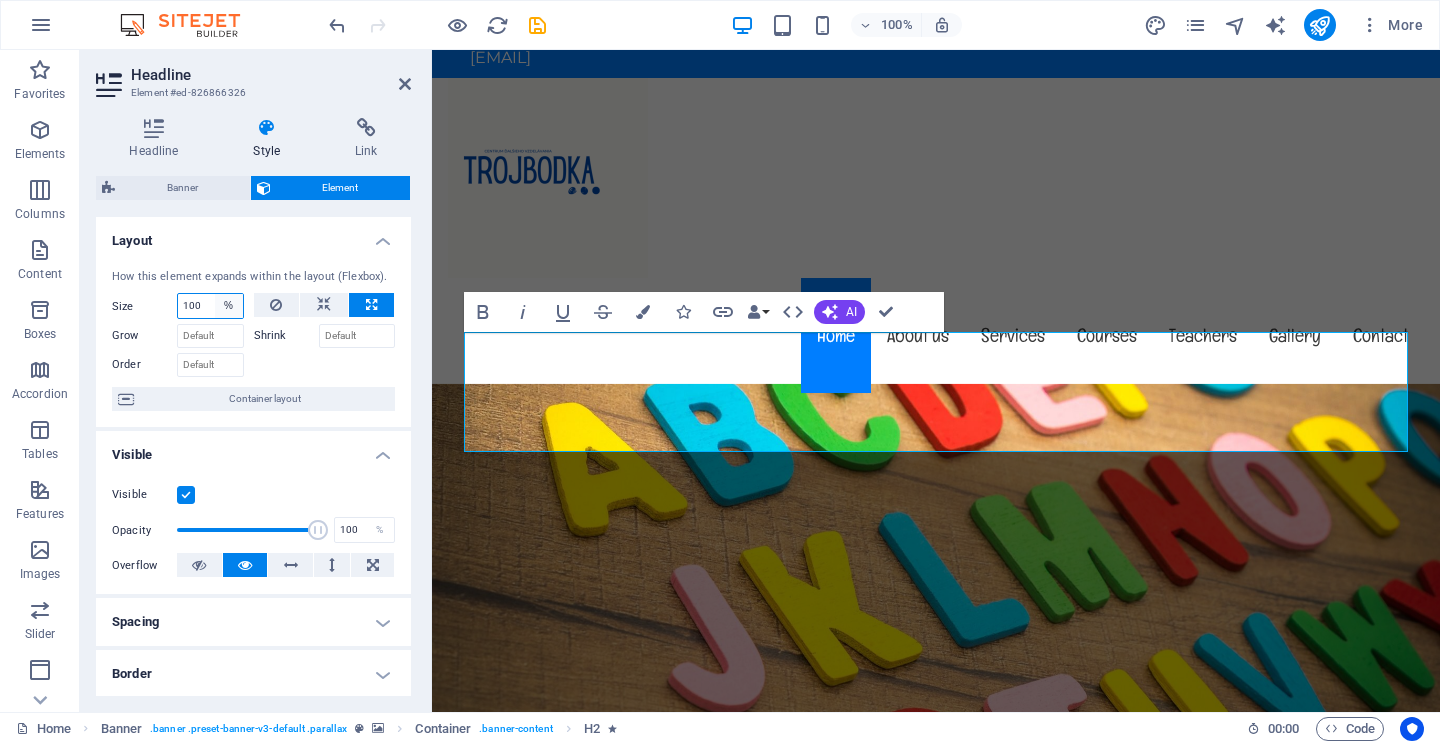 select on "20kf0rgt7lo" 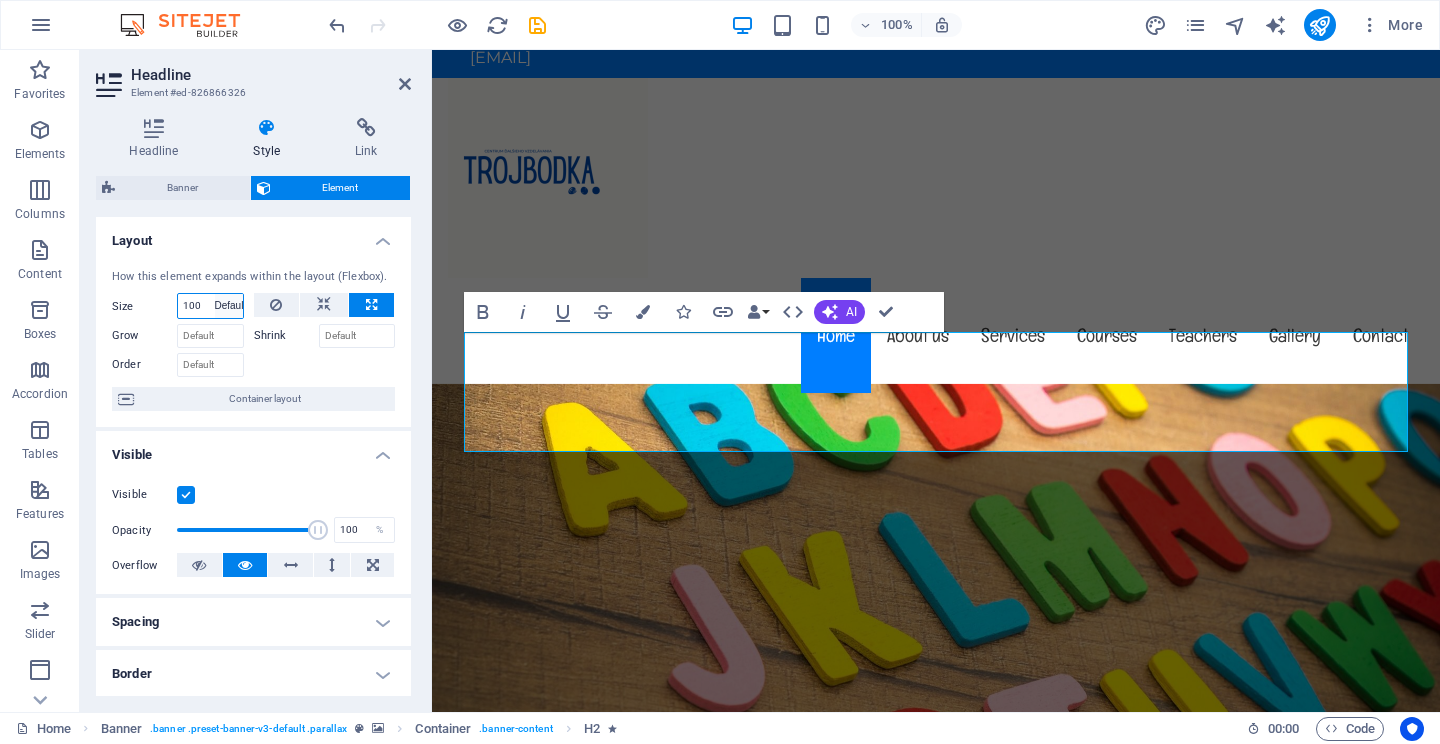 type 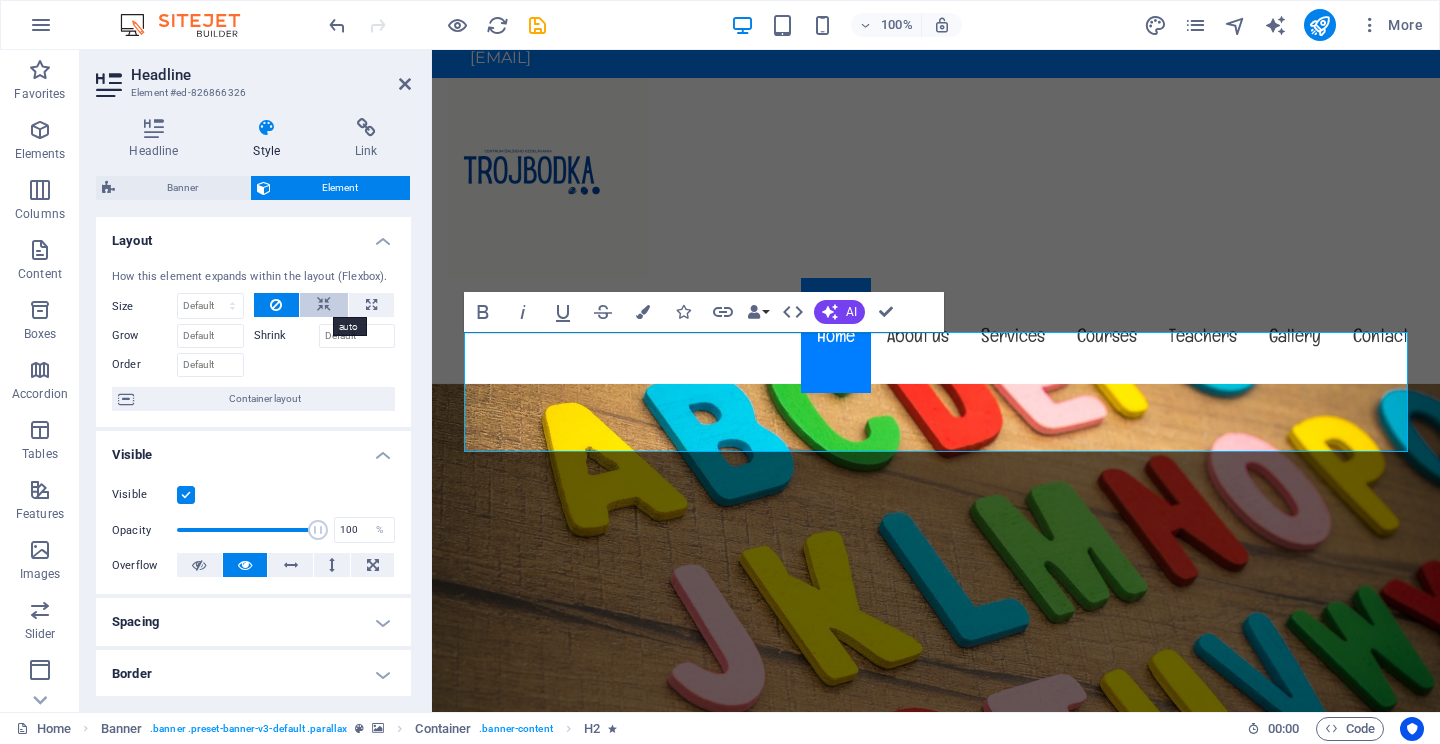 click at bounding box center [324, 305] 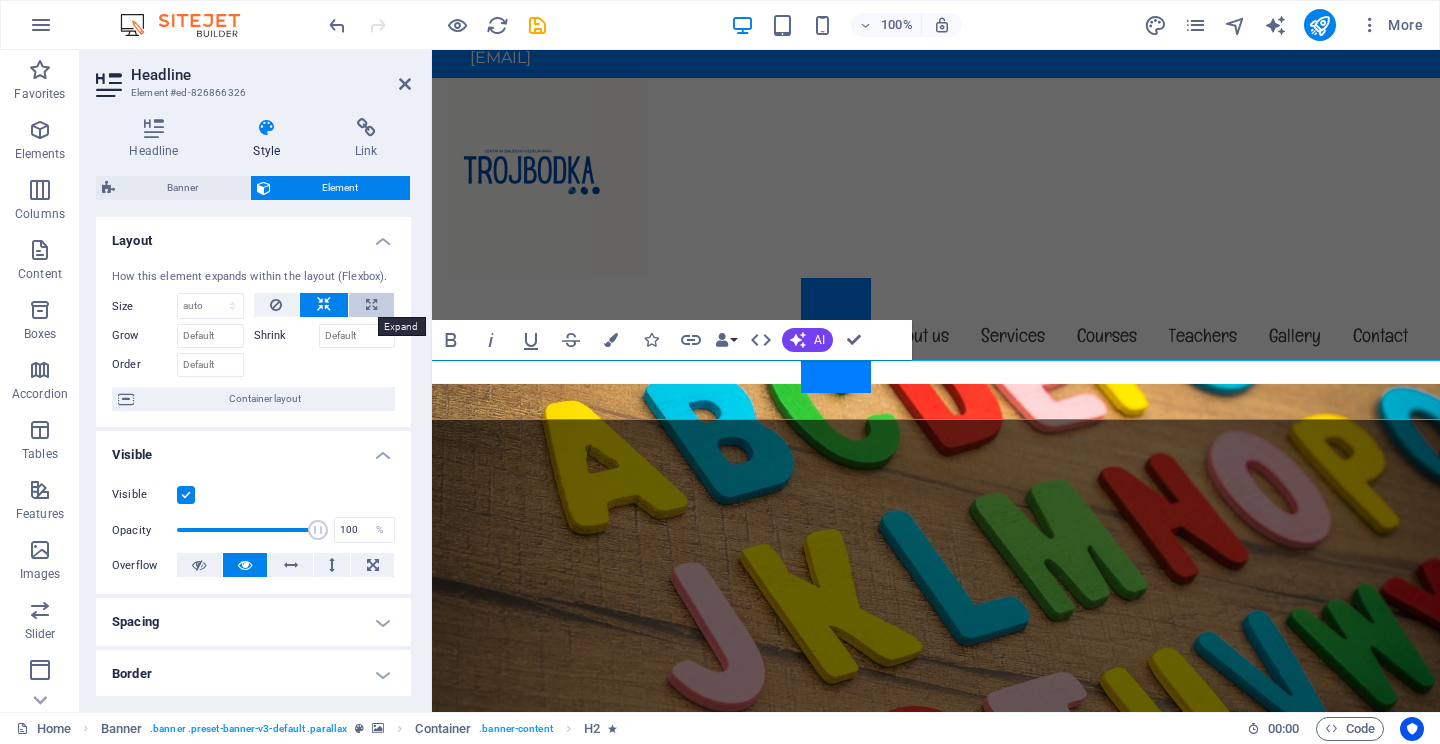 click at bounding box center (371, 305) 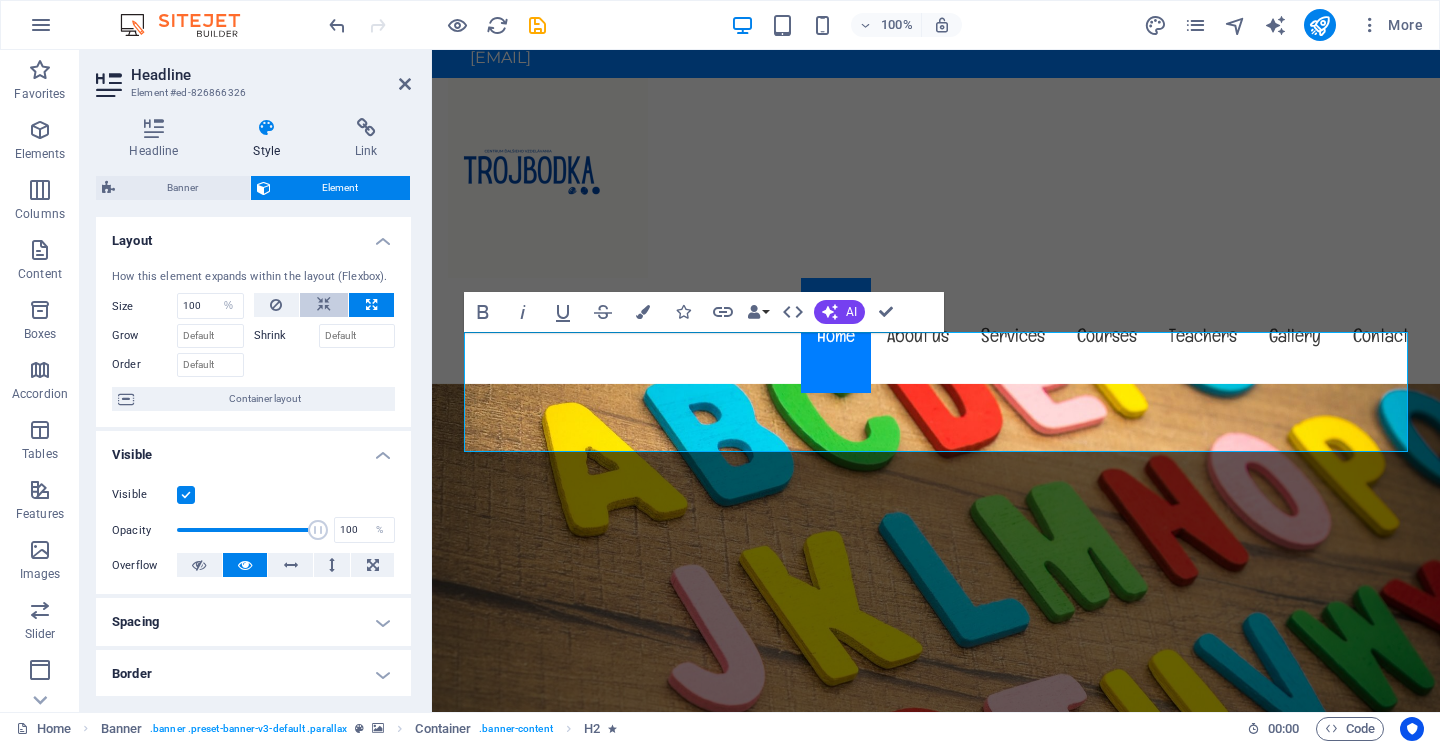 click at bounding box center [324, 305] 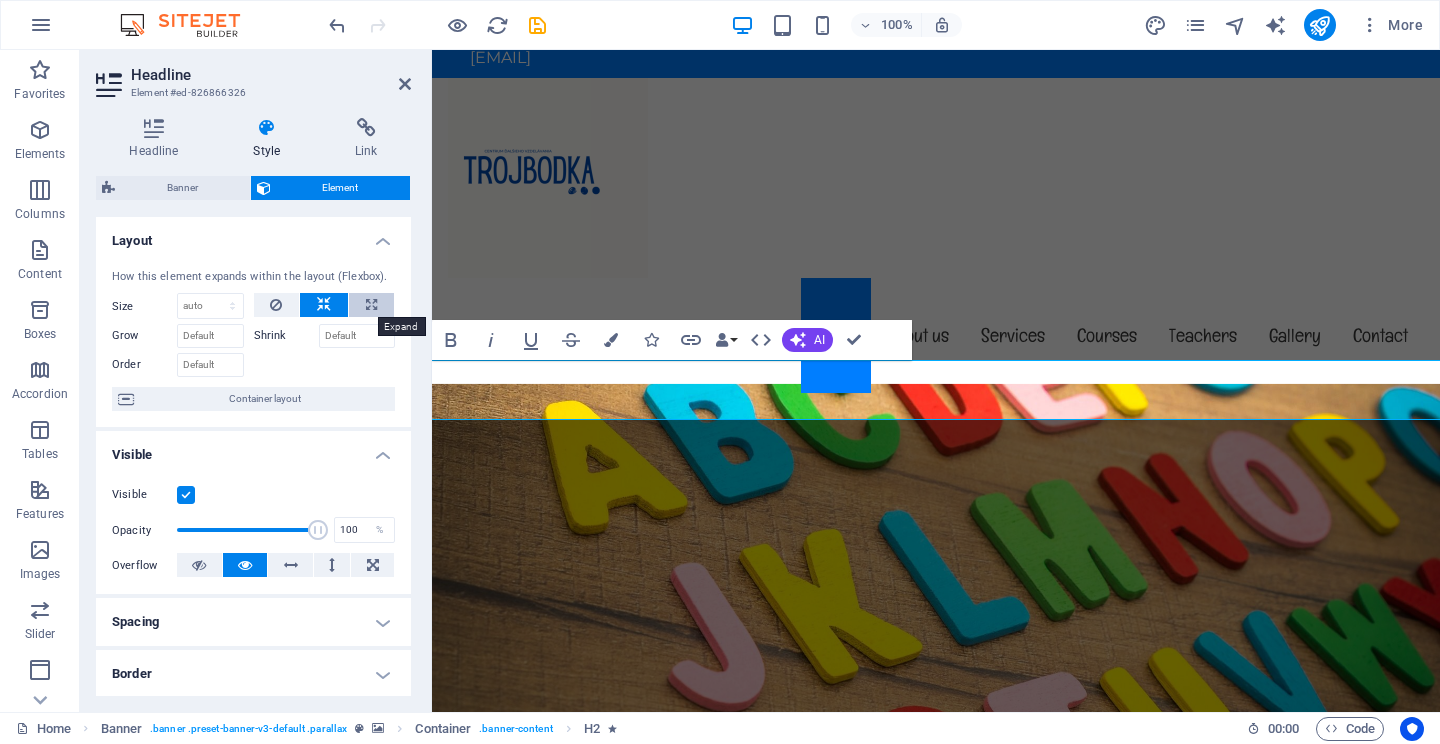 click at bounding box center (371, 305) 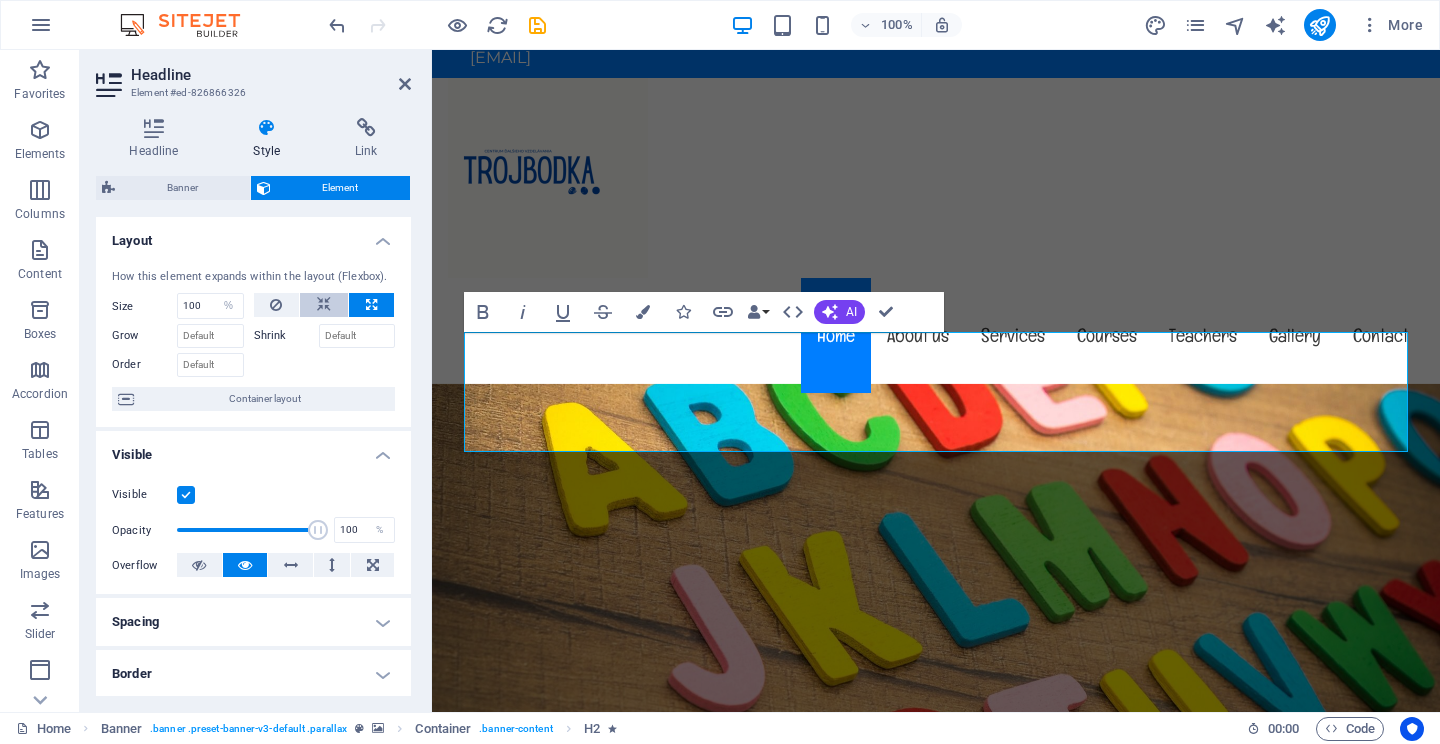 click at bounding box center (324, 305) 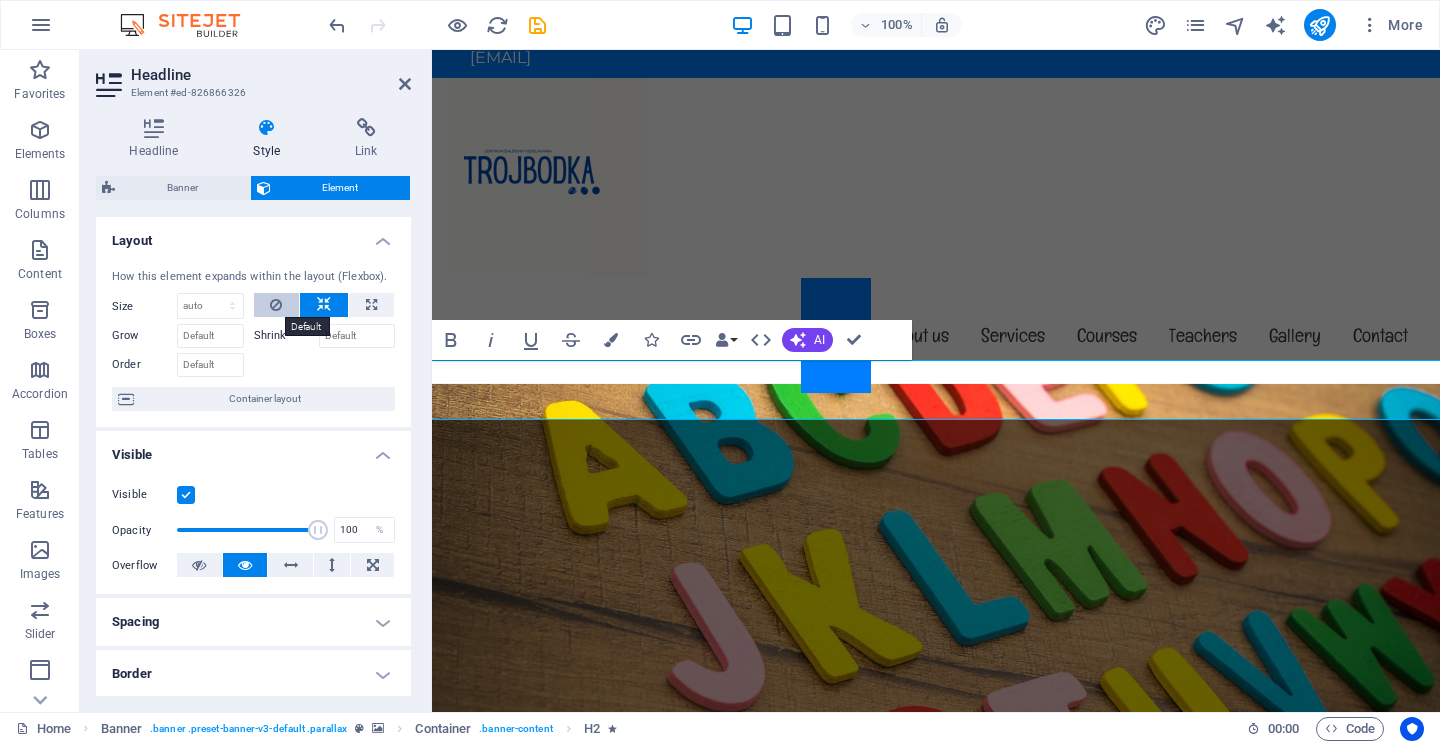 click at bounding box center [276, 305] 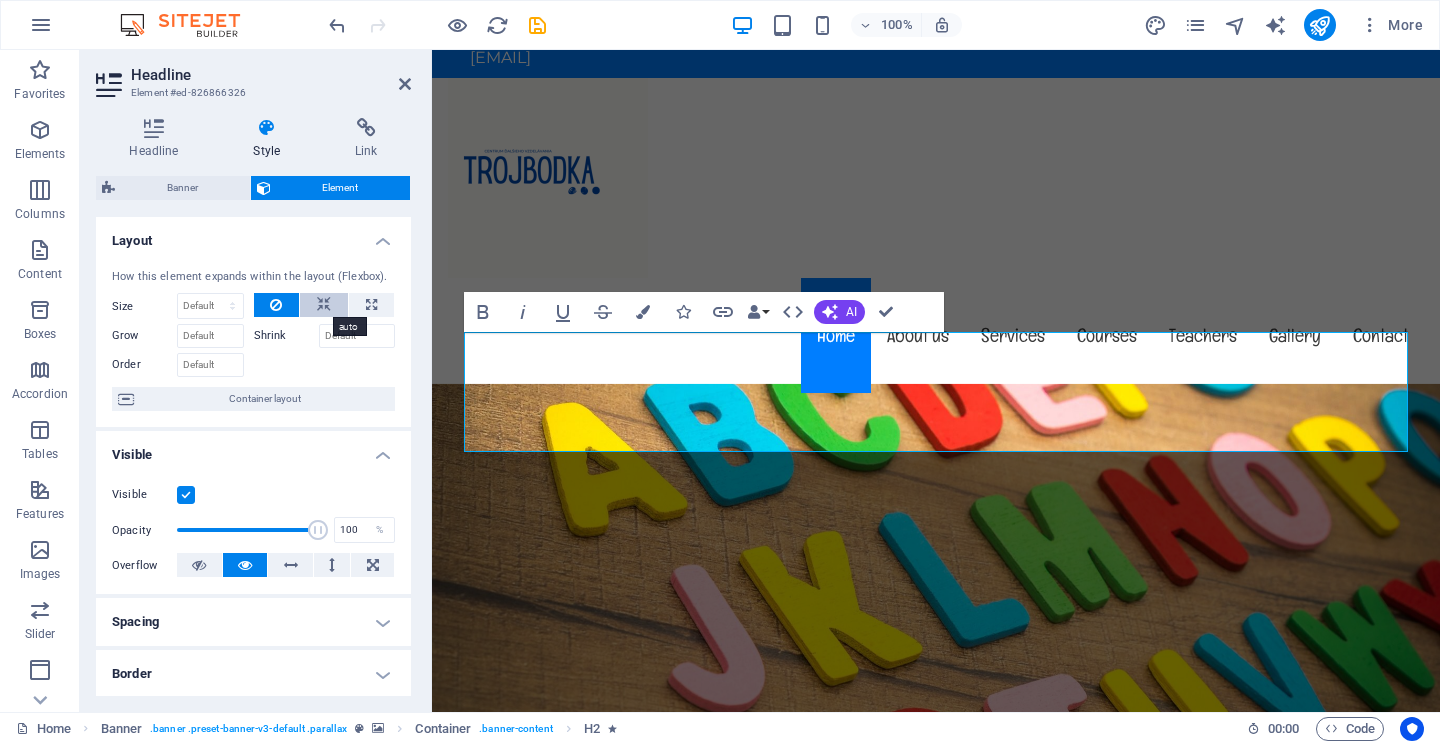 click at bounding box center (324, 305) 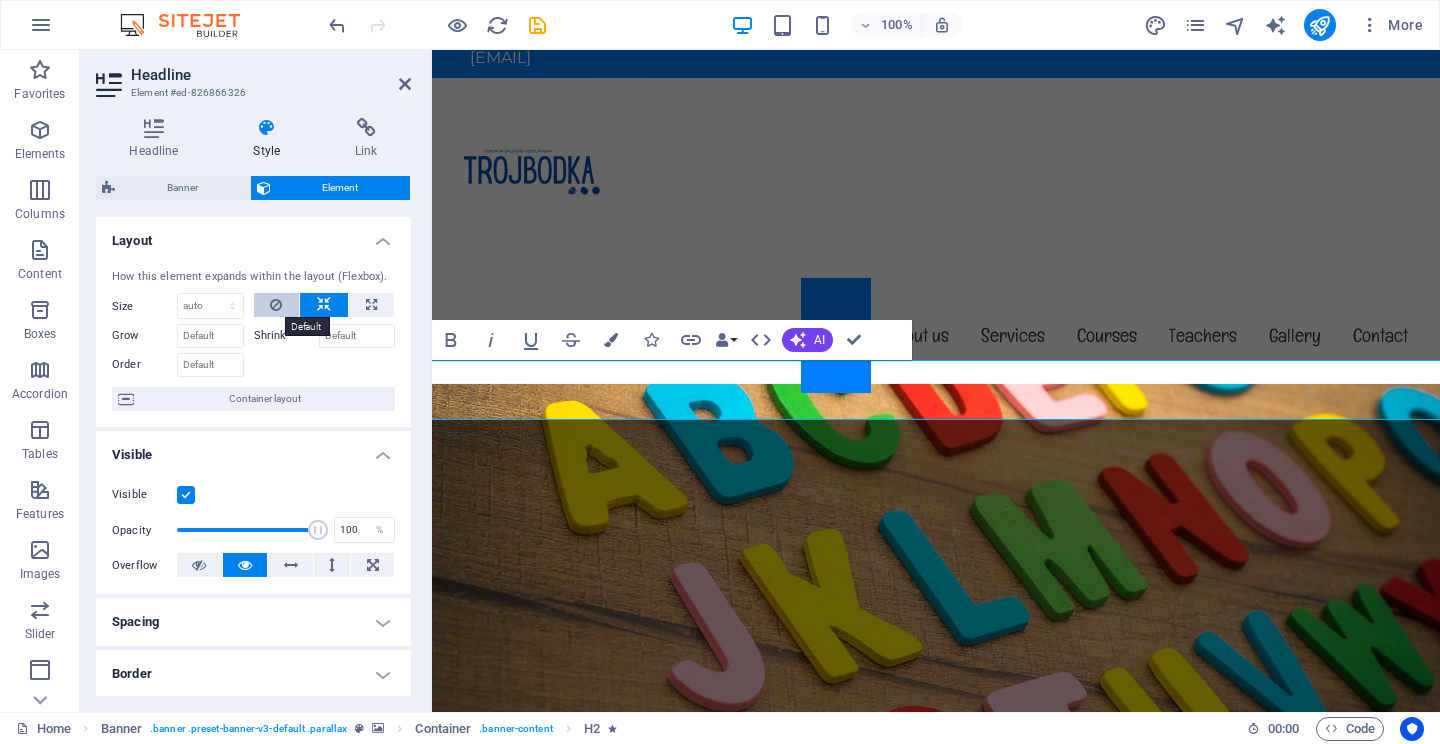 click at bounding box center [277, 305] 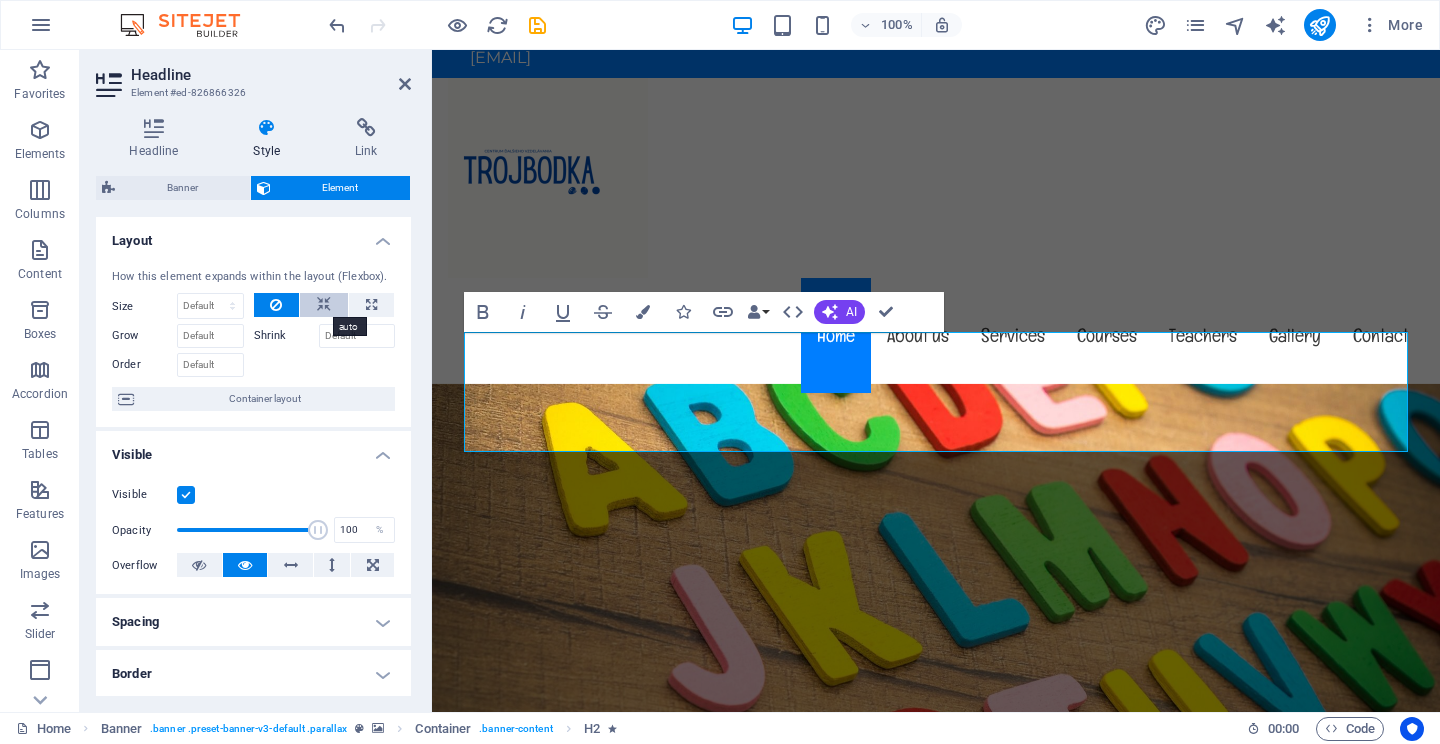 click at bounding box center [324, 305] 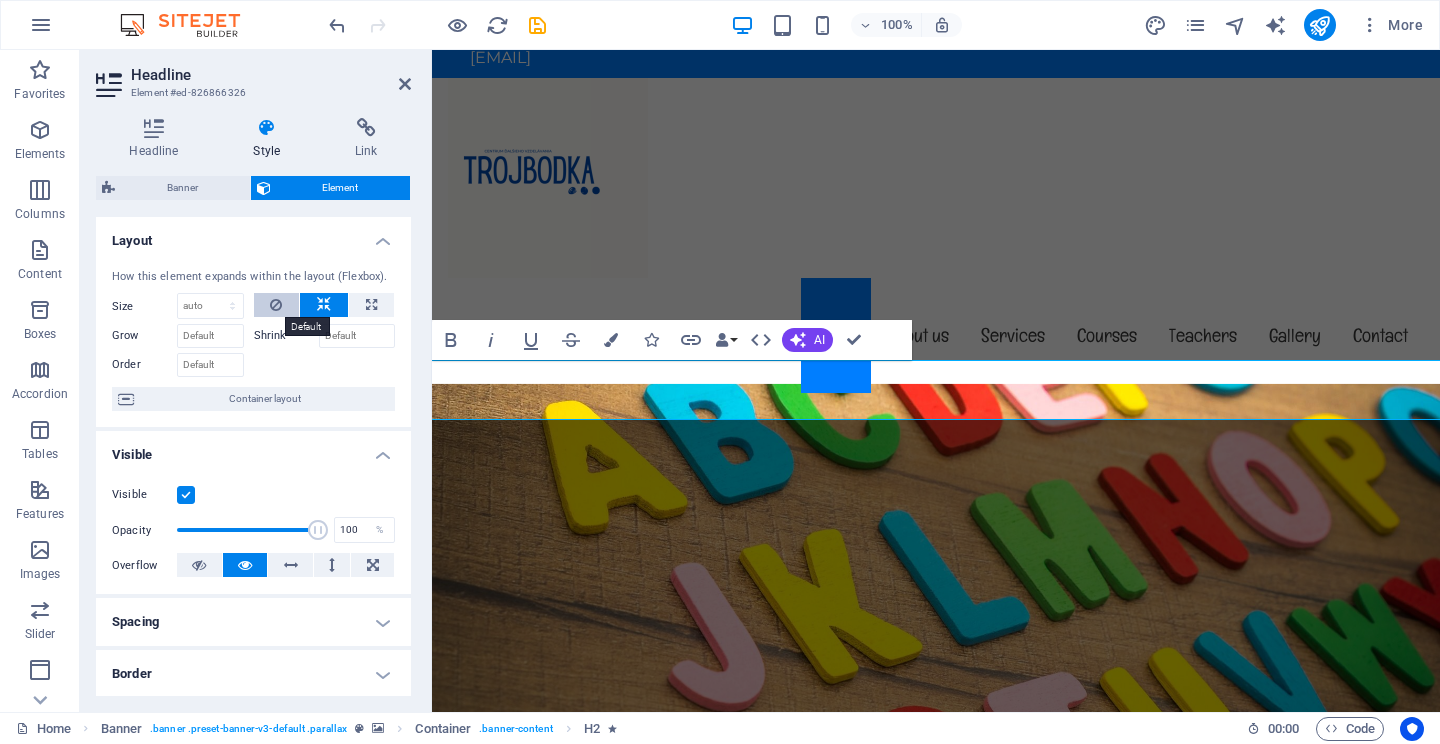 click at bounding box center [276, 305] 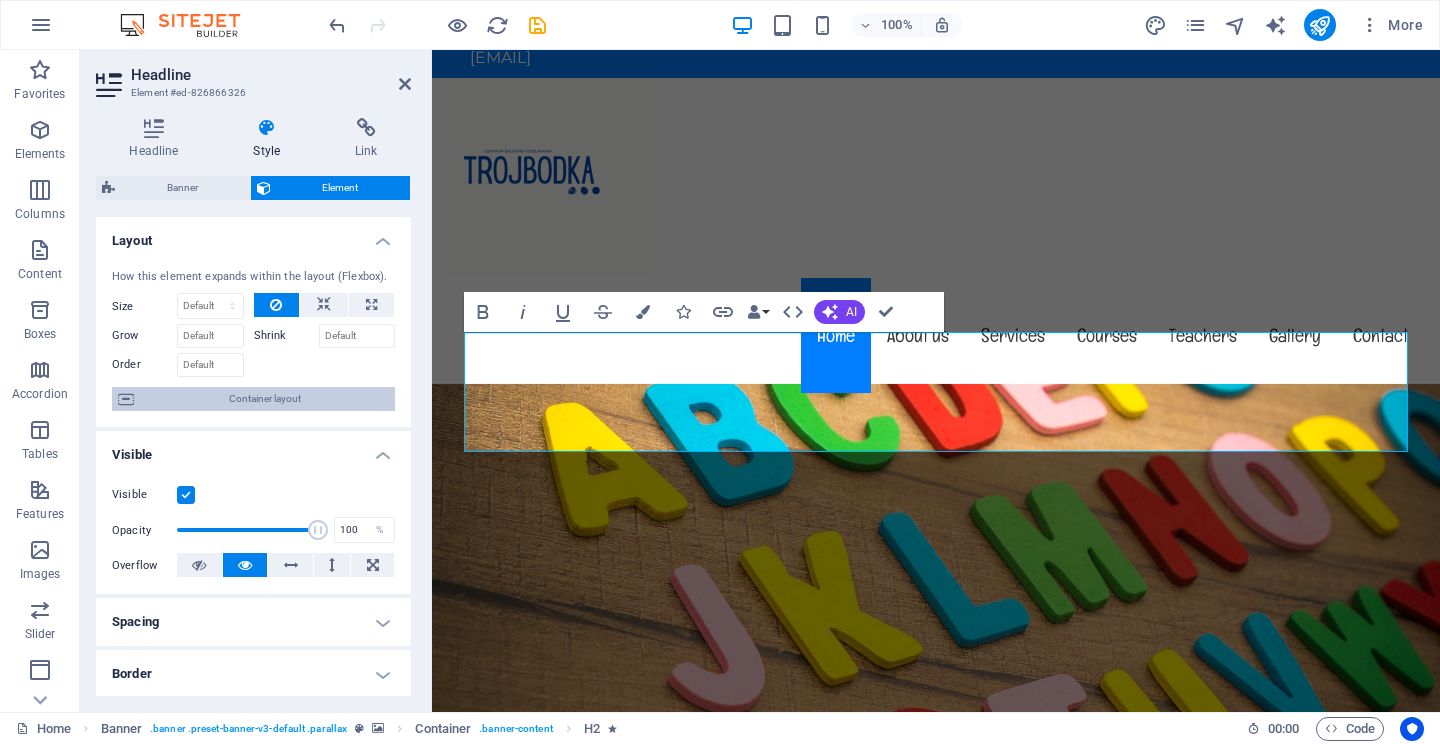 click on "Container layout" at bounding box center (264, 399) 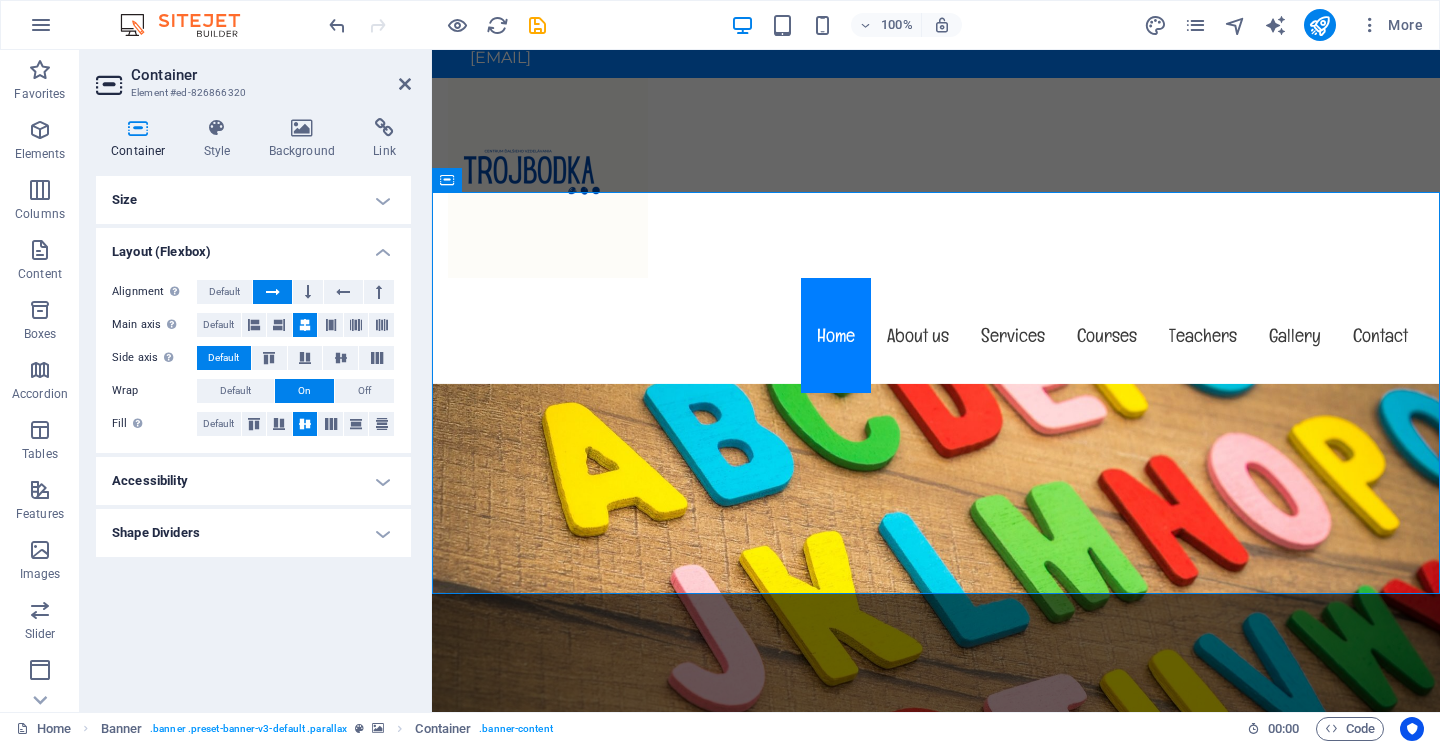 click on "Layout (Flexbox)" at bounding box center (253, 246) 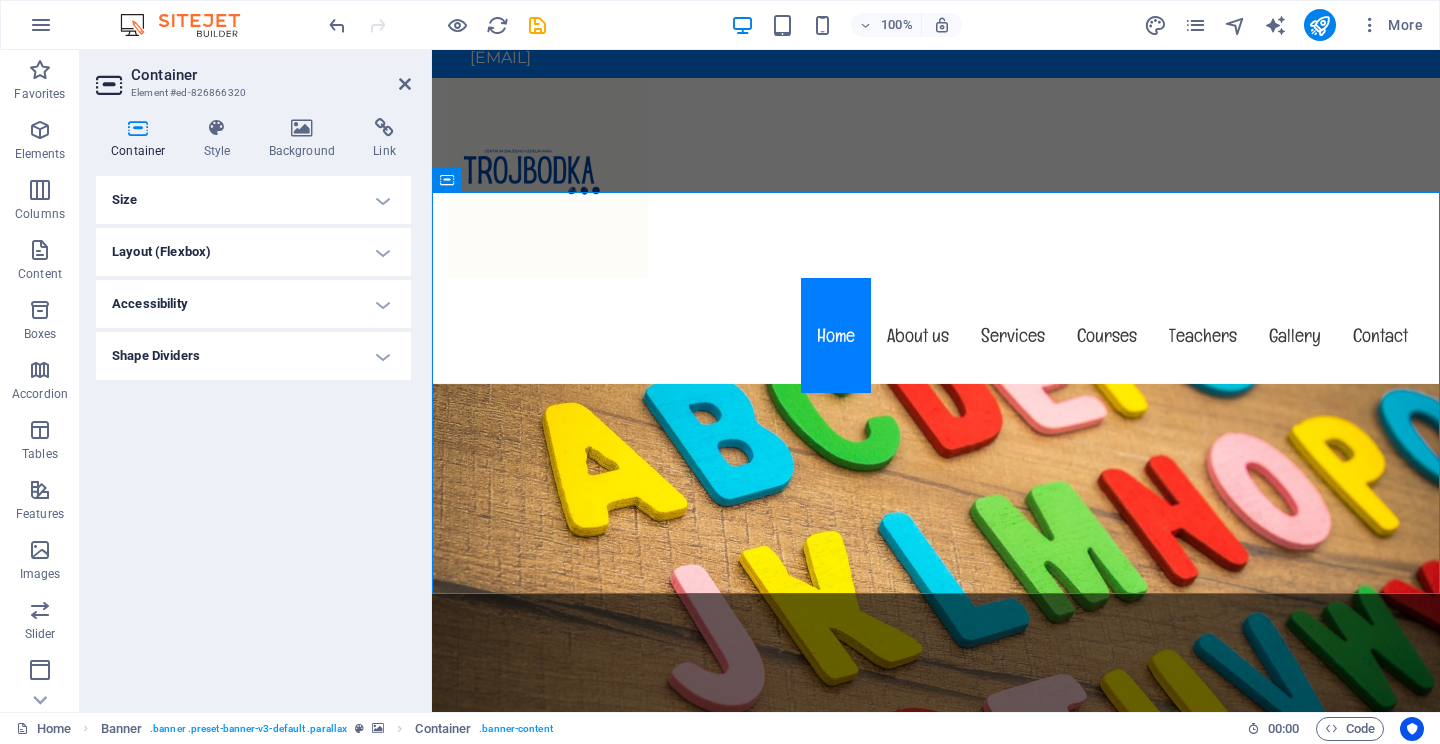 click on "Size" at bounding box center [253, 200] 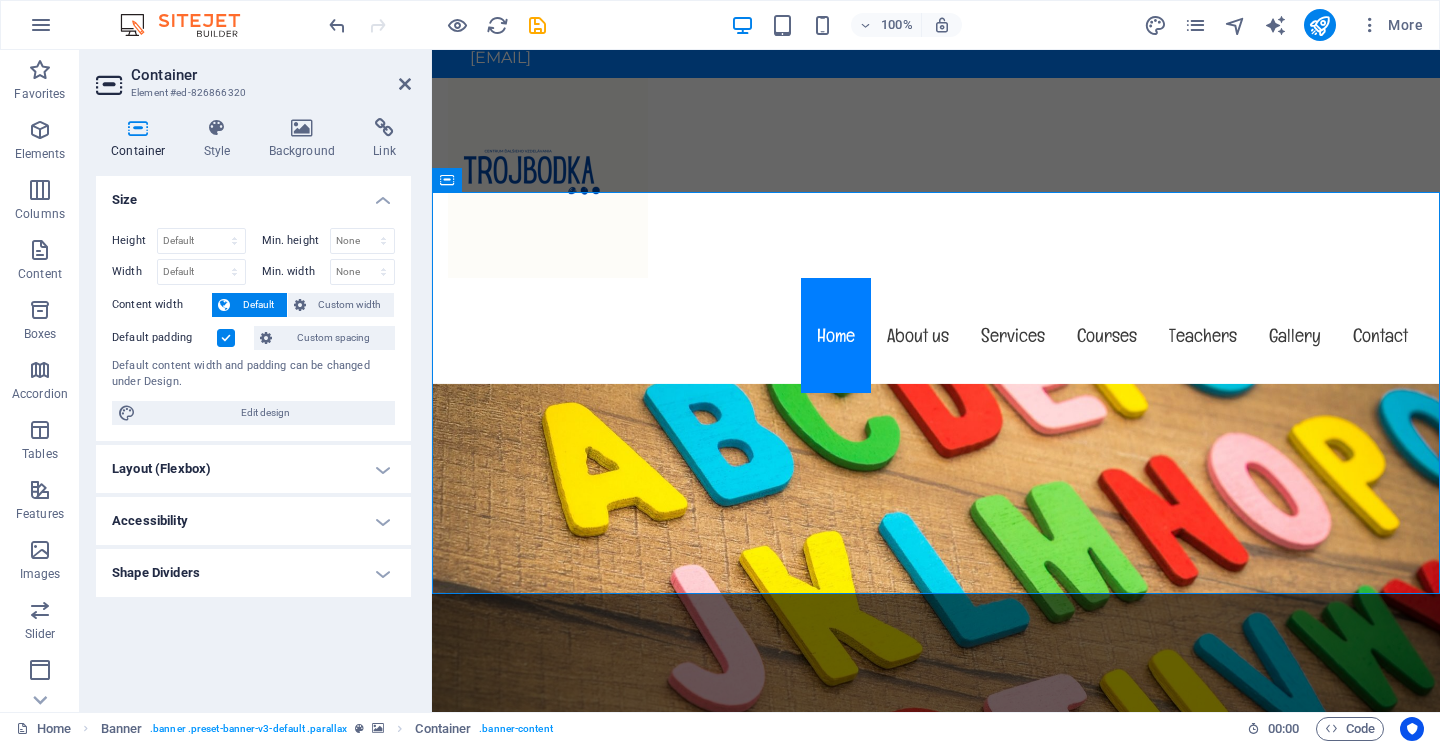 click on "Size" at bounding box center [253, 194] 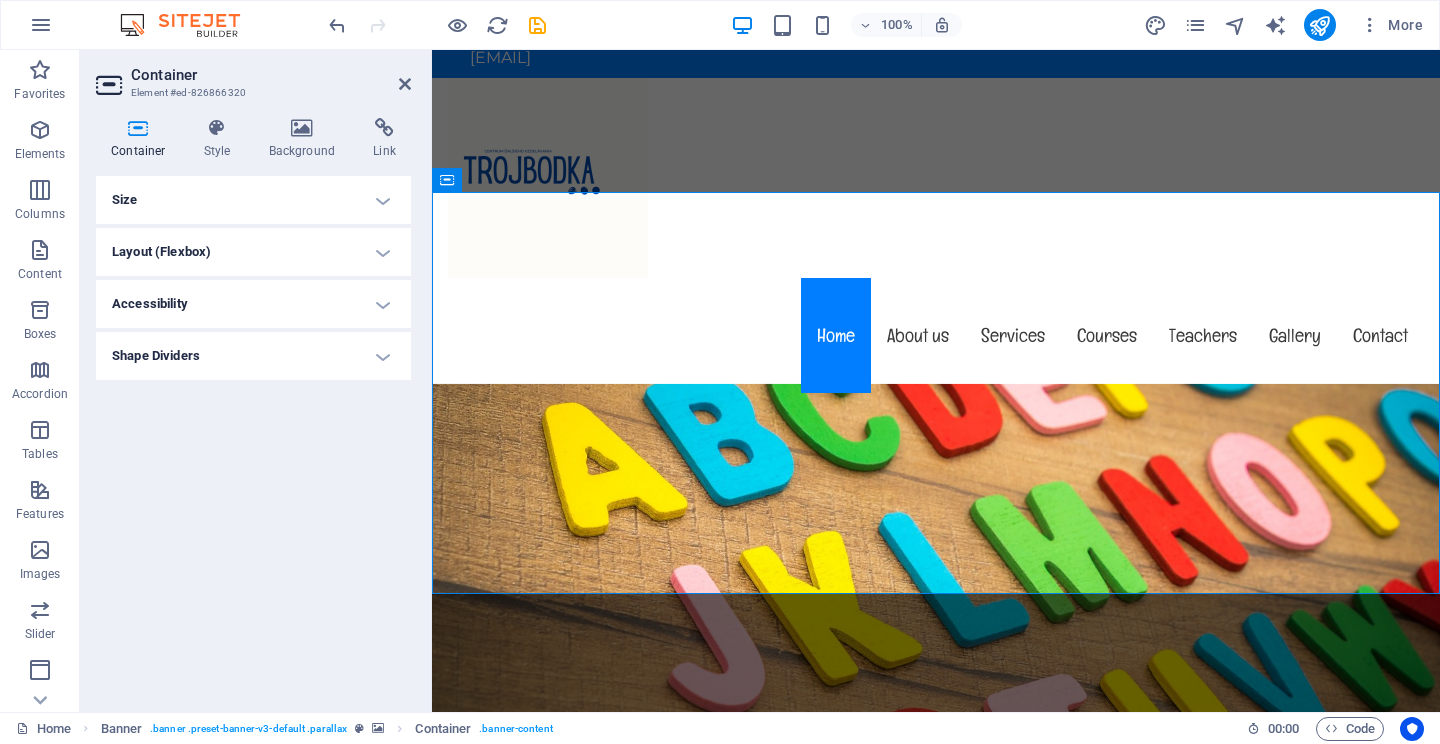 click on "Accessibility" at bounding box center [253, 304] 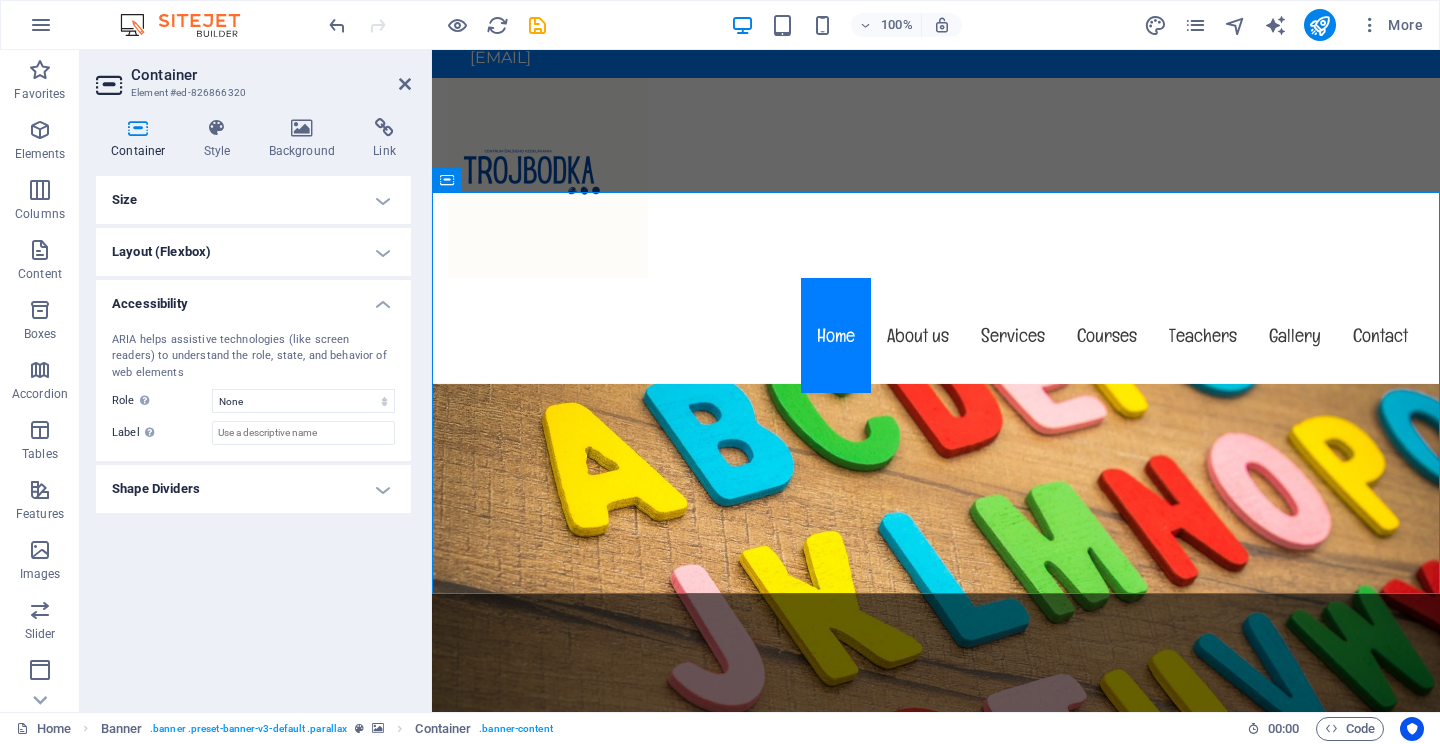 click on "Accessibility" at bounding box center [253, 298] 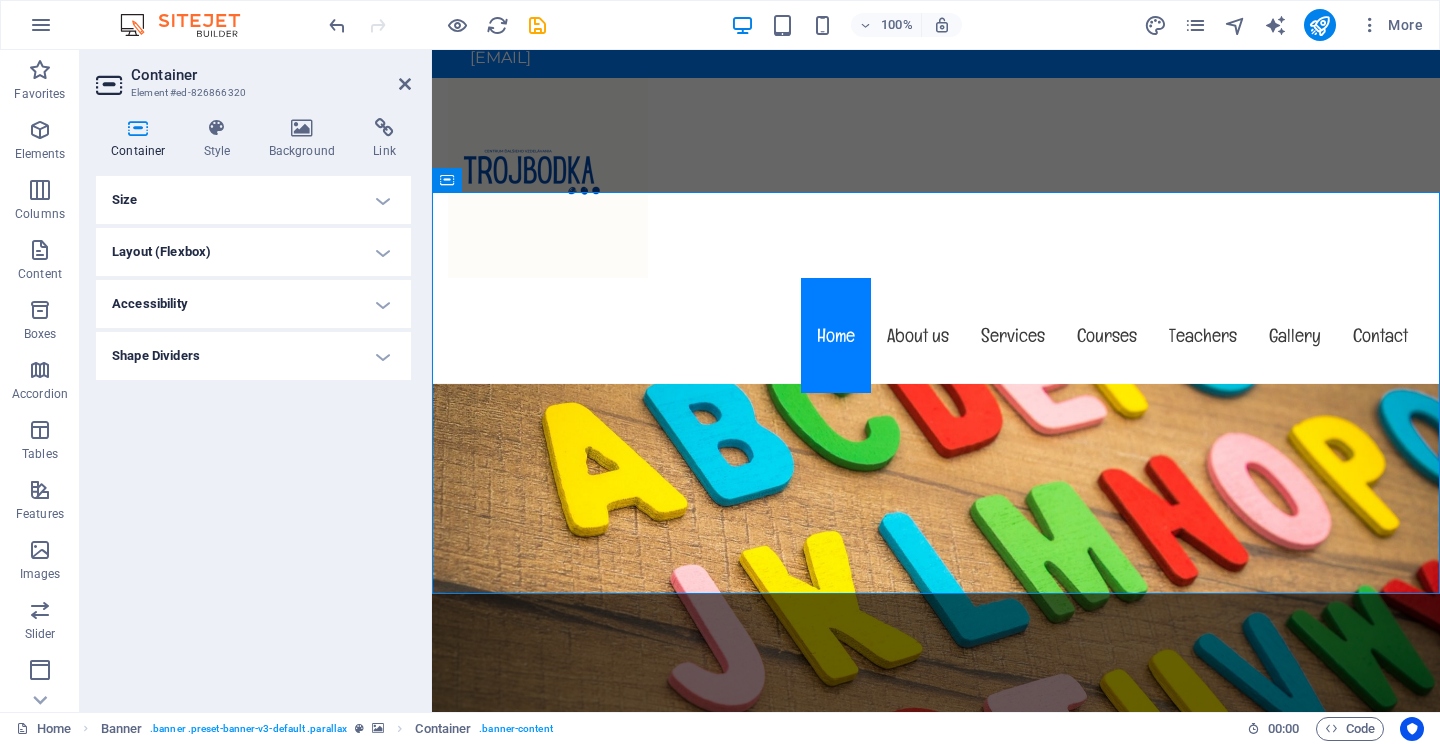 click on "Shape Dividers" at bounding box center [253, 356] 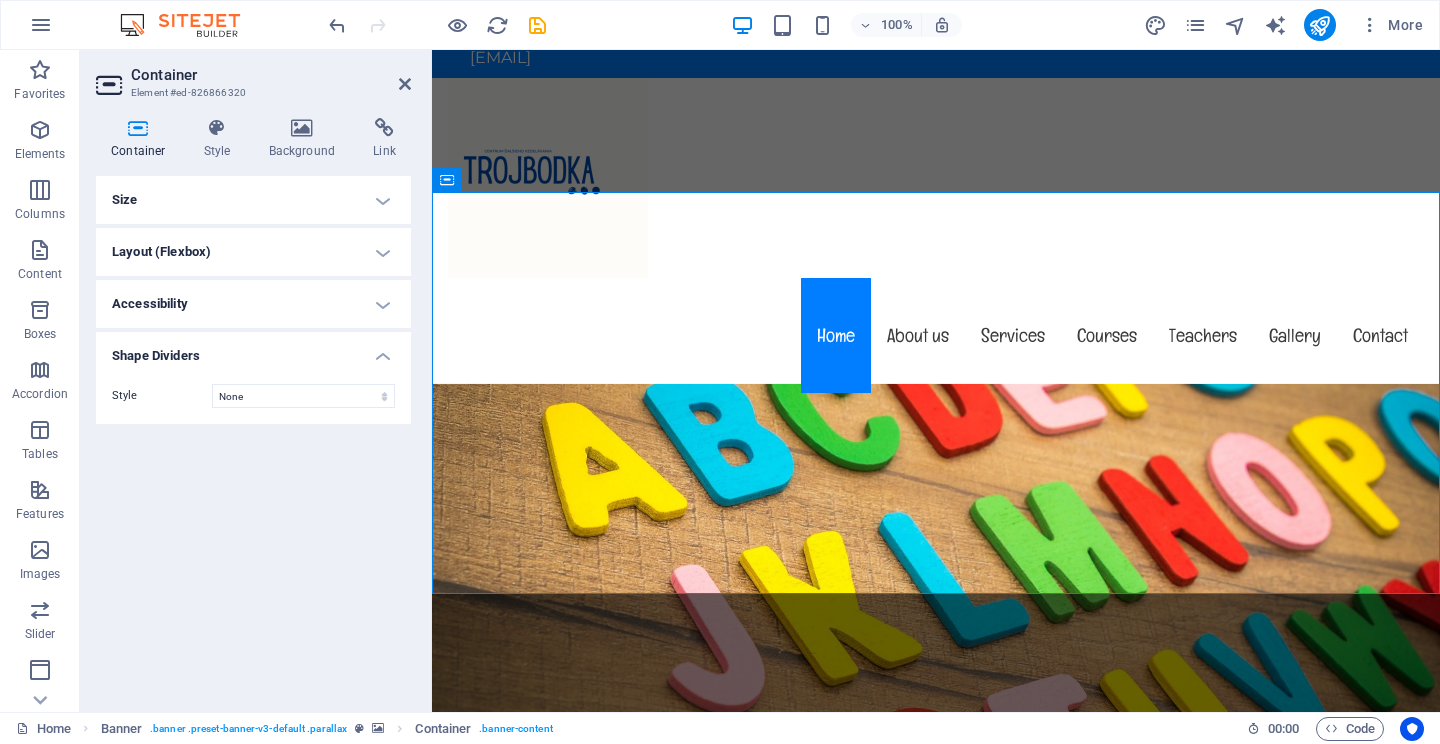 click on "Shape Dividers" at bounding box center [253, 350] 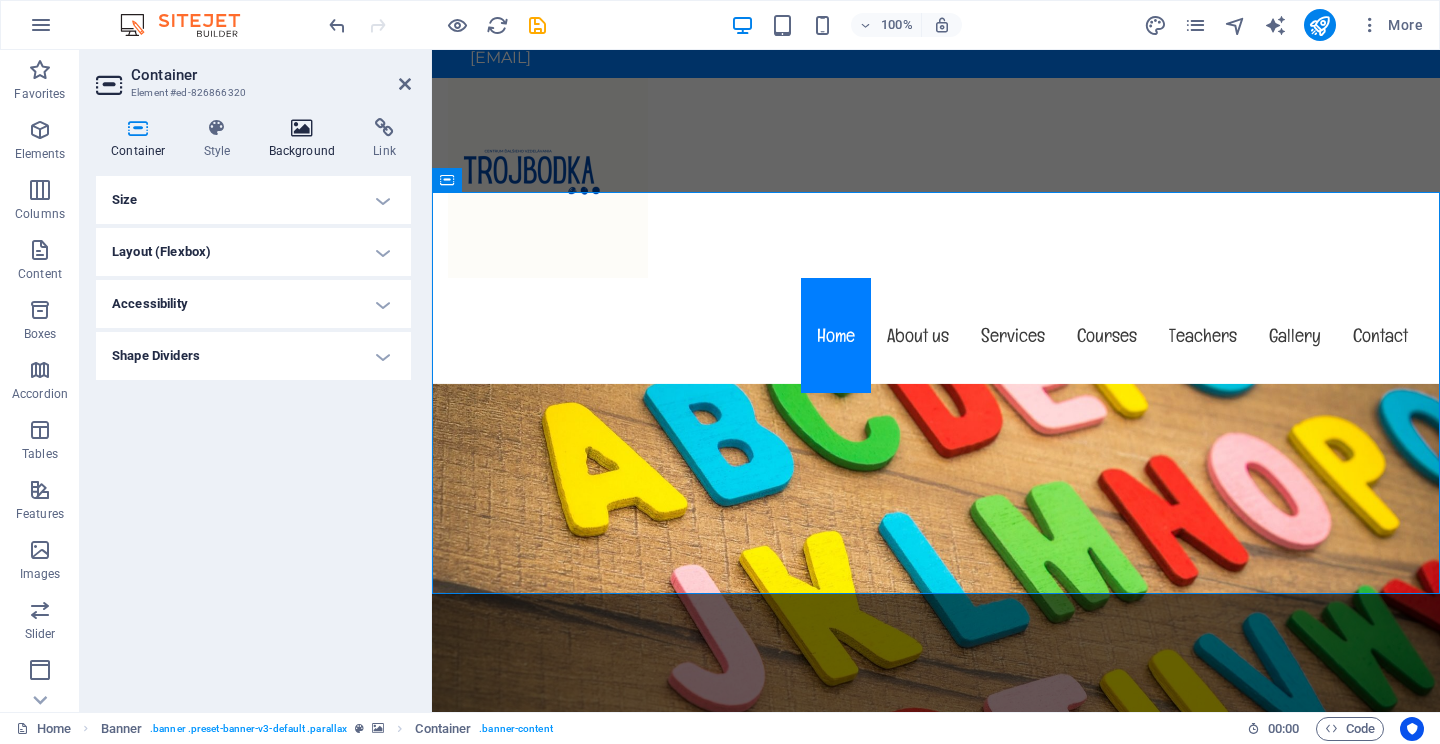 click at bounding box center [302, 128] 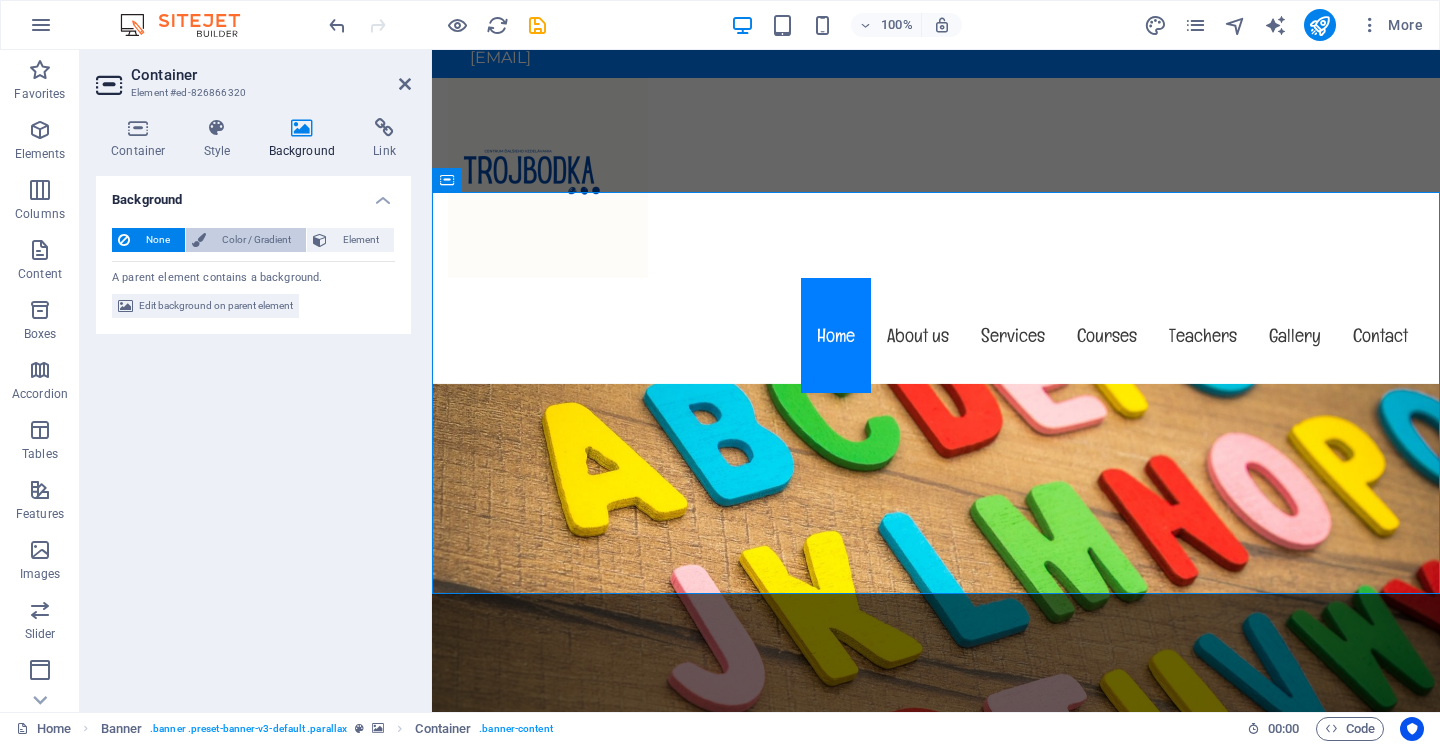 click on "Color / Gradient" at bounding box center [256, 240] 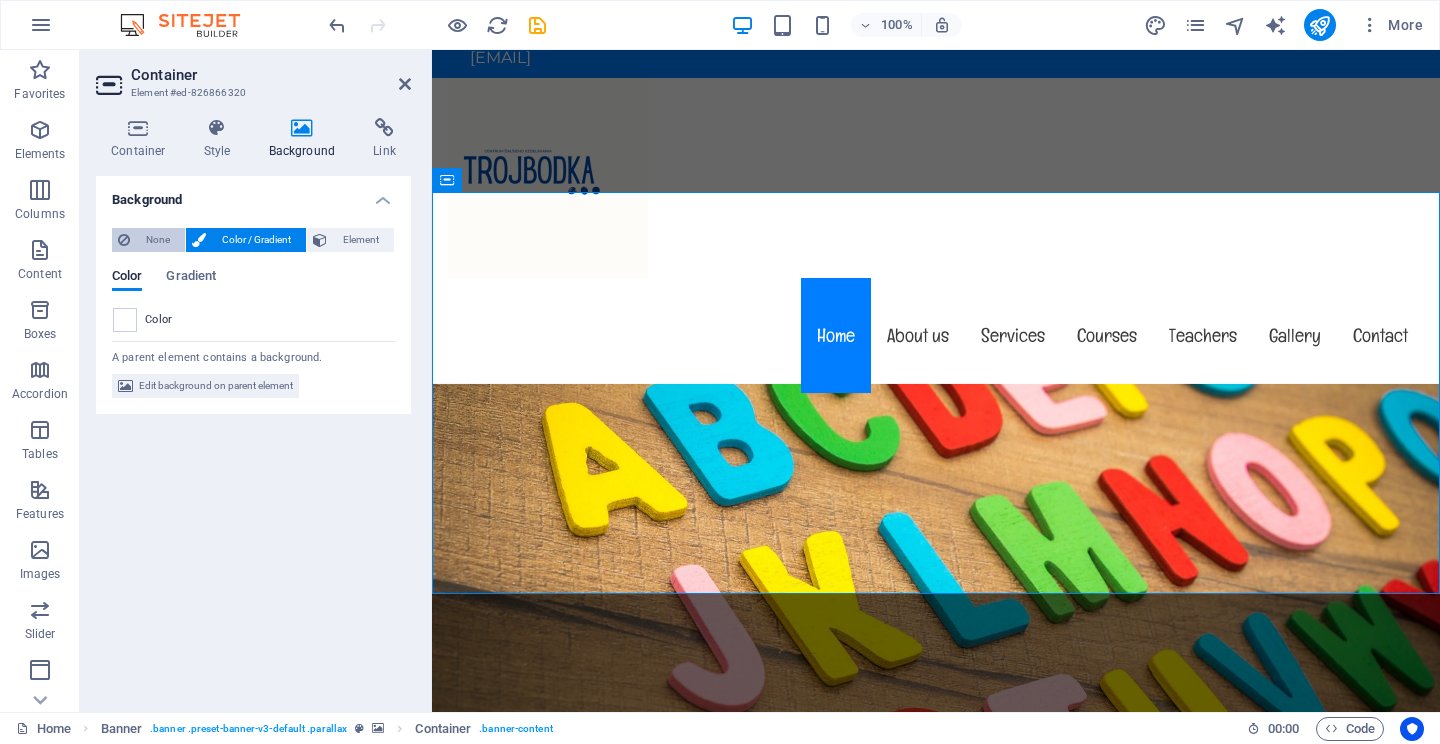 click on "None" at bounding box center (157, 240) 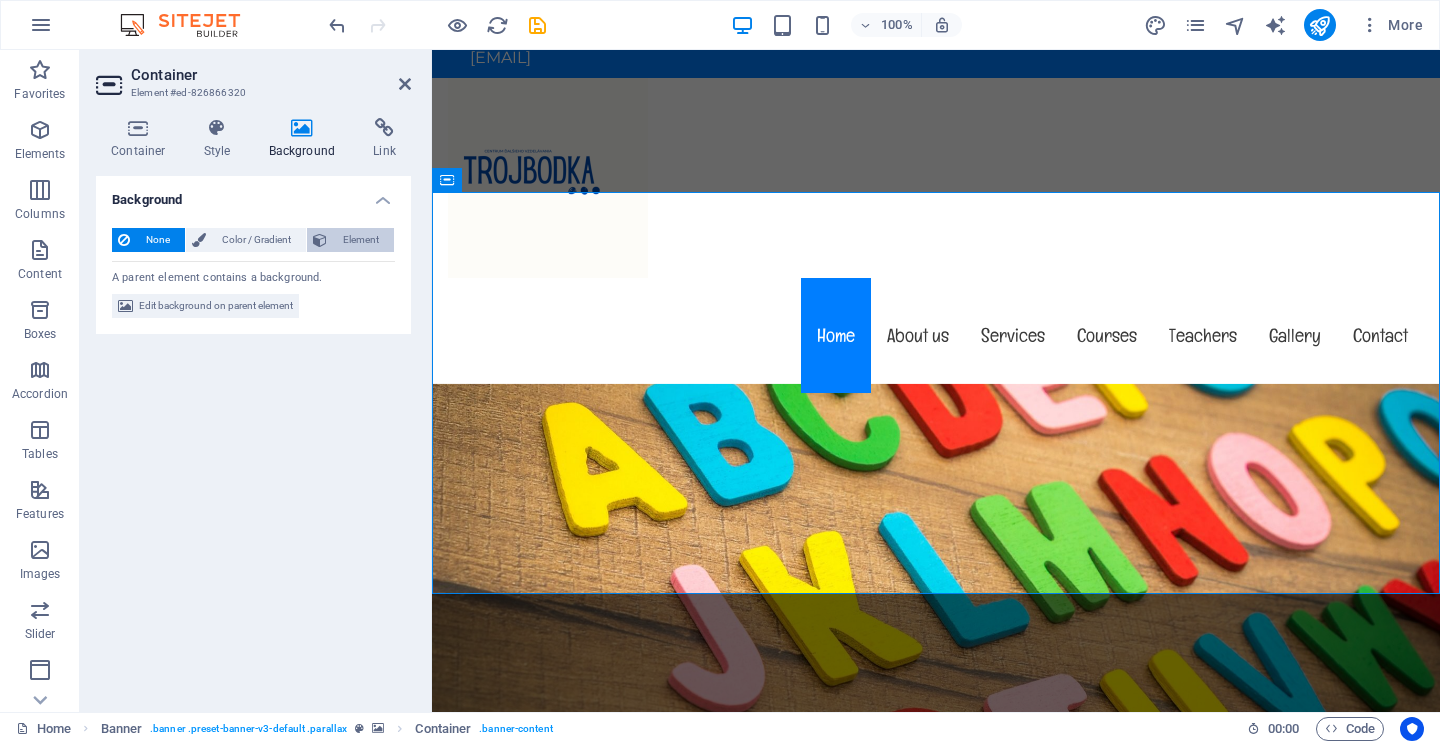 click at bounding box center [320, 240] 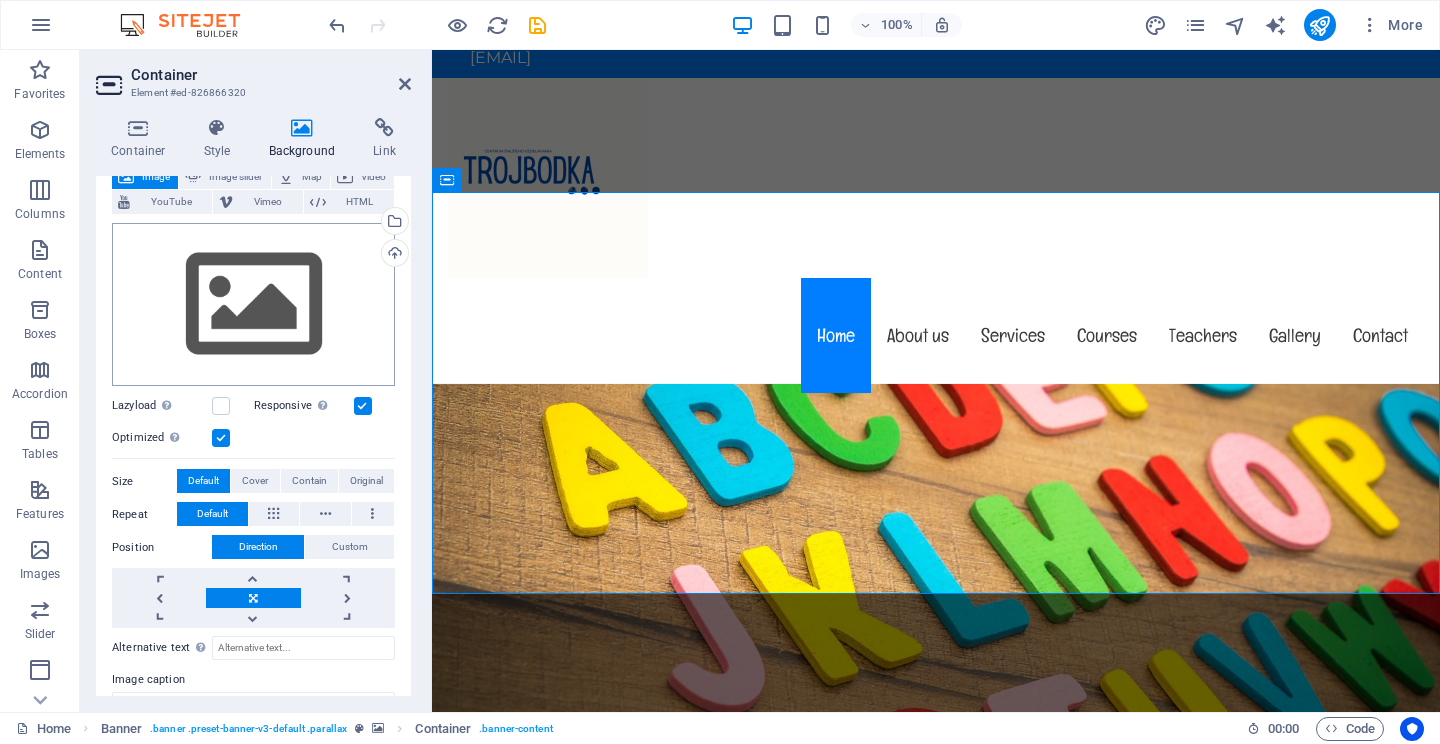 scroll, scrollTop: 128, scrollLeft: 0, axis: vertical 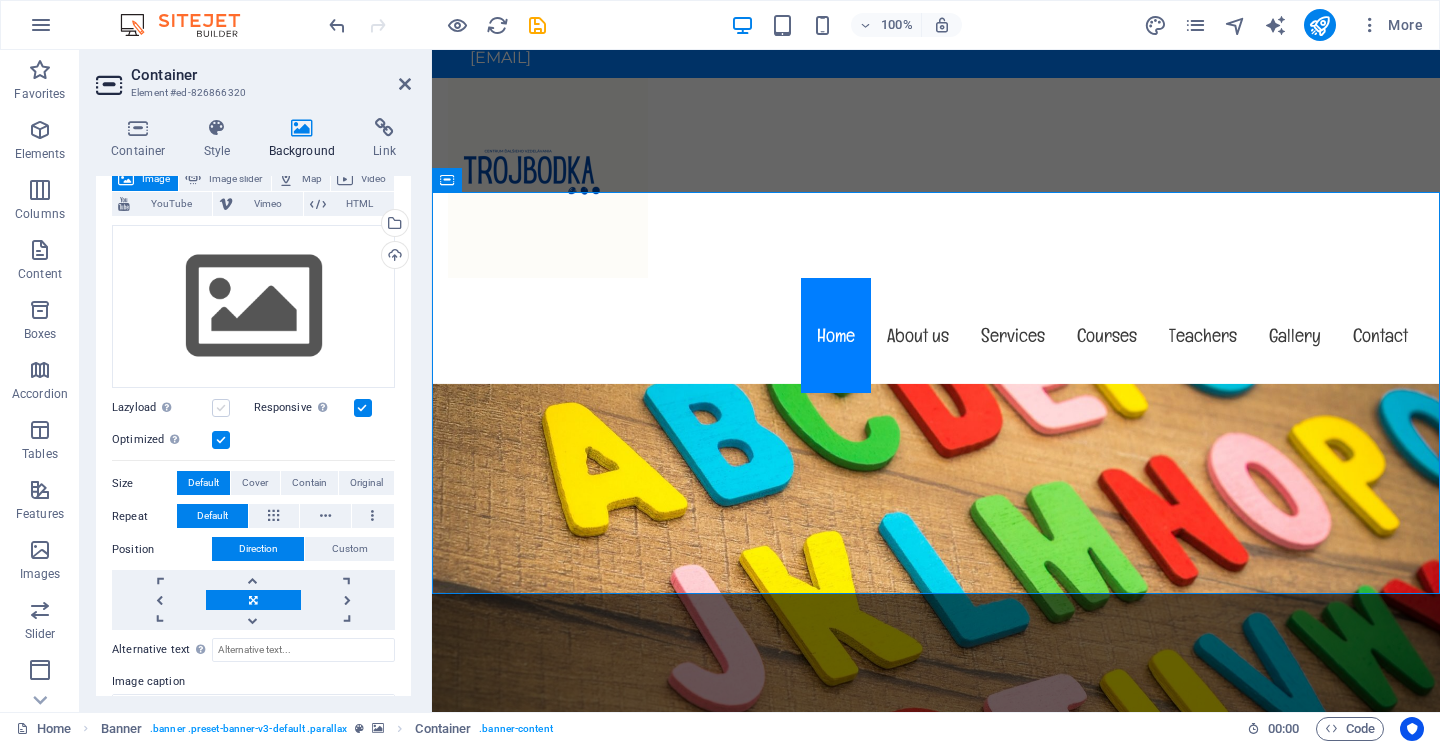 click at bounding box center [221, 408] 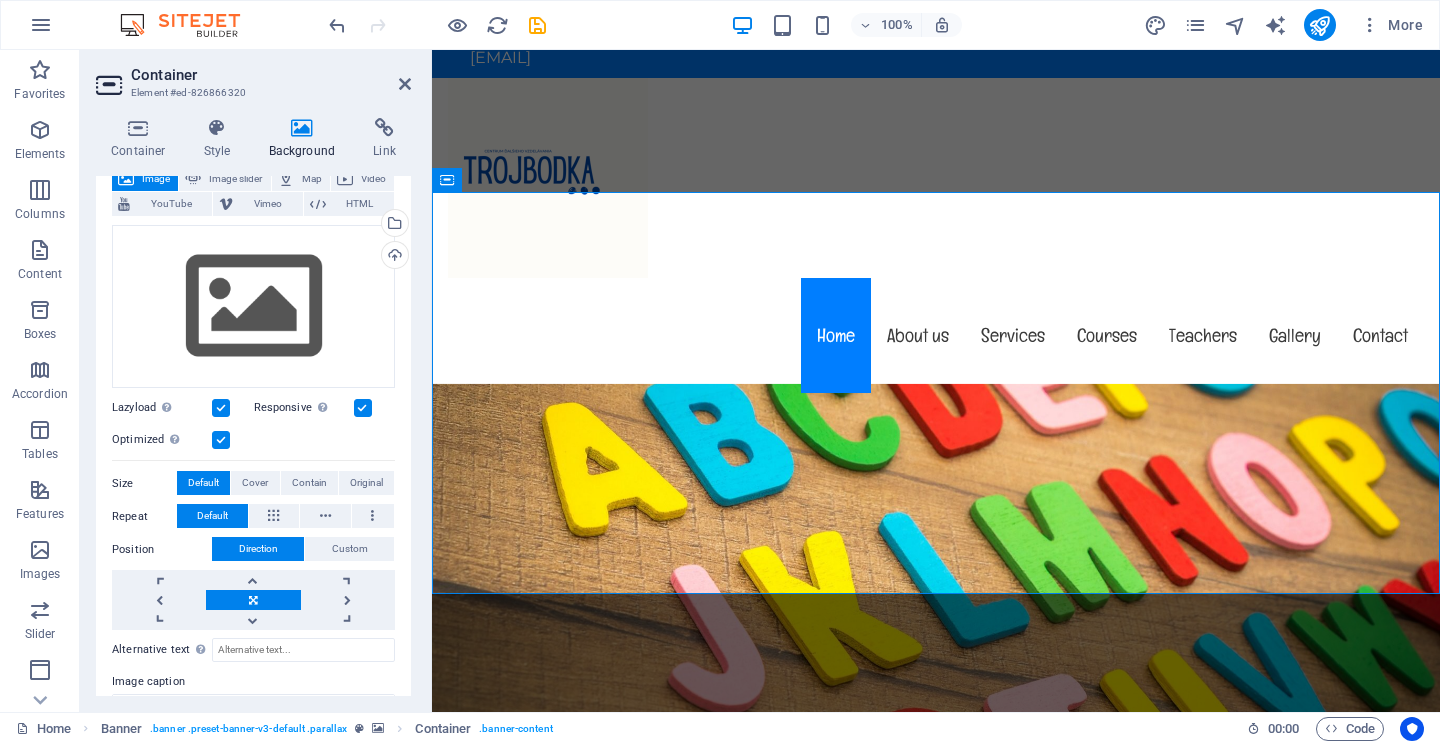 click at bounding box center (221, 408) 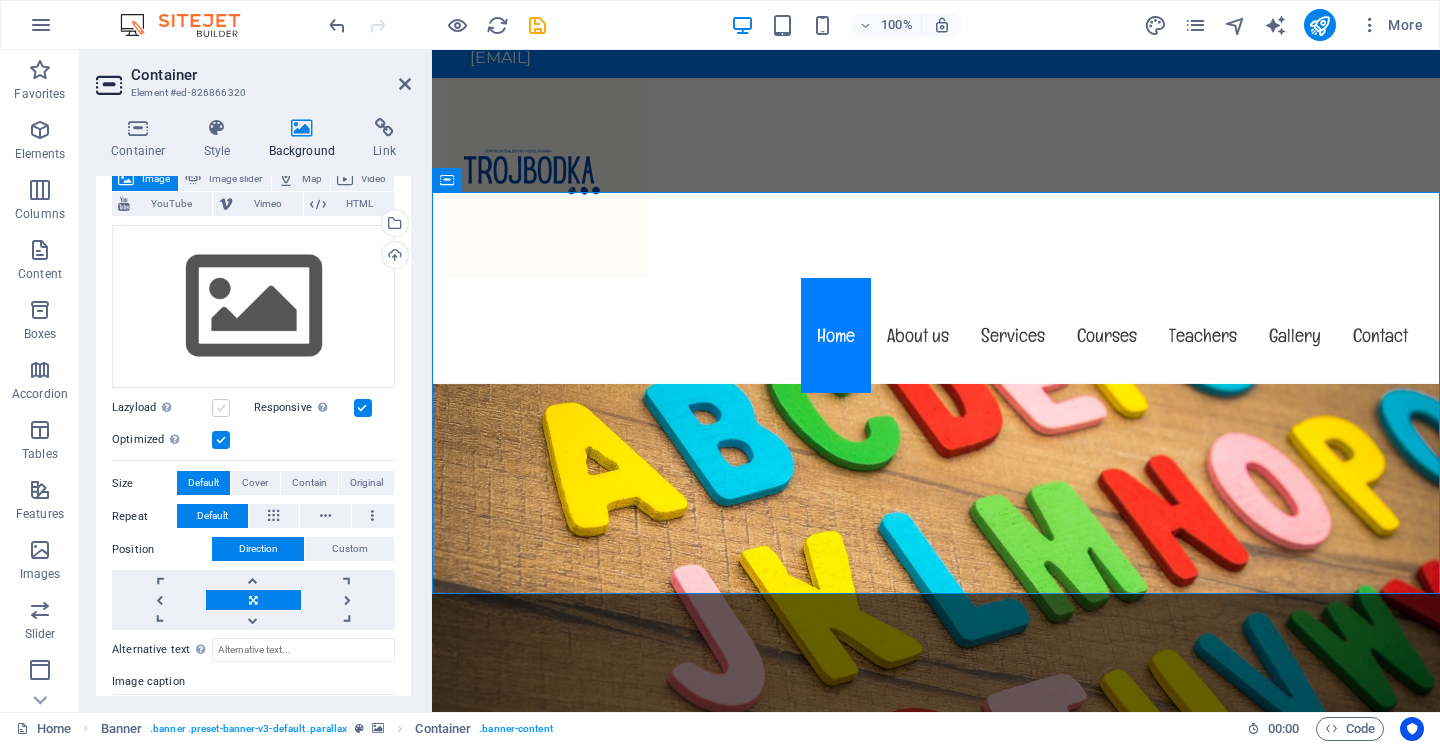 scroll, scrollTop: 0, scrollLeft: 0, axis: both 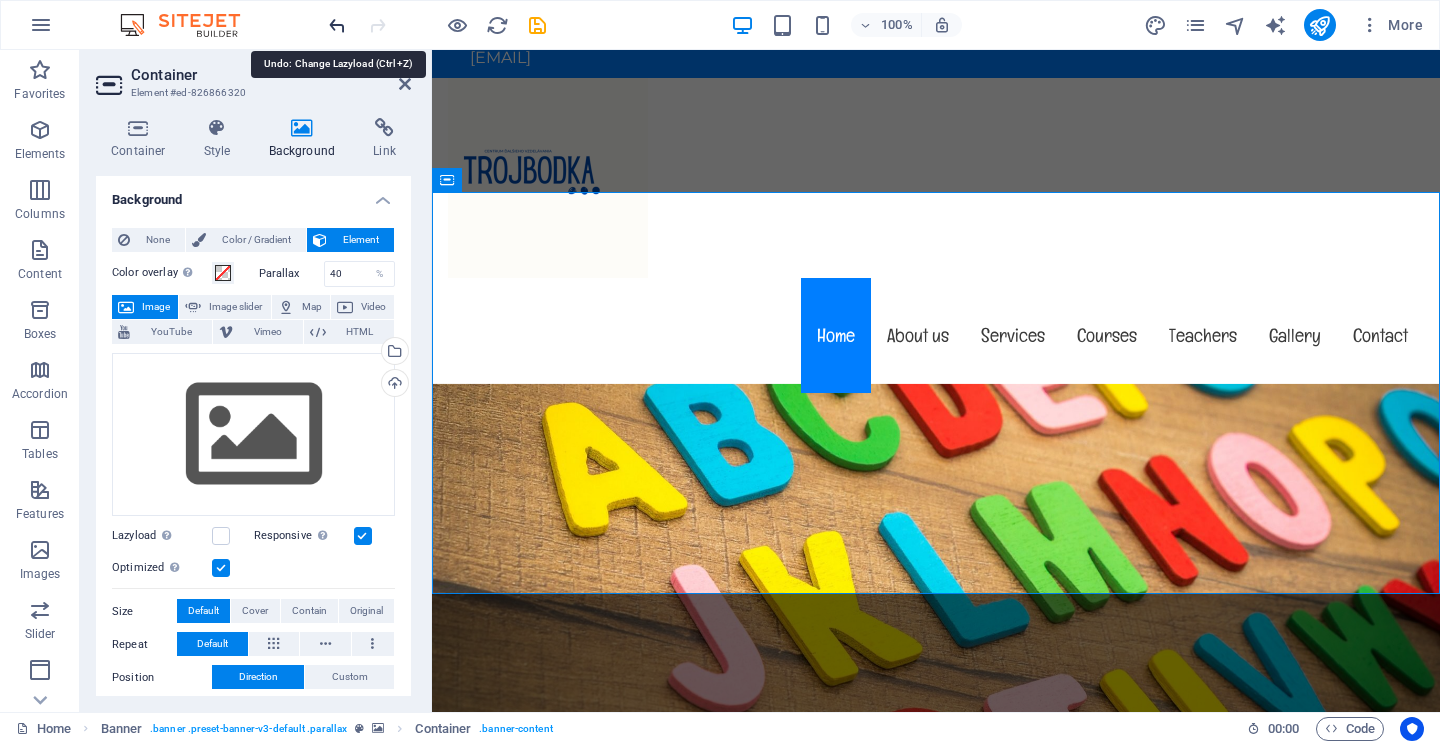 click at bounding box center [337, 25] 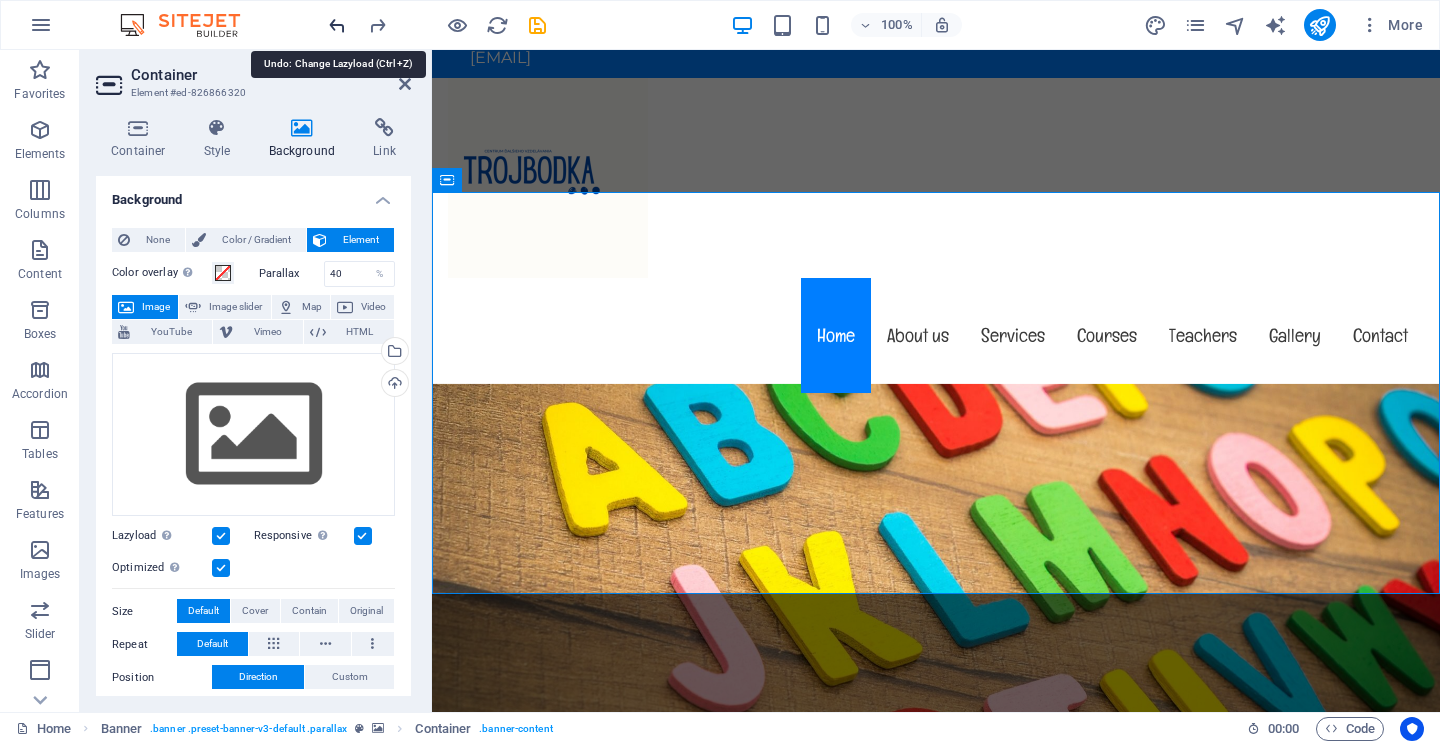 click at bounding box center (337, 25) 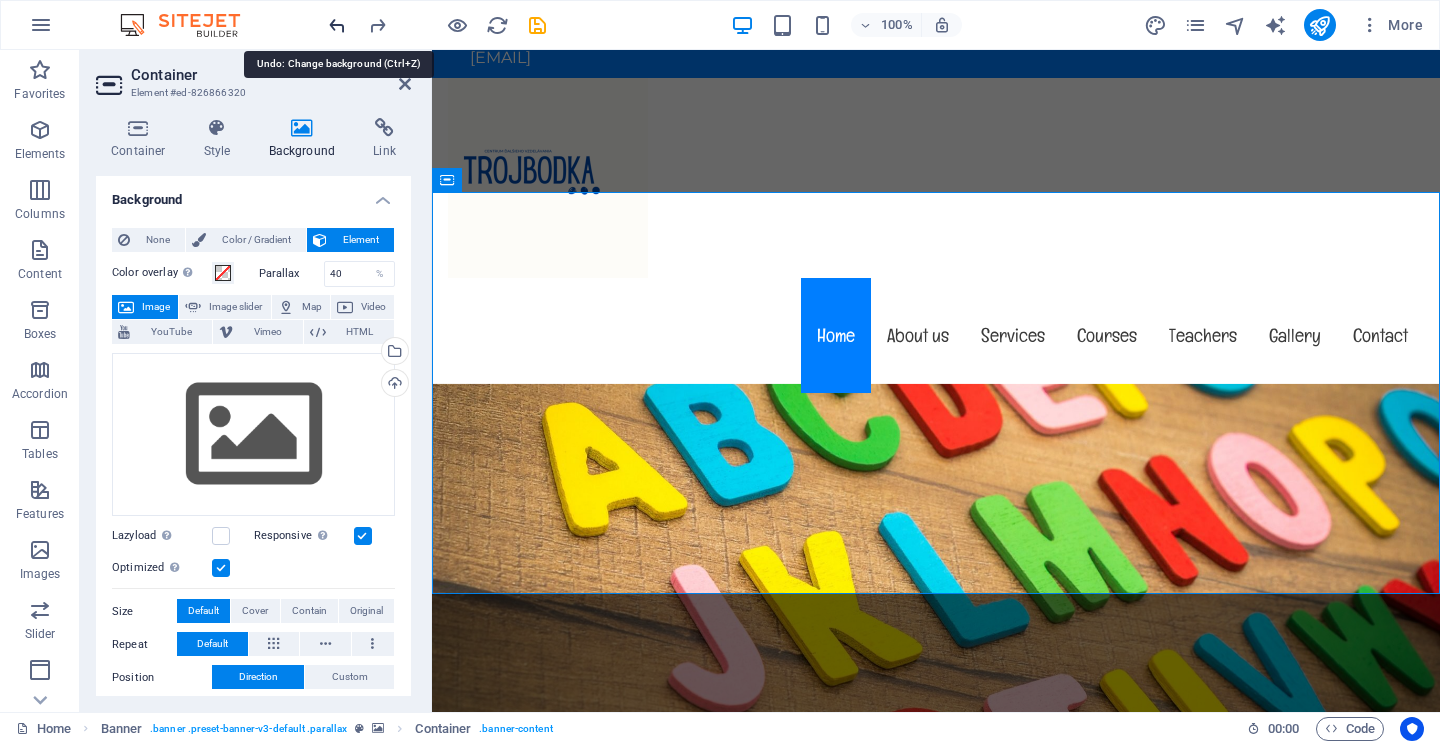 click at bounding box center [337, 25] 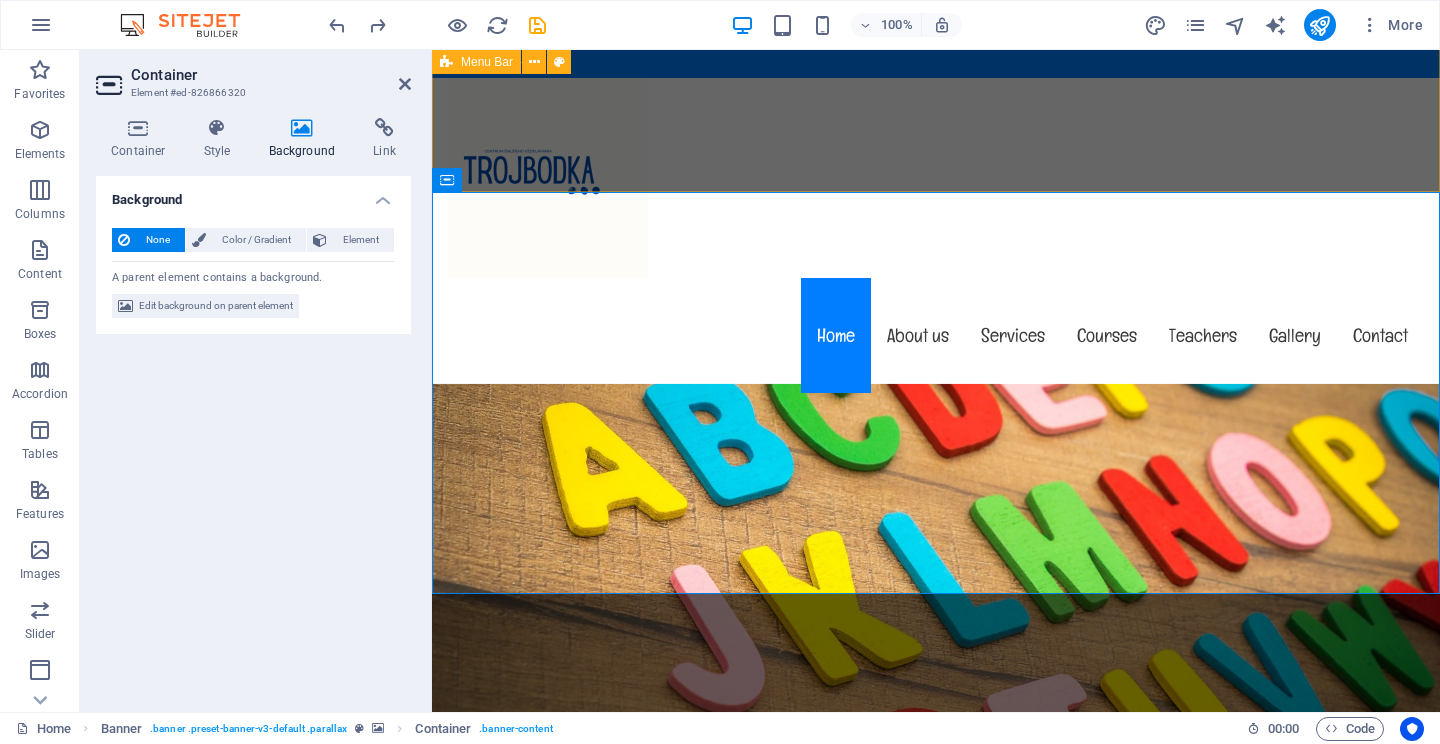 click on "Menu Home About us Services Courses Teachers Gallery Contact" at bounding box center (936, 238) 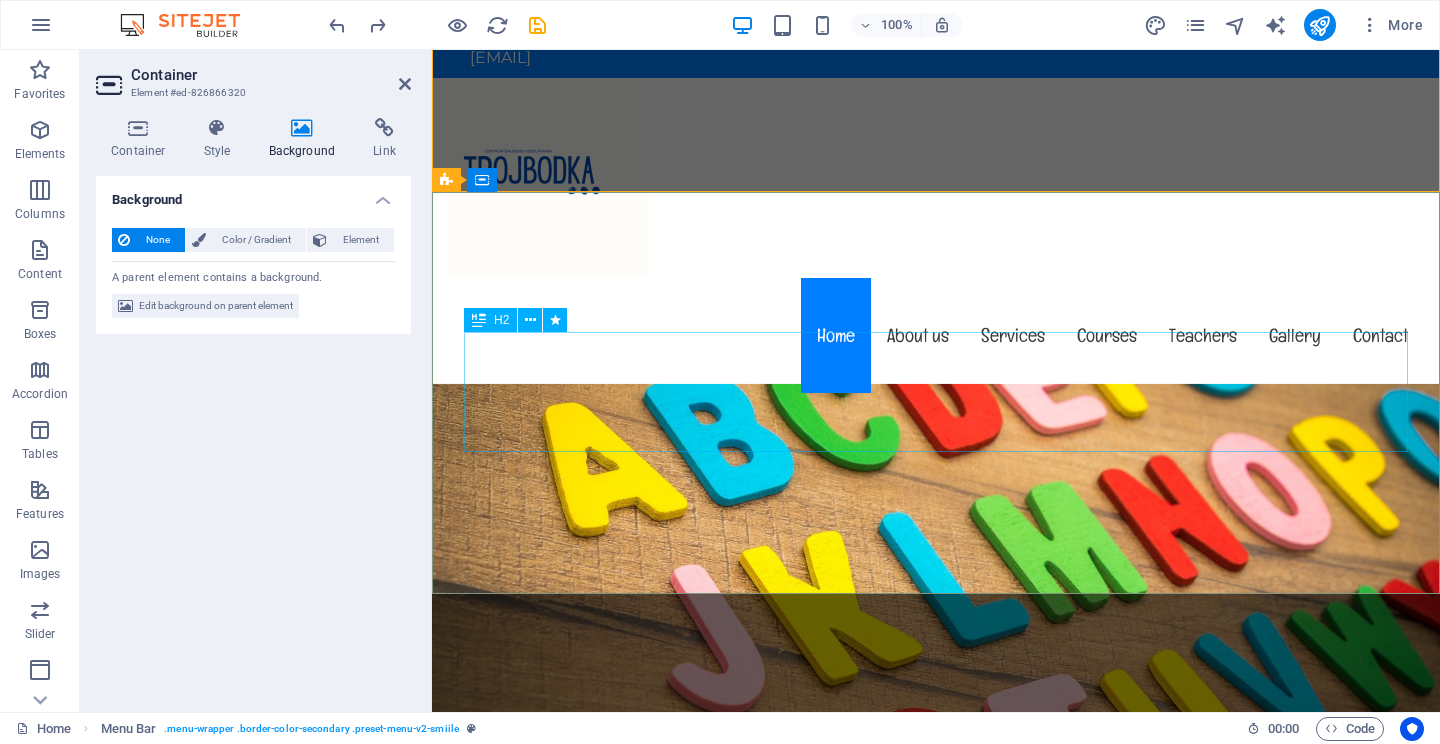 click on "Tri bodky, ktorými začína cesta k novým vedomostiam . . ." at bounding box center (936, 1026) 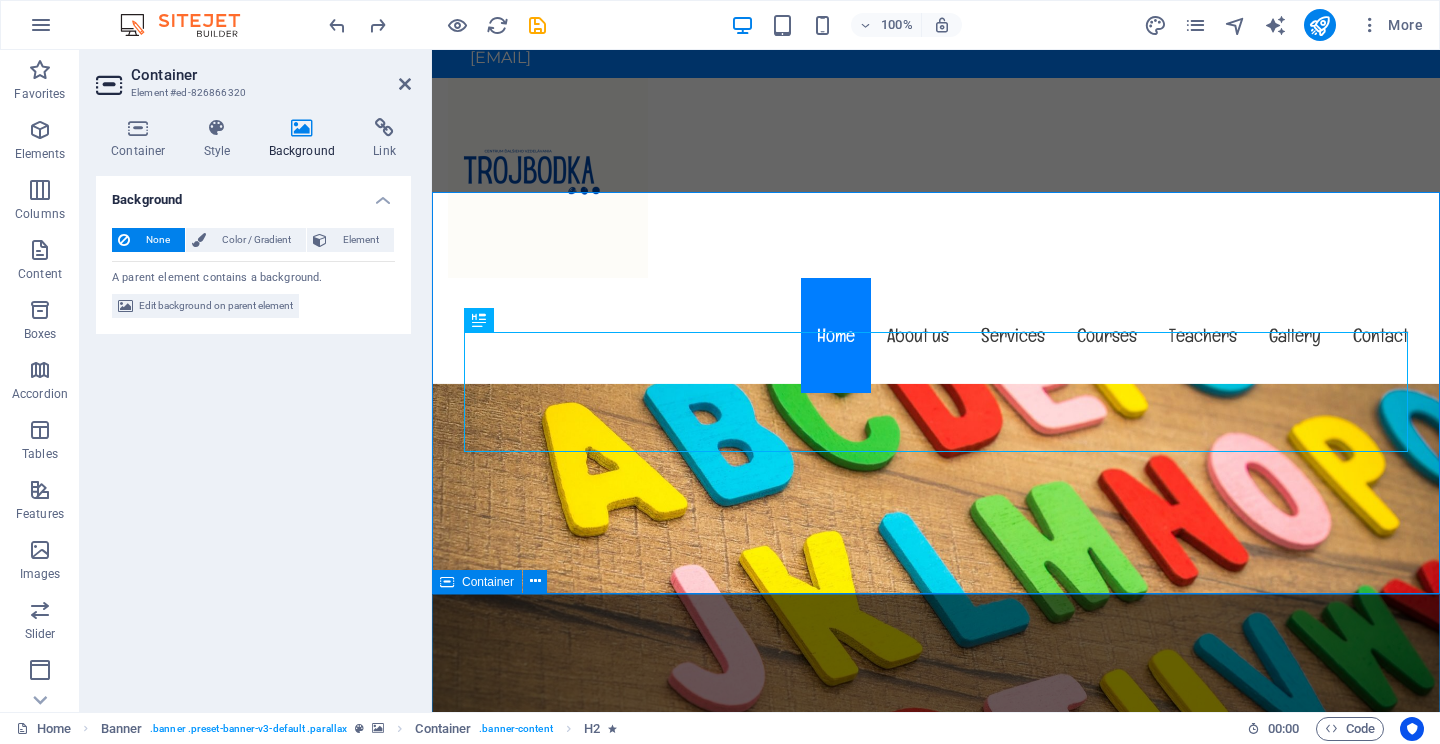 click on "About  trojbodka.com Sme centrum vzdelávania pre všetkých, od tých najmenších až po tých dlhšie mladých. Ponúkame kurzy španielskeho, portugalského a nemeckého jazyka, pripravujeme tiež kurzy … Náš cieľ je vybudovať už od ranného veku vzťah k novému jazyku a rozvíjať ho kreatívnou a pútavou formou. Naše kurzy prebiehajú výlučne v cudzom jazyku, vďaka čomu sú študenti v kontakte s jazykom už od prvej chvíle. Learning & Fun Lorem ipsum dolor sit amet, consectetur adipisicing elit. Veritatis, dolorem! Friendly Place Lorem ipsum dolor sit amet, consectetur adipisicing elit. Veritatis, dolorem! Child Safety Lorem ipsum dolor sit amet, consectetur adipisicing elit. Veritatis, dolorem! Fresh & Healthy Meals Lorem ipsum dolor sit amet, consectetur adipisicing elit. Veritatis, dolorem! See our Courses" at bounding box center (936, 2057) 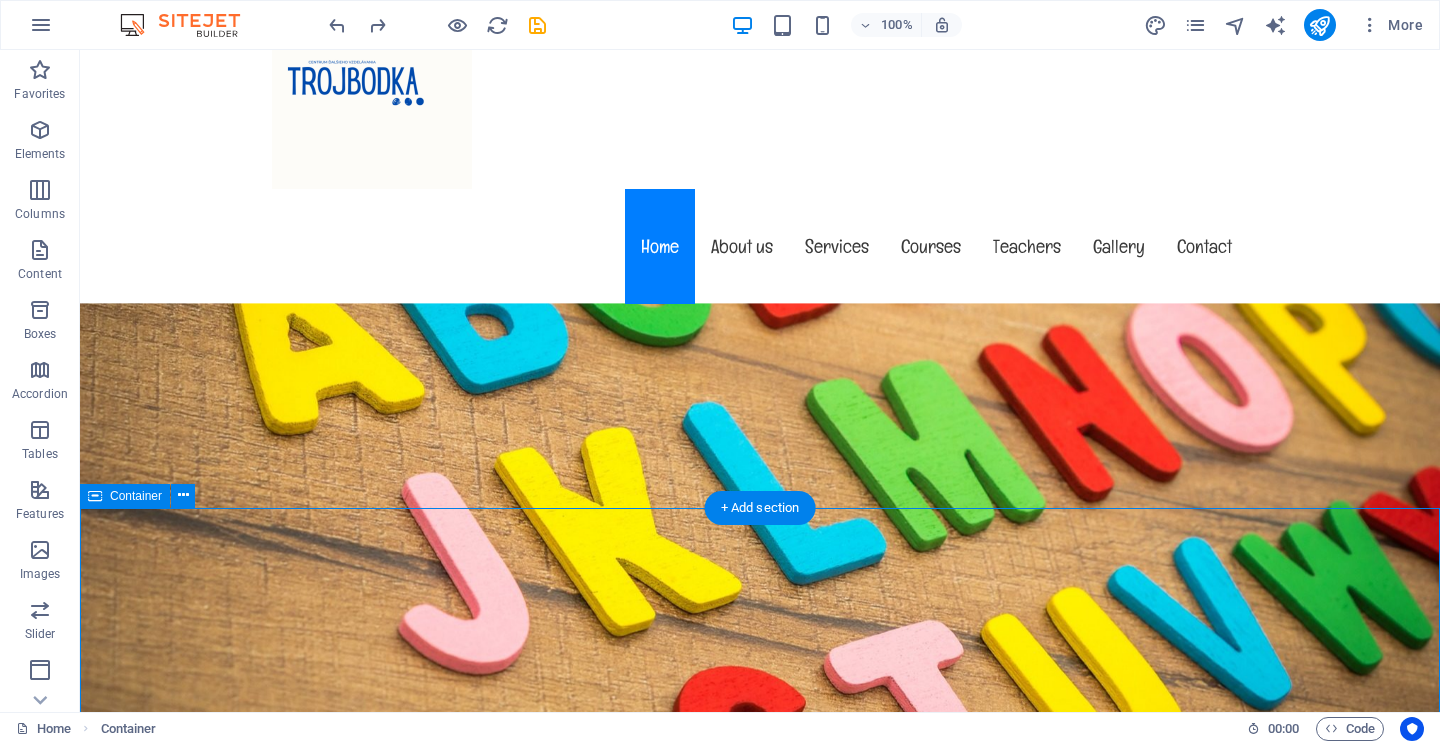 scroll, scrollTop: 189, scrollLeft: 0, axis: vertical 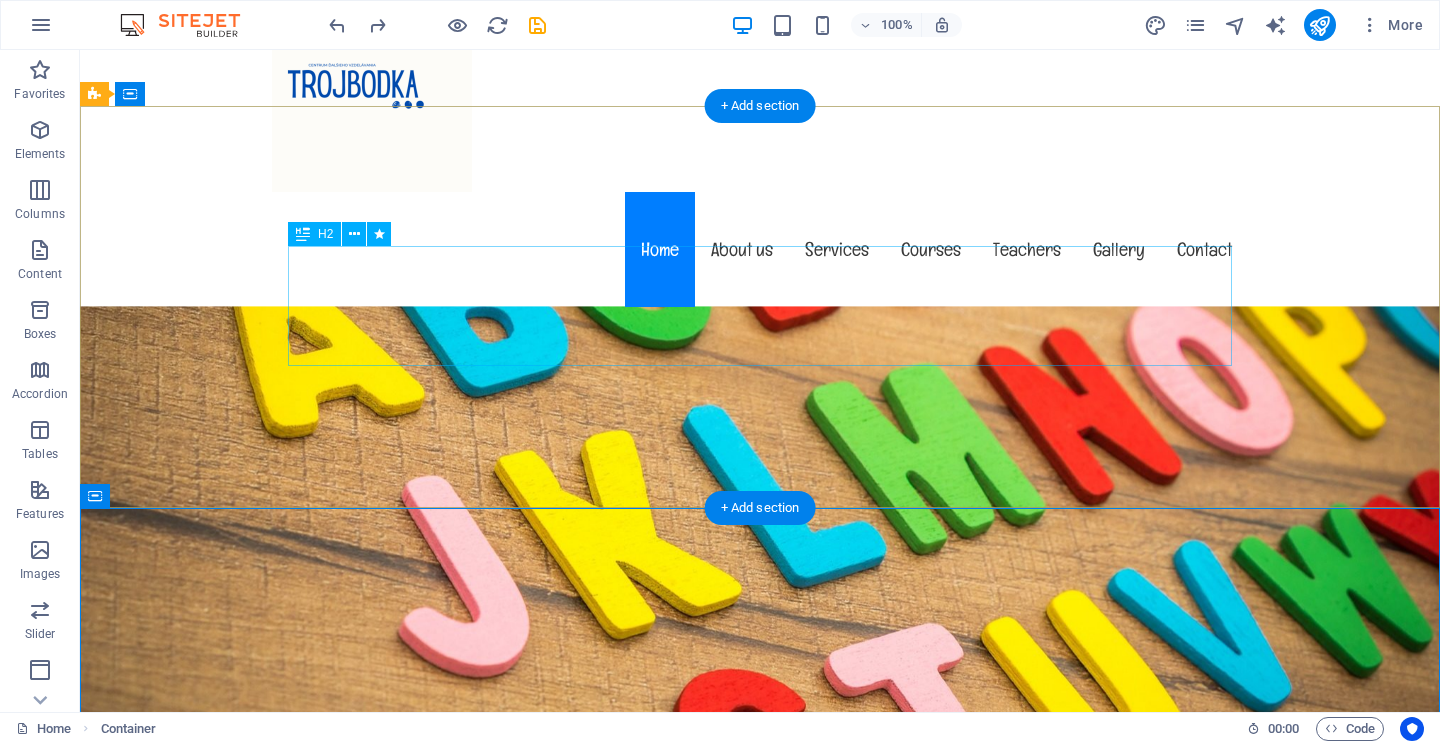 click on "Tri bodky, ktorými začína cesta k novým vedomostiam . . ." at bounding box center [760, 940] 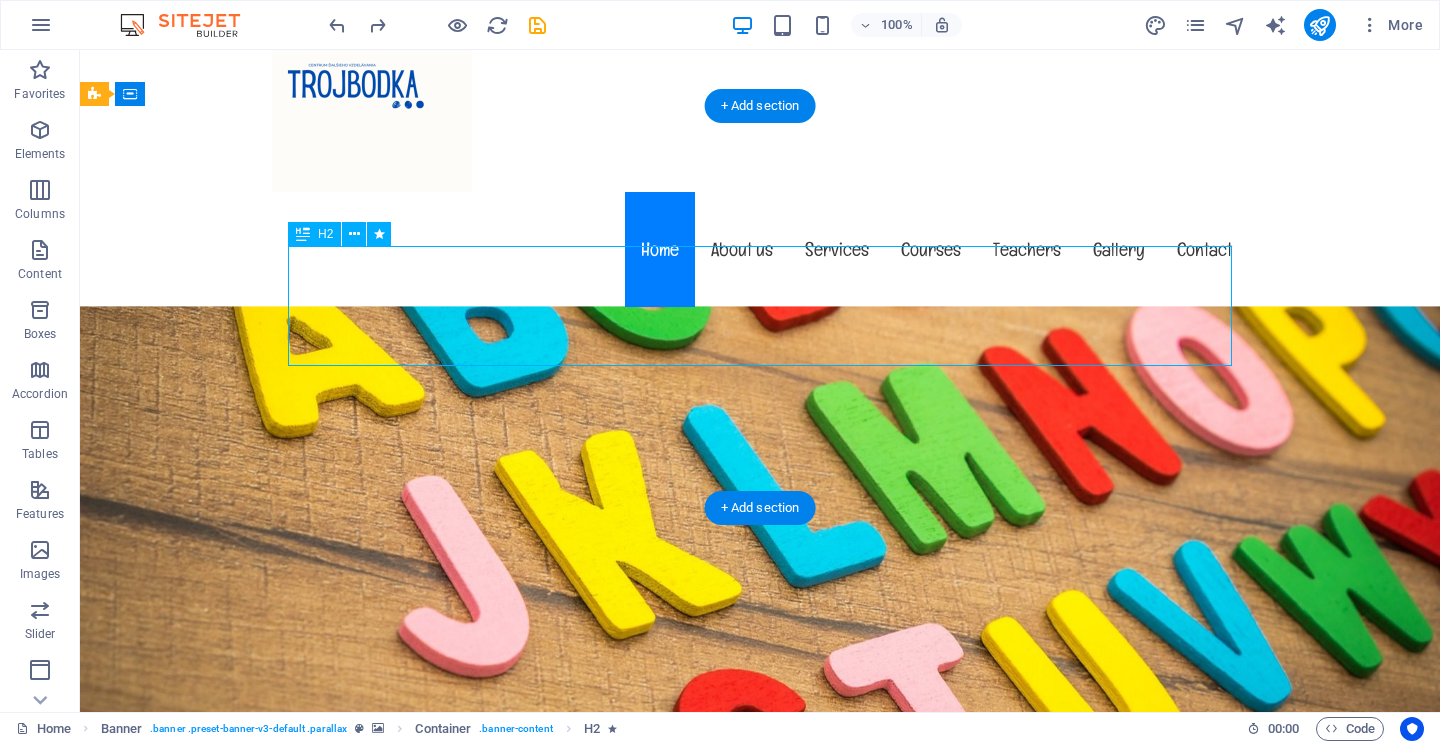 click on "Tri bodky, ktorými začína cesta k novým vedomostiam . . ." at bounding box center [760, 940] 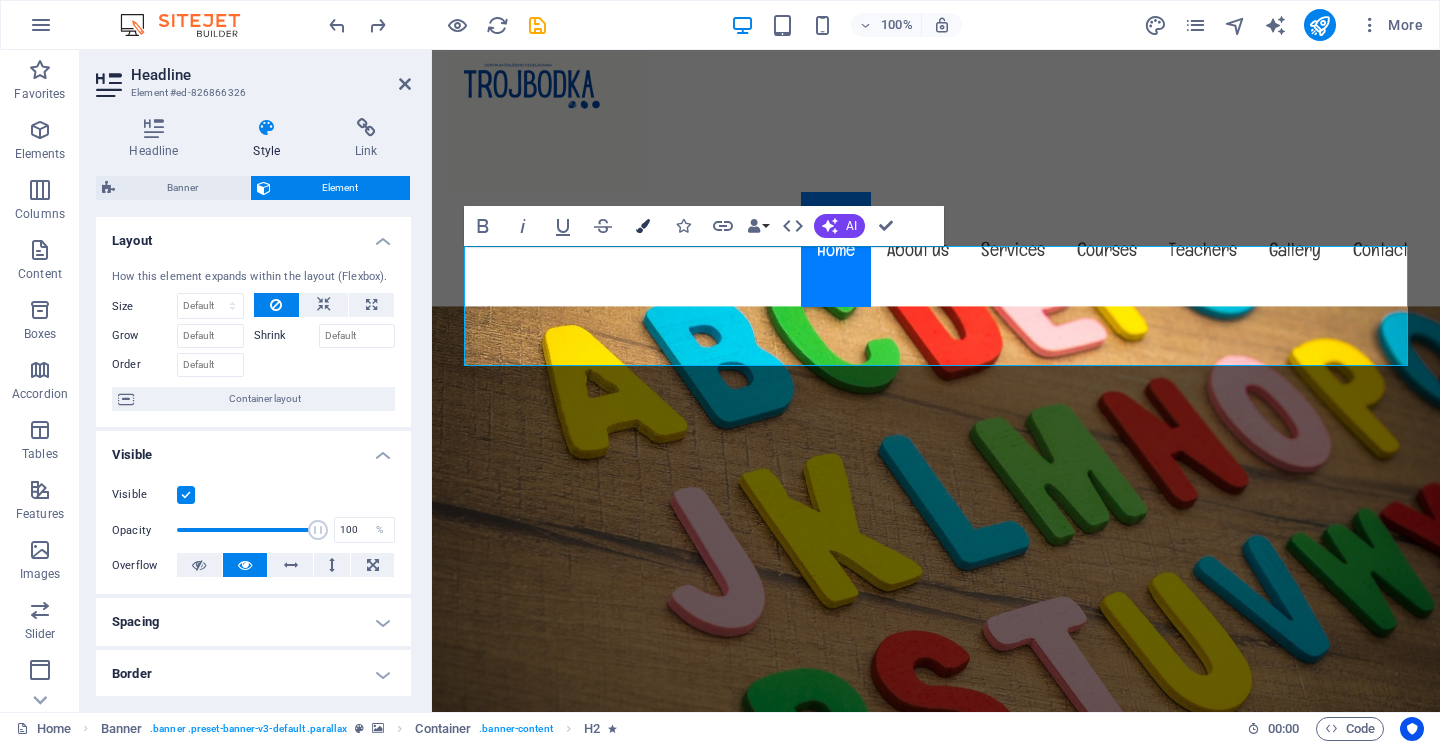 click at bounding box center (643, 226) 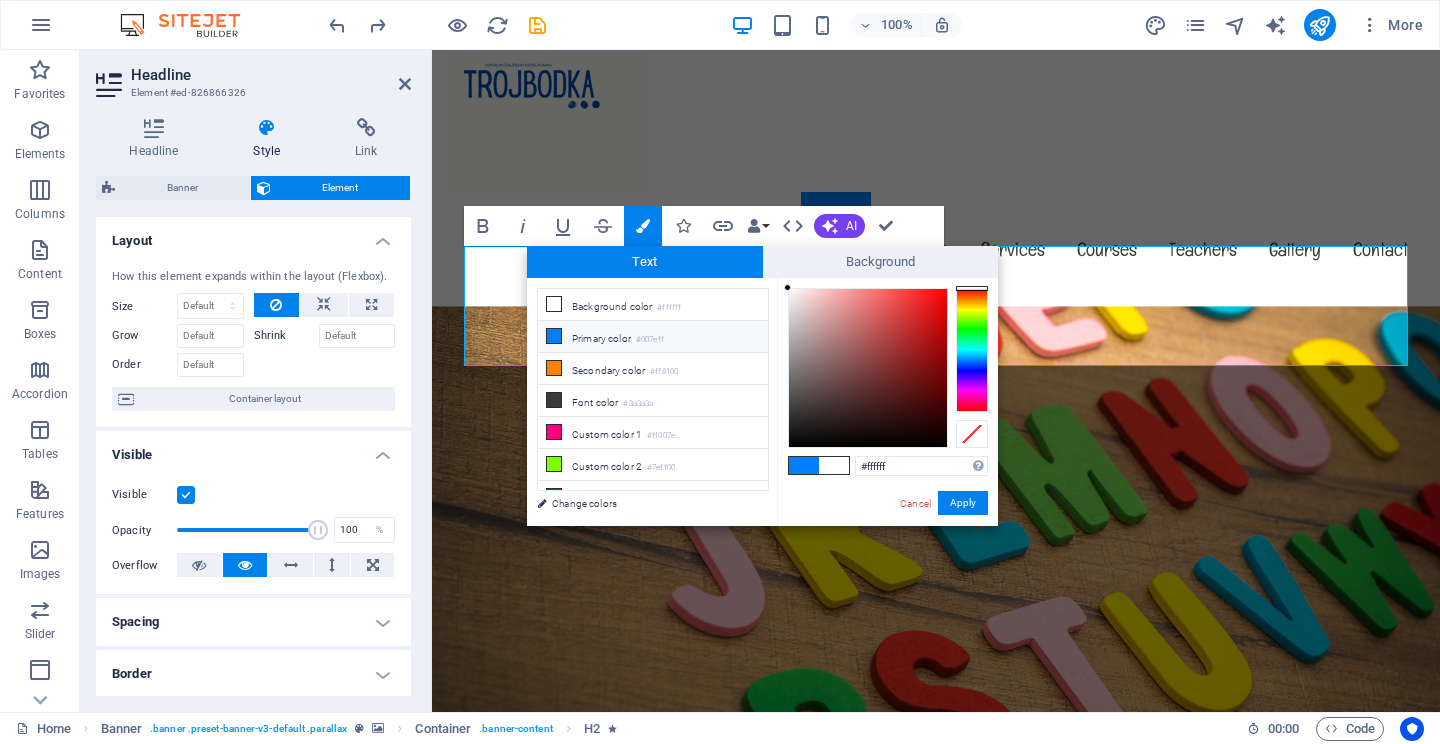 click at bounding box center [972, 350] 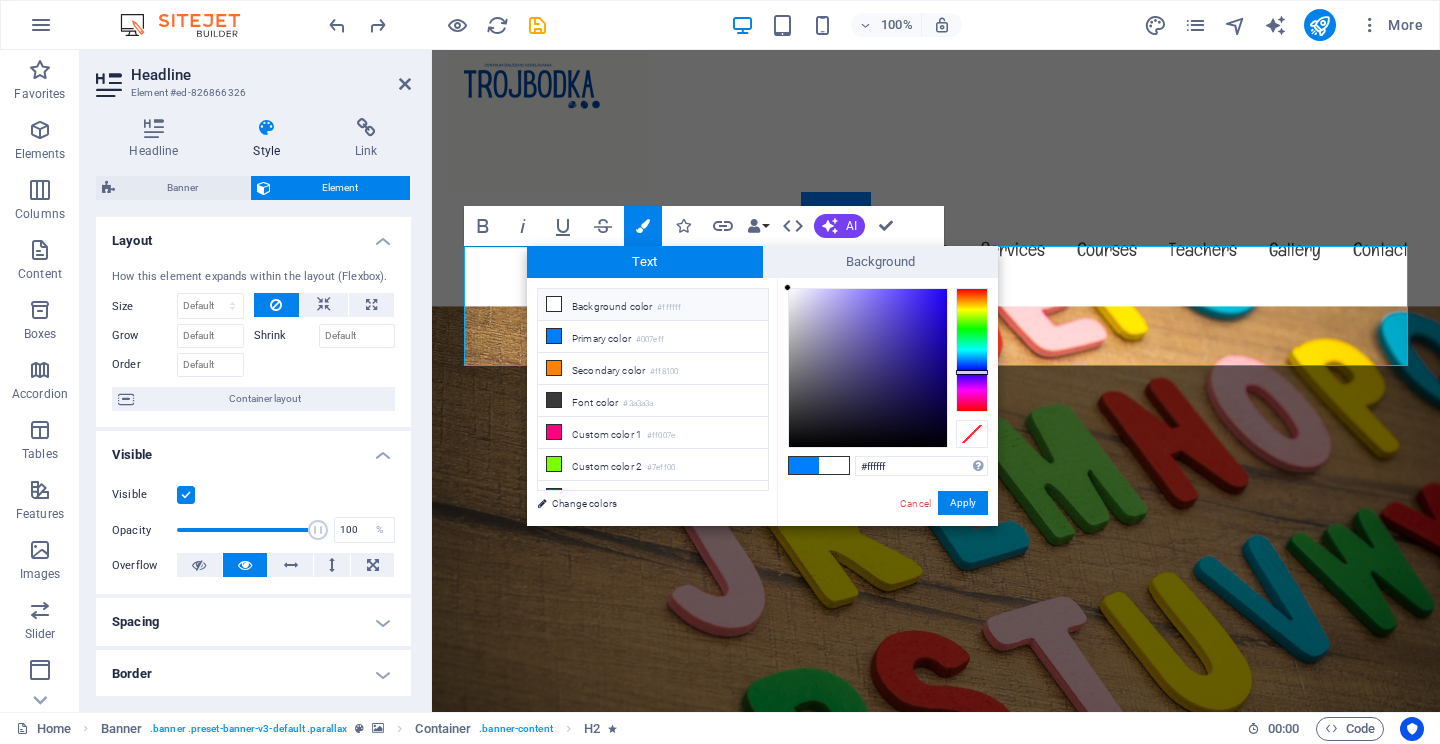 type on "#230ac8" 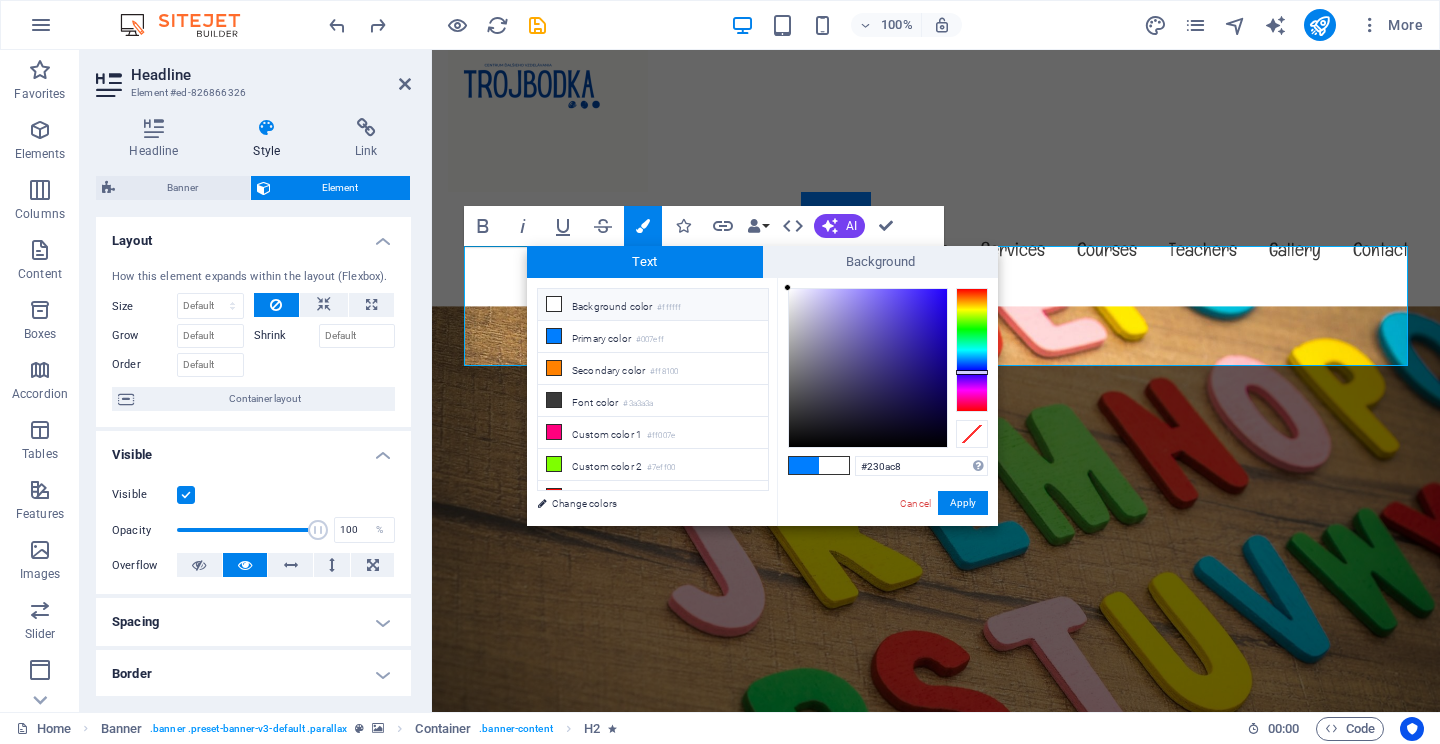 click at bounding box center (868, 368) 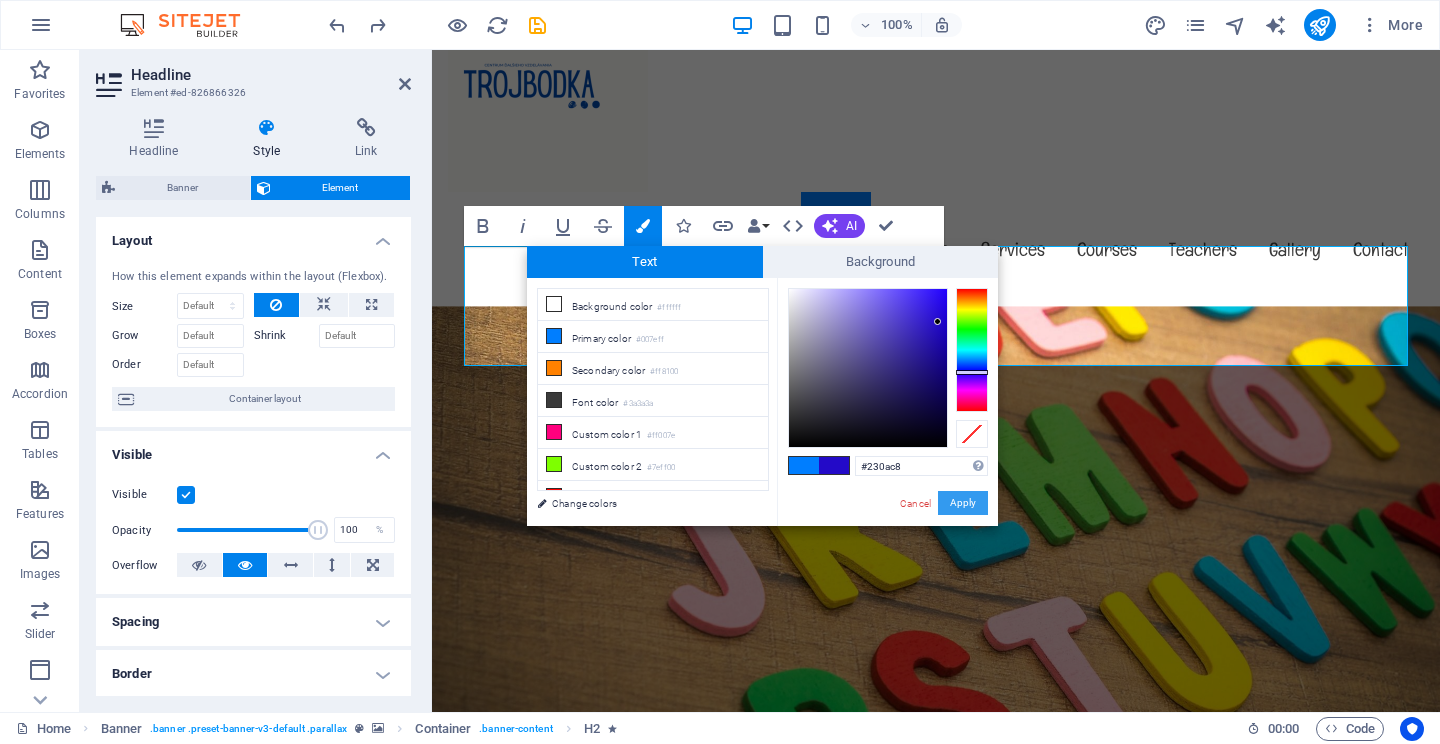 click on "Apply" at bounding box center [963, 503] 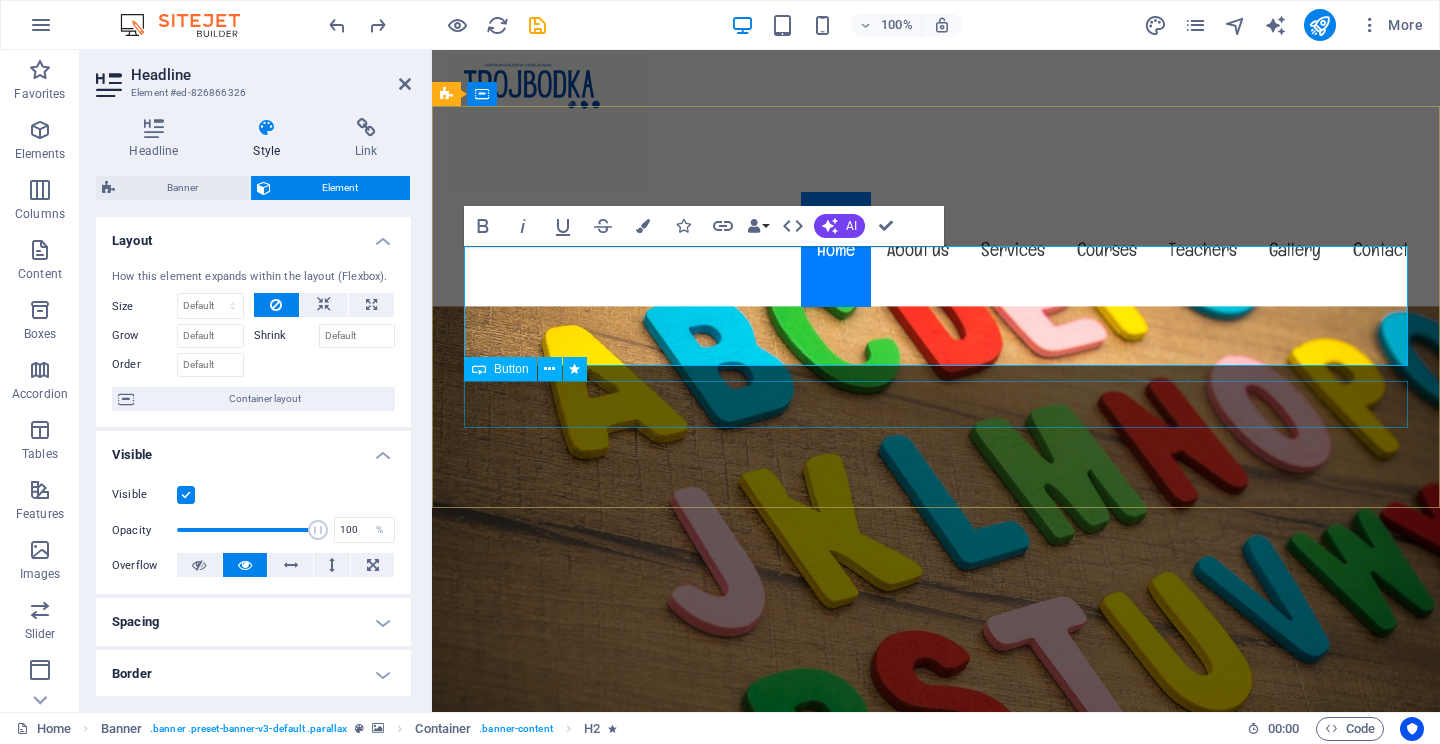 click on "Learn more" at bounding box center (936, 1038) 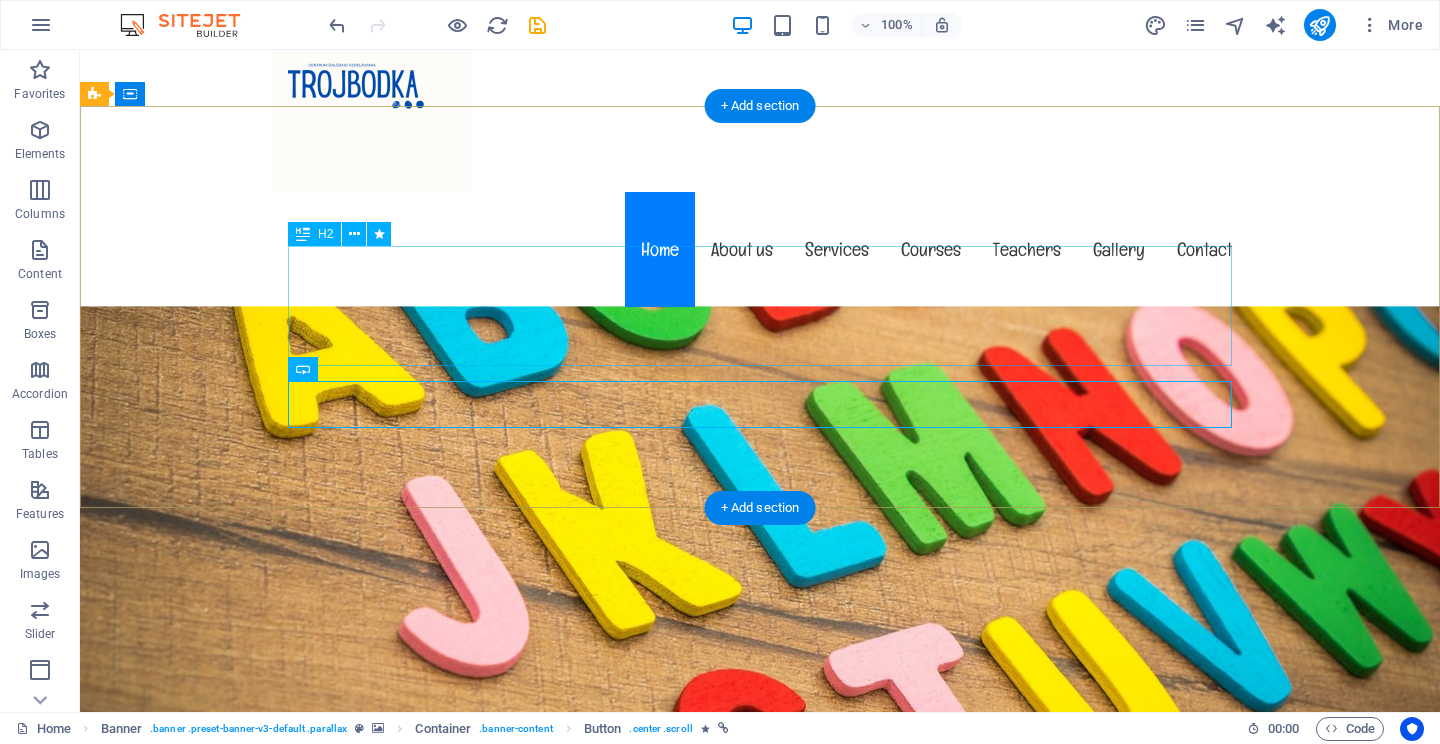 click on "Tri bodky, ktorými začína cesta k novým vedomostiam . . ." at bounding box center (760, 940) 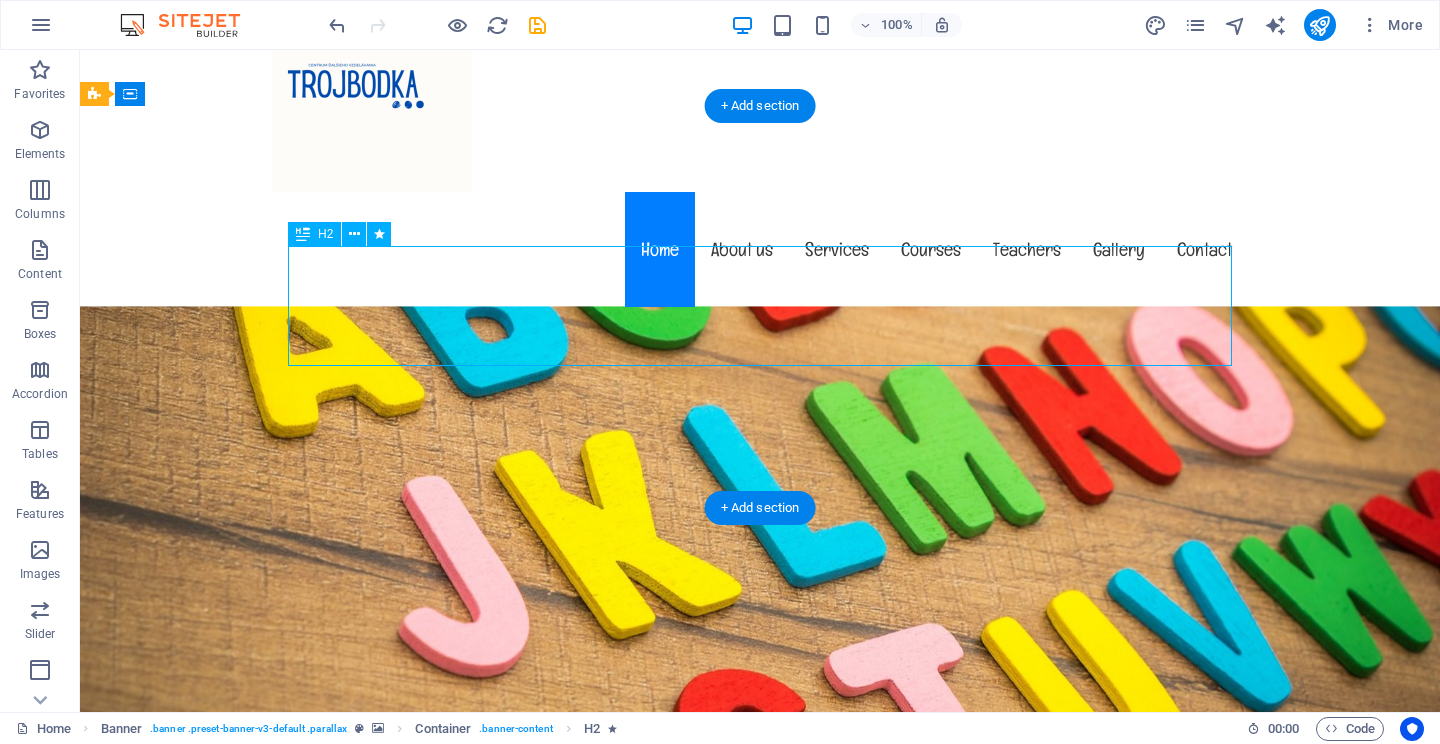 click on "Tri bodky, ktorými začína cesta k novým vedomostiam . . ." at bounding box center (760, 940) 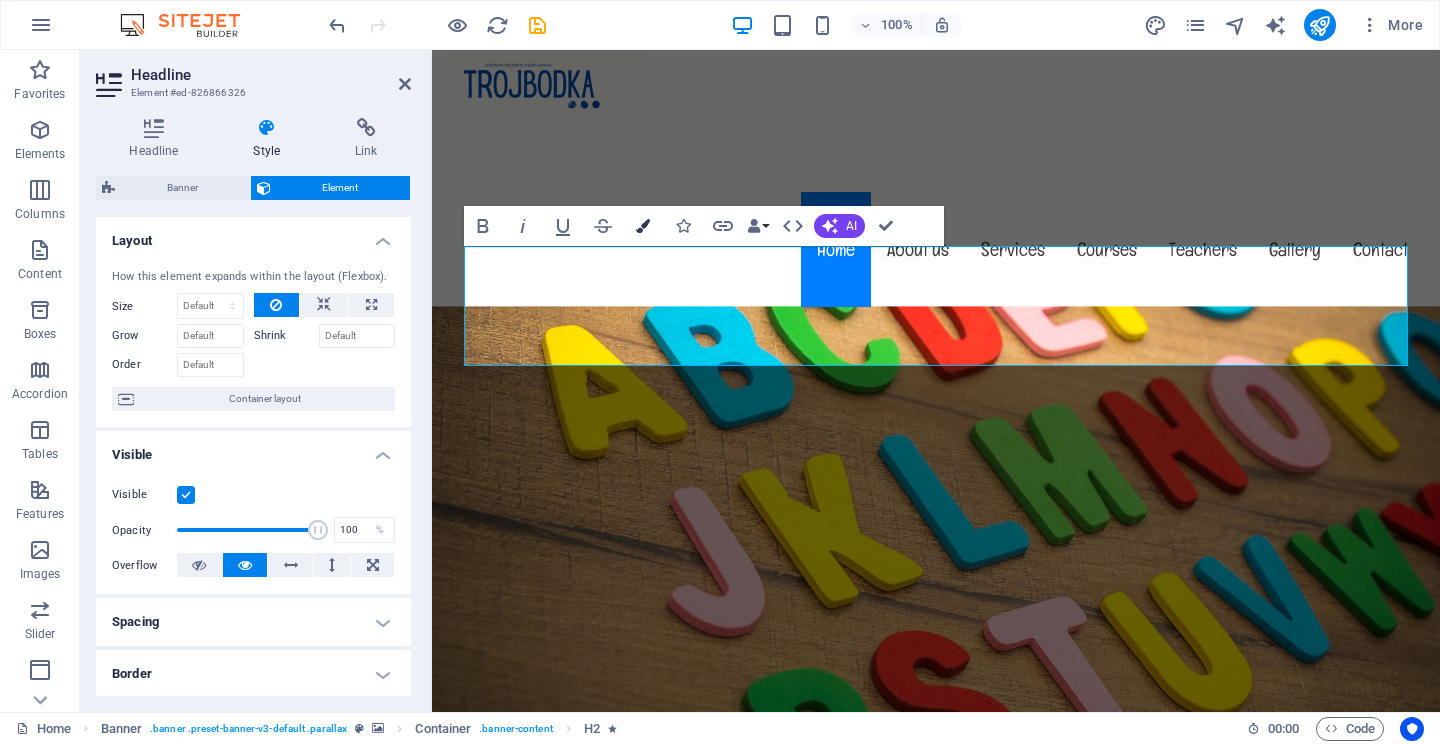 click at bounding box center [643, 226] 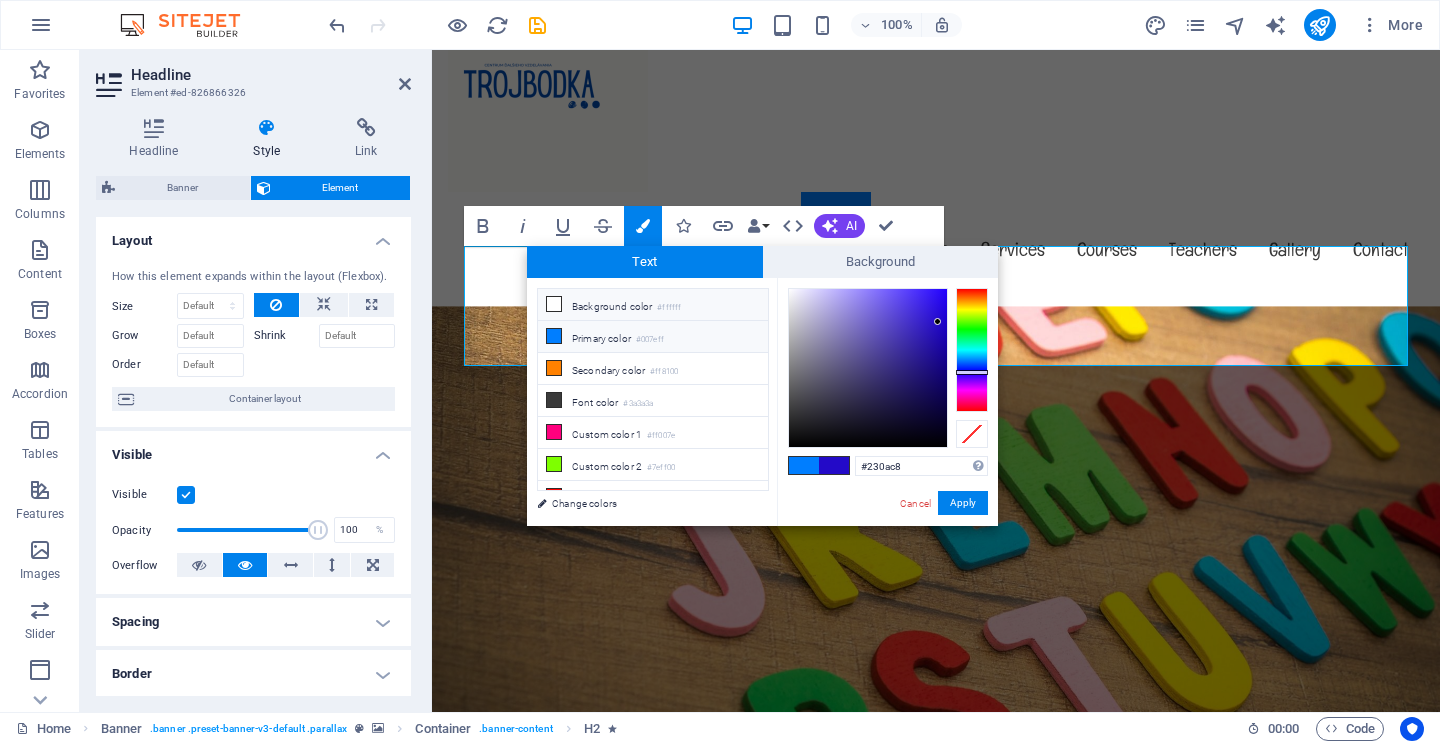 click at bounding box center (554, 304) 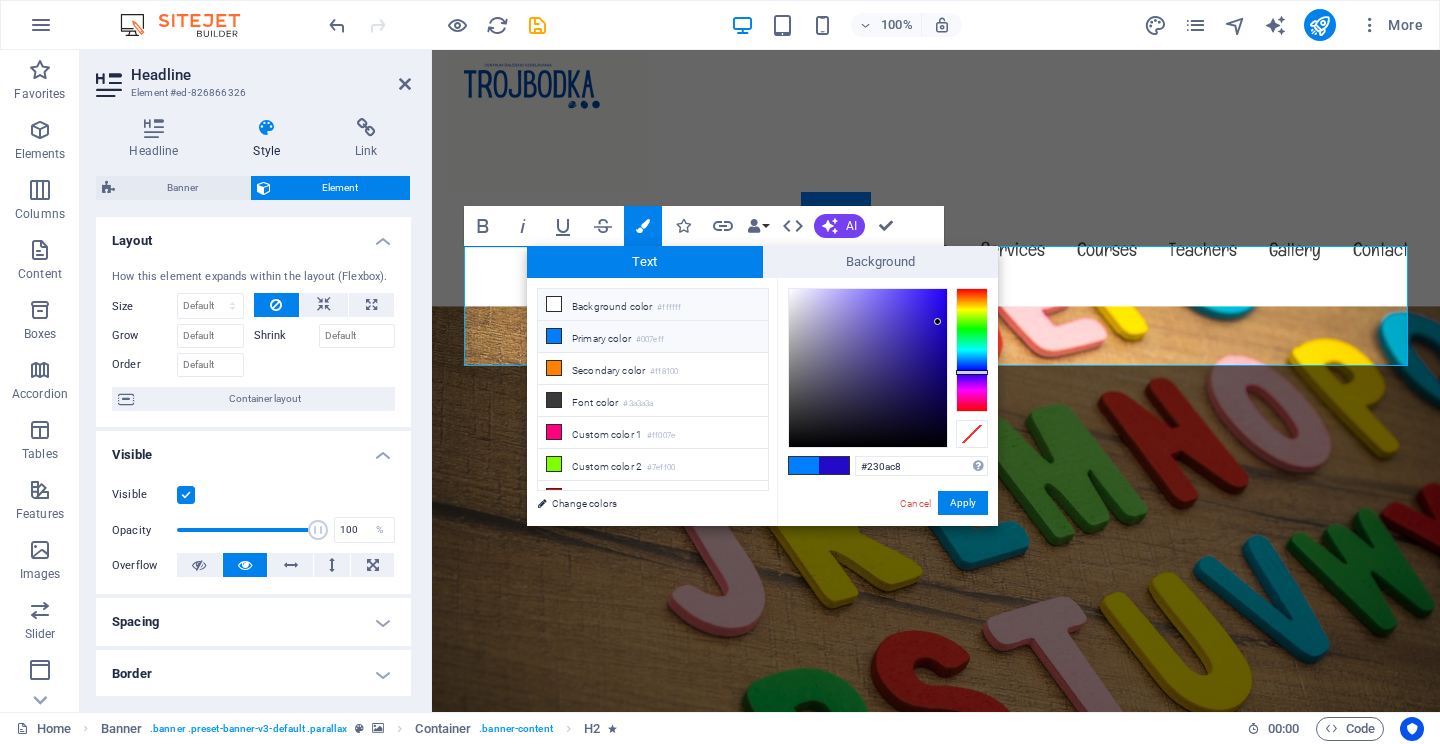 type on "#ffffff" 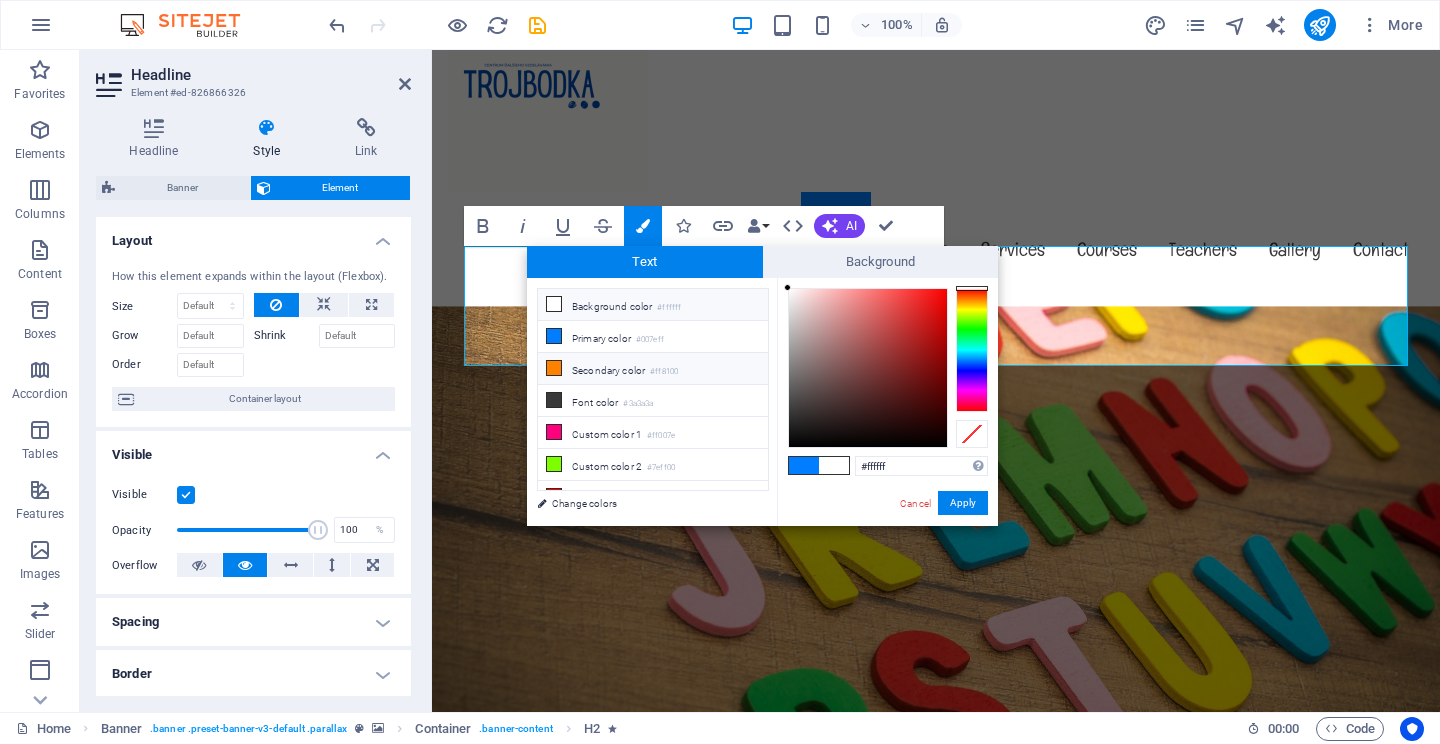 scroll, scrollTop: 23, scrollLeft: 0, axis: vertical 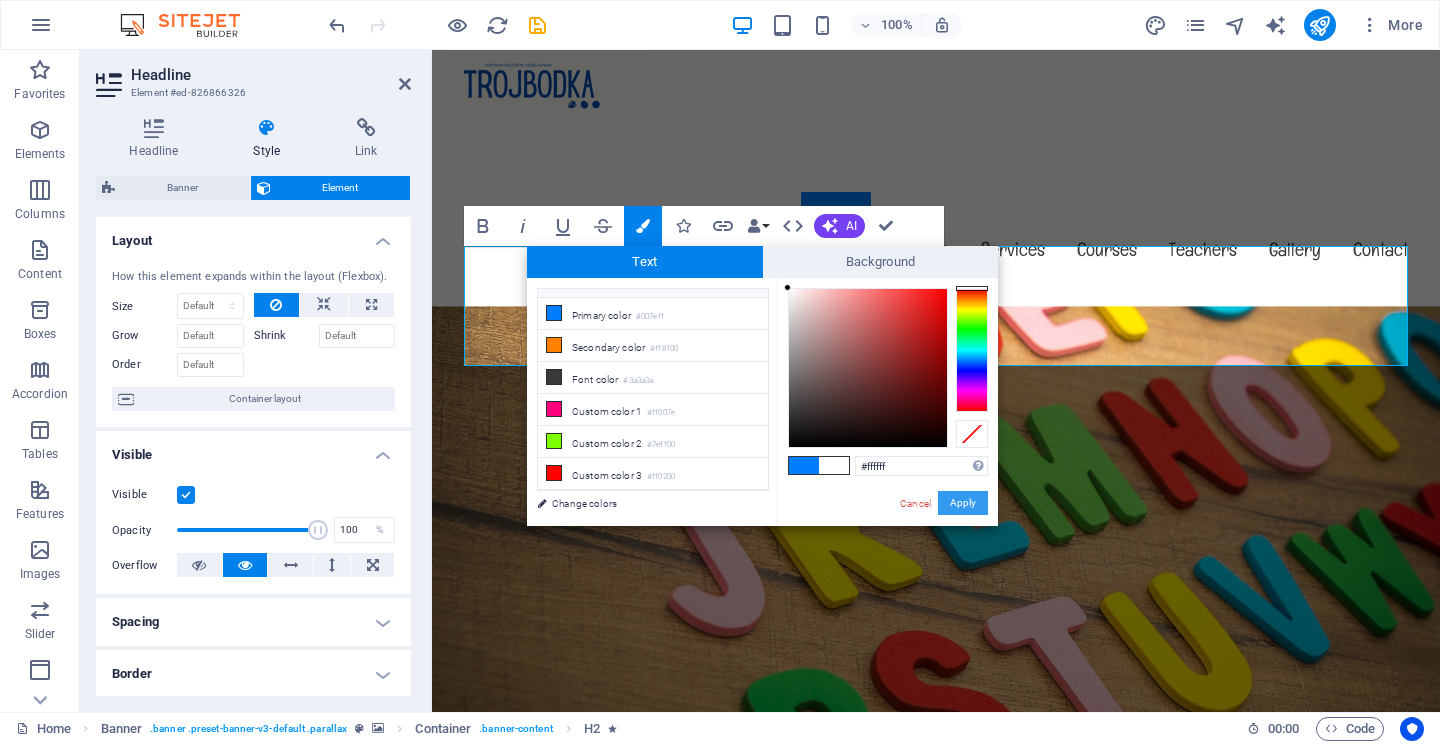 click on "Apply" at bounding box center (963, 503) 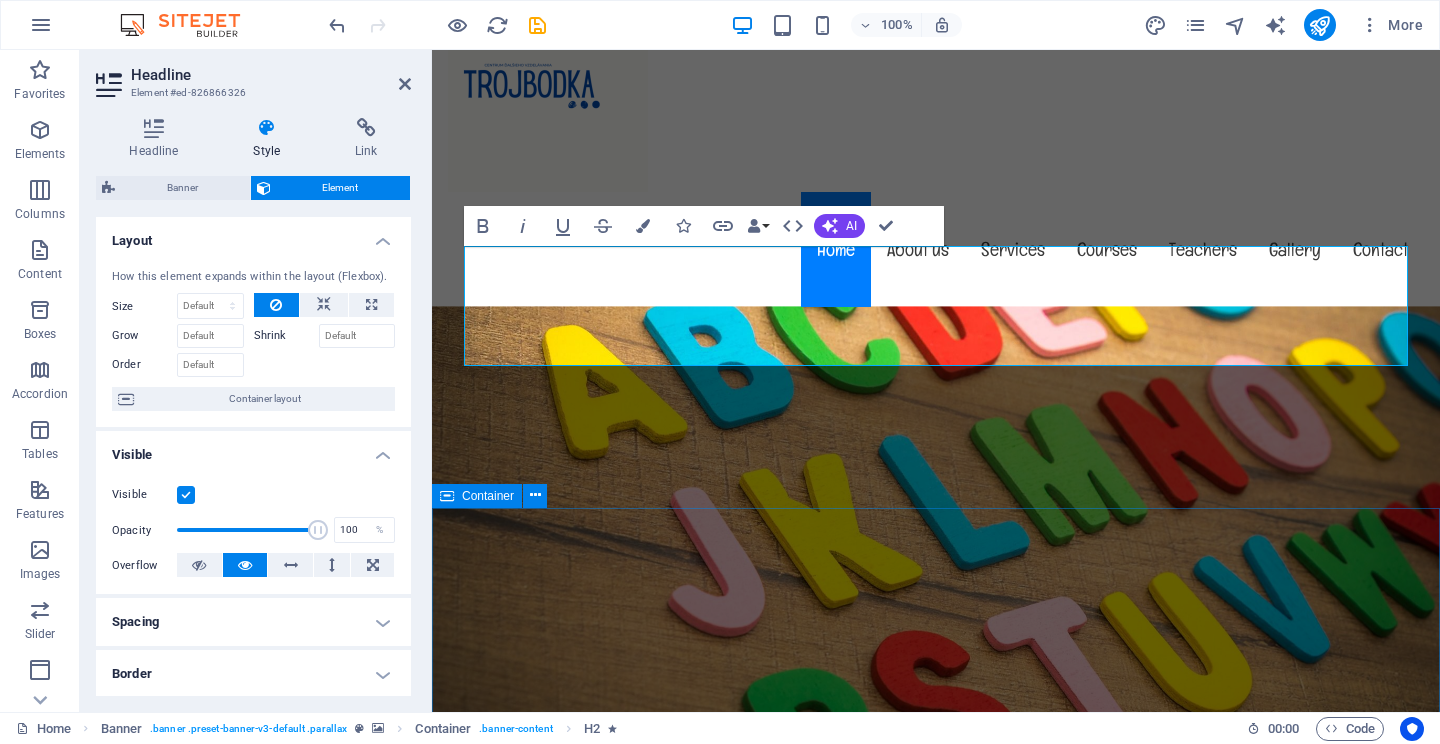 click on "About  trojbodka.com Sme centrum vzdelávania pre všetkých, od tých najmenších až po tých dlhšie mladých. Ponúkame kurzy španielskeho, portugalského a nemeckého jazyka, pripravujeme tiež kurzy … Náš cieľ je vybudovať už od ranného veku vzťah k novému jazyku a rozvíjať ho kreatívnou a pútavou formou. Naše kurzy prebiehajú výlučne v cudzom jazyku, vďaka čomu sú študenti v kontakte s jazykom už od prvej chvíle. Learning & Fun Lorem ipsum dolor sit amet, consectetur adipisicing elit. Veritatis, dolorem! Friendly Place Lorem ipsum dolor sit amet, consectetur adipisicing elit. Veritatis, dolorem! Child Safety Lorem ipsum dolor sit amet, consectetur adipisicing elit. Veritatis, dolorem! Fresh & Healthy Meals Lorem ipsum dolor sit amet, consectetur adipisicing elit. Veritatis, dolorem! See our Courses" at bounding box center (936, 1971) 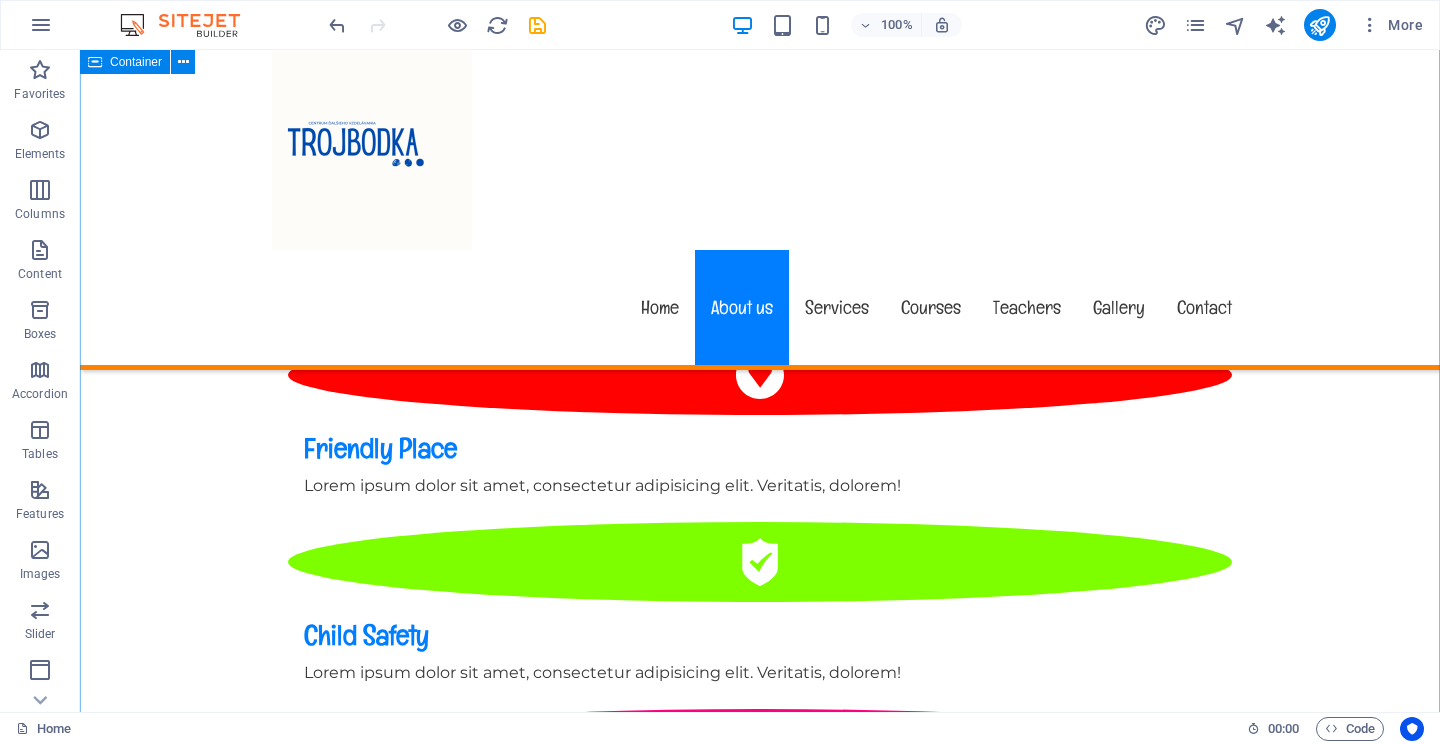 scroll, scrollTop: 0, scrollLeft: 0, axis: both 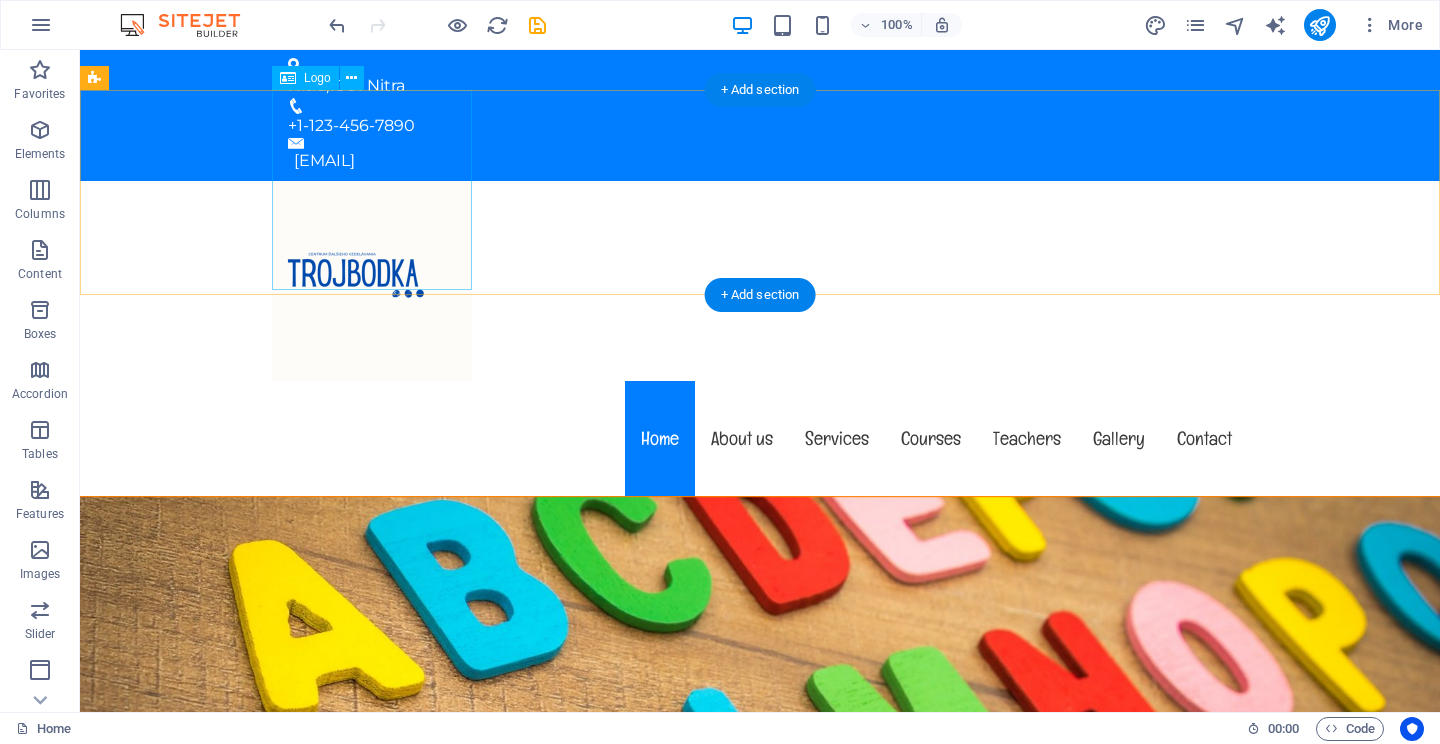 click at bounding box center (760, 281) 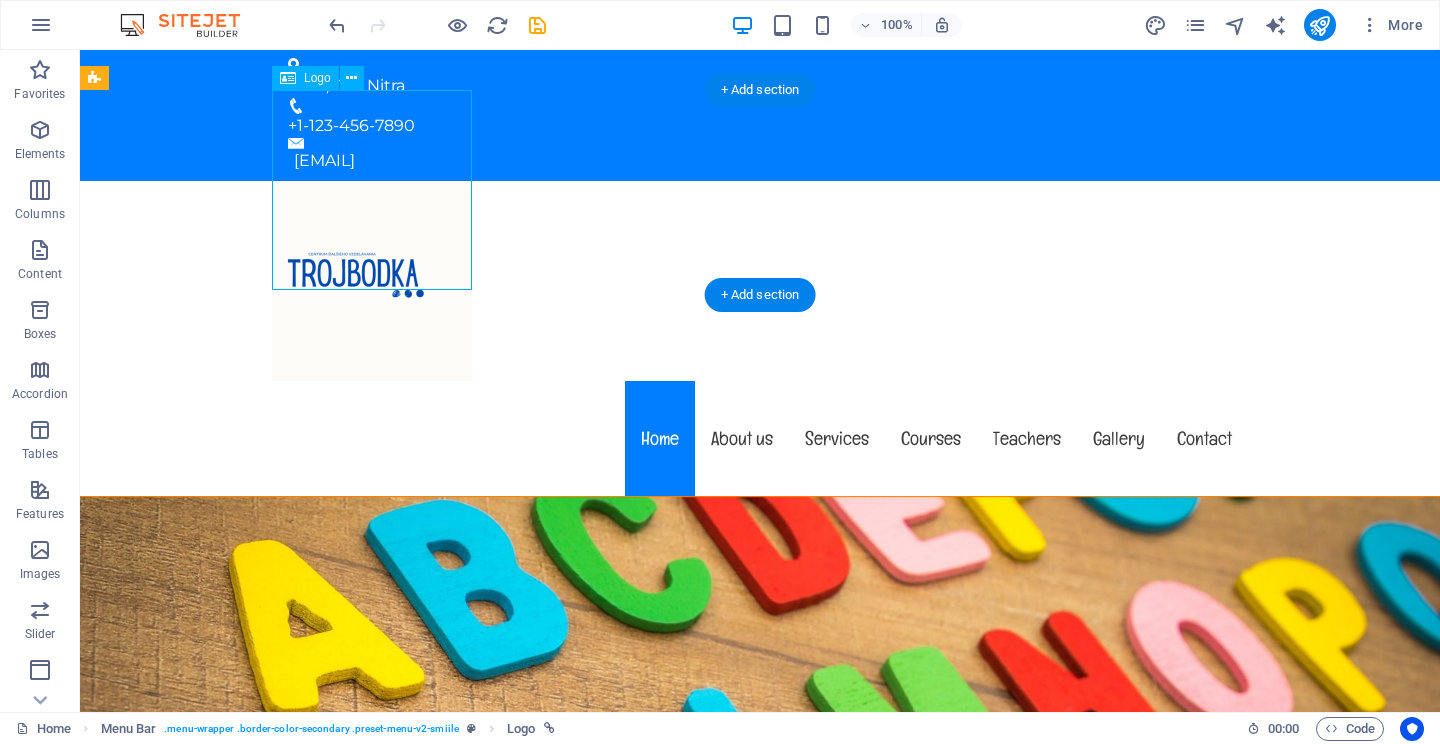 click at bounding box center (760, 281) 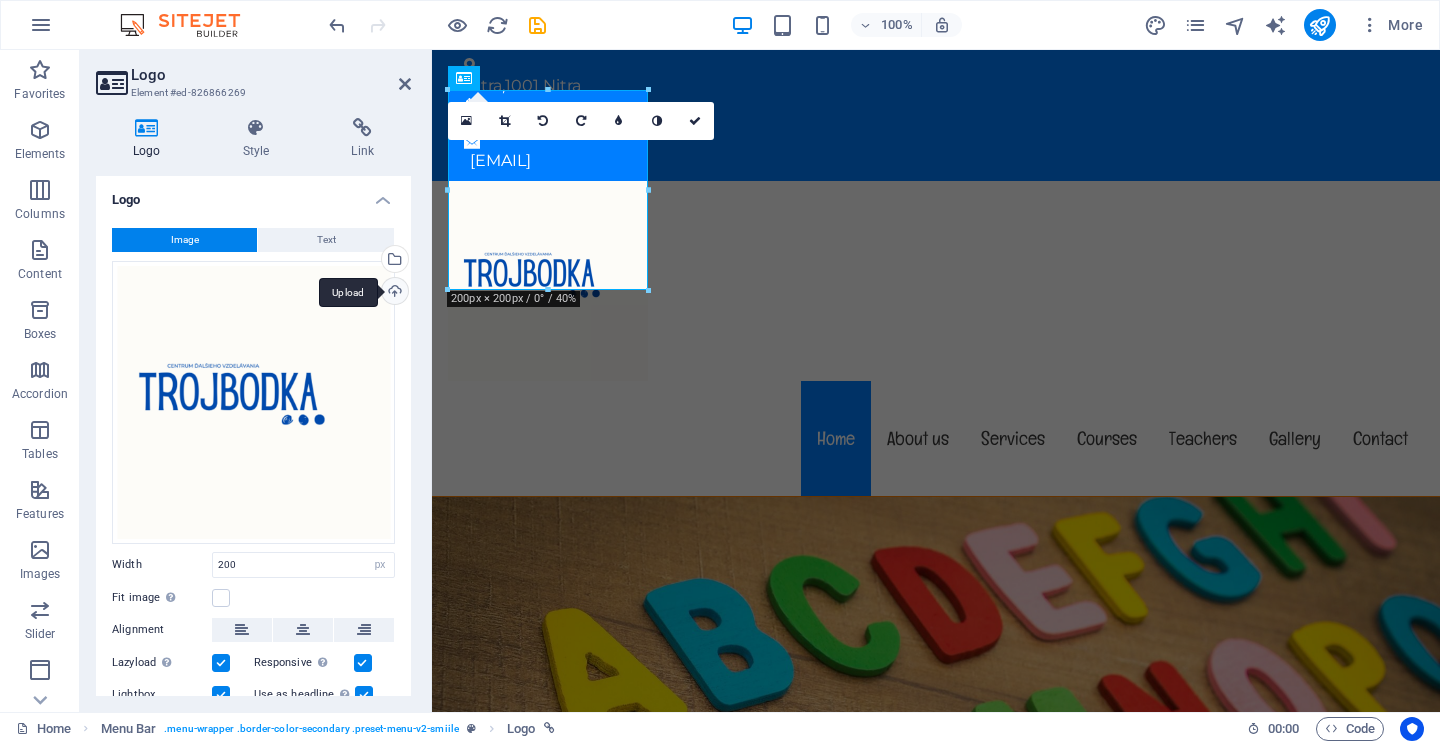 click on "Upload" at bounding box center [393, 293] 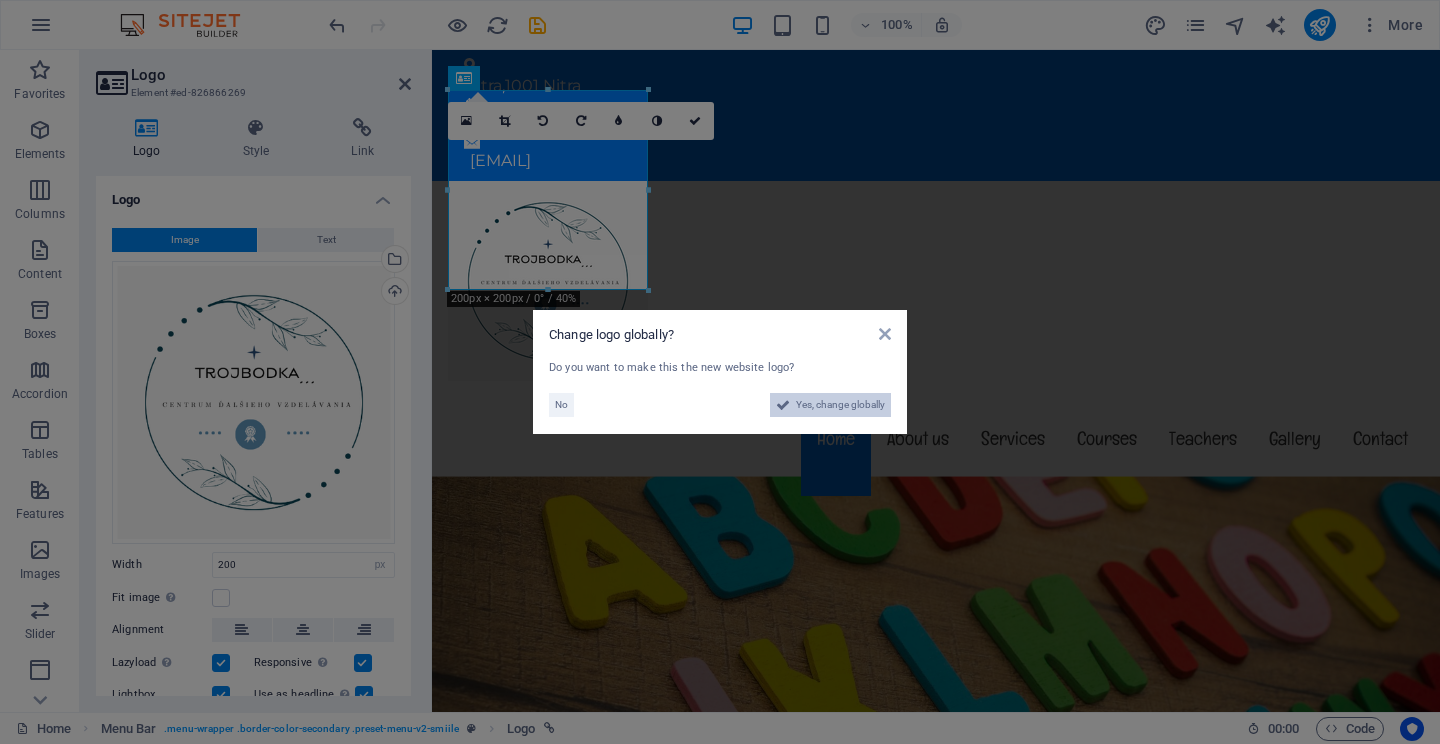 click at bounding box center (783, 405) 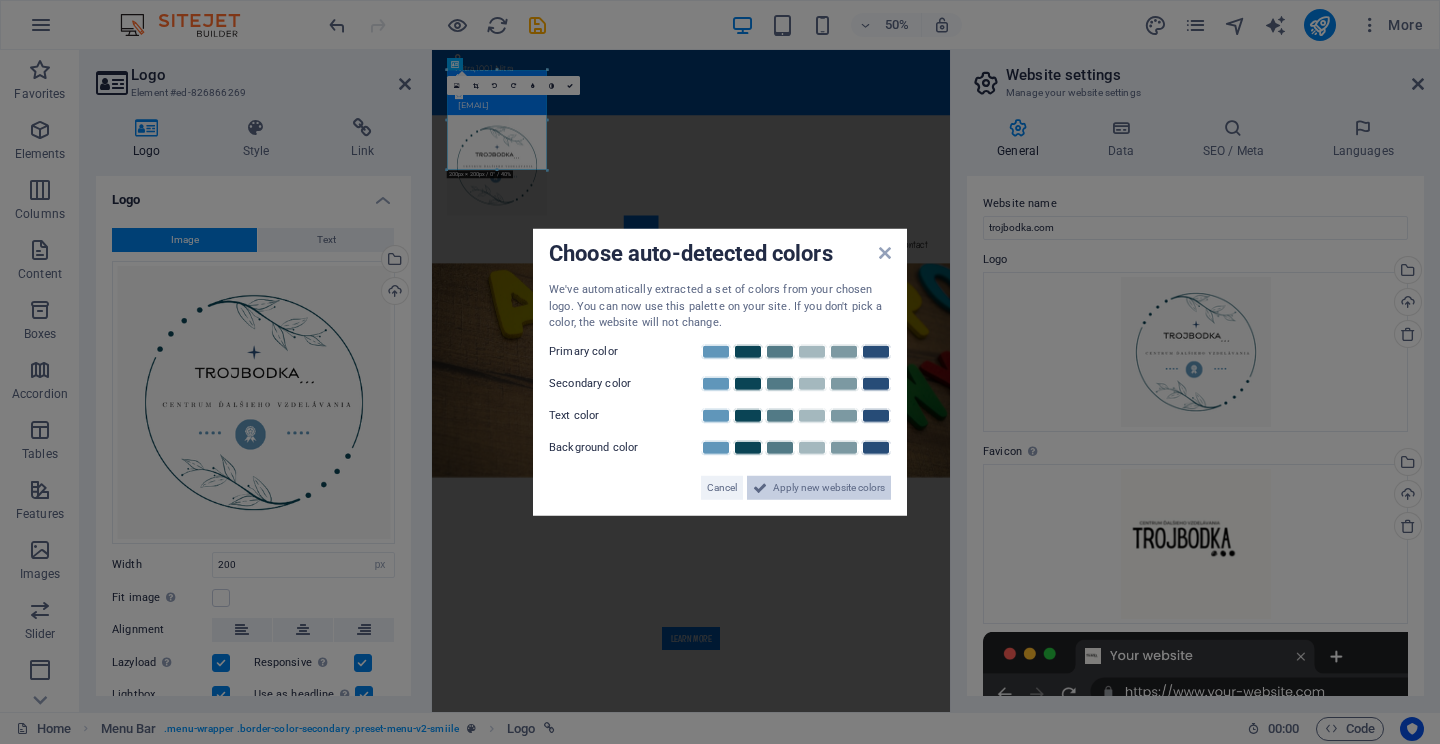 click on "Apply new website colors" at bounding box center [829, 487] 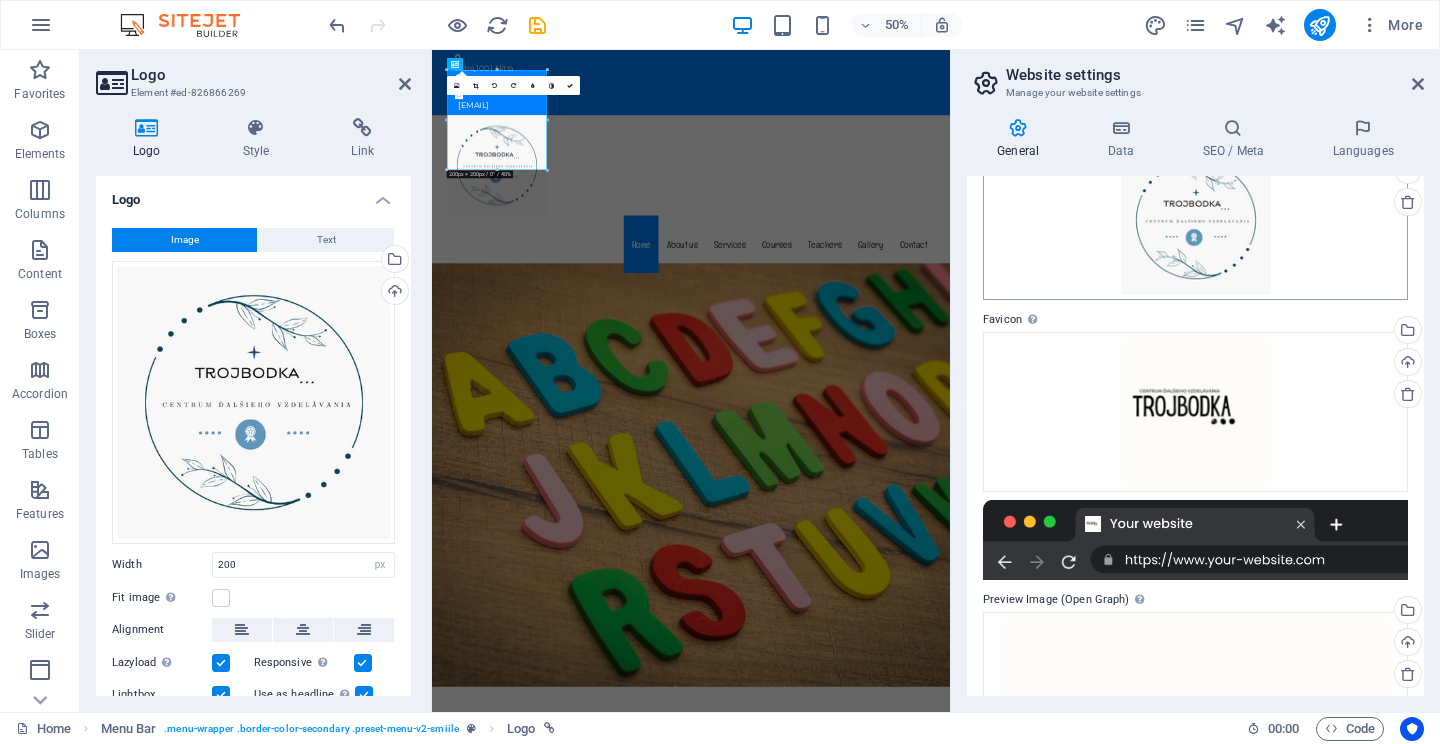 scroll, scrollTop: 134, scrollLeft: 0, axis: vertical 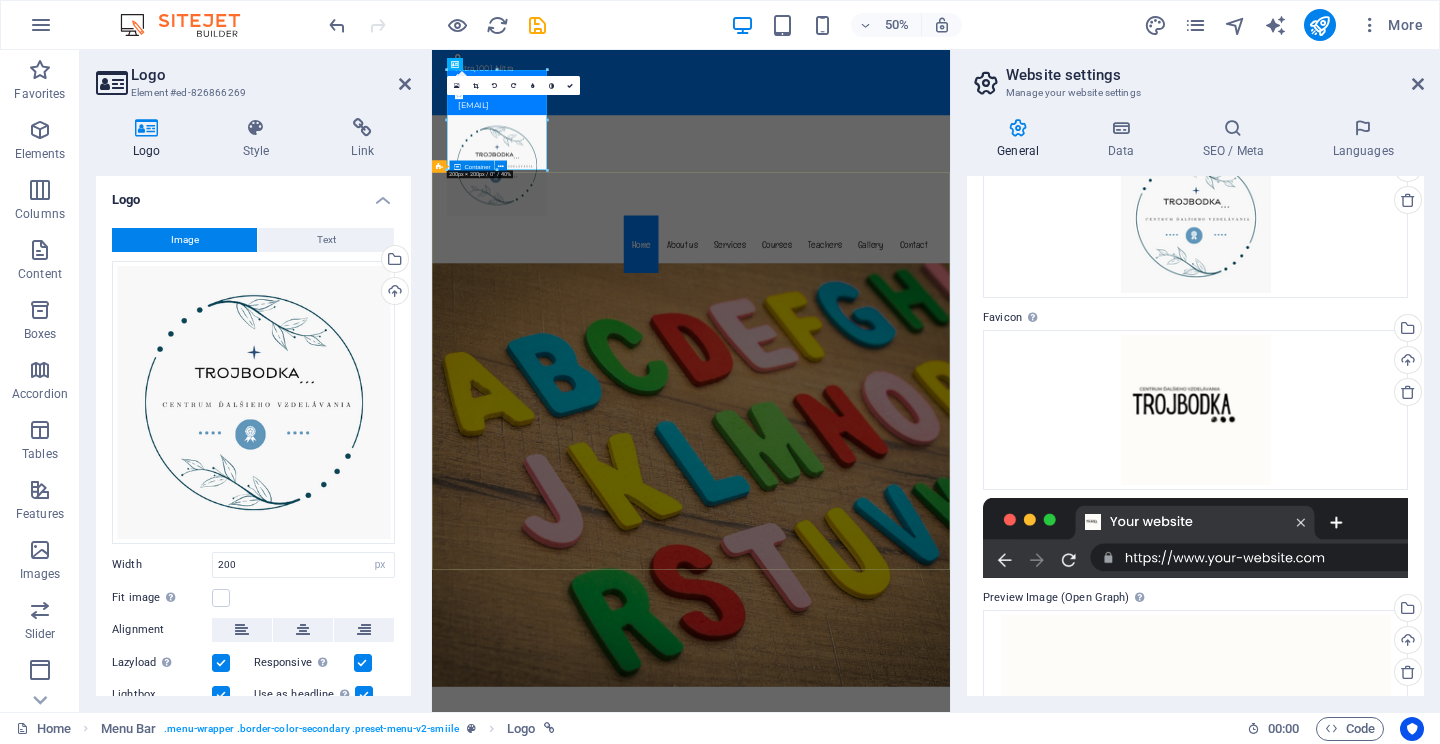 click on "Welcome to  trojbodka.com Tri bodky, ktorými začína cesta k novým vedomostiam . . .  Learn more" at bounding box center (950, 1549) 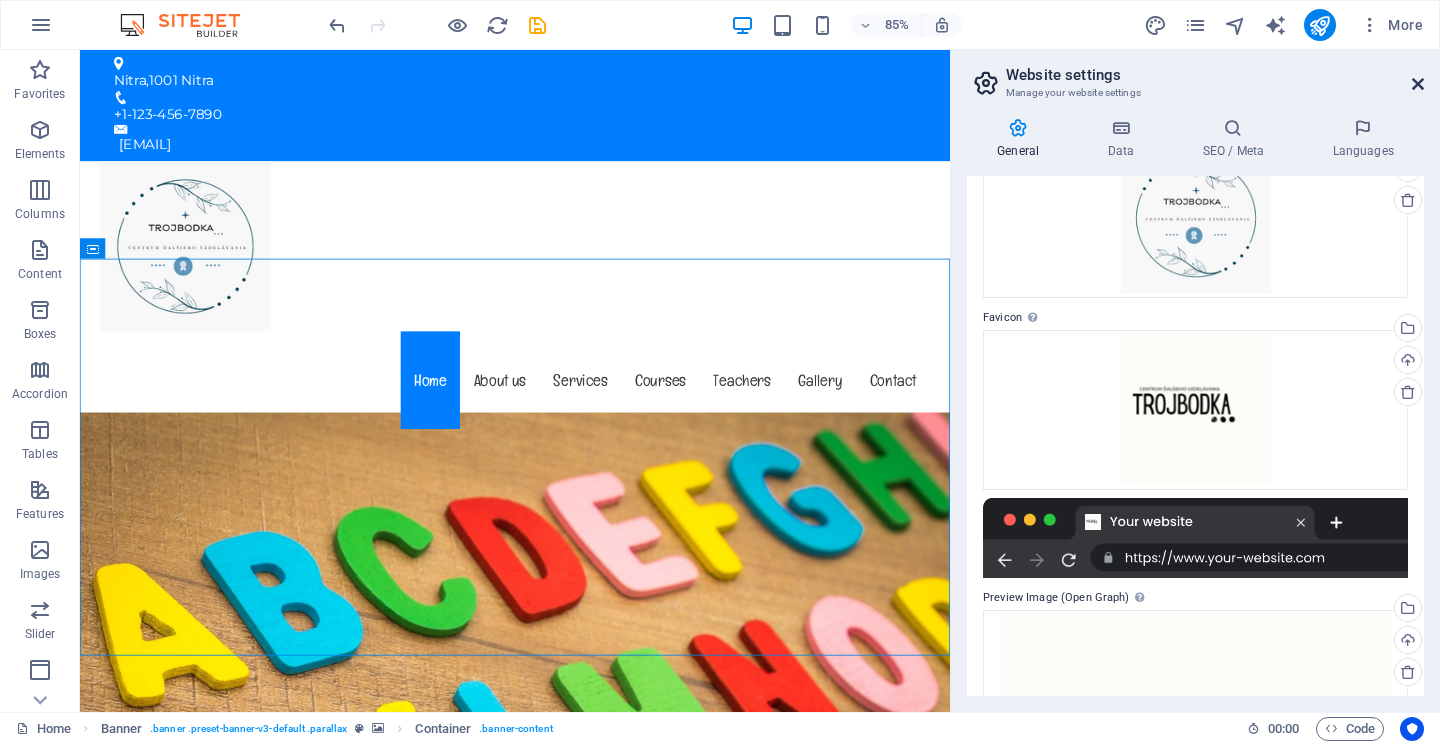 click at bounding box center (1418, 84) 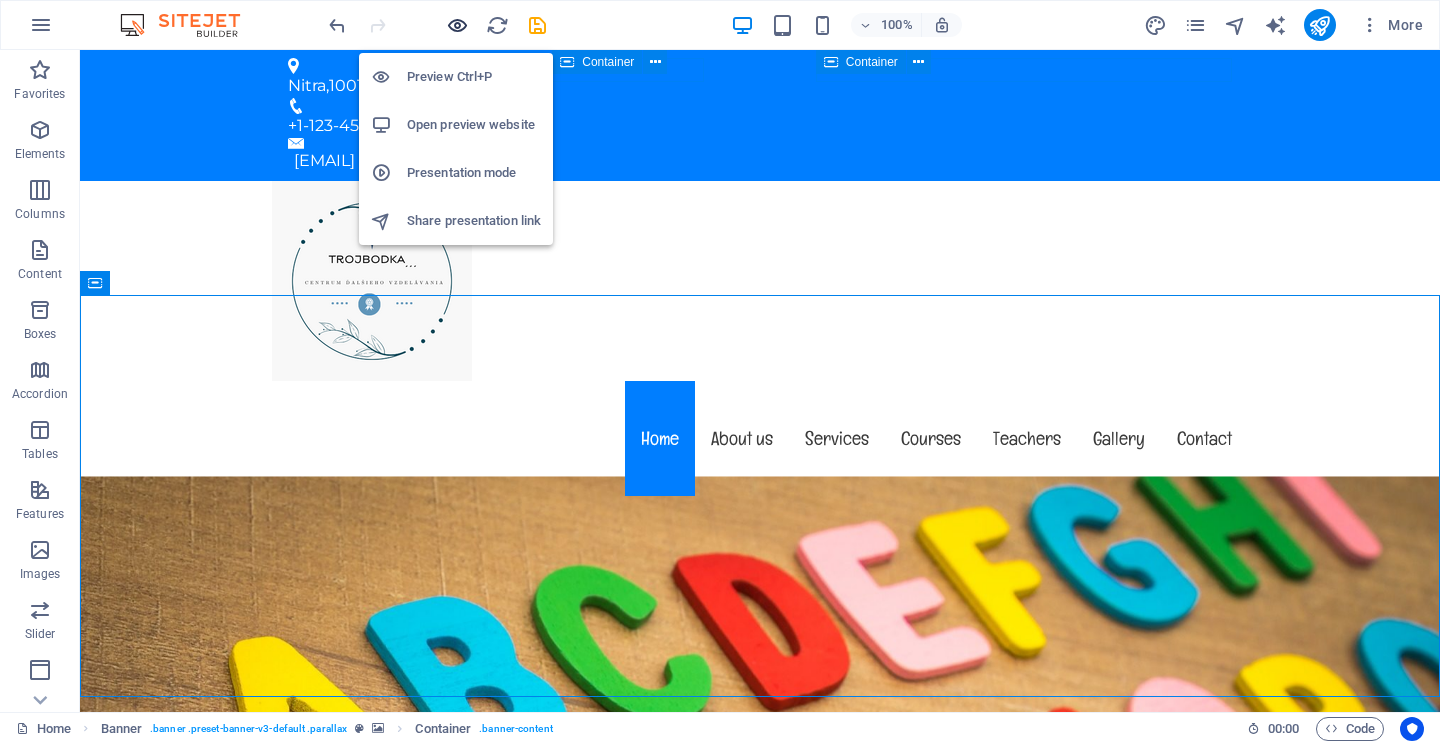 click at bounding box center [457, 25] 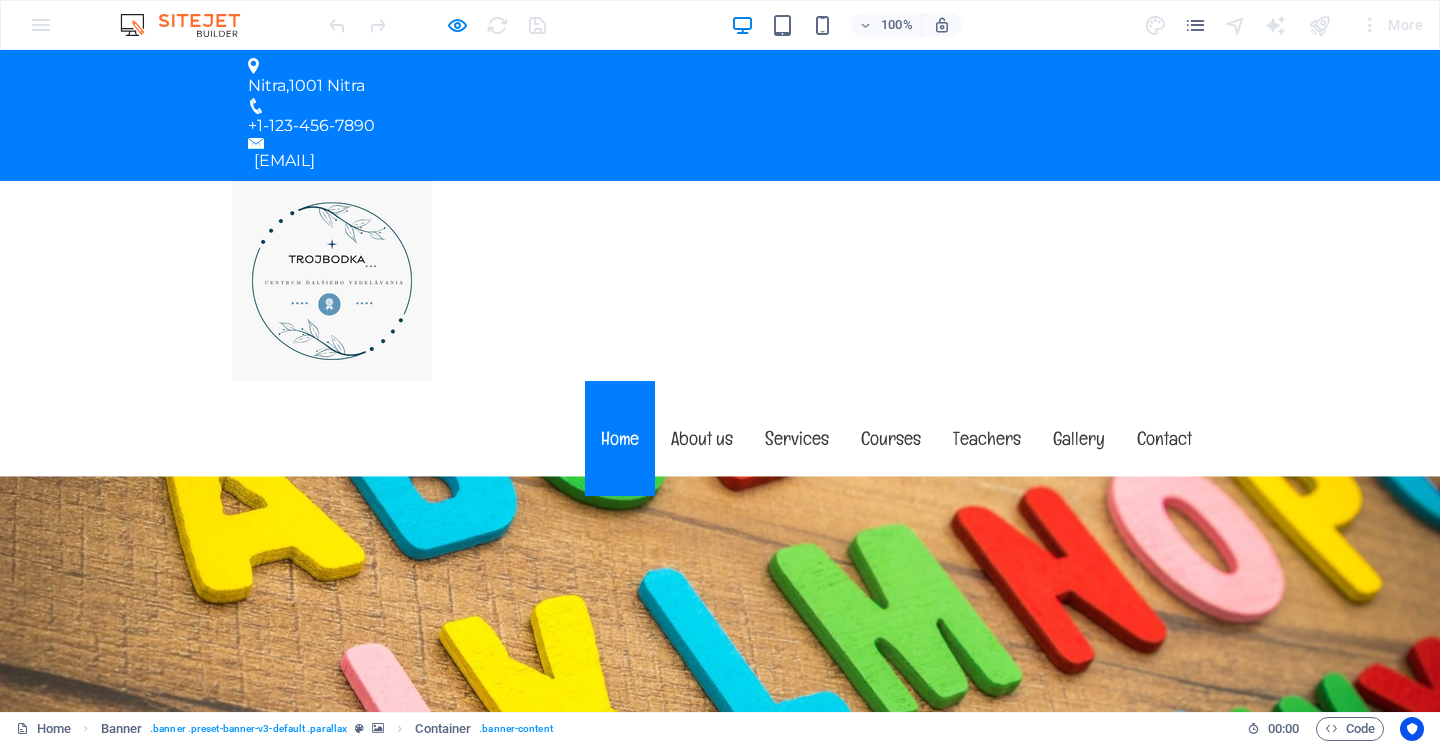 click at bounding box center [332, 281] 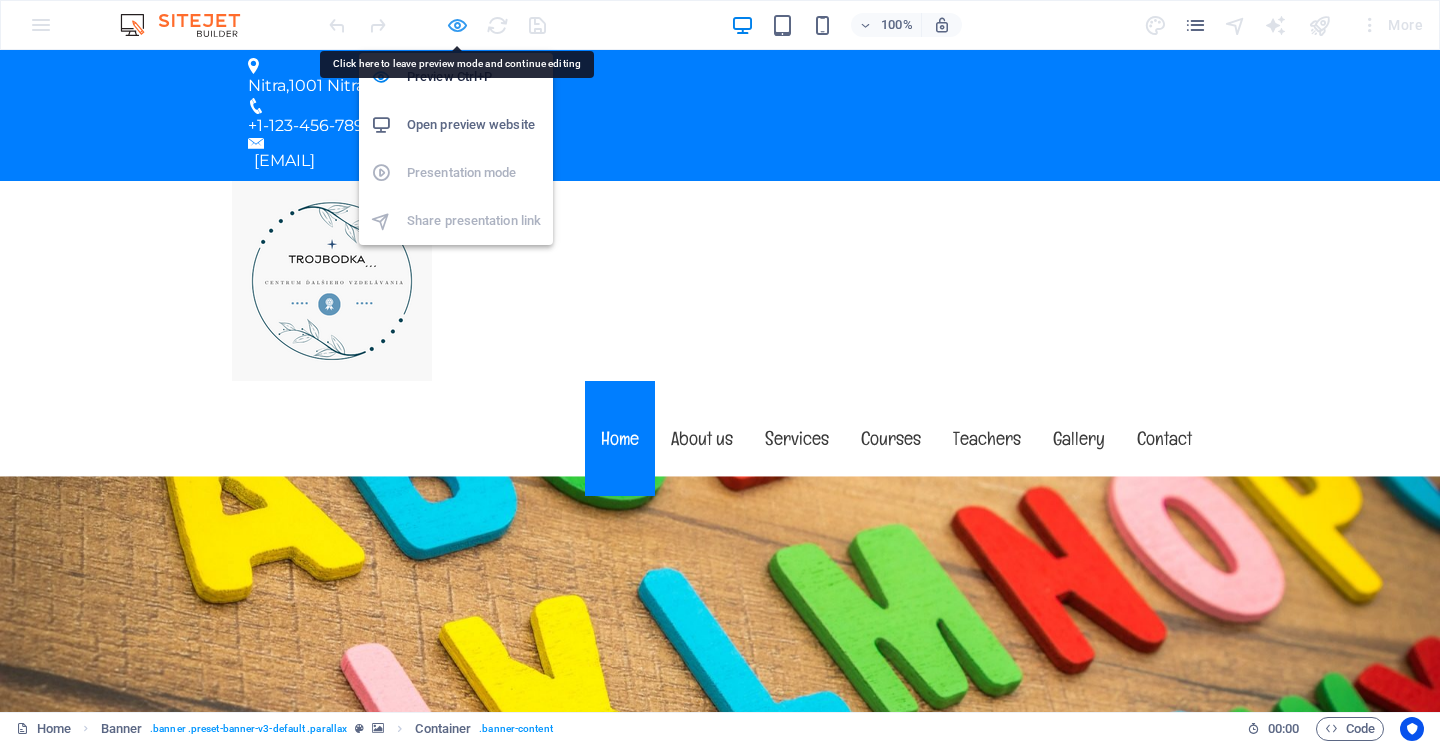 click at bounding box center [457, 25] 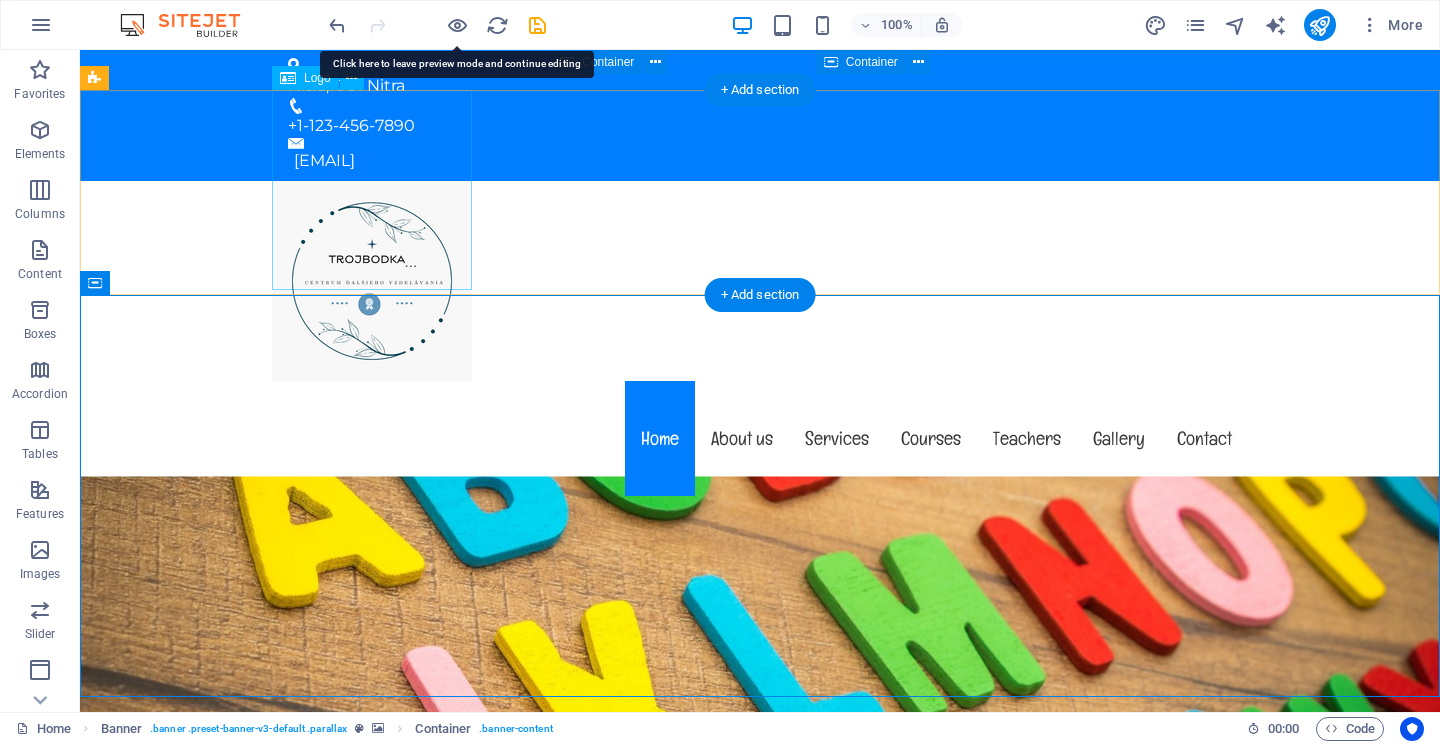 click at bounding box center (760, 281) 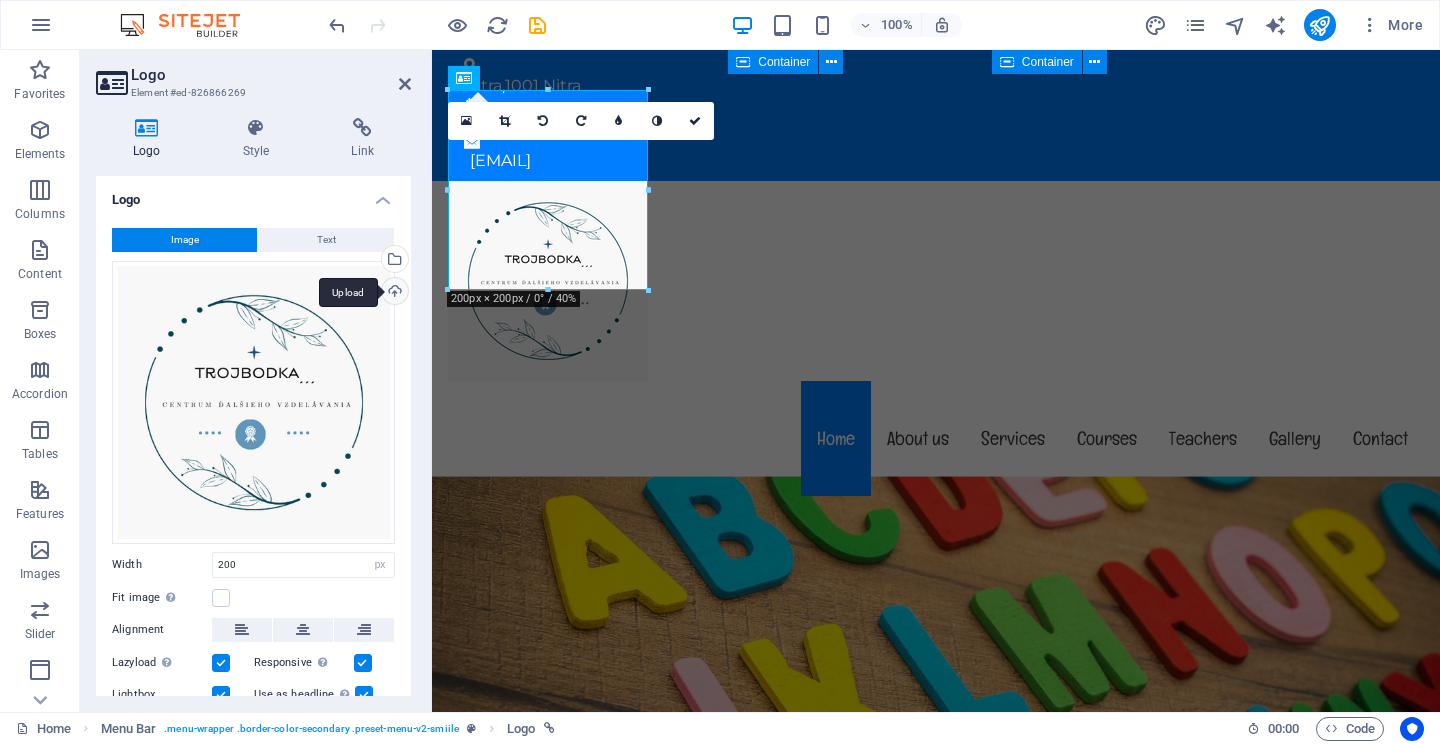 click on "Upload" at bounding box center [393, 293] 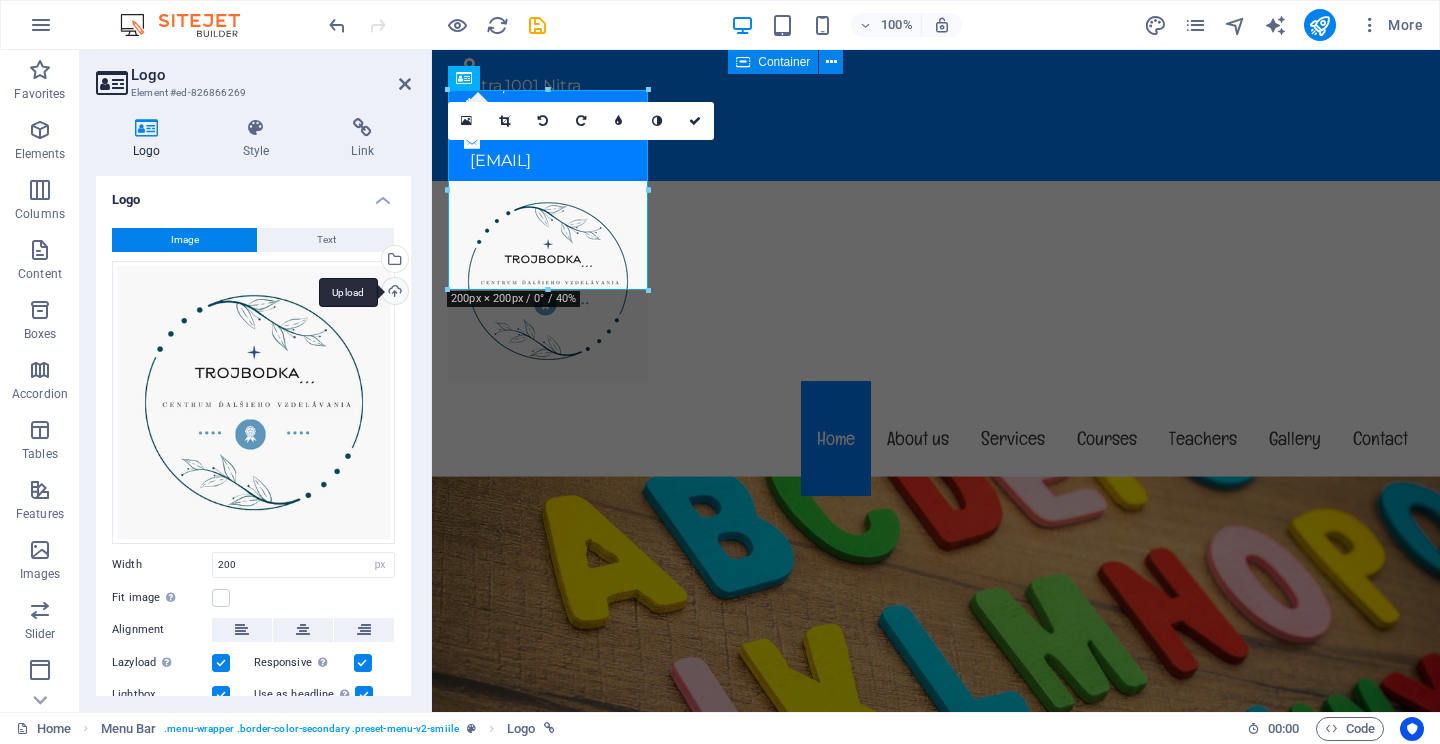 click on "Upload" at bounding box center (393, 293) 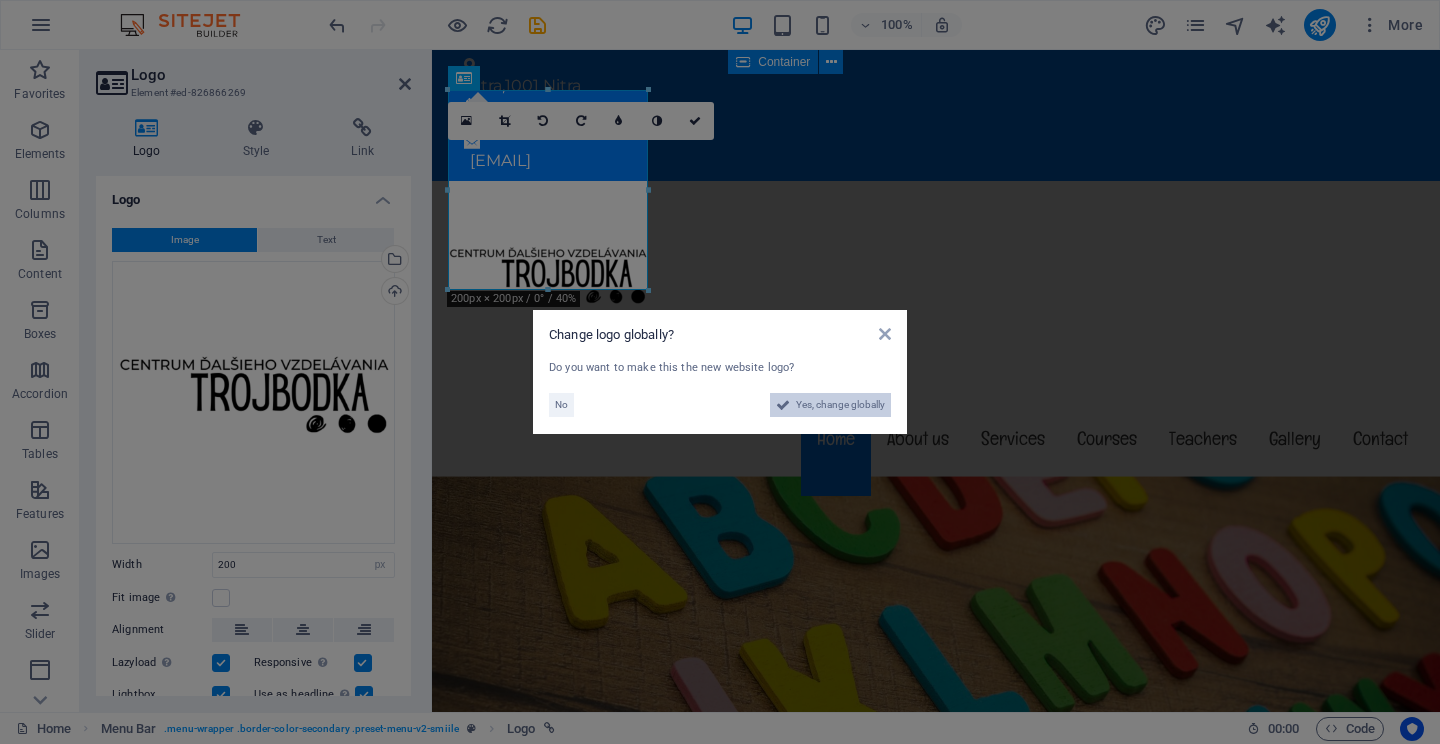 click on "Yes, change globally" at bounding box center (840, 405) 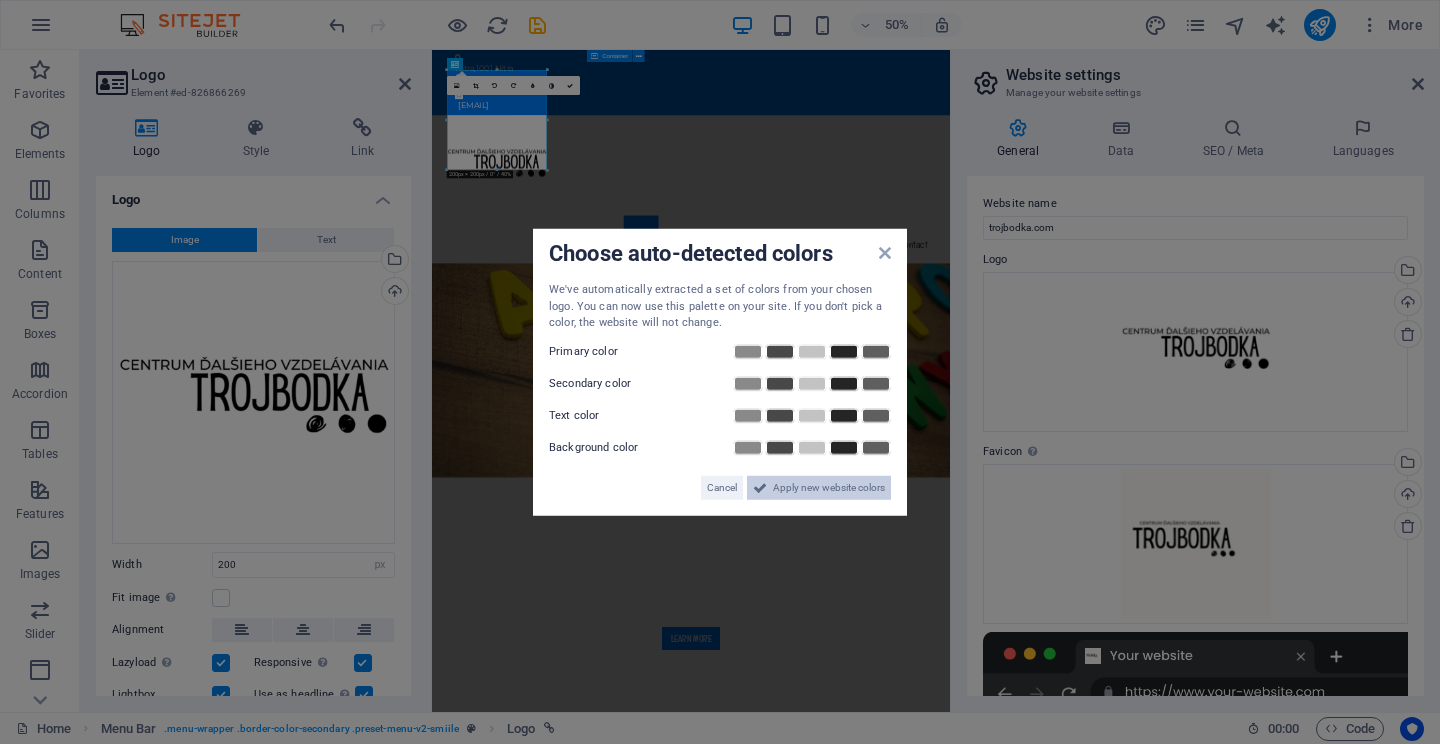 click on "Apply new website colors" at bounding box center (829, 487) 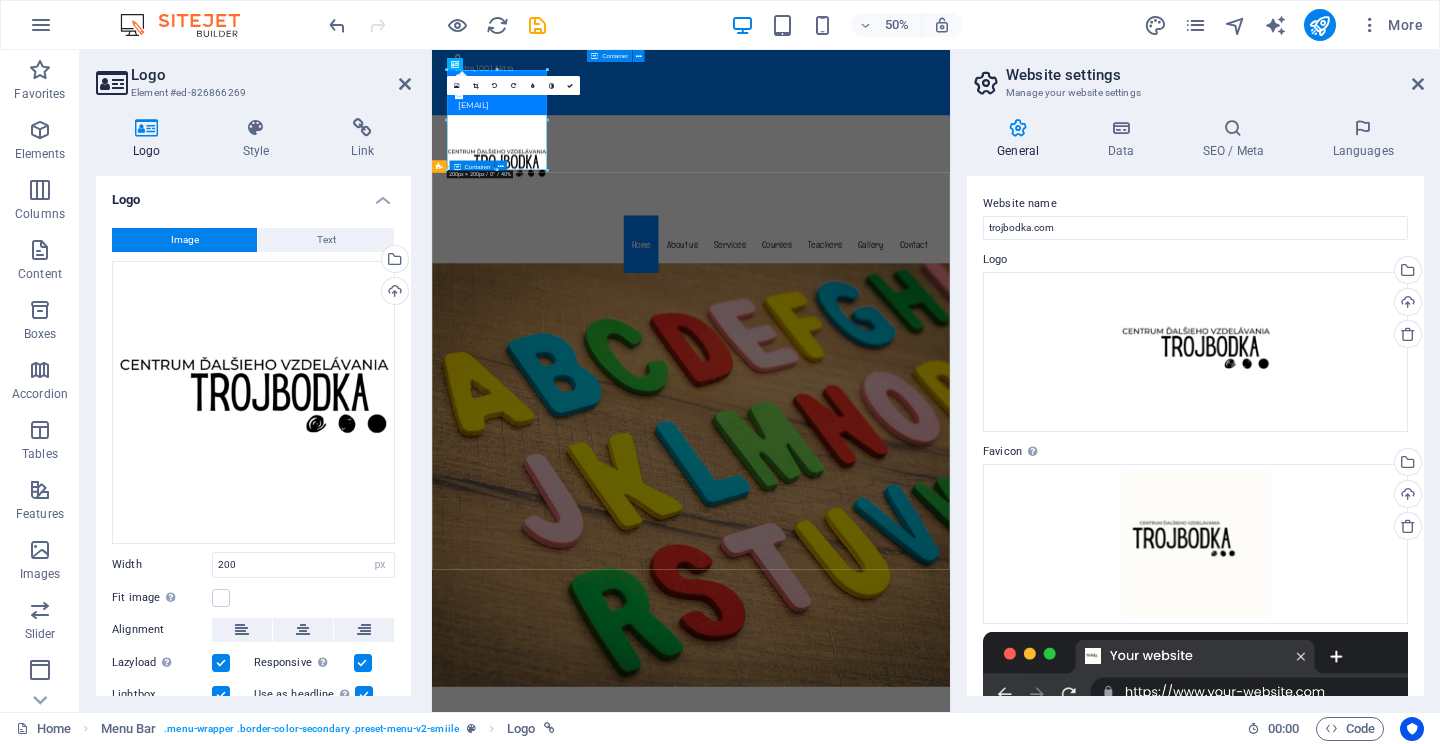 click on "Welcome to  trojbodka.com Tri bodky, ktorými začína cesta k novým vedomostiam . . .  Learn more" at bounding box center (950, 1549) 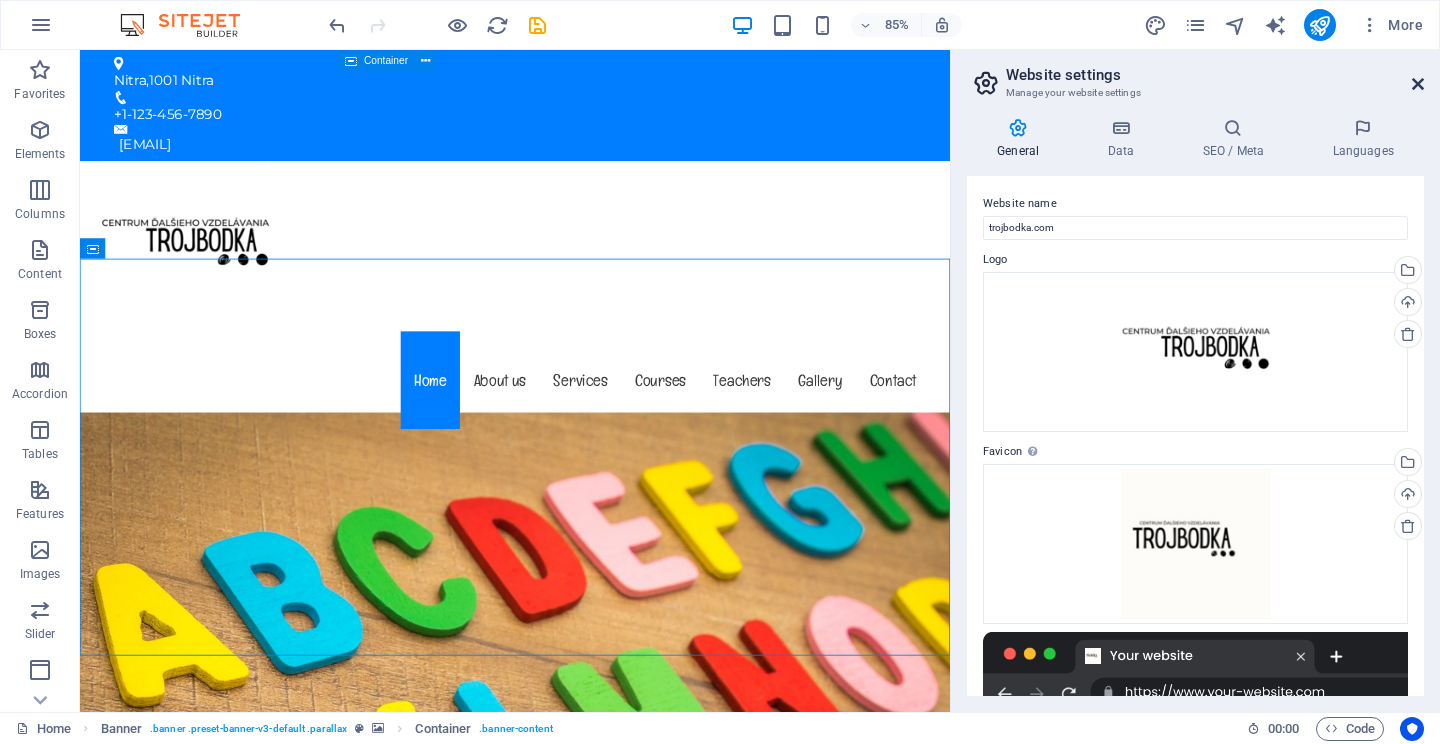 click at bounding box center [1418, 84] 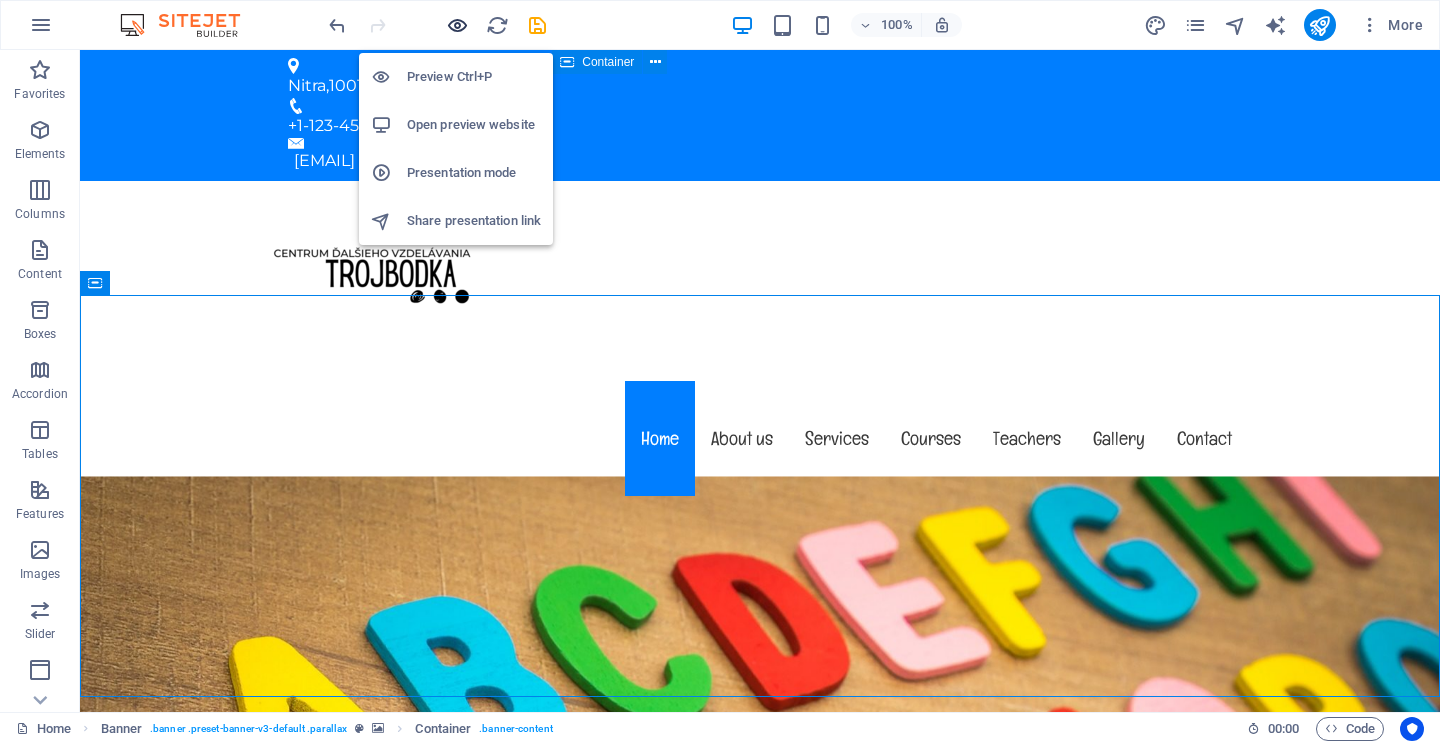 click at bounding box center [457, 25] 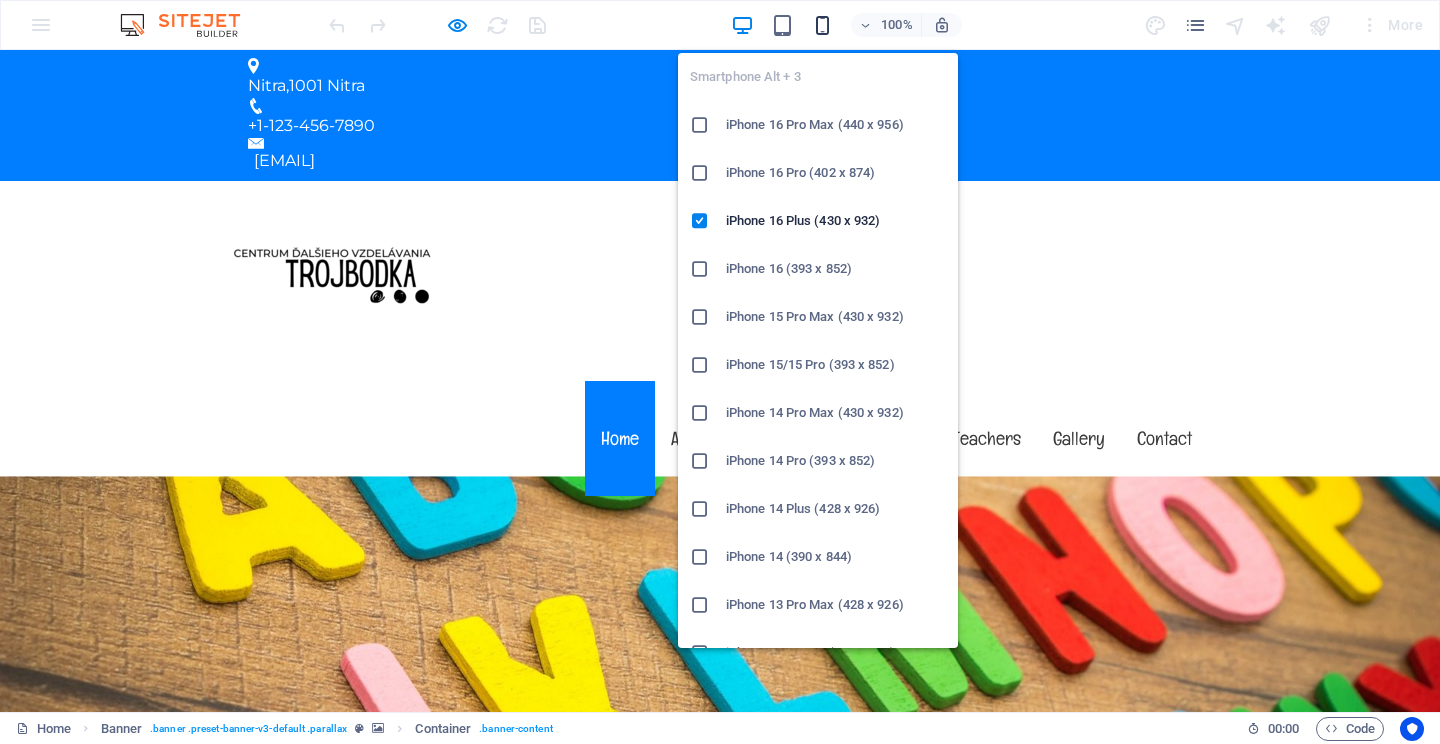 click at bounding box center [822, 25] 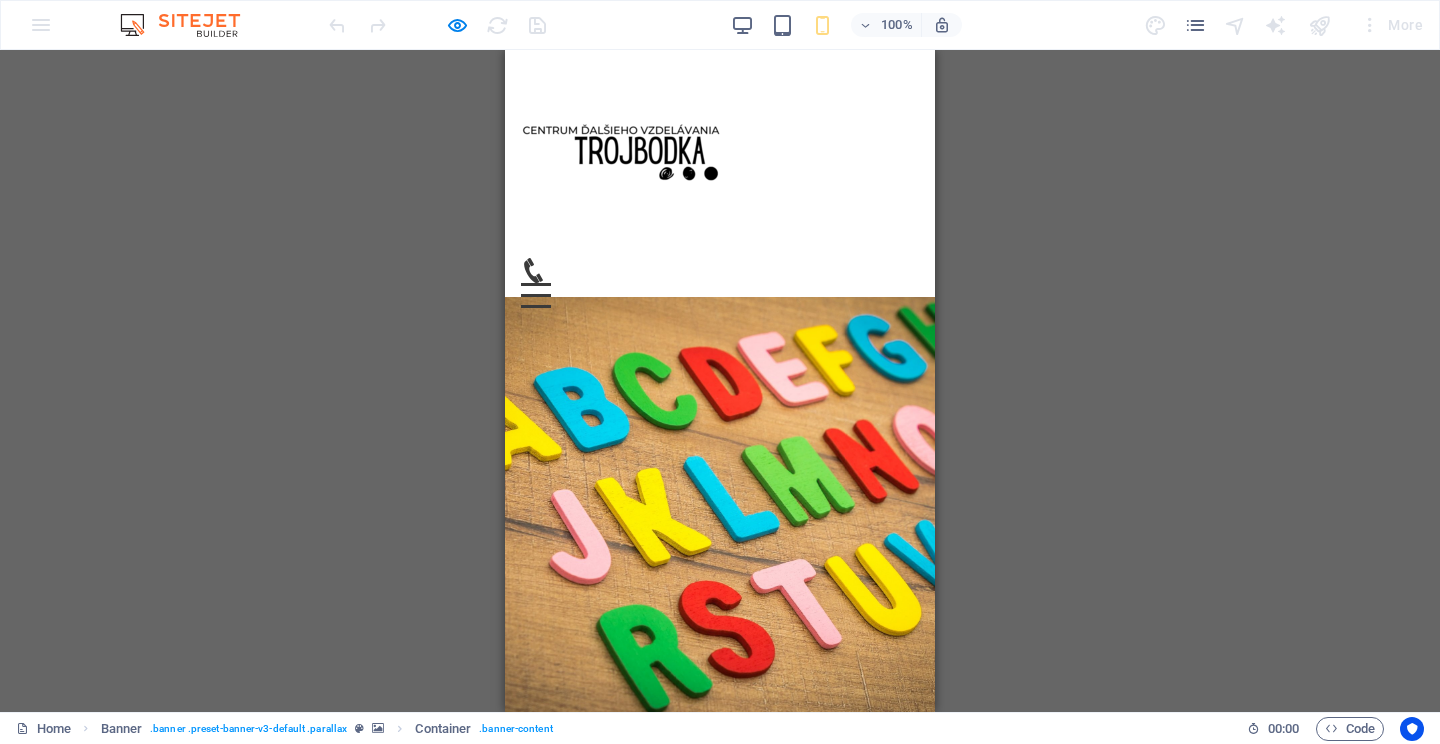 click on "Menu" at bounding box center [536, 295] 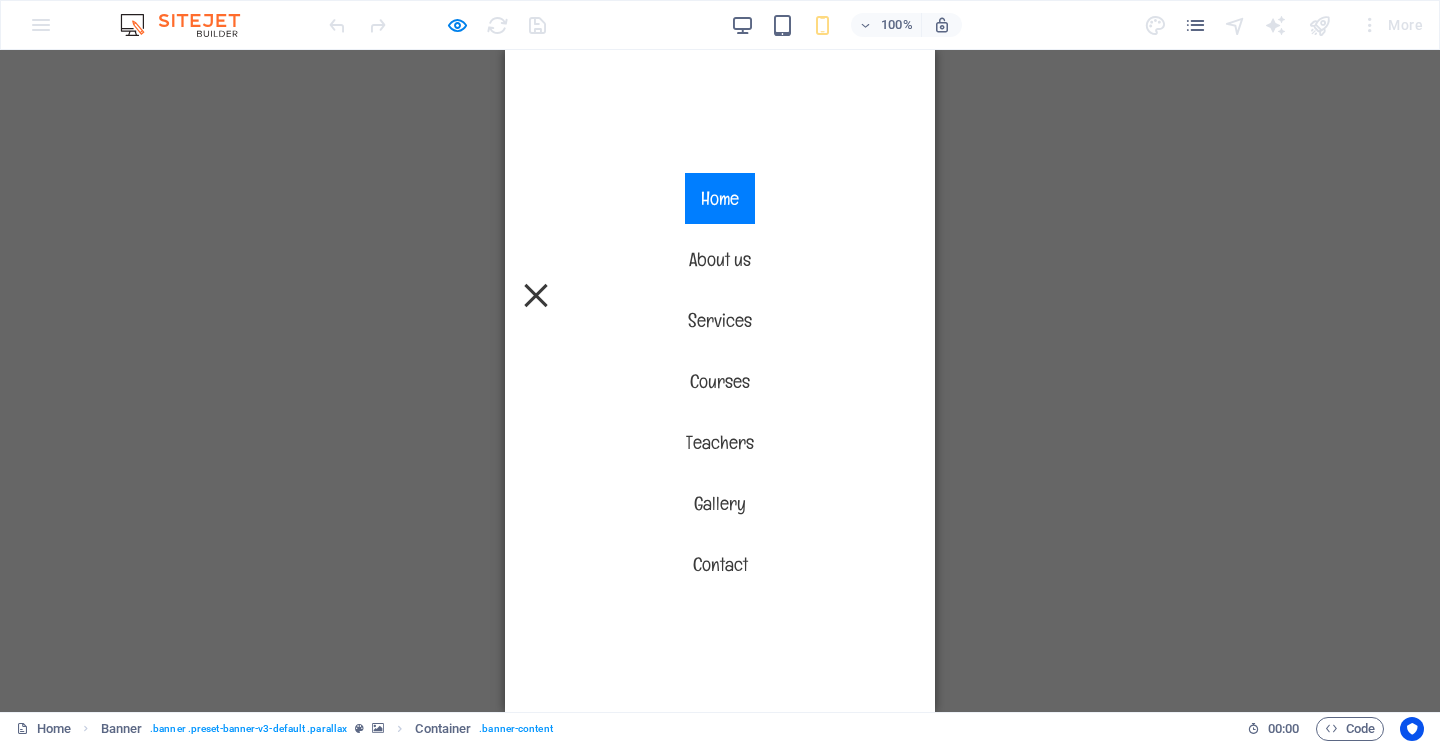 click on "Menu" at bounding box center [536, 295] 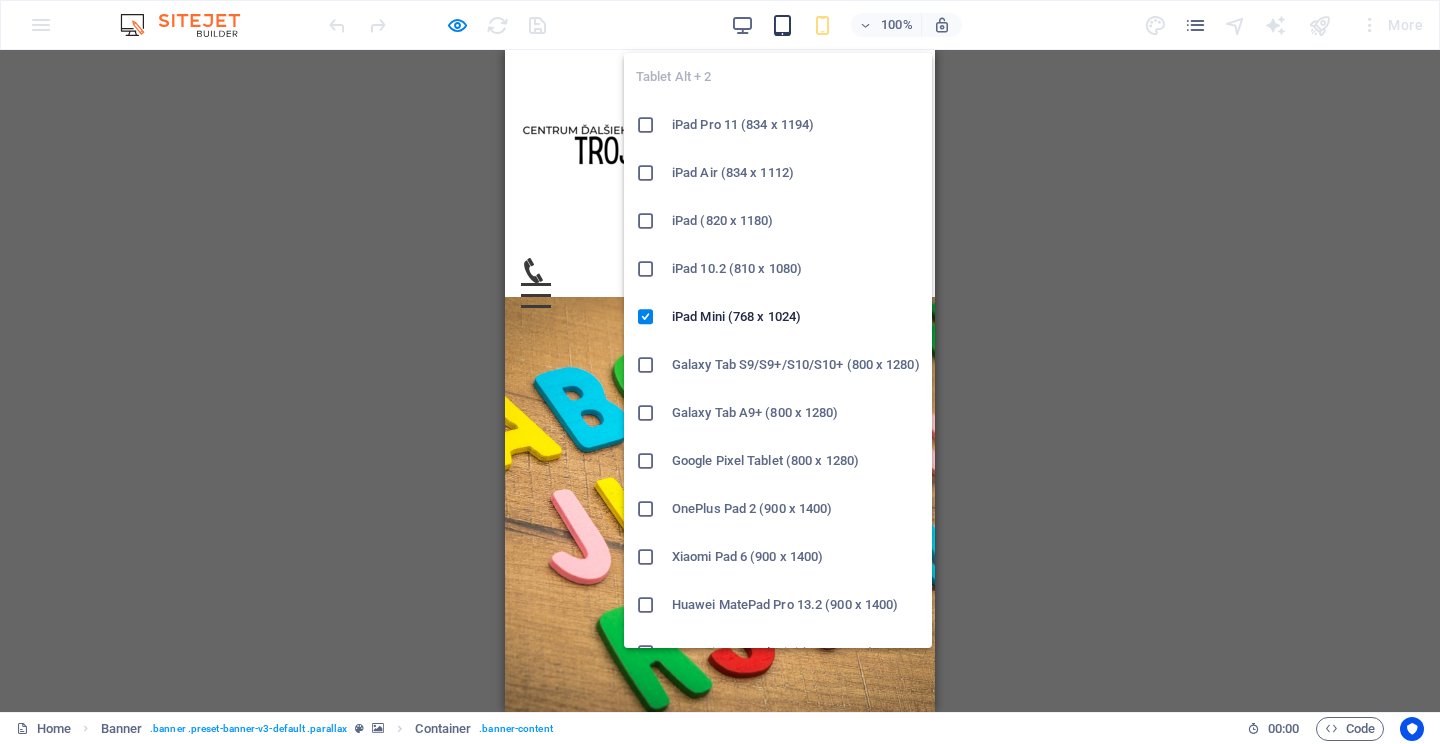 click at bounding box center [782, 25] 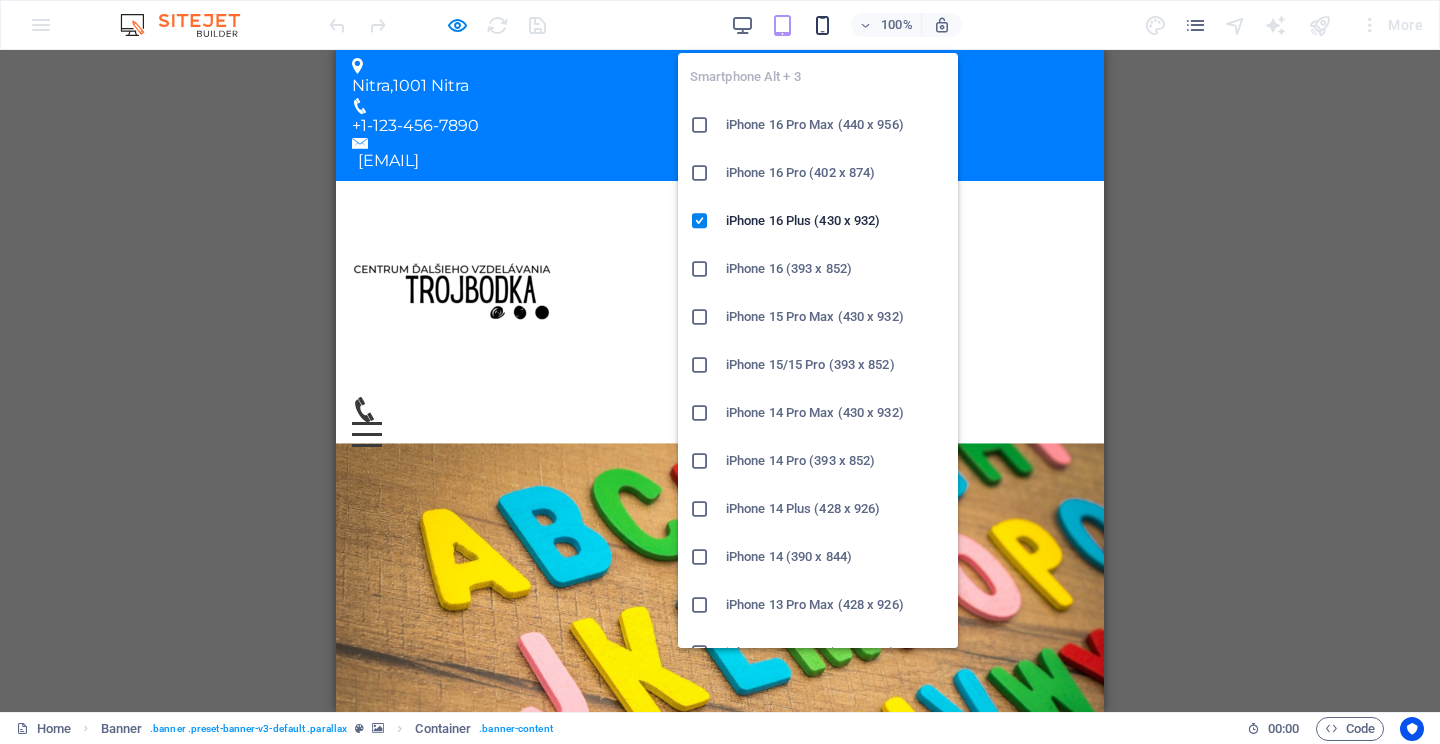 click at bounding box center [822, 25] 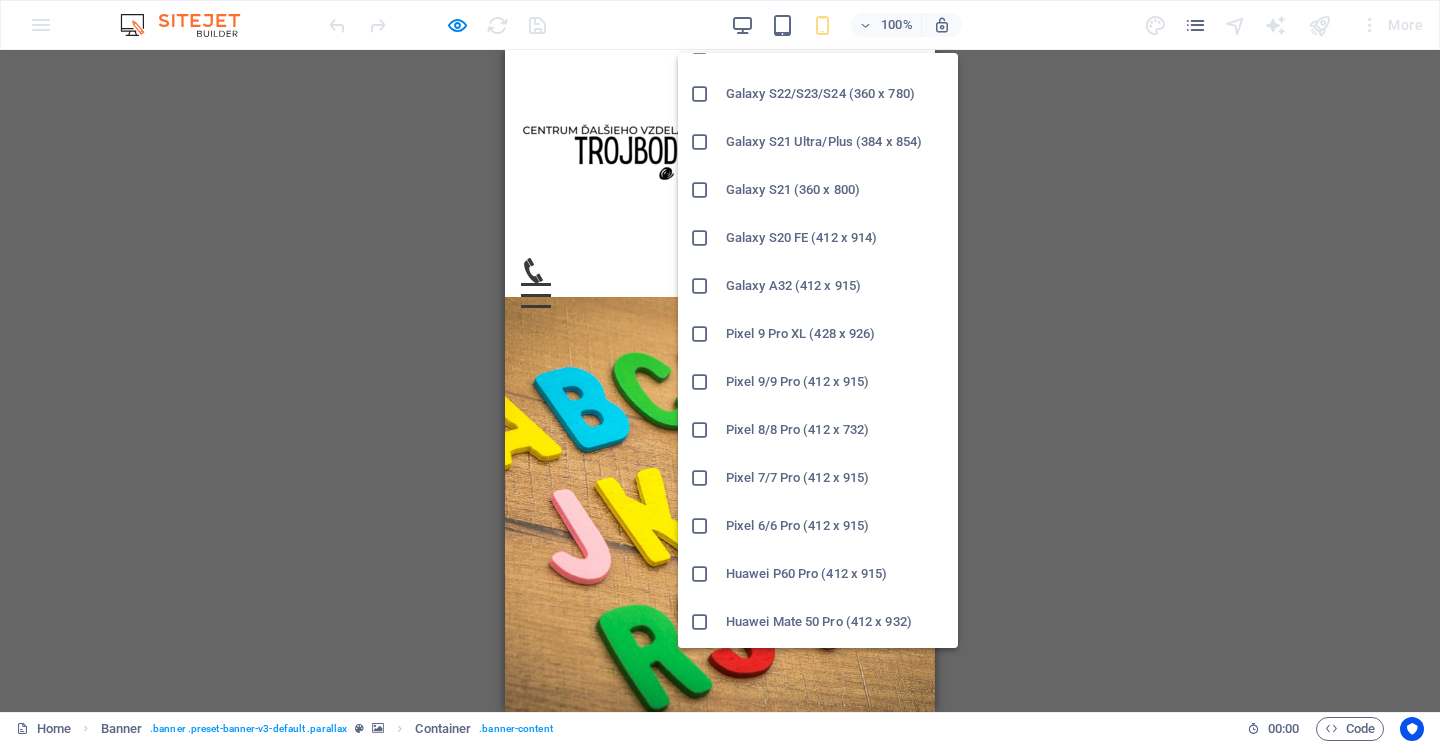 scroll, scrollTop: 989, scrollLeft: 0, axis: vertical 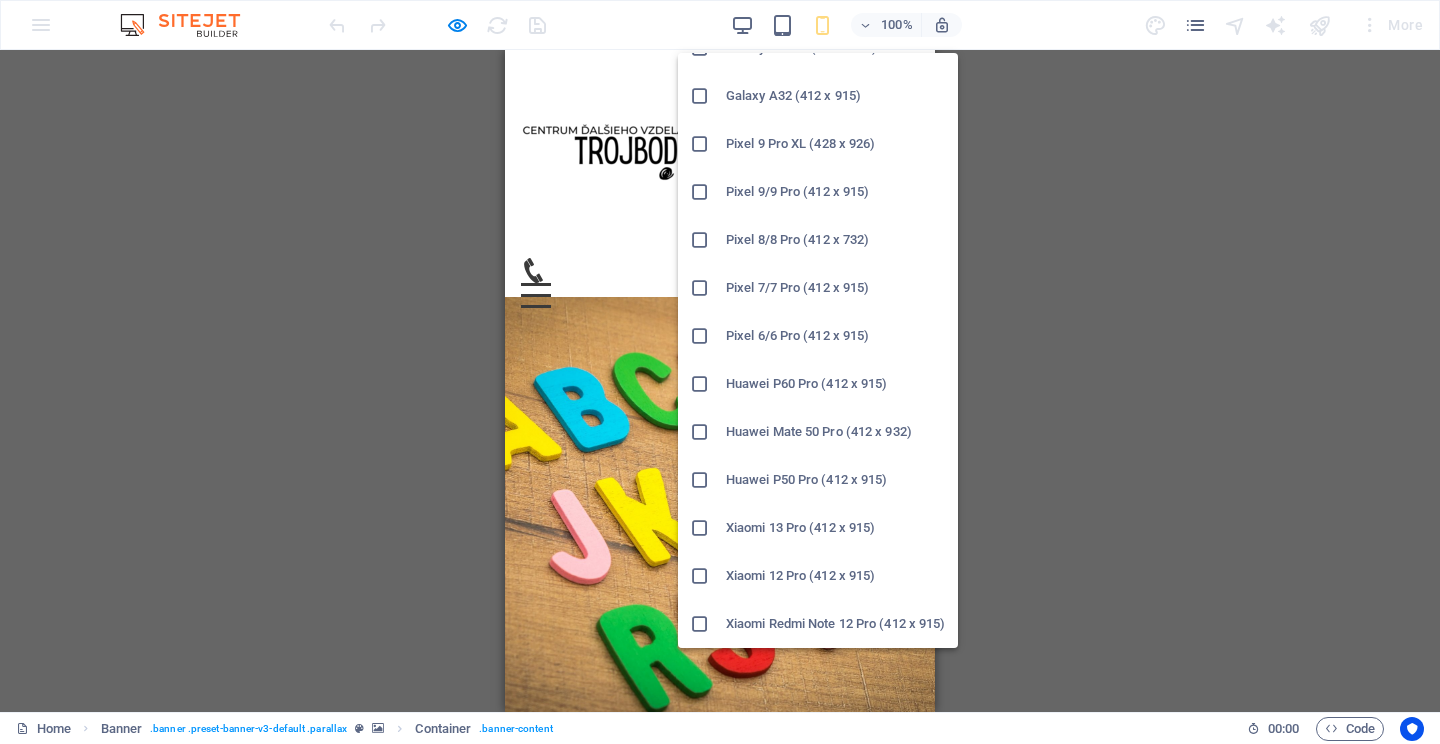 click at bounding box center (700, 576) 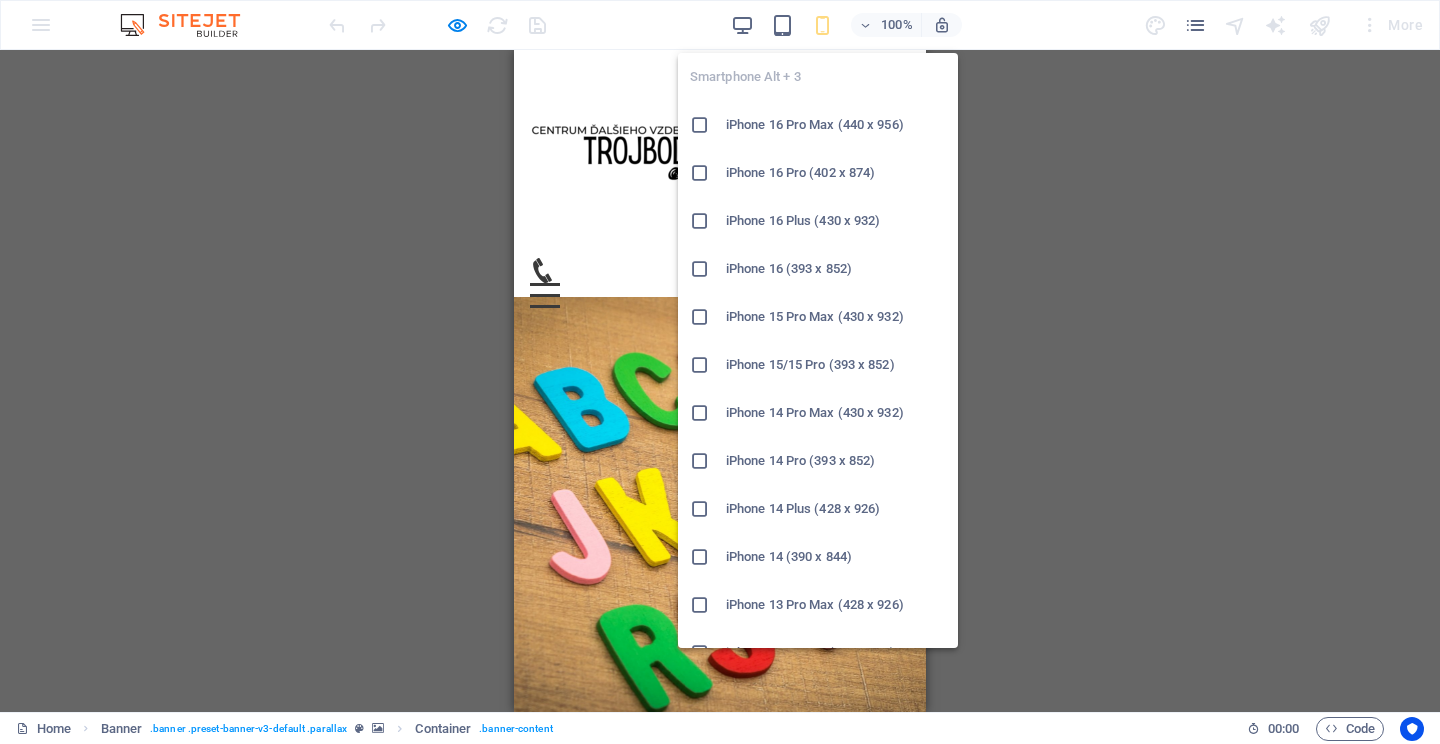 click at bounding box center [700, 125] 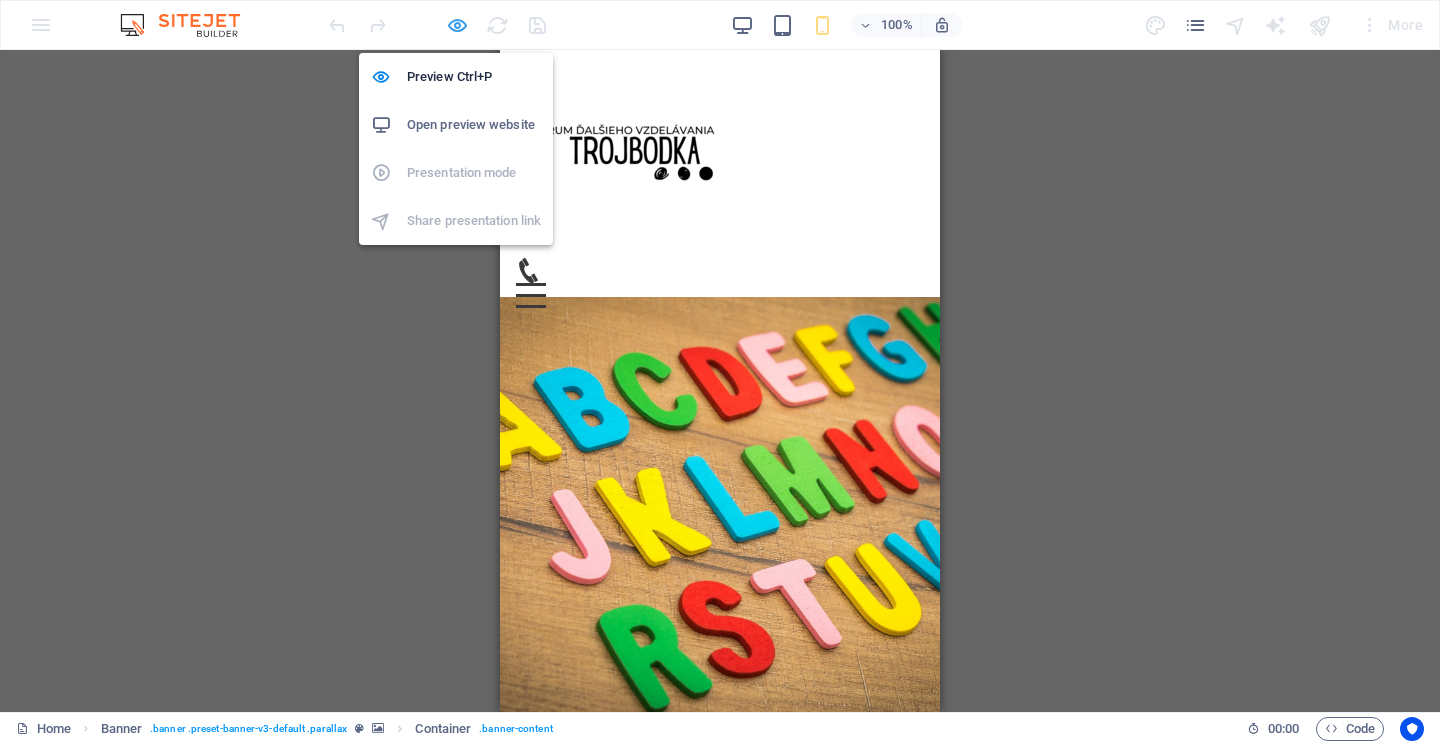 click at bounding box center [457, 25] 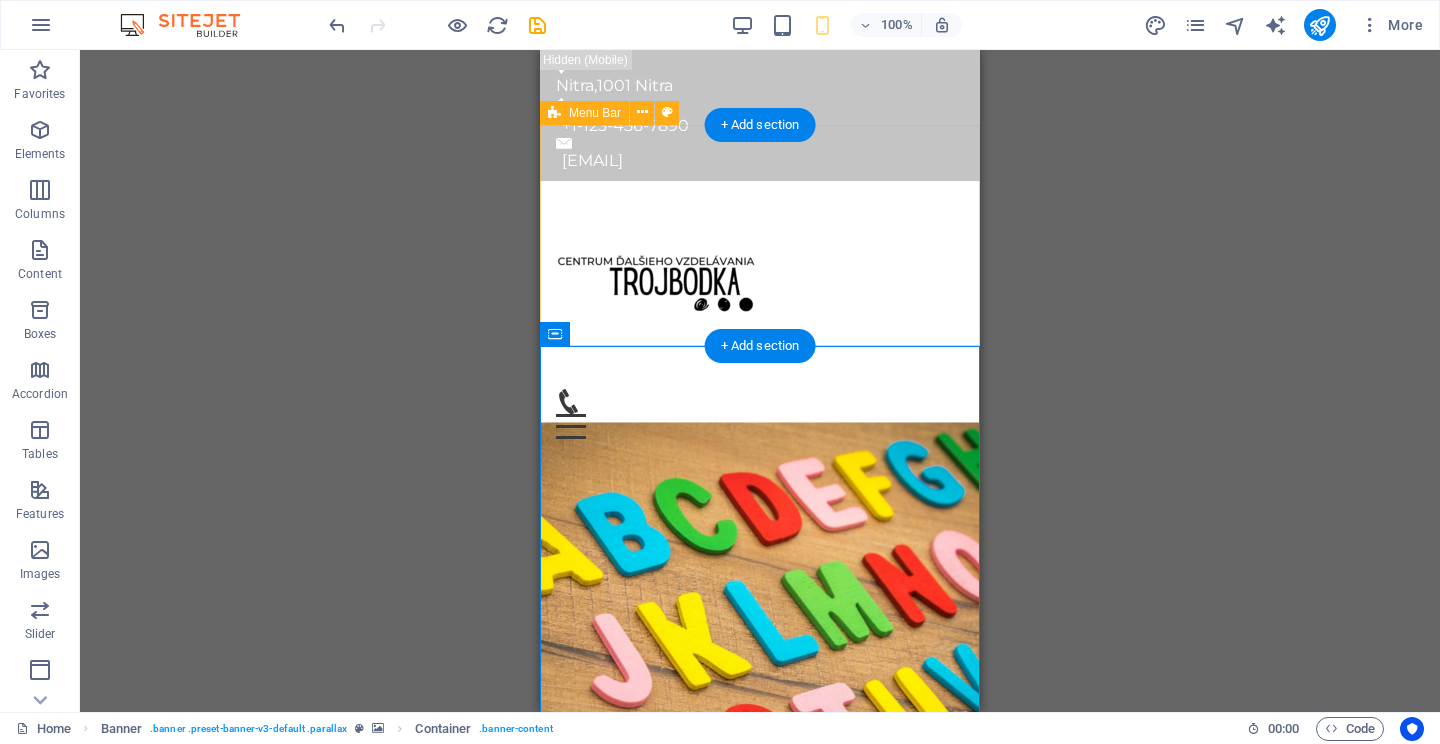 click on "Menu Home About us Services Courses Teachers Gallery Contact" at bounding box center (760, 316) 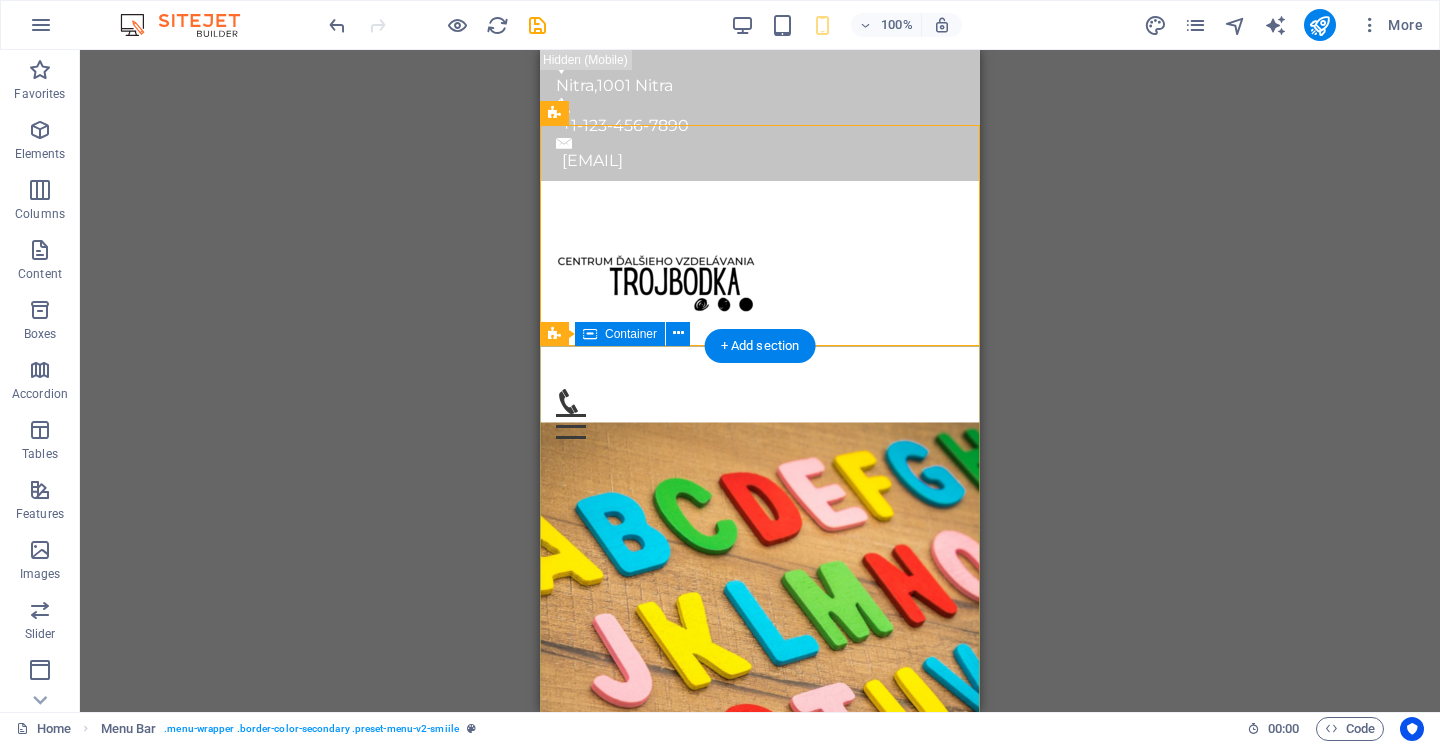 click on "Welcome to  trojbodka.com Tri bodky, ktorými začína cesta k novým vedomostiam . . .  Learn more" at bounding box center [760, 1025] 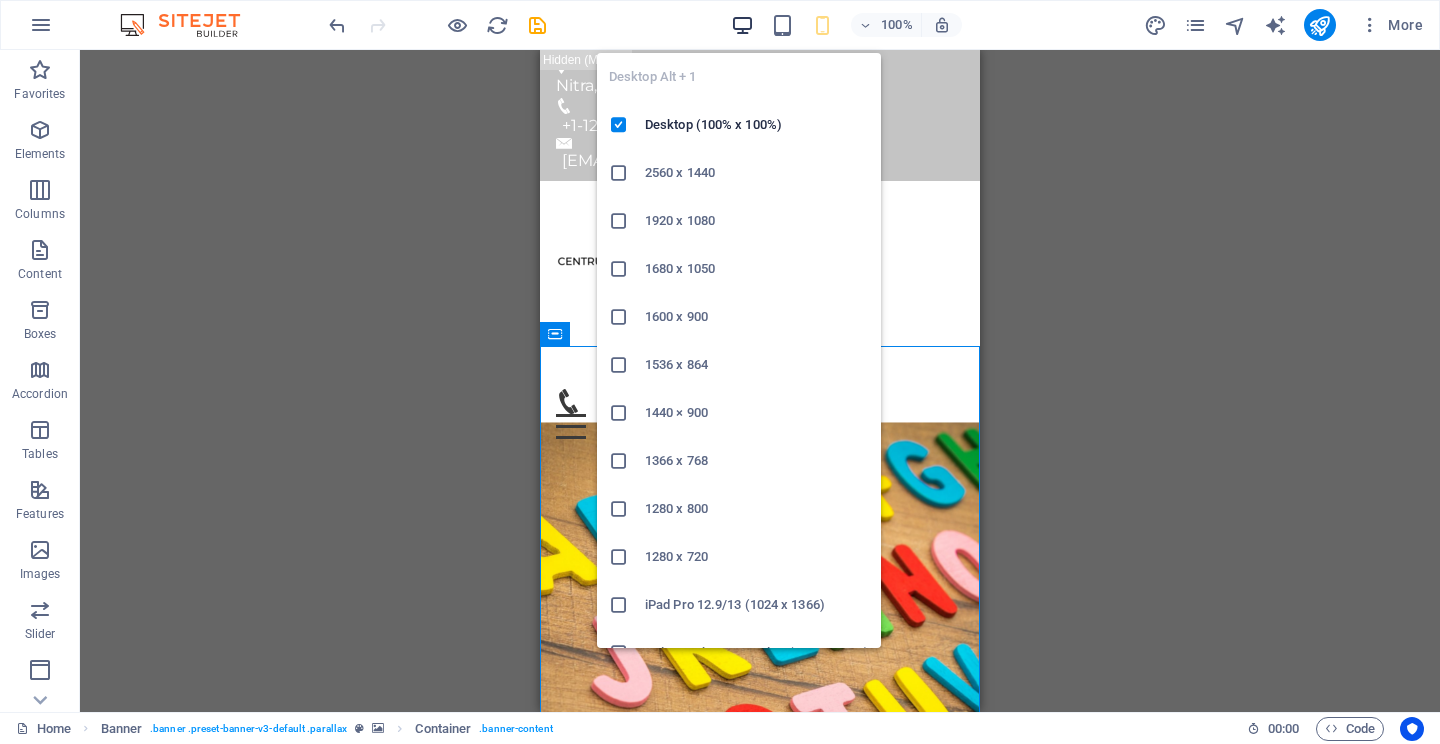 click at bounding box center [742, 25] 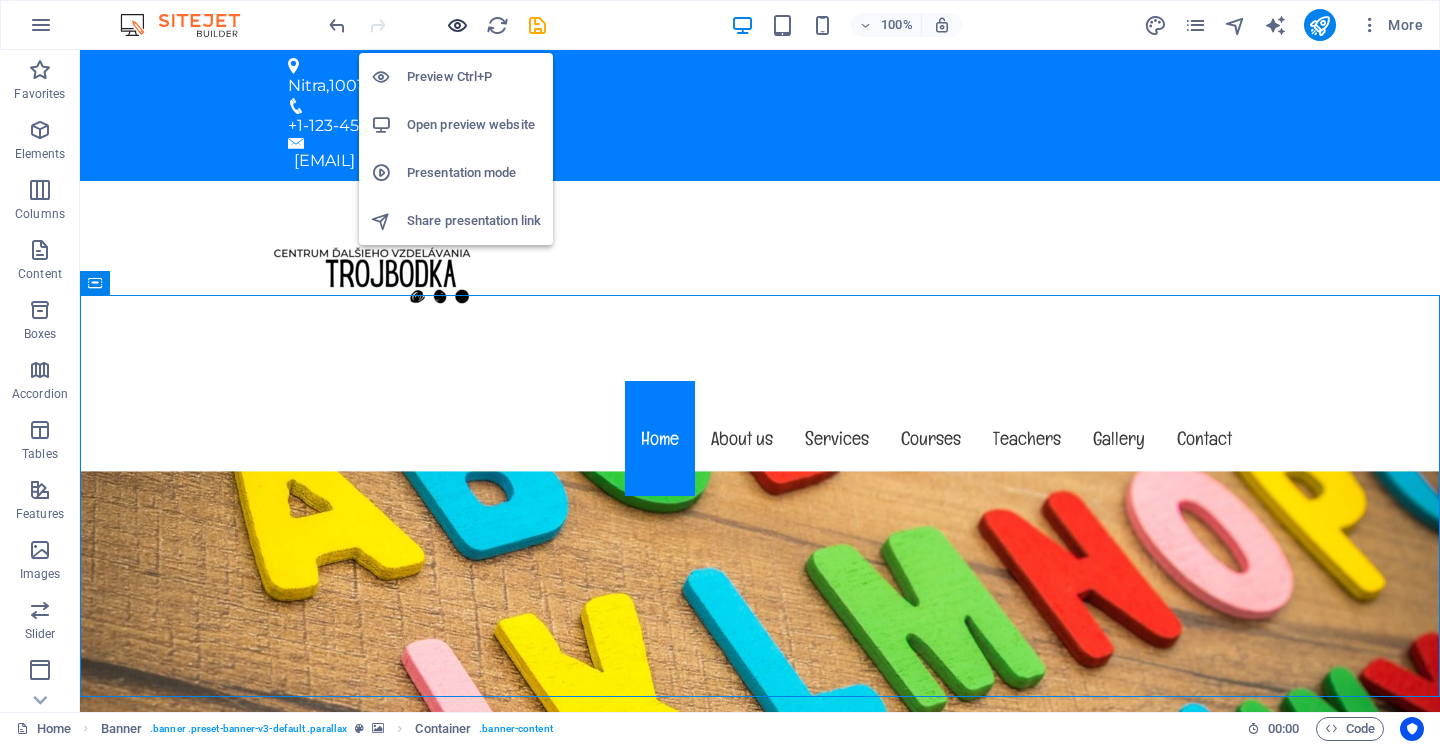 click at bounding box center [457, 25] 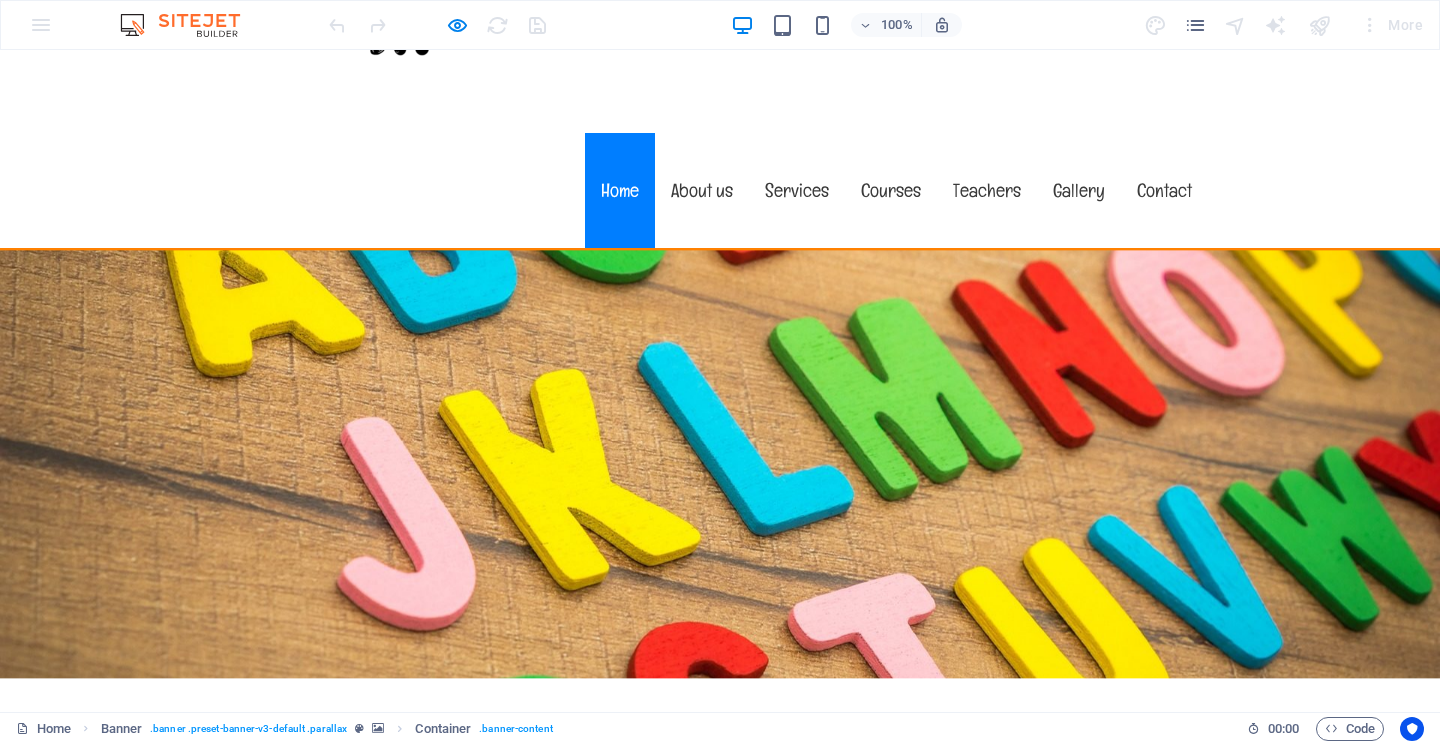 scroll, scrollTop: 201, scrollLeft: 0, axis: vertical 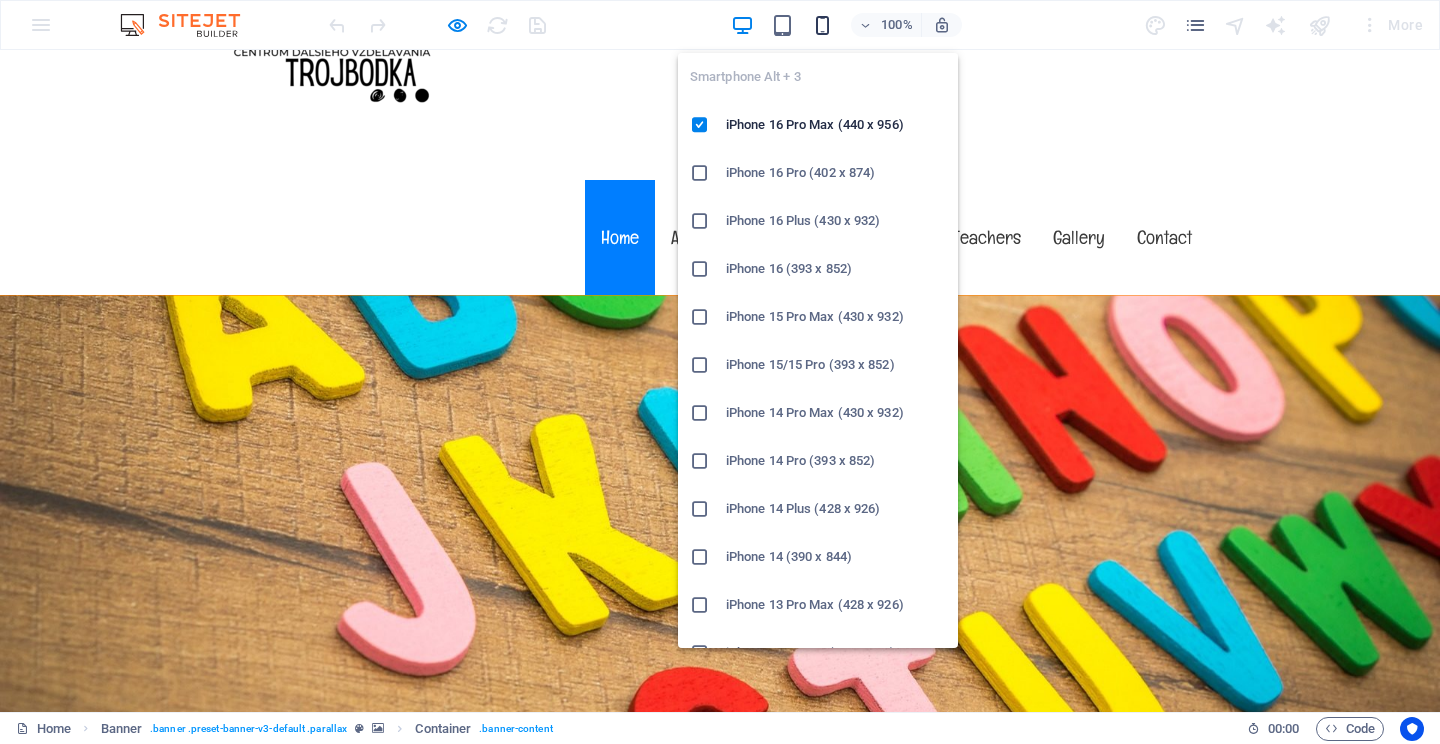 click at bounding box center (822, 25) 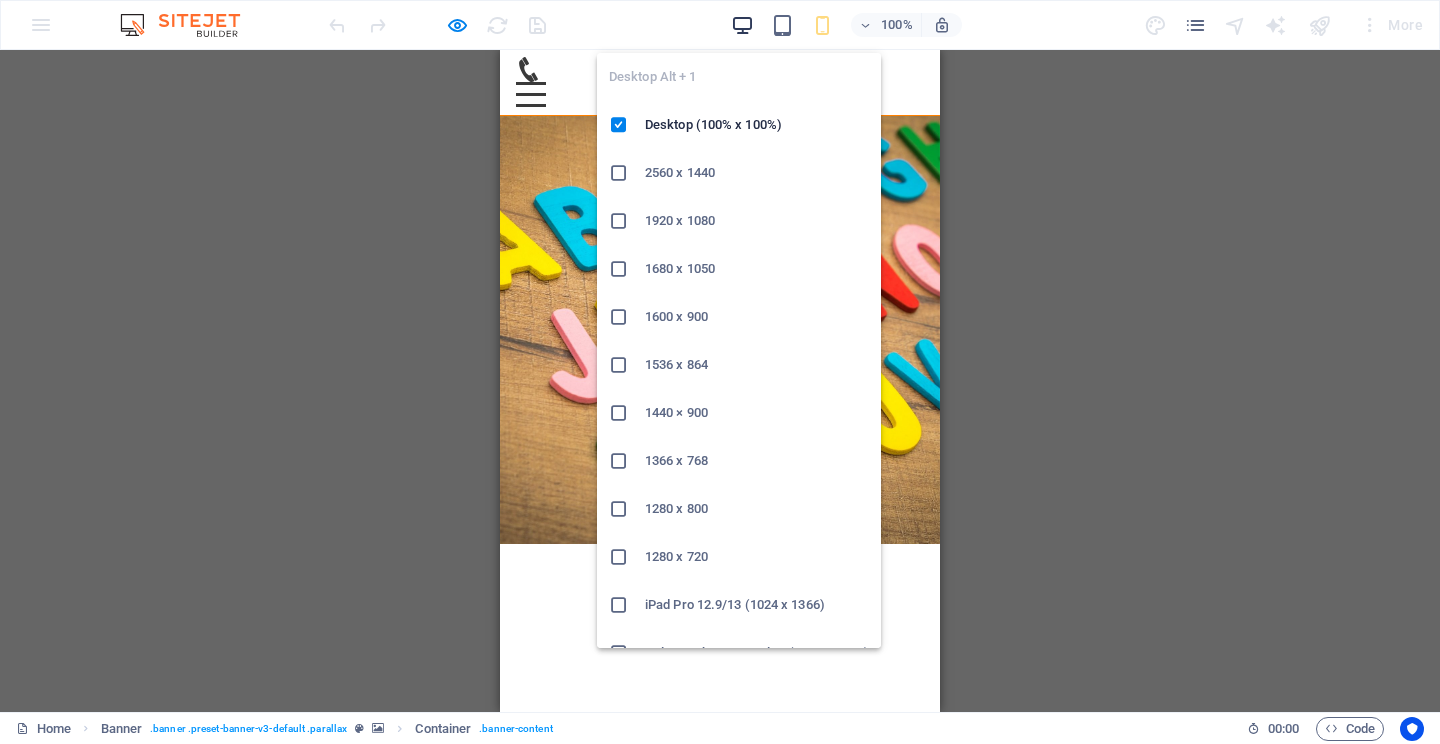 click at bounding box center [742, 25] 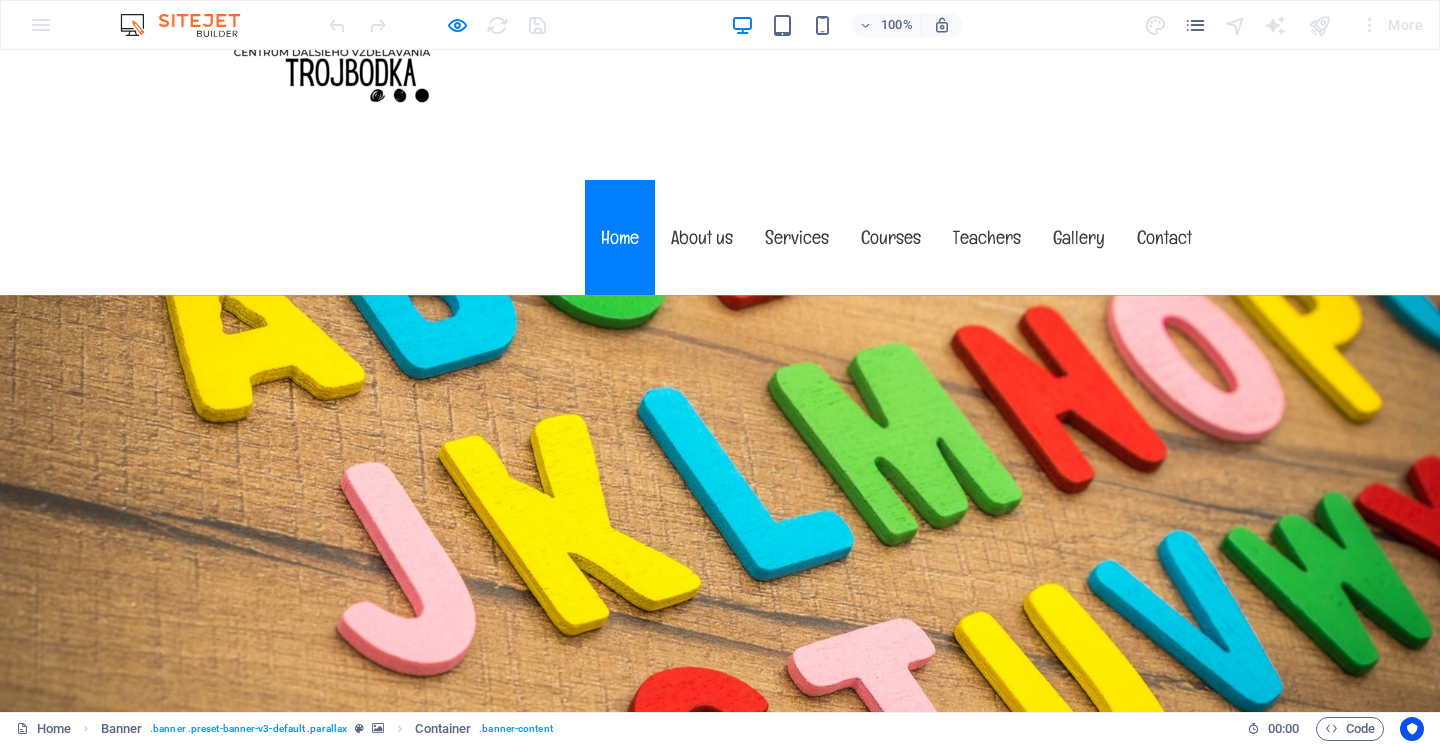 click on "trojbodka.com" at bounding box center [822, 838] 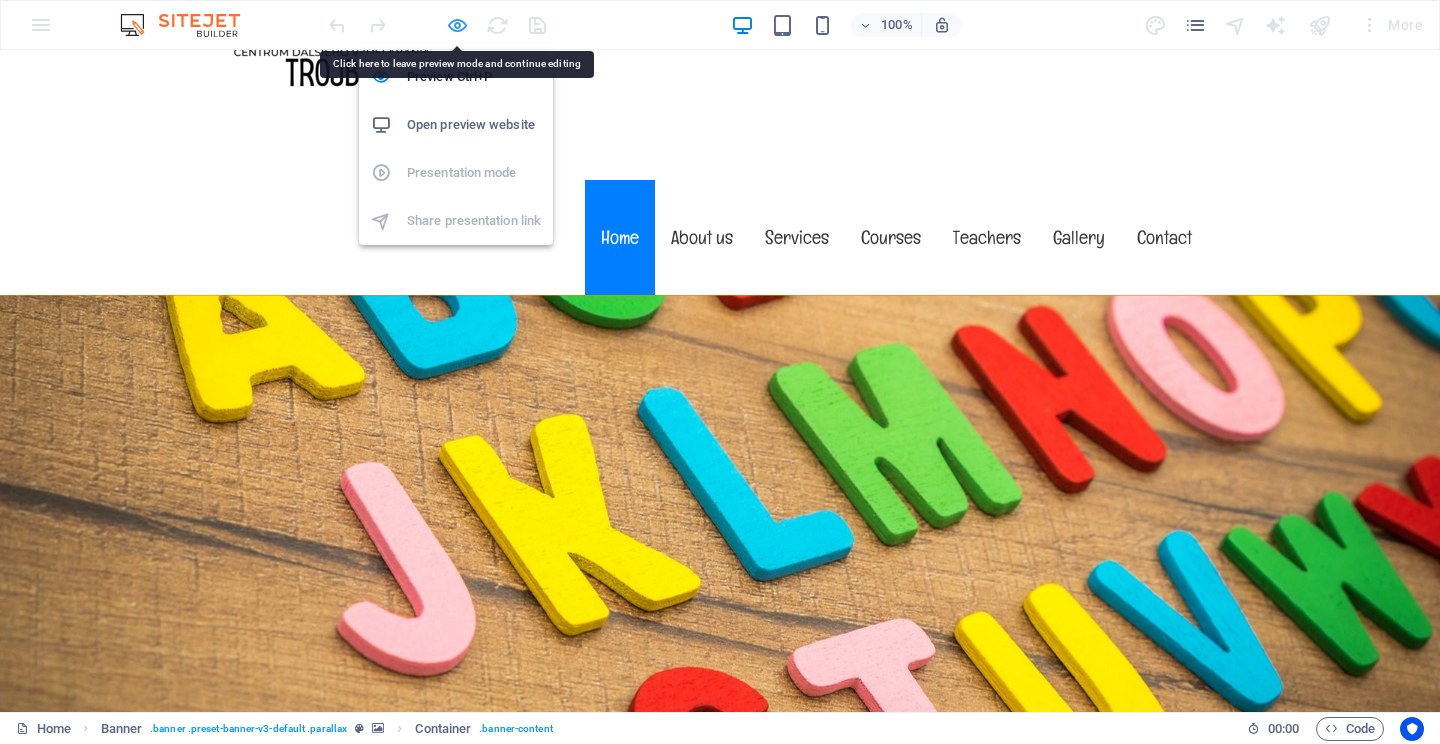 click at bounding box center (457, 25) 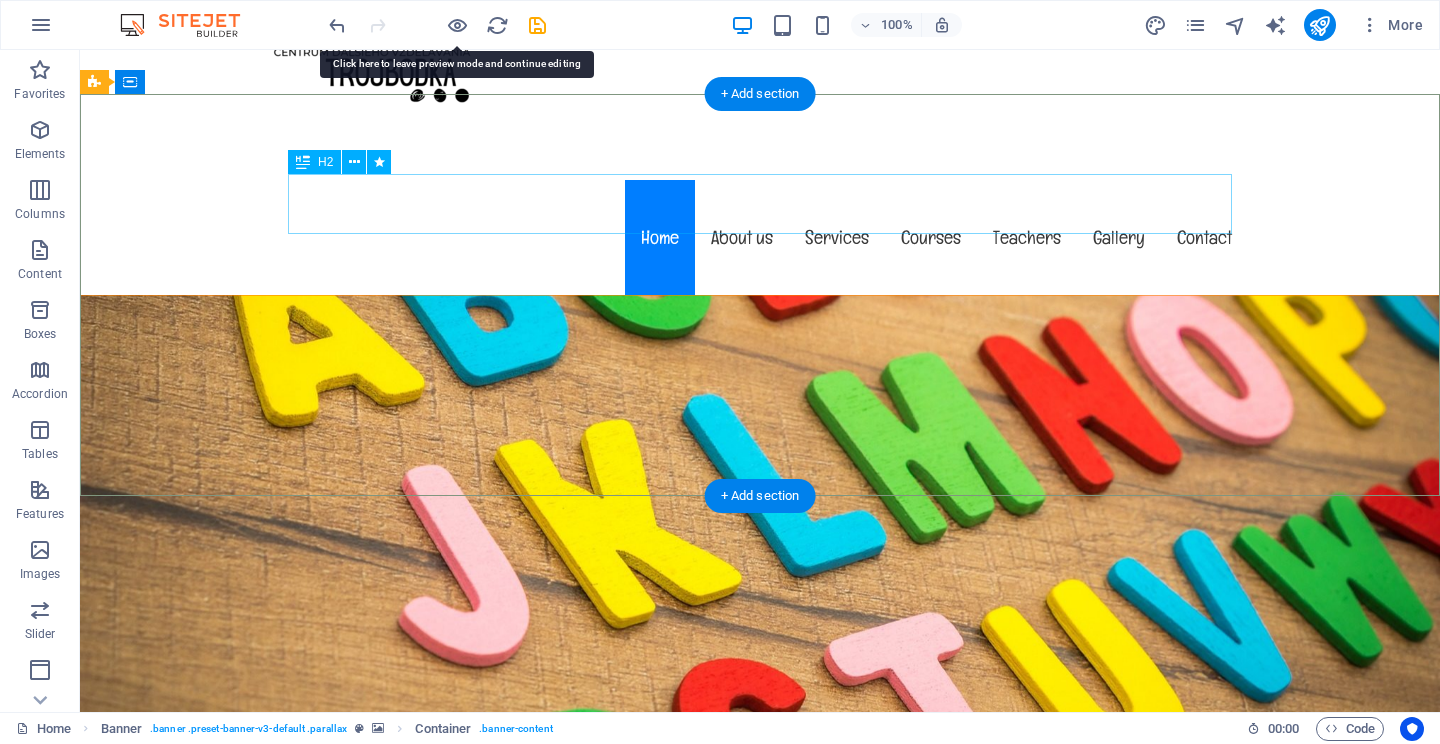 click on "Welcome to  trojbodka.com" at bounding box center (760, 838) 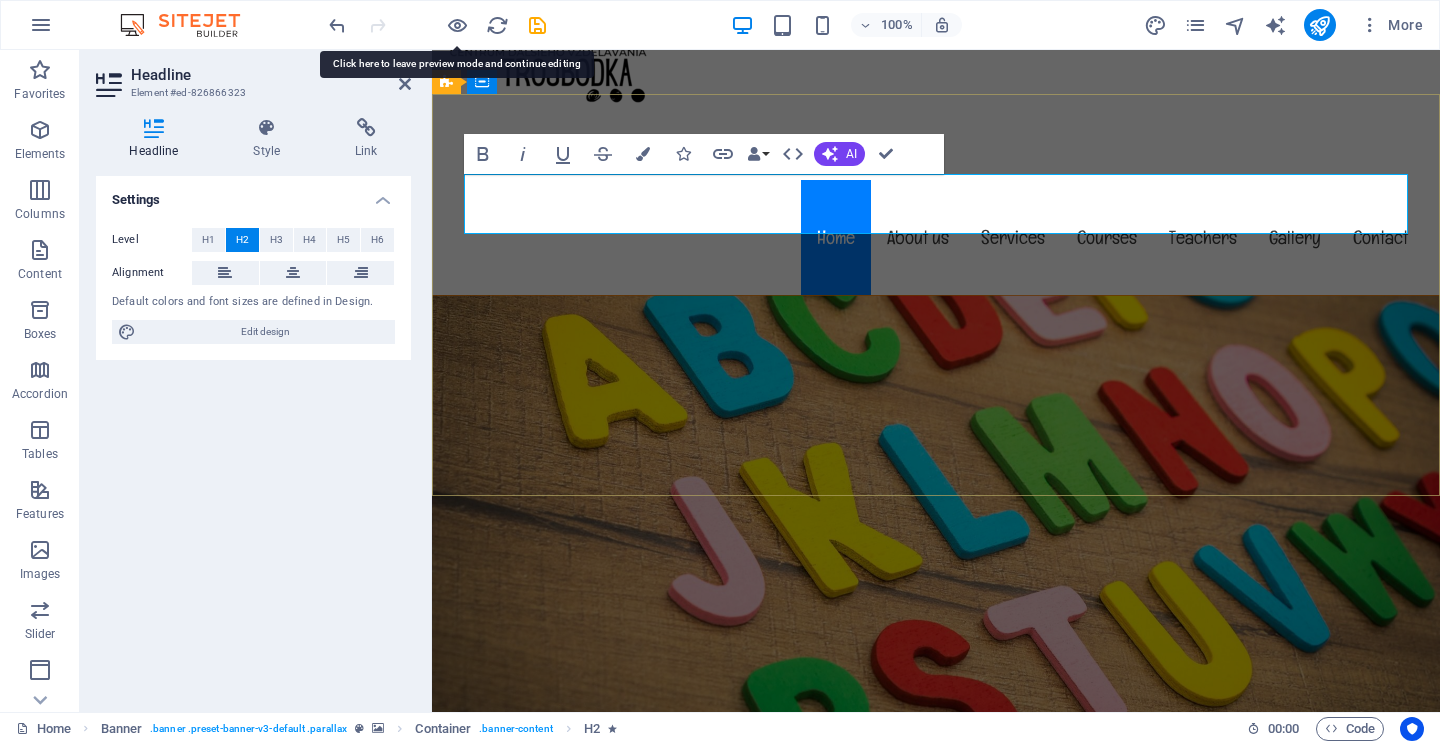 click on "Welcome to  trojbodka.com" at bounding box center (936, 838) 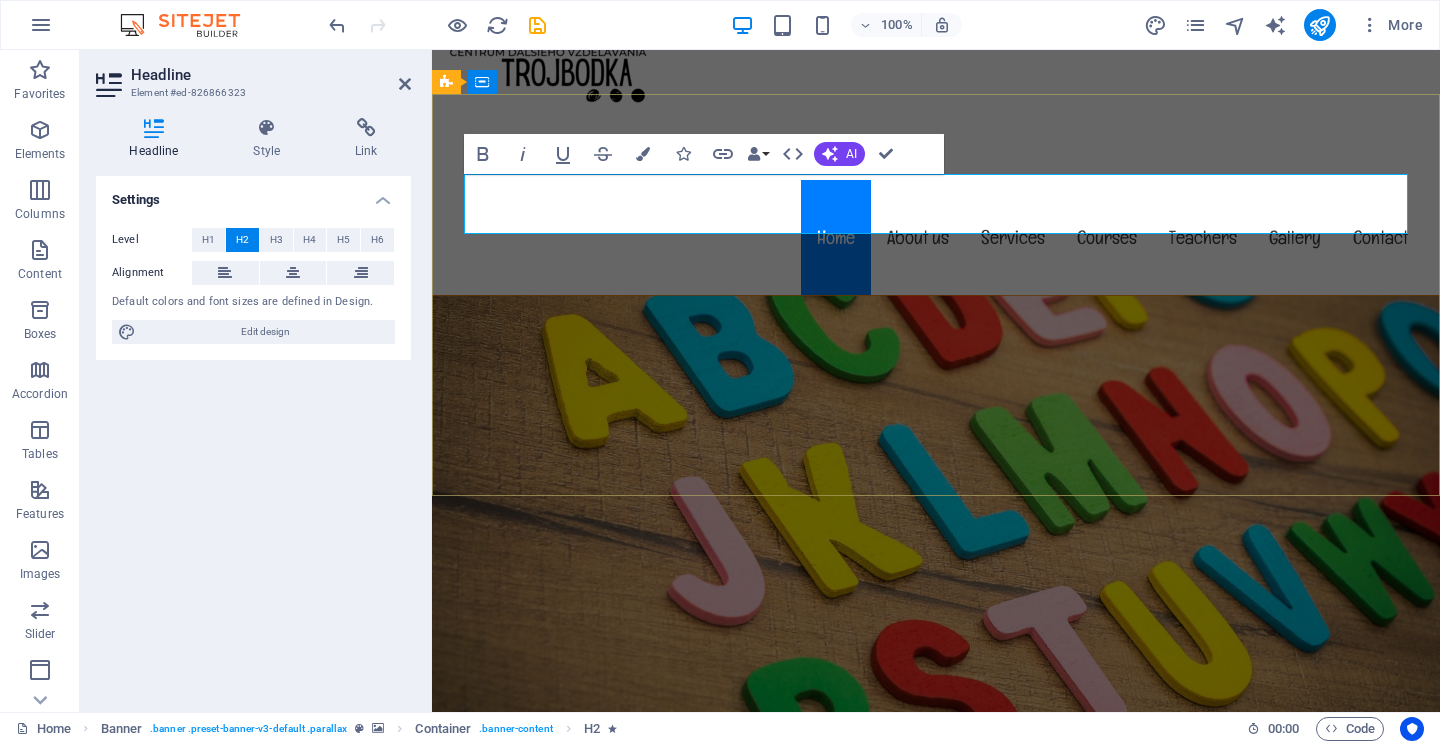 click on "Welcome to  trojbodka.com" at bounding box center (936, 838) 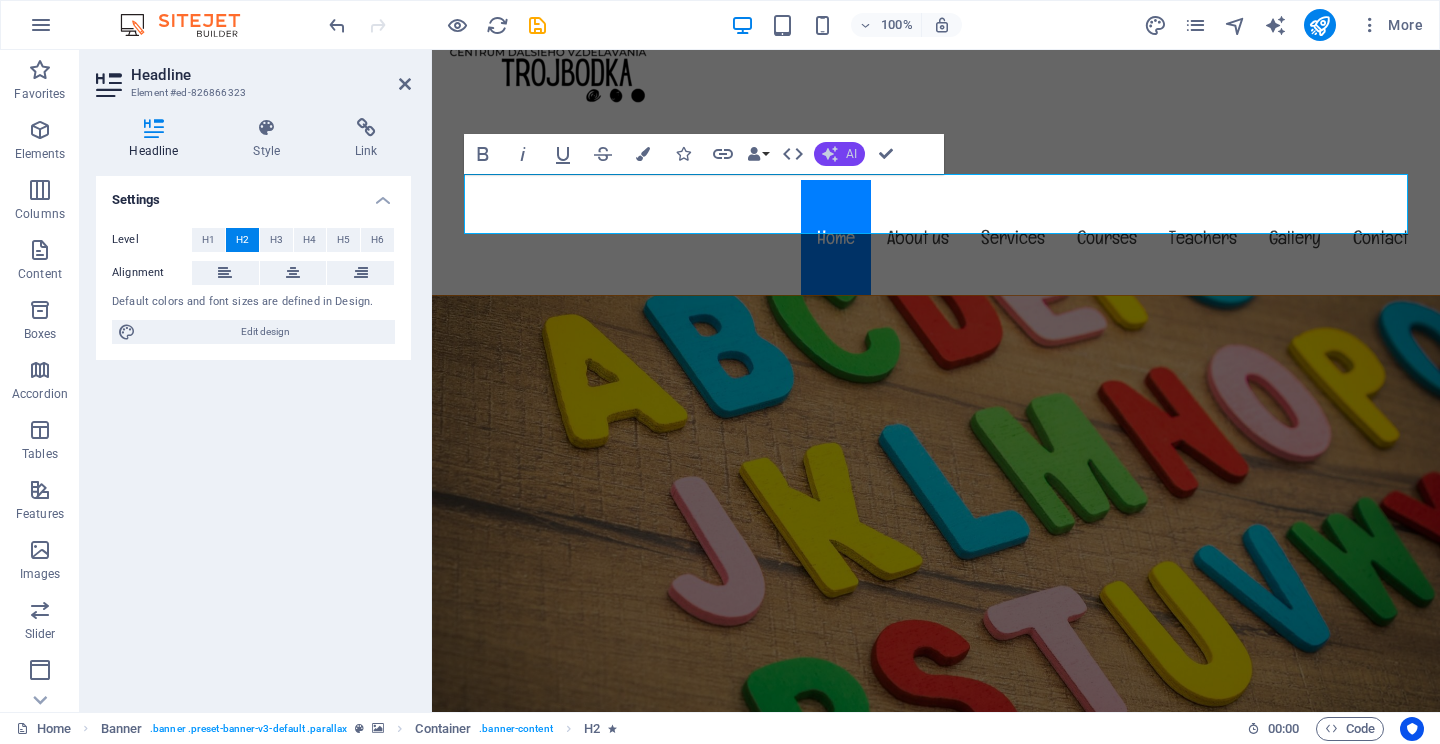 click on "AI" at bounding box center [851, 154] 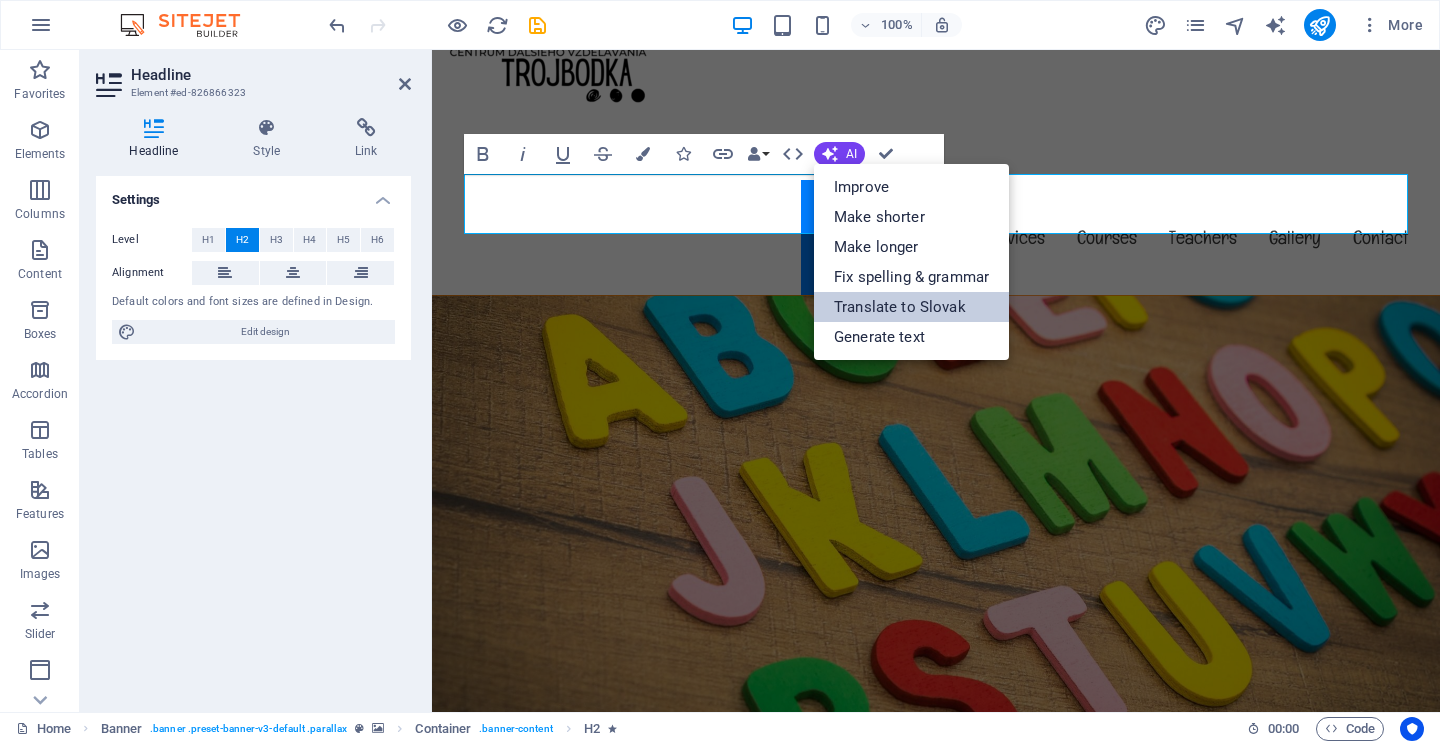 click on "Translate to Slovak" at bounding box center (911, 307) 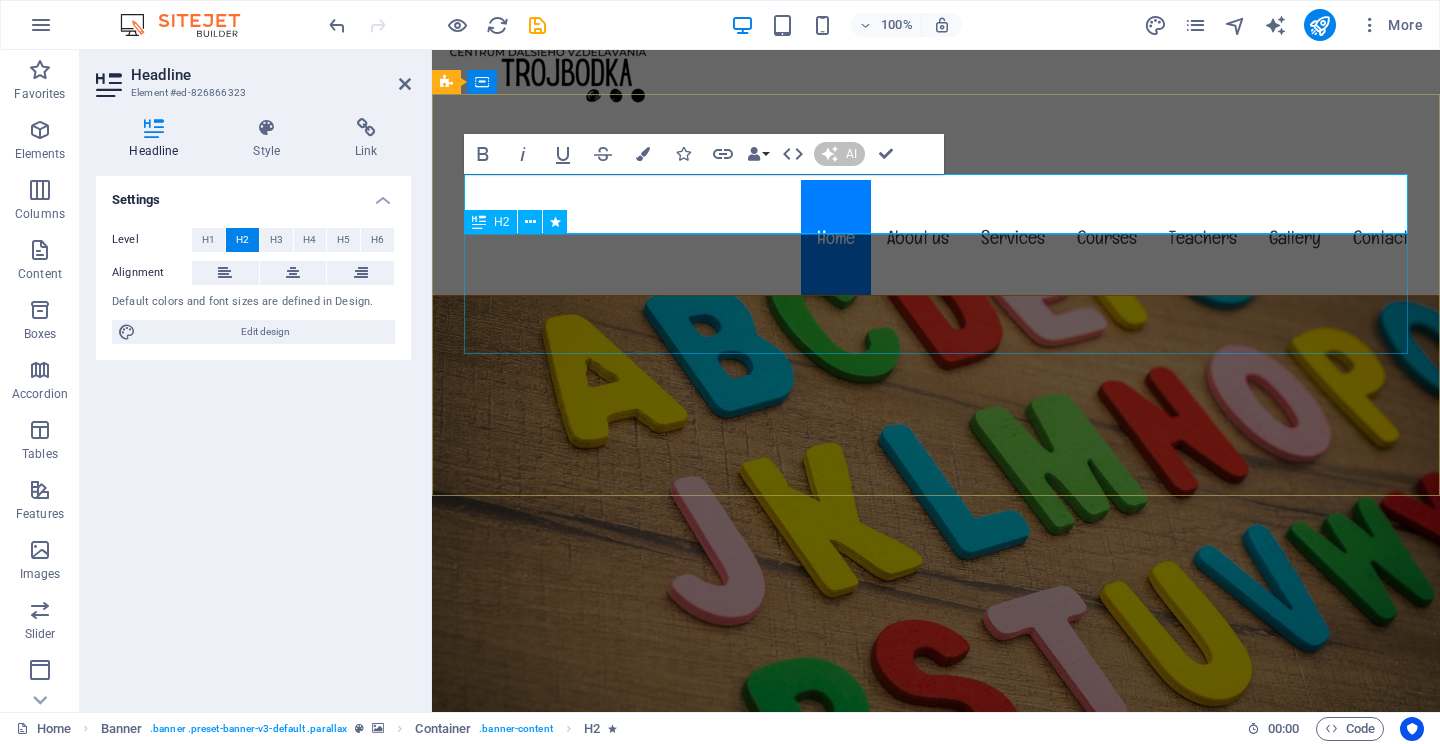 type 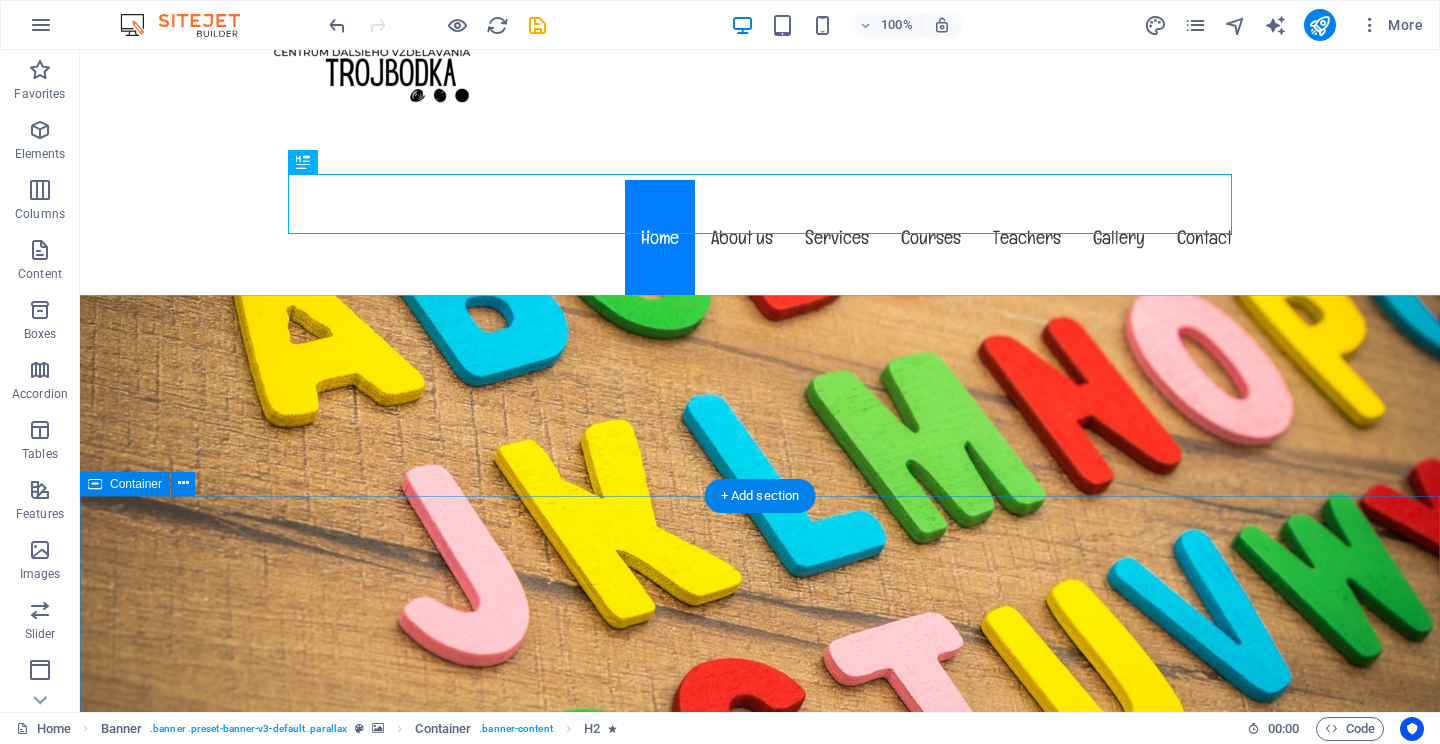 click on "About  trojbodka.com Sme centrum vzdelávania pre všetkých, od tých najmenších až po tých dlhšie mladých. Ponúkame kurzy španielskeho, portugalského a nemeckého jazyka, pripravujeme tiež kurzy … Náš cieľ je vybudovať už od ranného veku vzťah k novému jazyku a rozvíjať ho kreatívnou a pútavou formou. Naše kurzy prebiehajú výlučne v cudzom jazyku, vďaka čomu sú študenti v kontakte s jazykom už od prvej chvíle. Learning & Fun Lorem ipsum dolor sit amet, consectetur adipisicing elit. Veritatis, dolorem! Friendly Place Lorem ipsum dolor sit amet, consectetur adipisicing elit. Veritatis, dolorem! Child Safety Lorem ipsum dolor sit amet, consectetur adipisicing elit. Veritatis, dolorem! Fresh & Healthy Meals Lorem ipsum dolor sit amet, consectetur adipisicing elit. Veritatis, dolorem! See our Courses" at bounding box center [760, 1959] 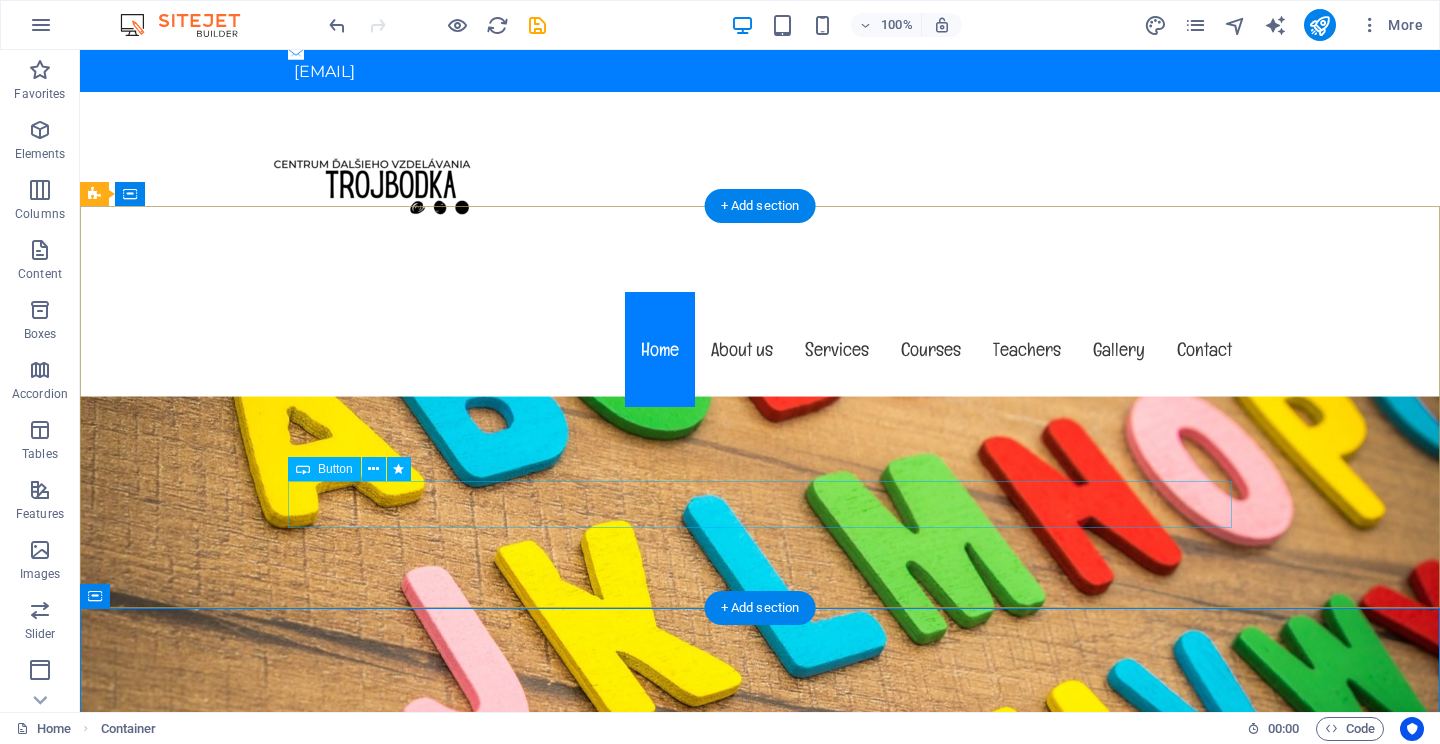 scroll, scrollTop: 87, scrollLeft: 0, axis: vertical 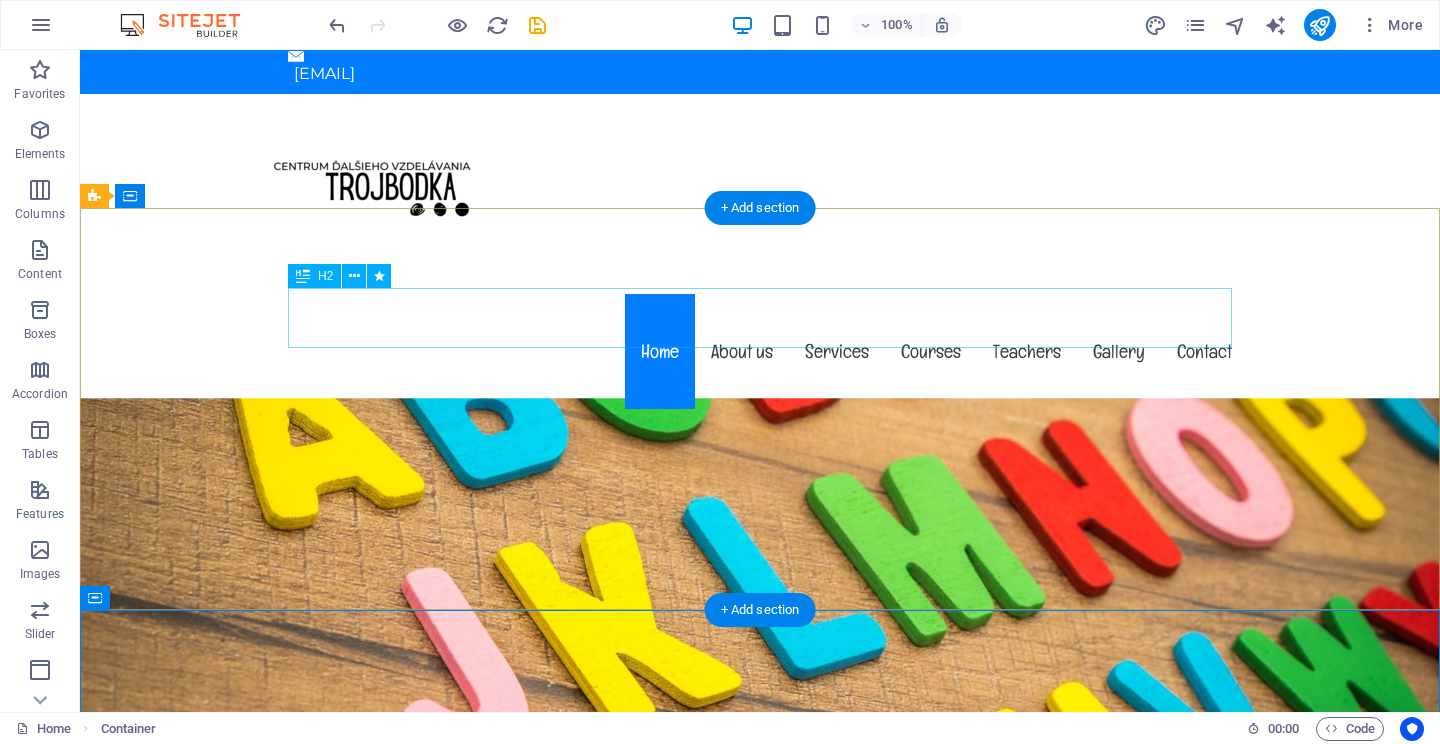 click on "Vitajte na trojbodka.com" at bounding box center (760, 952) 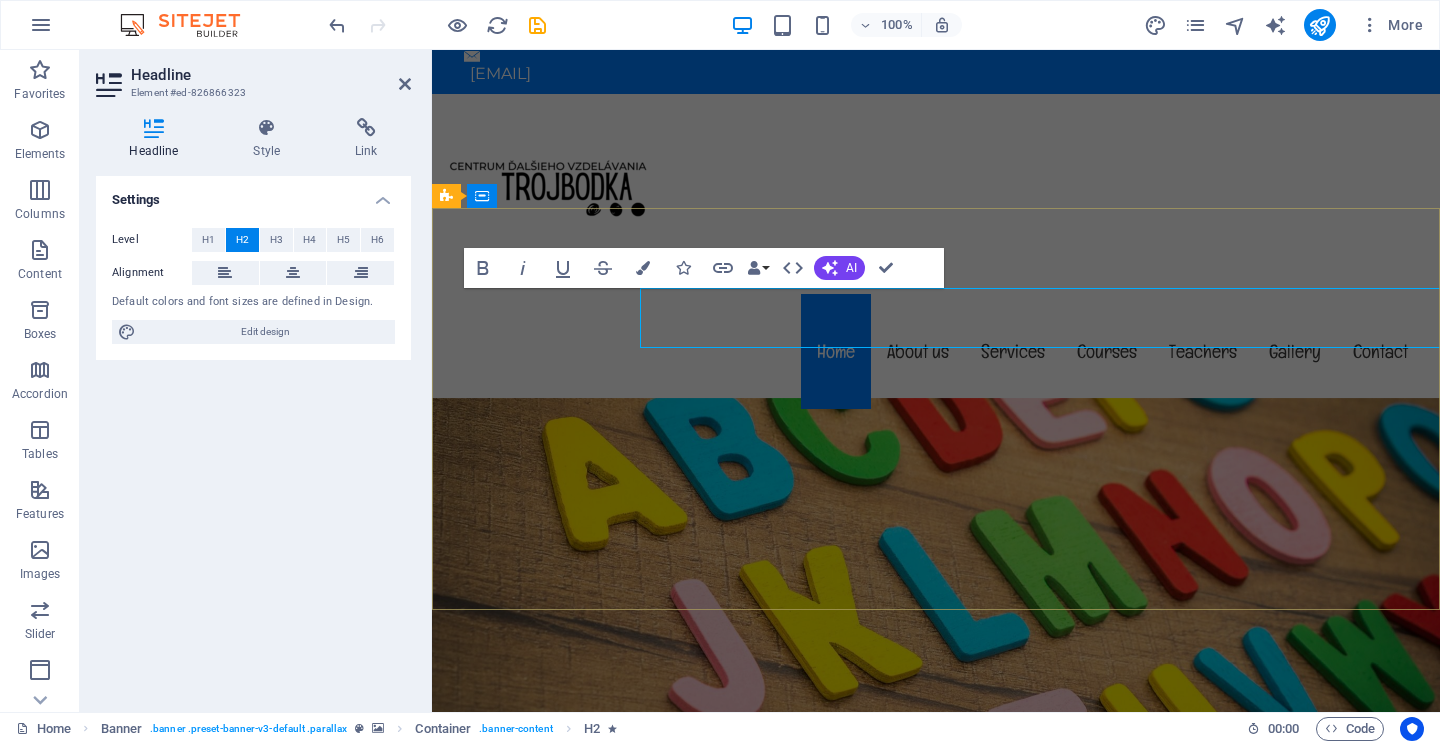 click on "Vitajte na trojbodka.com" at bounding box center (936, 952) 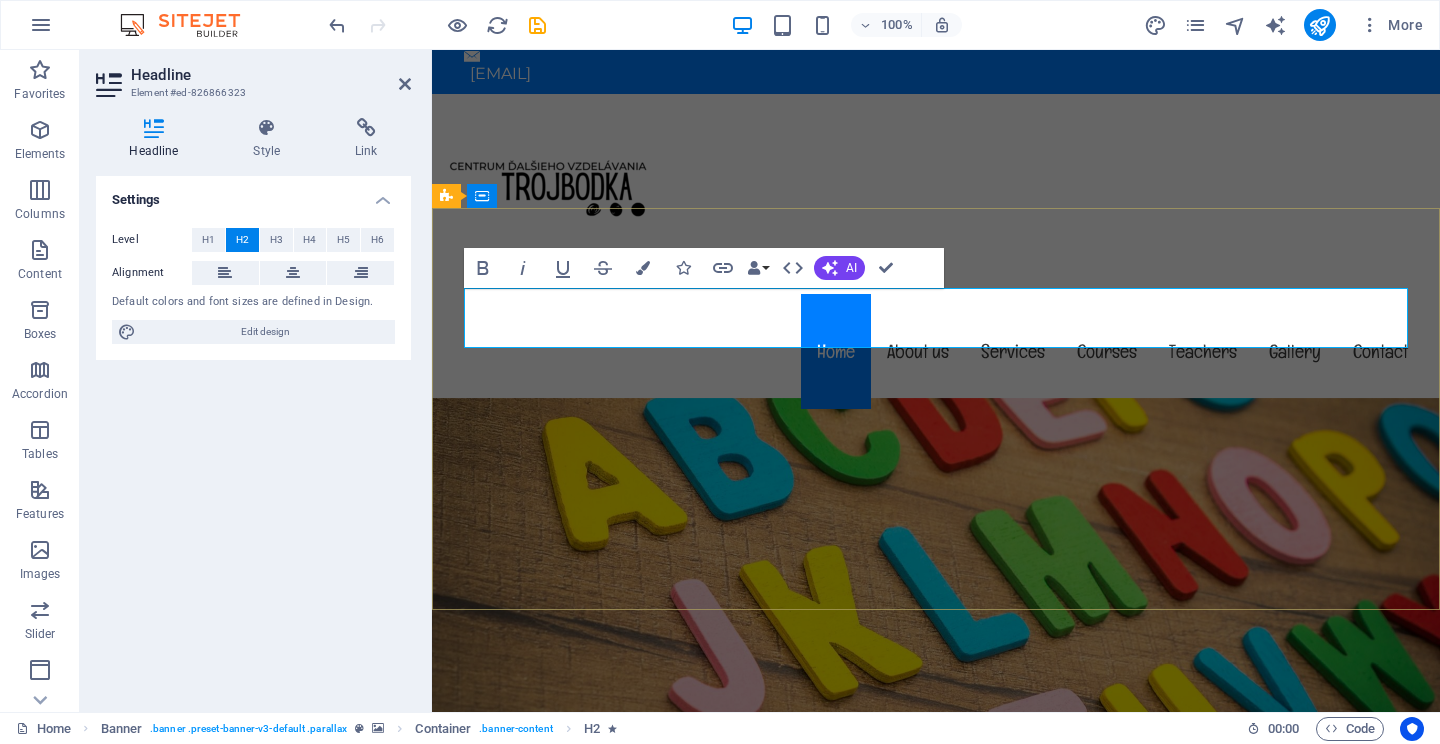 click on "Vitajte na trojbodka.com" at bounding box center (936, 952) 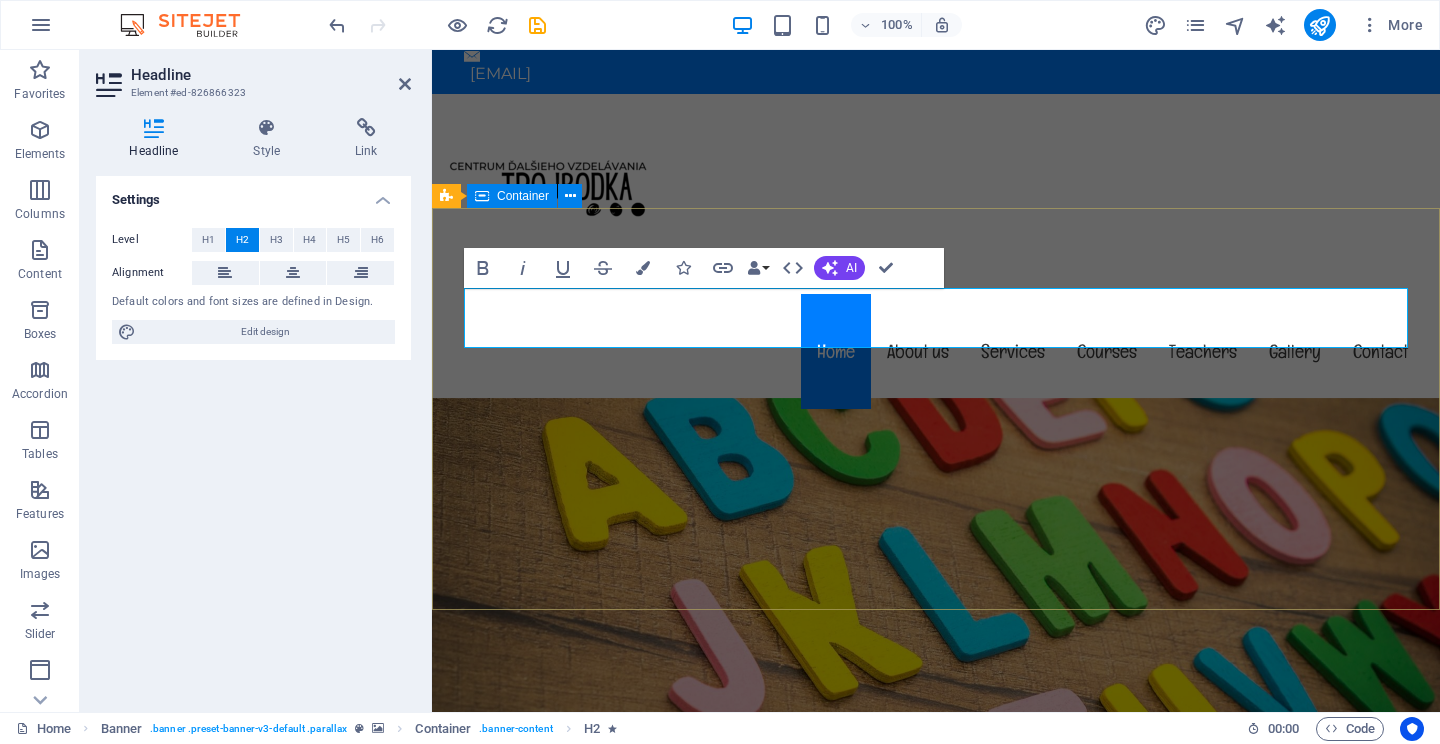 click on "Tri bodky, ktorými začína cesta k novým vedomostiam . . .  Learn more" at bounding box center [936, 1043] 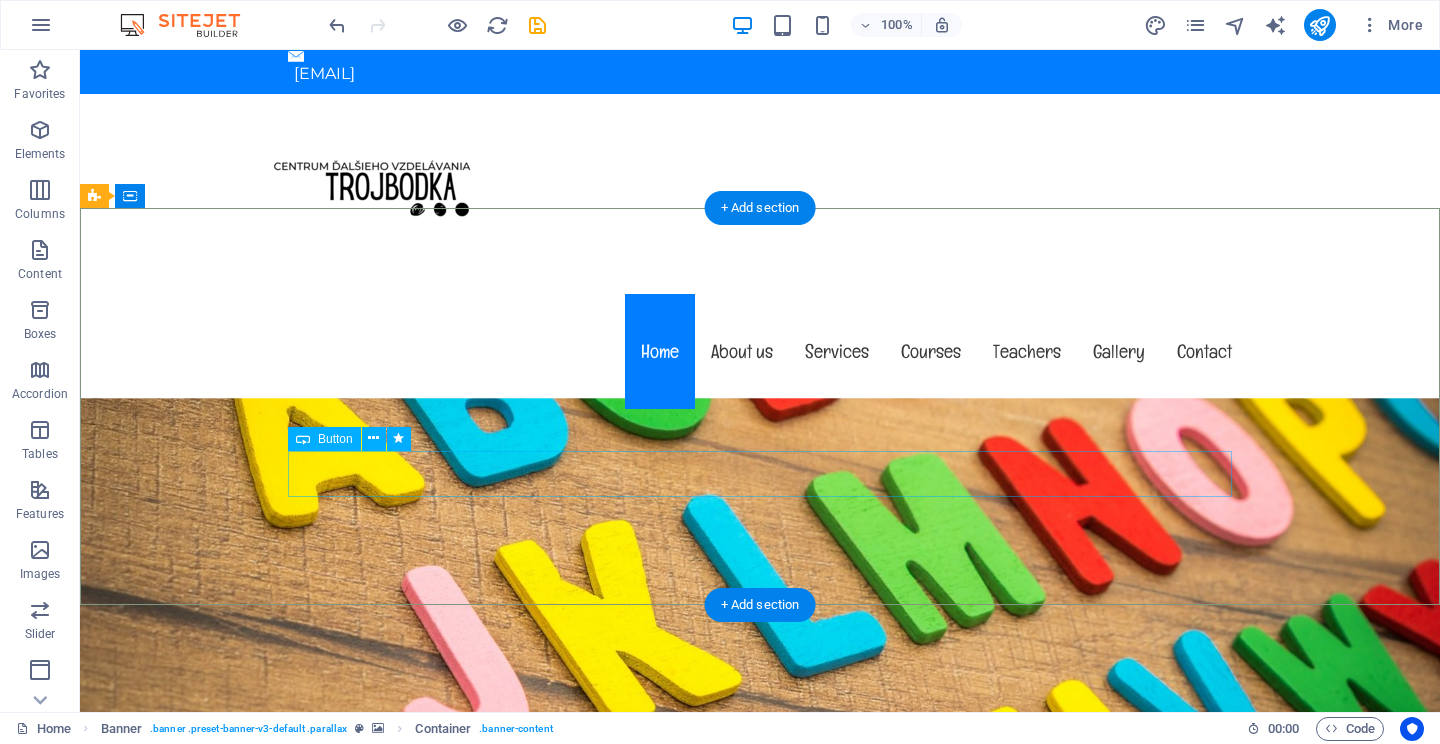 click on "Learn more" at bounding box center [760, 1076] 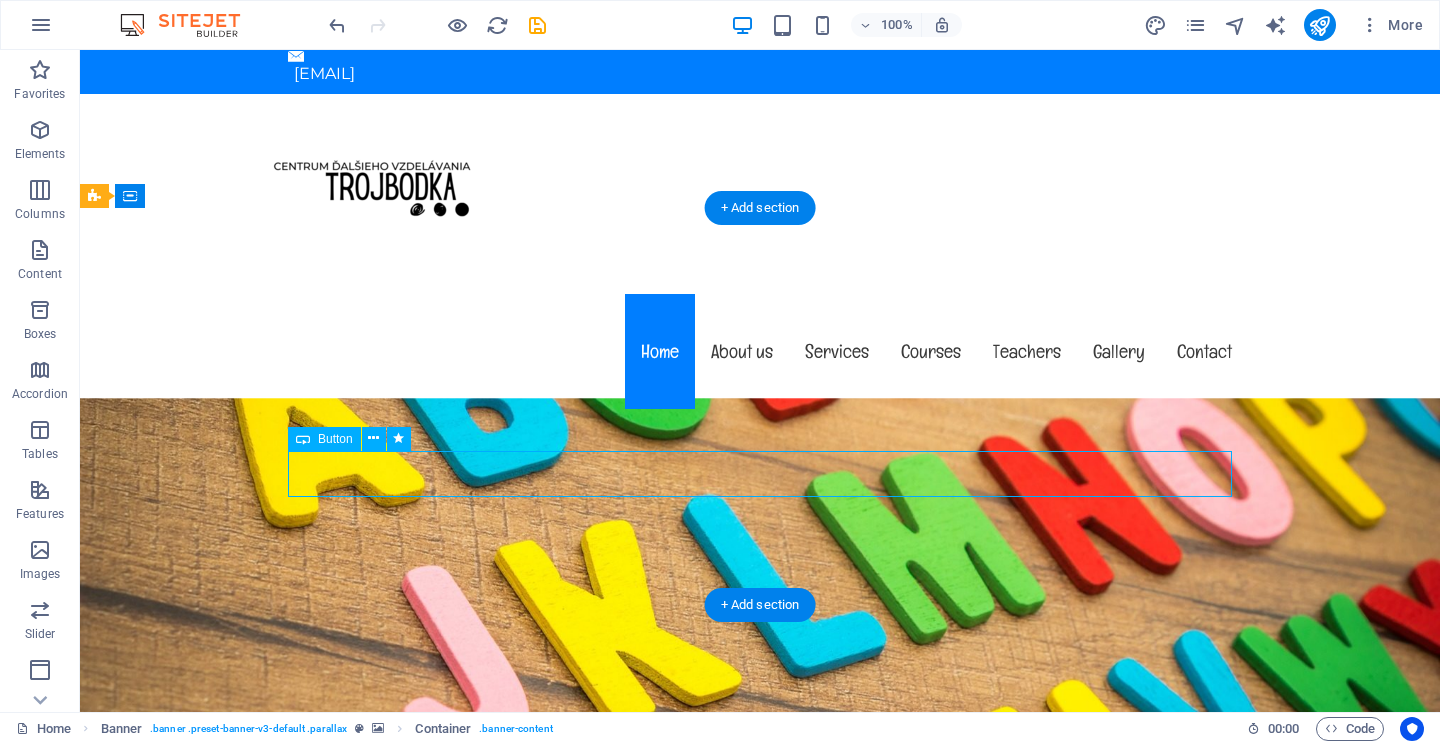 click on "Learn more" at bounding box center (760, 1076) 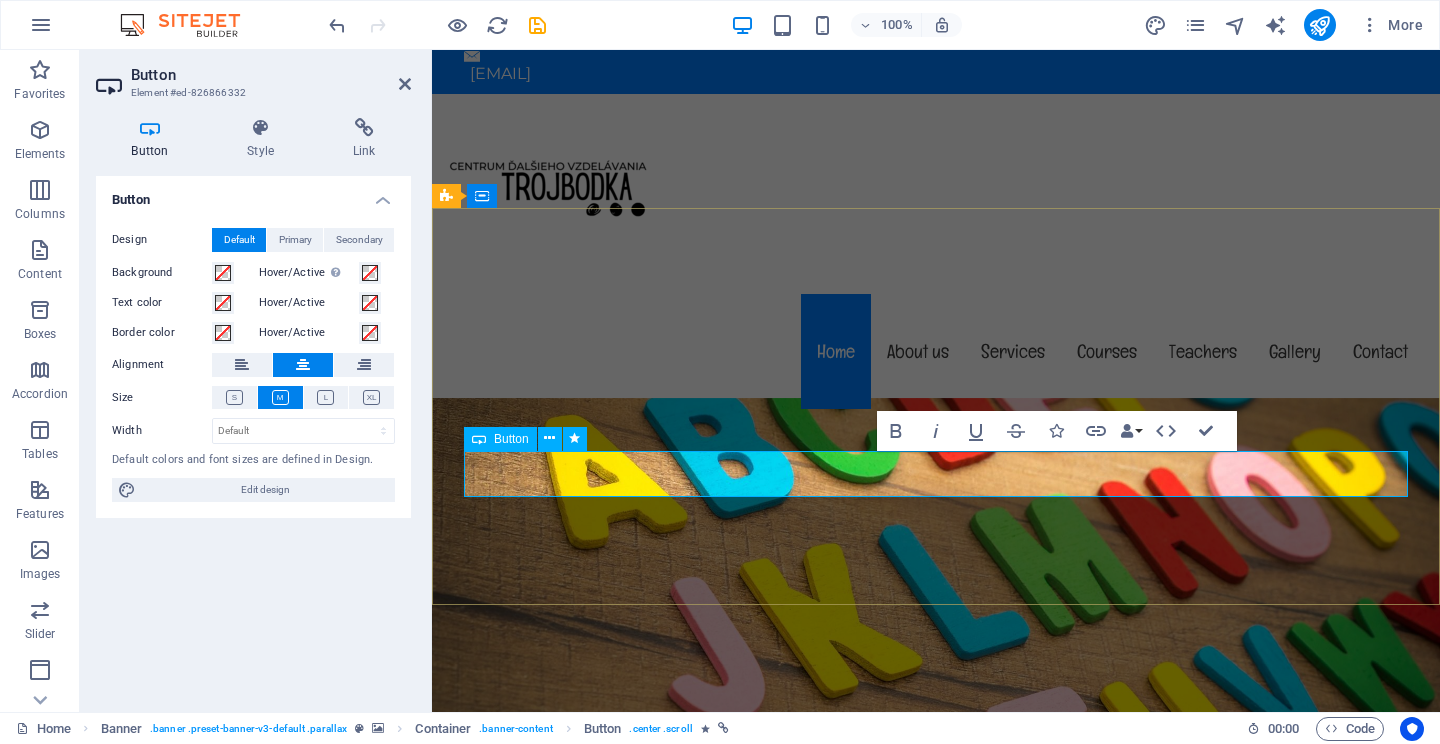 click on "Learn more" at bounding box center (936, 1076) 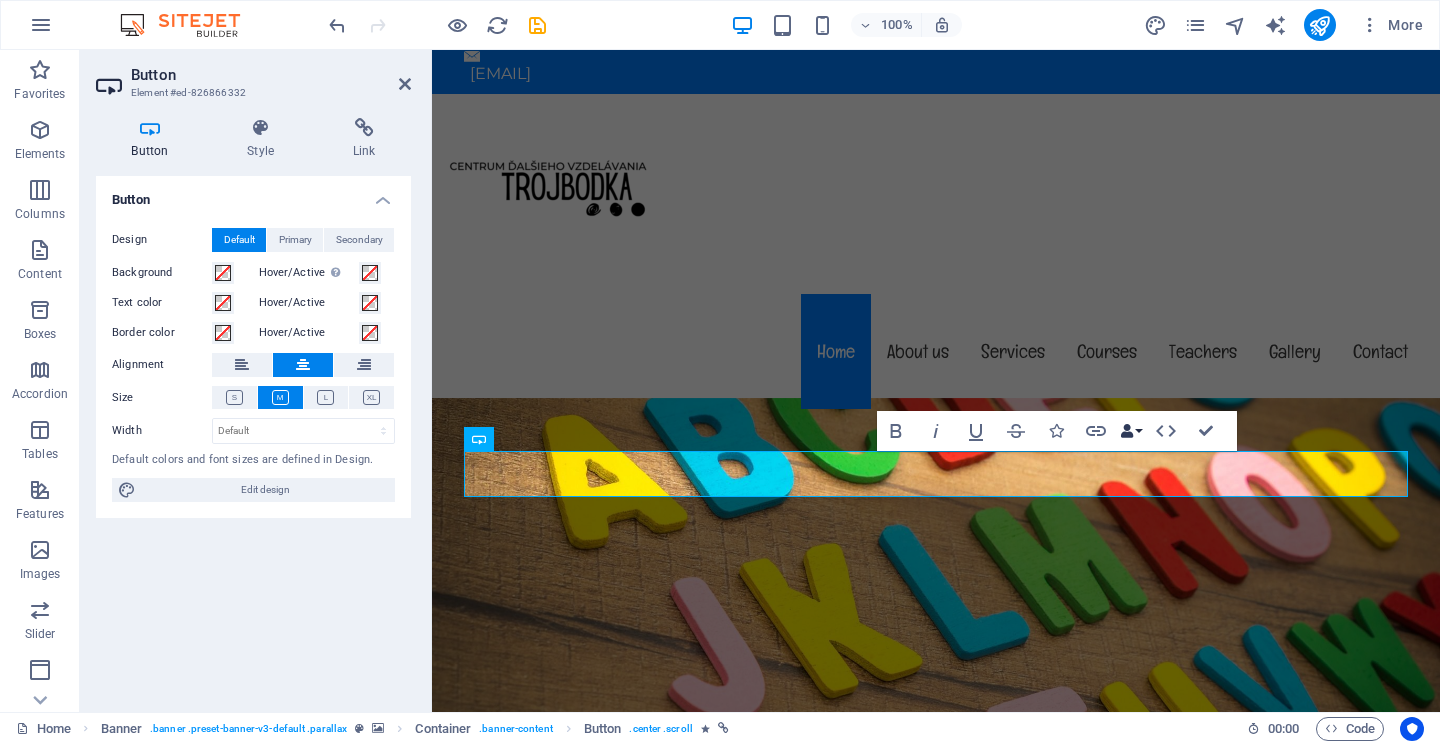 click on "Data Bindings" at bounding box center [1131, 431] 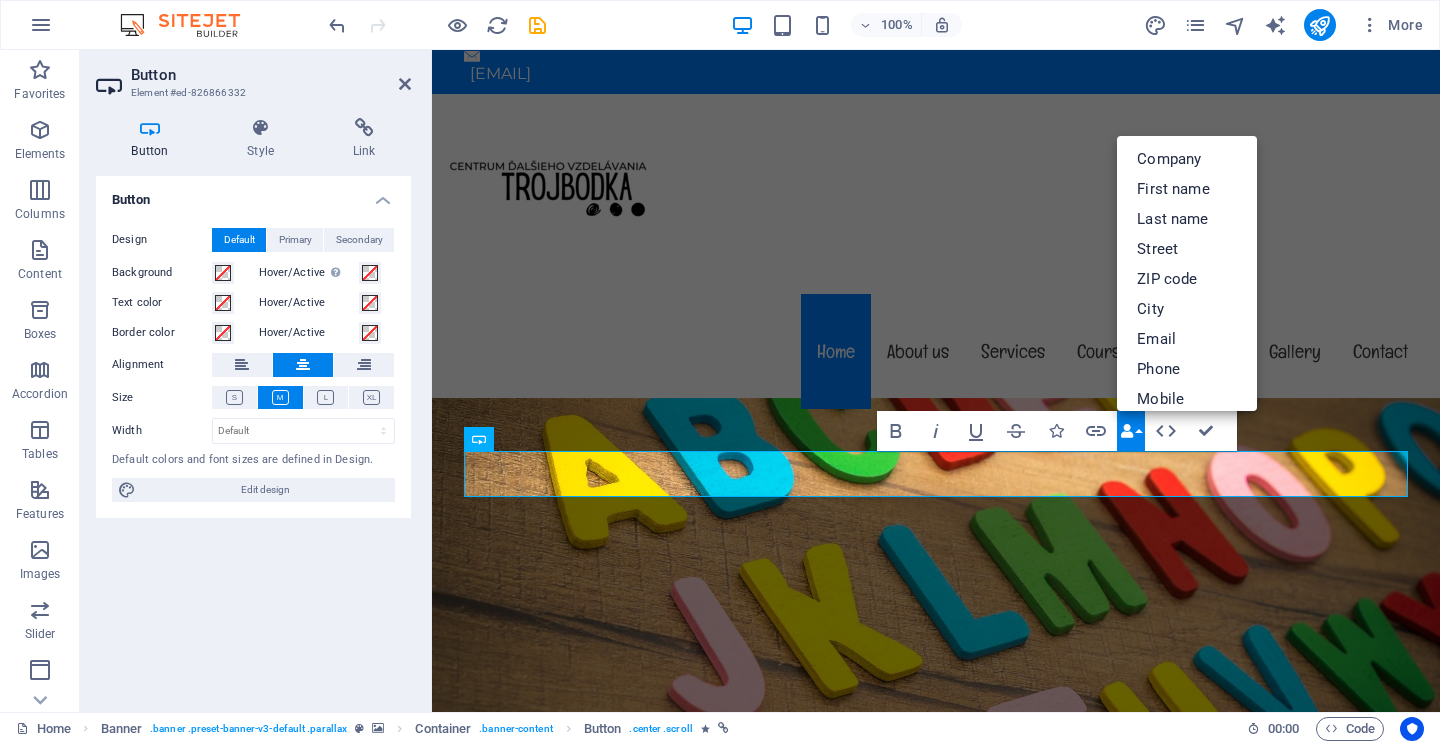 click on "Data Bindings" at bounding box center (1131, 431) 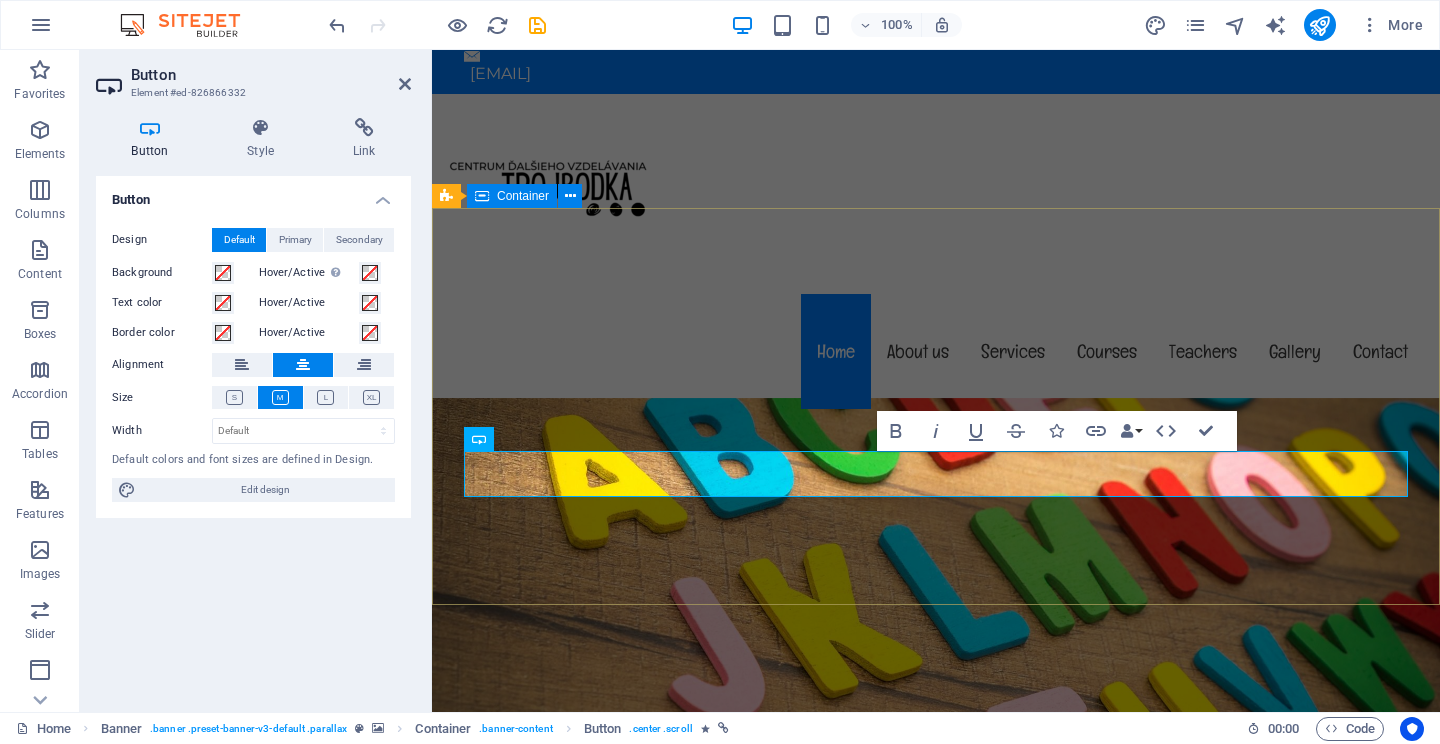 click on "Tri bodky, ktorými začína cesta k novým vedomostiam . . .  Learn more" at bounding box center [936, 1009] 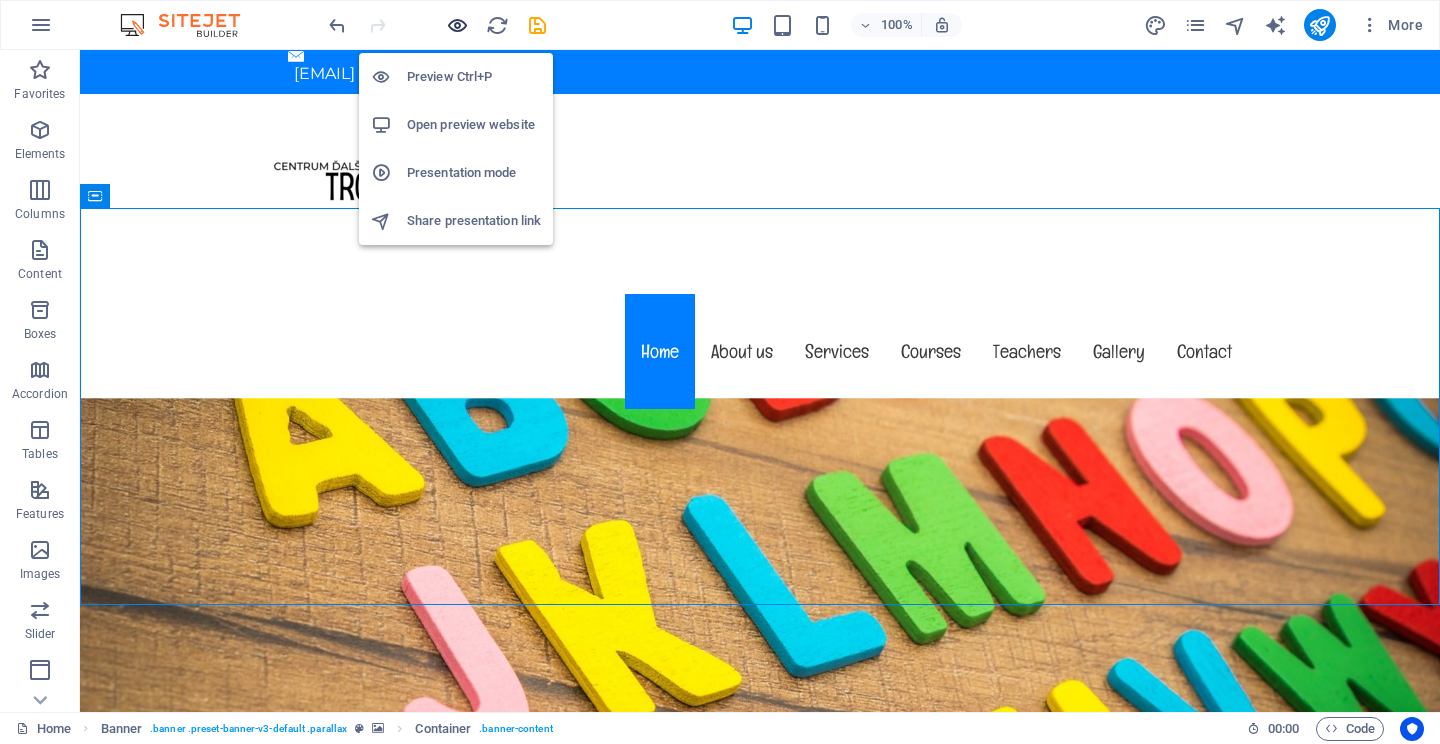 click at bounding box center [457, 25] 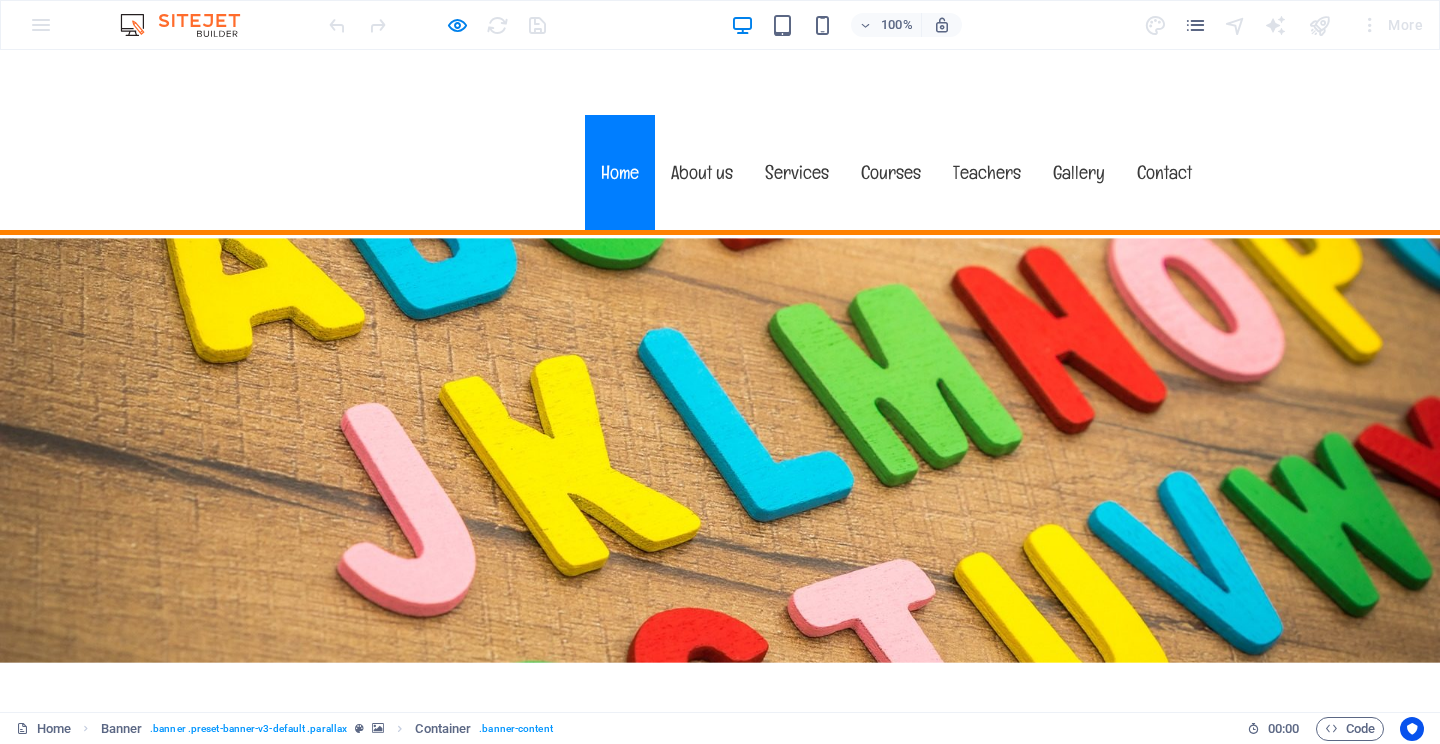 scroll, scrollTop: 279, scrollLeft: 0, axis: vertical 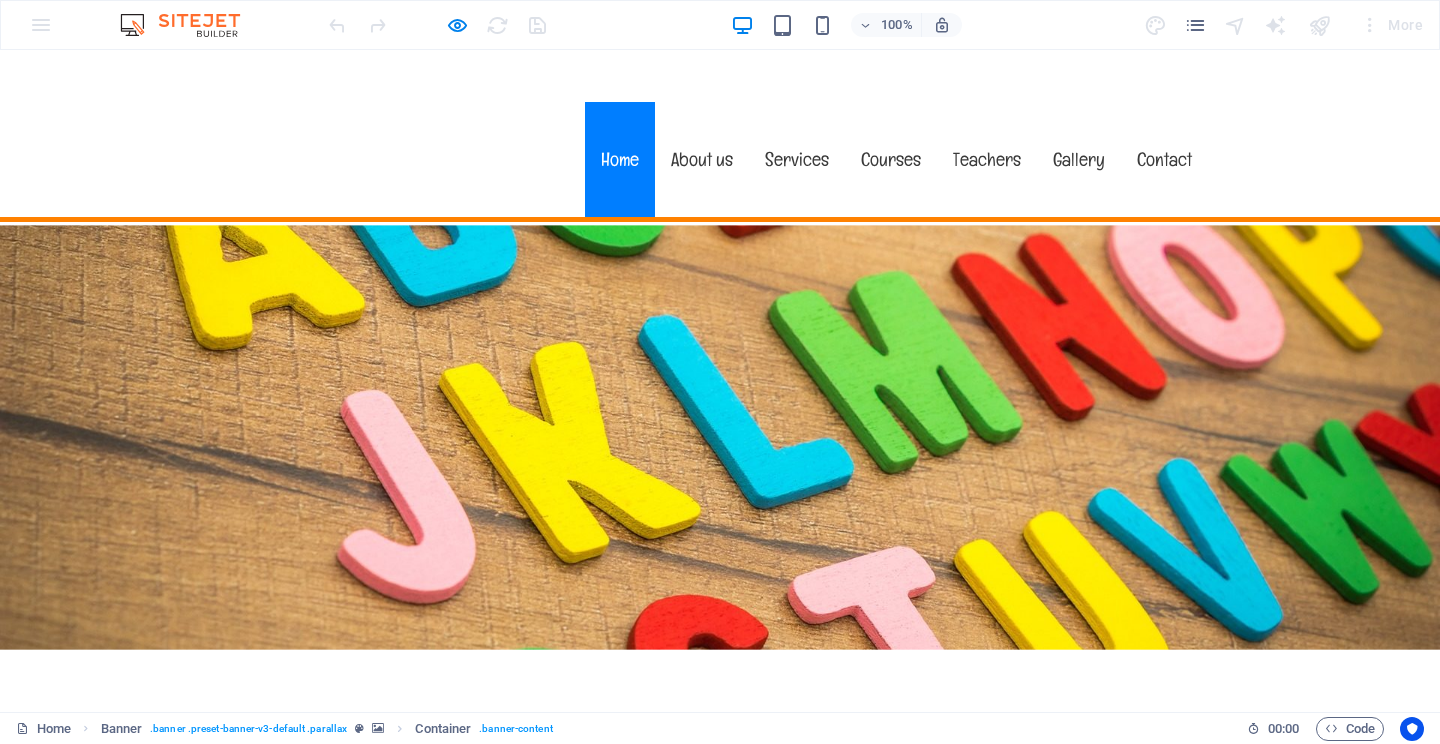click on "Learn more" at bounding box center [720, 884] 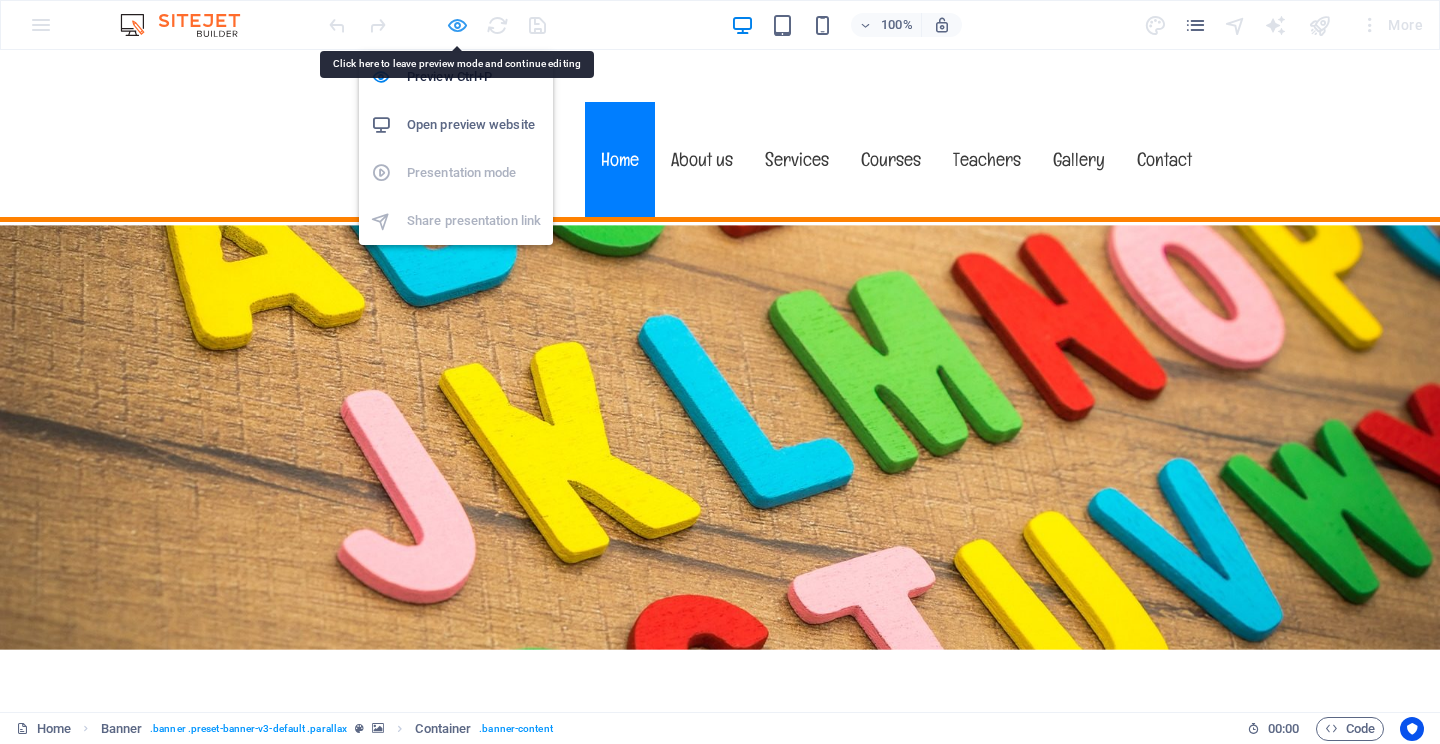 click at bounding box center (457, 25) 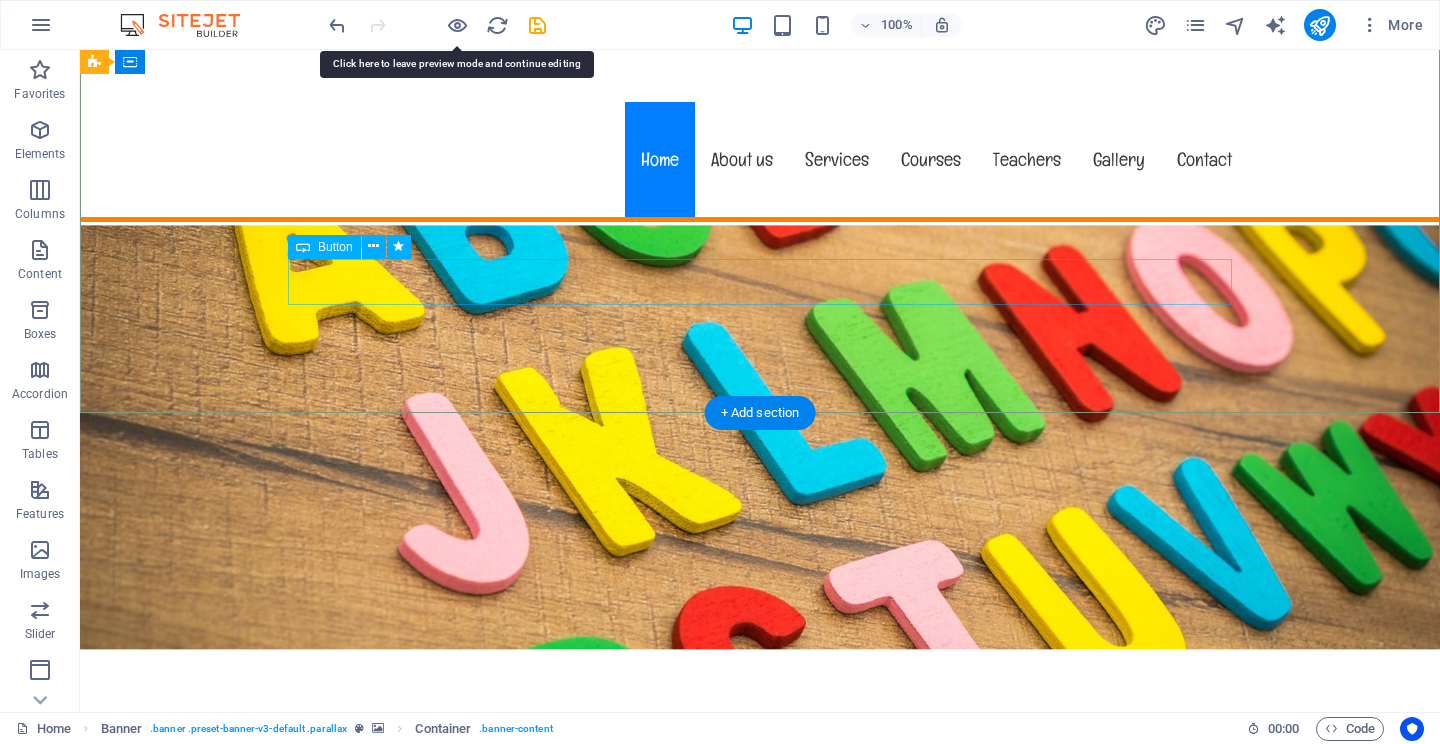 click on "Learn more" at bounding box center [760, 884] 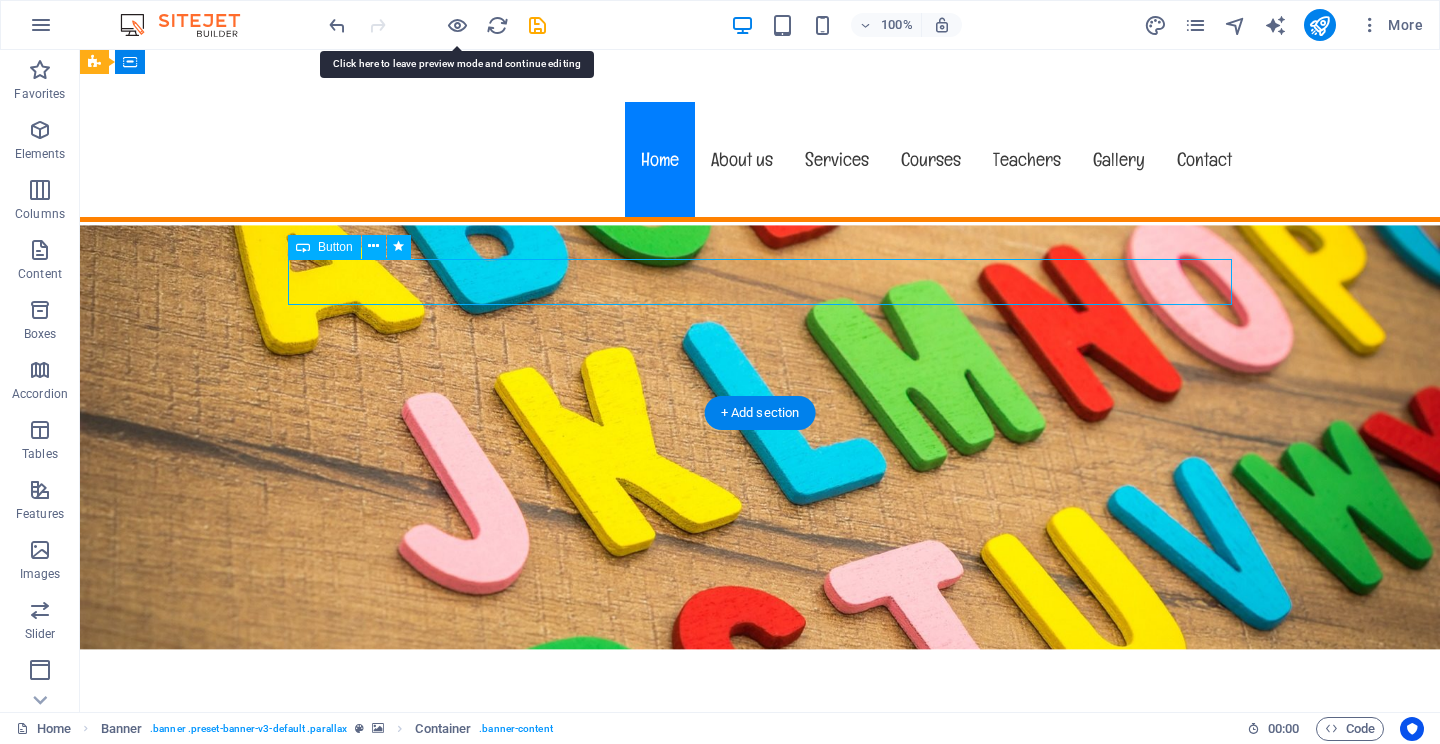 click on "Learn more" at bounding box center (760, 884) 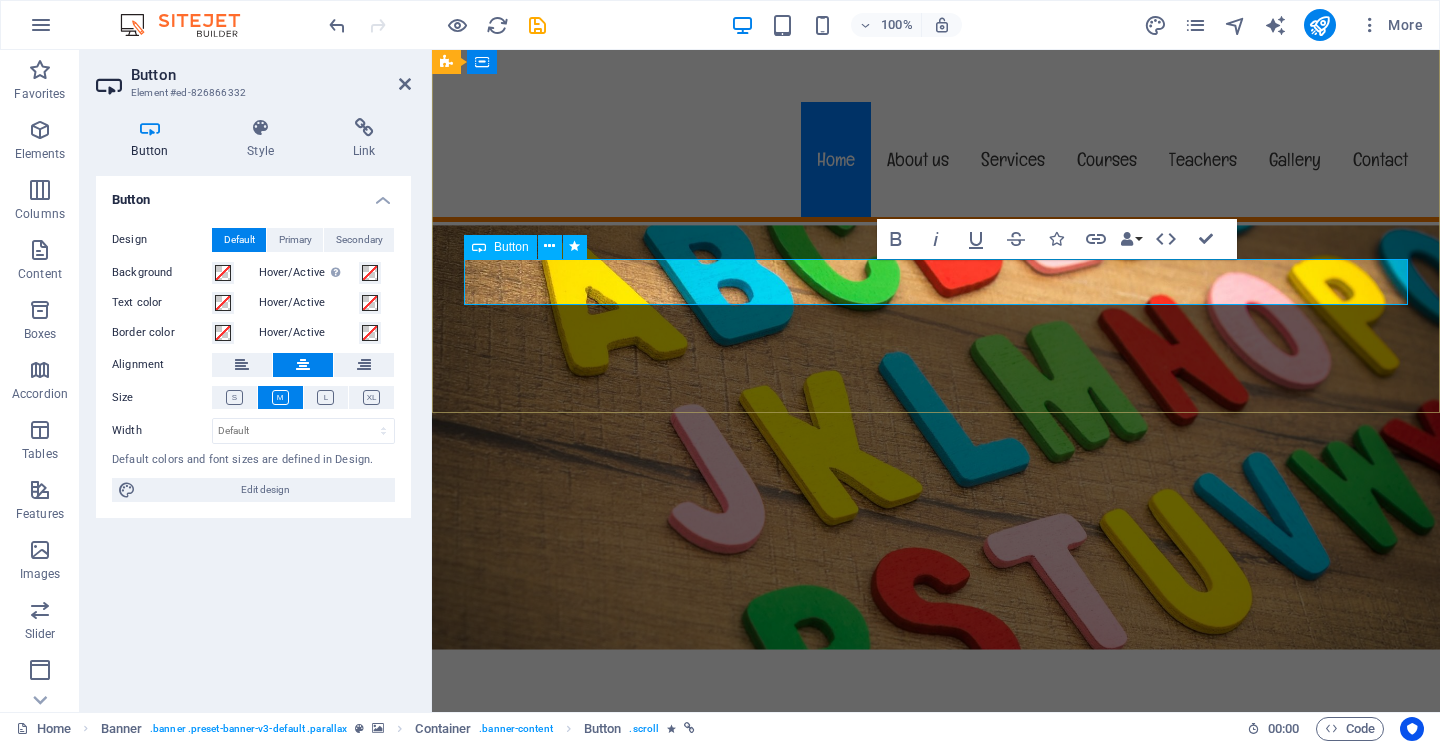 click on "Learn more" at bounding box center (936, 884) 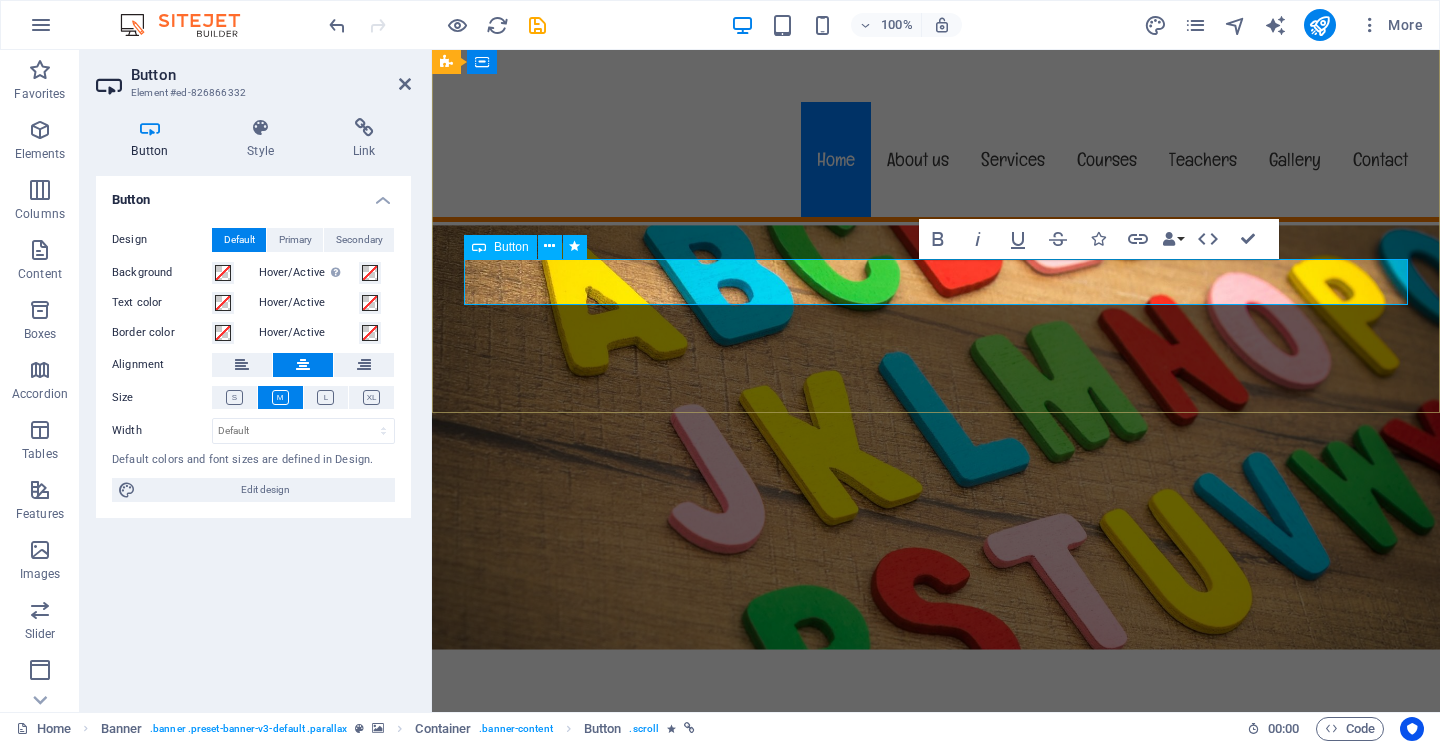 type 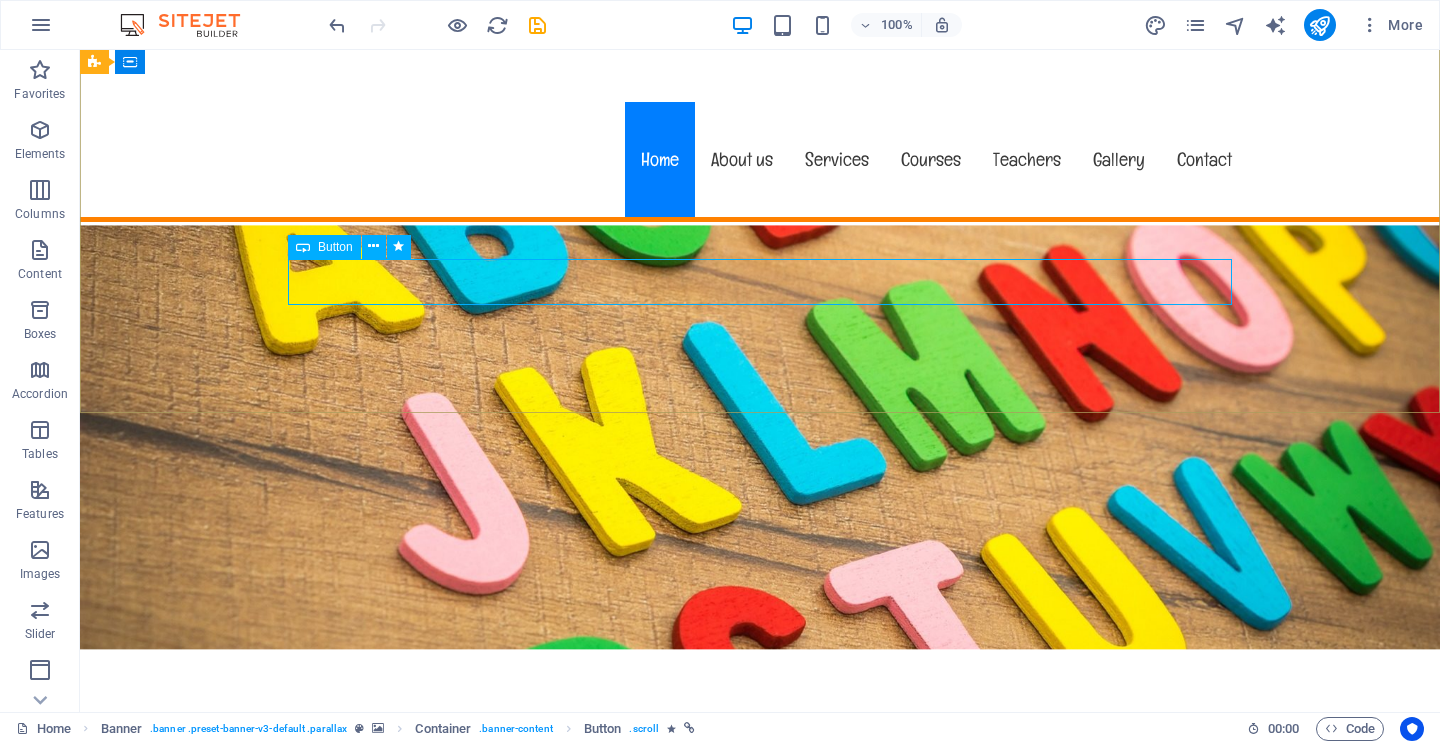 click on "Button" at bounding box center [335, 247] 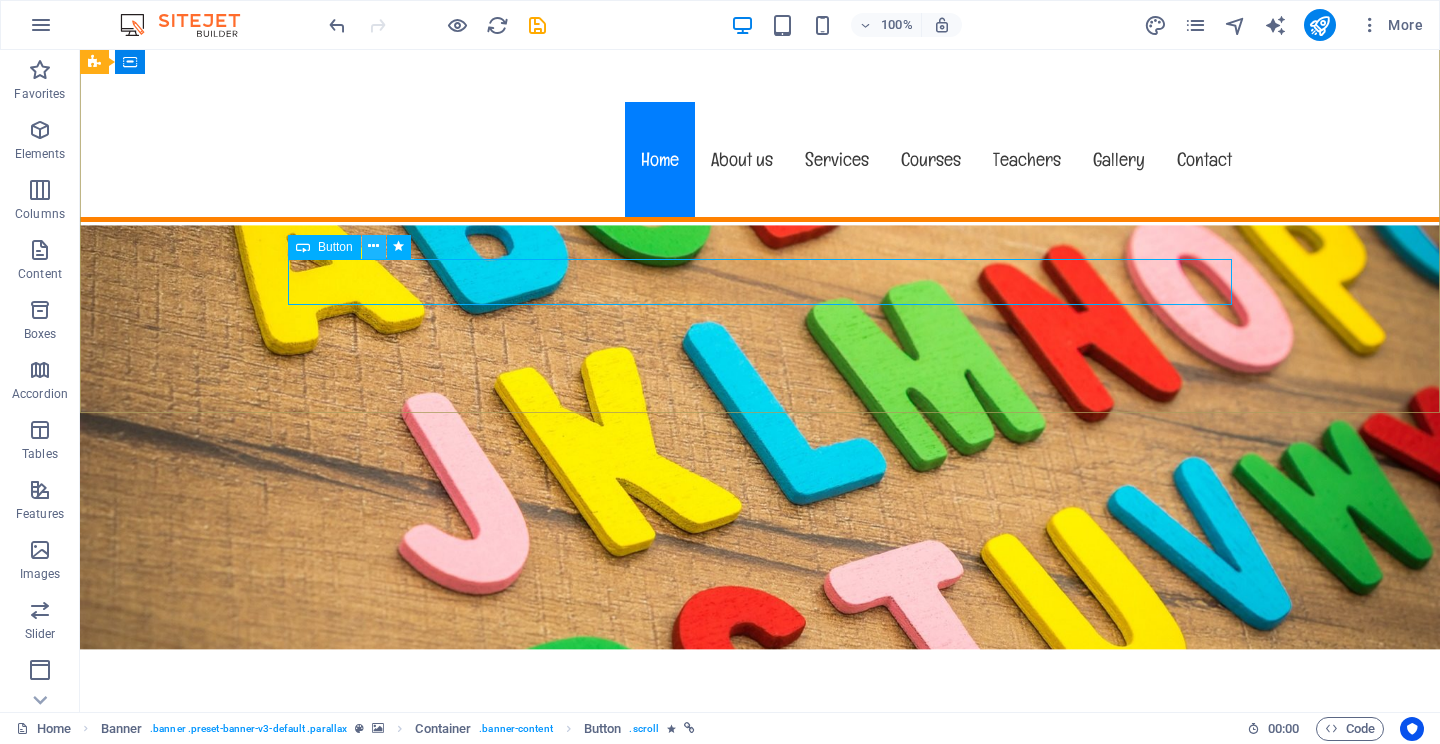 click at bounding box center [373, 246] 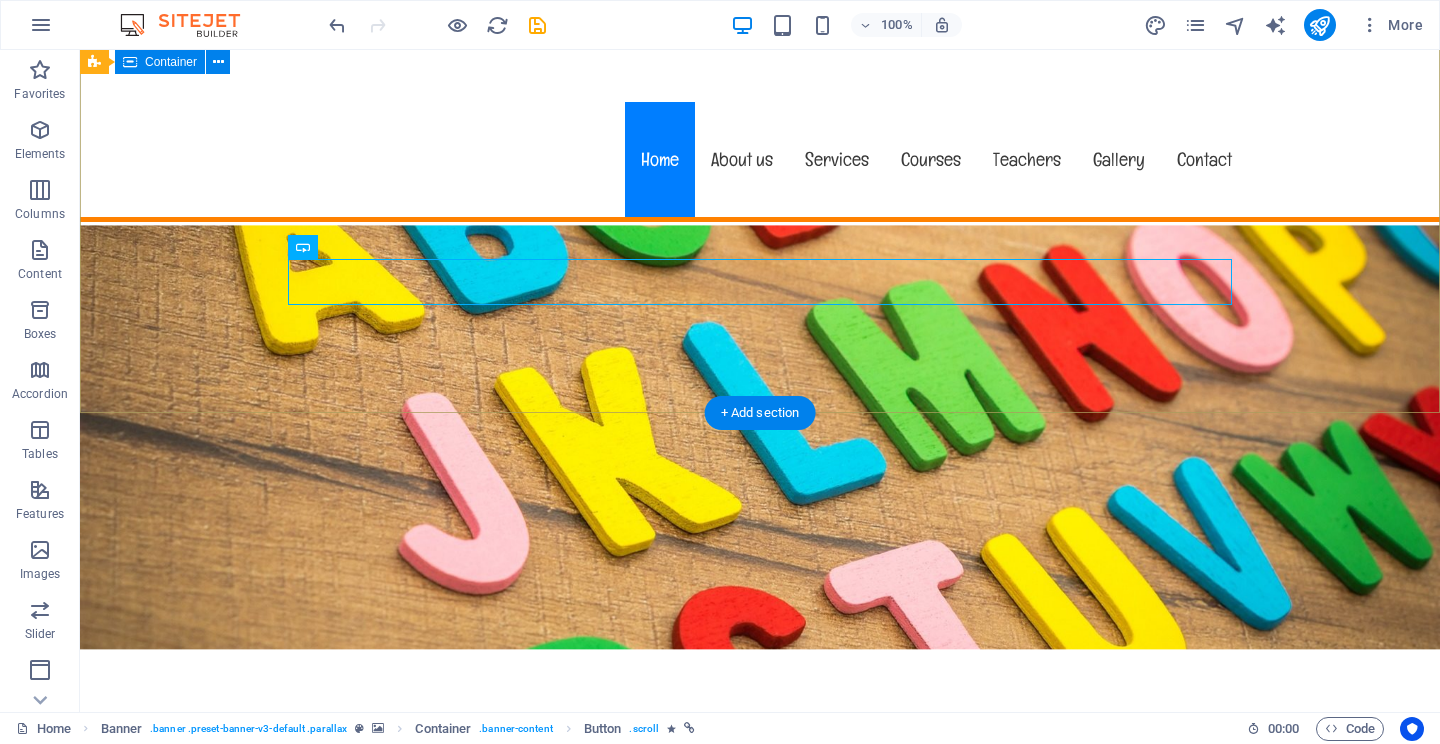 click on "Tri bodky, ktorými začína cesta k novým vedomostiam . . .  VIAC INFO" at bounding box center (760, 817) 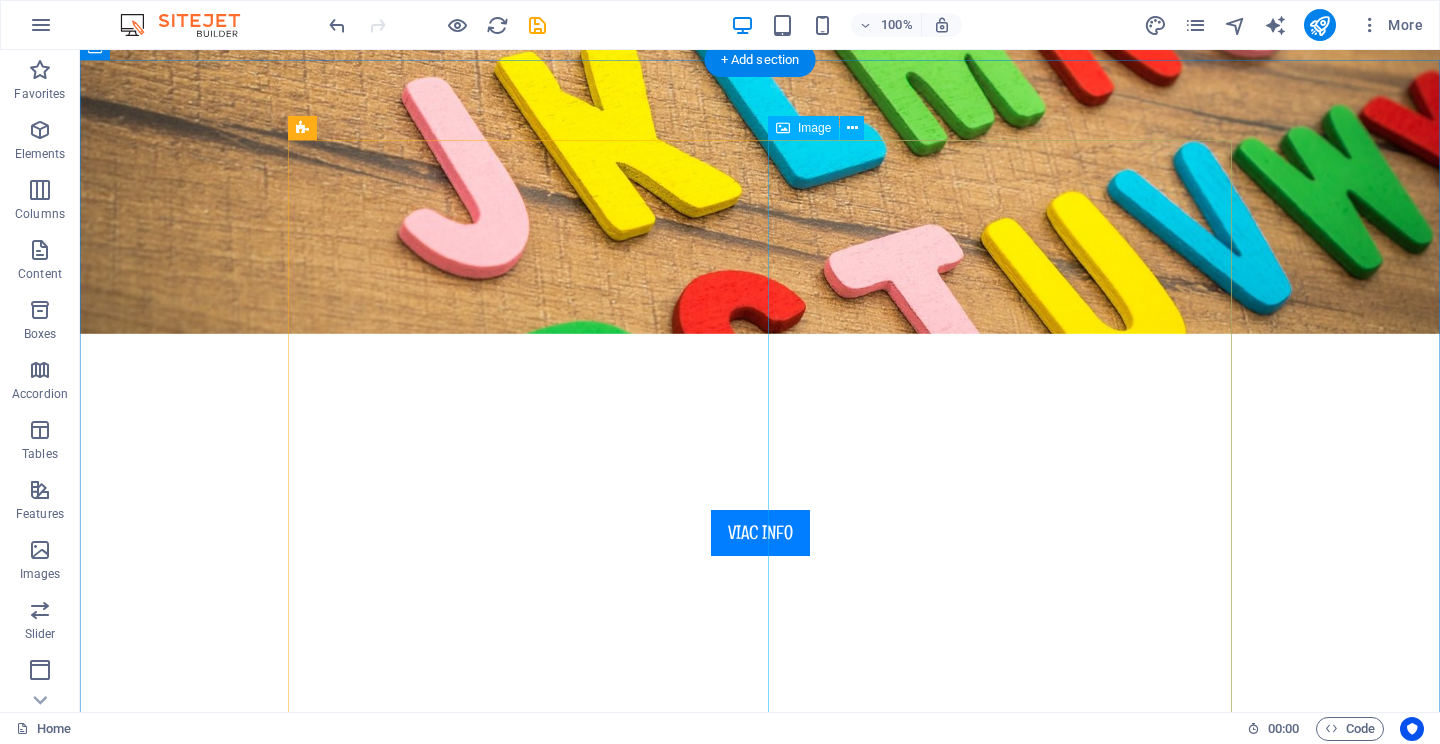 scroll, scrollTop: 632, scrollLeft: 0, axis: vertical 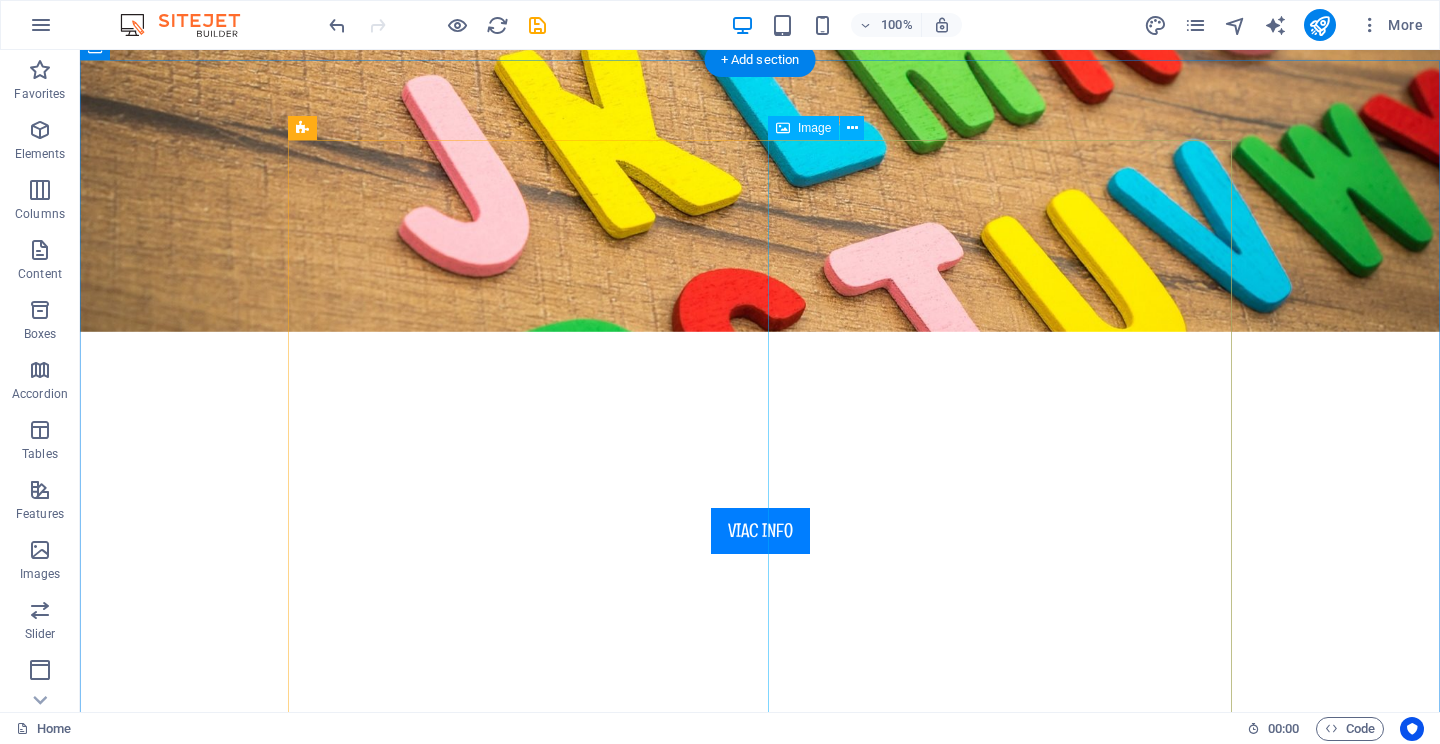 click at bounding box center [432, 1267] 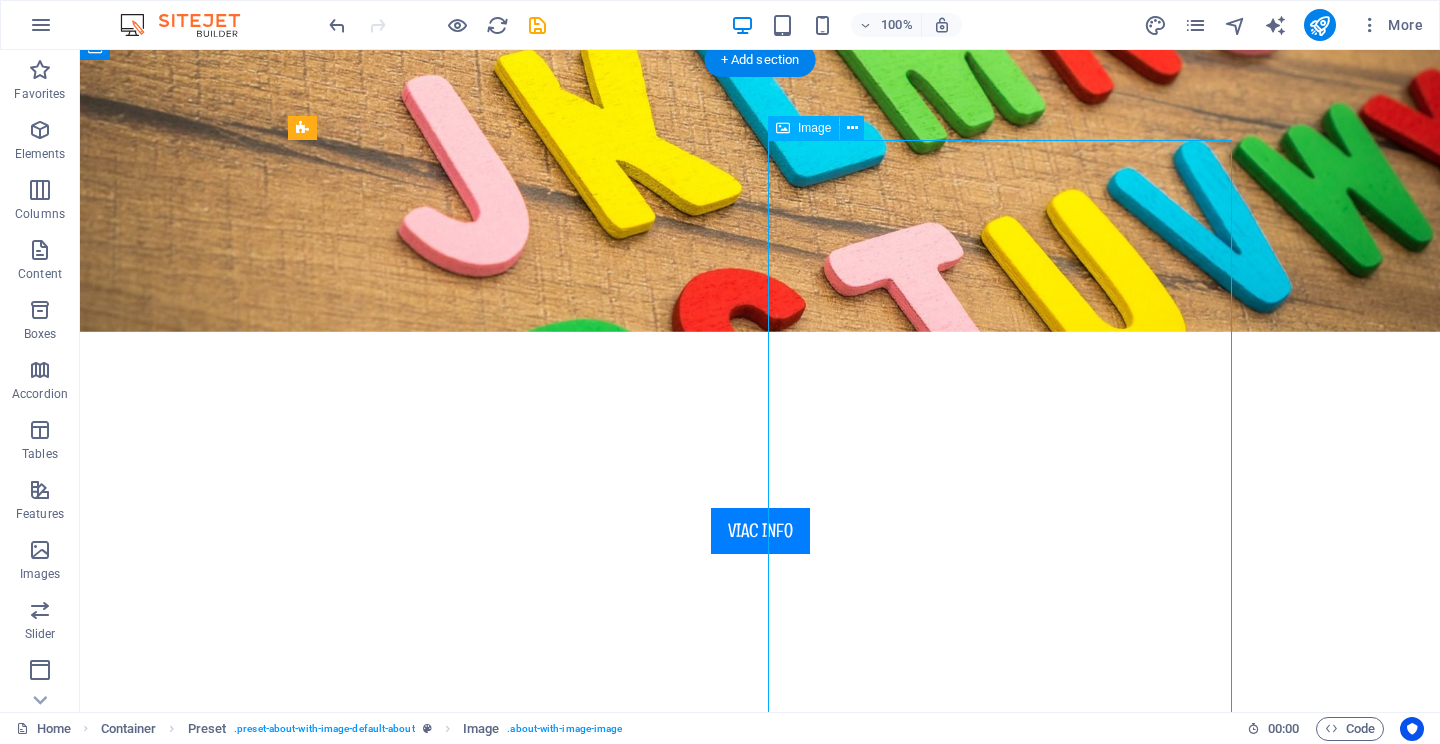 click at bounding box center (432, 1267) 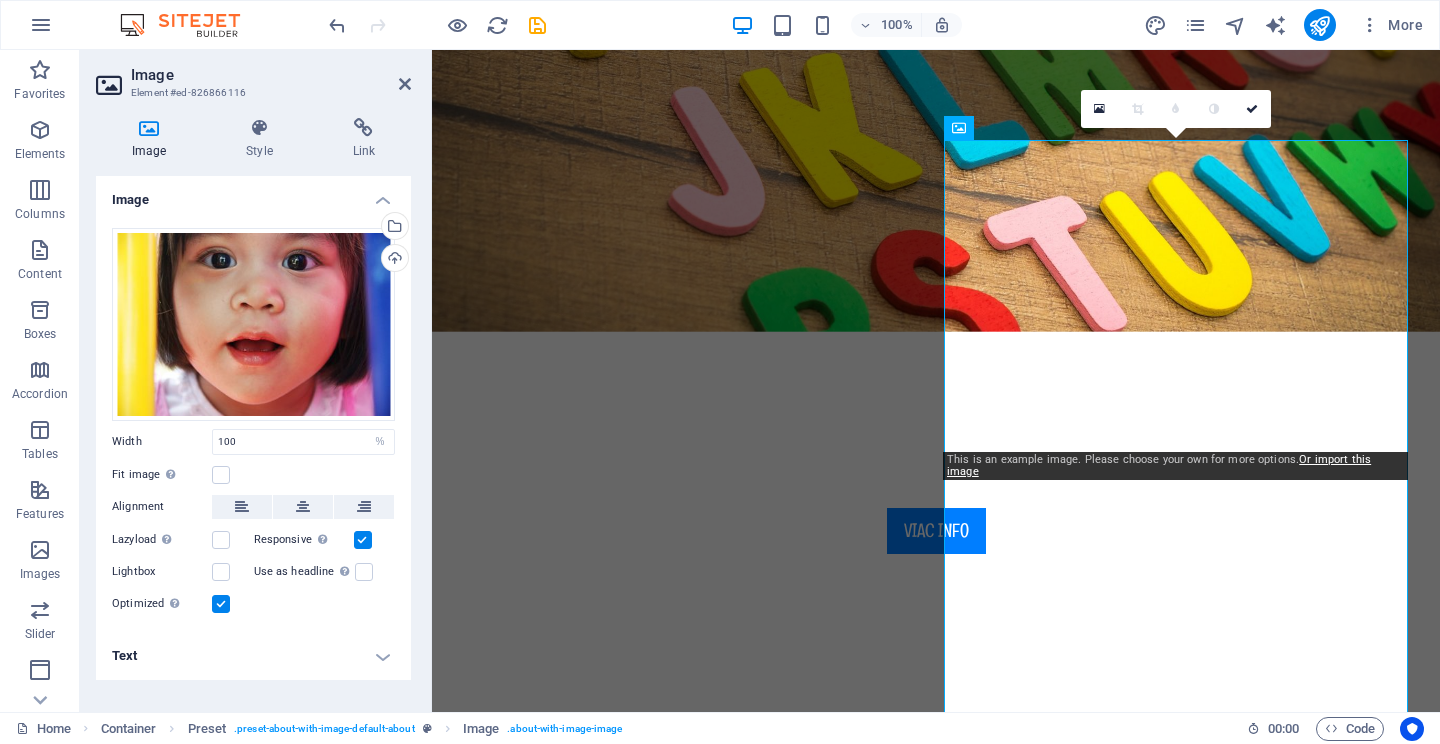 click at bounding box center [149, 128] 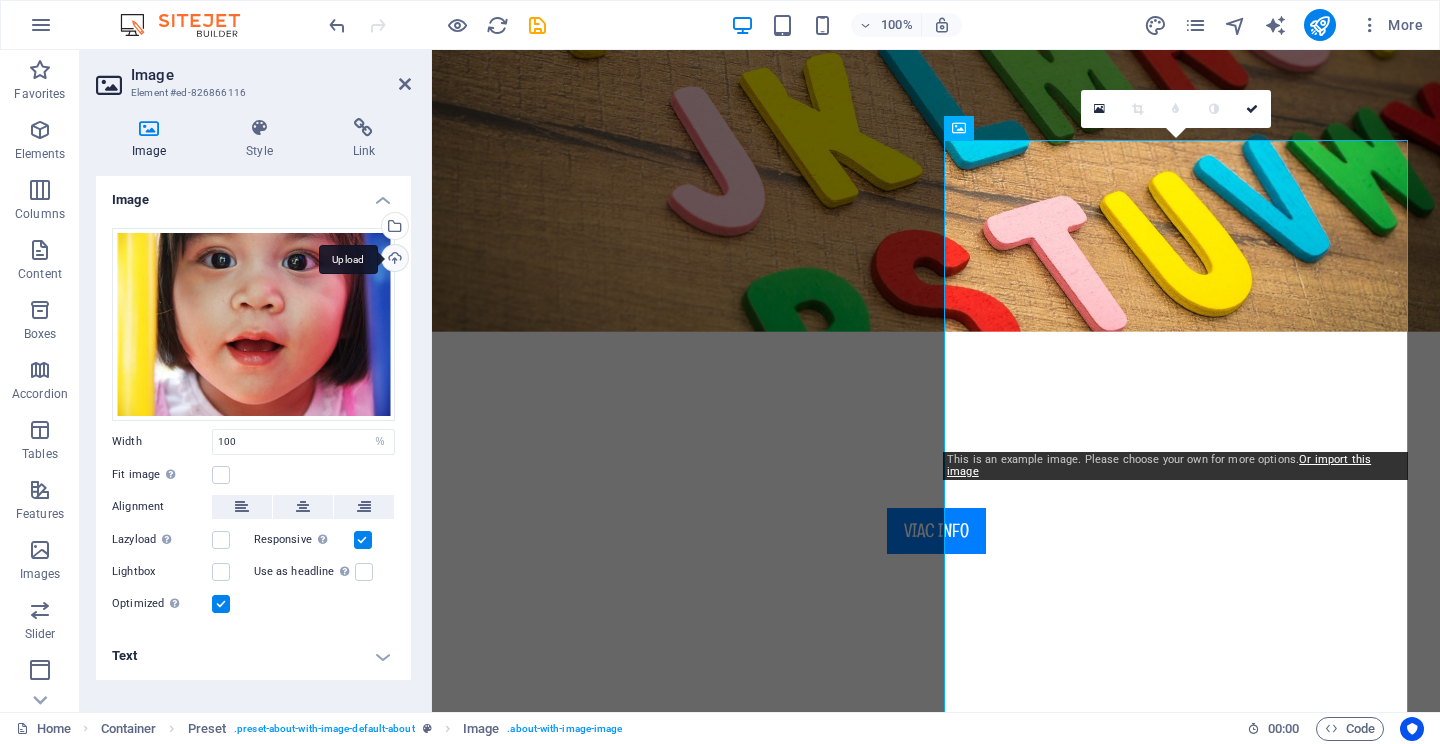 click on "Upload" at bounding box center [393, 260] 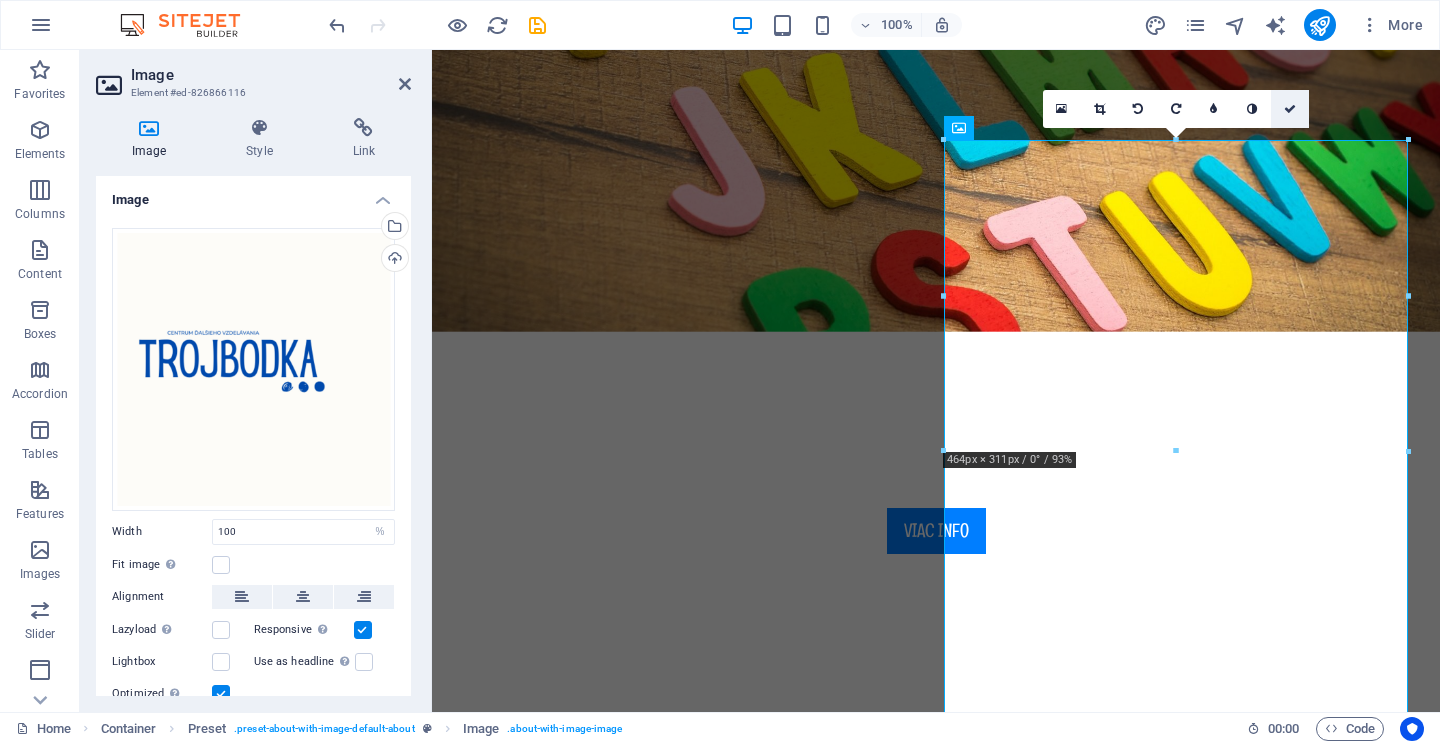 click at bounding box center (1290, 109) 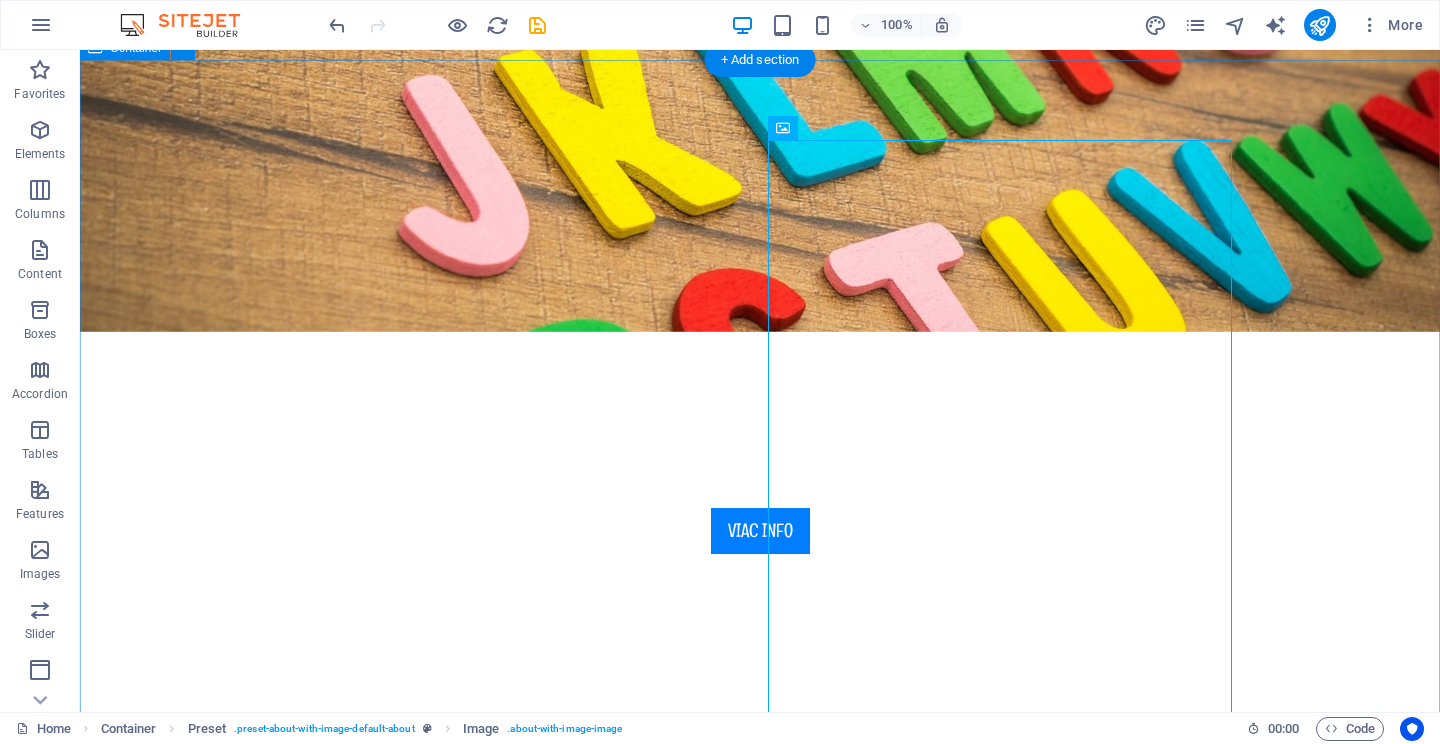 click on "About  trojbodka.com Sme centrum vzdelávania pre všetkých, od tých najmenších až po tých dlhšie mladých. Ponúkame kurzy španielskeho, portugalského a nemeckého jazyka, pripravujeme tiež kurzy … Náš cieľ je vybudovať už od ranného veku vzťah k novému jazyku a rozvíjať ho kreatívnou a pútavou formou. Naše kurzy prebiehajú výlučne v cudzom jazyku, vďaka čomu sú študenti v kontakte s jazykom už od prvej chvíle. Learning & Fun Lorem ipsum dolor sit amet, consectetur adipisicing elit. Veritatis, dolorem! Friendly Place Lorem ipsum dolor sit amet, consectetur adipisicing elit. Veritatis, dolorem! Child Safety Lorem ipsum dolor sit amet, consectetur adipisicing elit. Veritatis, dolorem! Fresh & Healthy Meals Lorem ipsum dolor sit amet, consectetur adipisicing elit. Veritatis, dolorem! See our Courses" at bounding box center [760, 1511] 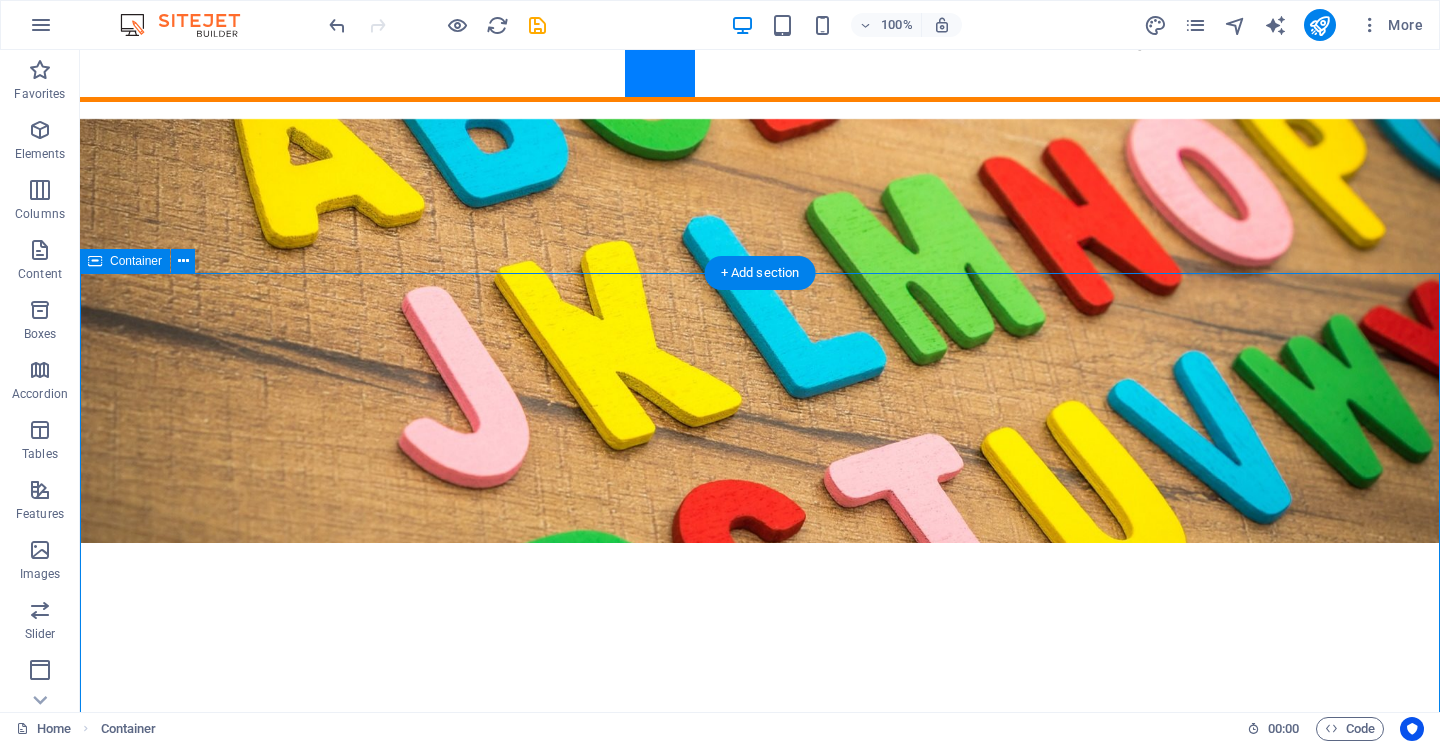 scroll, scrollTop: 431, scrollLeft: 0, axis: vertical 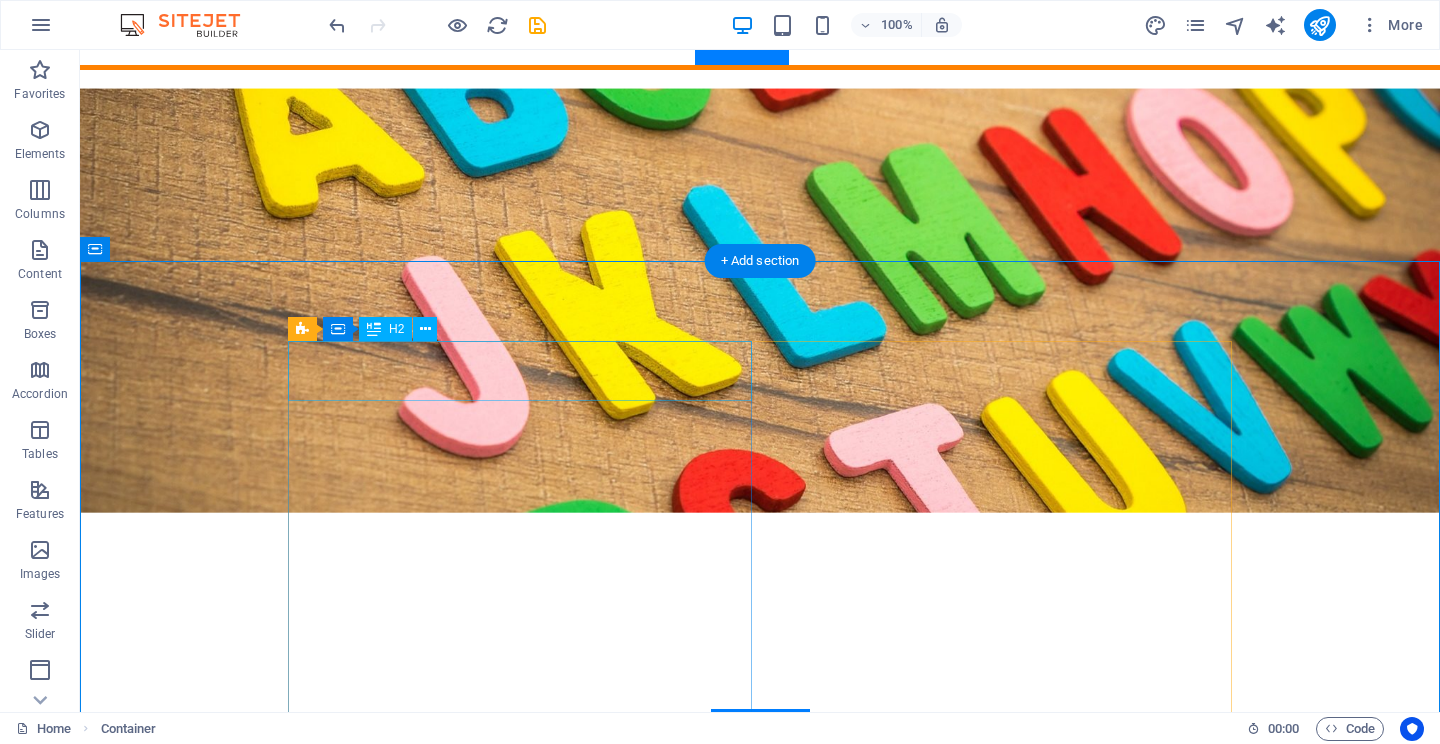 click on "About  trojbodka.com" at bounding box center [760, 945] 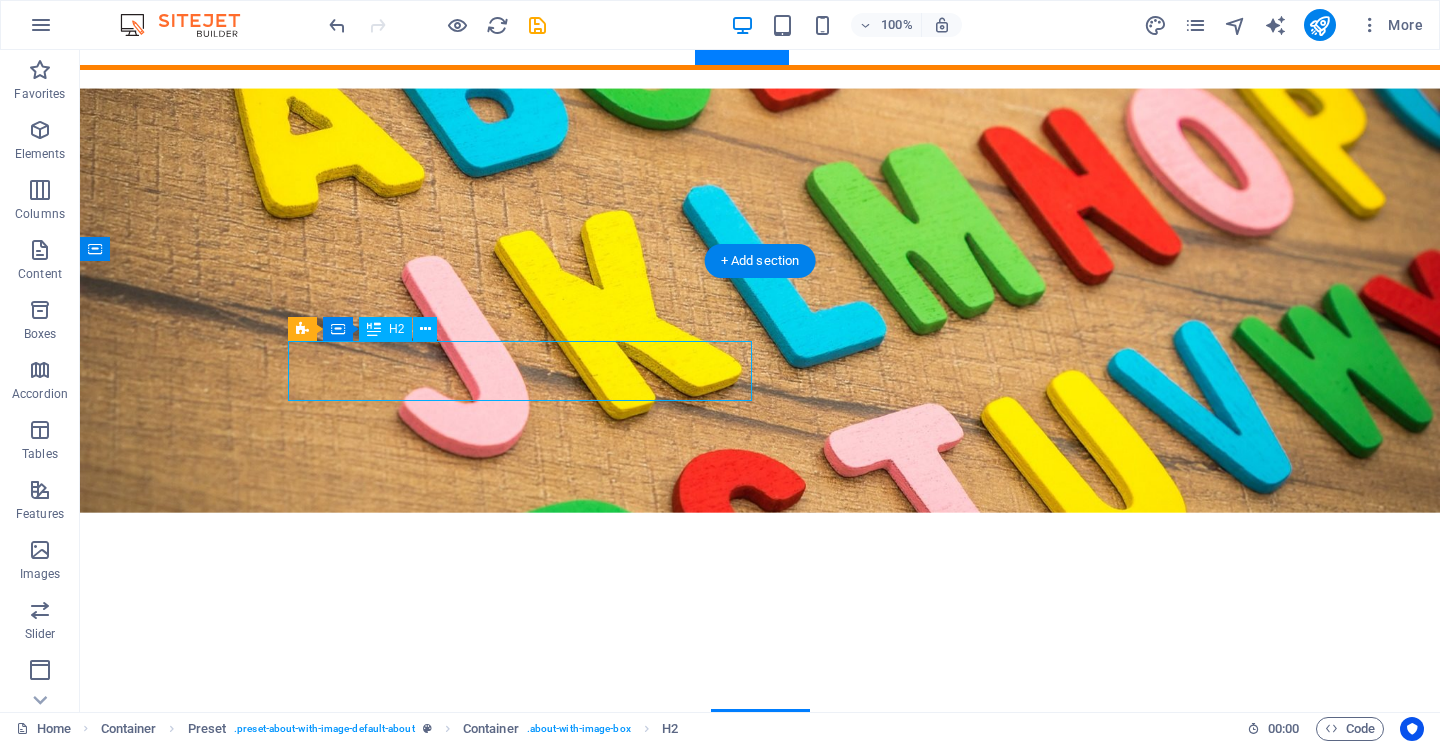 click on "About  trojbodka.com" at bounding box center [760, 945] 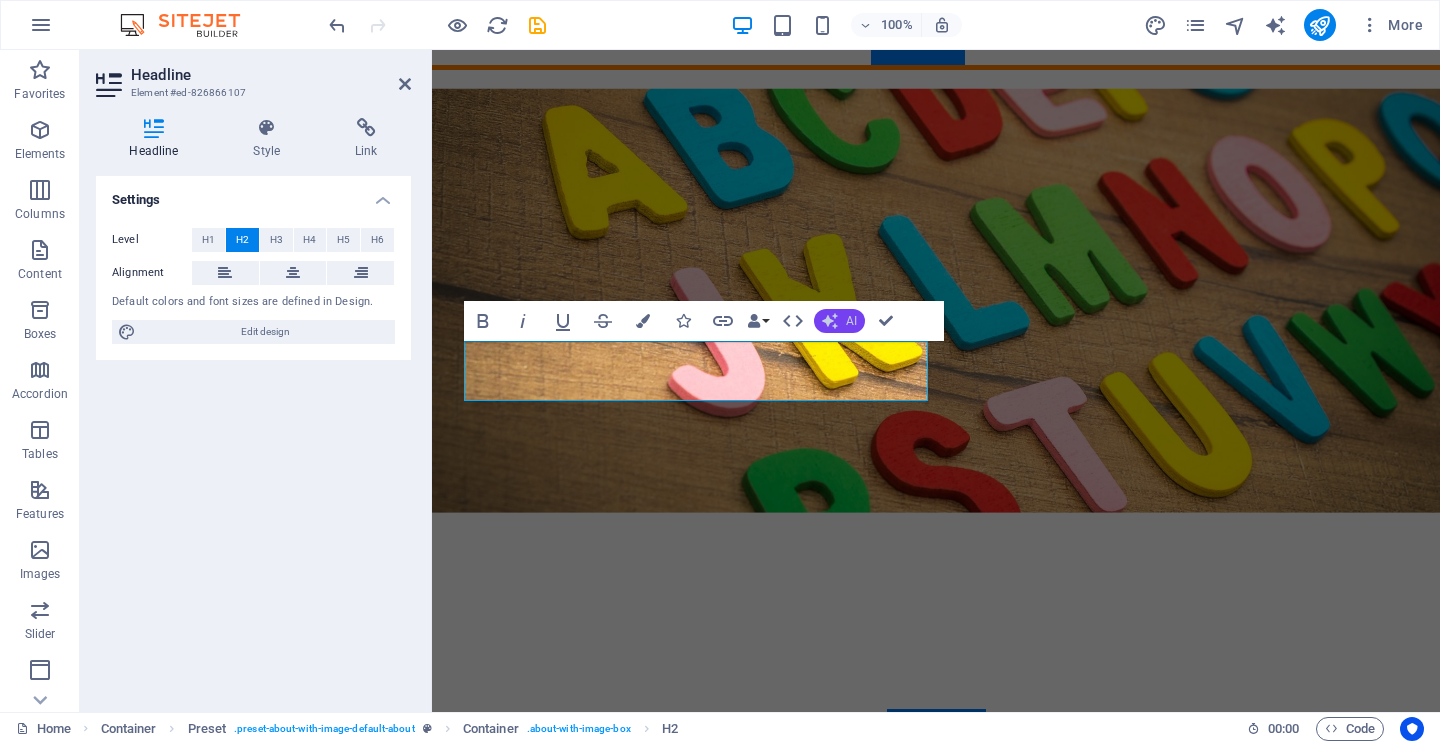 click on "AI" at bounding box center [851, 321] 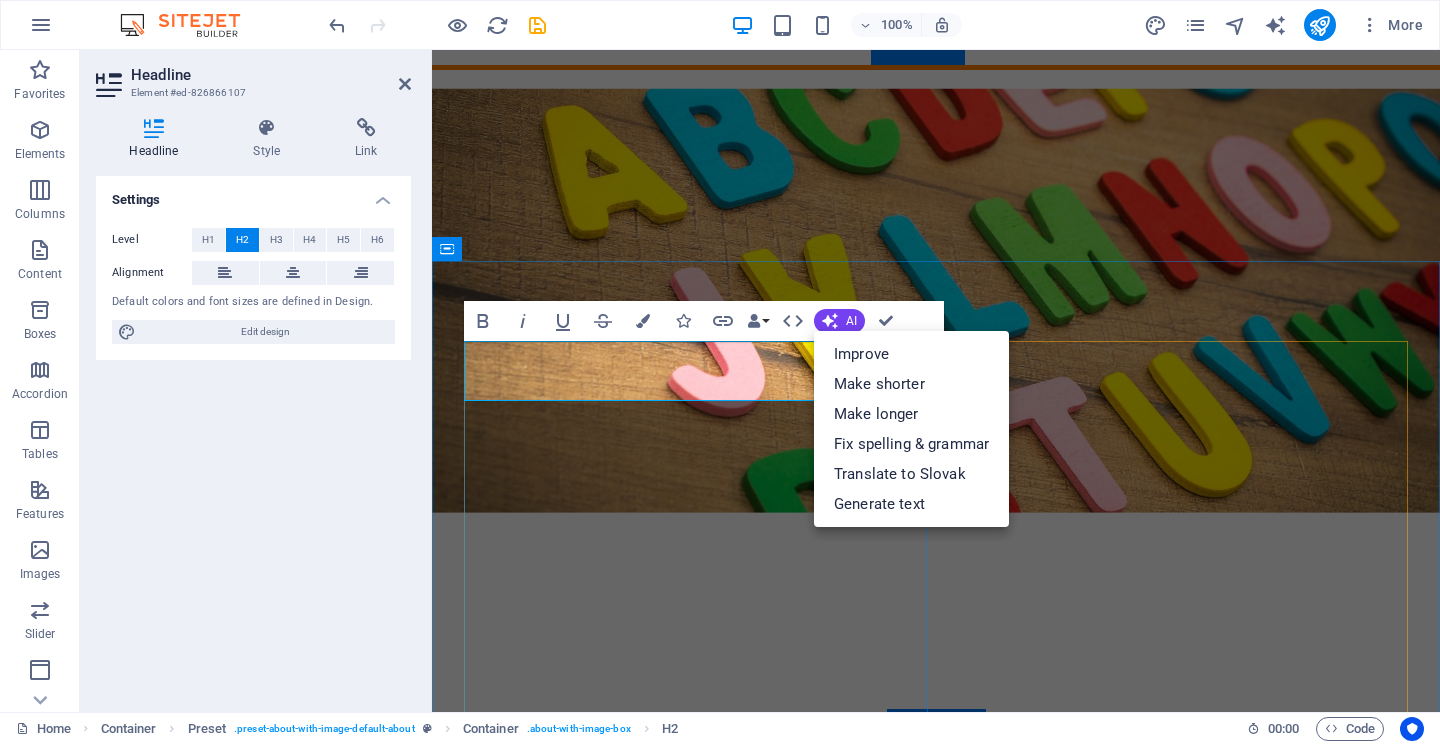 click on "trojbodka.com" at bounding box center (698, 945) 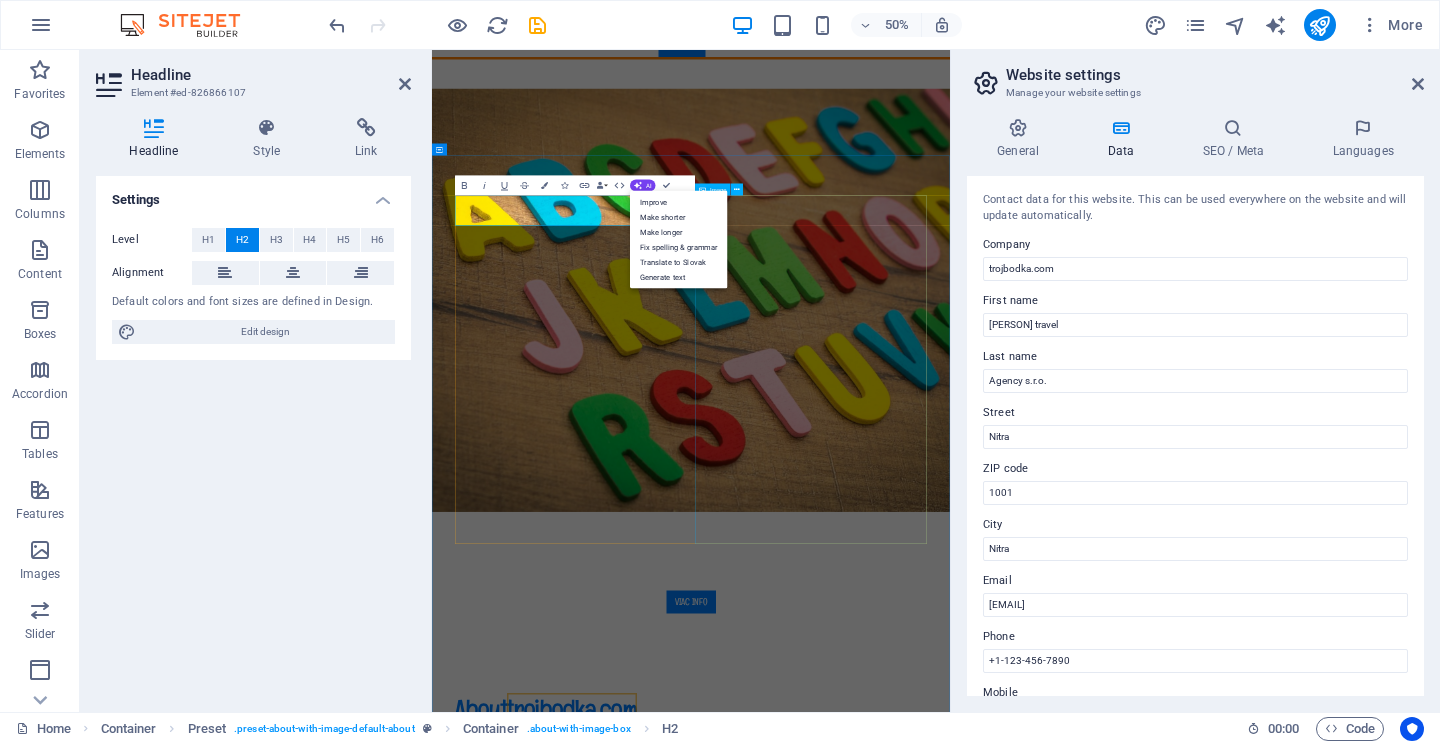 scroll, scrollTop: 828, scrollLeft: 0, axis: vertical 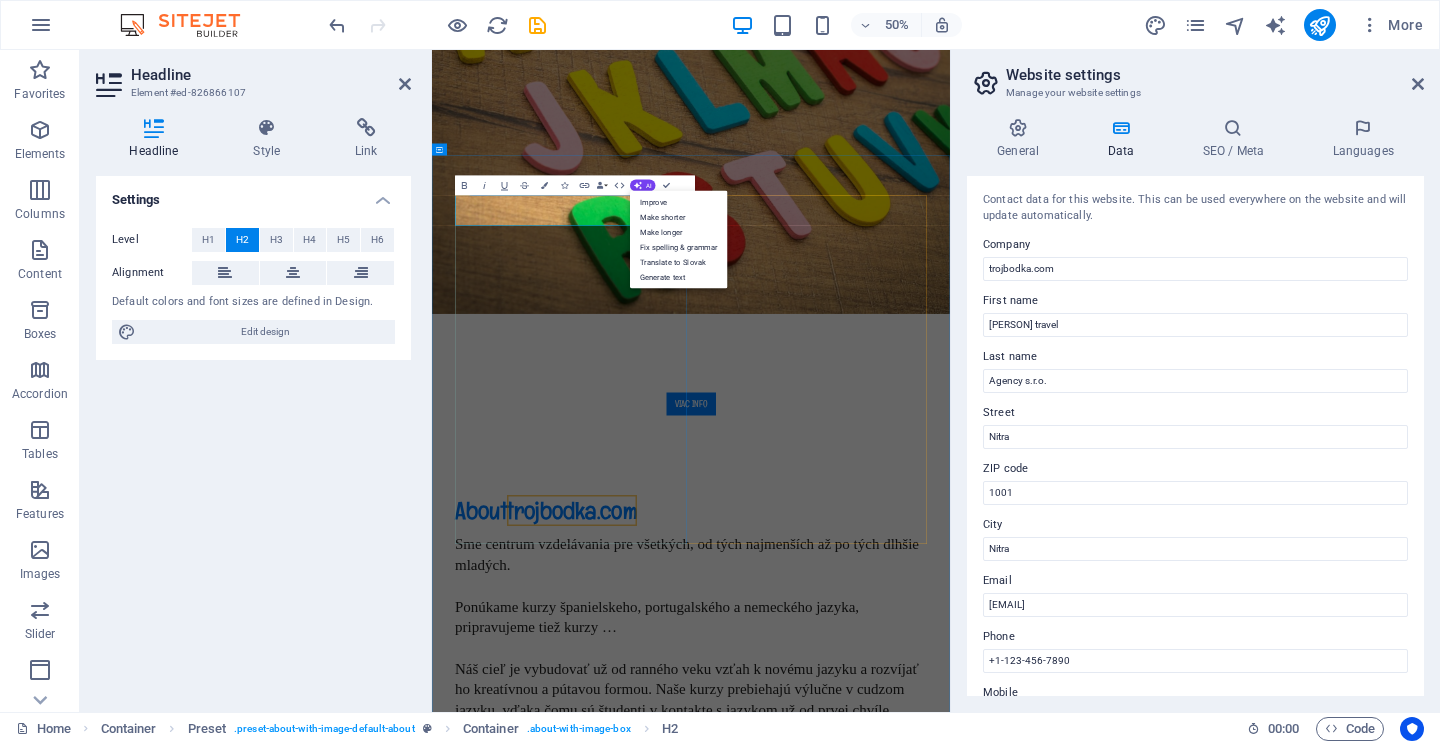 click on "trojbodka.com" at bounding box center [712, 971] 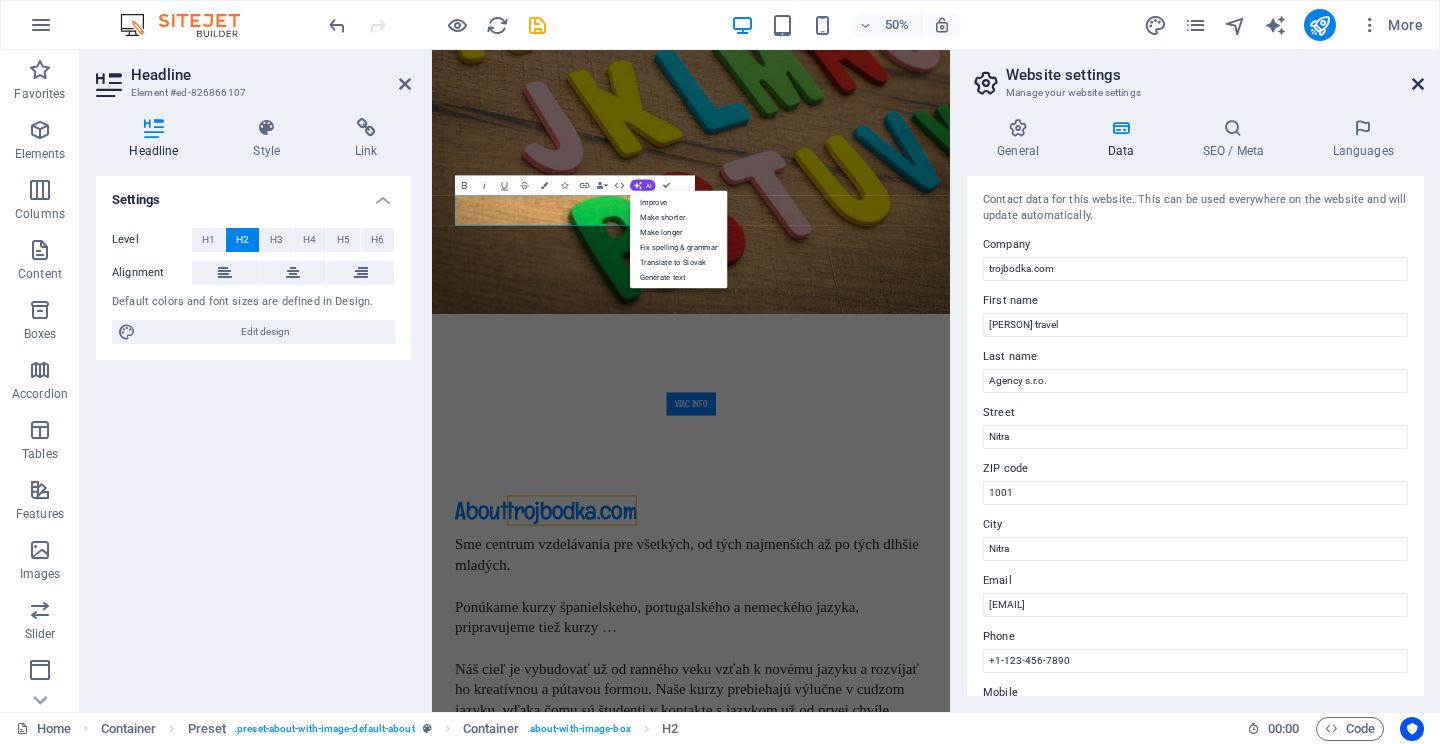 click at bounding box center [1418, 84] 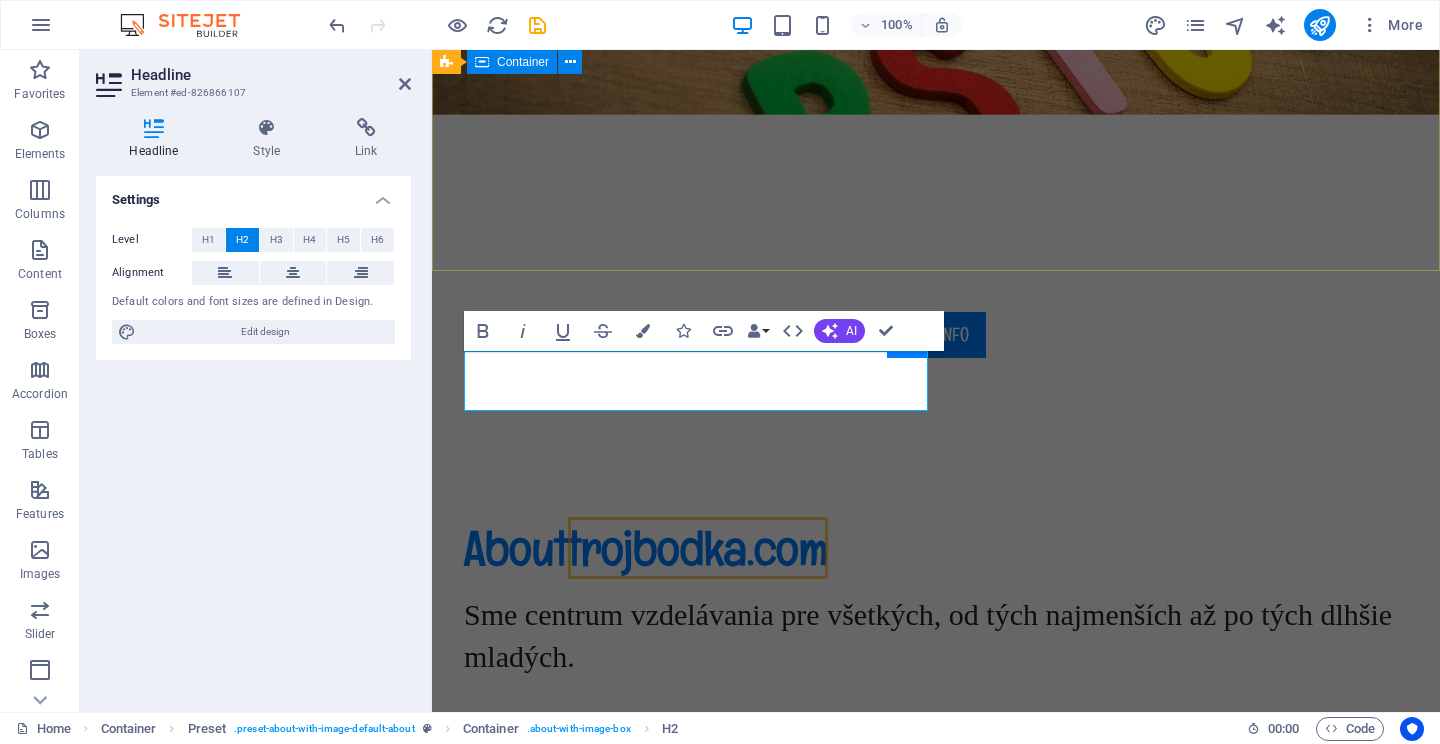 scroll, scrollTop: 421, scrollLeft: 0, axis: vertical 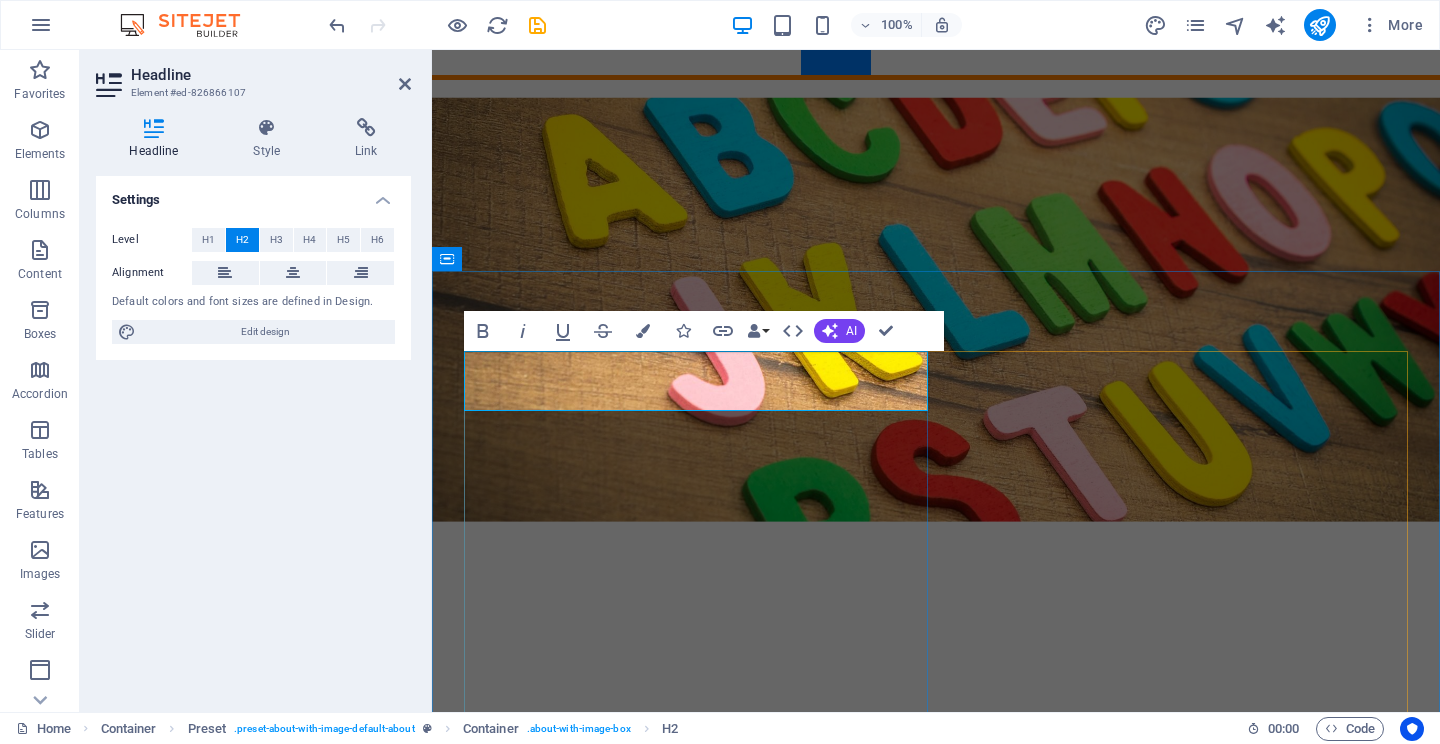 click on "About  trojbodka.com" at bounding box center (936, 955) 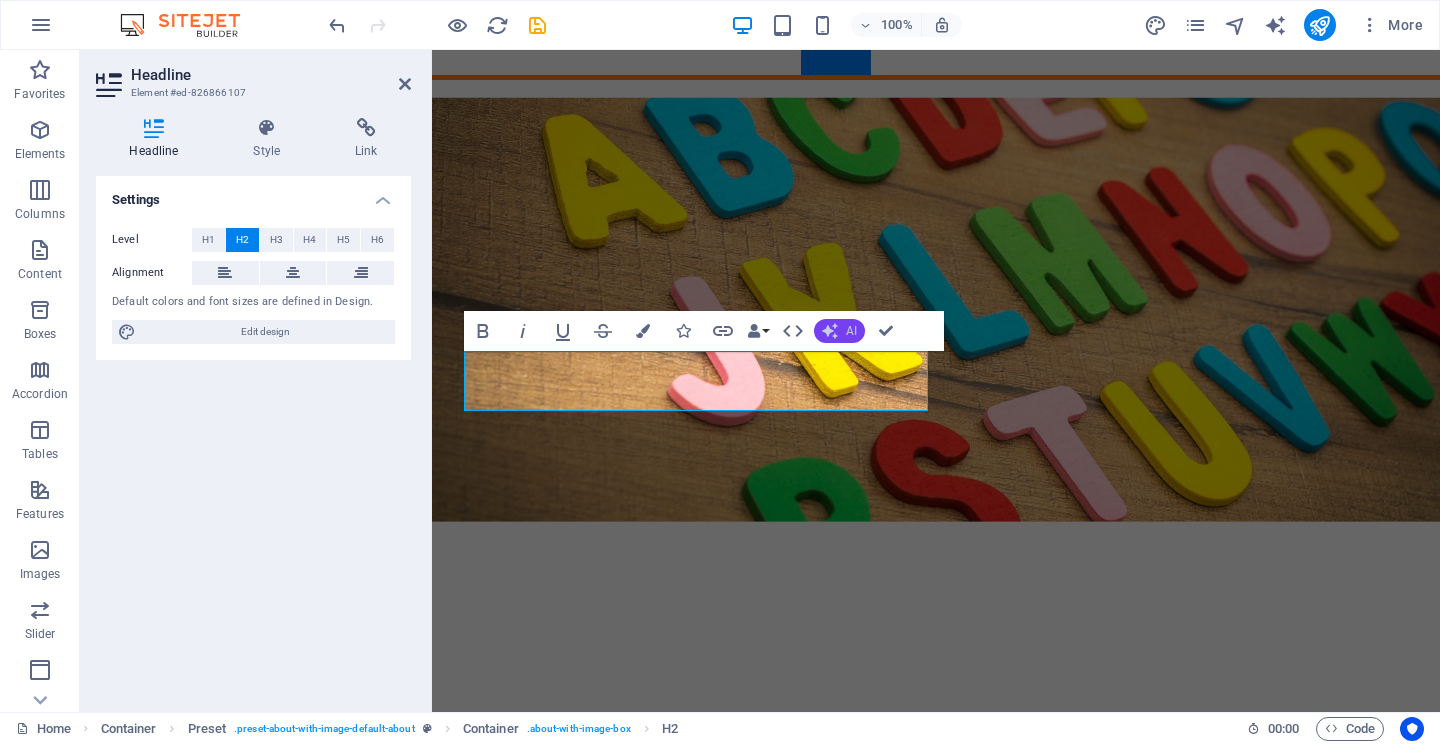 click on "AI" at bounding box center (839, 331) 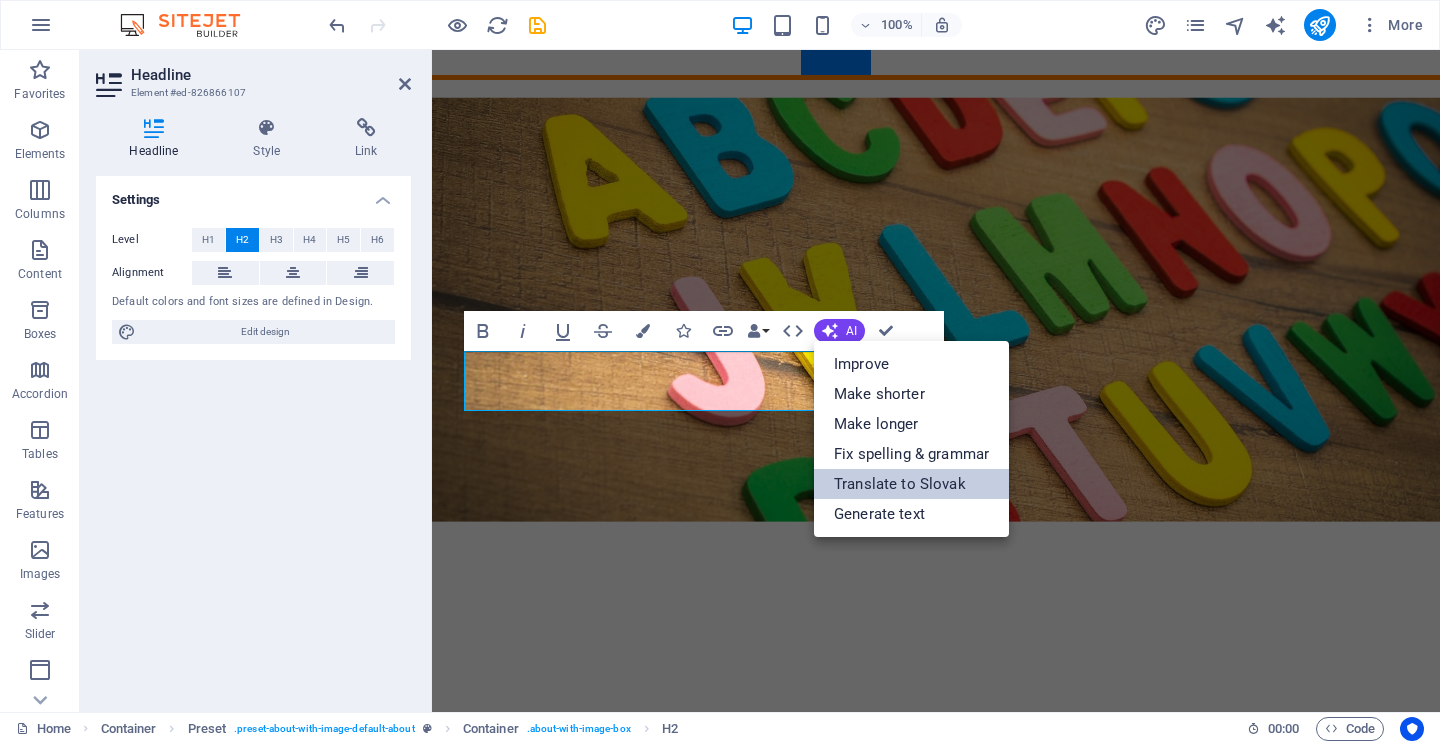 click on "Translate to Slovak" at bounding box center [911, 484] 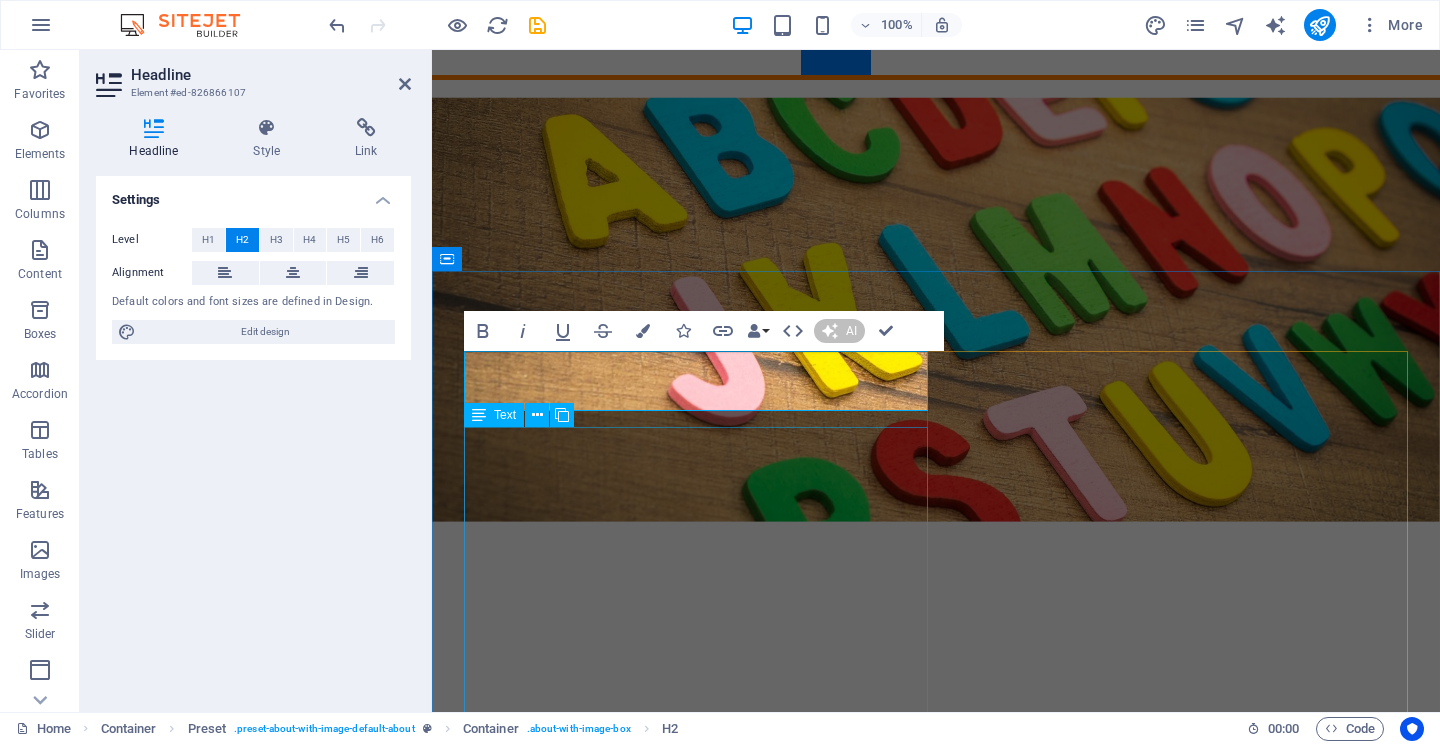 type 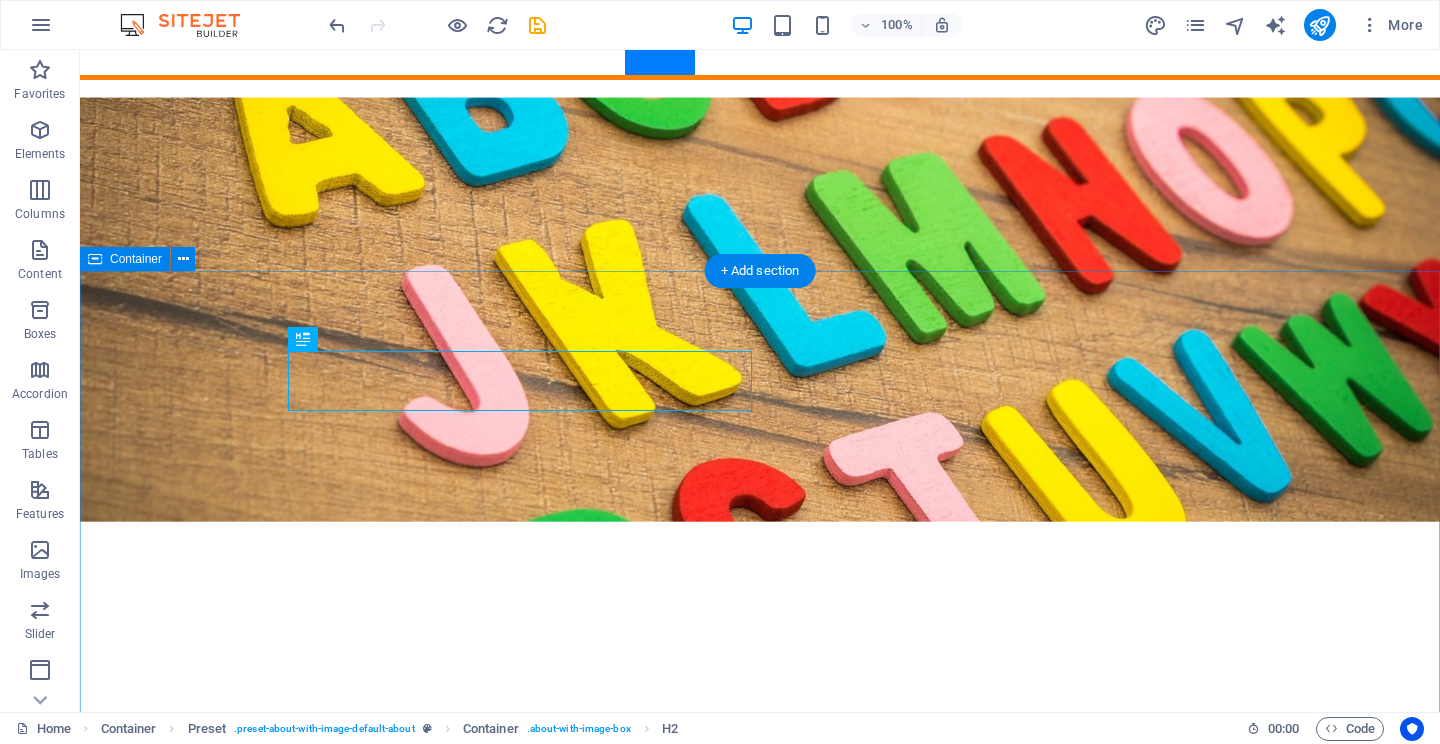 click on "O trojbodke Sme centrum vzdelávania pre všetkých, od tých najmenších až po tých dlhšie mladých. Ponúkame kurzy španielskeho, portugalského a nemeckého jazyka, pripravujeme tiež kurzy … Náš cieľ je vybudovať už od ranného veku vzťah k novému jazyku a rozvíjať ho kreatívnou a pútavou formou. Naše kurzy prebiehajú výlučne v cudzom jazyku, vďaka čomu sú študenti v kontakte s jazykom už od prvej chvíle. Learning & Fun Lorem ipsum dolor sit amet, consectetur adipisicing elit. Veritatis, dolorem! Friendly Place Lorem ipsum dolor sit amet, consectetur adipisicing elit. Veritatis, dolorem! Child Safety Lorem ipsum dolor sit amet, consectetur adipisicing elit. Veritatis, dolorem! Fresh & Healthy Meals Lorem ipsum dolor sit amet, consectetur adipisicing elit. Veritatis, dolorem! See our Courses" at bounding box center (760, 1722) 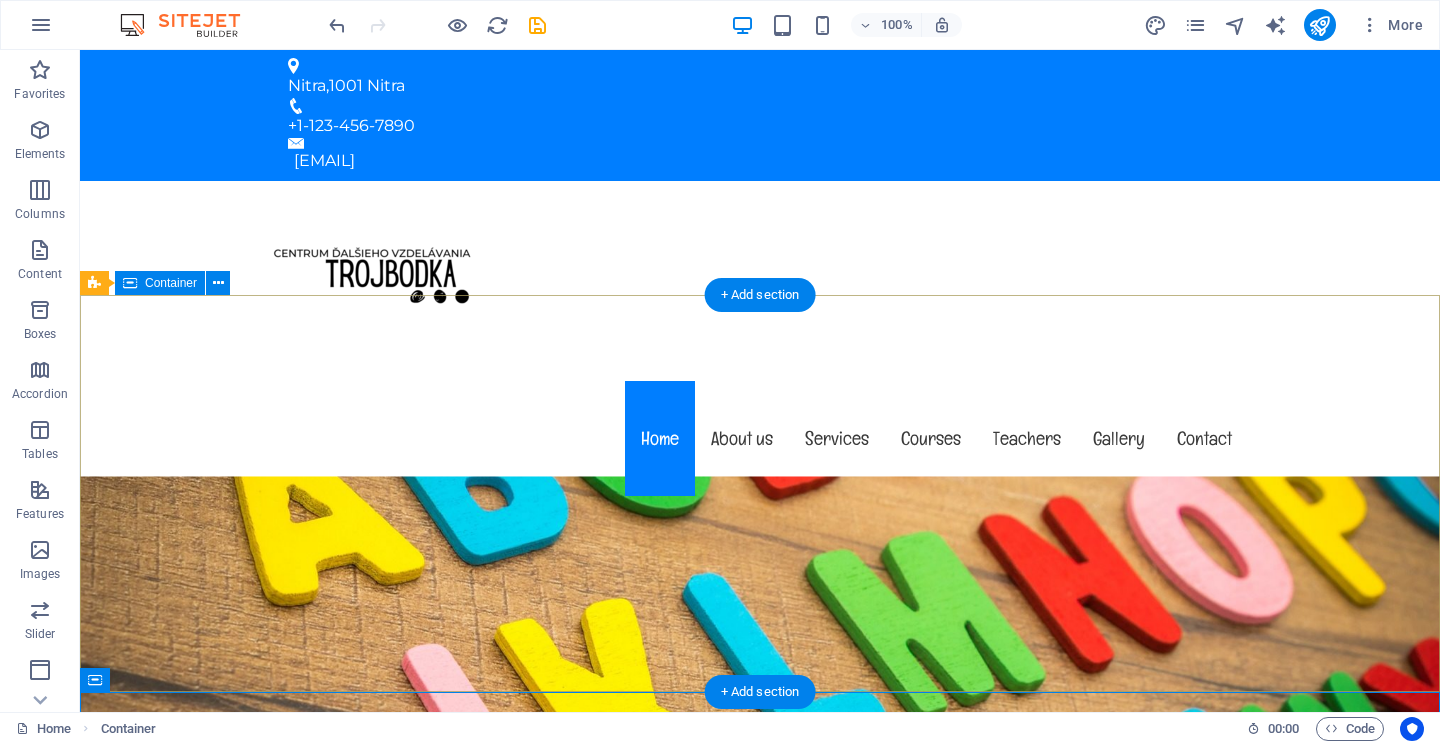 scroll, scrollTop: 13, scrollLeft: 0, axis: vertical 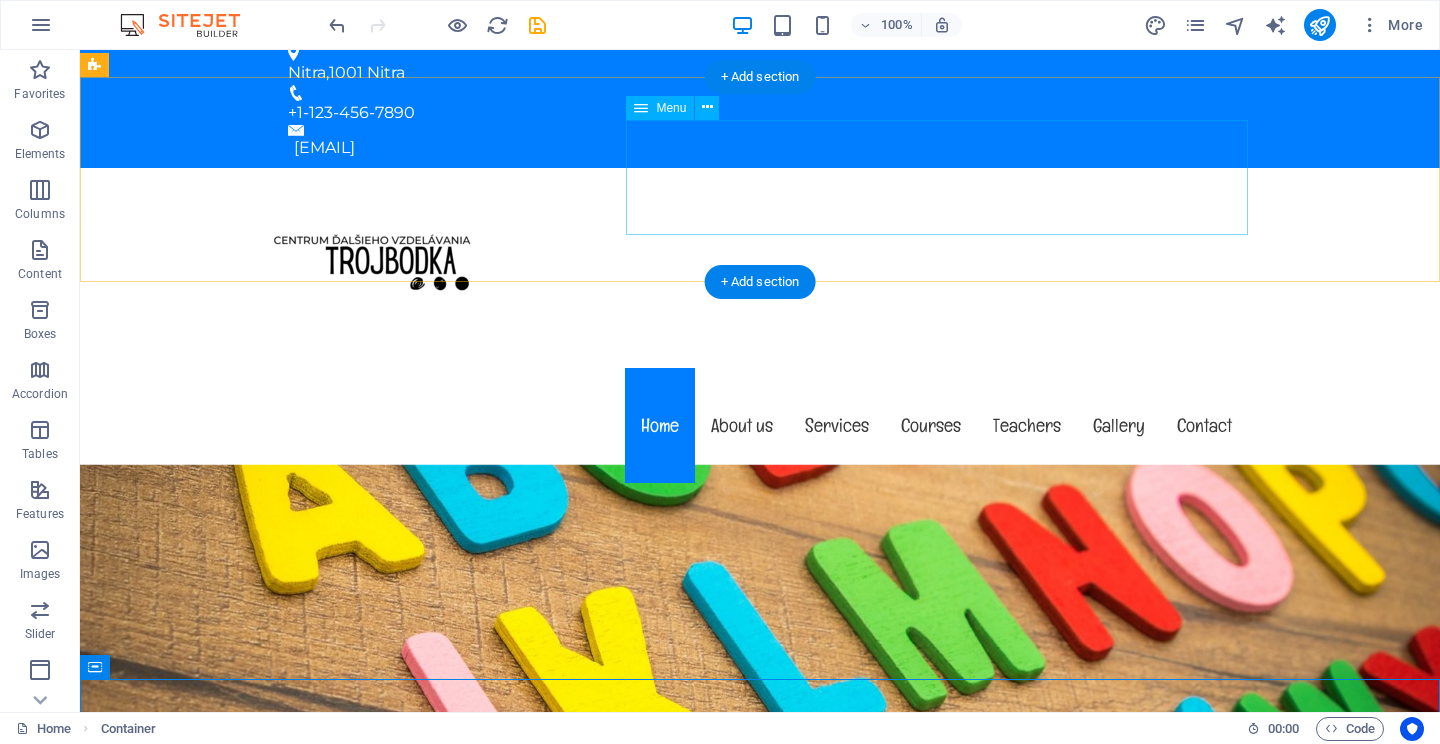 click on "Home About us Services Courses Teachers Gallery Contact" at bounding box center (760, 425) 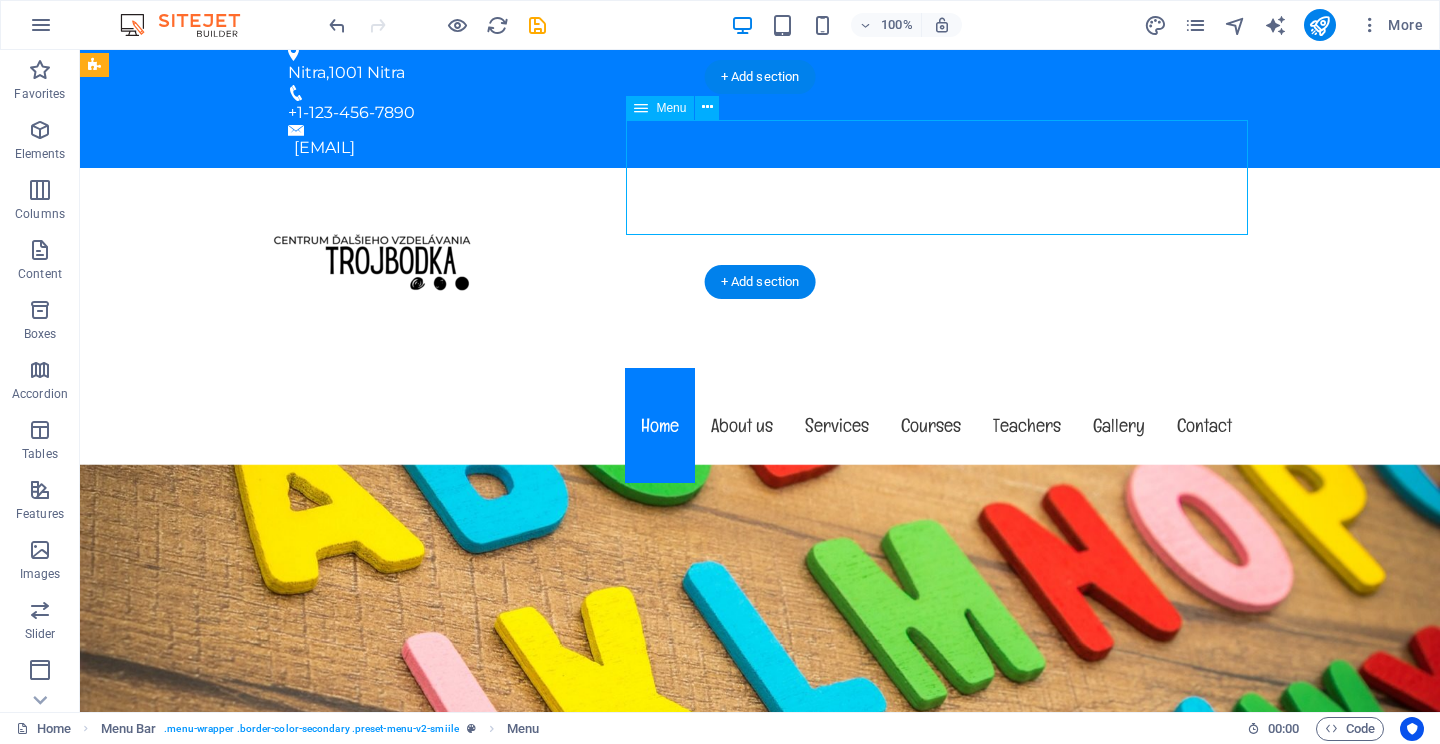 click on "Home About us Services Courses Teachers Gallery Contact" at bounding box center (760, 425) 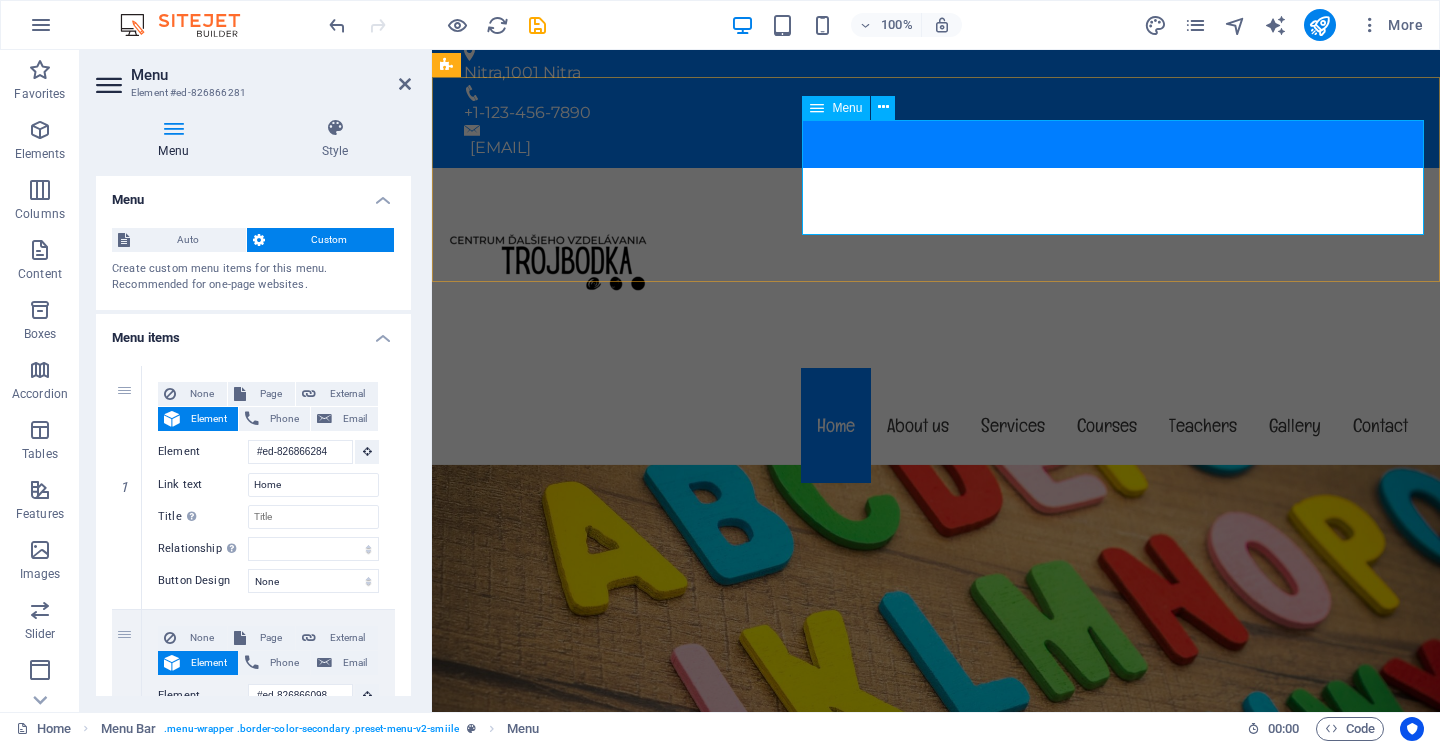click on "Home About us Services Courses Teachers Gallery Contact" at bounding box center (936, 425) 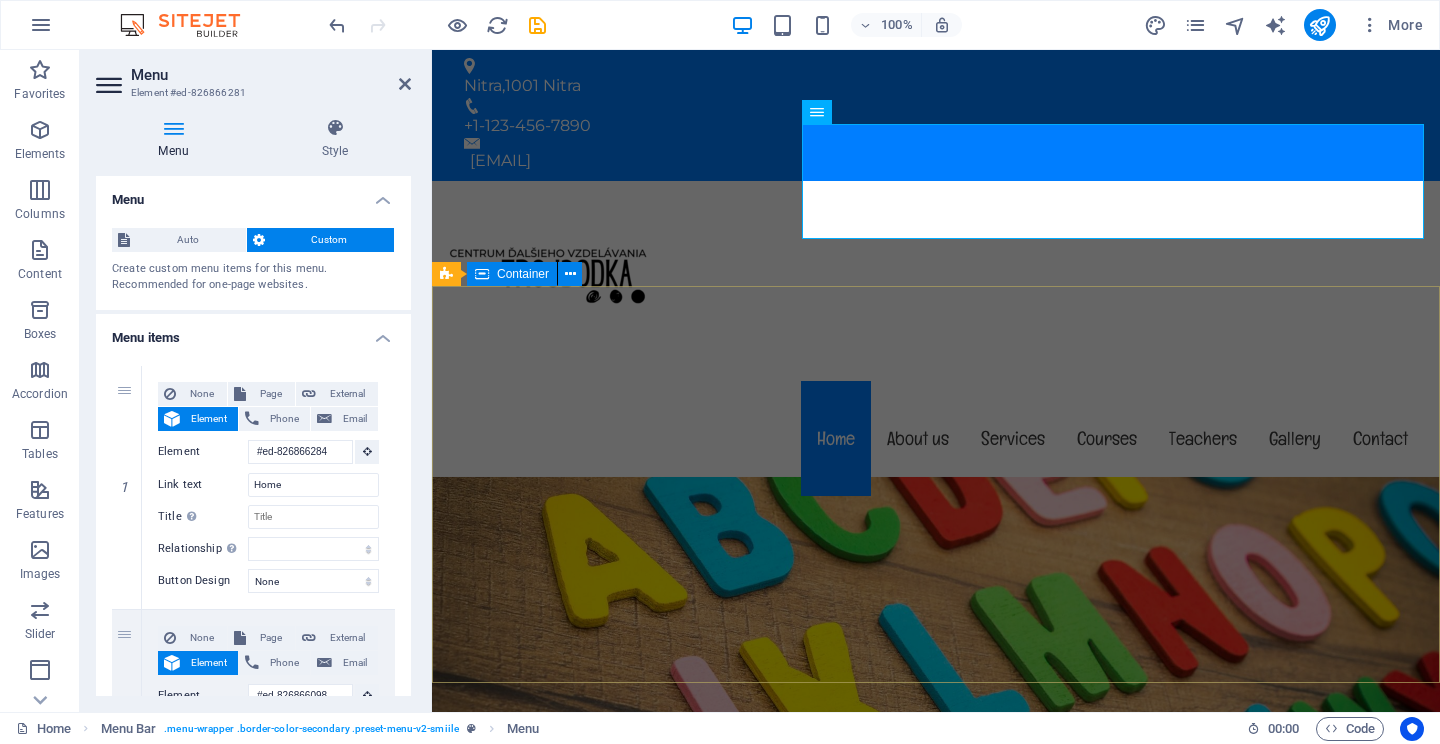 scroll, scrollTop: 13, scrollLeft: 0, axis: vertical 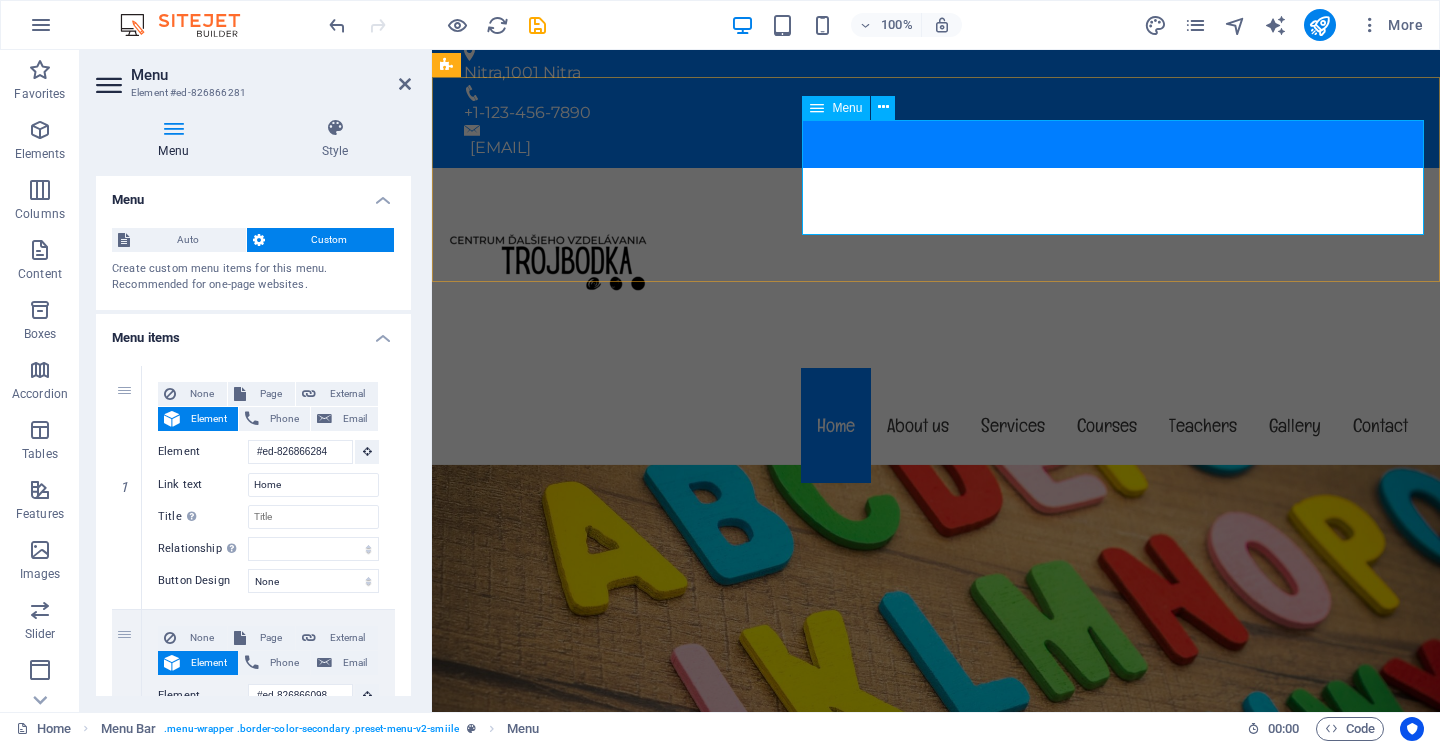 click on "Home About us Services Courses Teachers Gallery Contact" at bounding box center [936, 425] 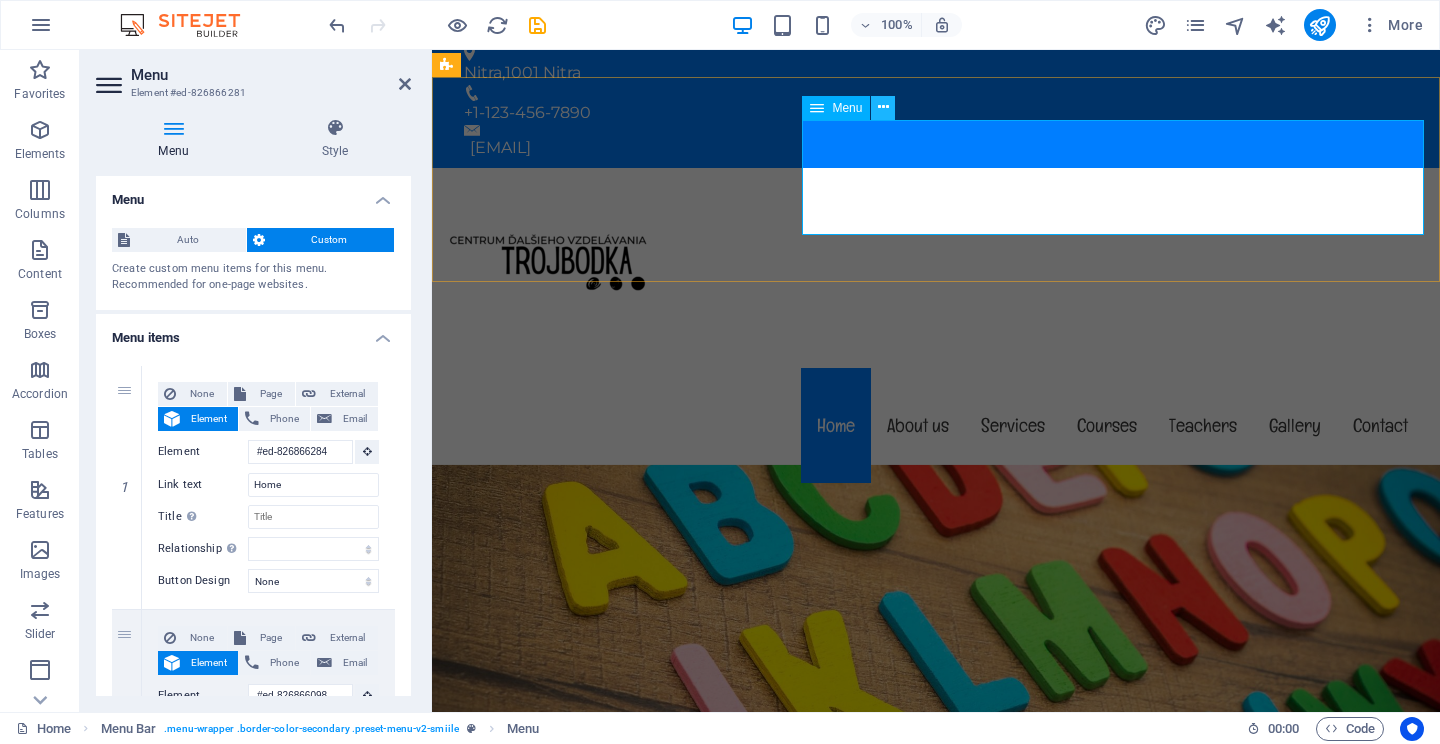 click at bounding box center [883, 107] 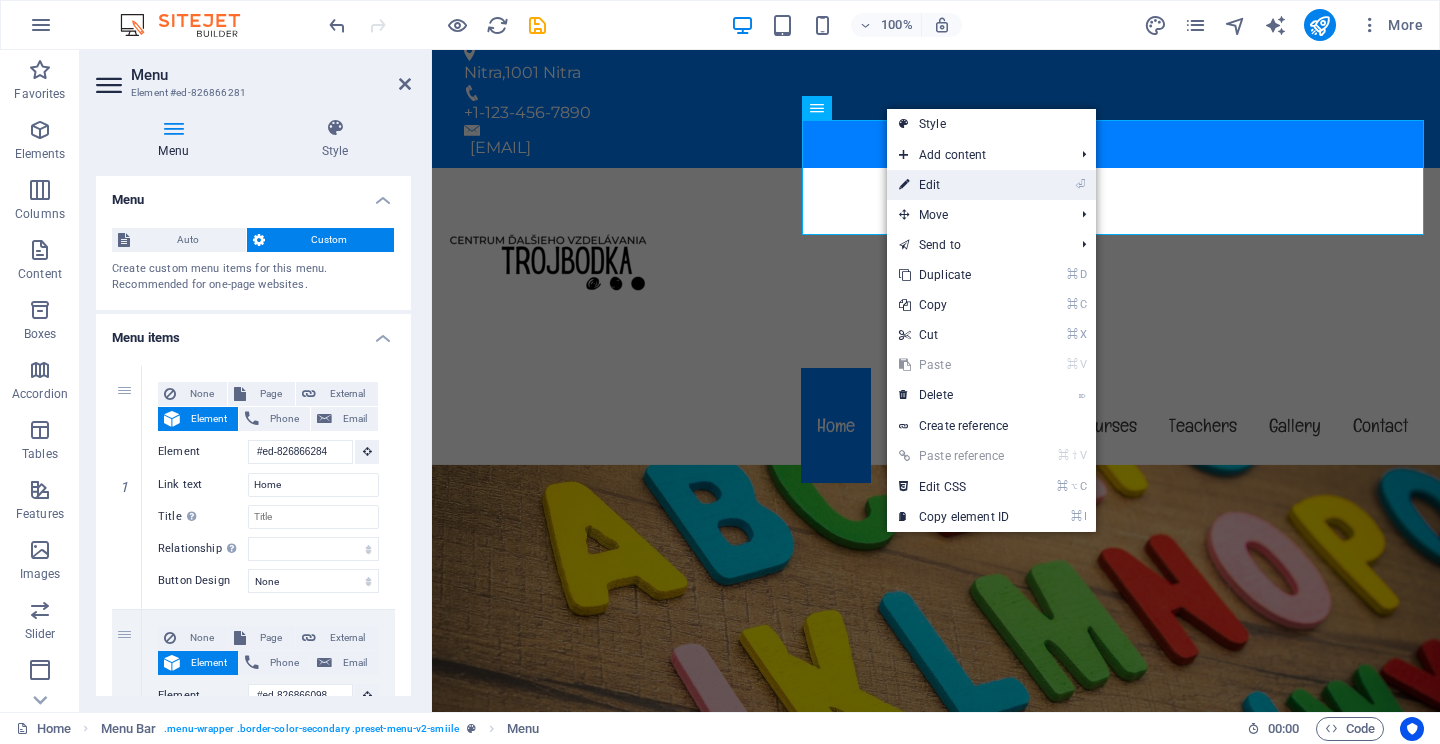 click on "⏎  Edit" at bounding box center [954, 185] 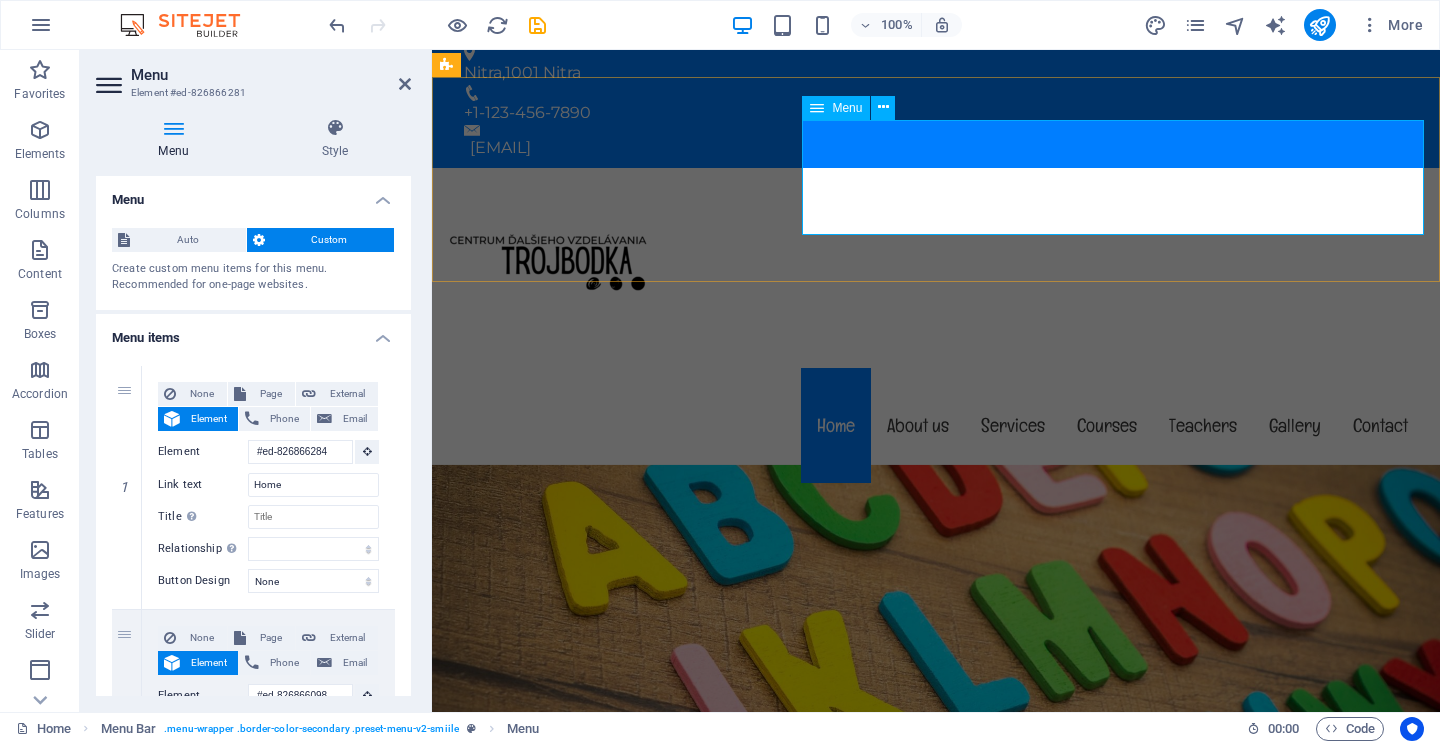 click at bounding box center [817, 108] 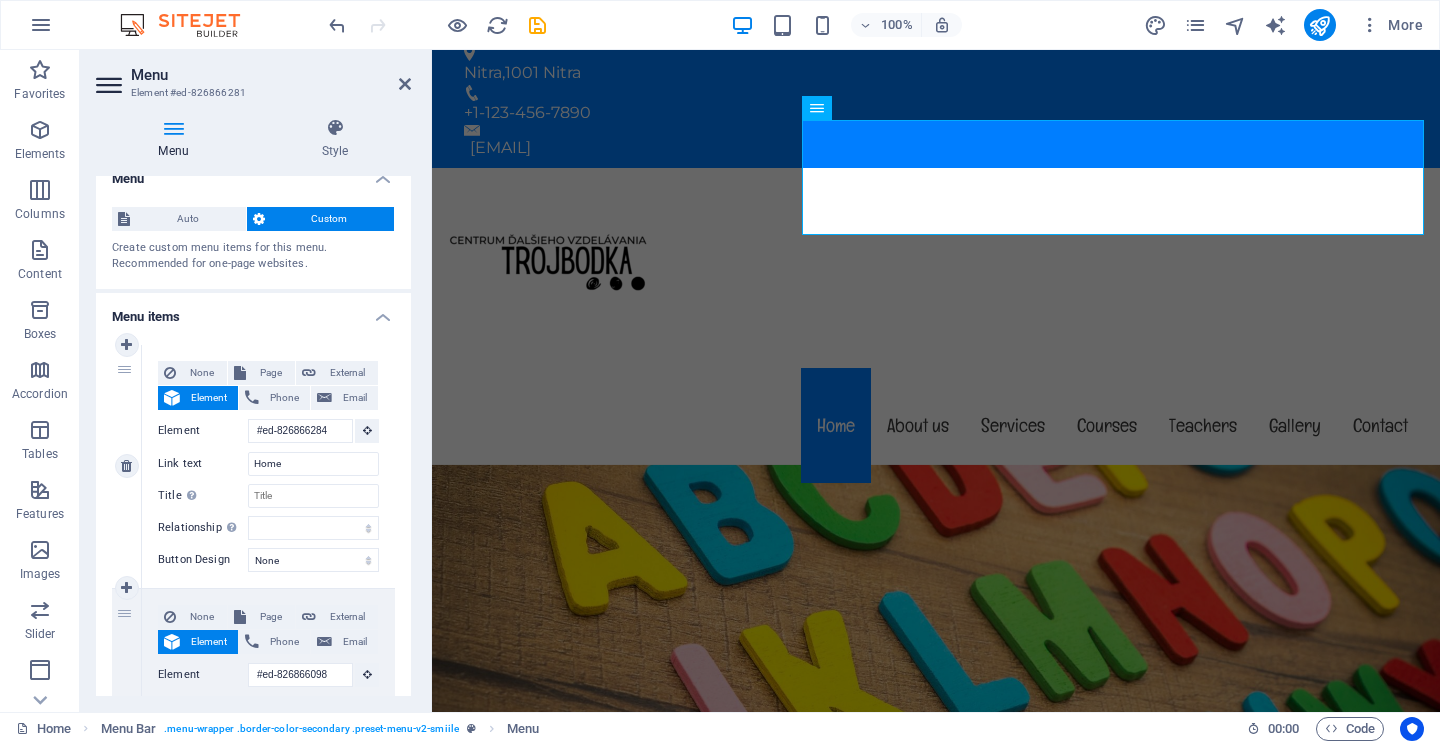 scroll, scrollTop: 54, scrollLeft: 0, axis: vertical 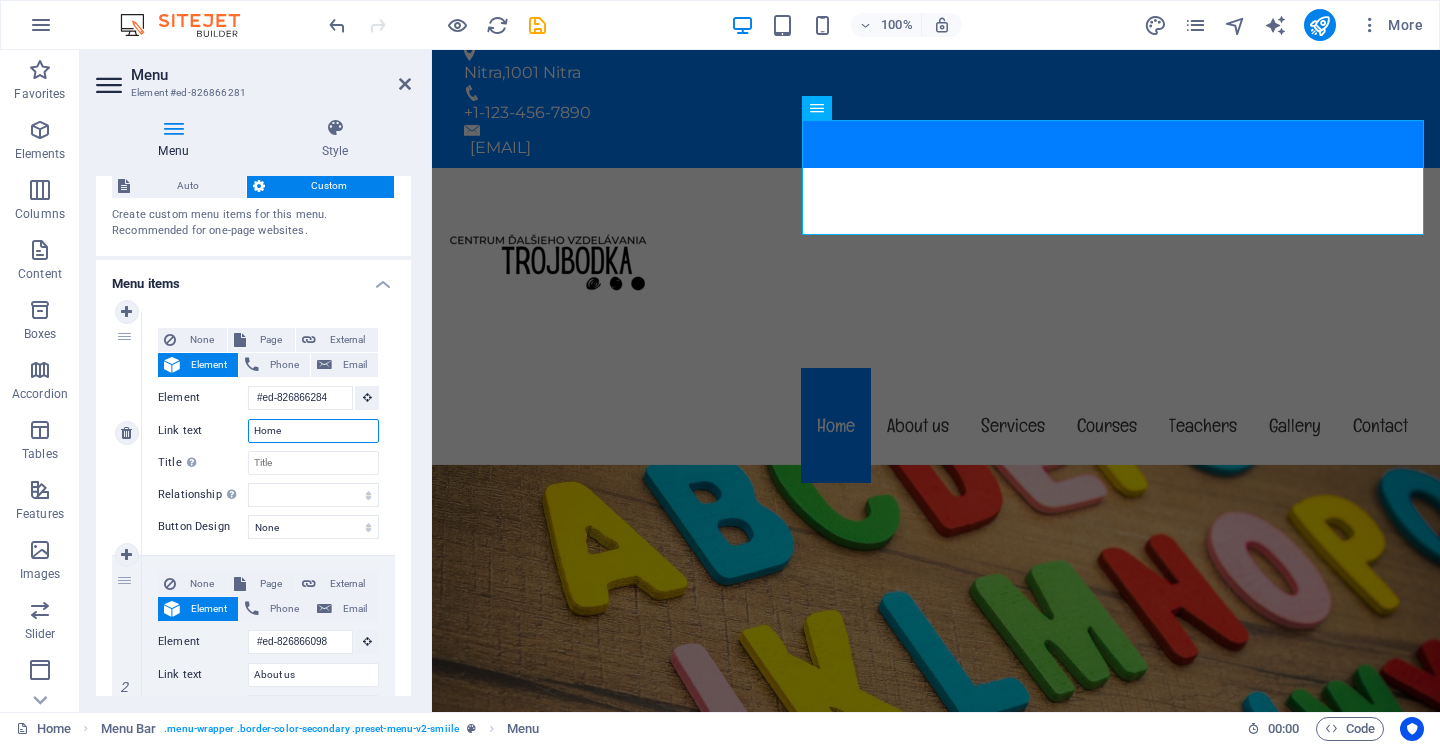 click on "Home" at bounding box center [313, 431] 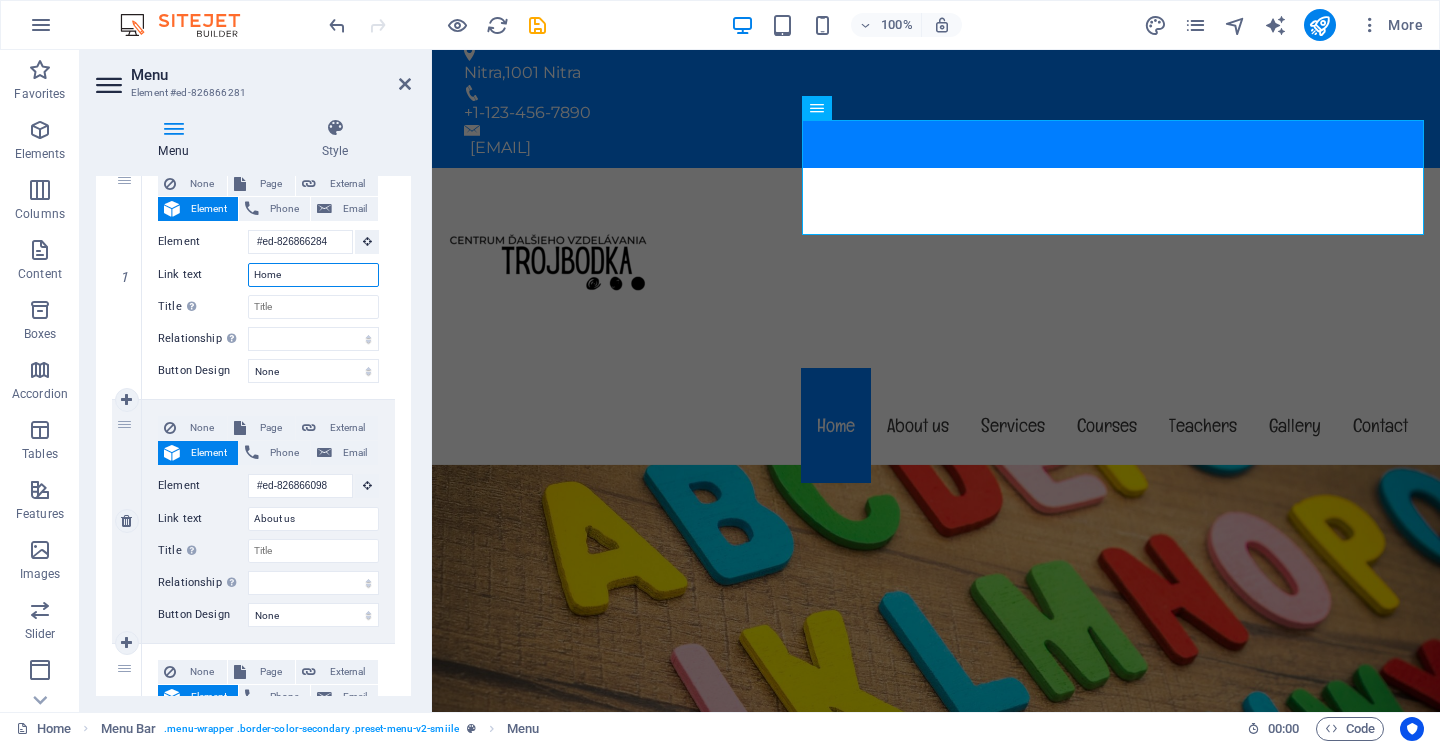 scroll, scrollTop: 211, scrollLeft: 0, axis: vertical 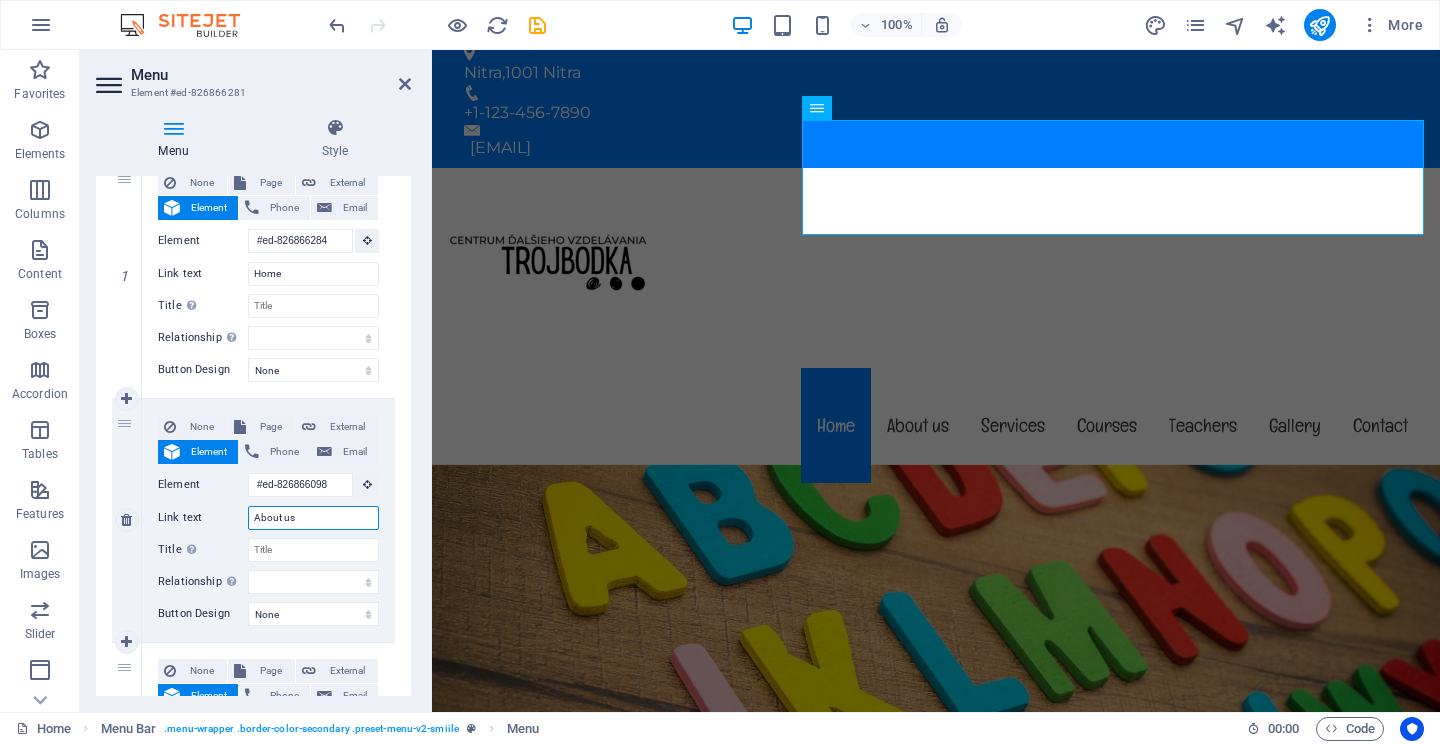 click on "About us" at bounding box center (313, 518) 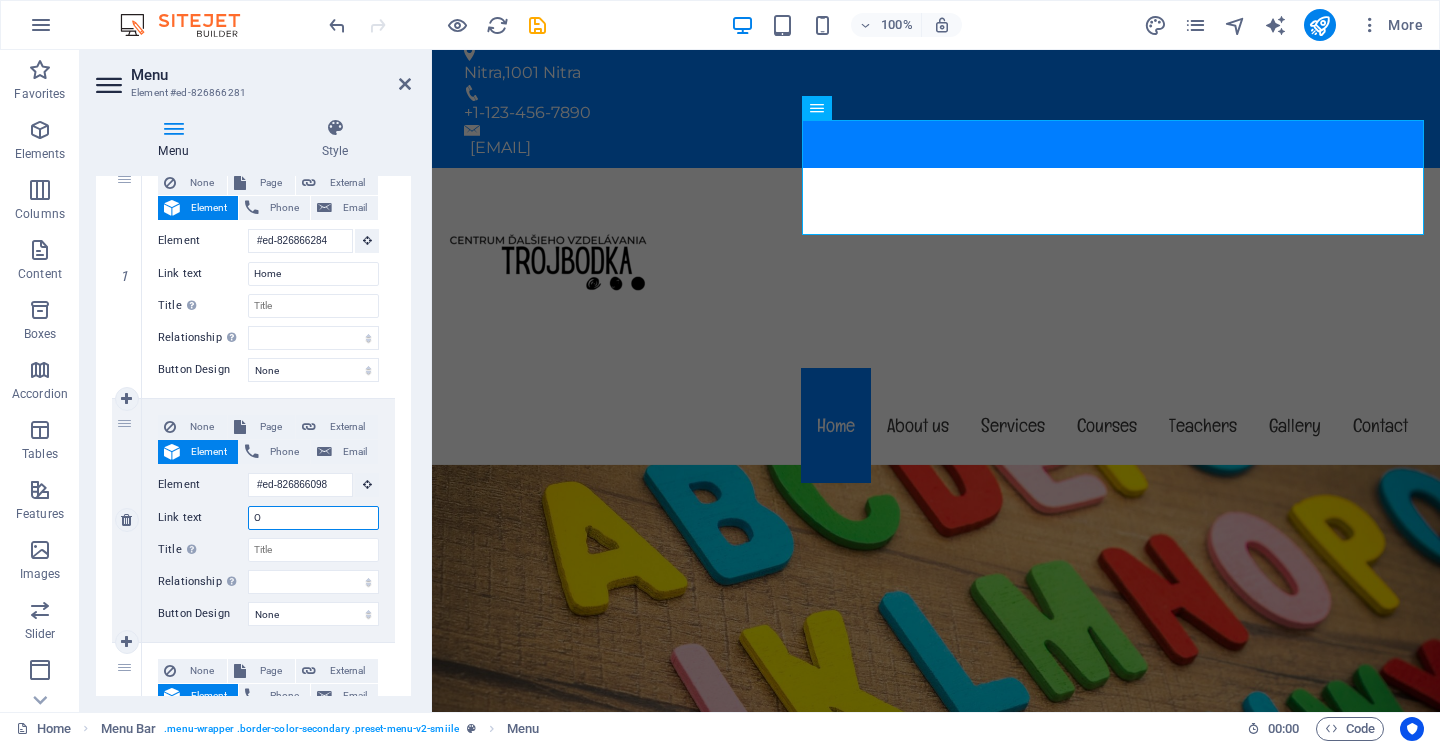 type on "O" 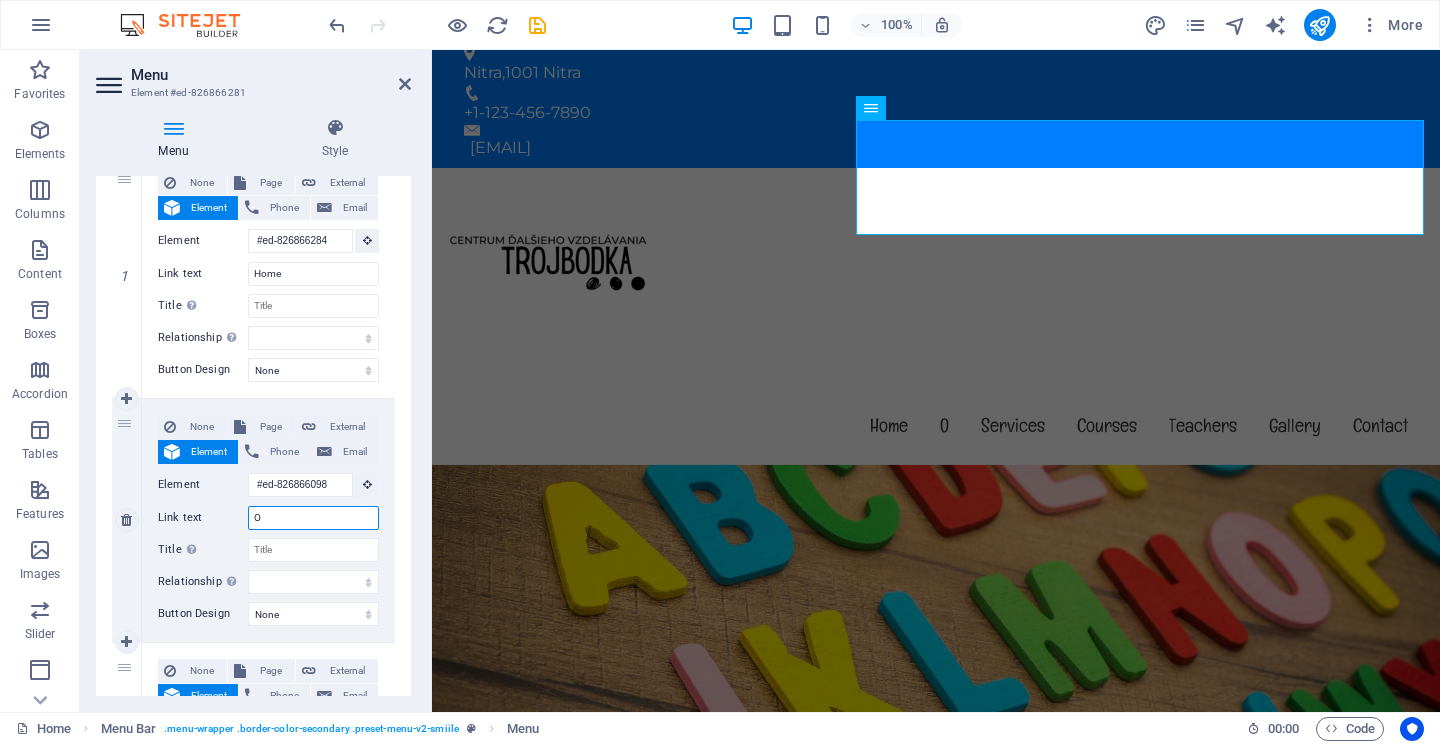 type on "O N" 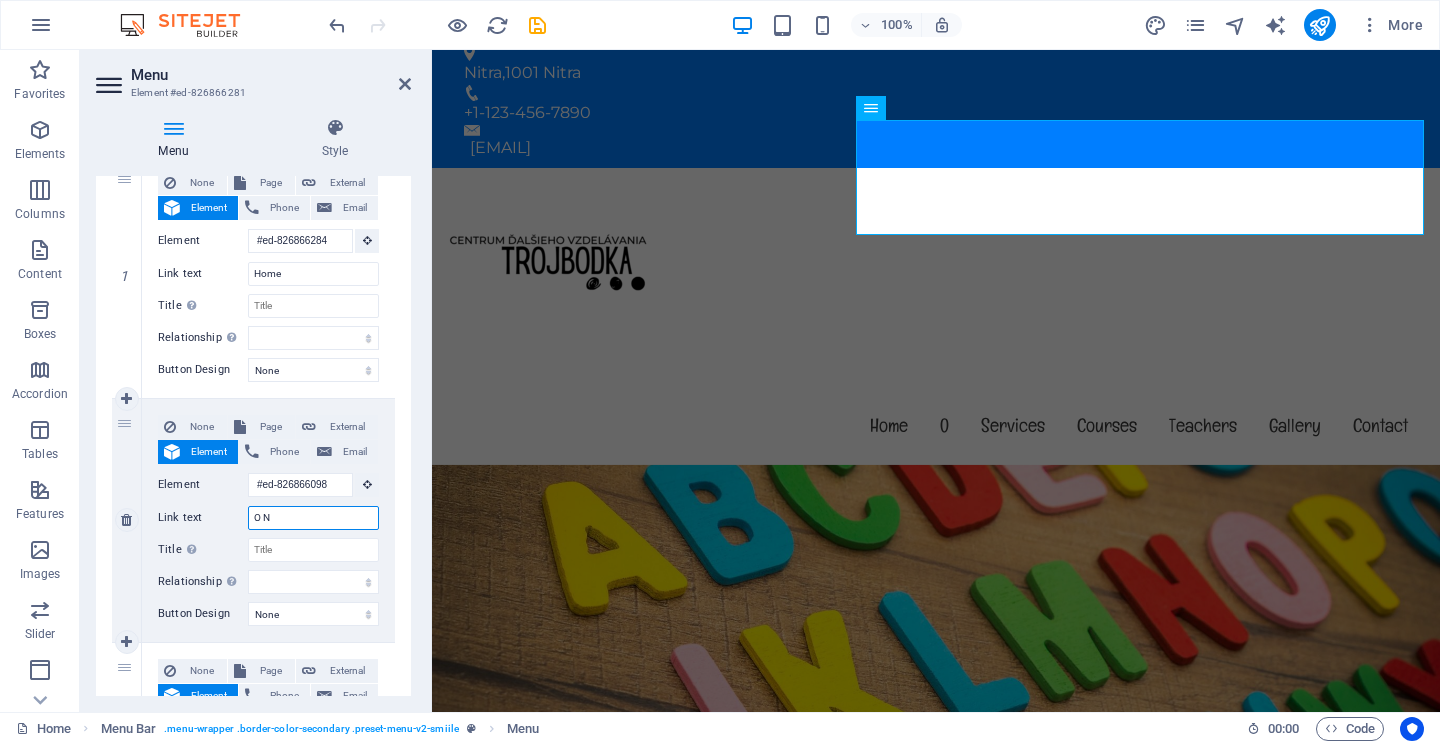 select 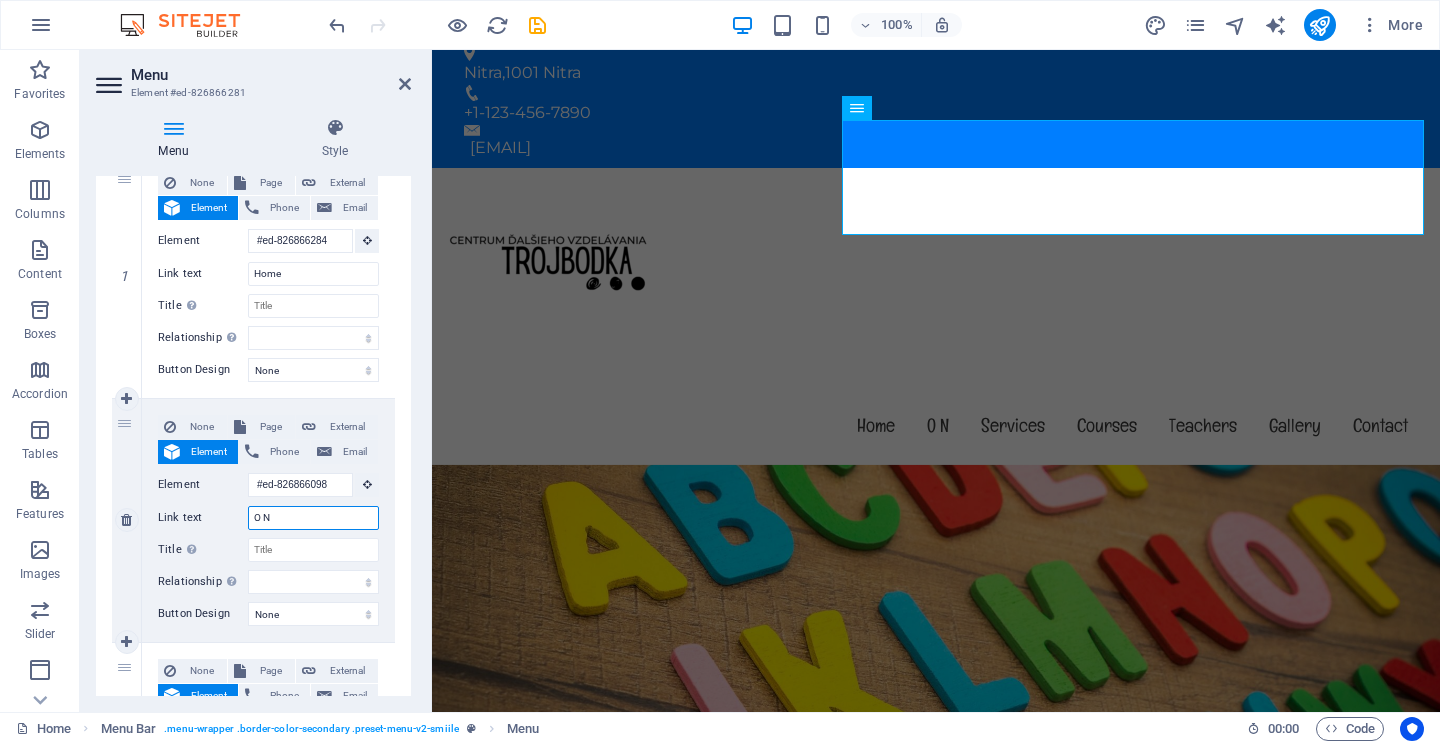 type on "O NA" 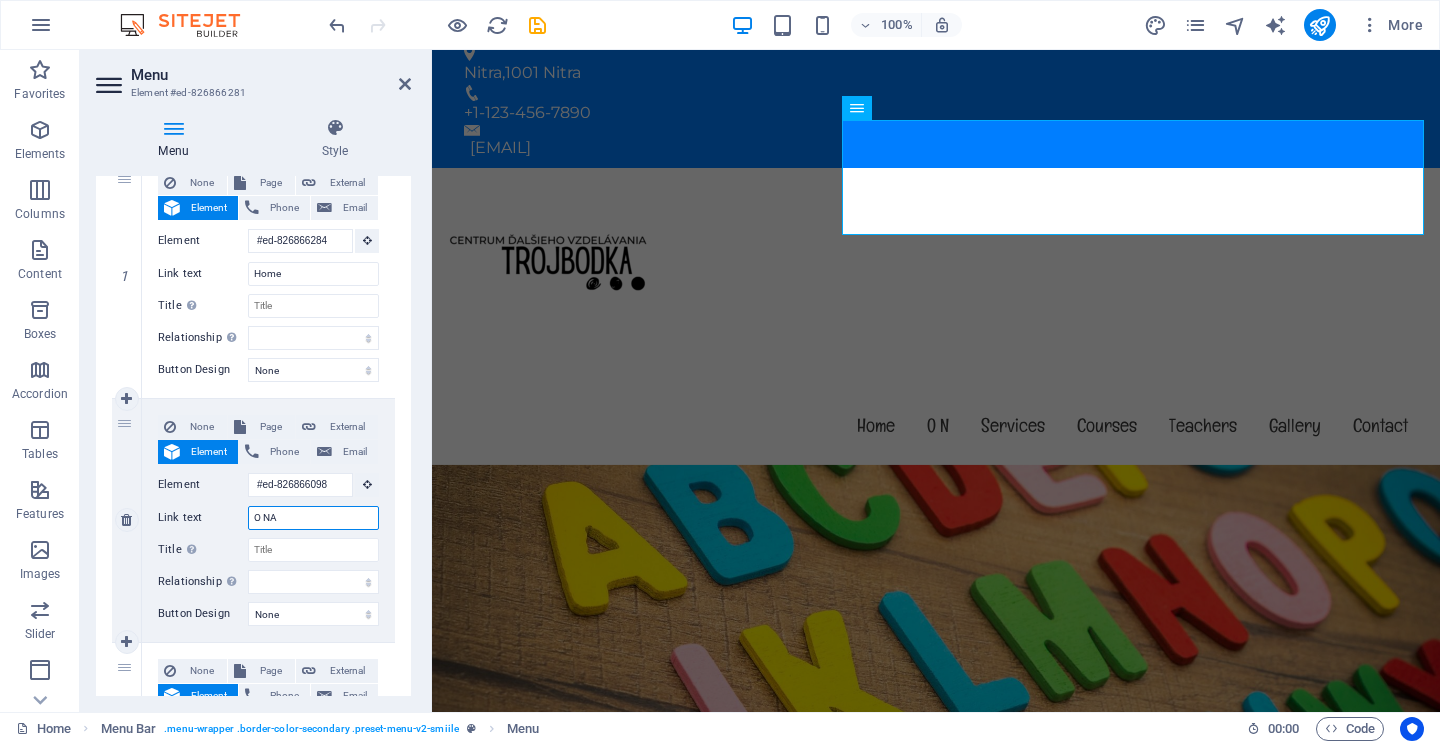 select 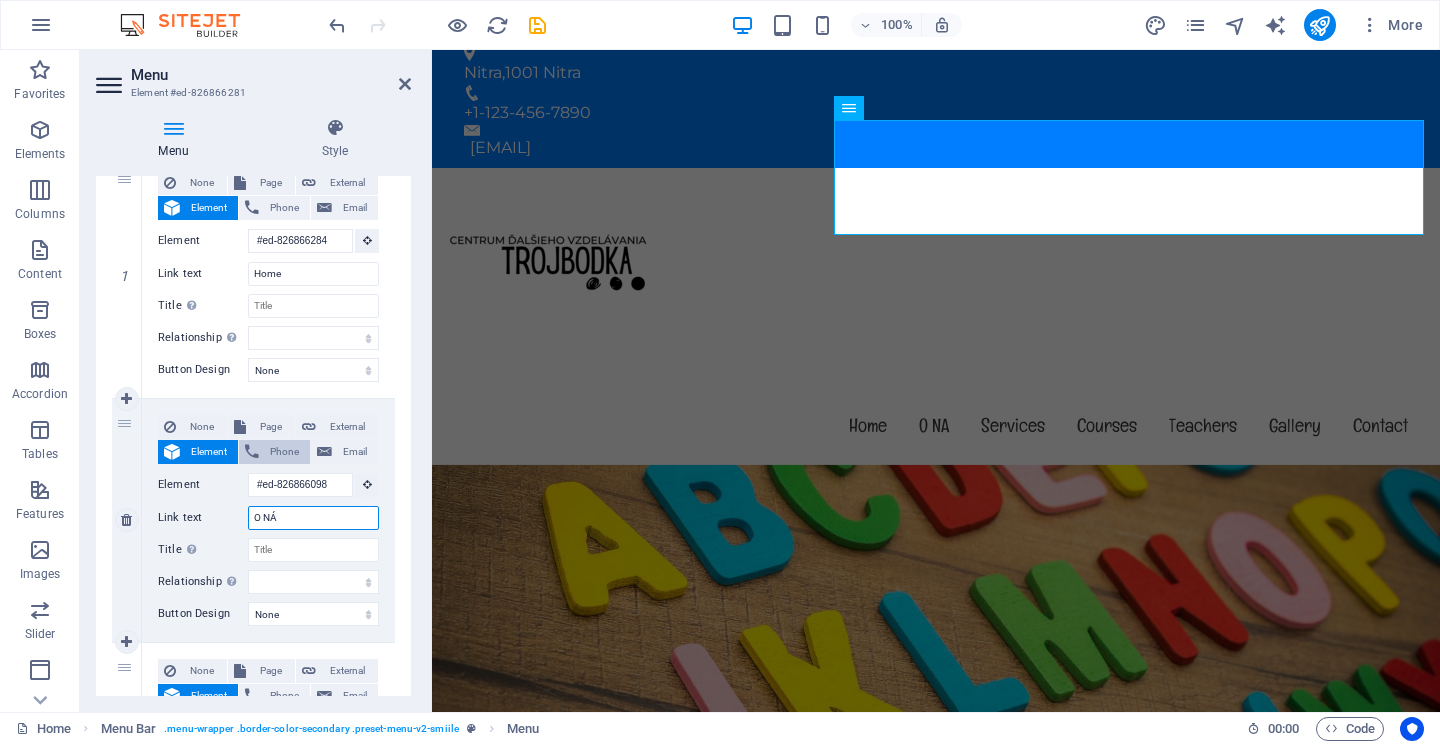 type on "O NÁS" 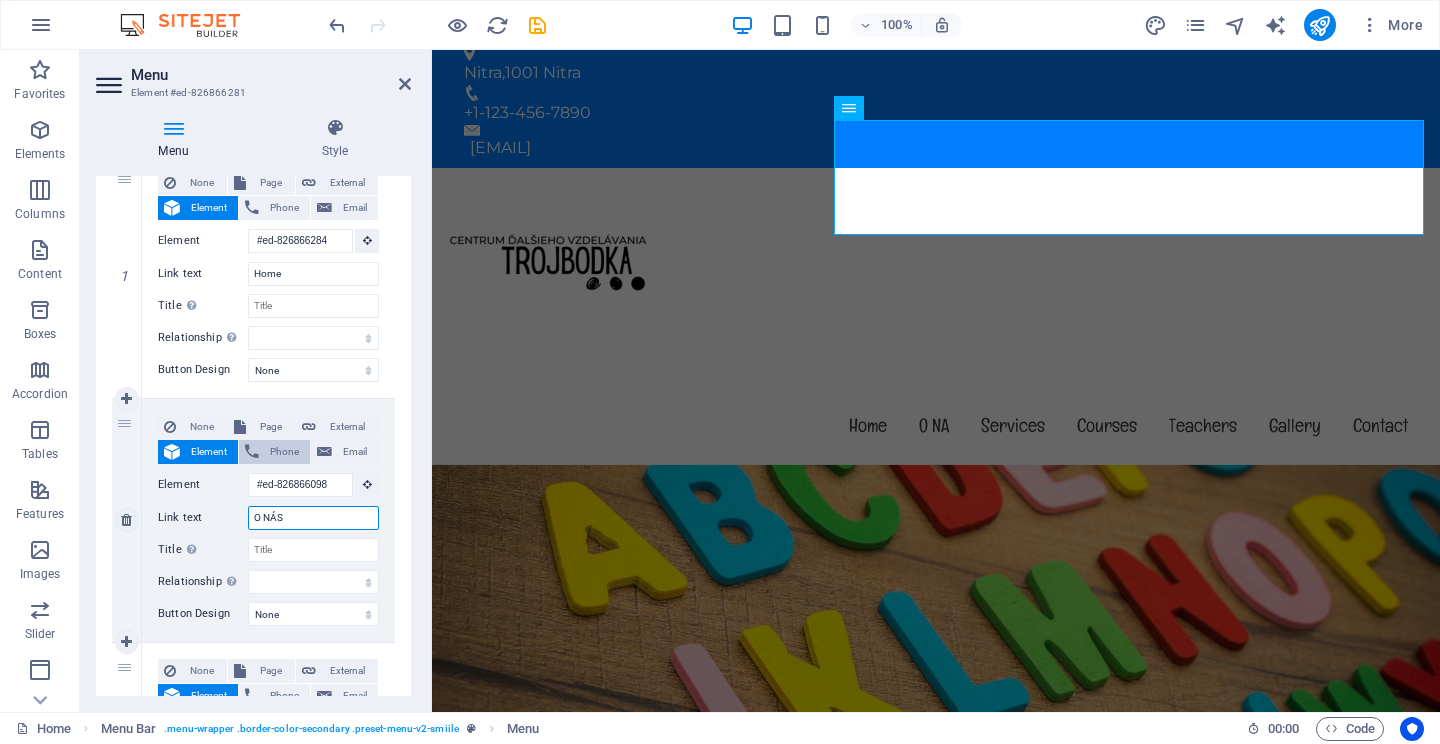 select 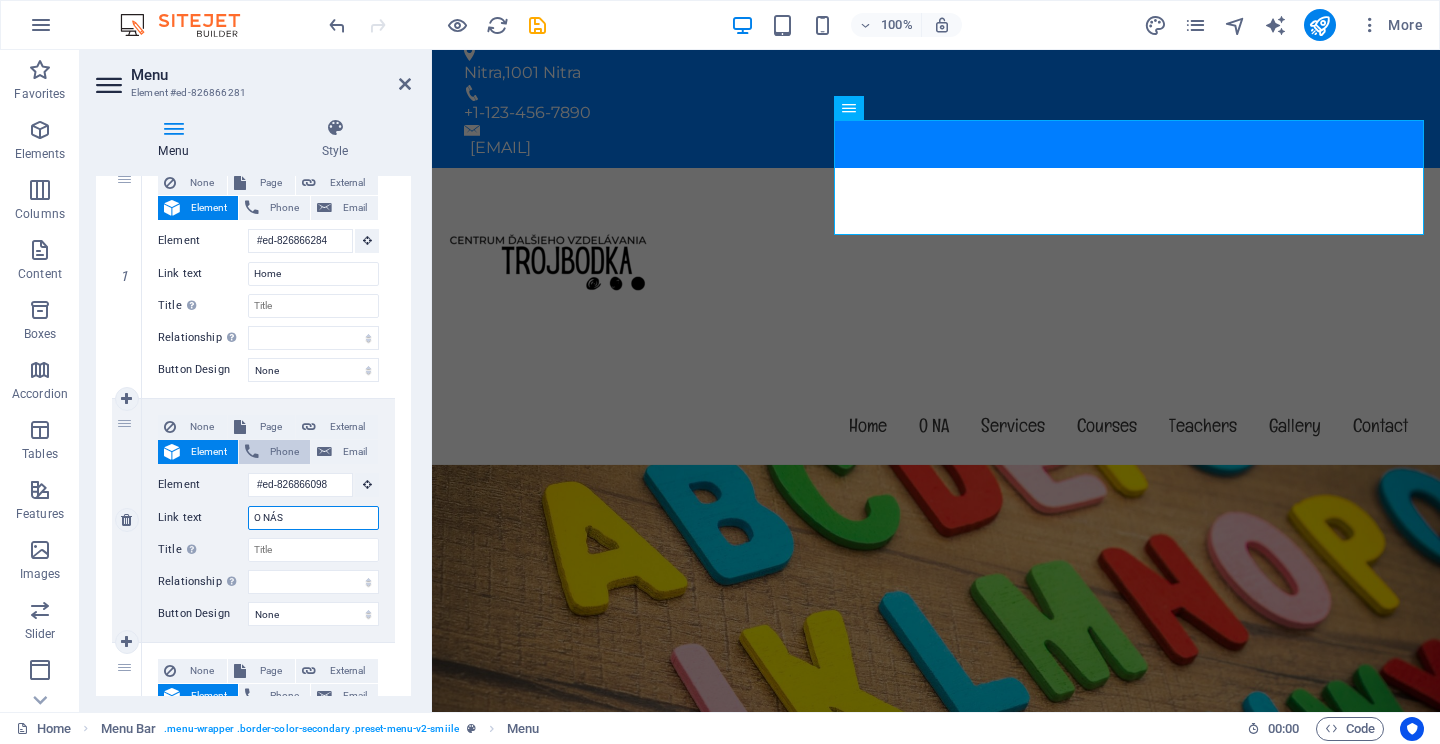 select 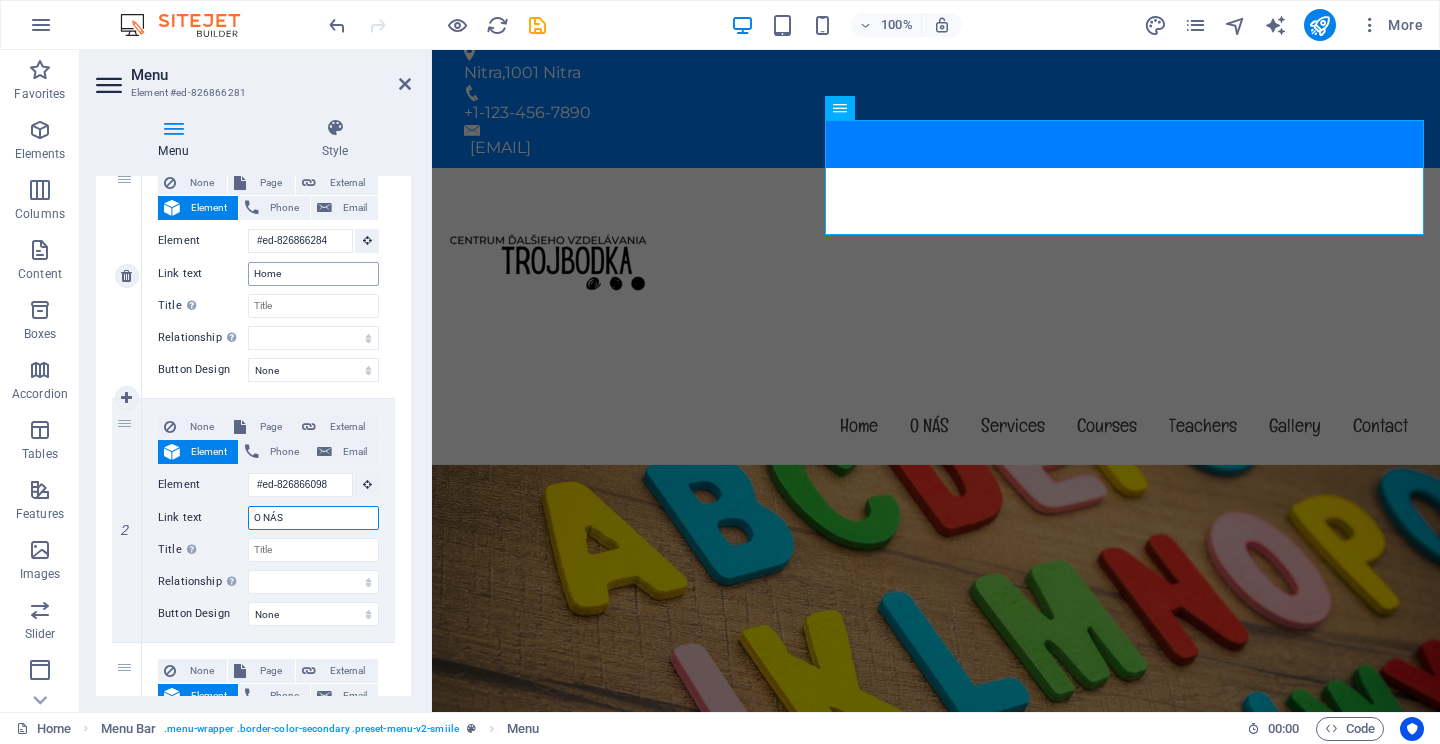 type on "O NÁS" 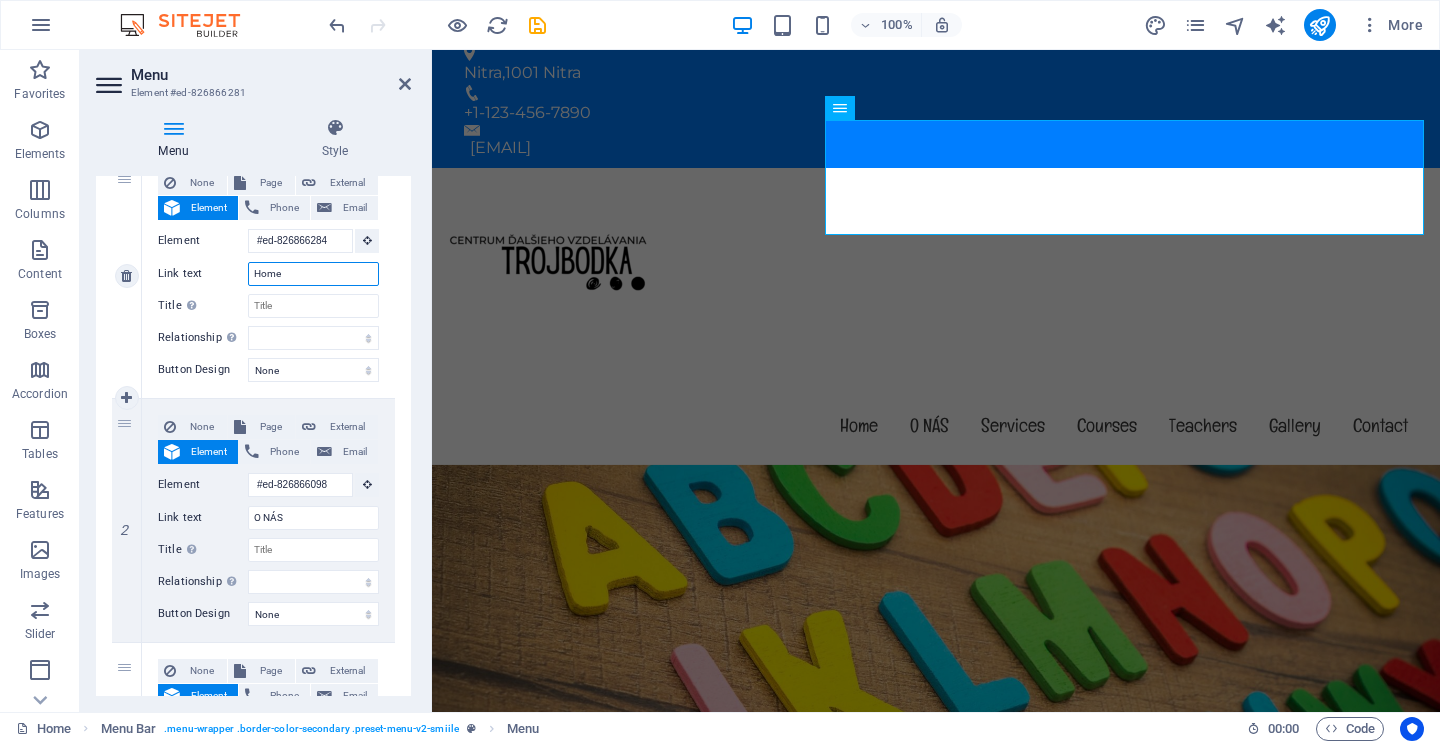 click on "Home" at bounding box center (313, 274) 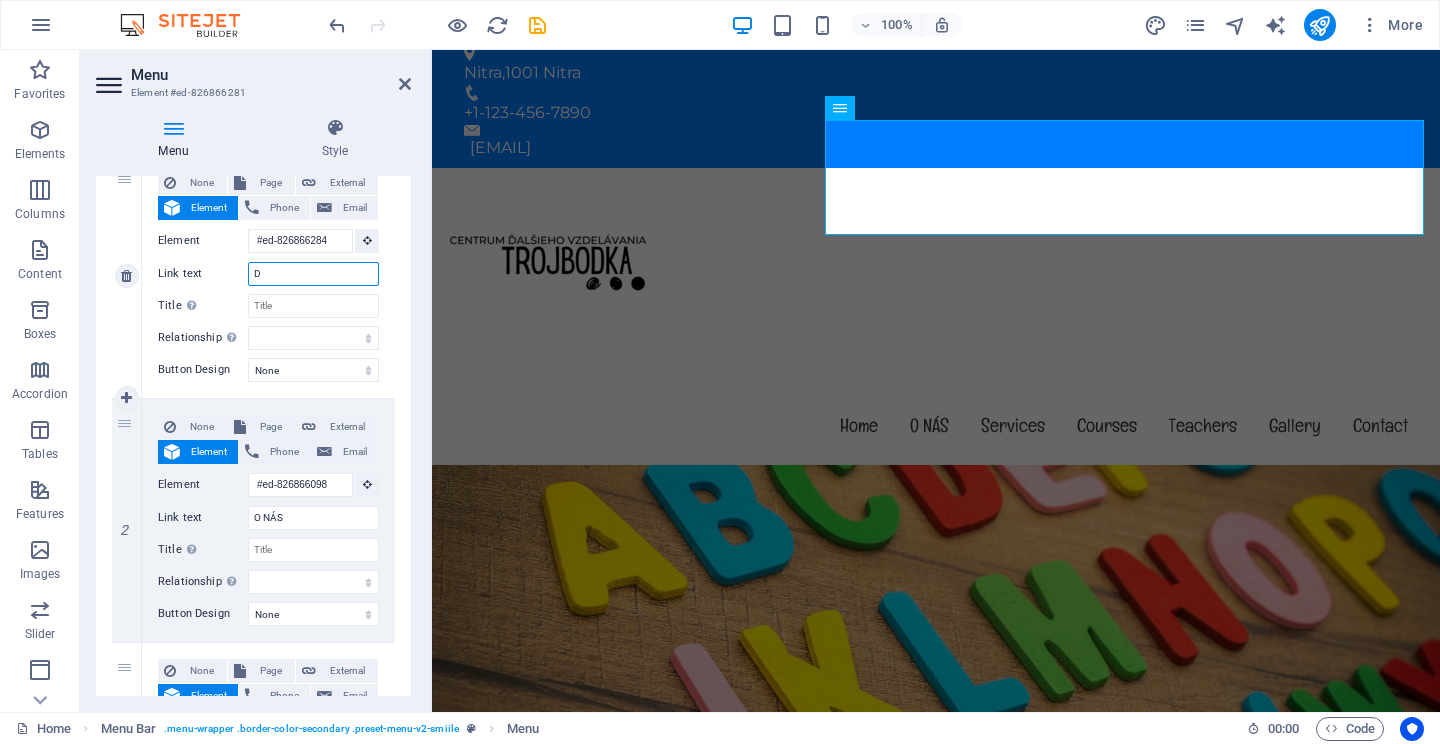 select 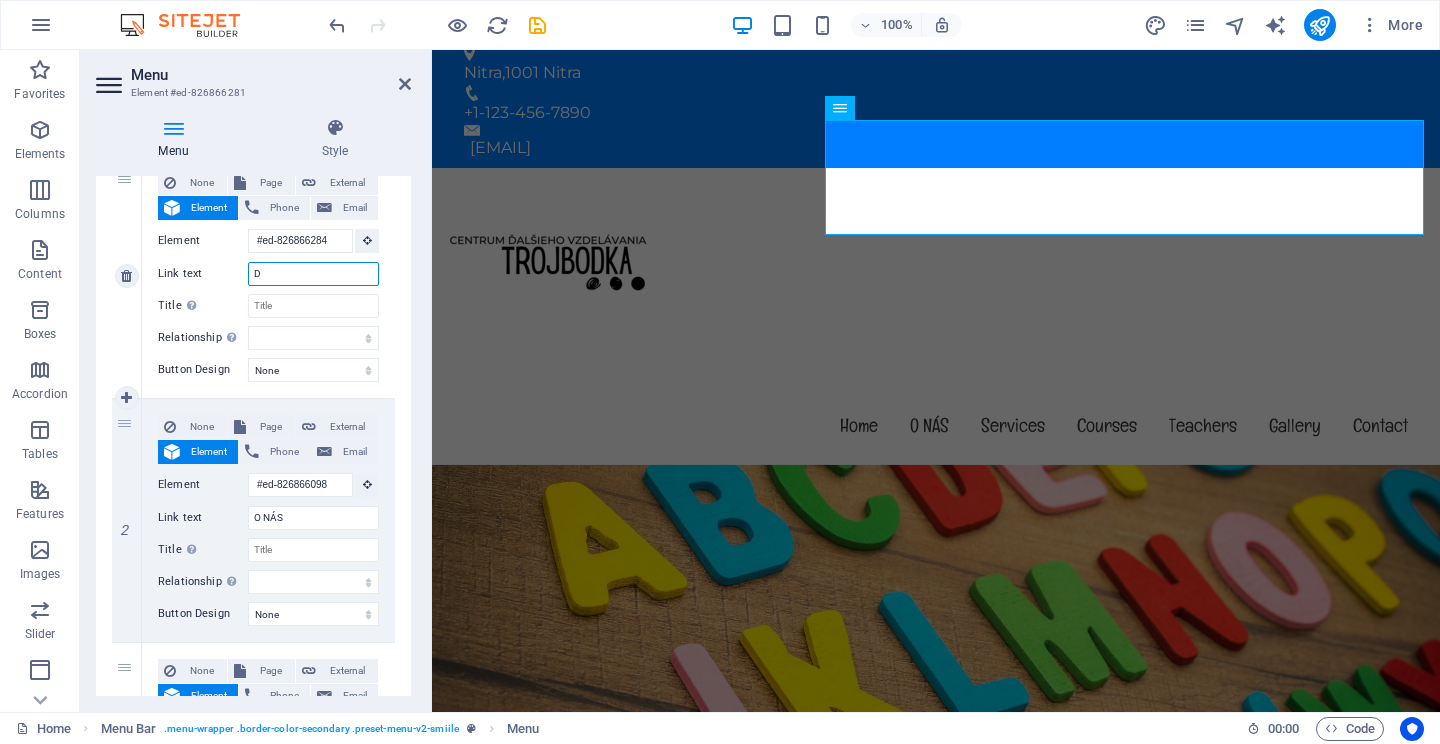 select 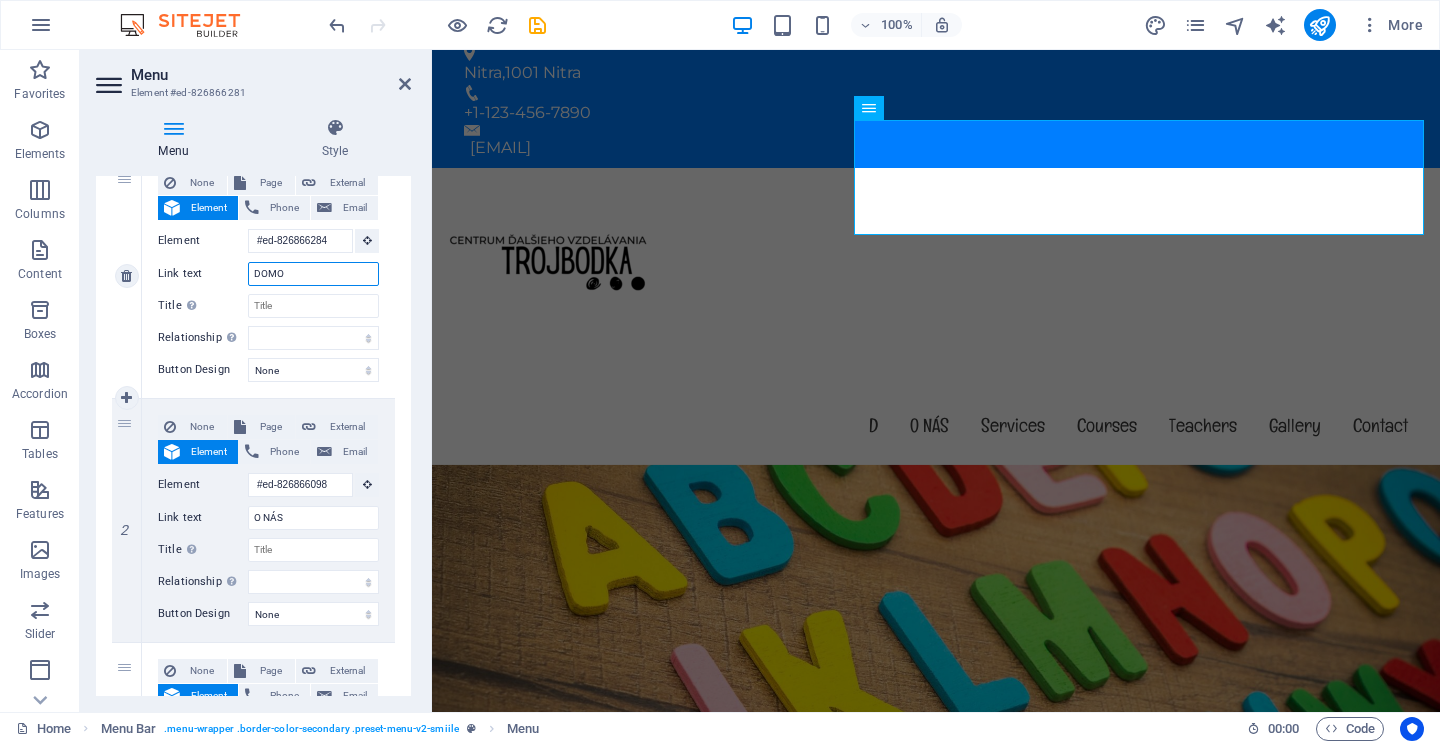 type on "DOMOV" 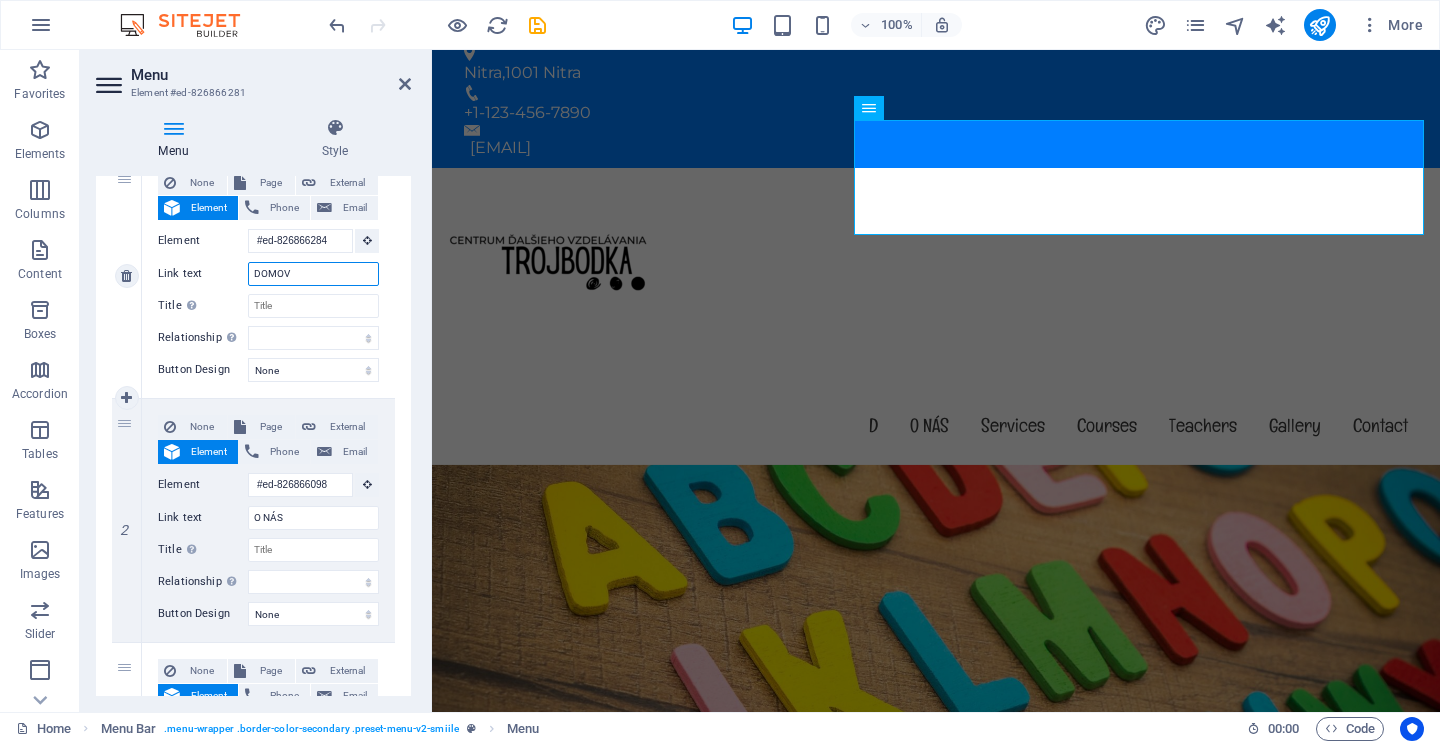 select 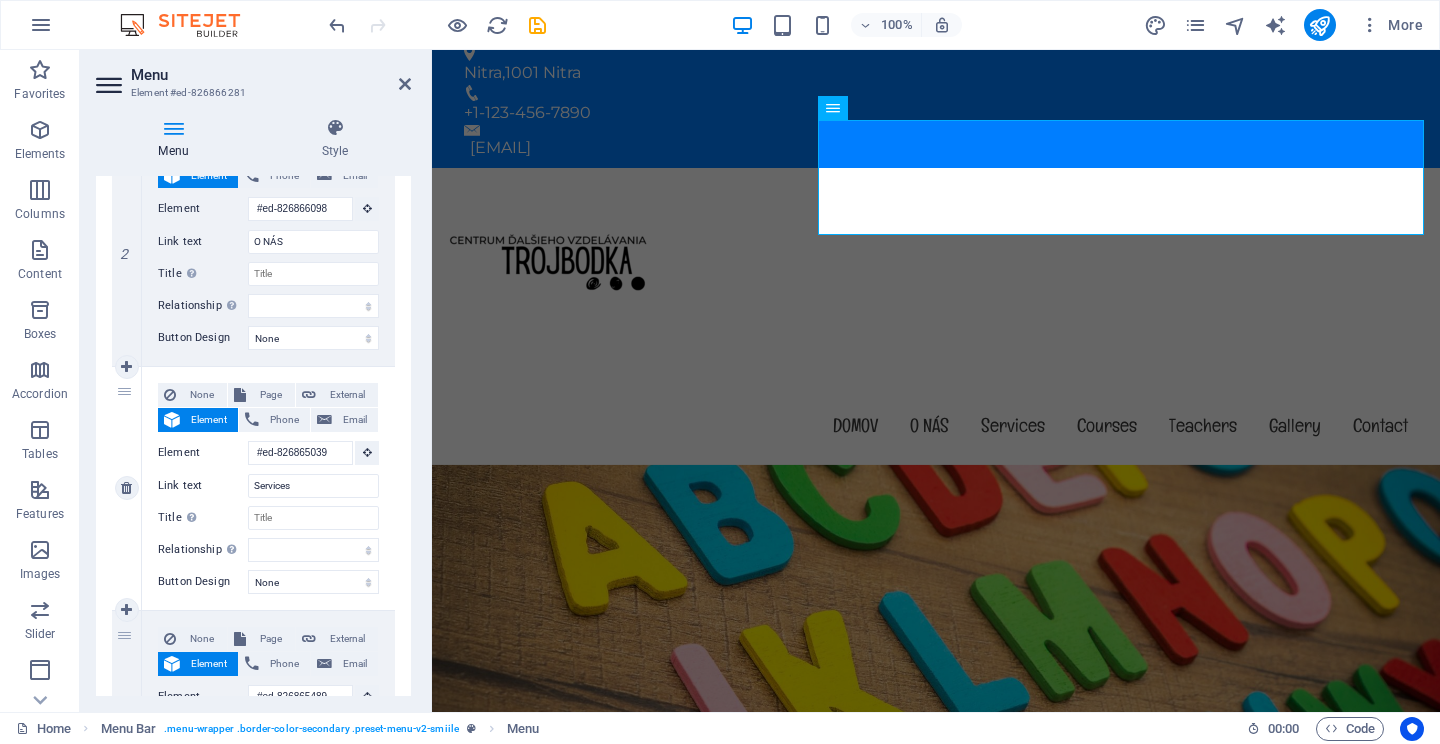 scroll, scrollTop: 489, scrollLeft: 0, axis: vertical 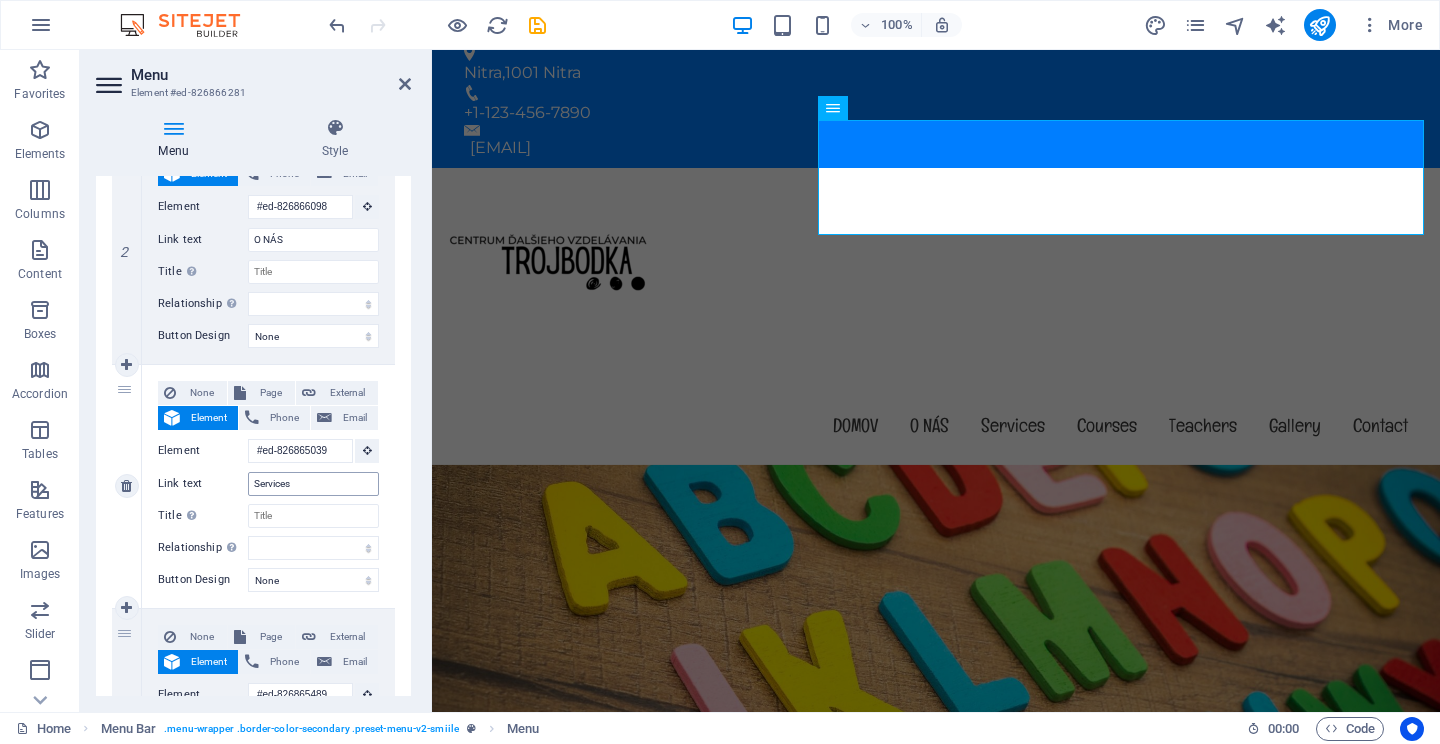 type on "DOMOV" 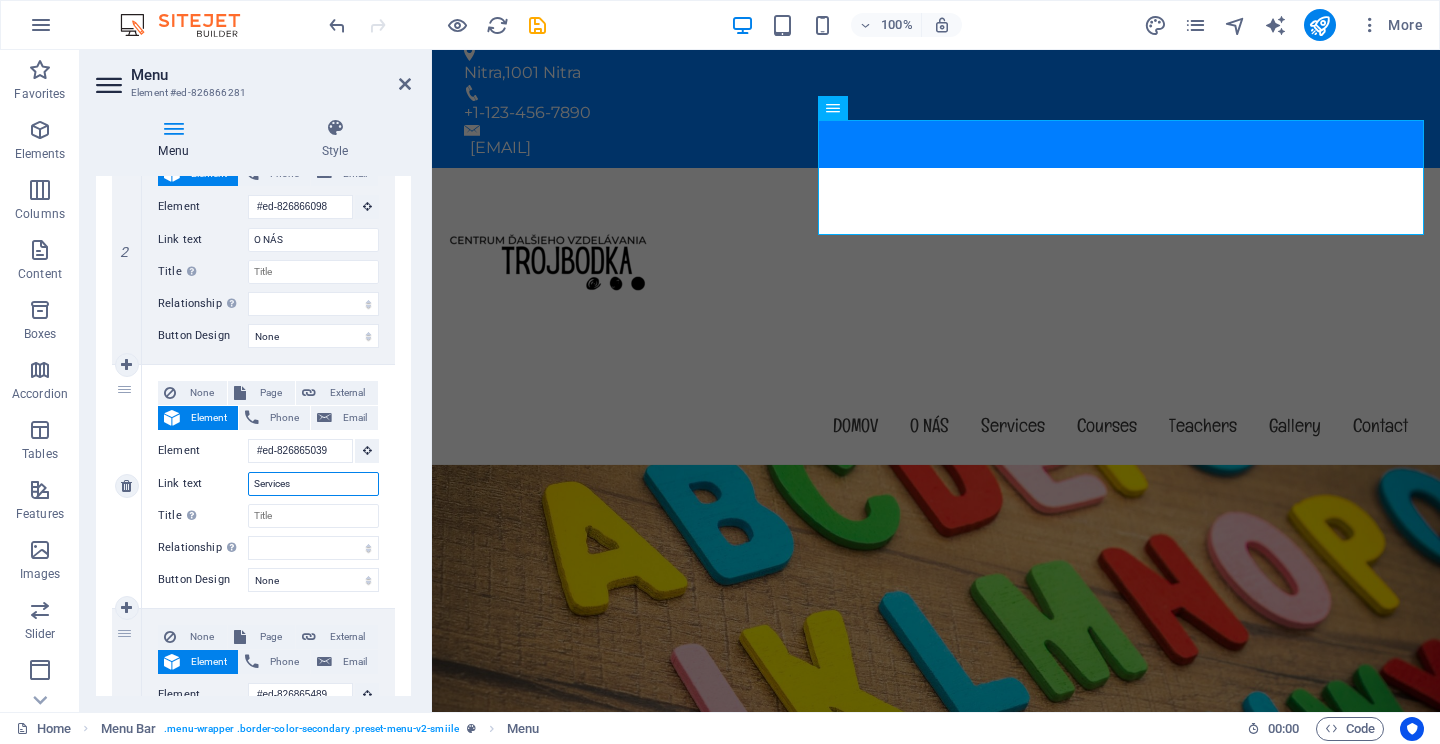 click on "Services" at bounding box center (313, 484) 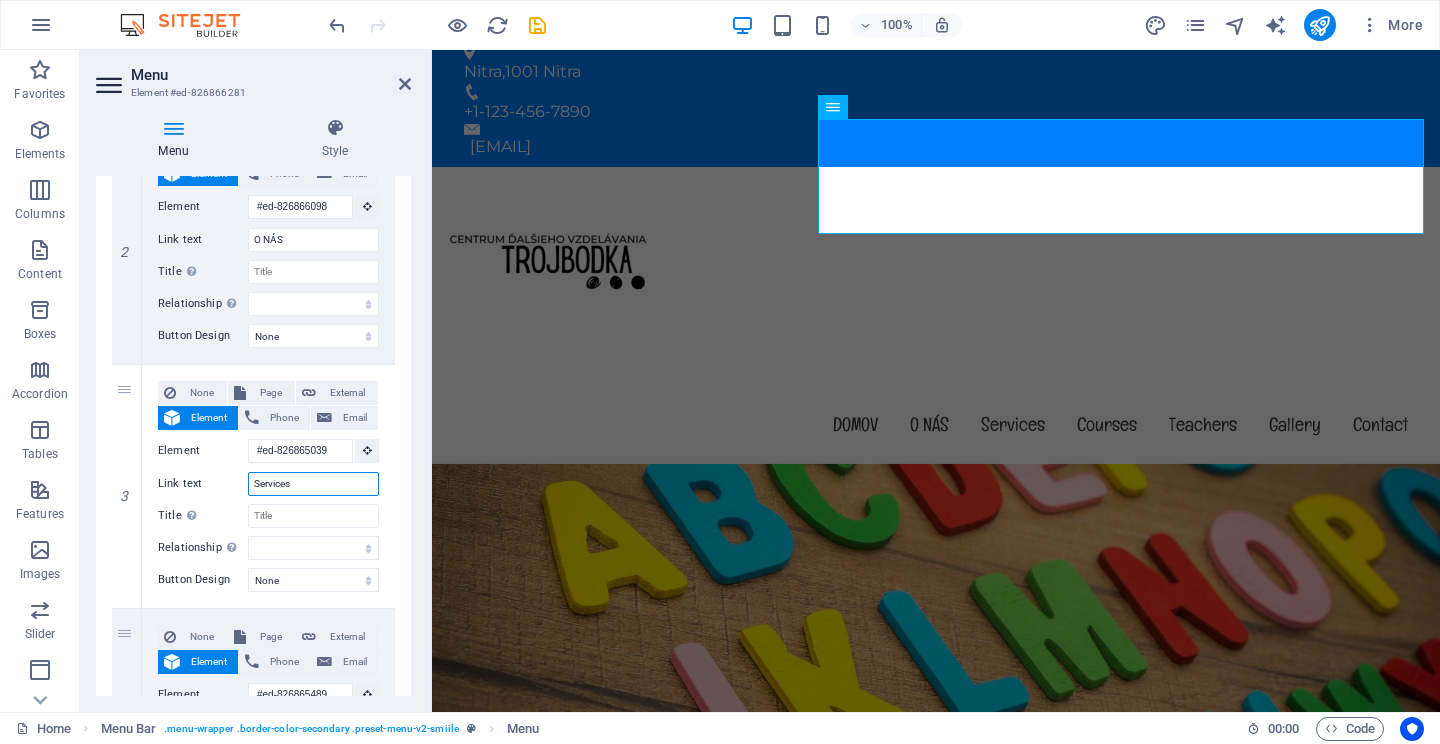 scroll, scrollTop: 13, scrollLeft: 0, axis: vertical 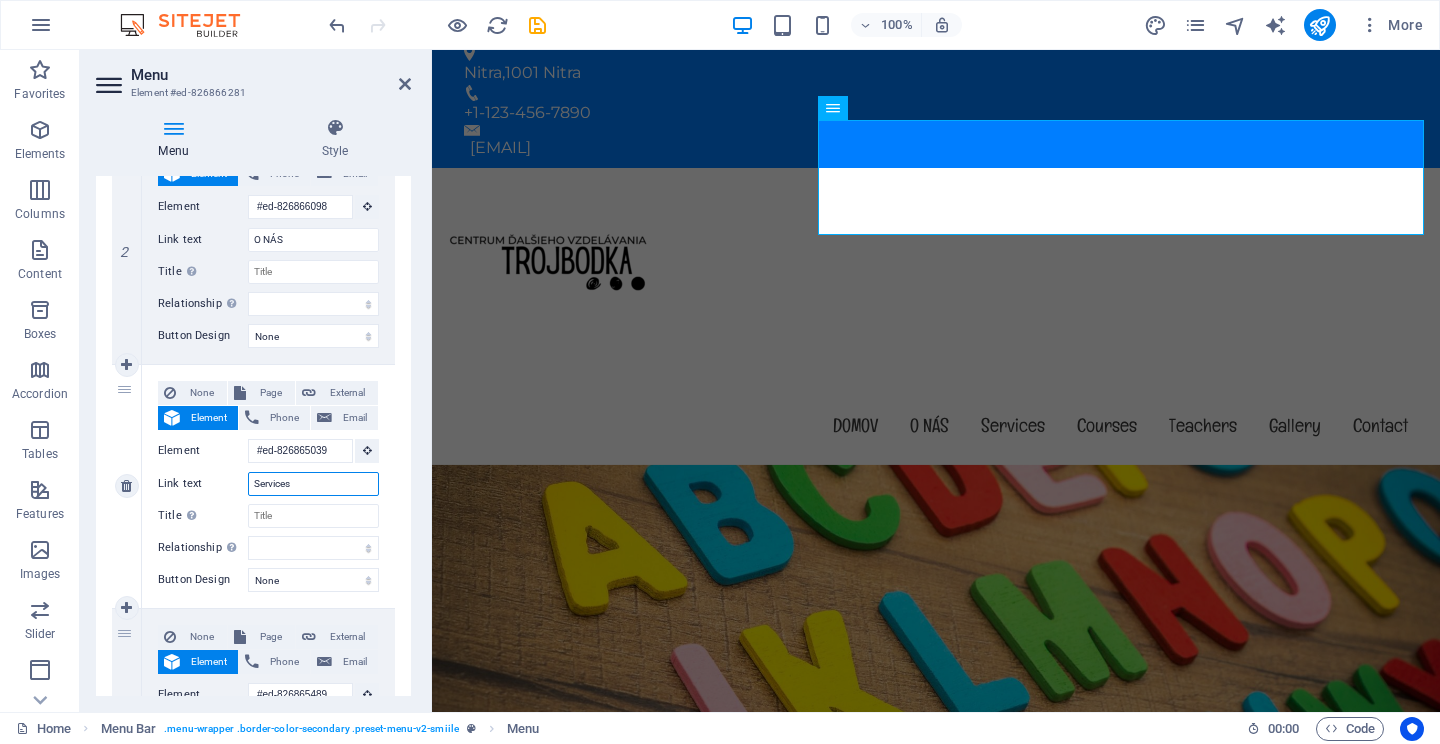 click on "Services" at bounding box center [313, 484] 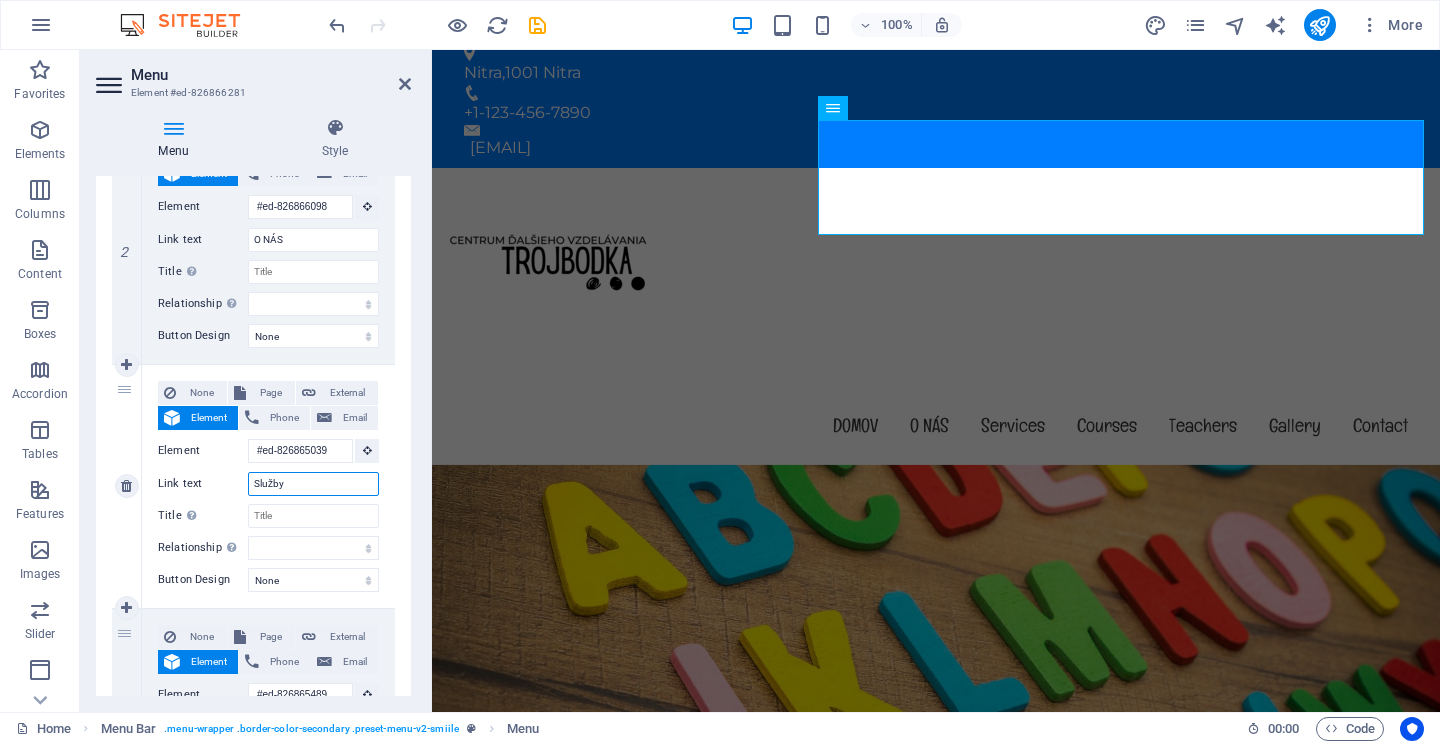 select 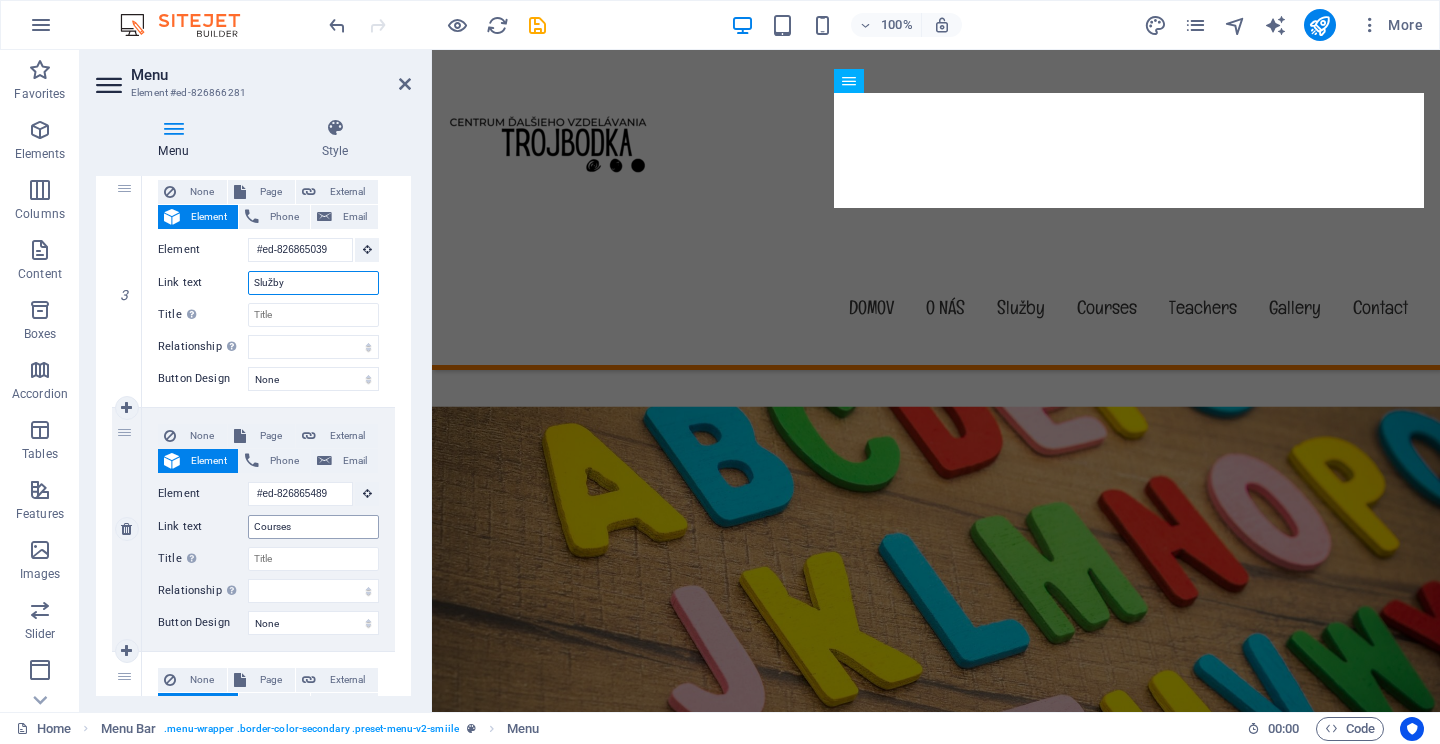 scroll, scrollTop: 688, scrollLeft: 0, axis: vertical 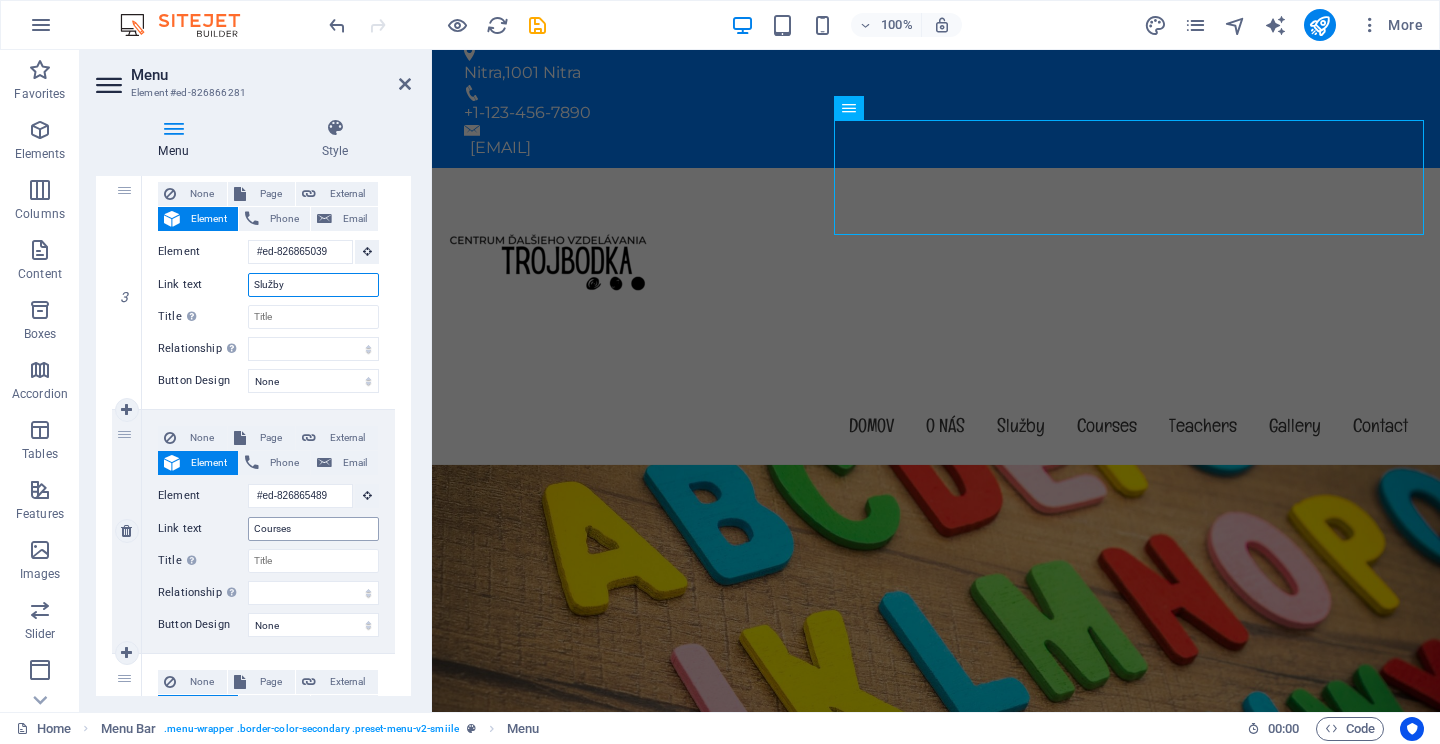type on "Služby" 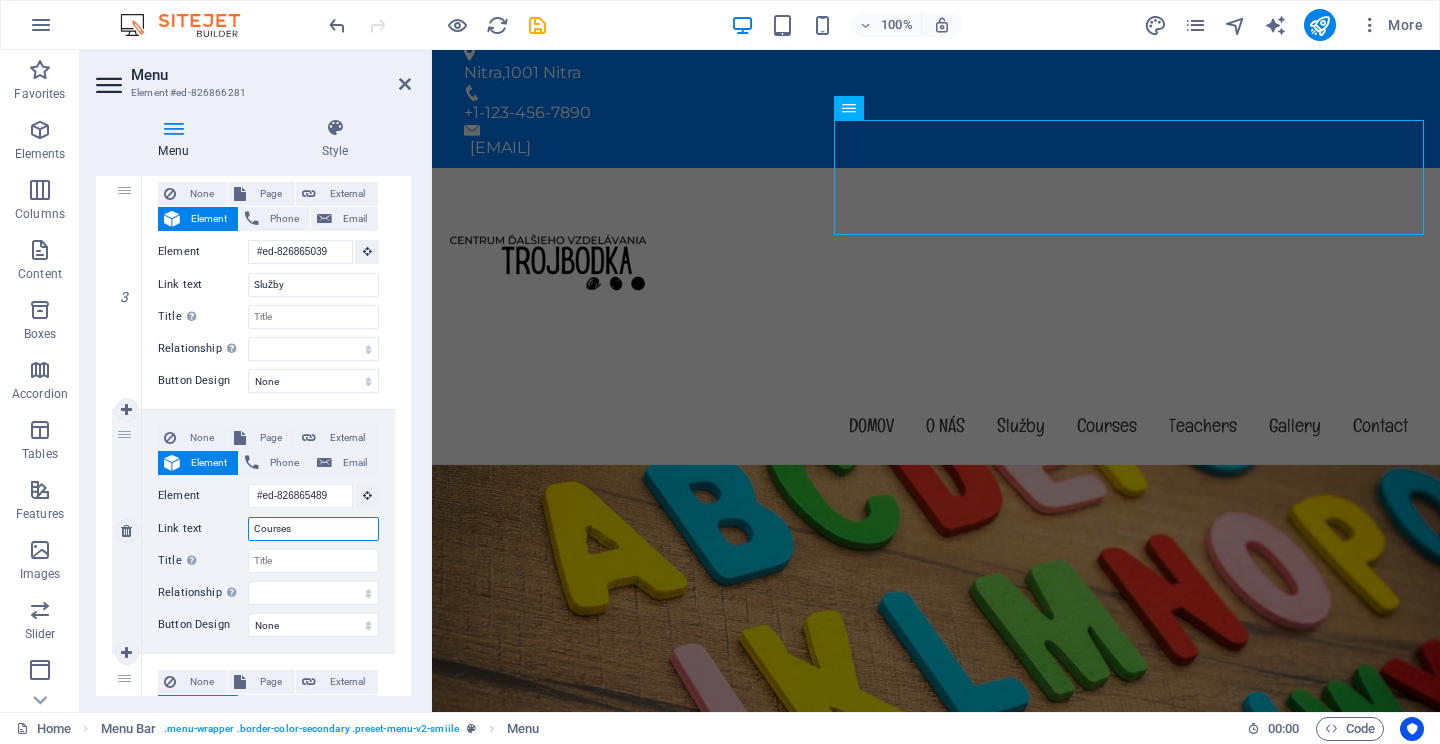 click on "Courses" at bounding box center (313, 529) 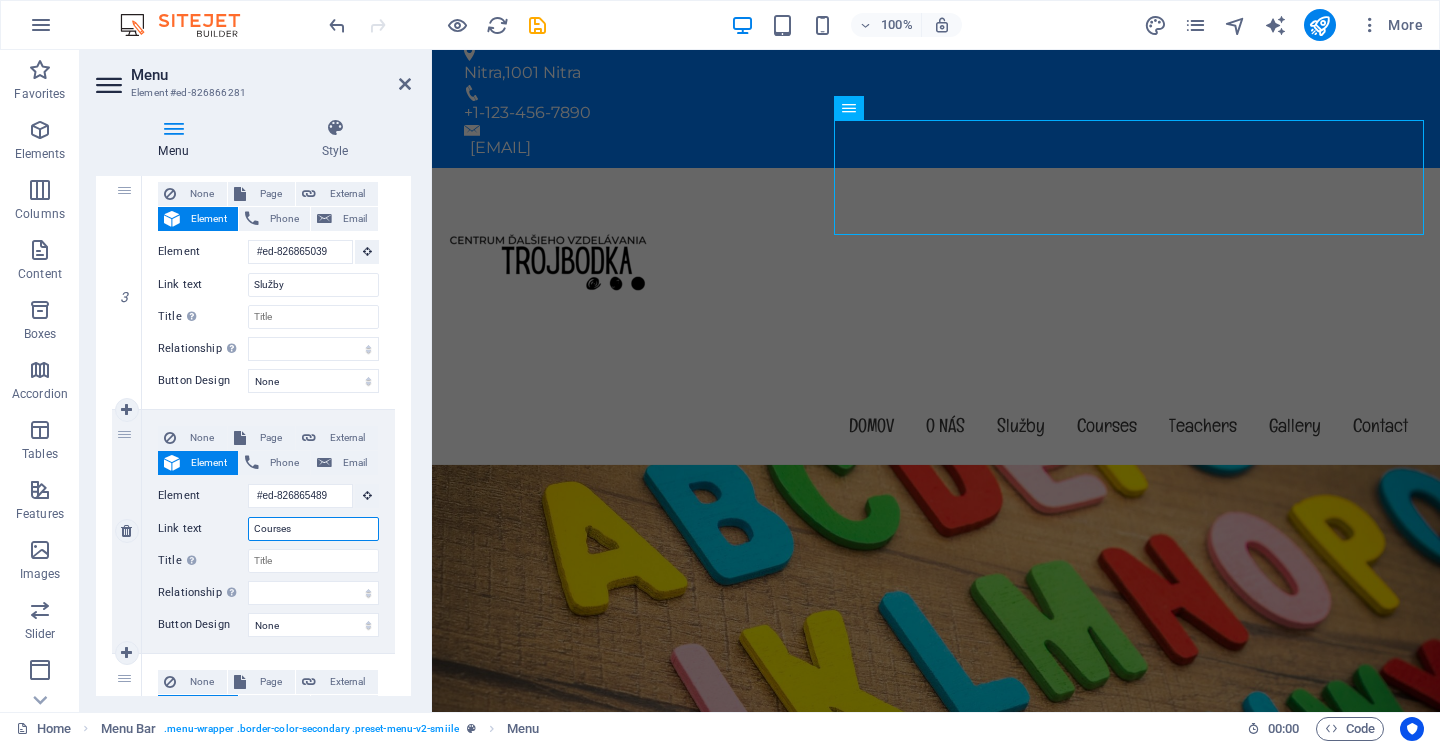 click on "Courses" at bounding box center [313, 529] 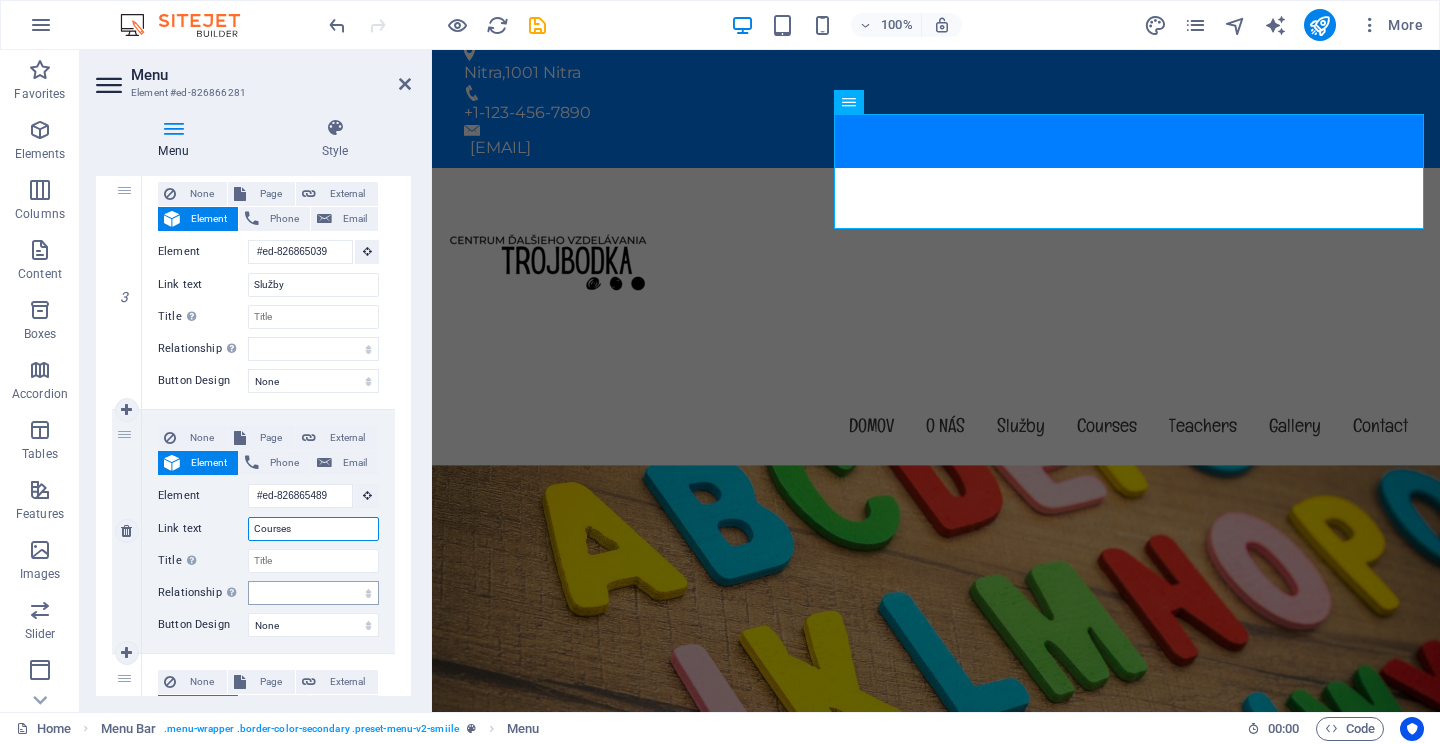 scroll, scrollTop: 13, scrollLeft: 0, axis: vertical 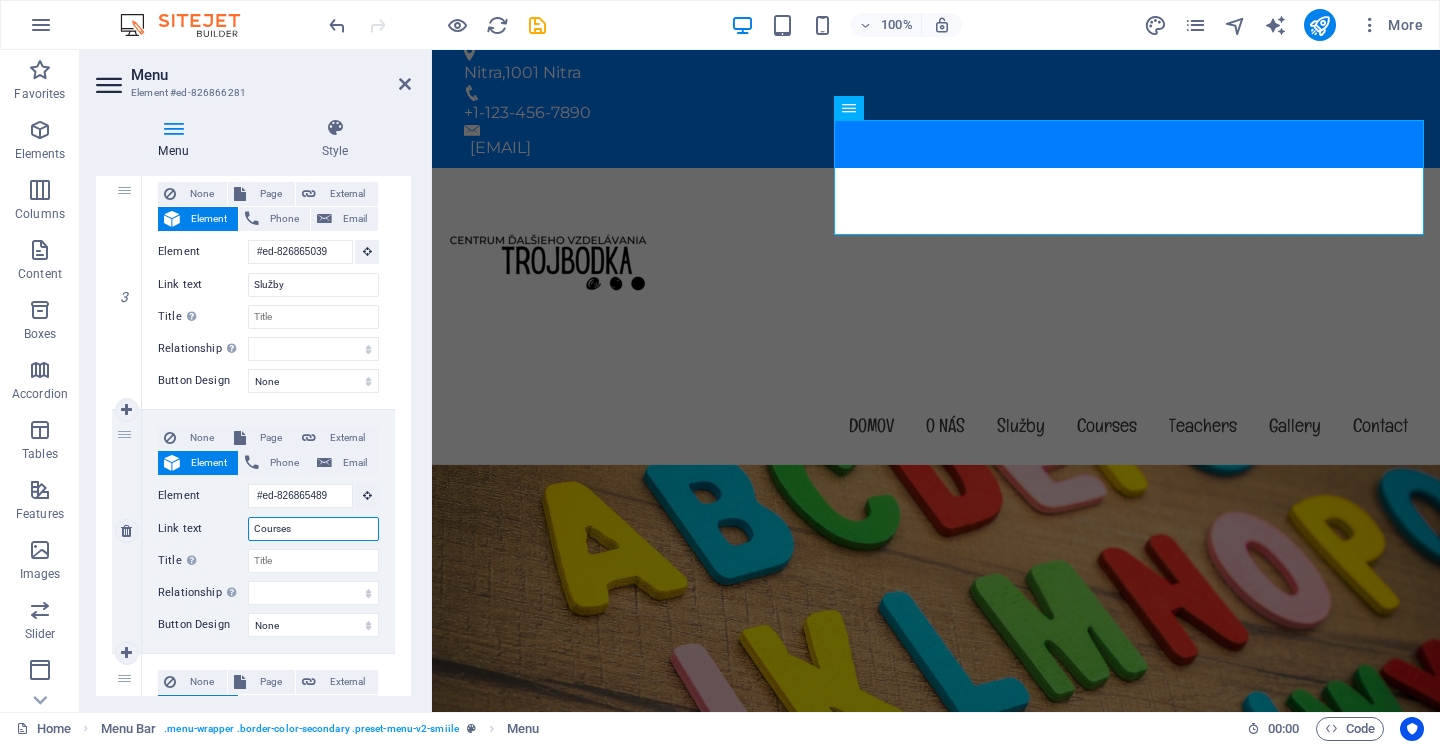 click on "Courses" at bounding box center [313, 529] 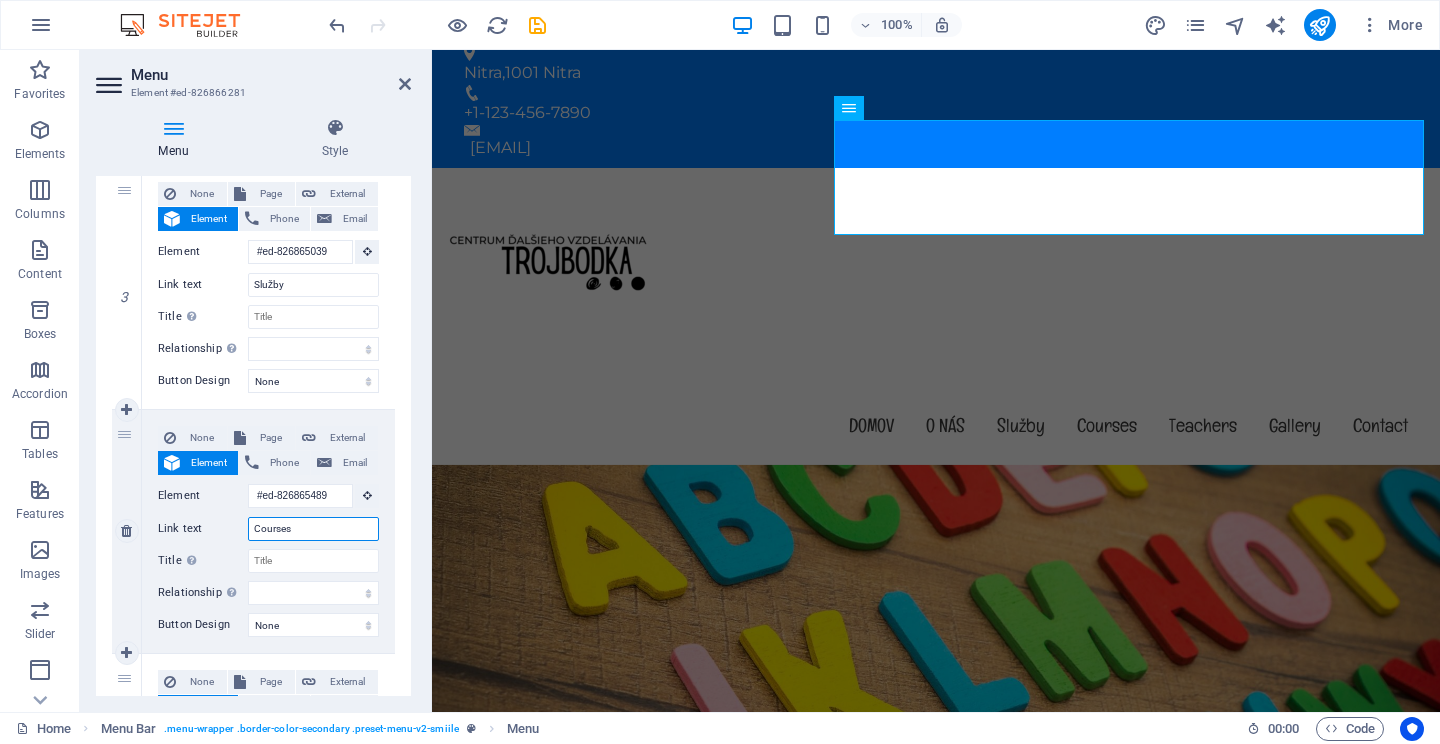 click on "Courses" at bounding box center [313, 529] 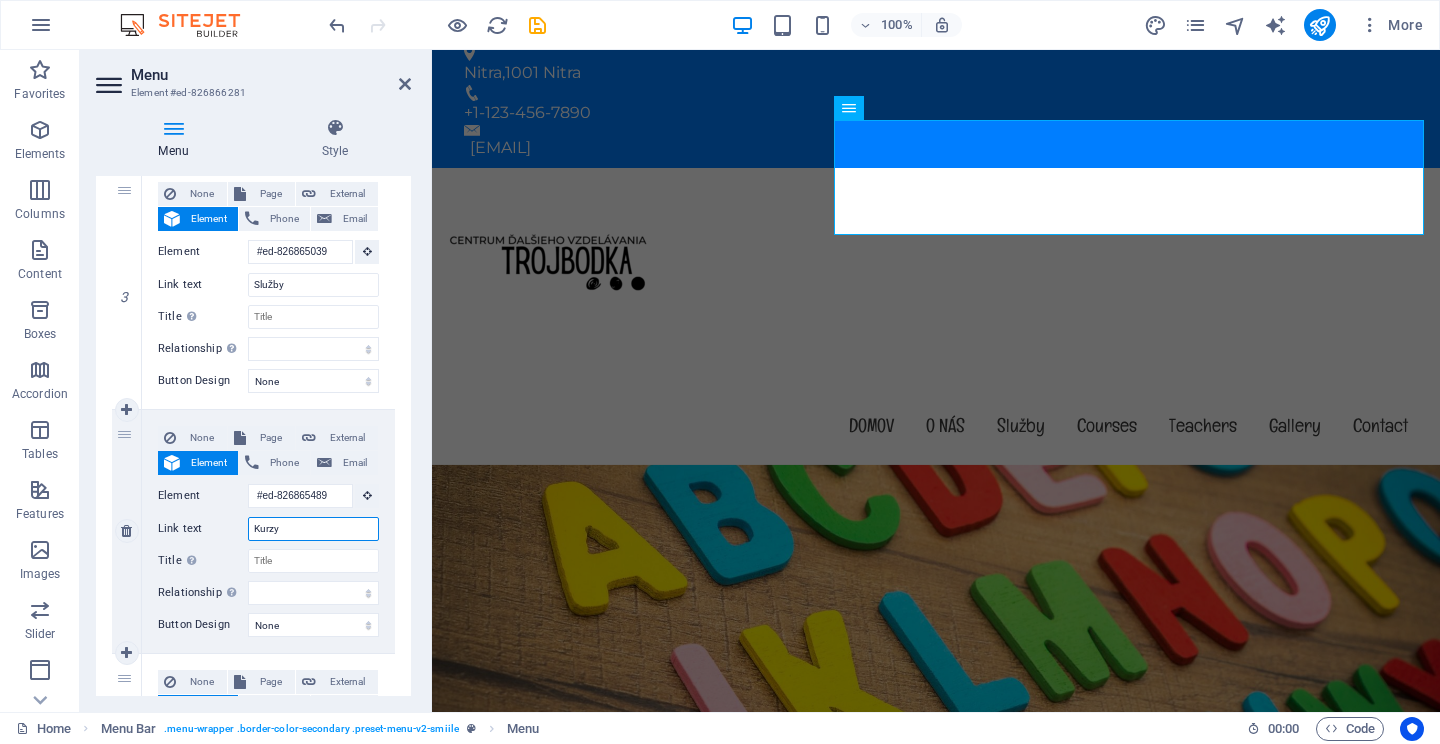 select 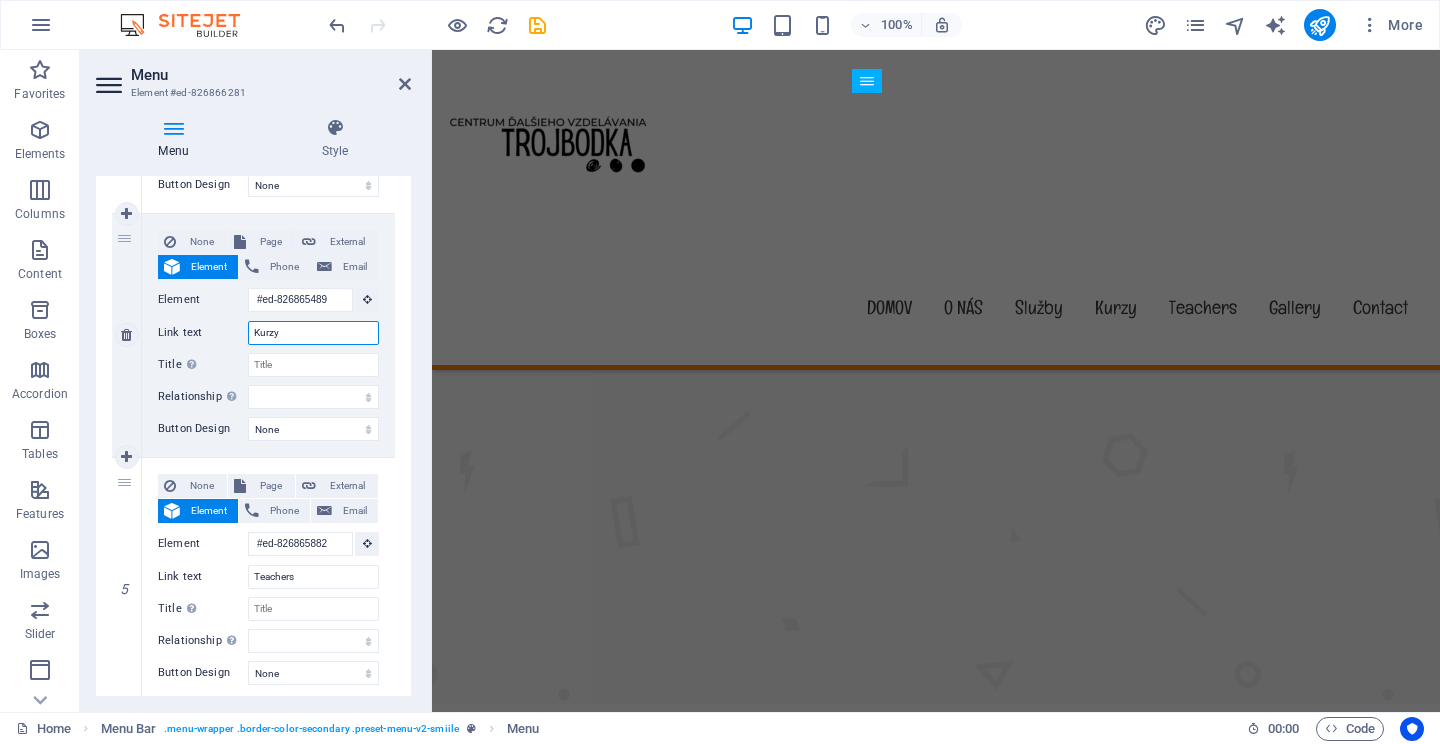 scroll, scrollTop: 965, scrollLeft: 0, axis: vertical 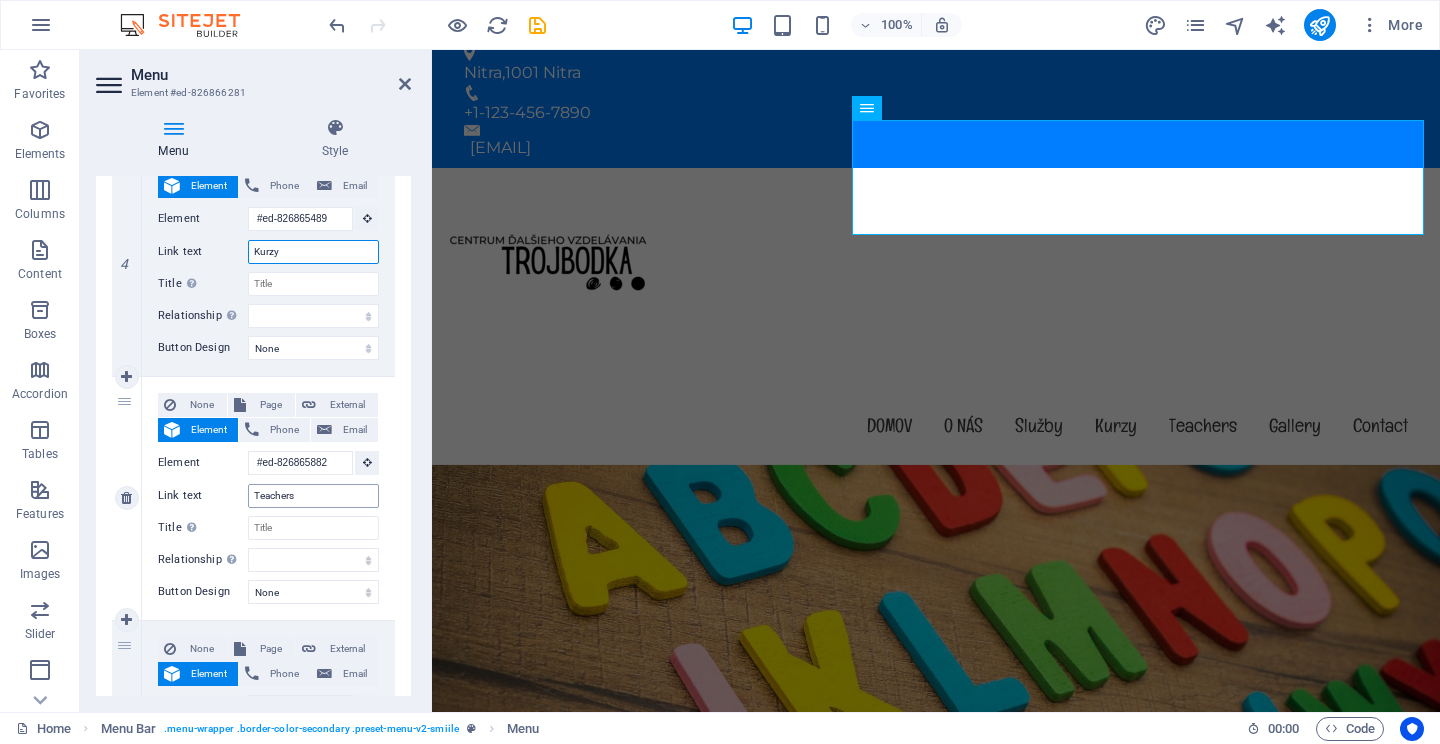 type on "Kurzy" 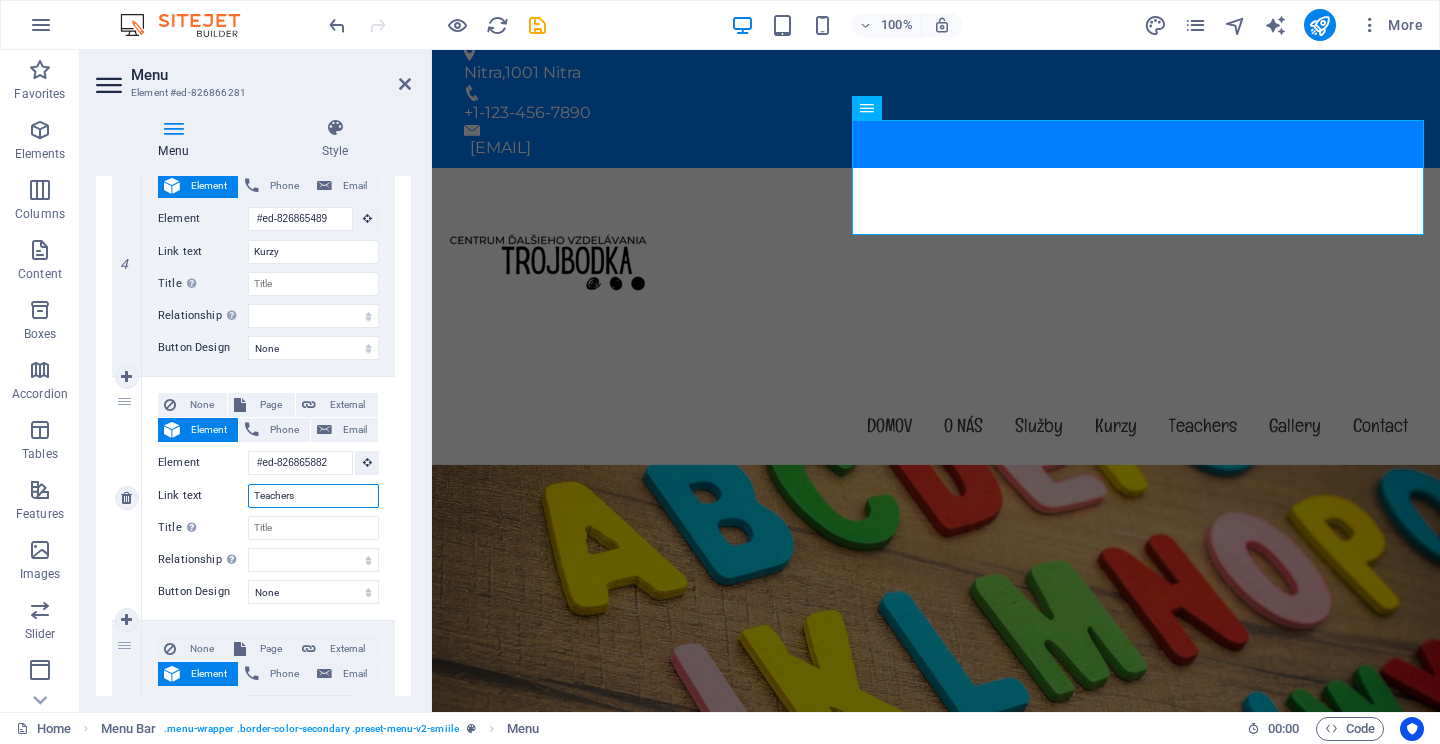 click on "Teachers" at bounding box center [313, 496] 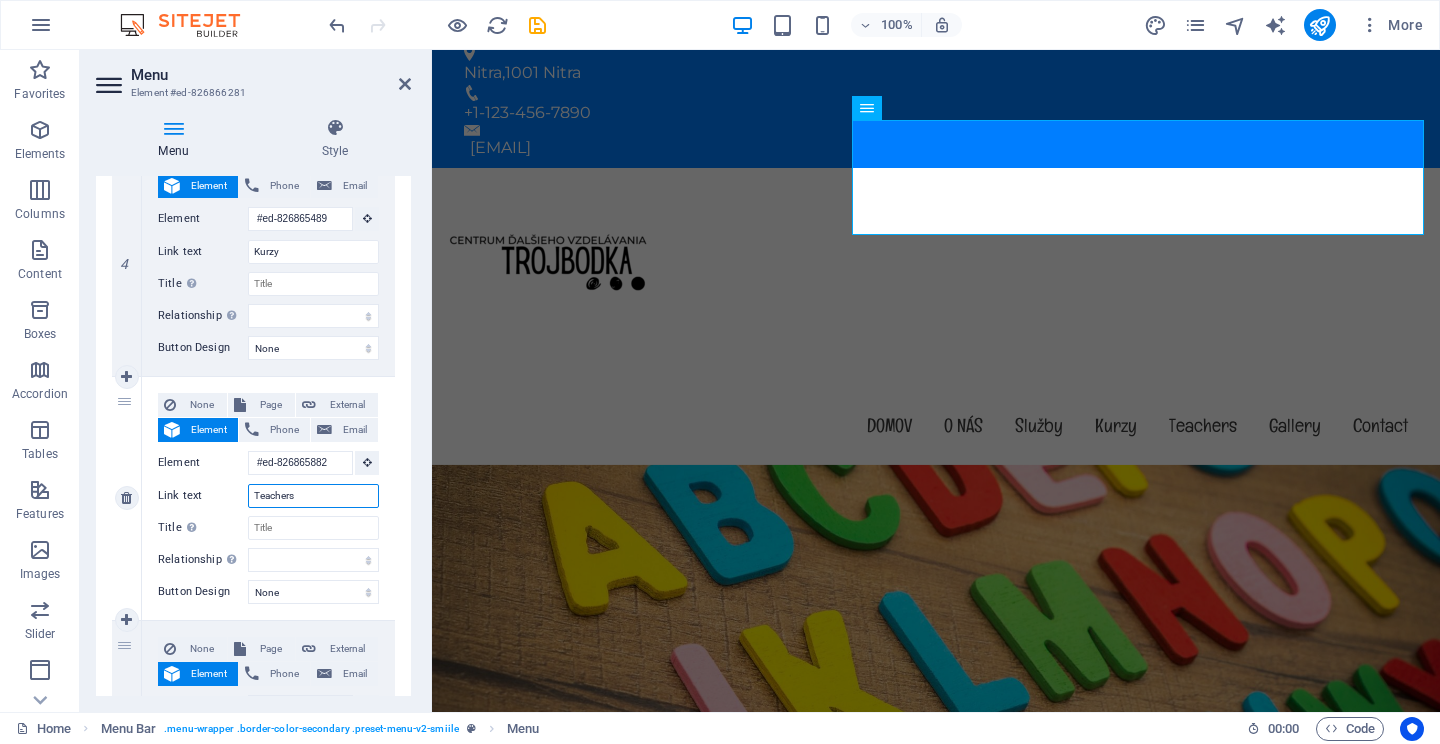 click on "Teachers" at bounding box center [313, 496] 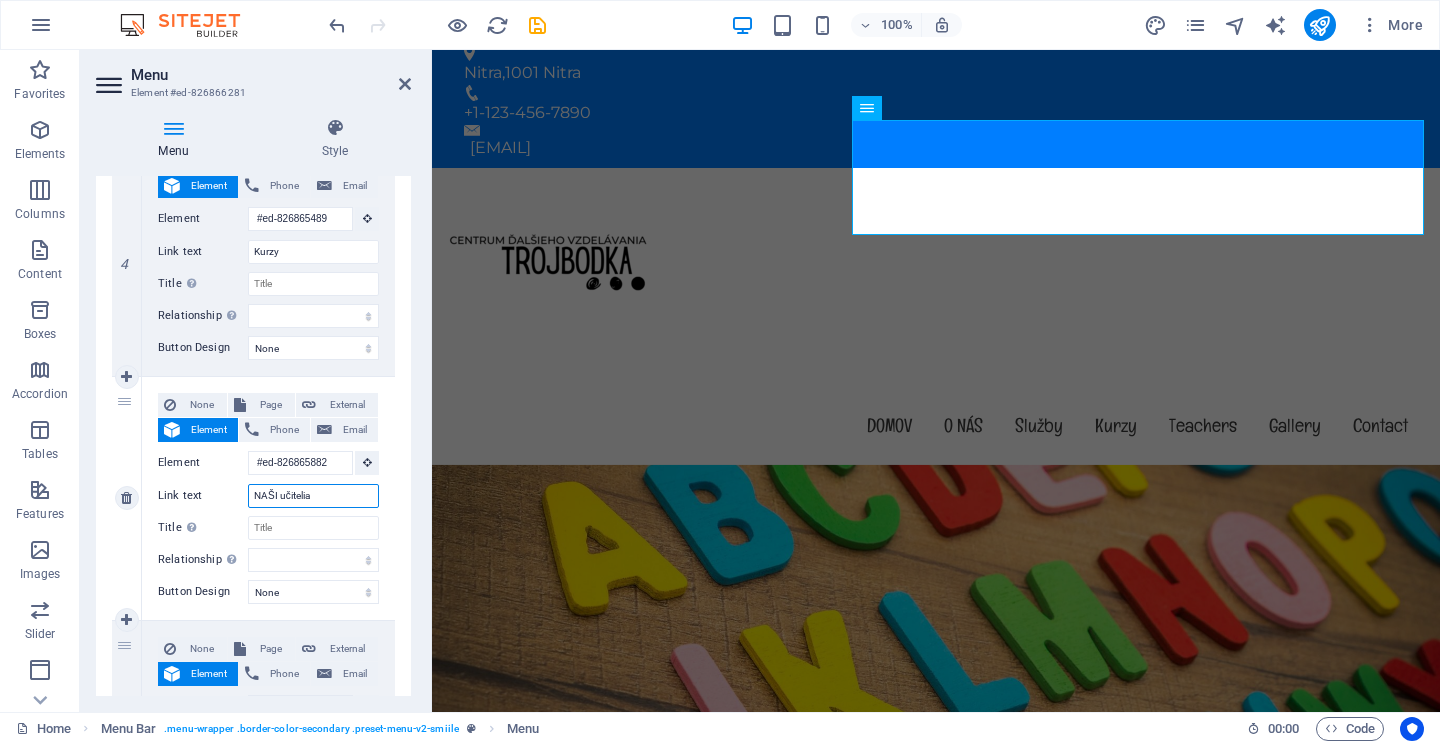 select 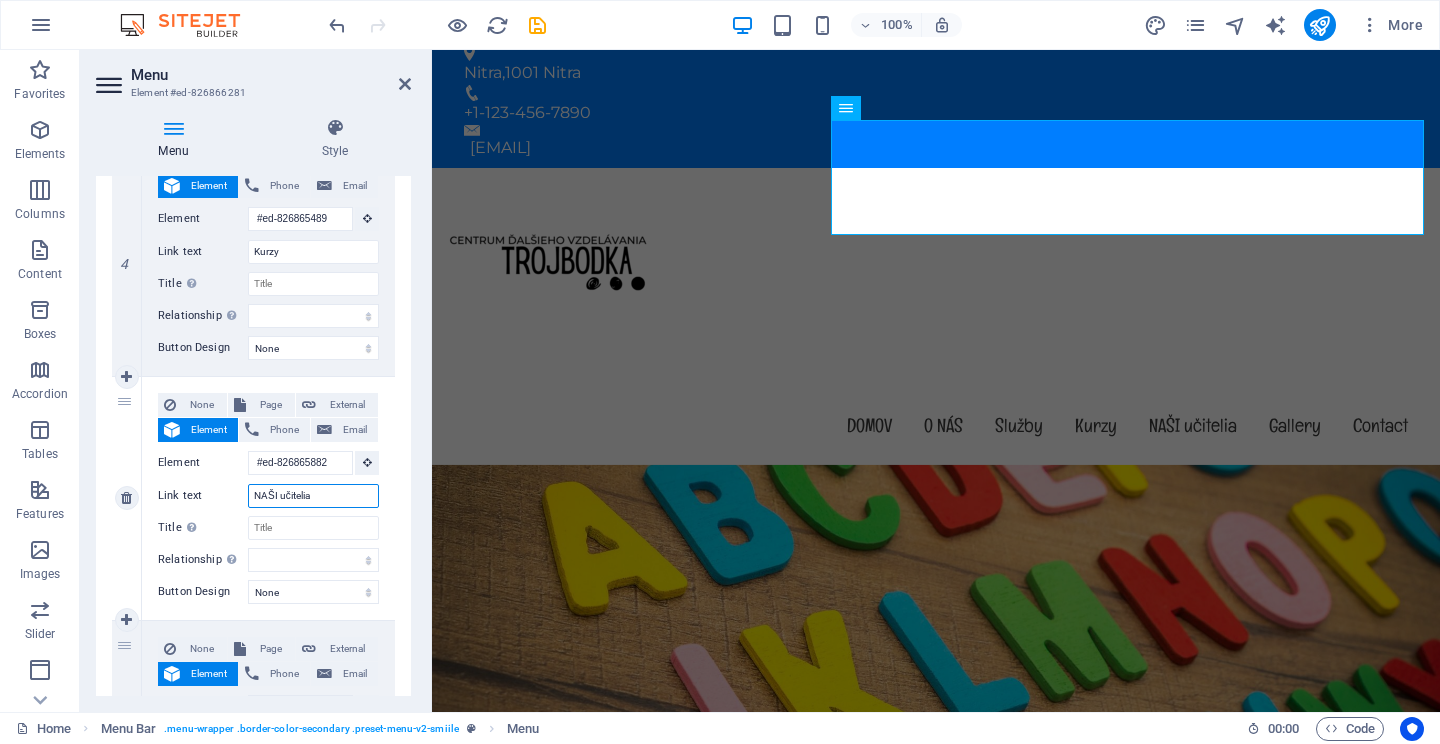 click on "NAŠI učitelia" at bounding box center (313, 496) 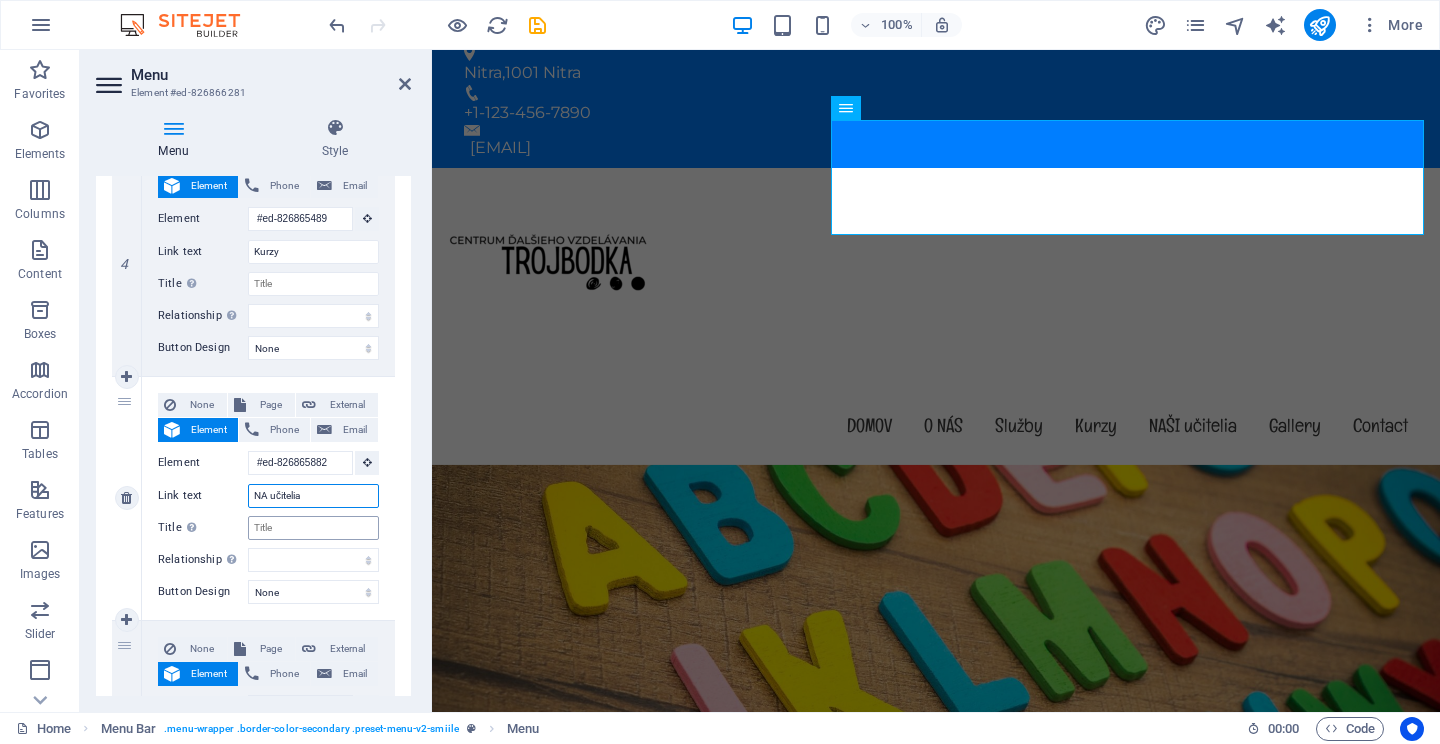 type on "N učitelia" 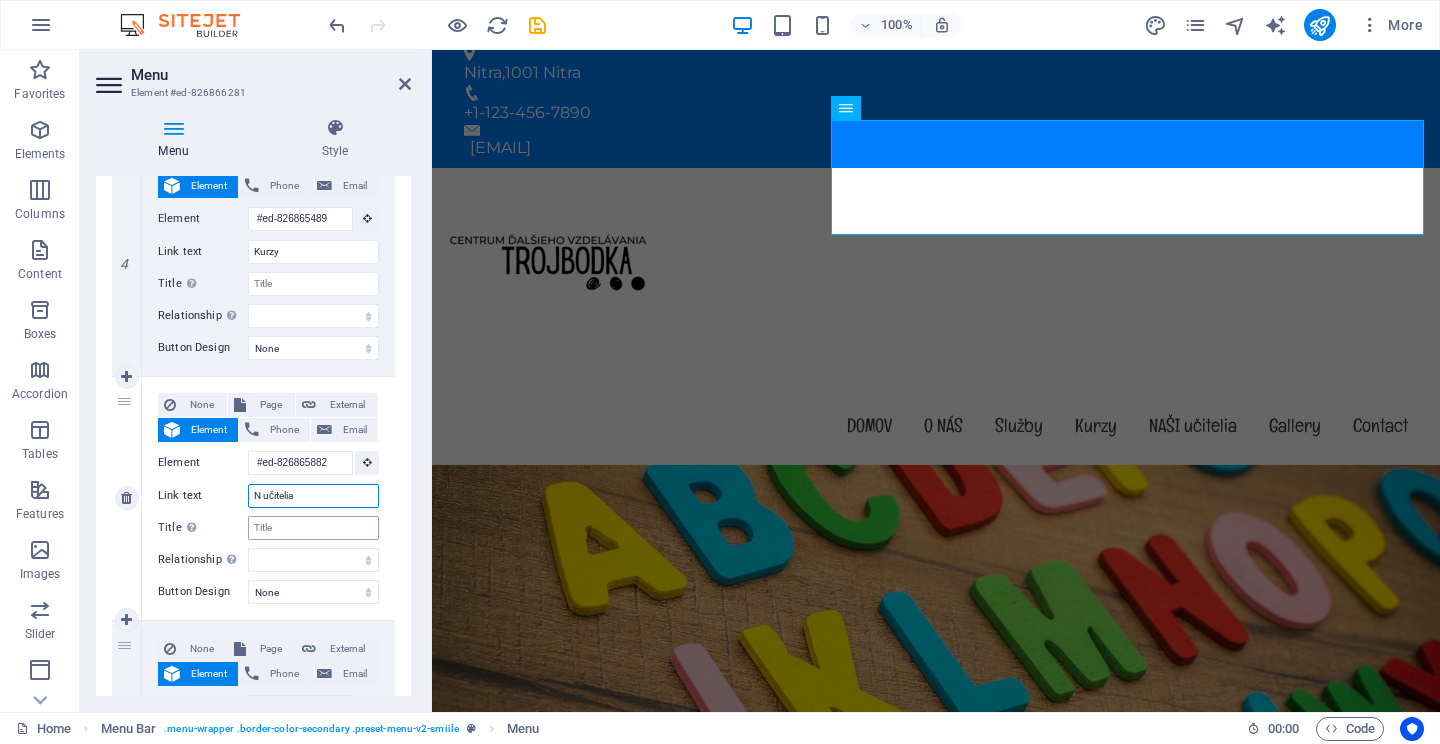 select 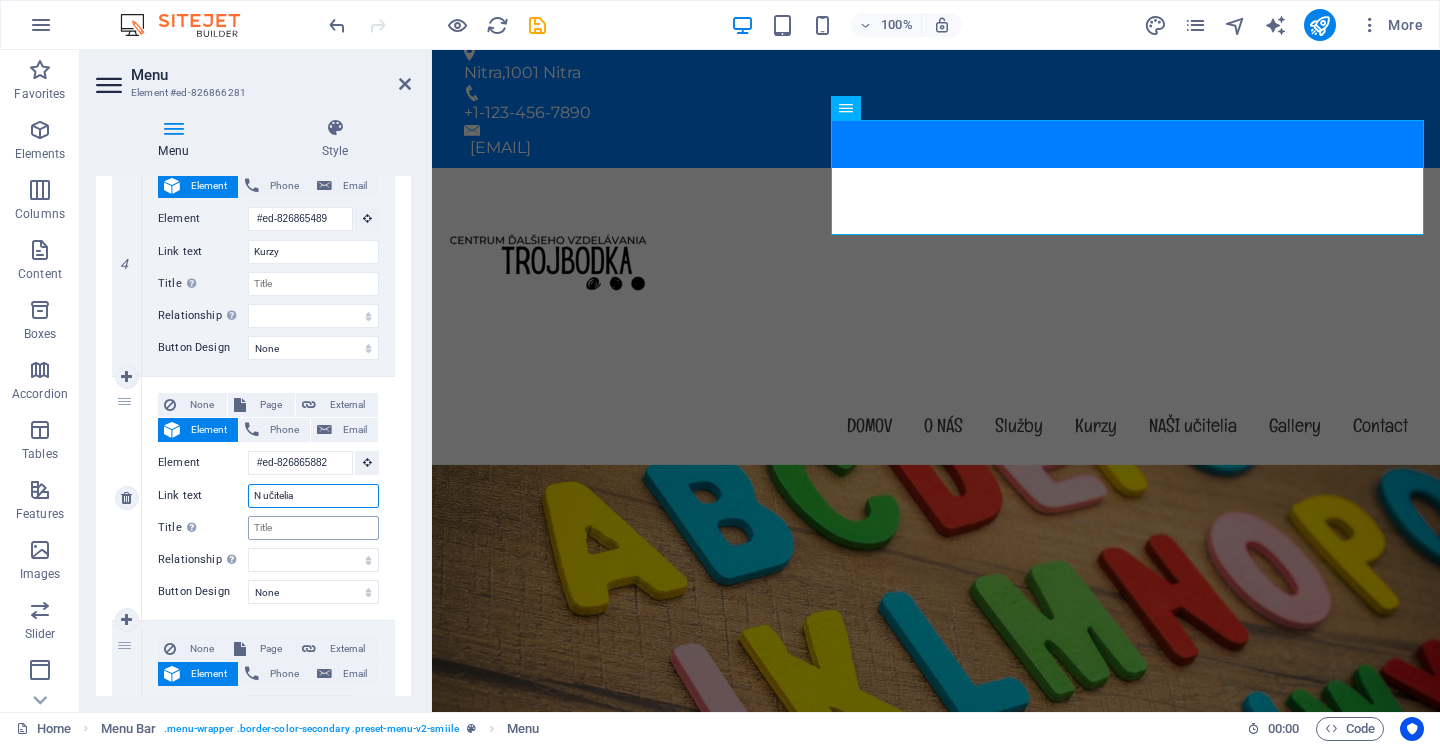 select 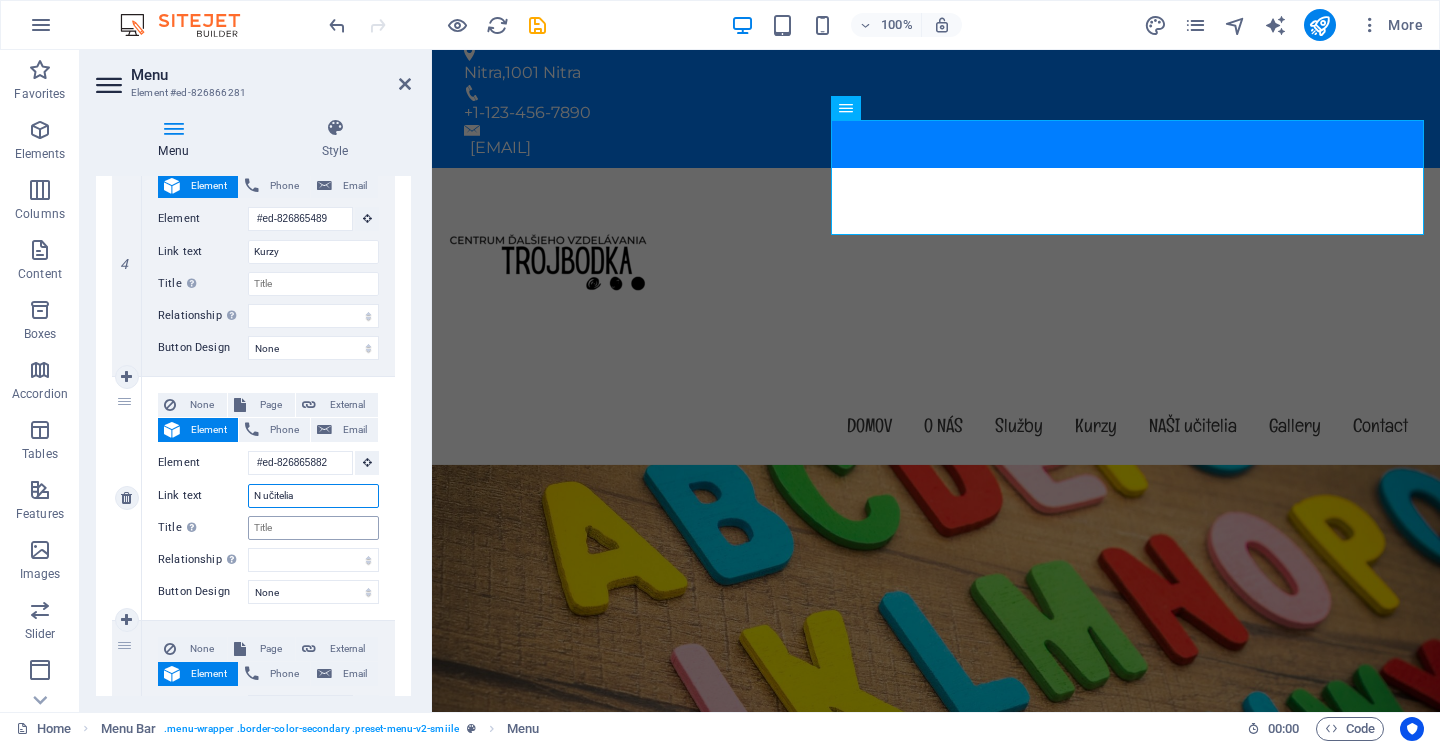 type on "Na učitelia" 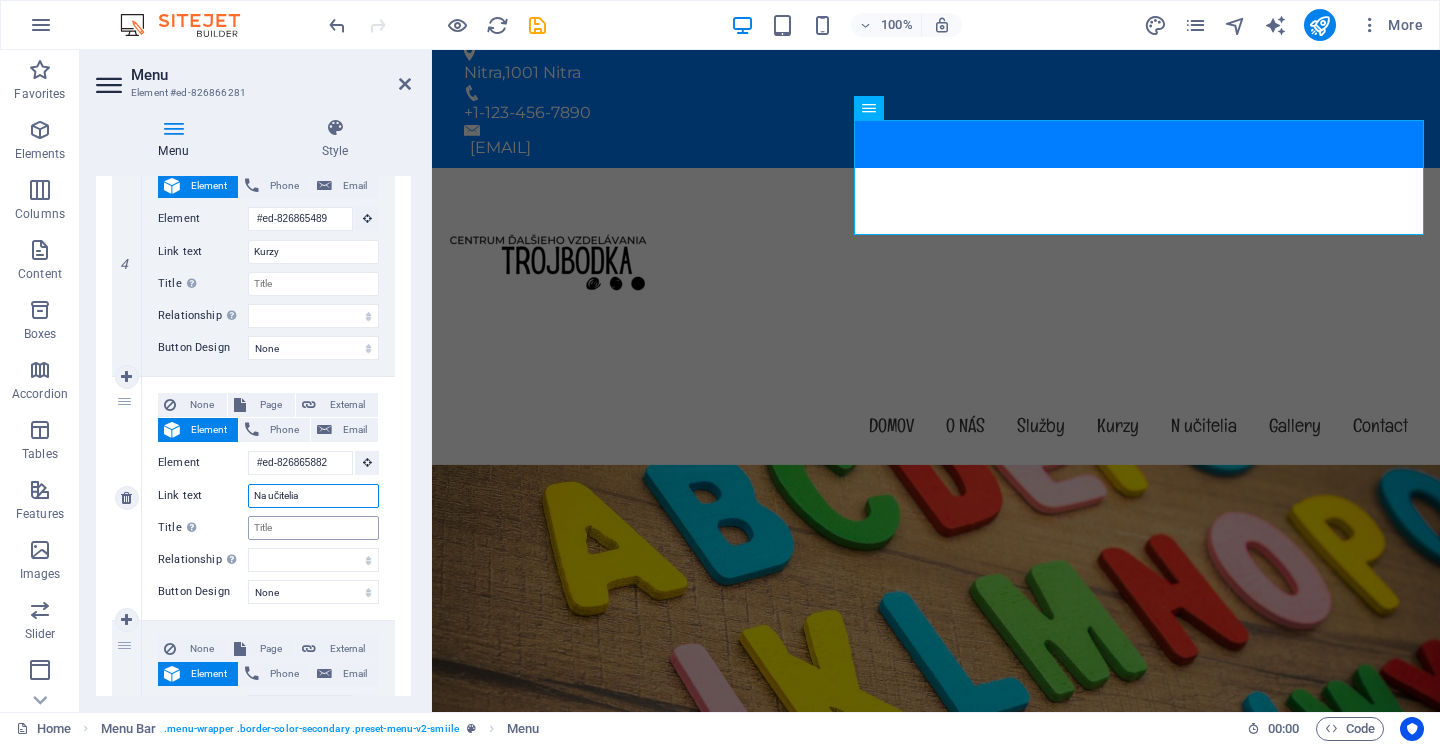 select 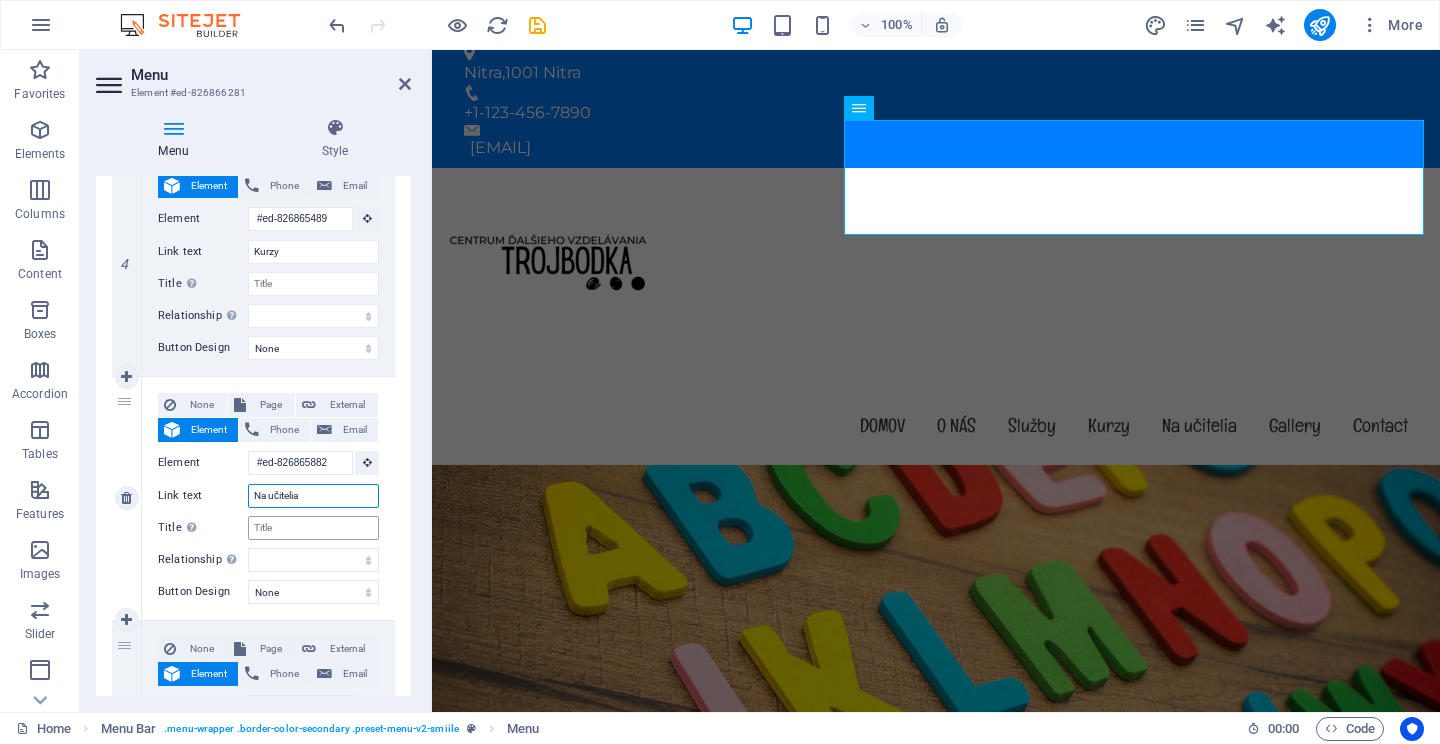 type on "Nas učitelia" 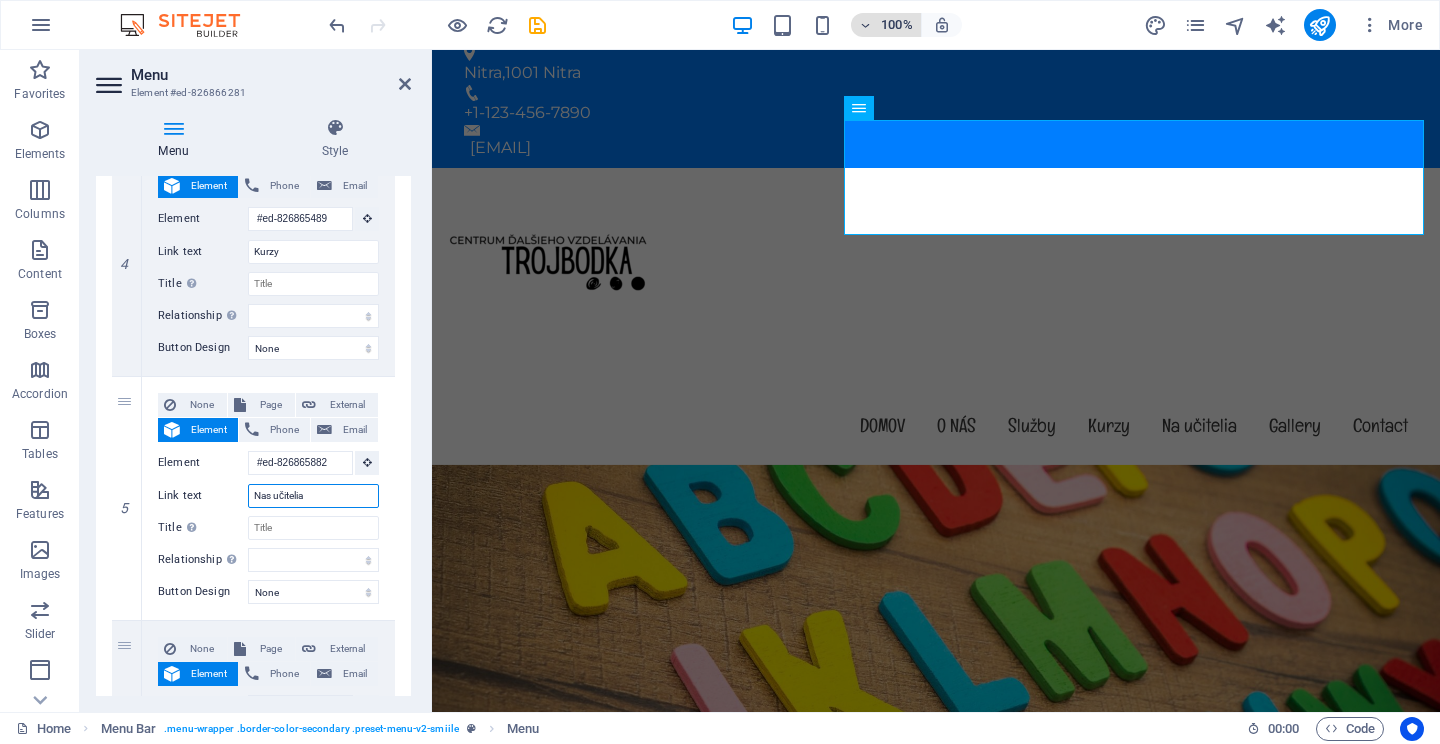 select 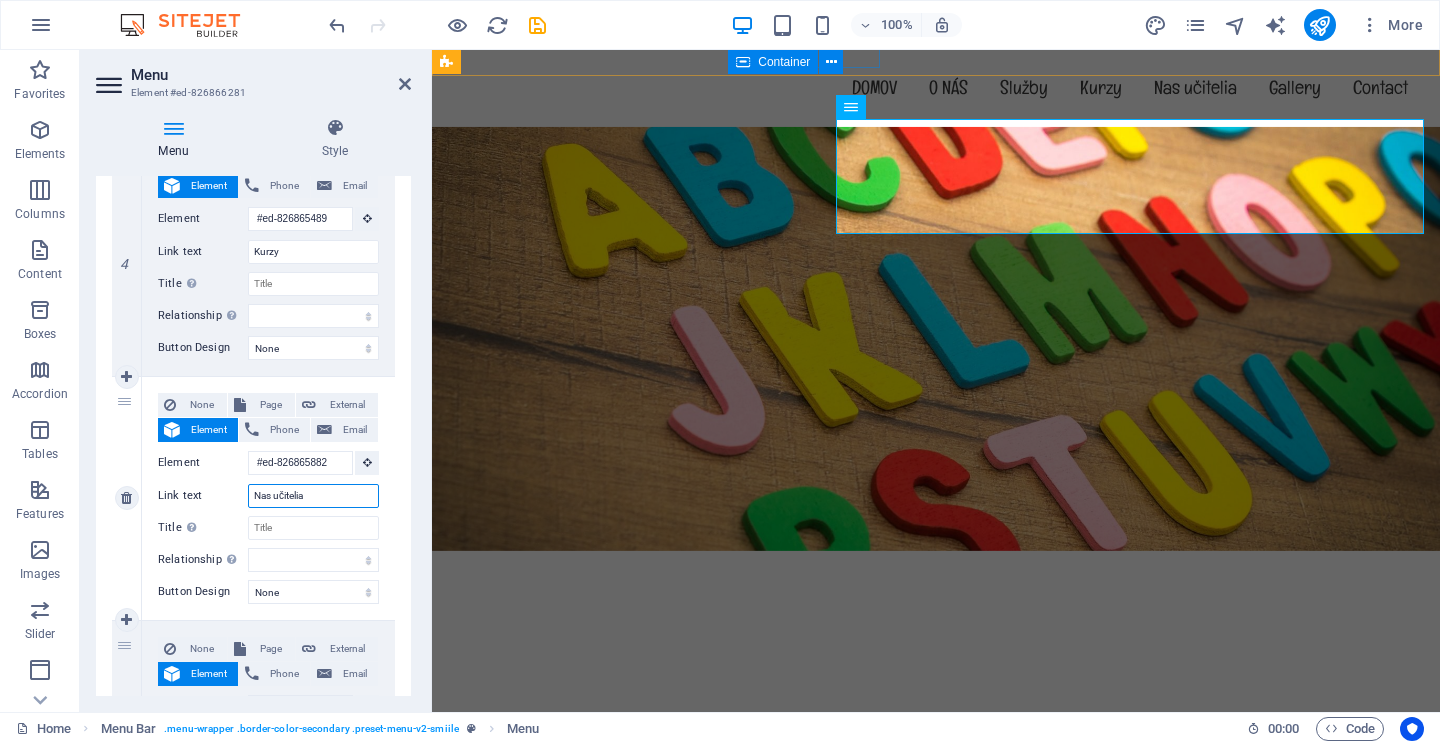 scroll, scrollTop: 13, scrollLeft: 0, axis: vertical 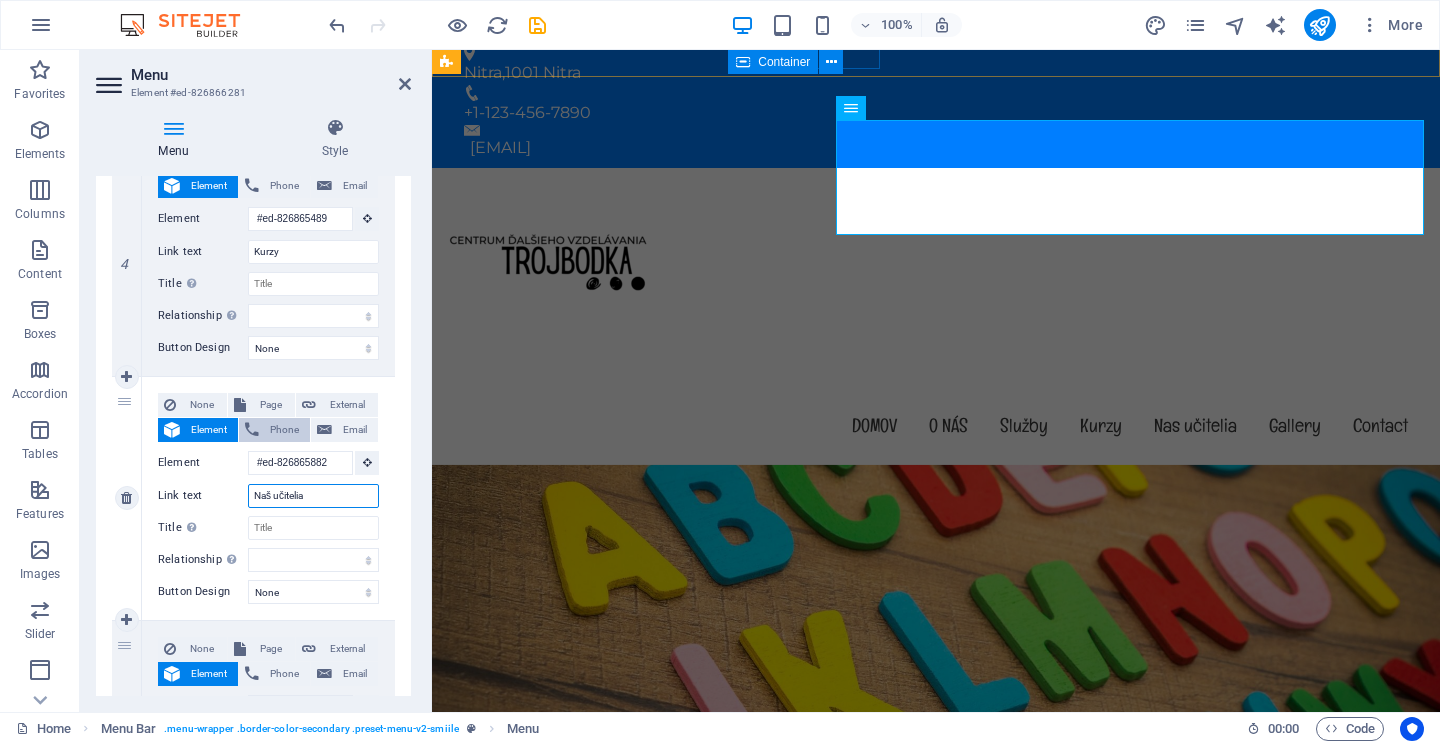 type on "Naši učitelia" 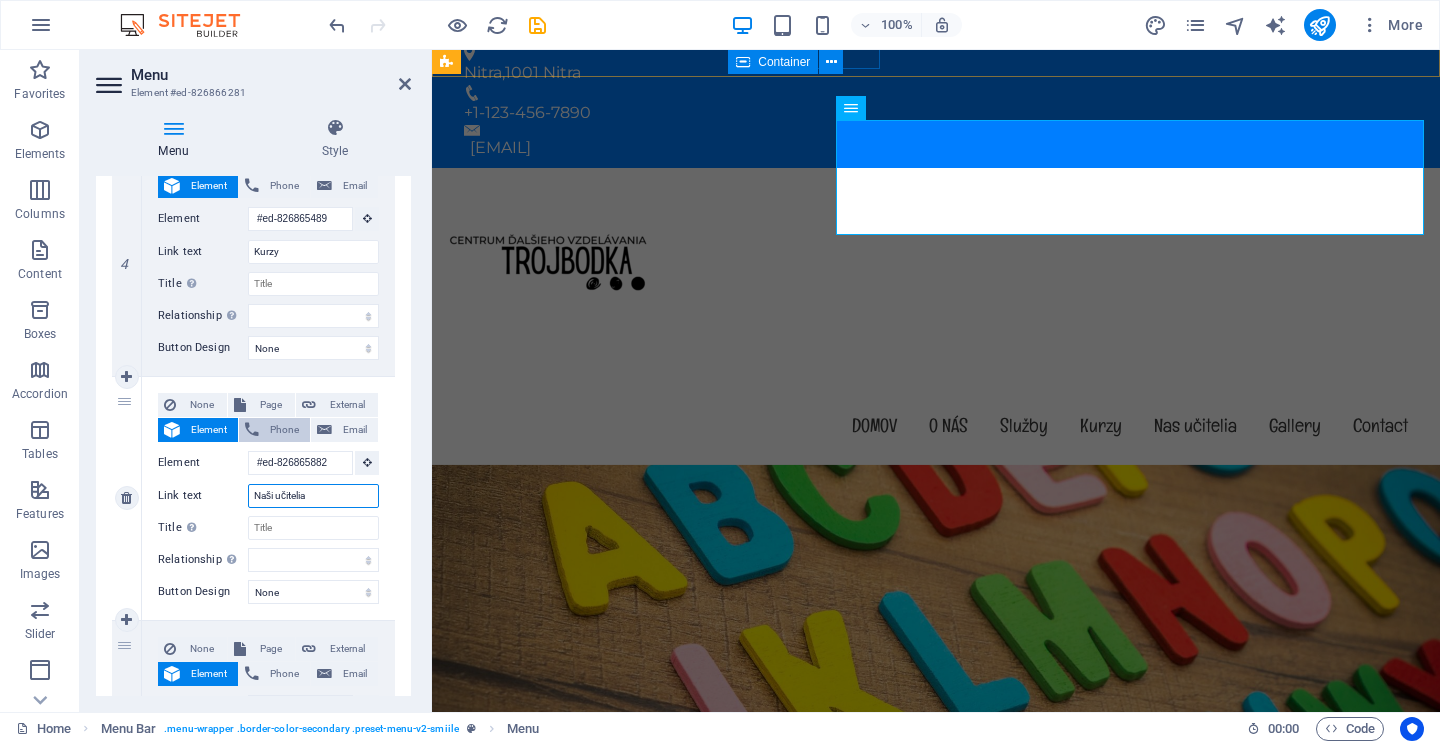 select 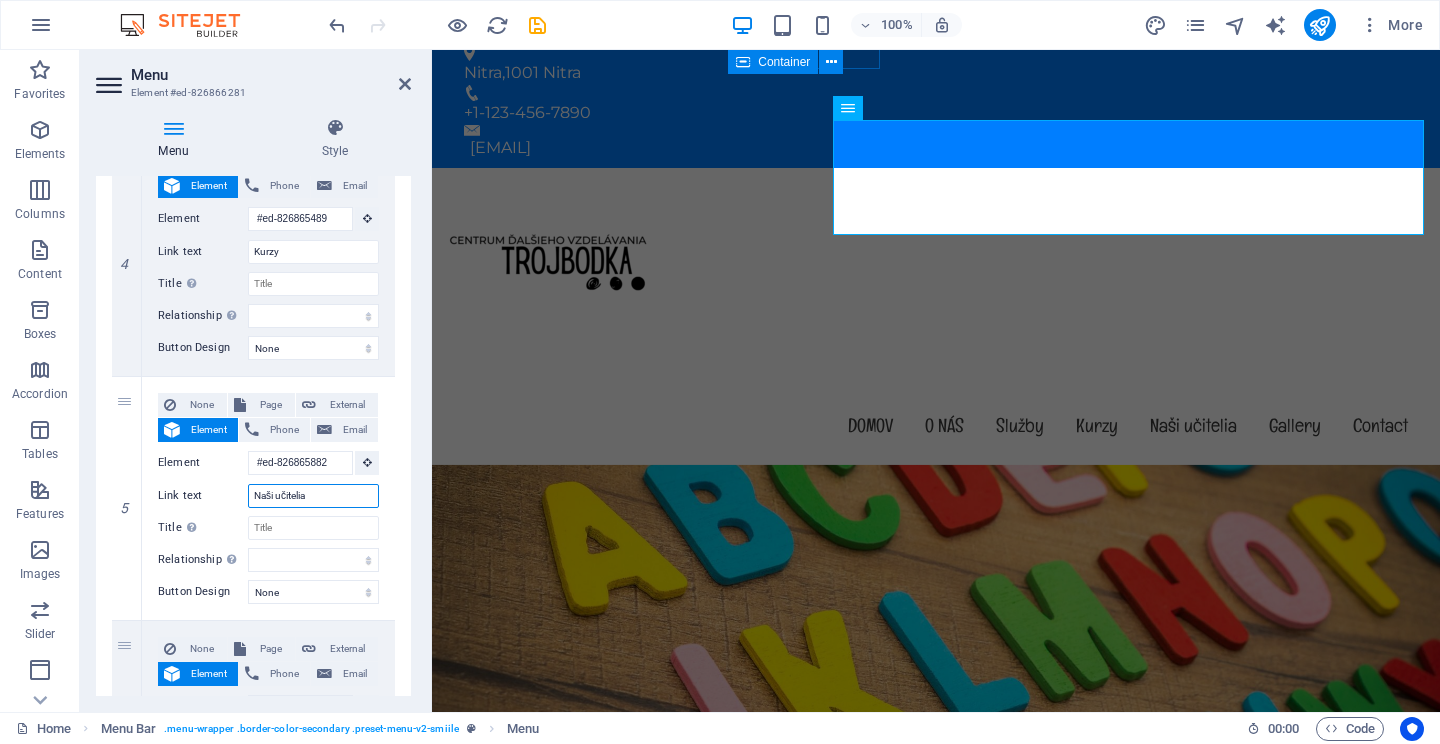 type on "Naši učitelia" 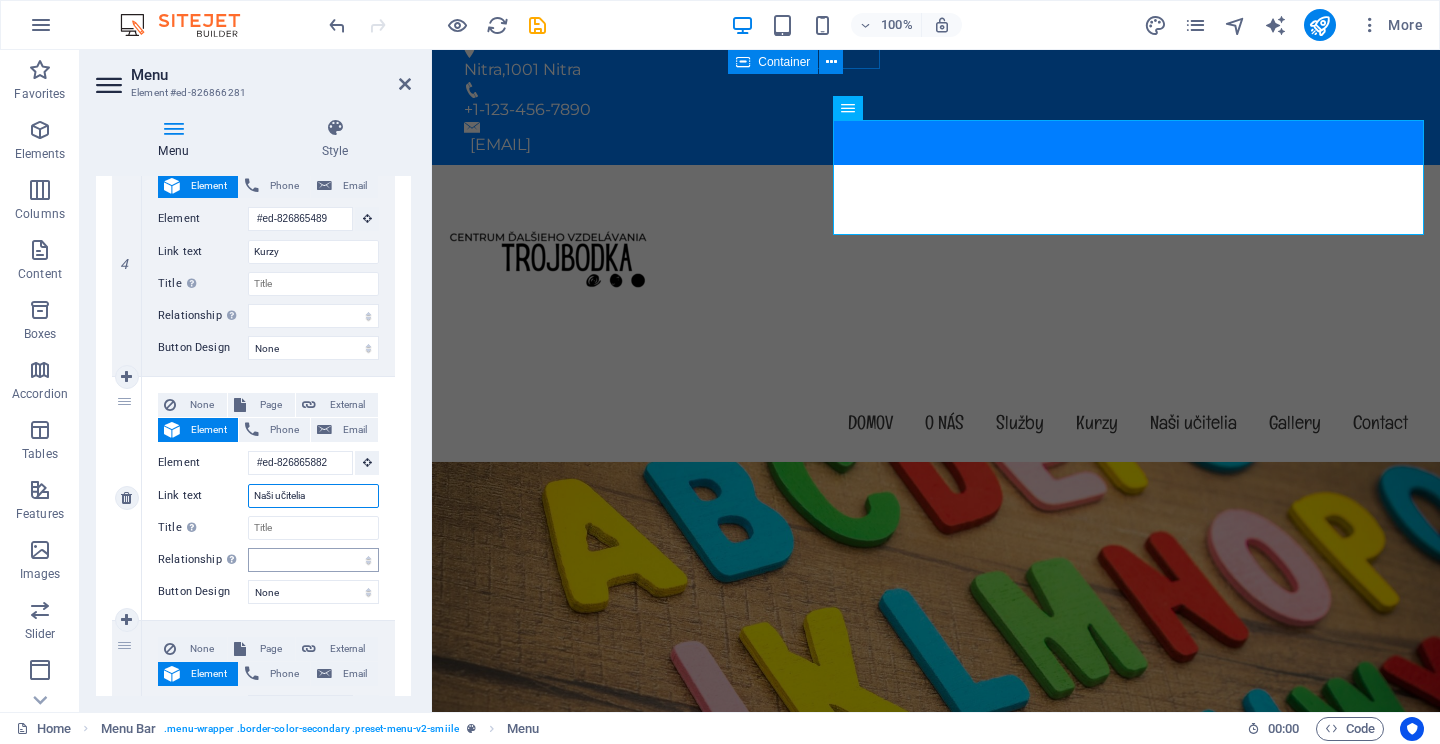 scroll, scrollTop: 13, scrollLeft: 0, axis: vertical 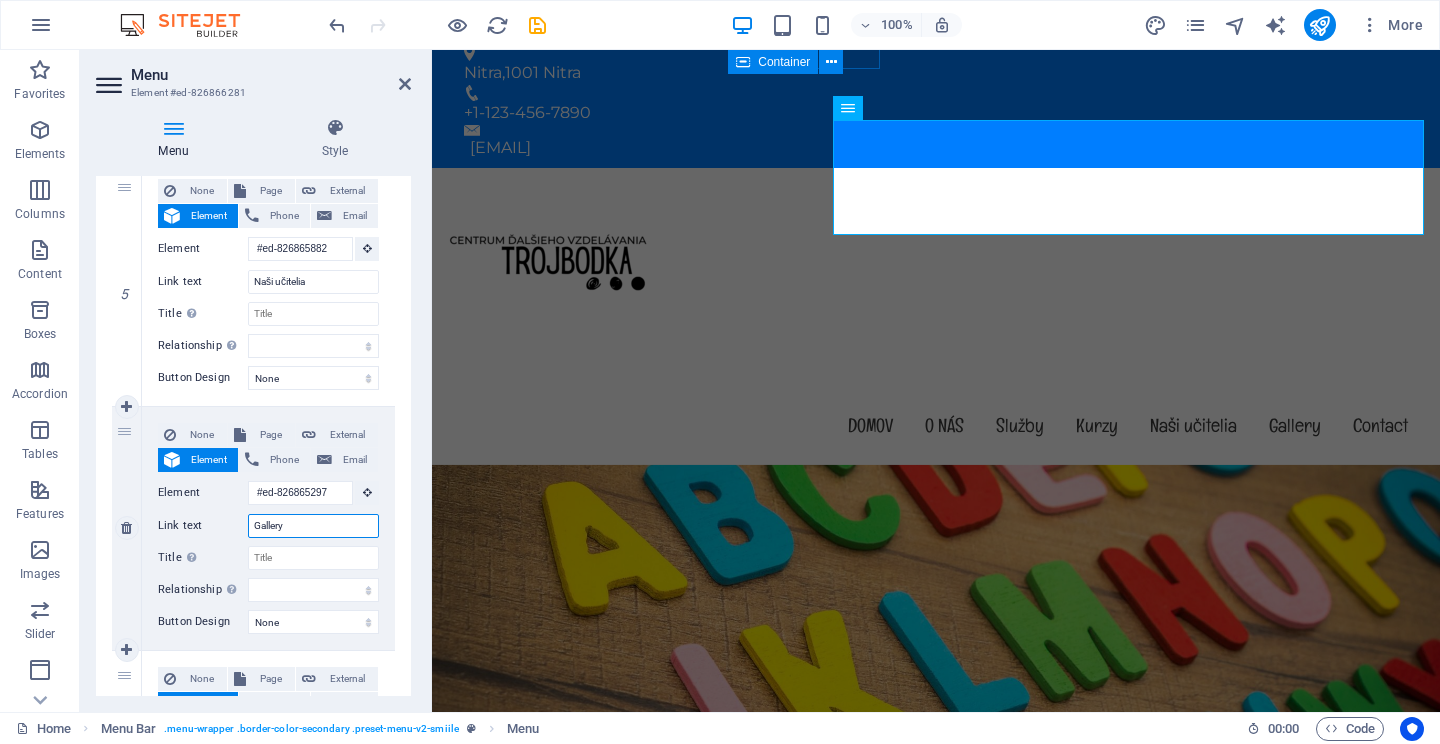 click on "Gallery" at bounding box center (313, 526) 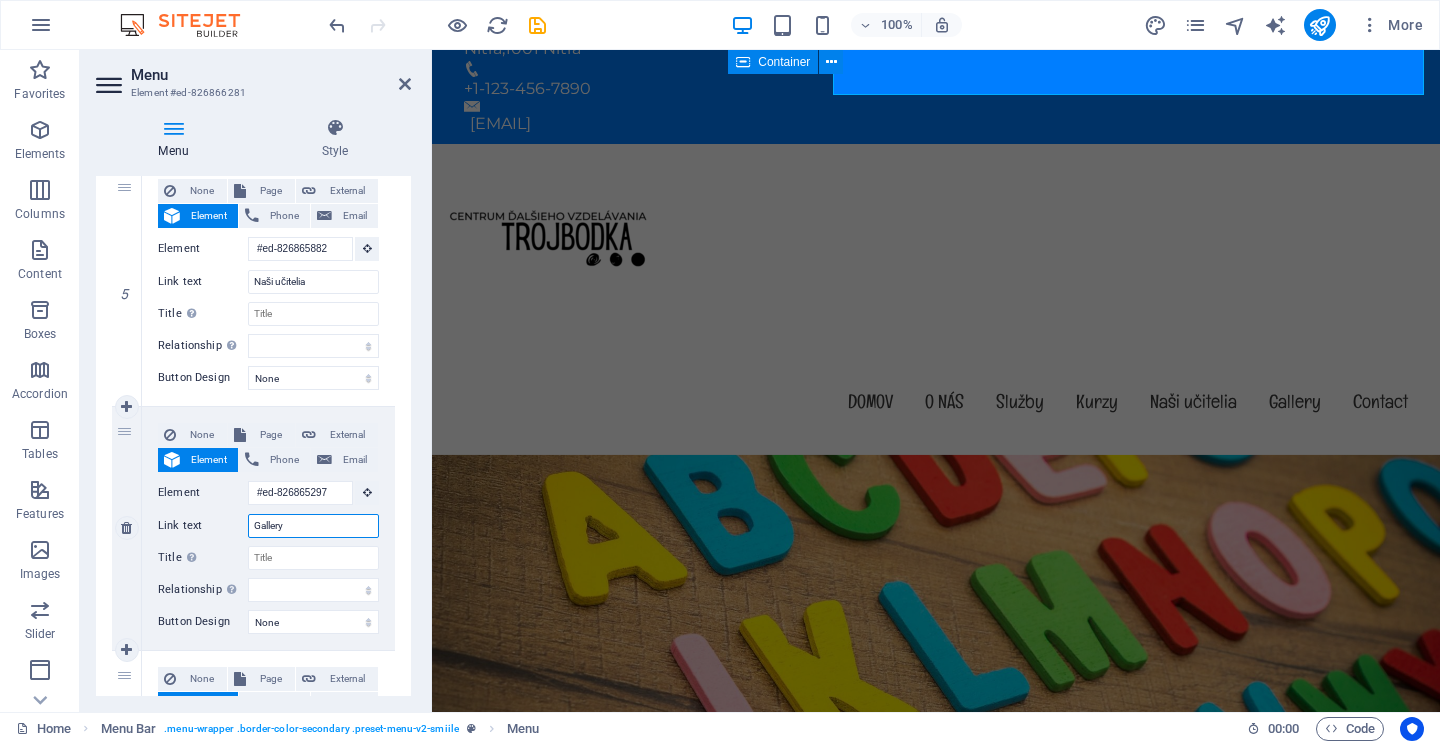 scroll, scrollTop: 13, scrollLeft: 0, axis: vertical 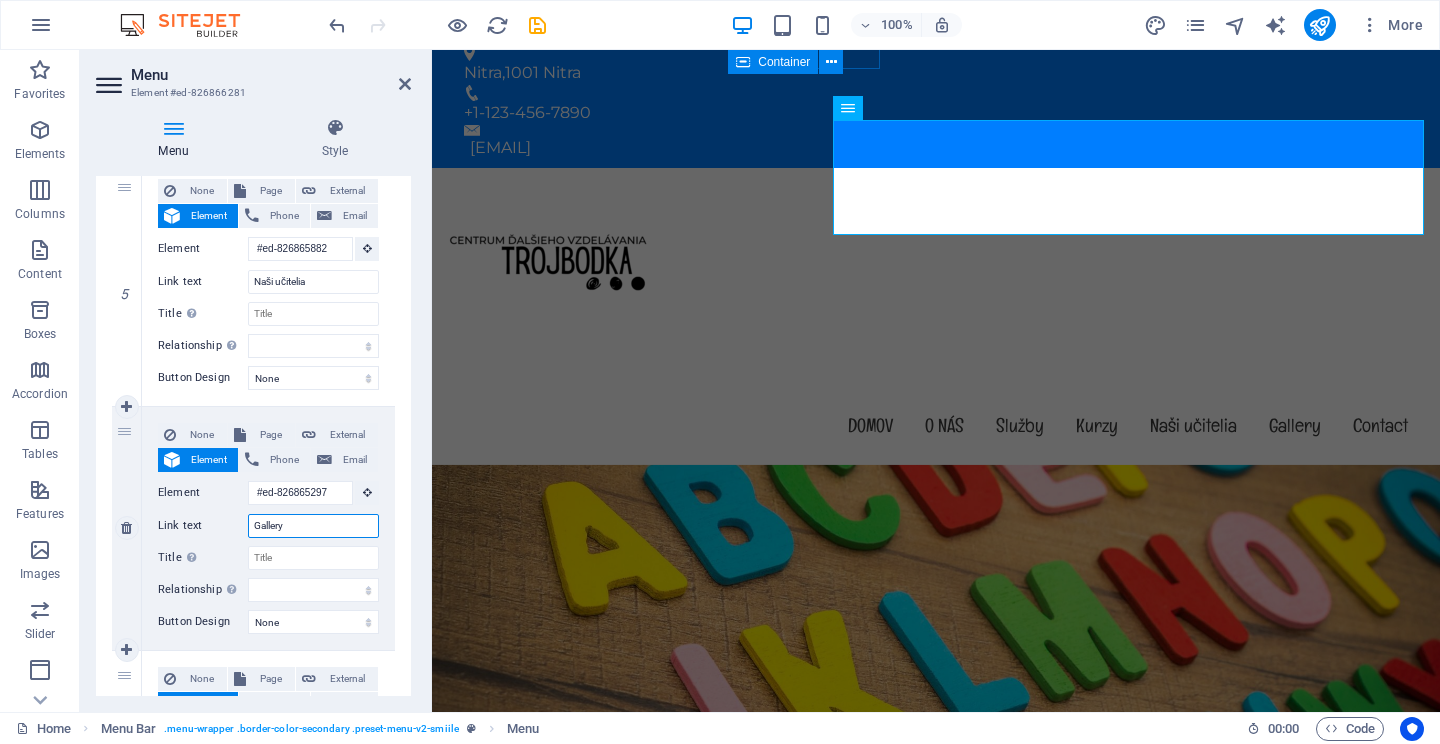 click on "Gallery" at bounding box center [313, 526] 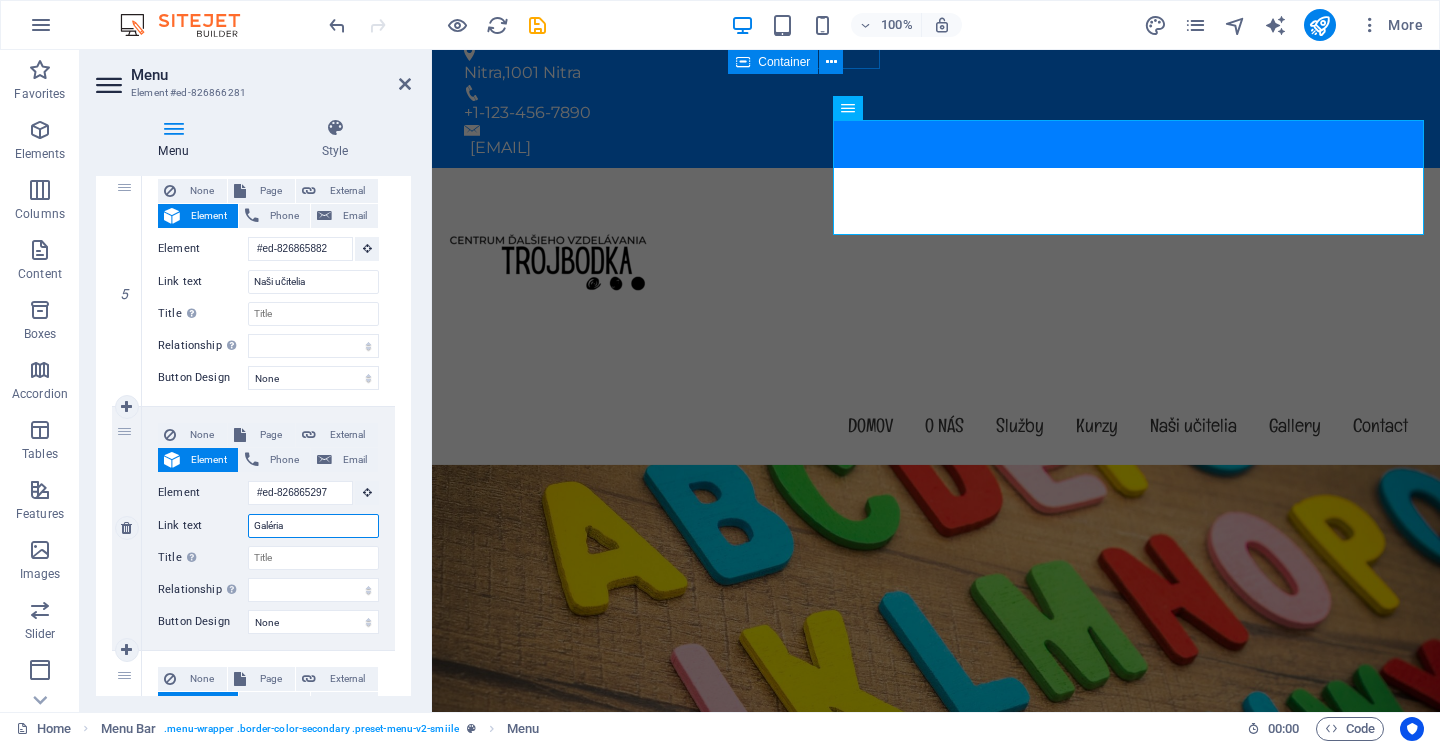 select 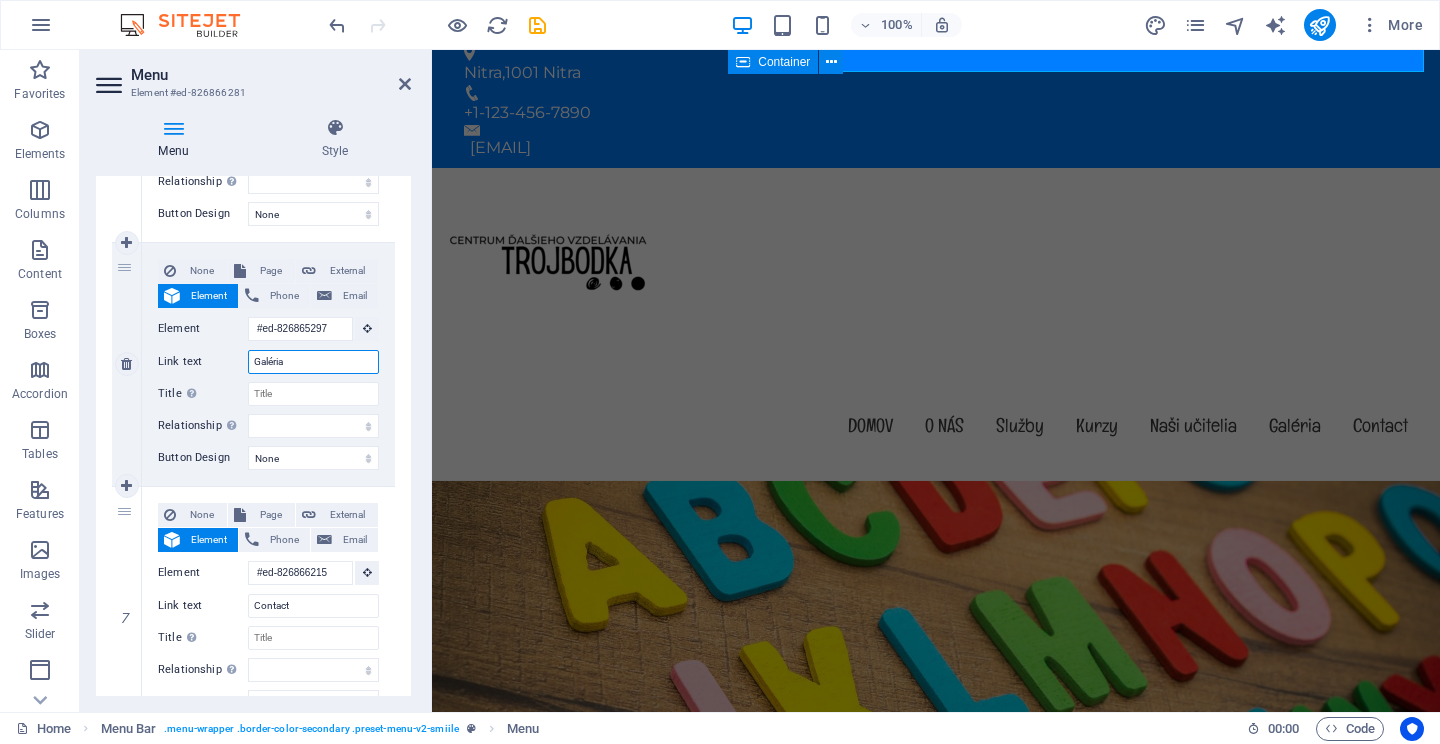 scroll, scrollTop: 1419, scrollLeft: 0, axis: vertical 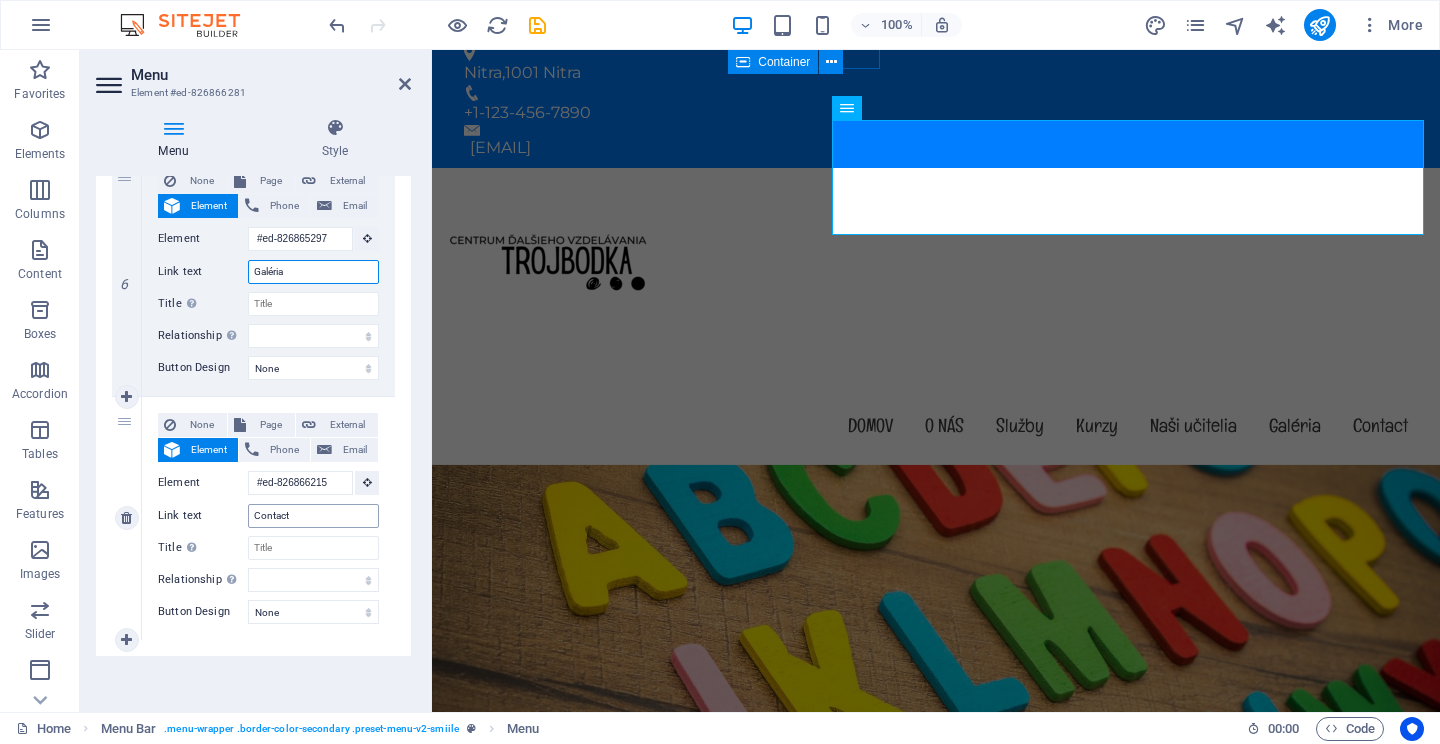 type on "Galéria" 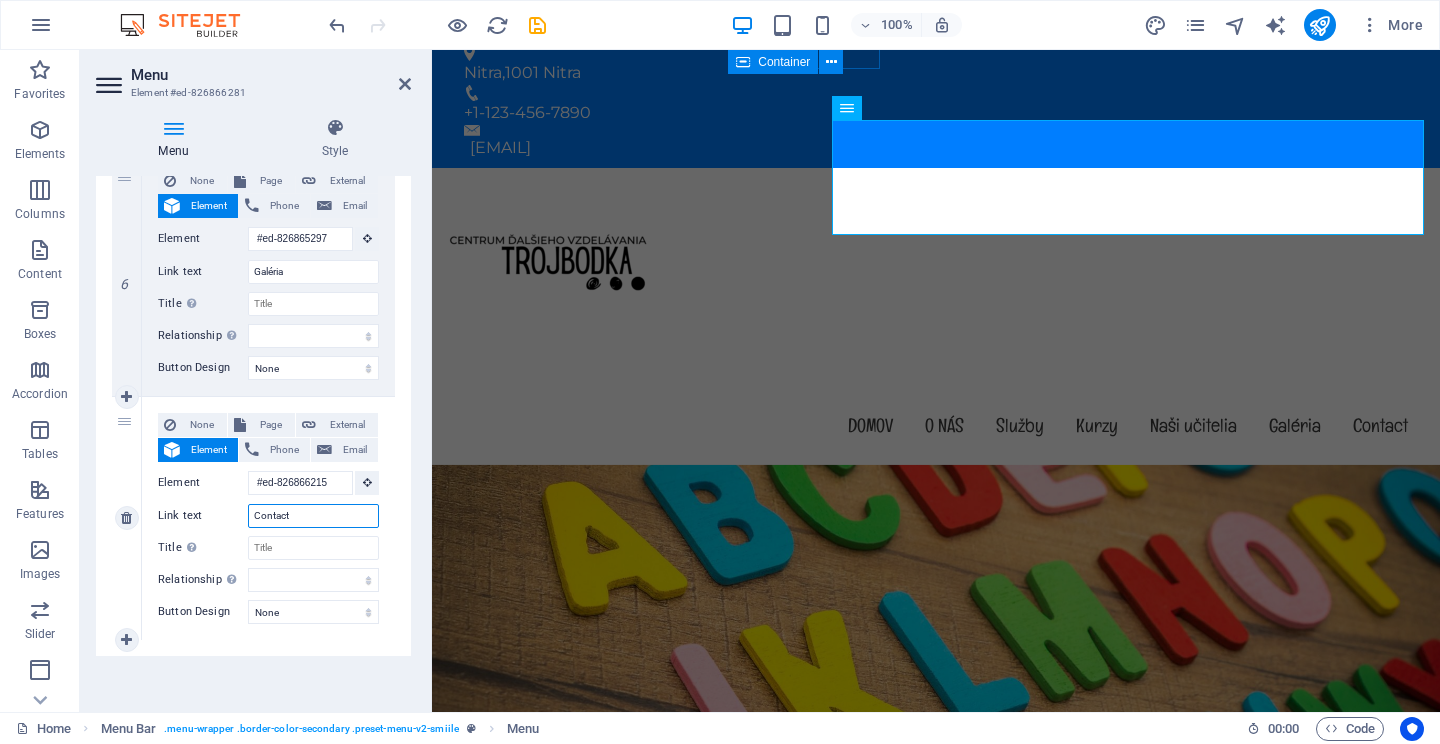 click on "Contact" at bounding box center (313, 516) 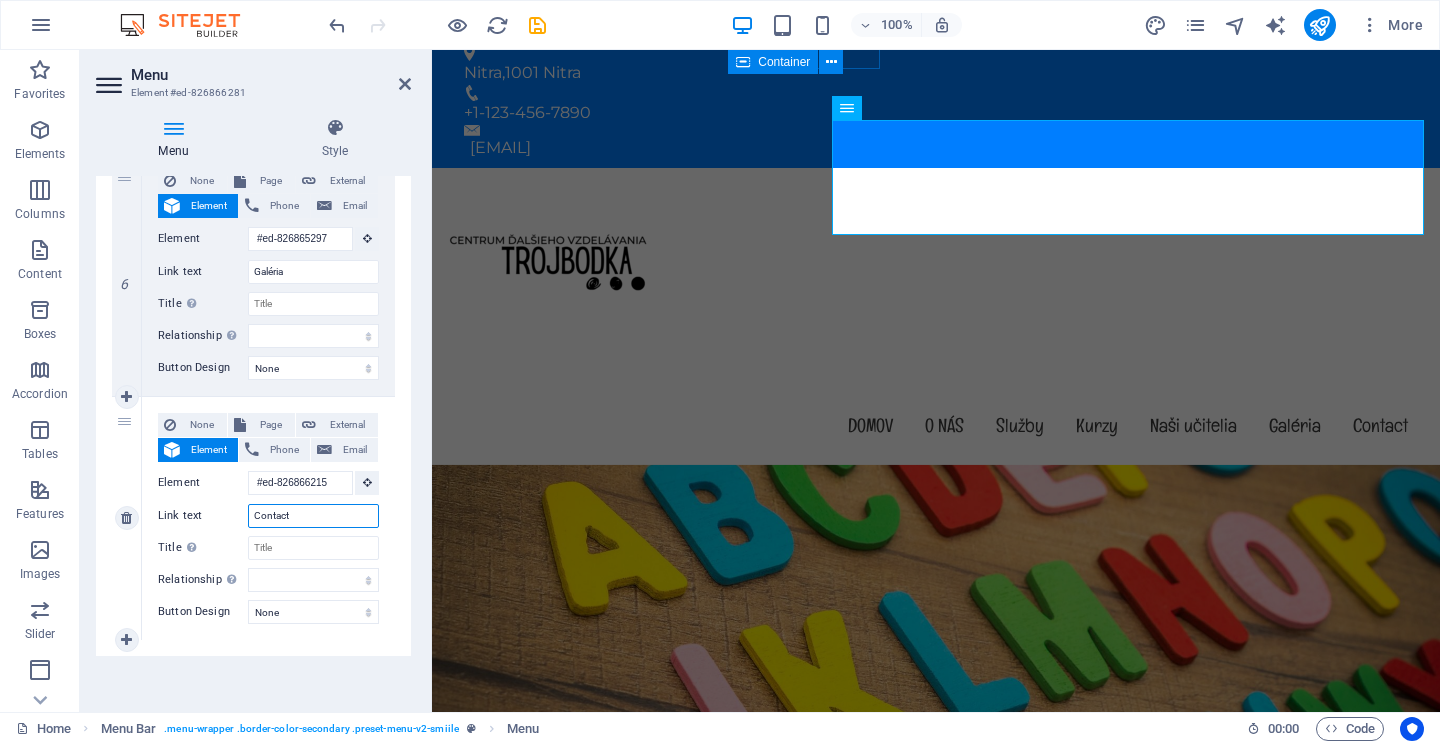 click on "Contact" at bounding box center (313, 516) 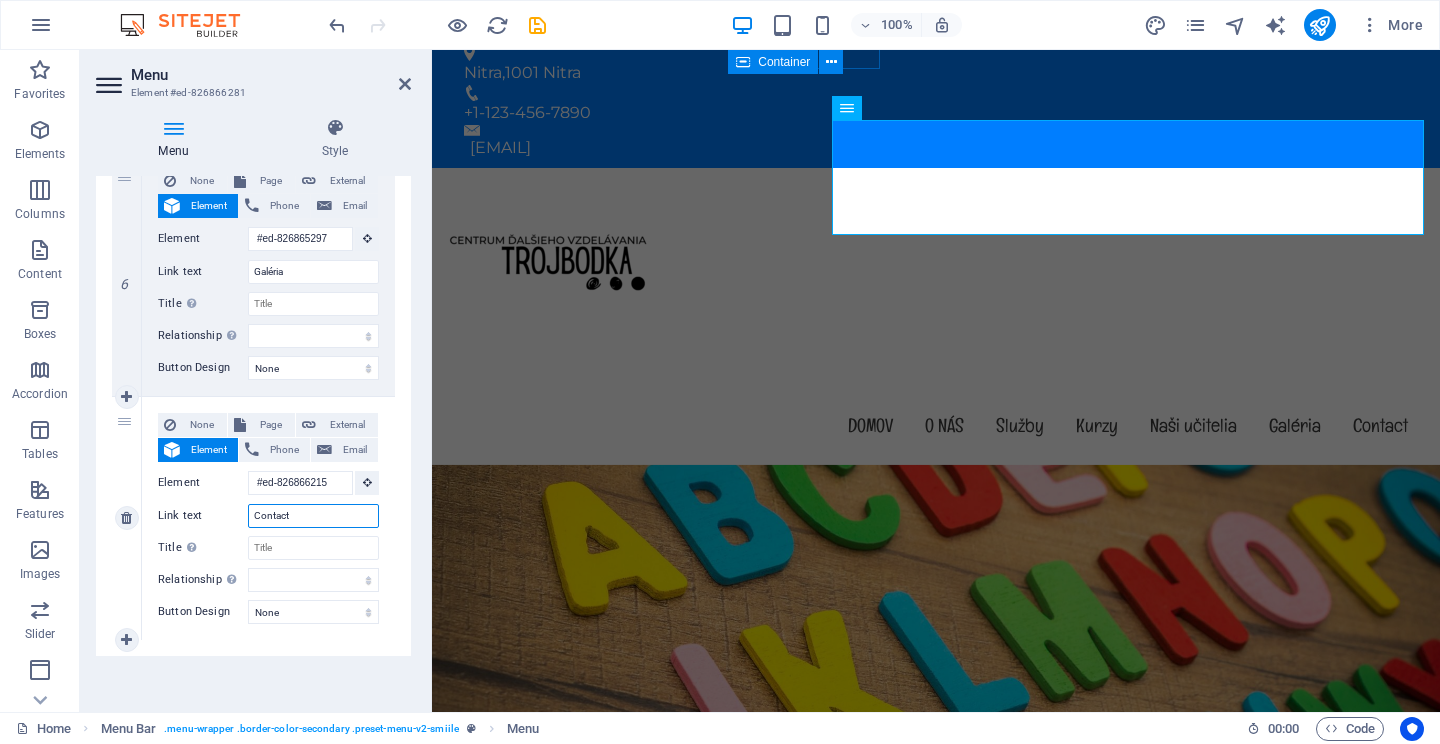 paste on "Kontaktovať" 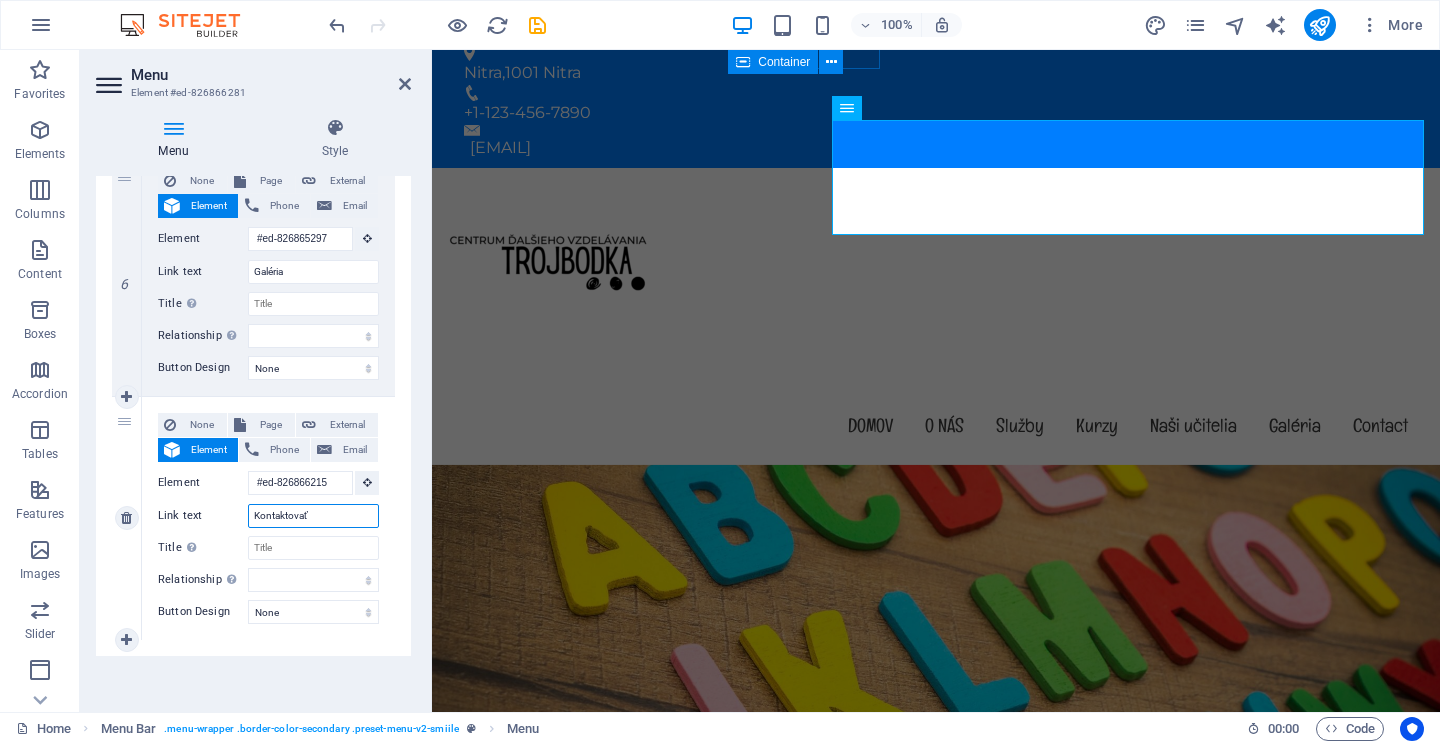 select 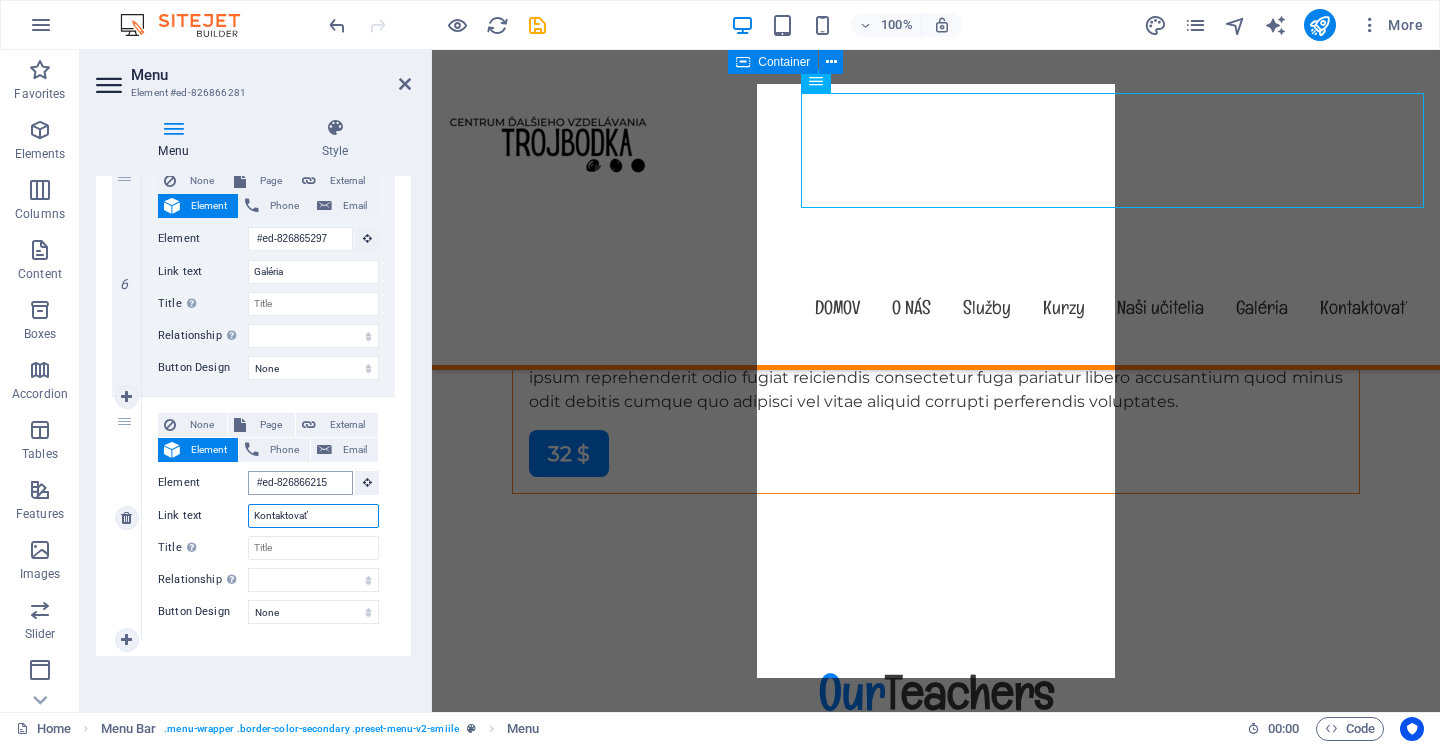 scroll, scrollTop: 18312, scrollLeft: 0, axis: vertical 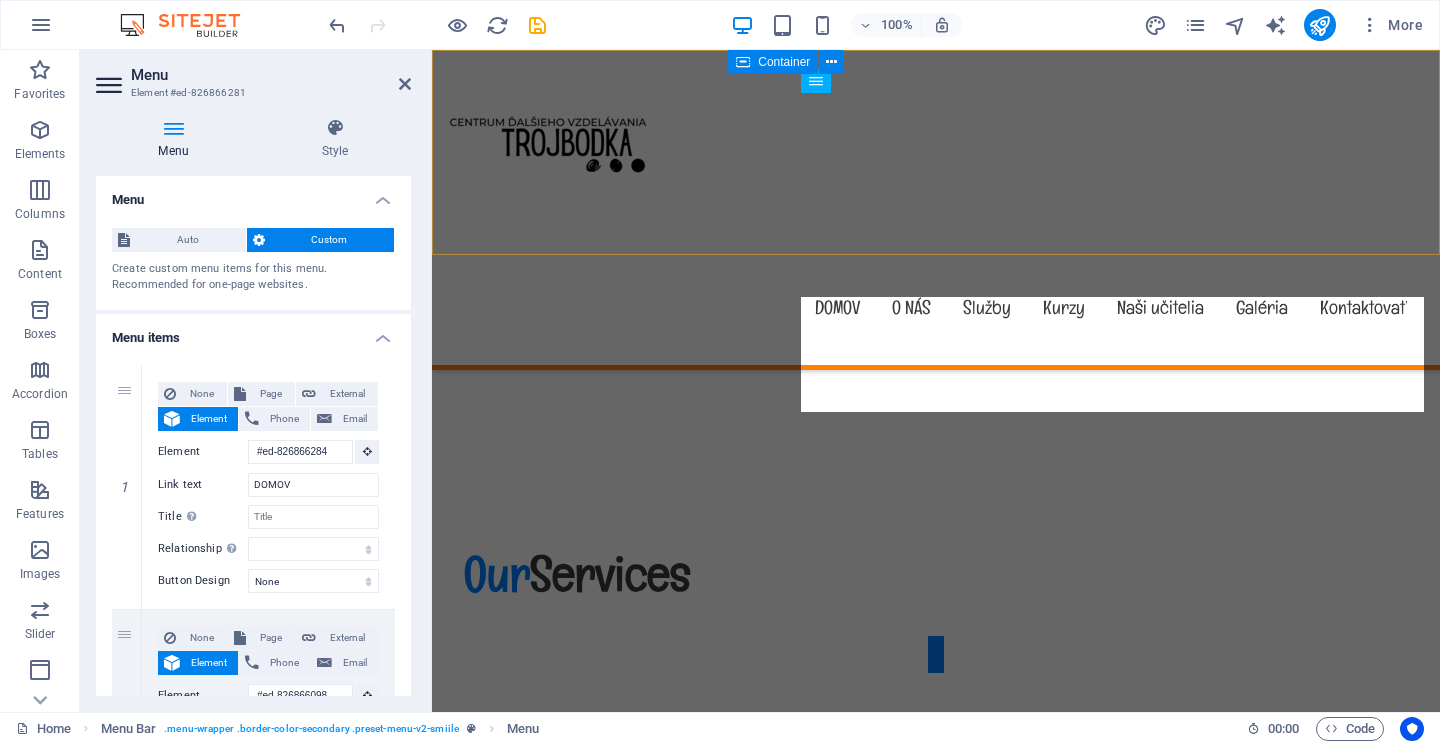 type on "Kontaktovať" 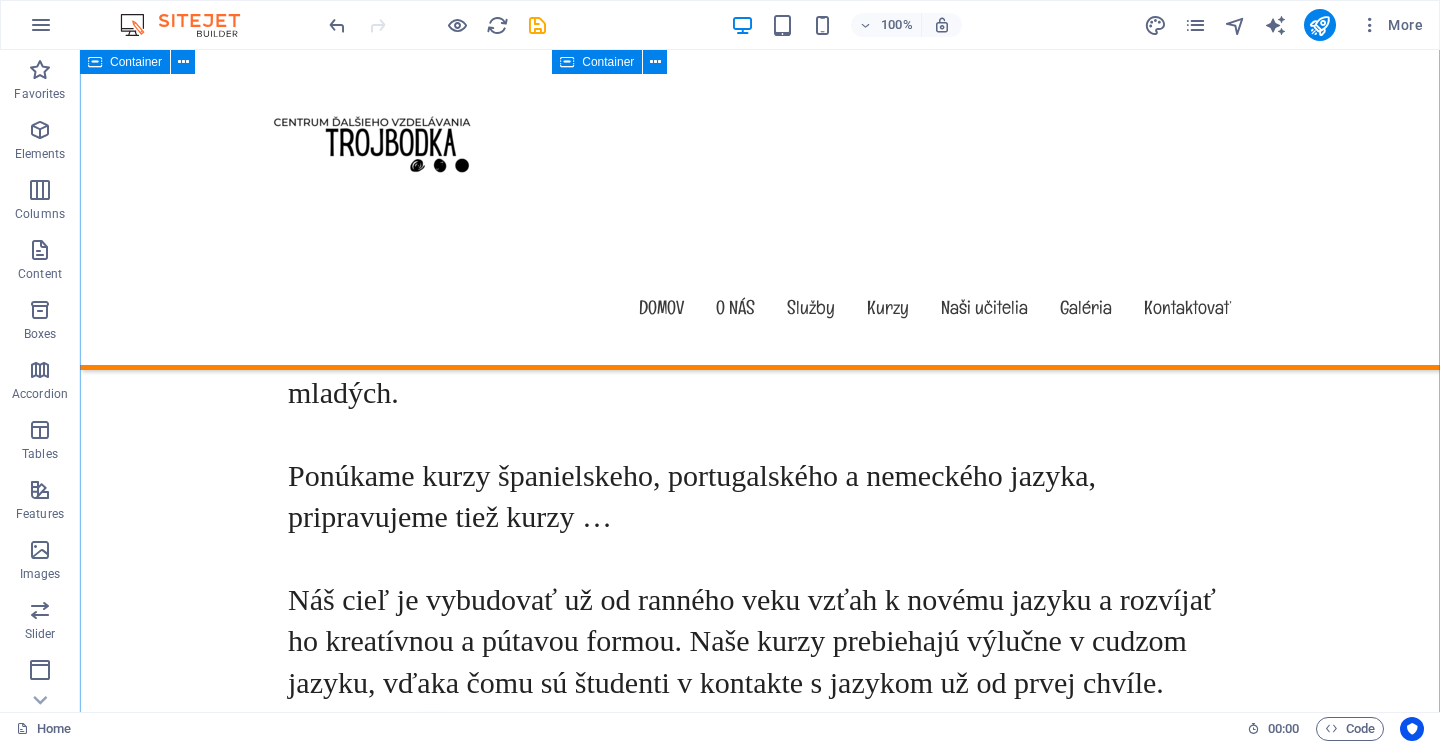 scroll, scrollTop: 1110, scrollLeft: 0, axis: vertical 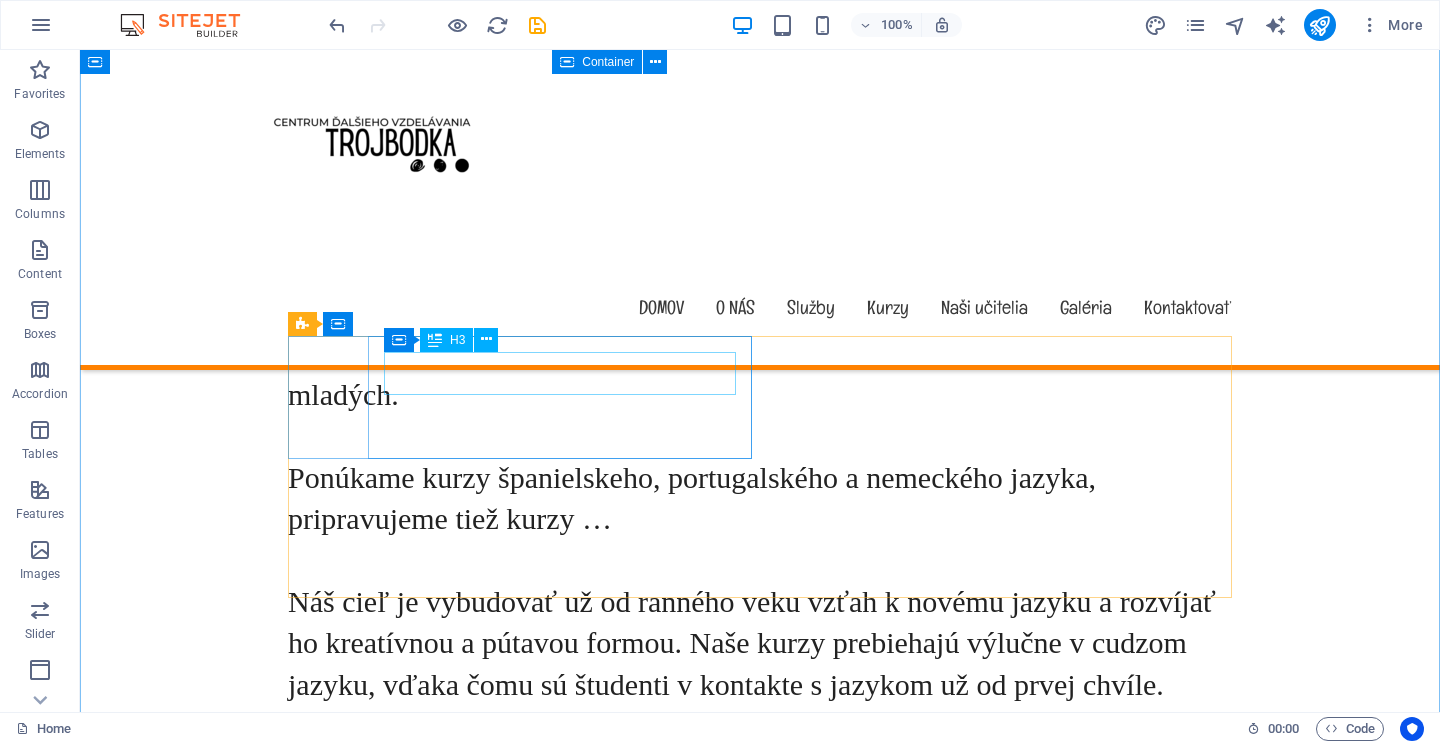 click on "Learning & Fun" at bounding box center [760, 1146] 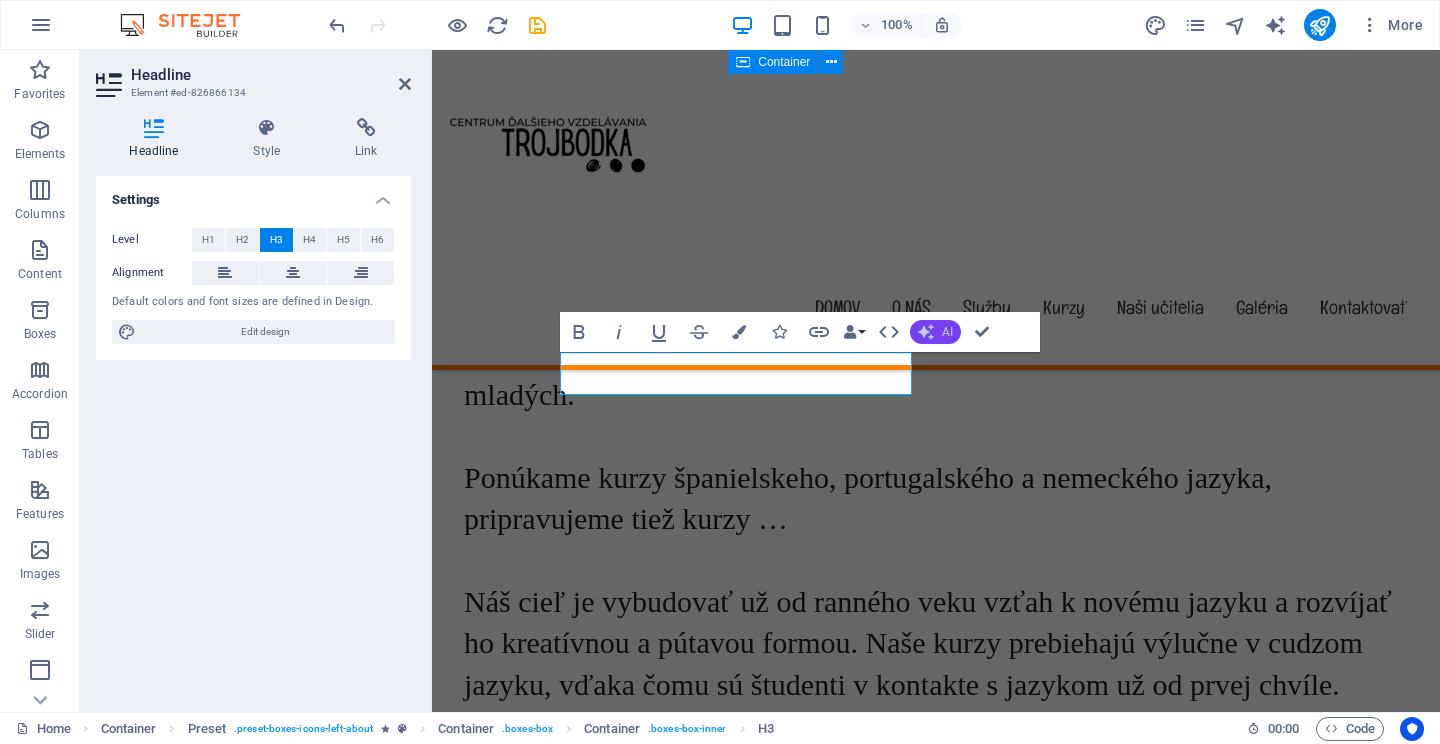 click on "AI" at bounding box center (947, 332) 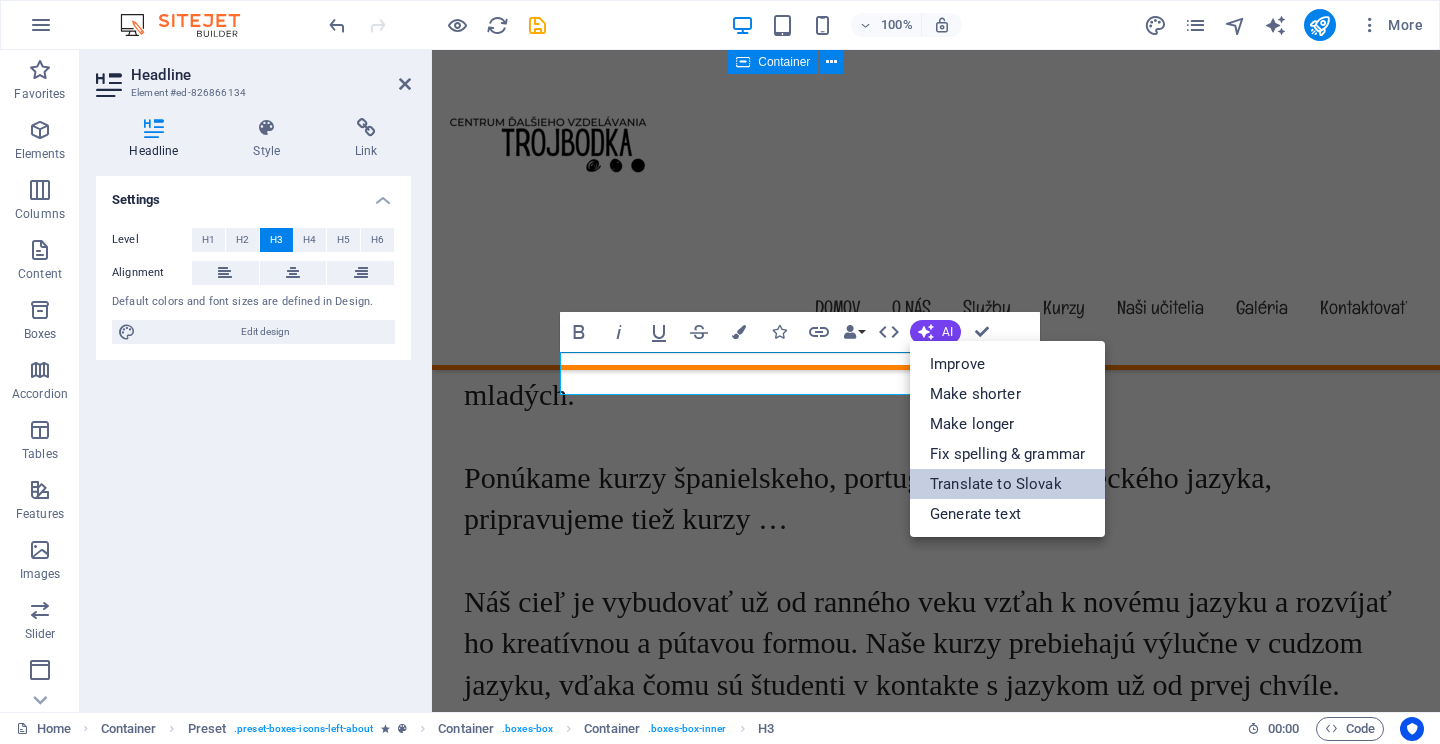 click on "Translate to Slovak" at bounding box center (1007, 484) 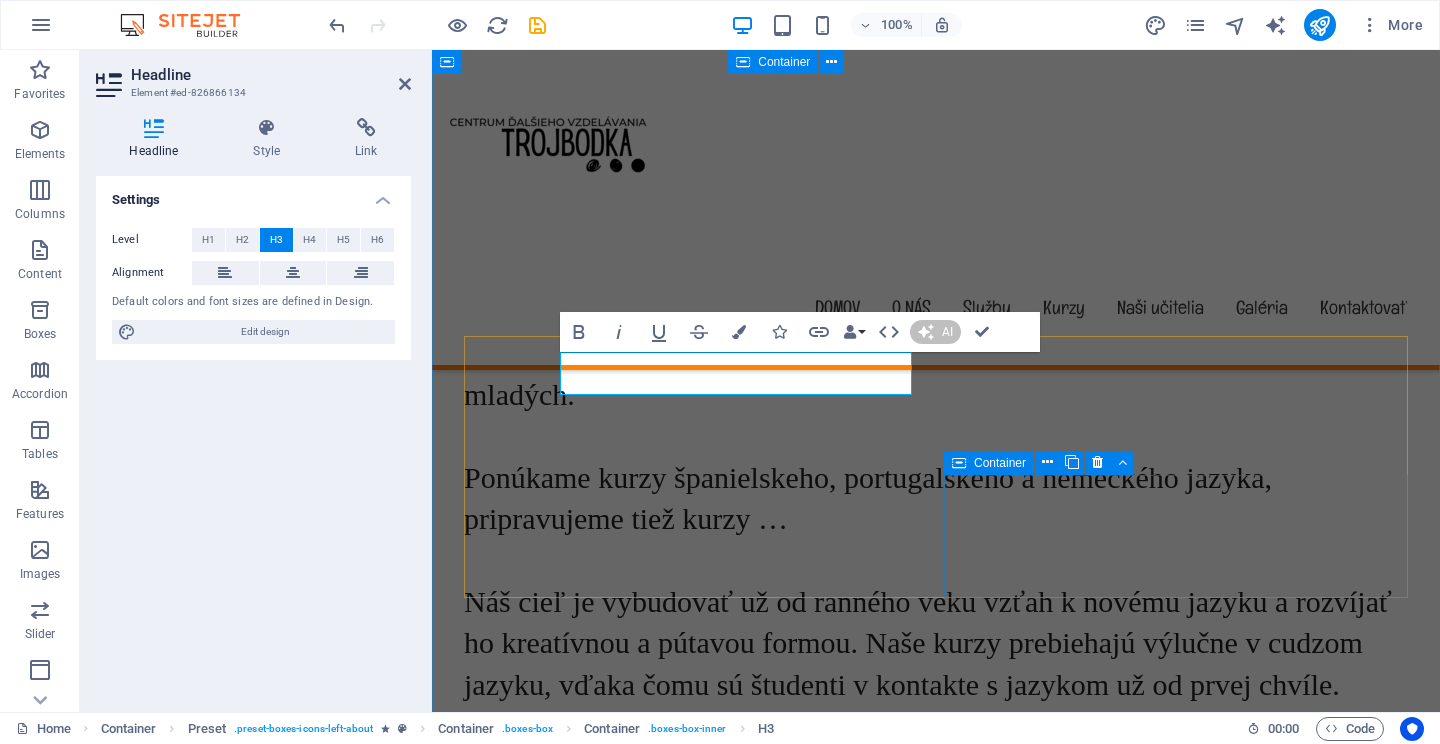 type 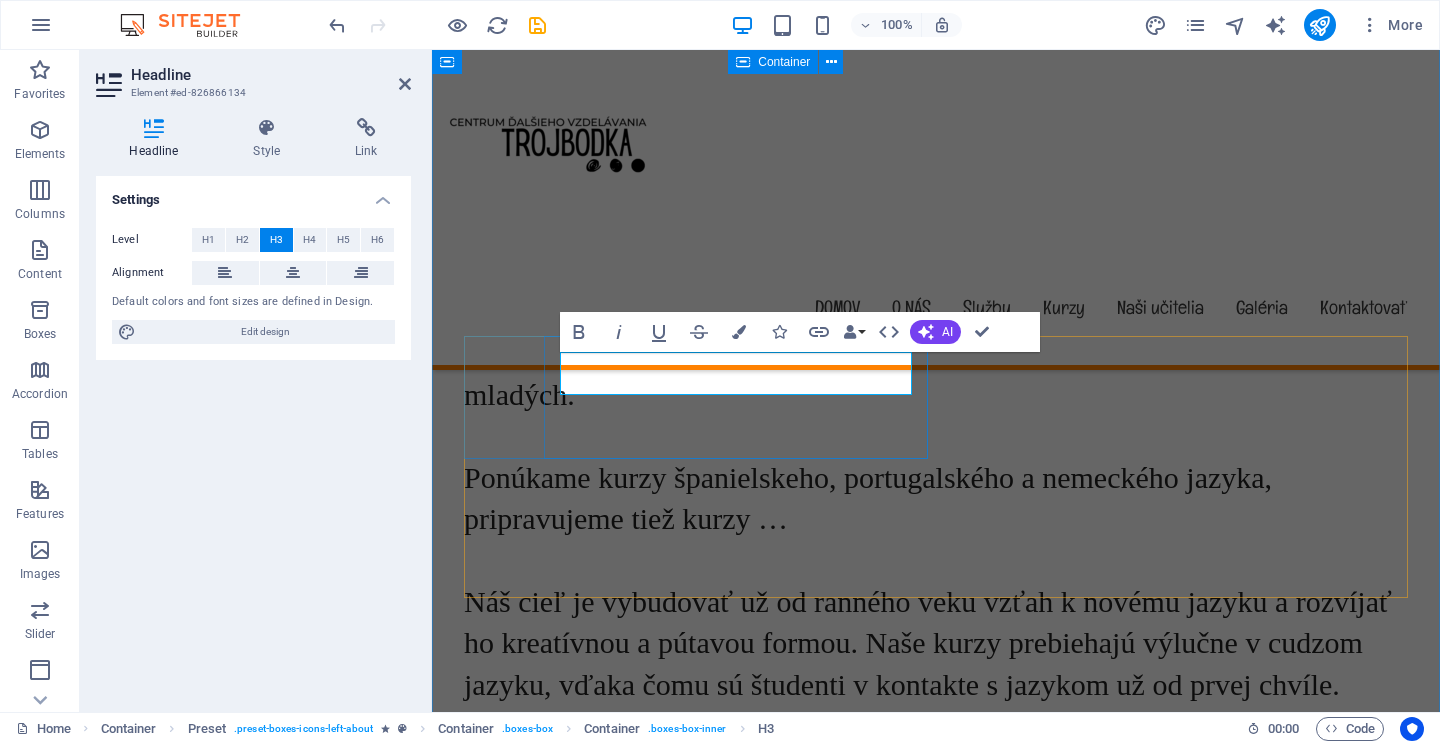 click on "Učenie a zábava" at bounding box center (936, 1146) 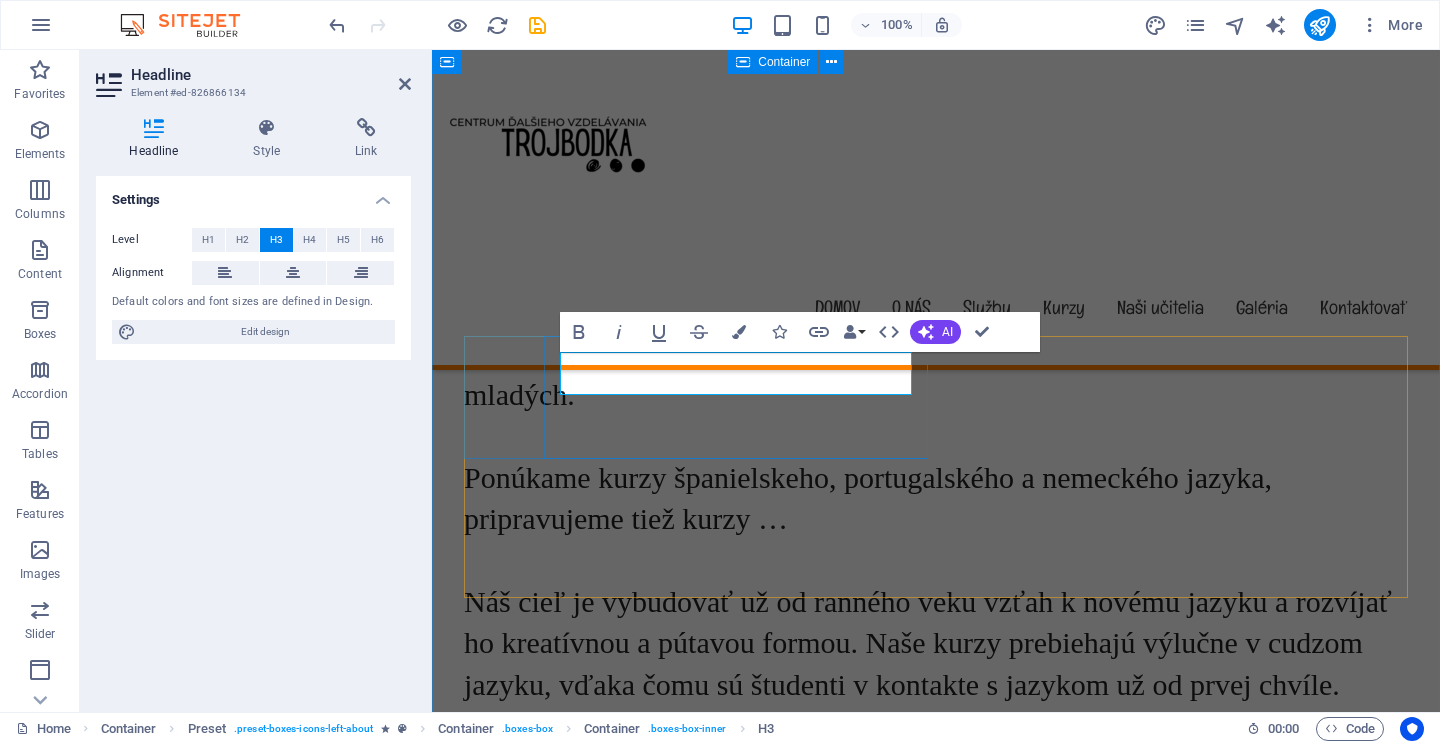 click on "Učenie a zábava" at bounding box center (936, 1146) 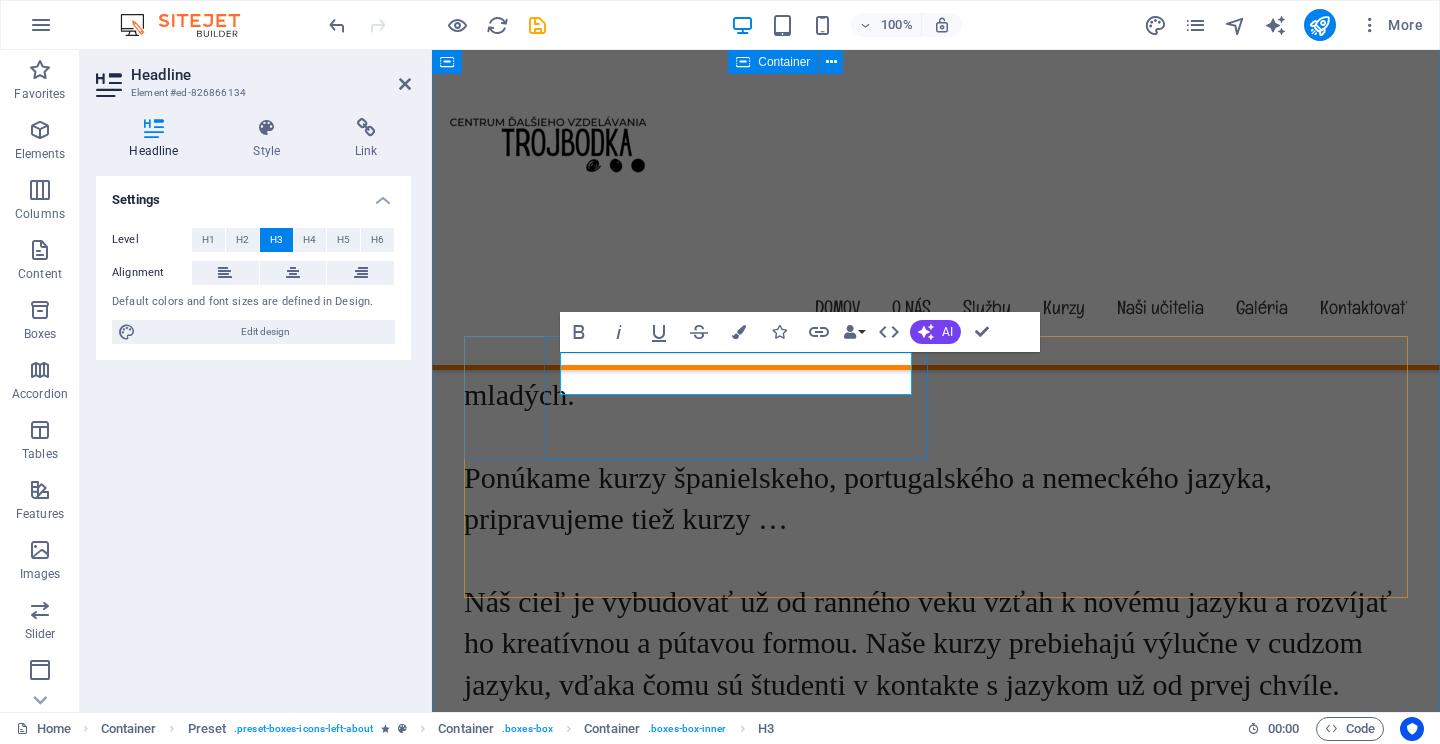 click on "Učenie a zábava" at bounding box center [936, 1146] 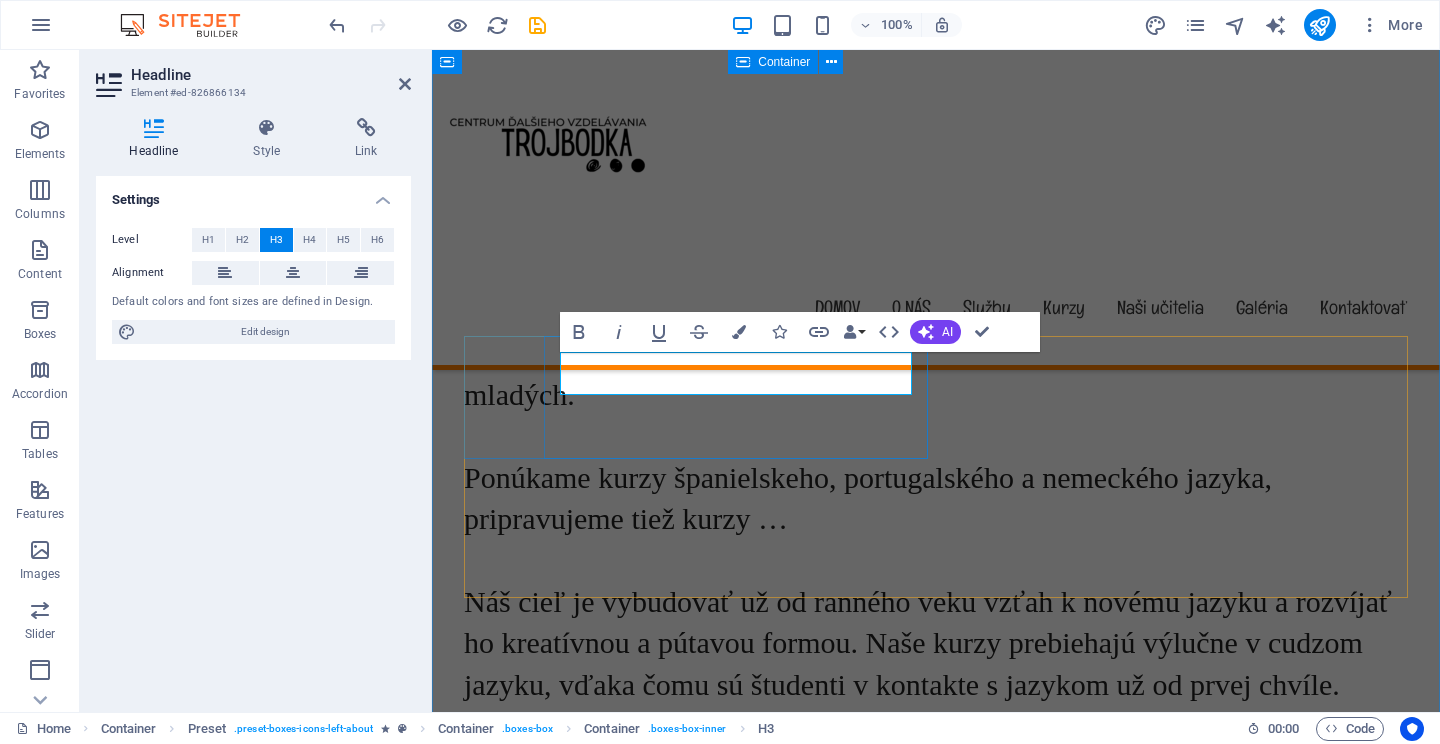 copy on "Učenie a zábava" 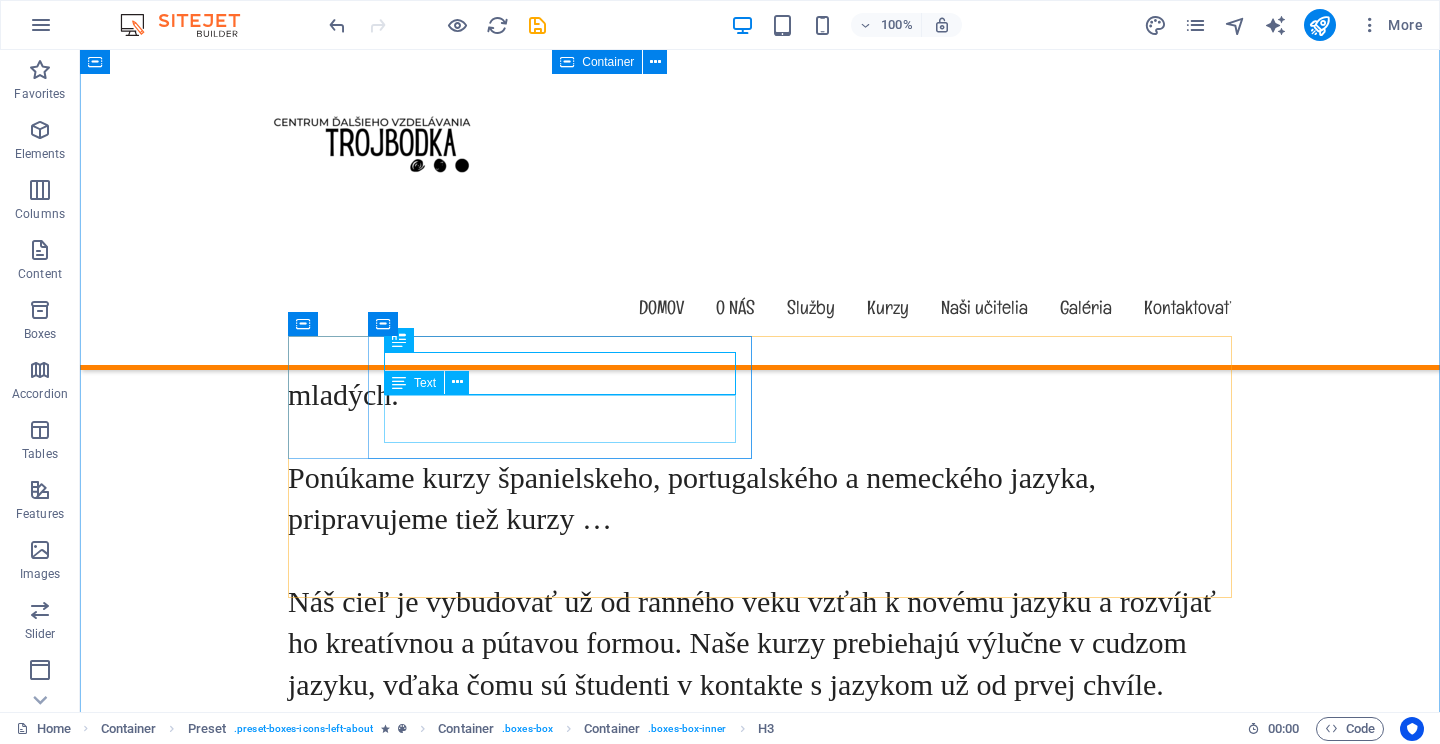 click on "Lorem ipsum dolor sit amet, consectetur adipisicing elit. Veritatis, dolorem!" at bounding box center (760, 1184) 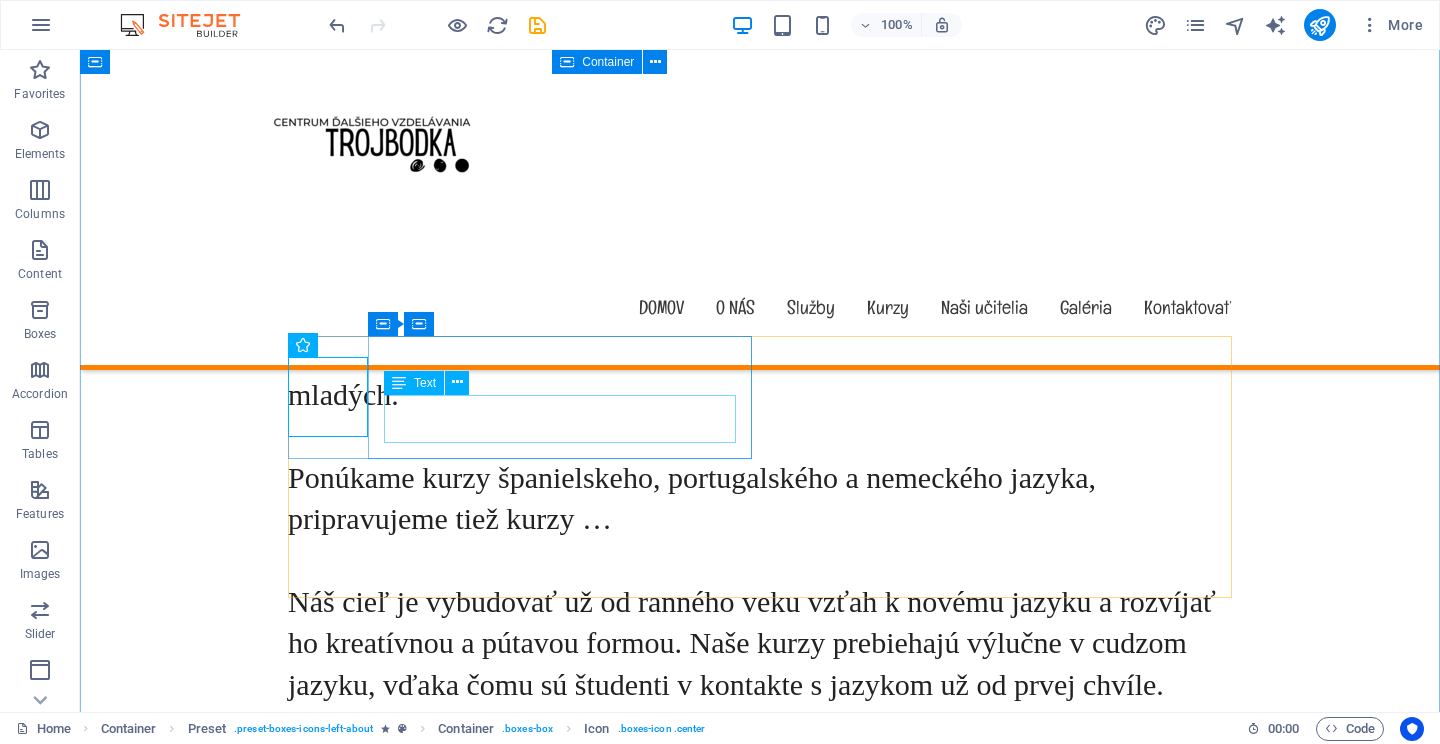 click on "Lorem ipsum dolor sit amet, consectetur adipisicing elit. Veritatis, dolorem!" at bounding box center (760, 1184) 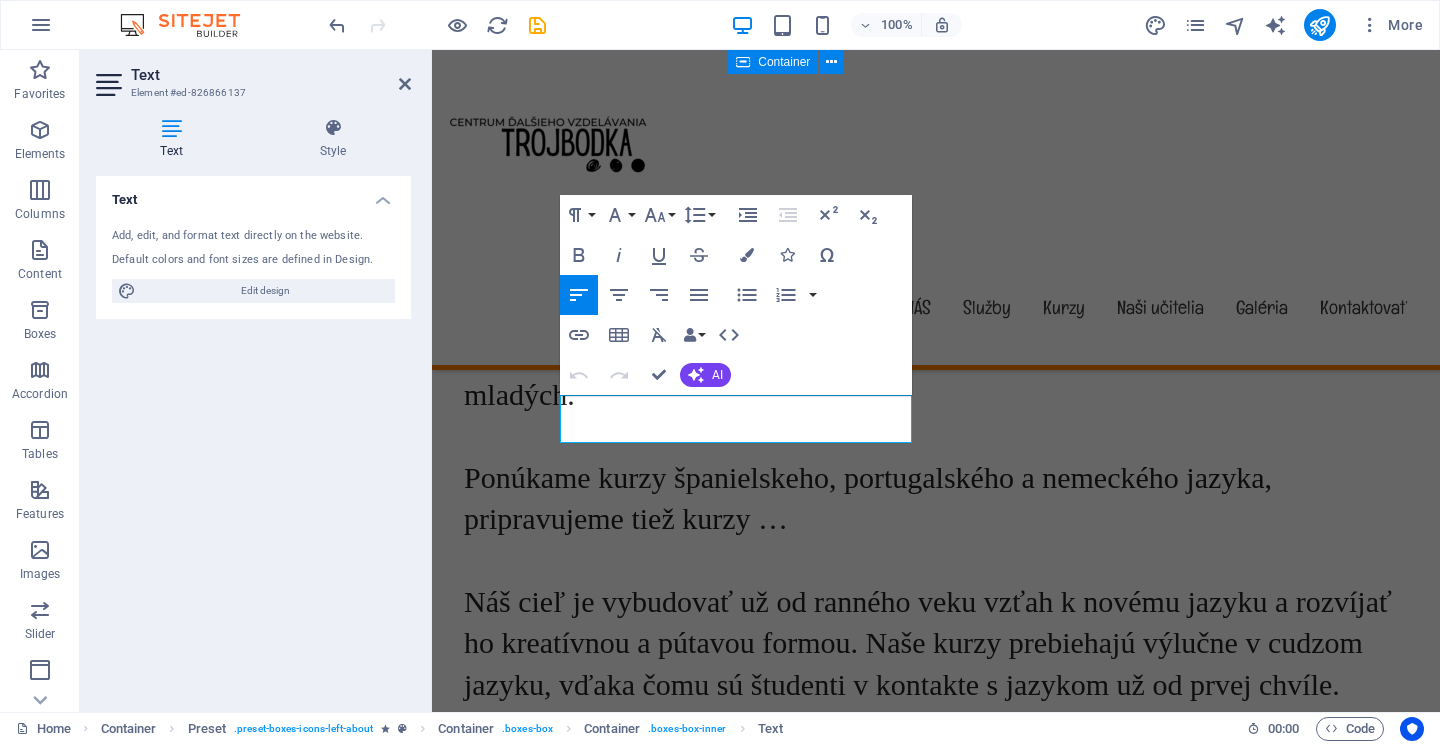 scroll, scrollTop: 1112, scrollLeft: 0, axis: vertical 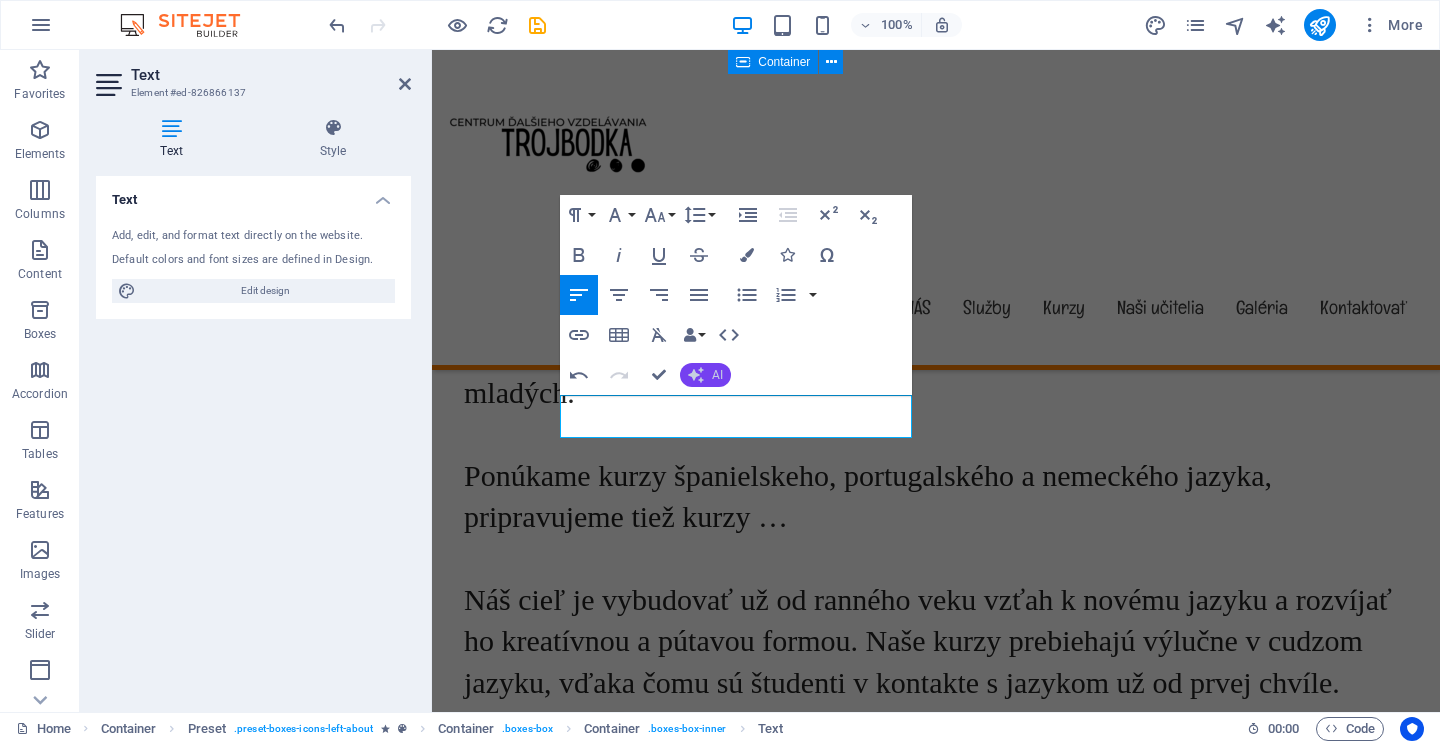 click 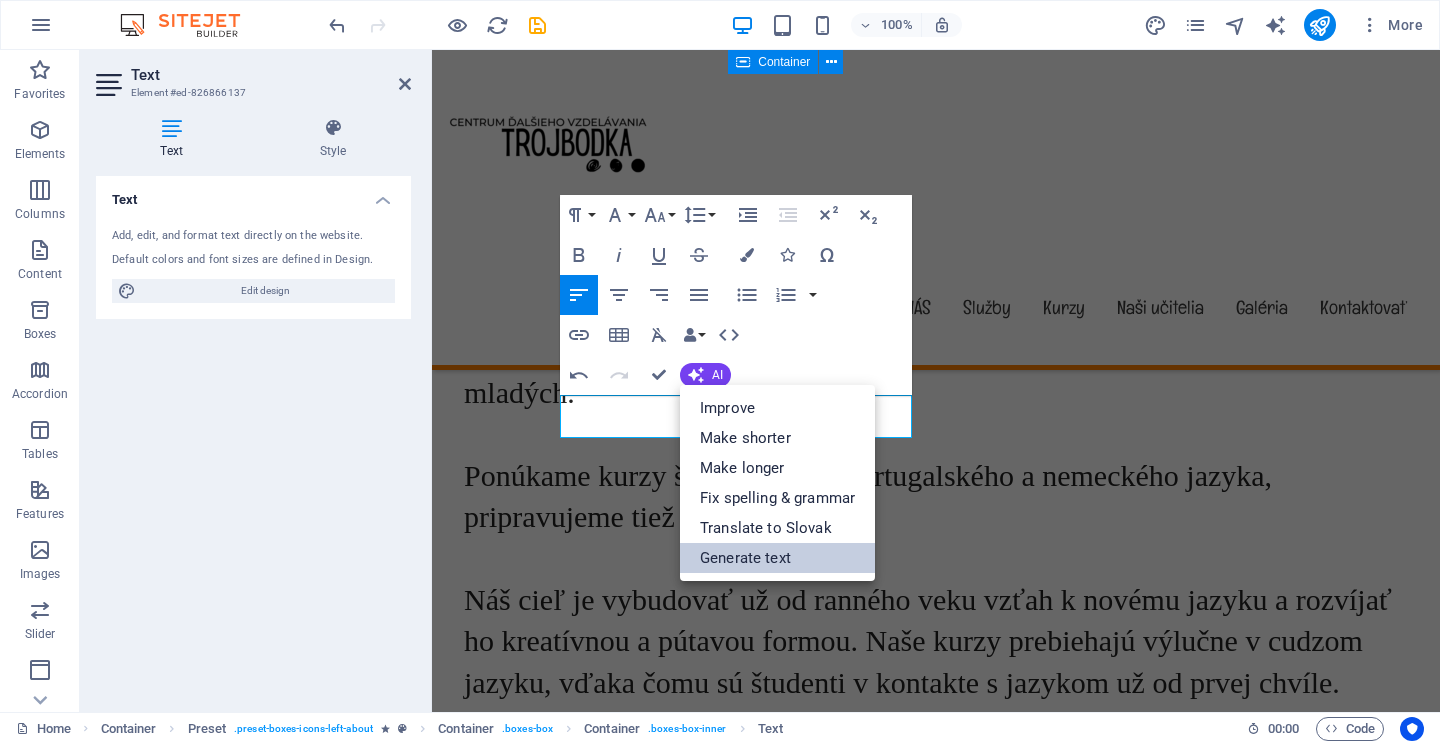 click on "Generate text" at bounding box center [777, 558] 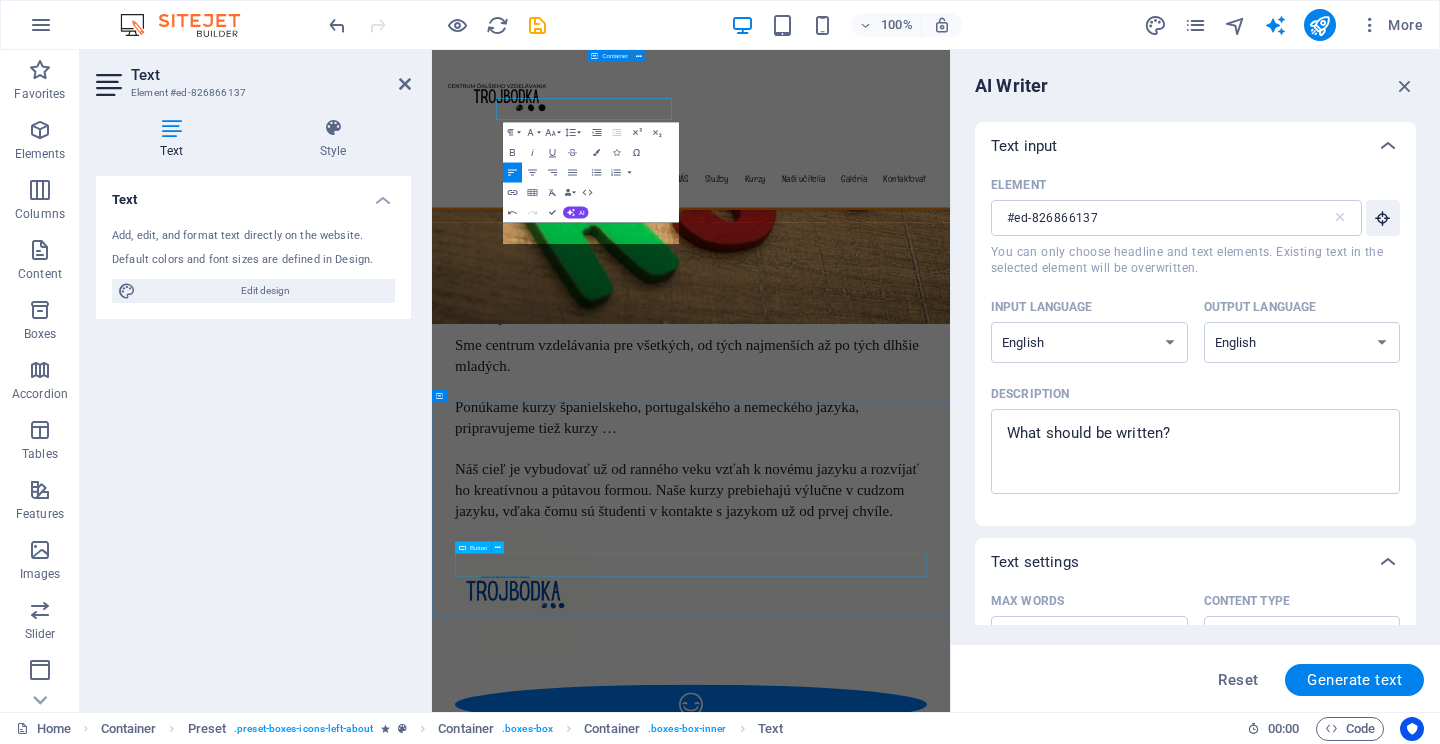 scroll, scrollTop: 1360, scrollLeft: 0, axis: vertical 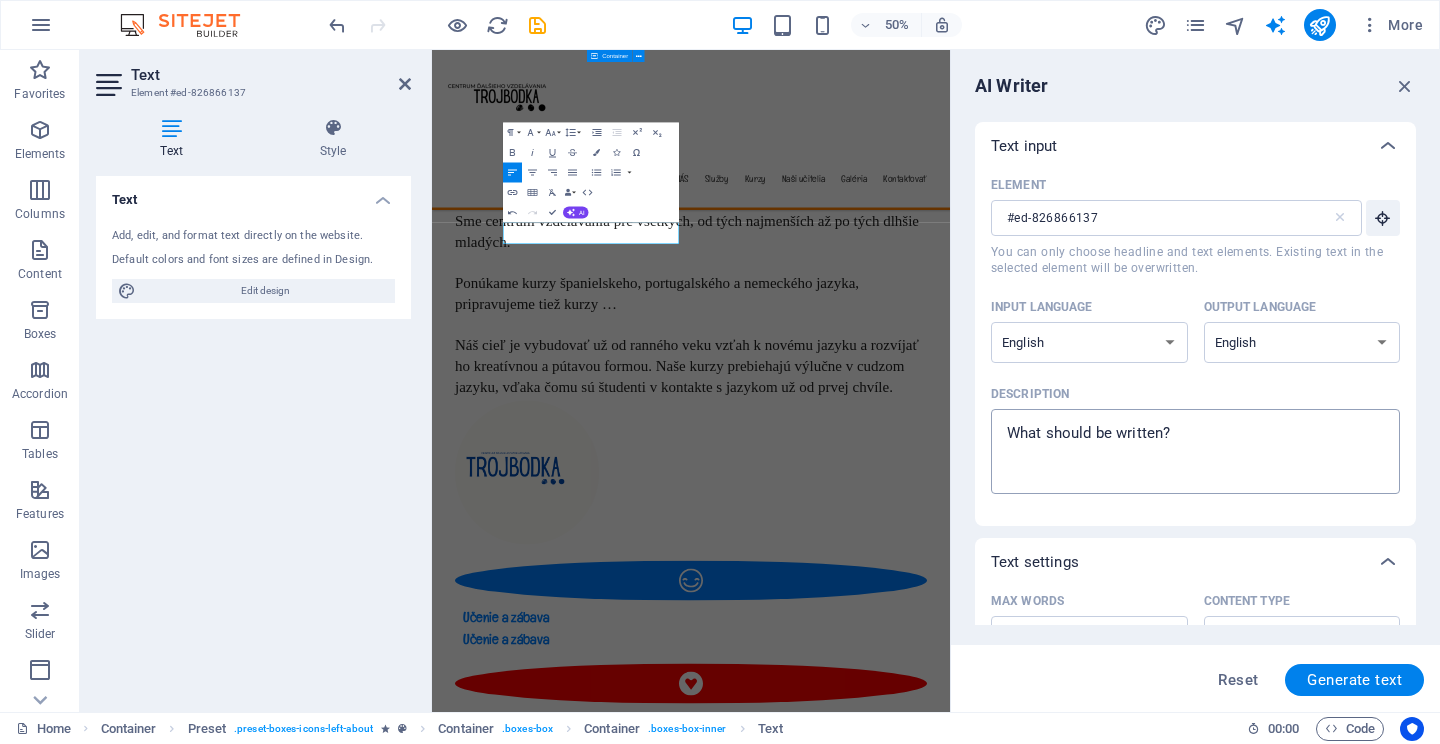 click on "Description x ​" at bounding box center [1195, 451] 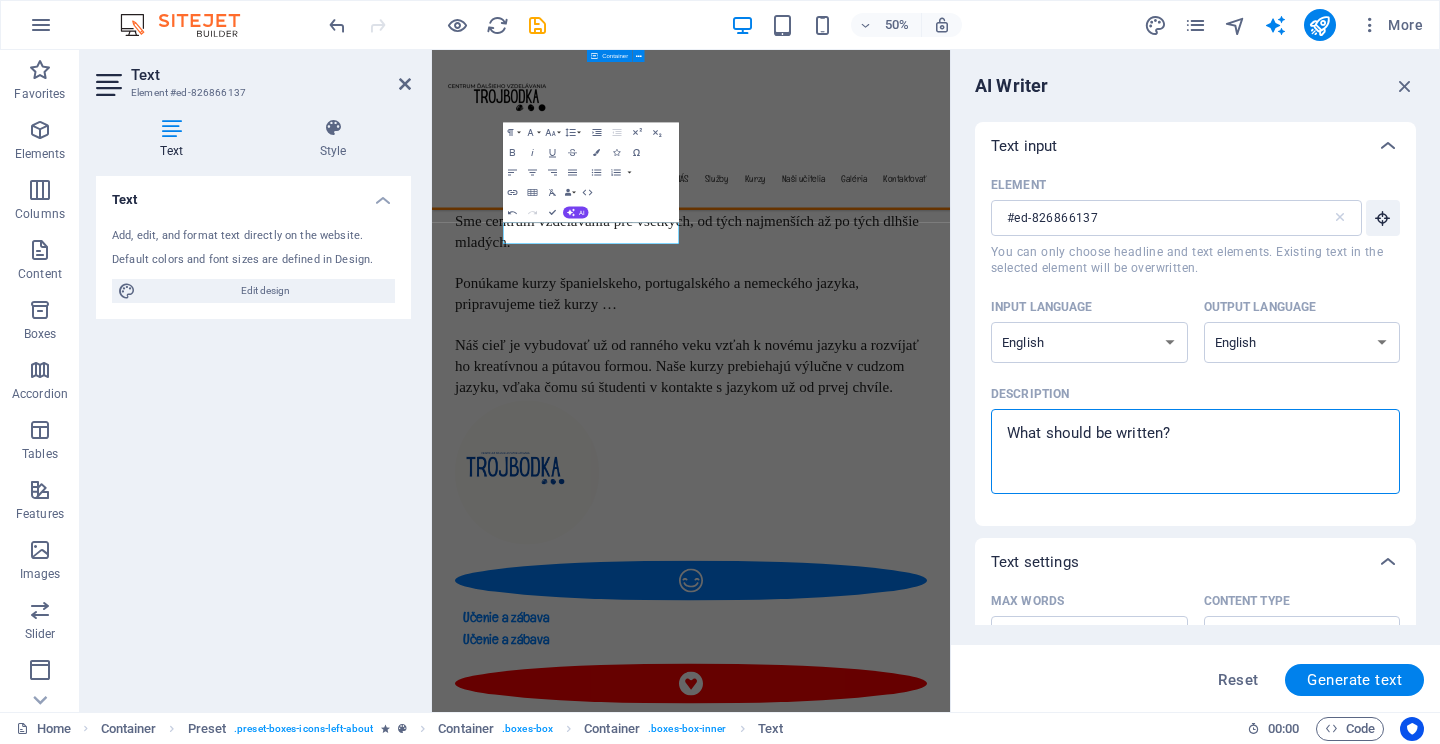 click on "Description x ​" at bounding box center [1195, 451] 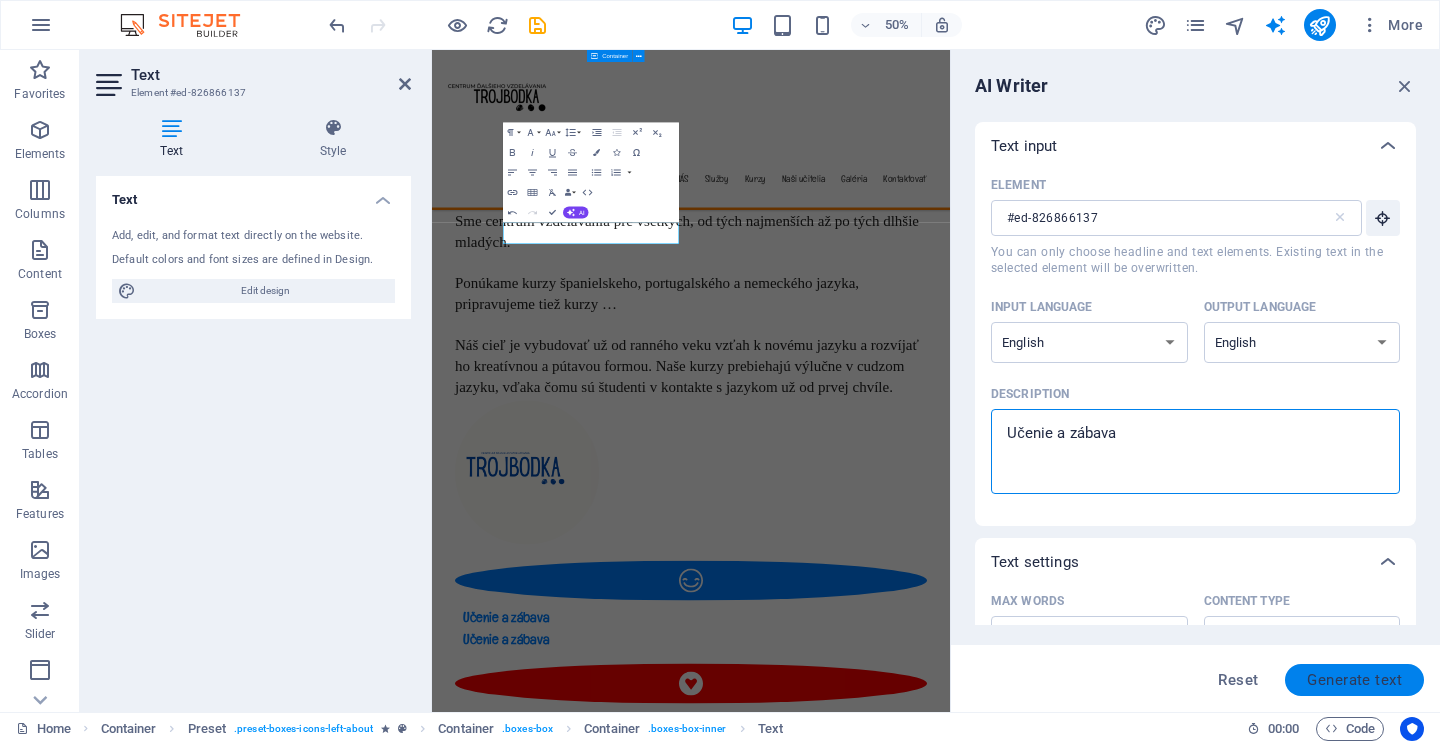 type on "Učenie a zábava" 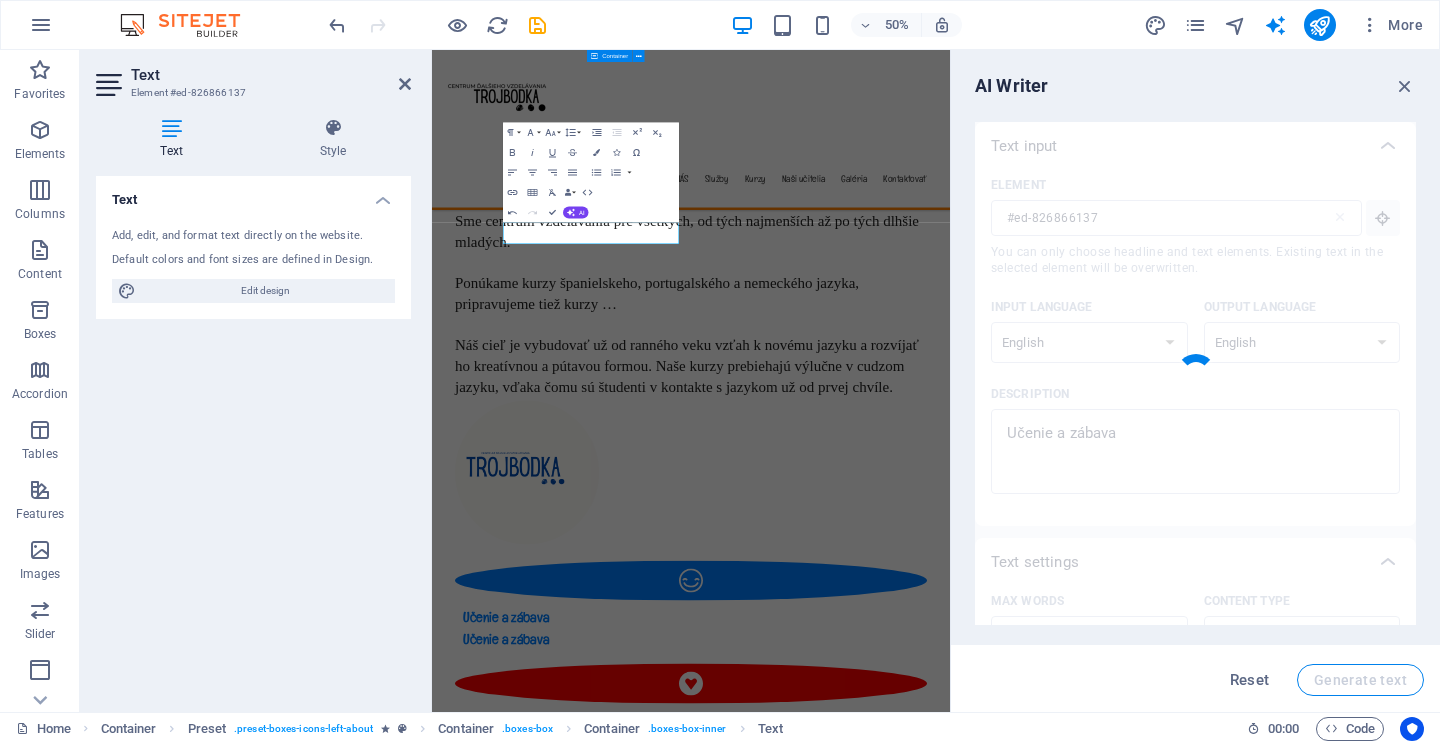 type 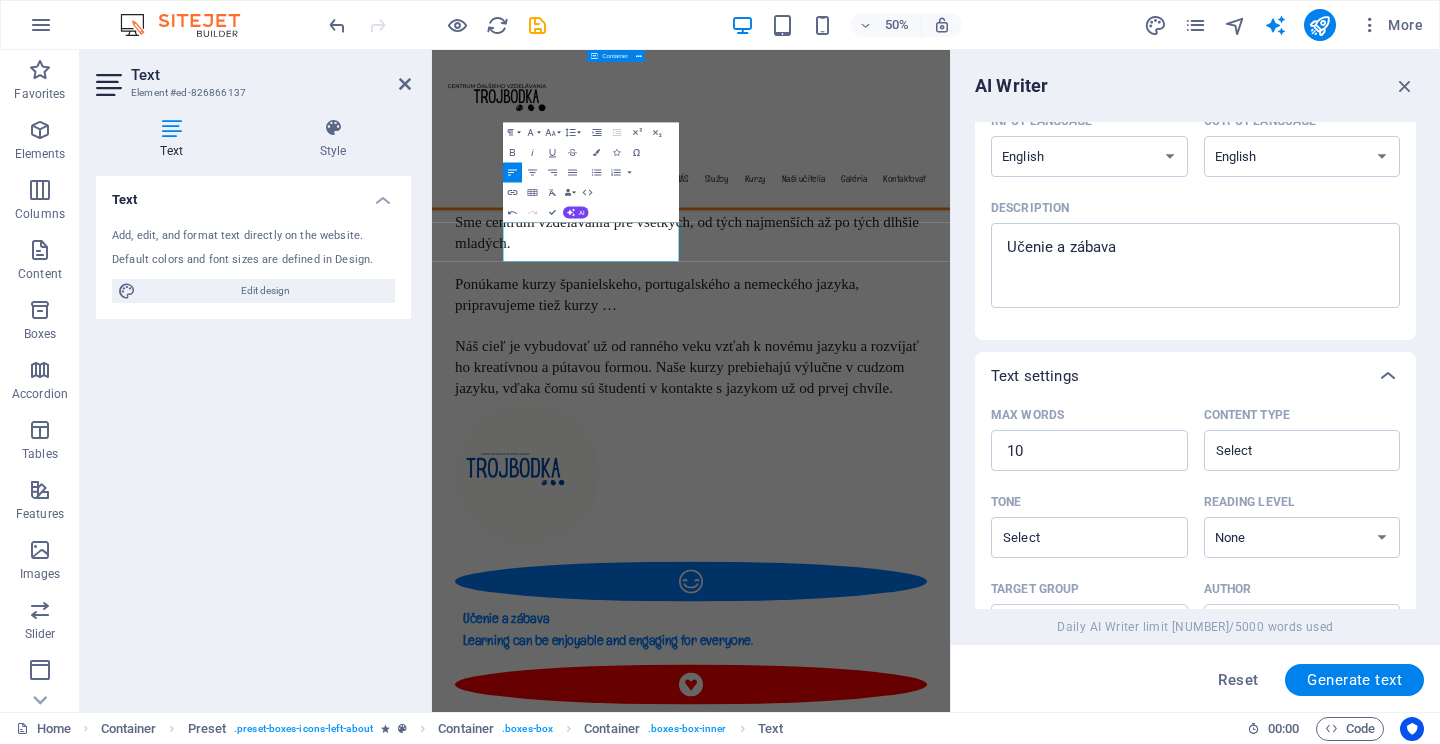 scroll, scrollTop: 82, scrollLeft: 0, axis: vertical 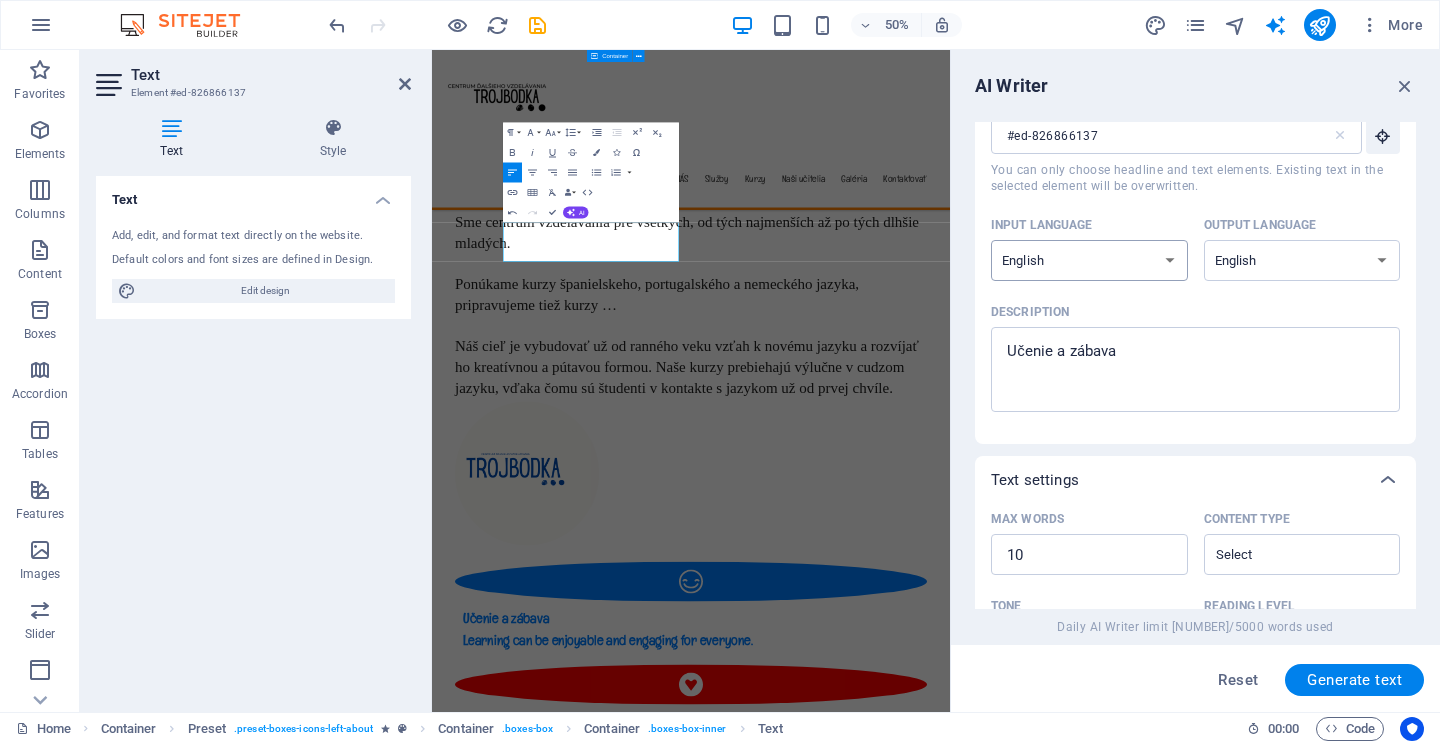 click on "Albanian Arabic Armenian Awadhi Azerbaijani Bashkir Basque Belarusian Bengali Bhojpuri Bosnian Brazilian Portuguese Bulgarian Cantonese (Yue) Catalan Chhattisgarhi Chinese Croatian Czech Danish Dogri Dutch English Estonian Faroese Finnish French Galician Georgian German Greek Gujarati Haryanvi Hindi Hungarian Indonesian Irish Italian Japanese Javanese Kannada Kashmiri Kazakh Konkani Korean Kyrgyz Latvian Lithuanian Macedonian Maithili Malay Maltese Mandarin Mandarin Chinese Marathi Marwari Min Nan Moldovan Mongolian Montenegrin Nepali Norwegian Oriya Pashto Persian (Farsi) Polish Portuguese Punjabi Rajasthani Romanian Russian Sanskrit Santali Serbian Sindhi Sinhala Slovak Slovene Slovenian Spanish Ukrainian Urdu Uzbek Vietnamese Welsh Wu" at bounding box center (1089, 260) 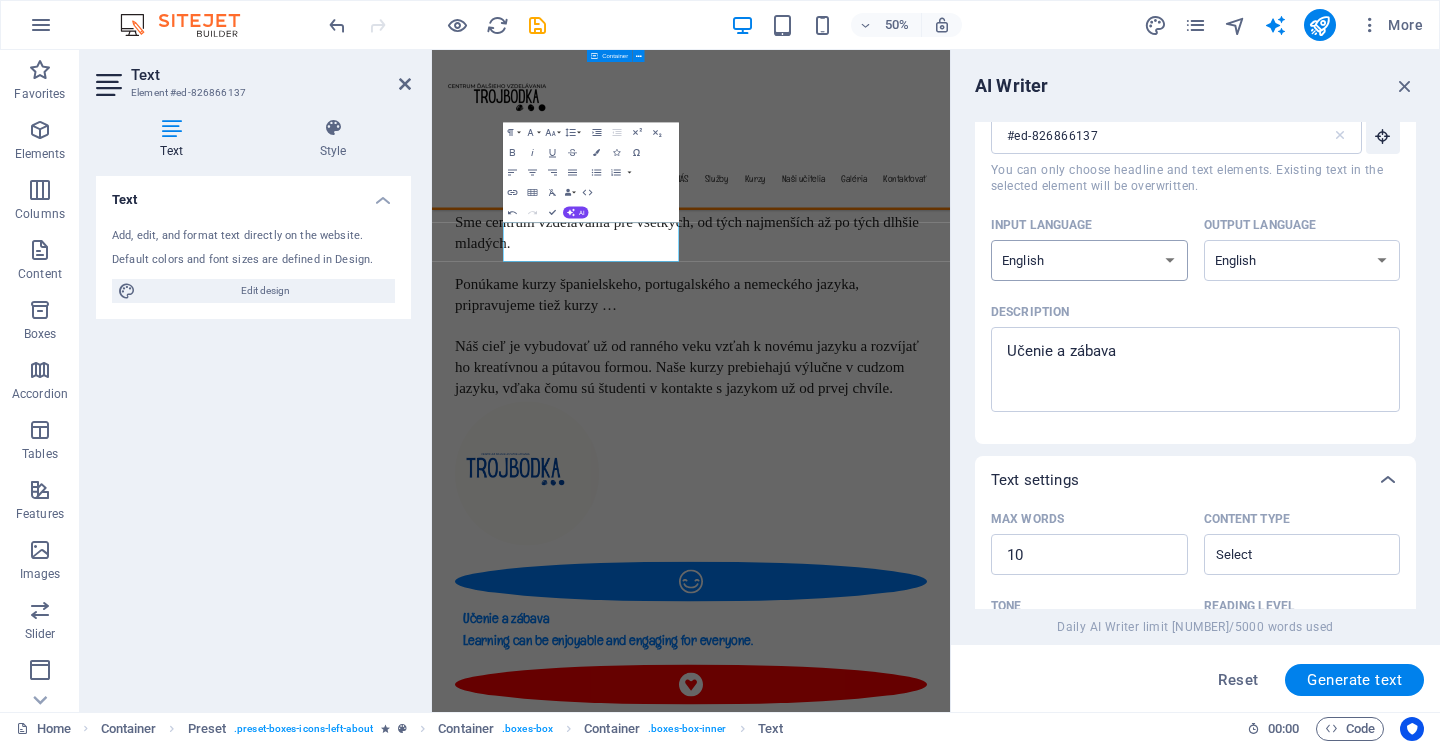select on "Slovak" 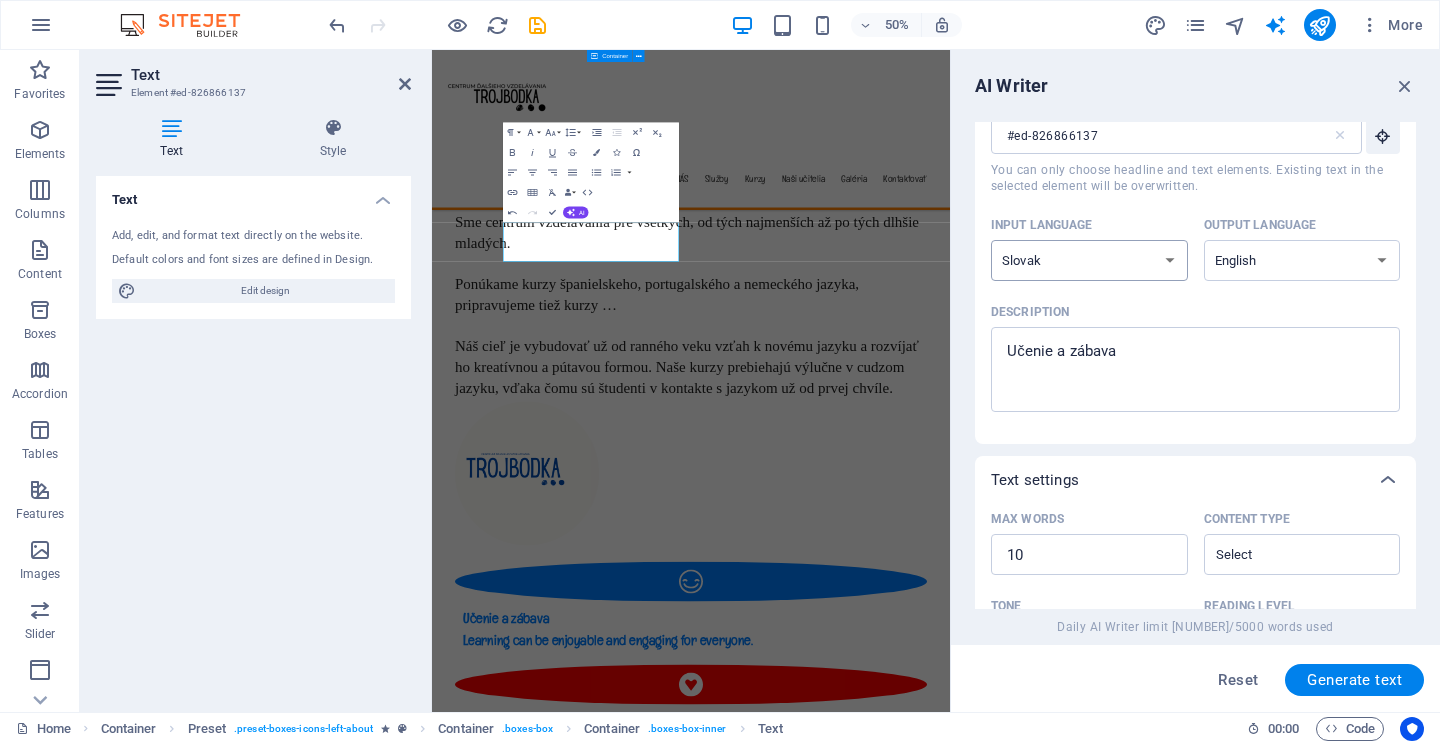 type on "x" 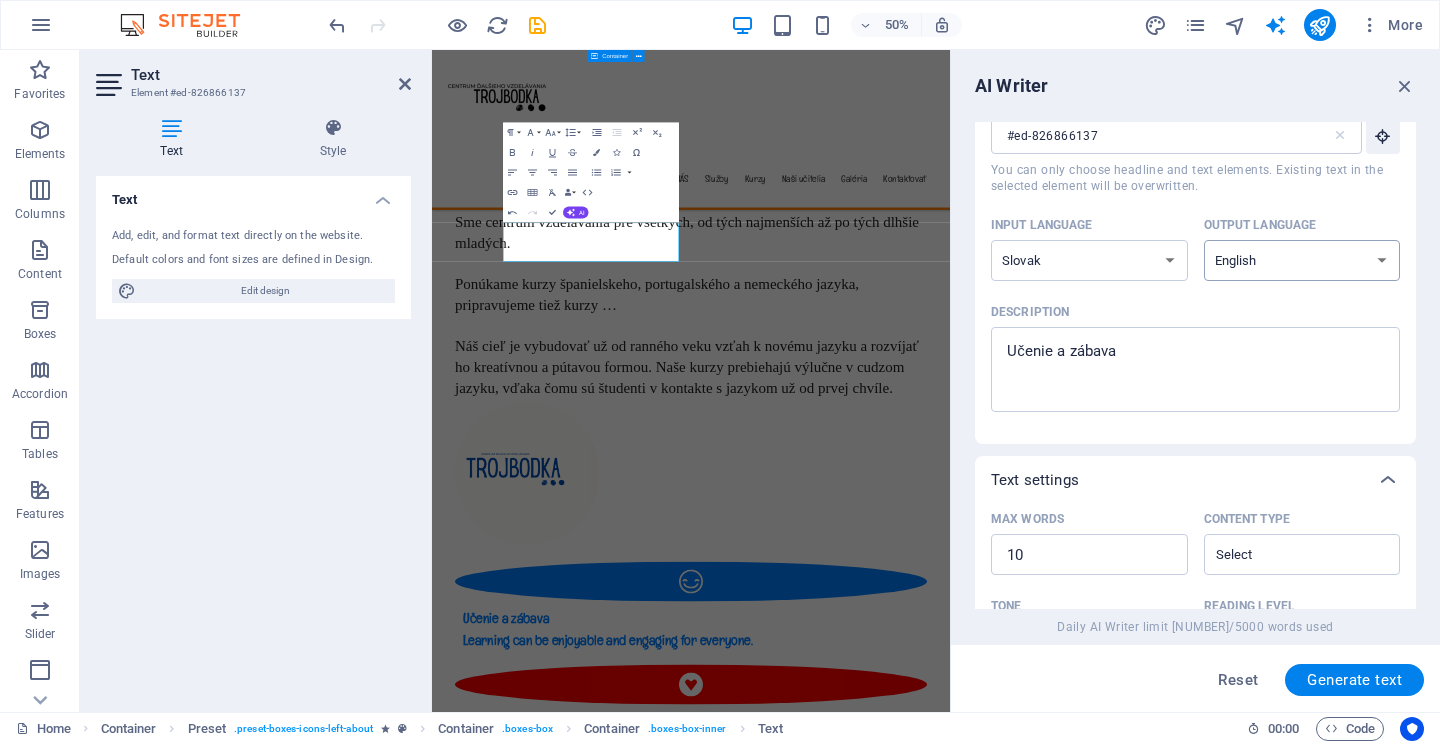 click on "Albanian Arabic Armenian Awadhi Azerbaijani Bashkir Basque Belarusian Bengali Bhojpuri Bosnian Brazilian Portuguese Bulgarian Cantonese (Yue) Catalan Chhattisgarhi Chinese Croatian Czech Danish Dogri Dutch English Estonian Faroese Finnish French Galician Georgian German Greek Gujarati Haryanvi Hindi Hungarian Indonesian Irish Italian Japanese Javanese Kannada Kashmiri Kazakh Konkani Korean Kyrgyz Latvian Lithuanian Macedonian Maithili Malay Maltese Mandarin Mandarin Chinese Marathi Marwari Min Nan Moldovan Mongolian Montenegrin Nepali Norwegian Oriya Pashto Persian (Farsi) Polish Portuguese Punjabi Rajasthani Romanian Russian Sanskrit Santali Serbian Sindhi Sinhala Slovak Slovene Slovenian Spanish Ukrainian Urdu Uzbek Vietnamese Welsh Wu" at bounding box center [1302, 260] 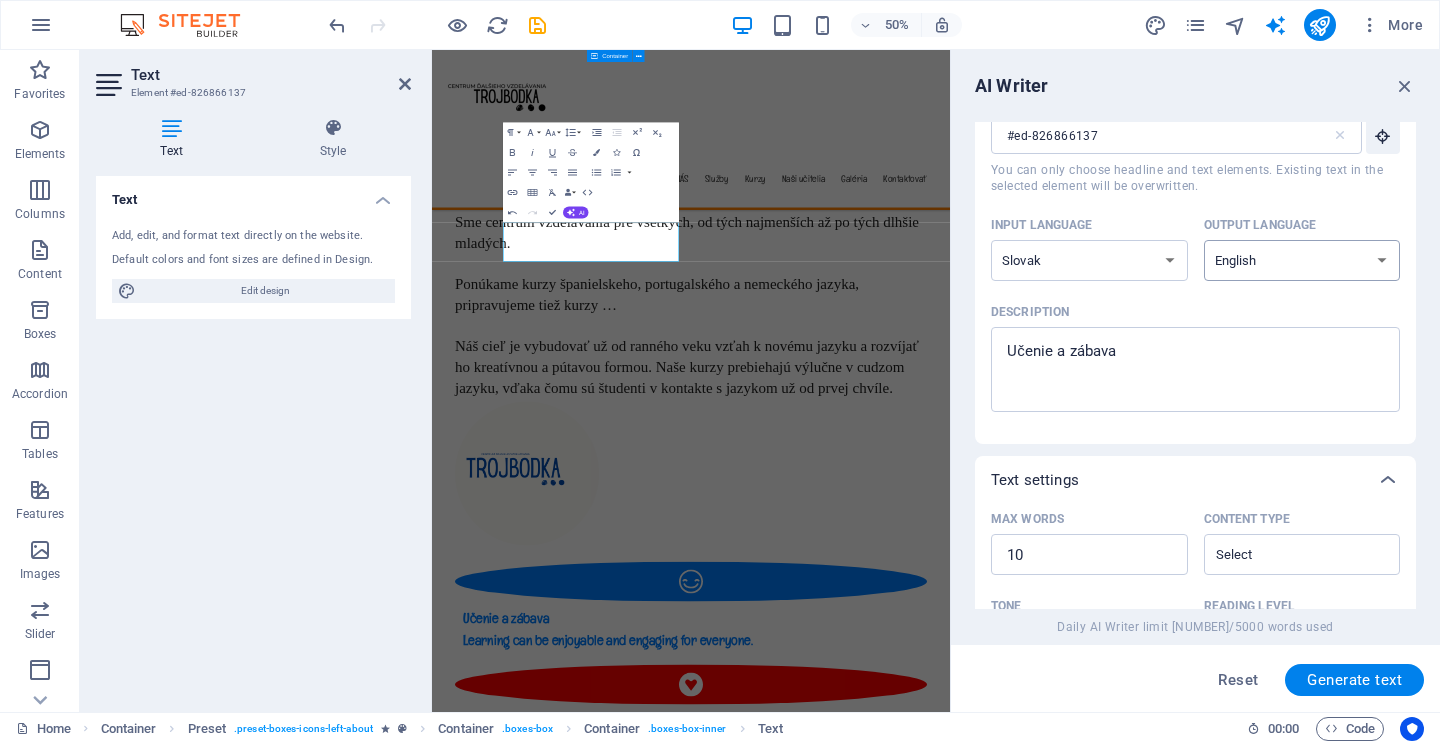 select on "Slovak" 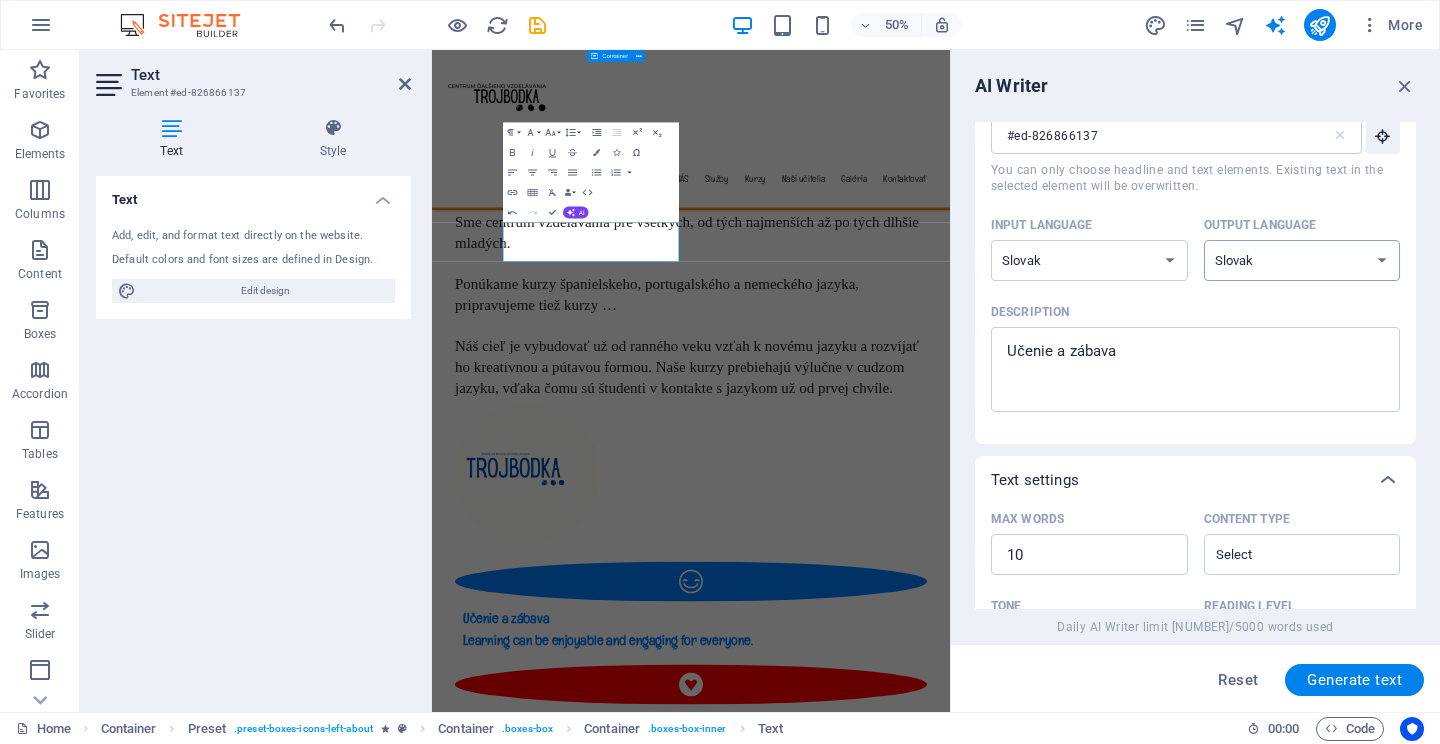 type on "x" 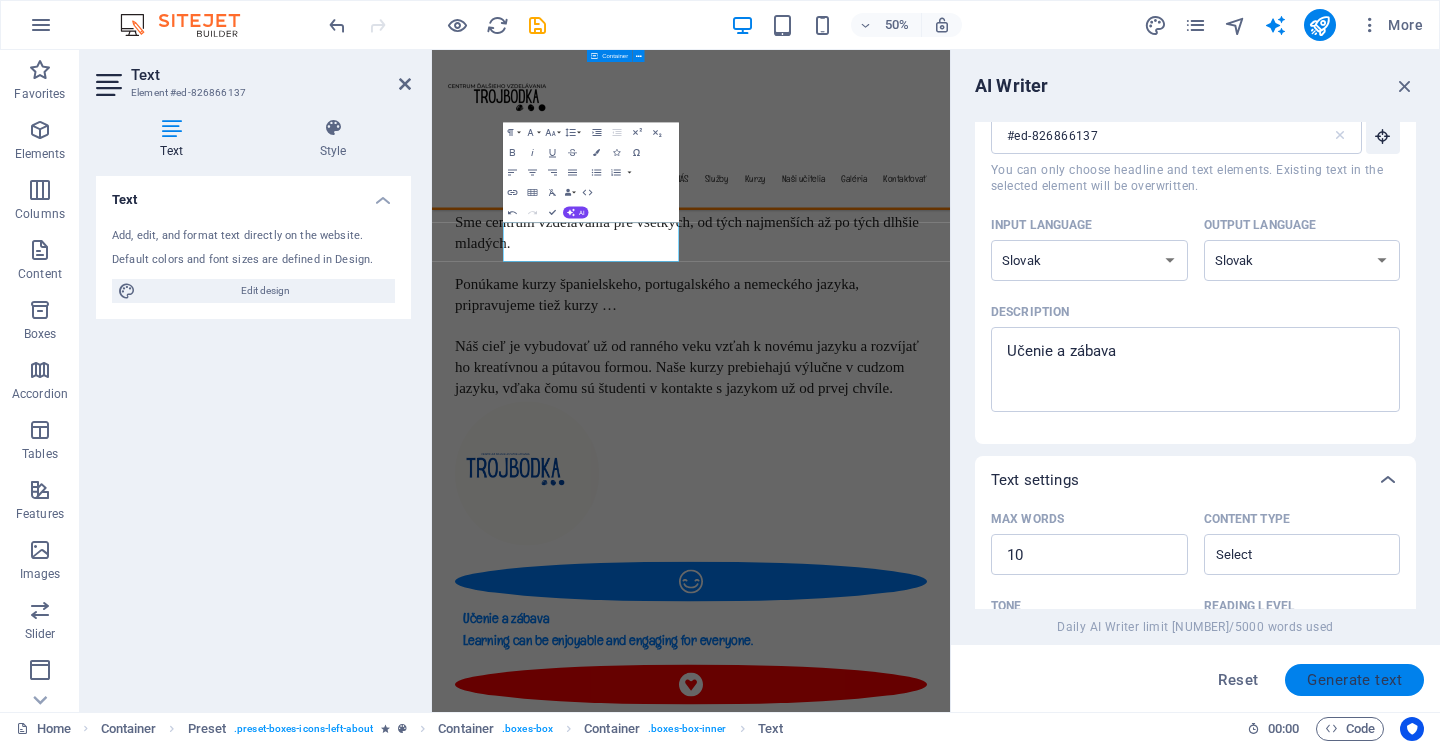 click on "Generate text" at bounding box center (1354, 680) 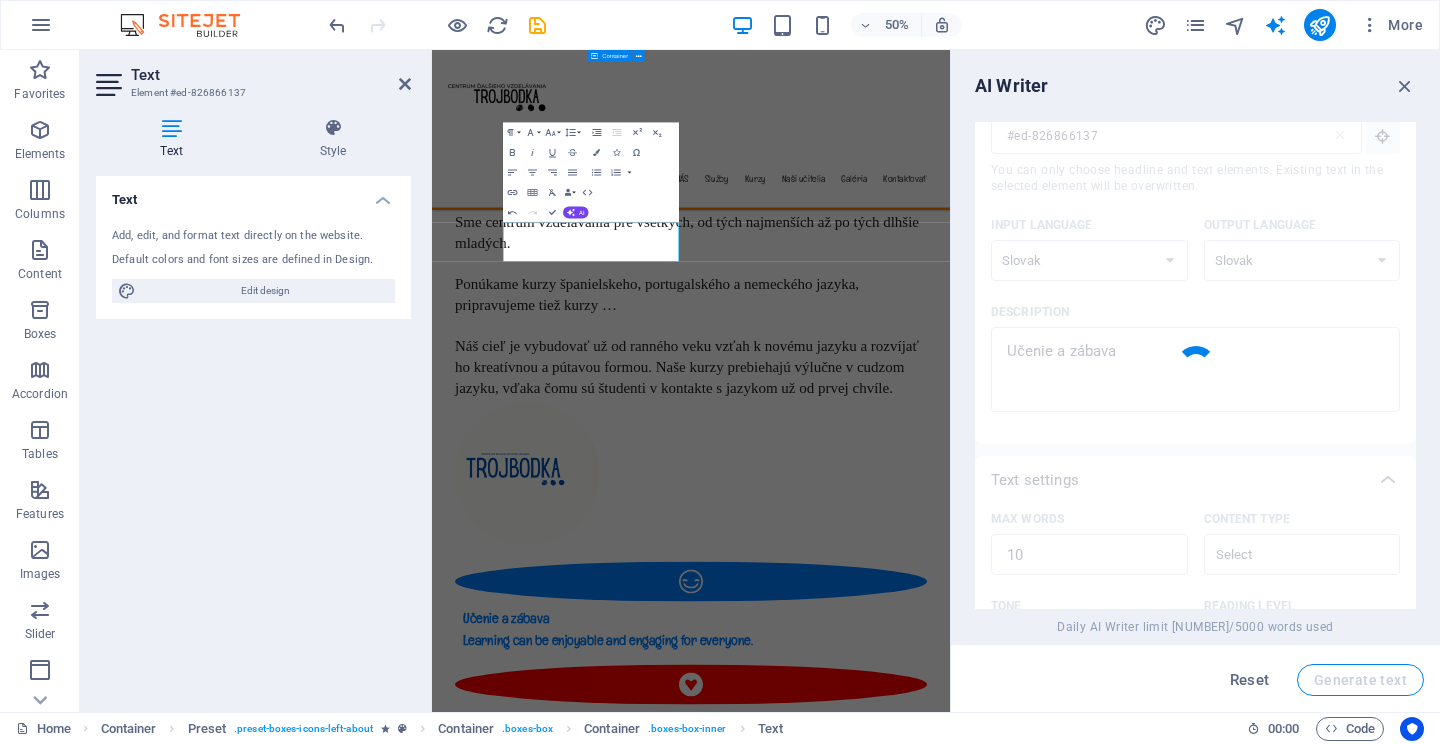 type on "x" 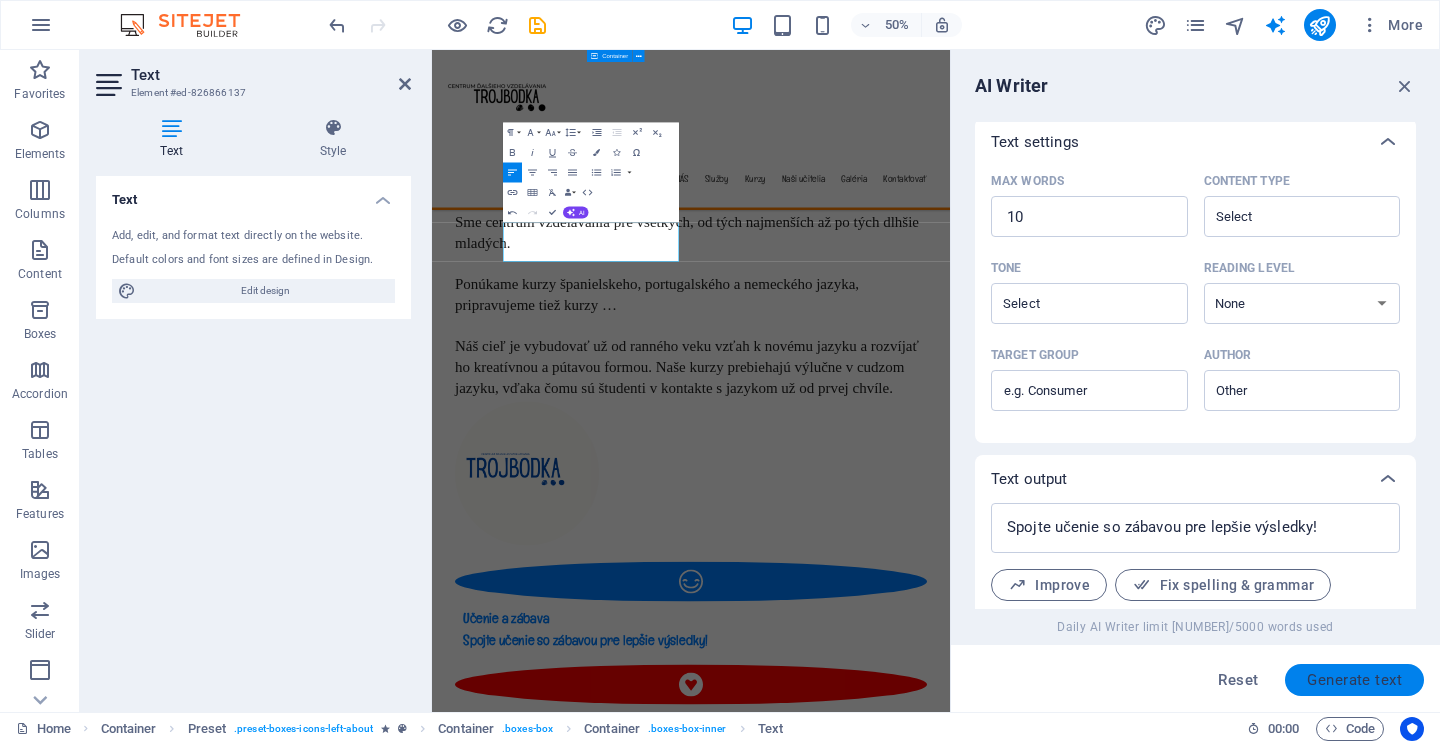 scroll, scrollTop: 516, scrollLeft: 0, axis: vertical 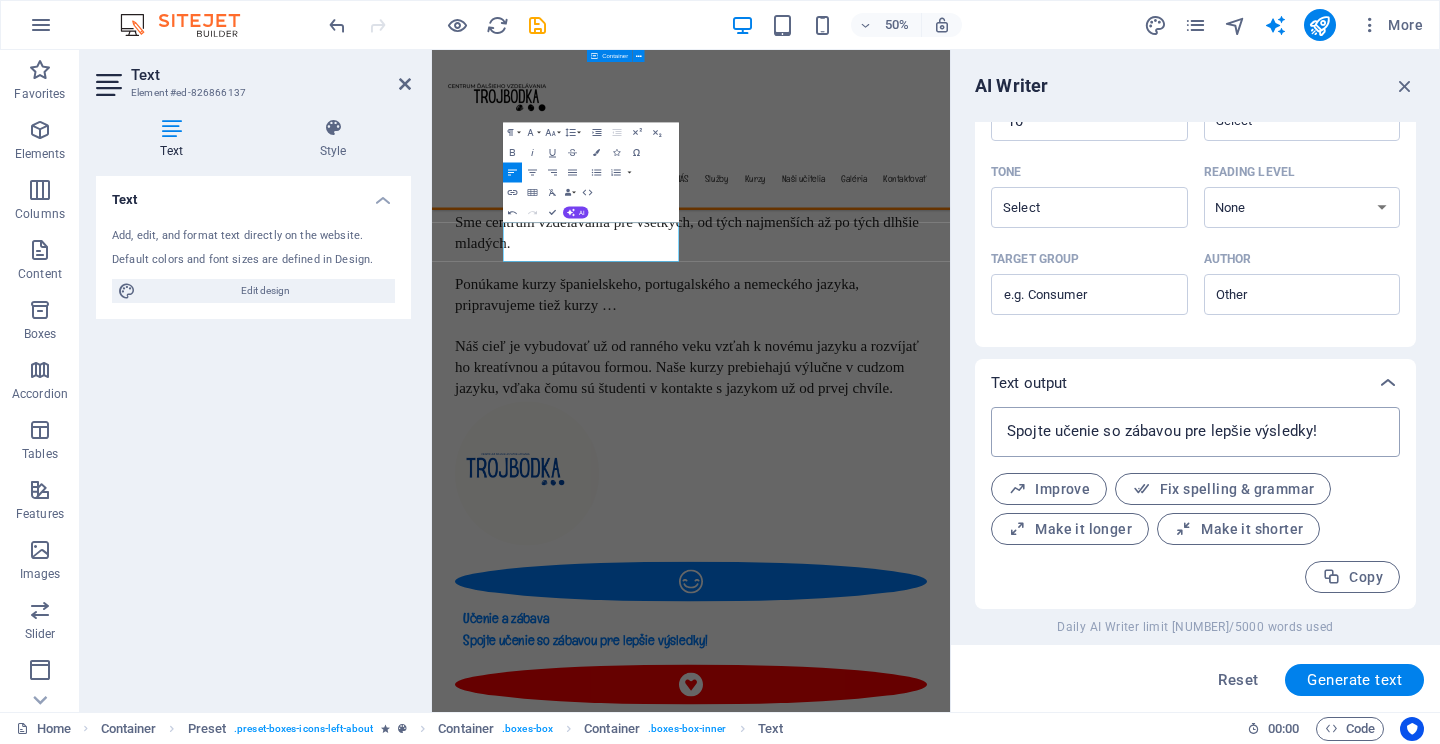 click on "Spojte učenie so zábavou pre lepšie výsledky!" at bounding box center (1195, 432) 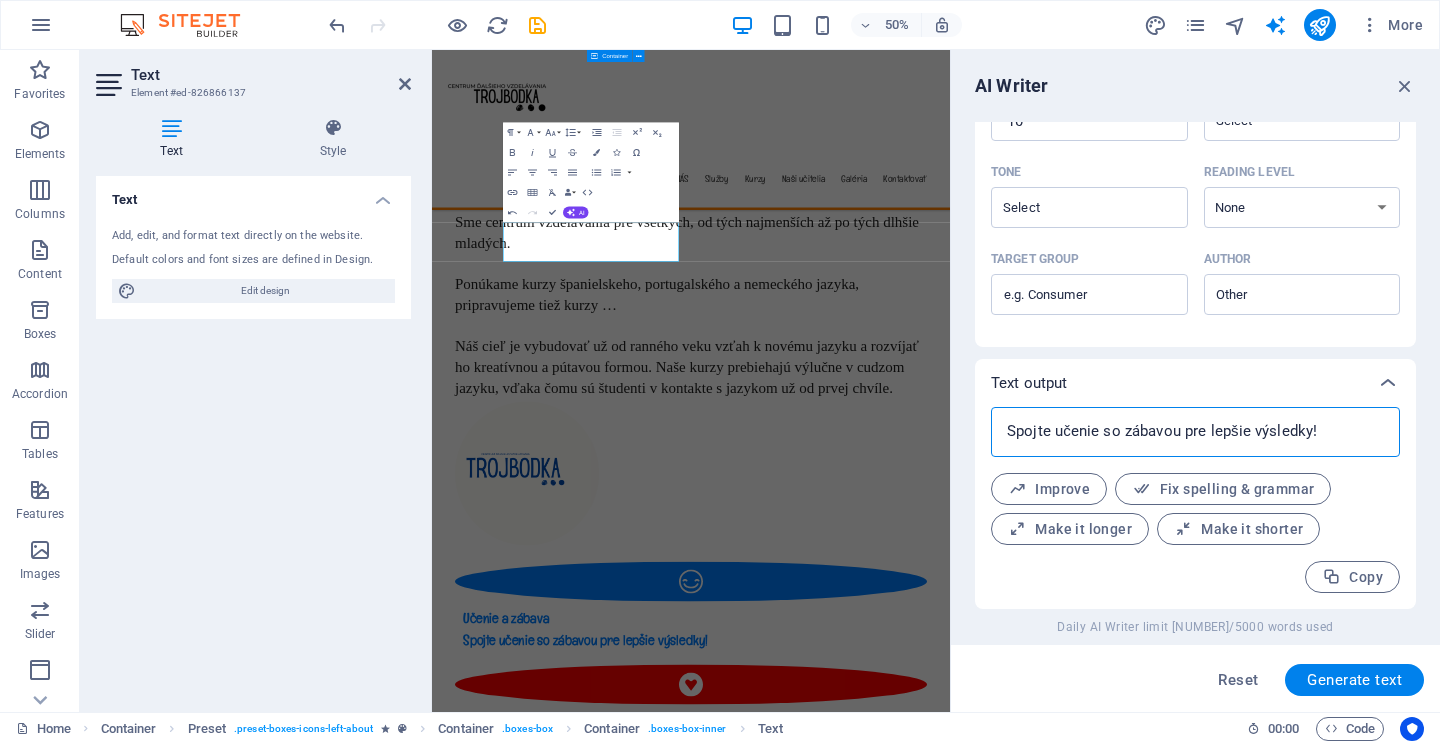 click on "Spojte učenie so zábavou pre lepšie výsledky!" at bounding box center (1195, 432) 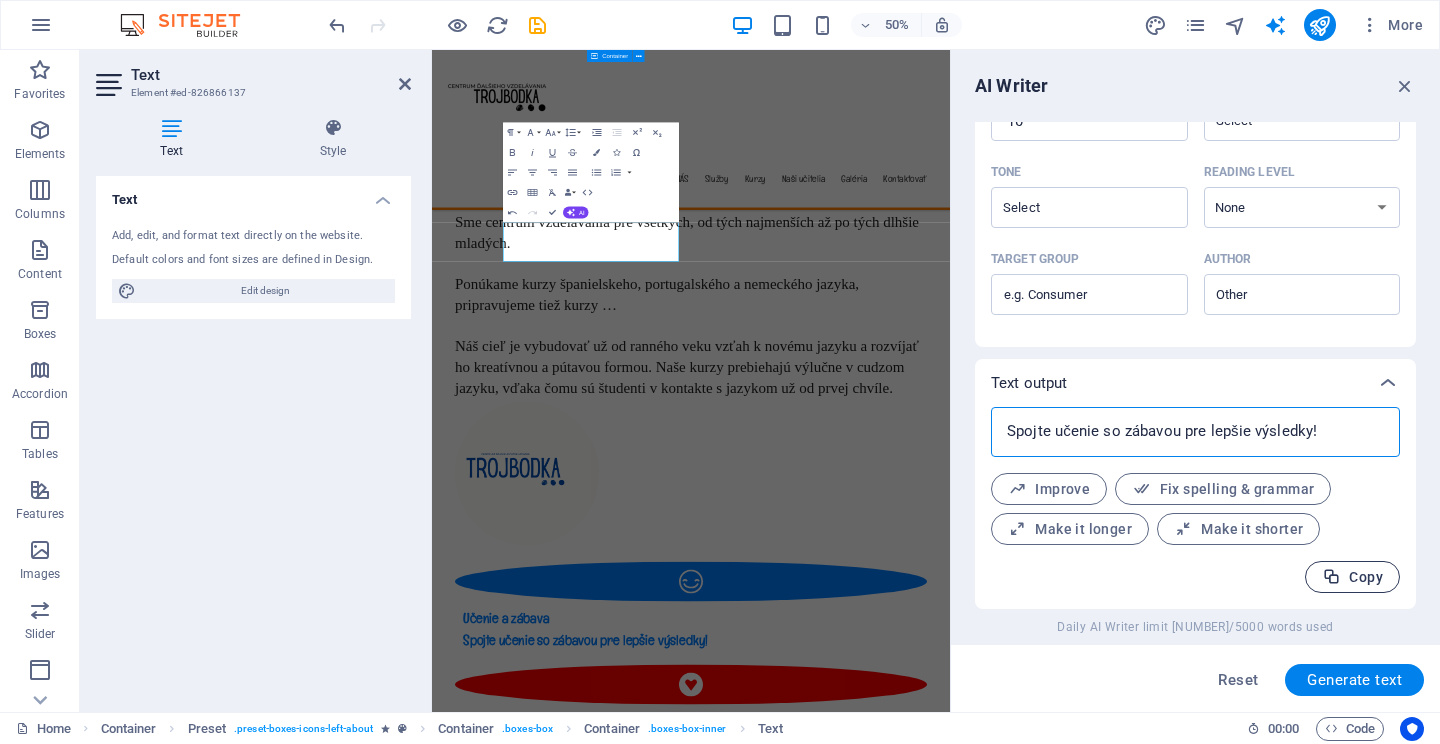 click on "Copy" at bounding box center (1352, 577) 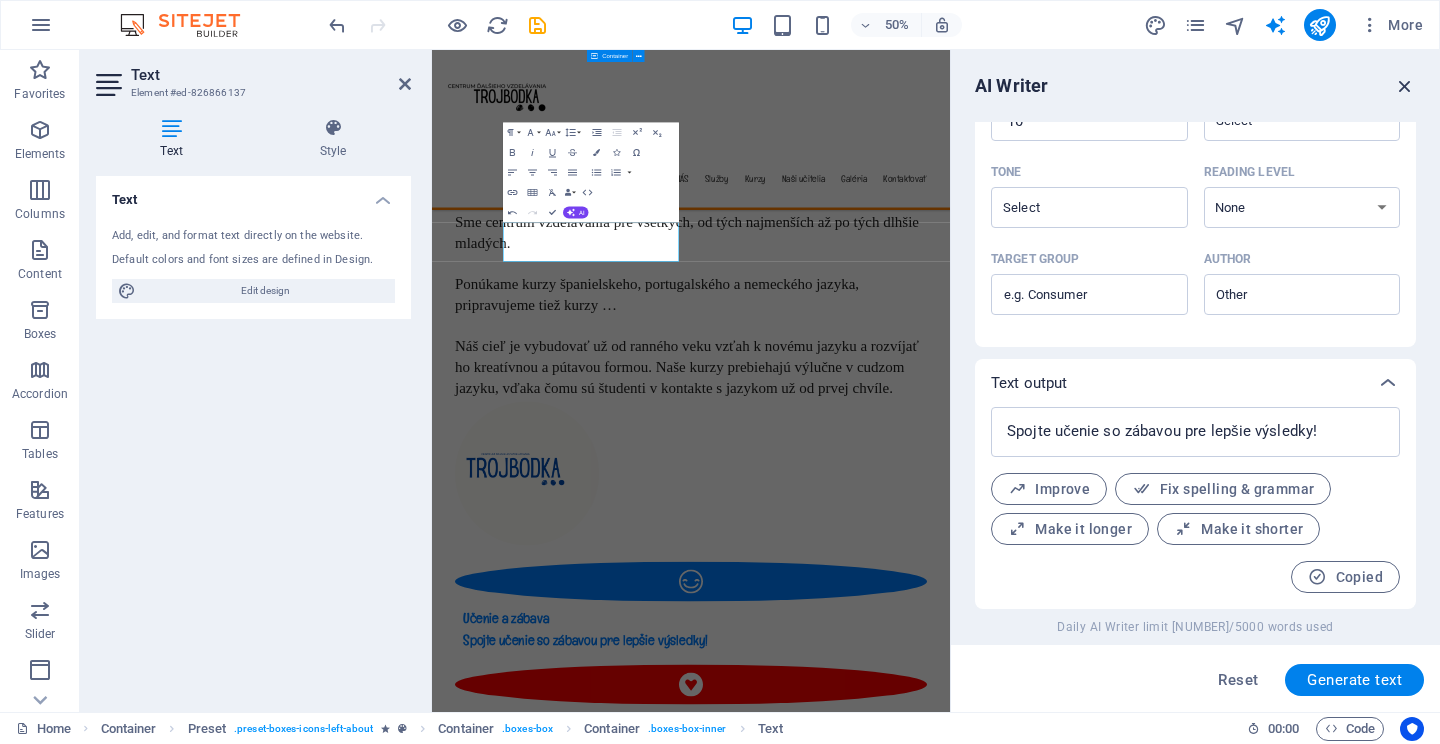 click at bounding box center [1405, 86] 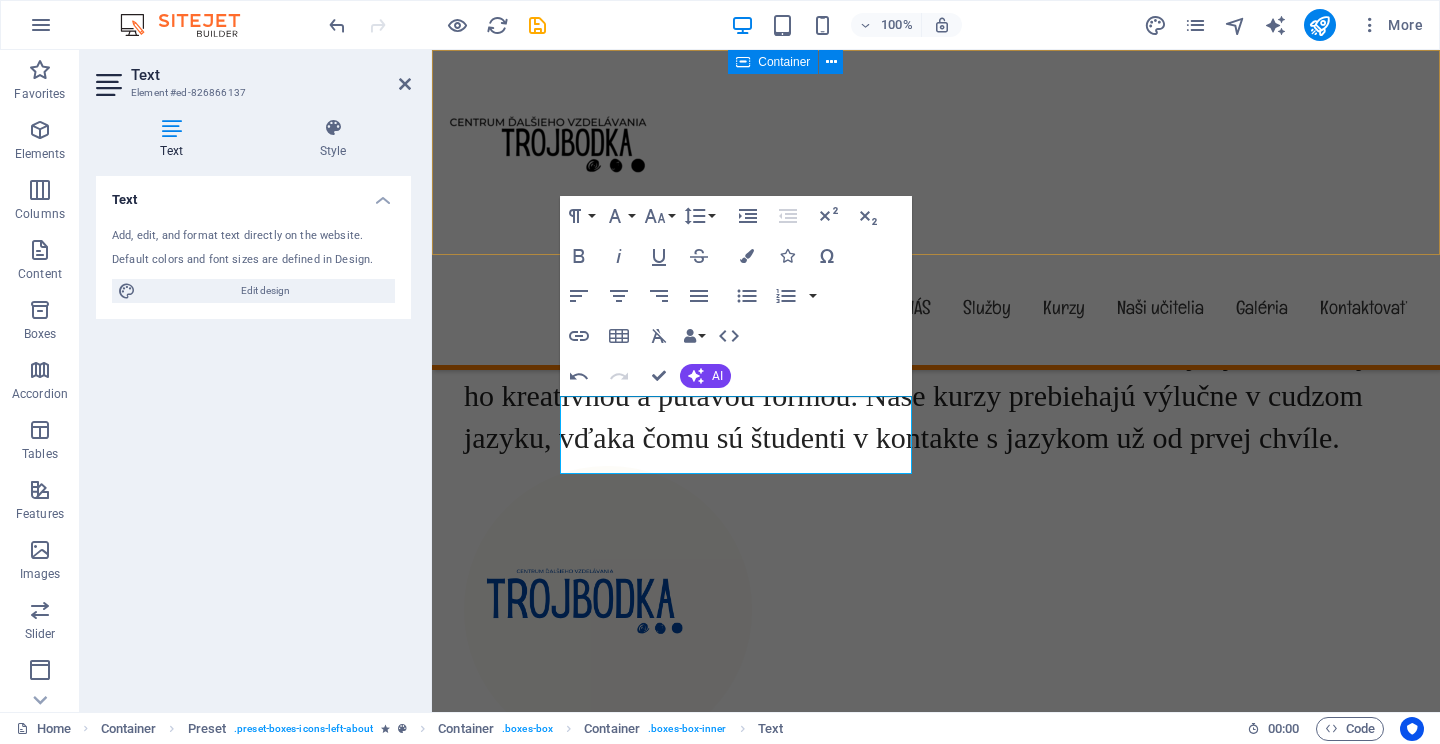 scroll, scrollTop: 1109, scrollLeft: 0, axis: vertical 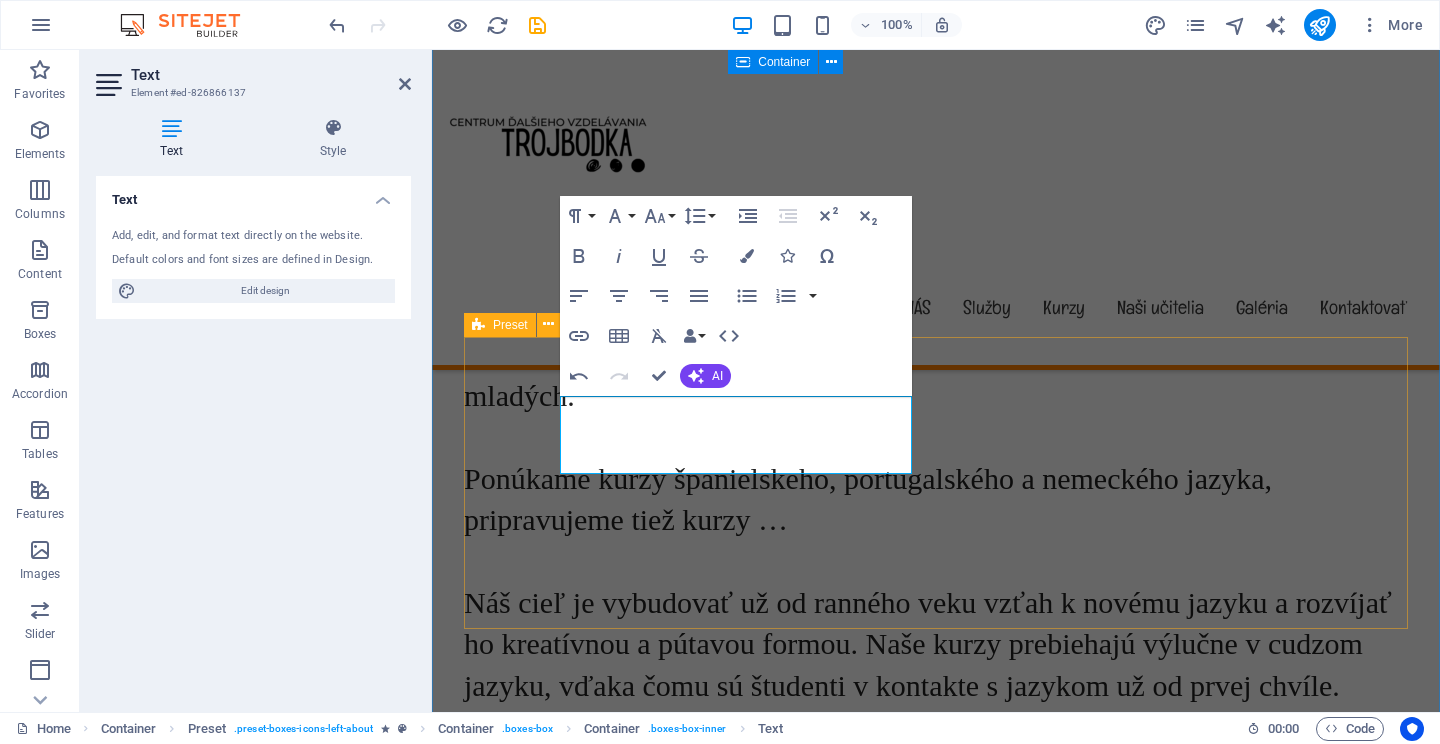 click on "Učenie a zábava Spojte učenie so zábavou pre lepšie výsledky! Friendly Place Lorem ipsum dolor sit amet, consectetur adipisicing elit. Veritatis, dolorem! Child Safety Lorem ipsum dolor sit amet, consectetur adipisicing elit. Veritatis, dolorem! Fresh & Healthy Meals Lorem ipsum dolor sit amet, consectetur adipisicing elit. Veritatis, dolorem!" at bounding box center (936, 1413) 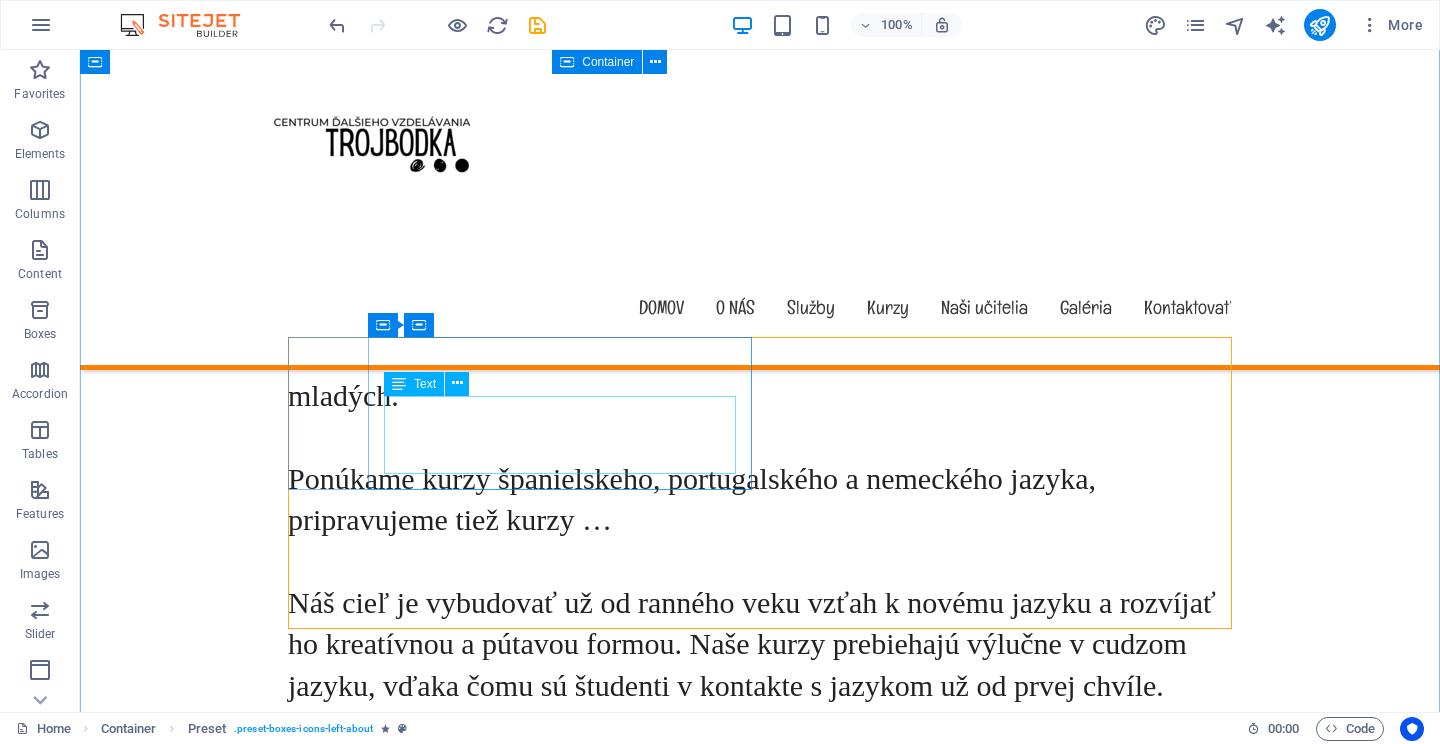 click on "Spojte učenie so zábavou pre lepšie výsledky!" at bounding box center (760, 1190) 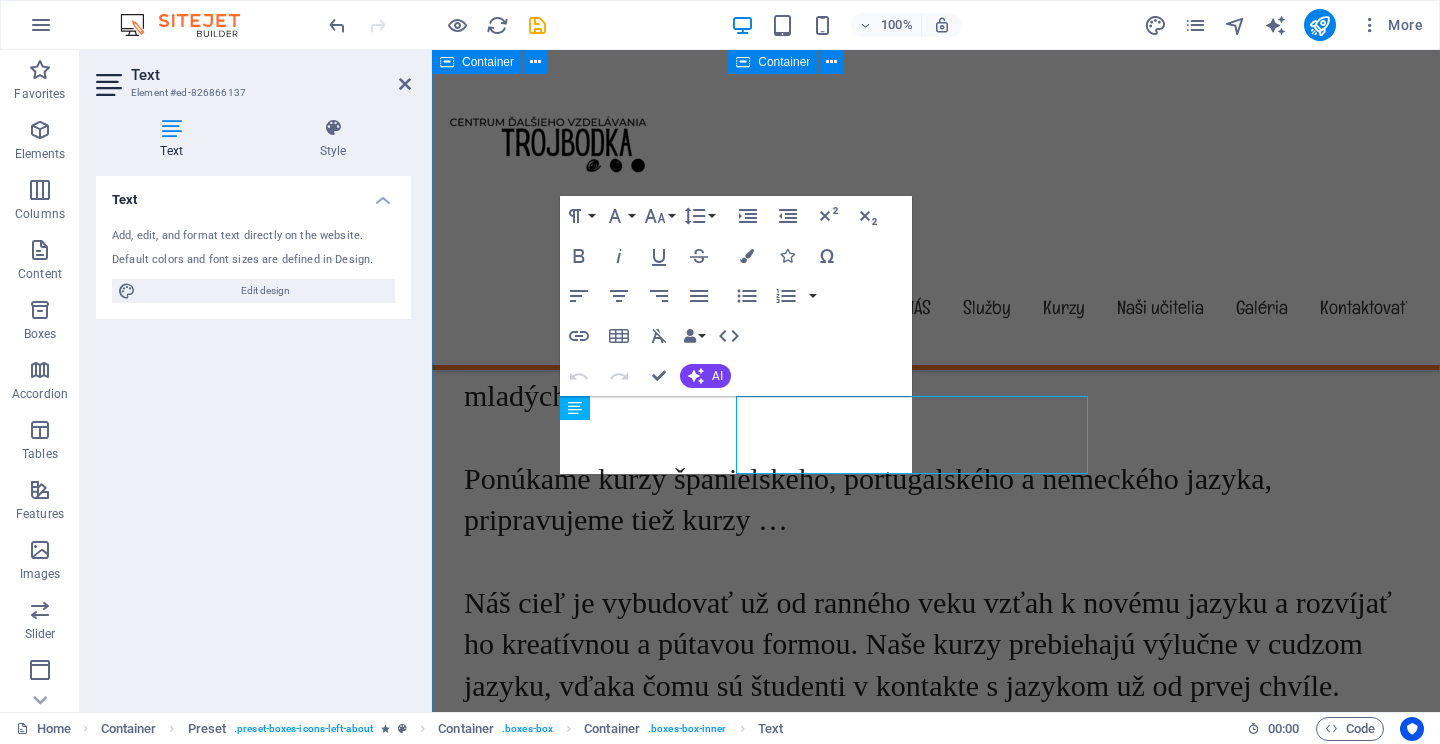 click on "O trojbodke Sme centrum vzdelávania pre všetkých, od tých najmenších až po tých dlhšie mladých. Ponúkame kurzy španielskeho, portugalského a nemeckého jazyka, pripravujeme tiež kurzy … Náš cieľ je vybudovať už od ranného veku vzťah k novému jazyku a rozvíjať ho kreatívnou a pútavou formou. Naše kurzy prebiehajú výlučne v cudzom jazyku, vďaka čomu sú študenti v kontakte s jazykom už od prvej chvíle. Učenie a zábava Spojte učenie so zábavou pre lepšie výsledky! Friendly Place Lorem ipsum dolor sit amet, consectetur adipisicing elit. Veritatis, dolorem! Child Safety Lorem ipsum dolor sit amet, consectetur adipisicing elit. Veritatis, dolorem! Fresh & Healthy Meals Lorem ipsum dolor sit amet, consectetur adipisicing elit. Veritatis, dolorem! See our Courses" at bounding box center [936, 1064] 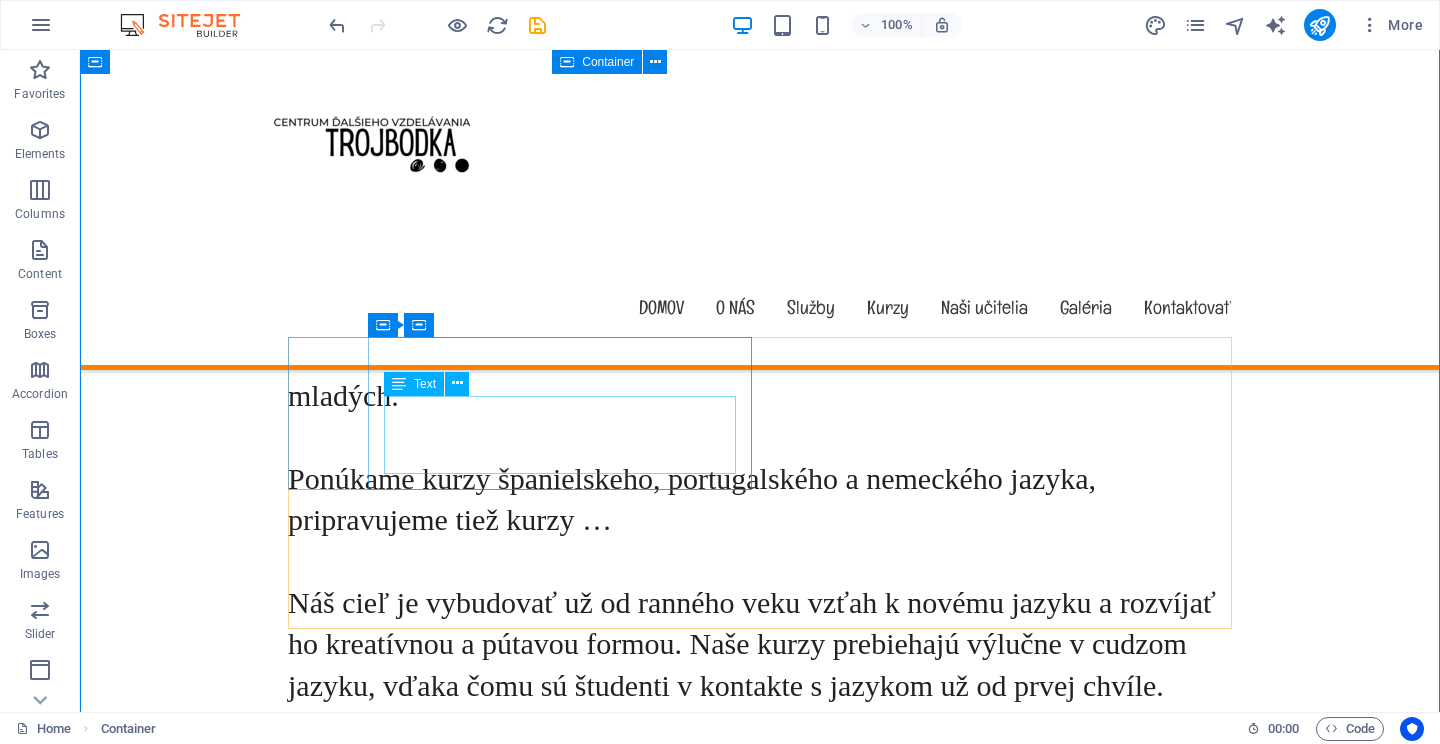 click on "Spojte učenie so zábavou pre lepšie výsledky!" at bounding box center (760, 1190) 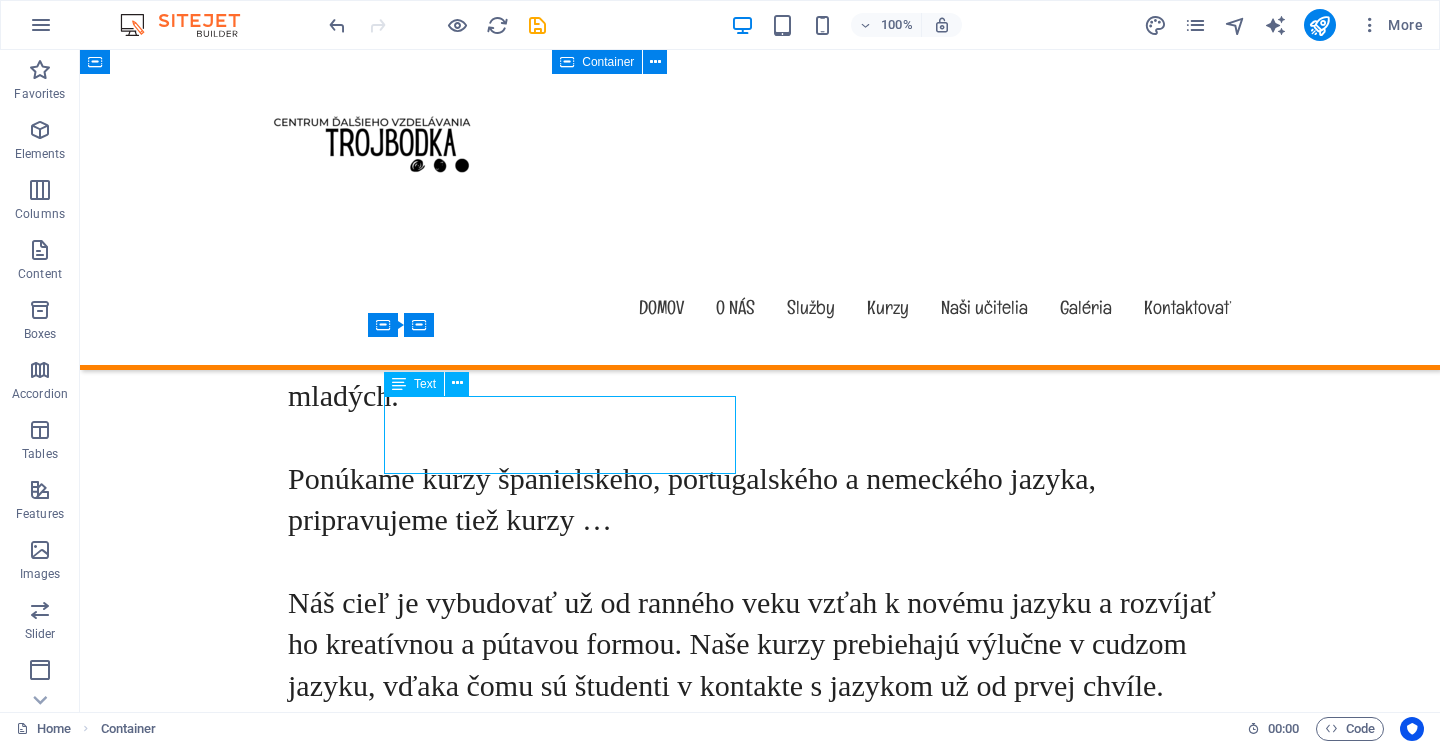 click on "Spojte učenie so zábavou pre lepšie výsledky!" at bounding box center (760, 1190) 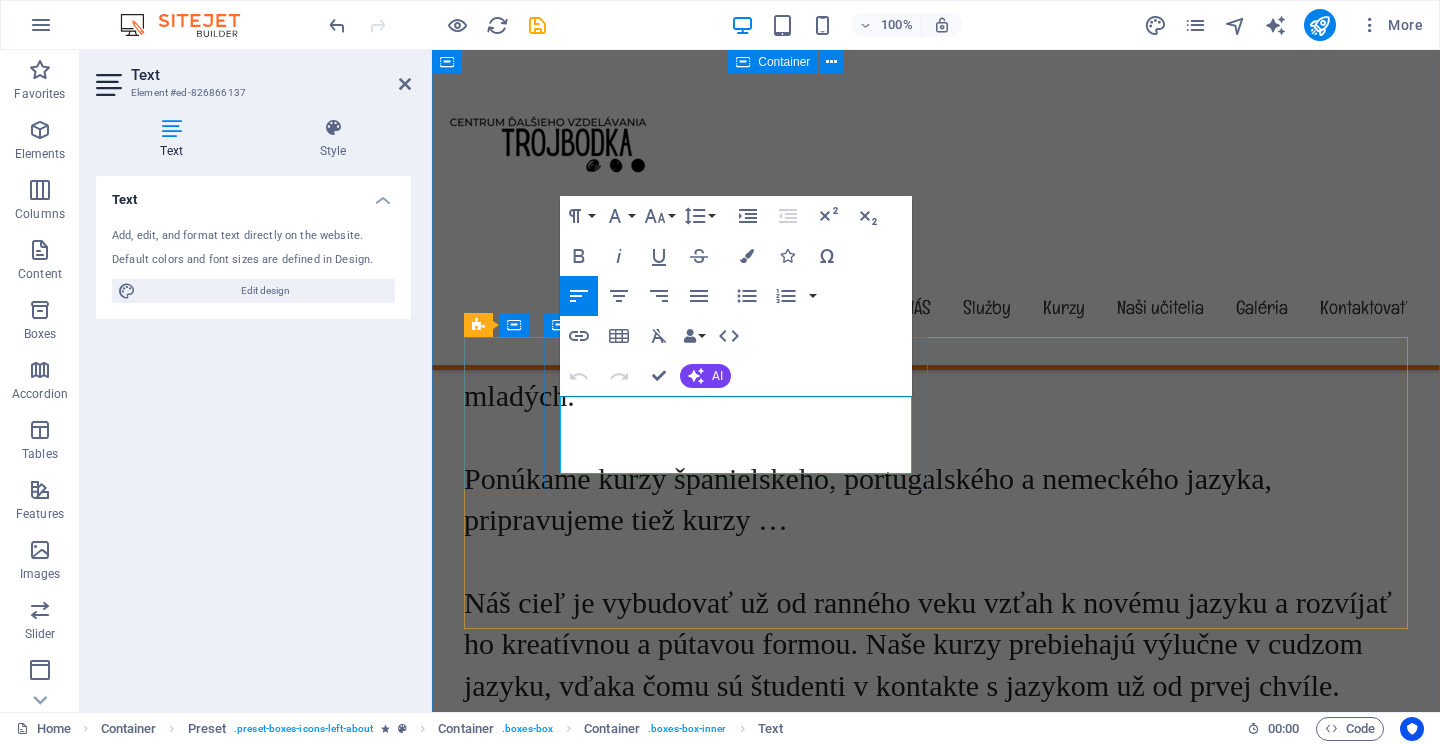 click on "Spojte učenie so zábavou pre lepšie výsledky!" at bounding box center (936, 1190) 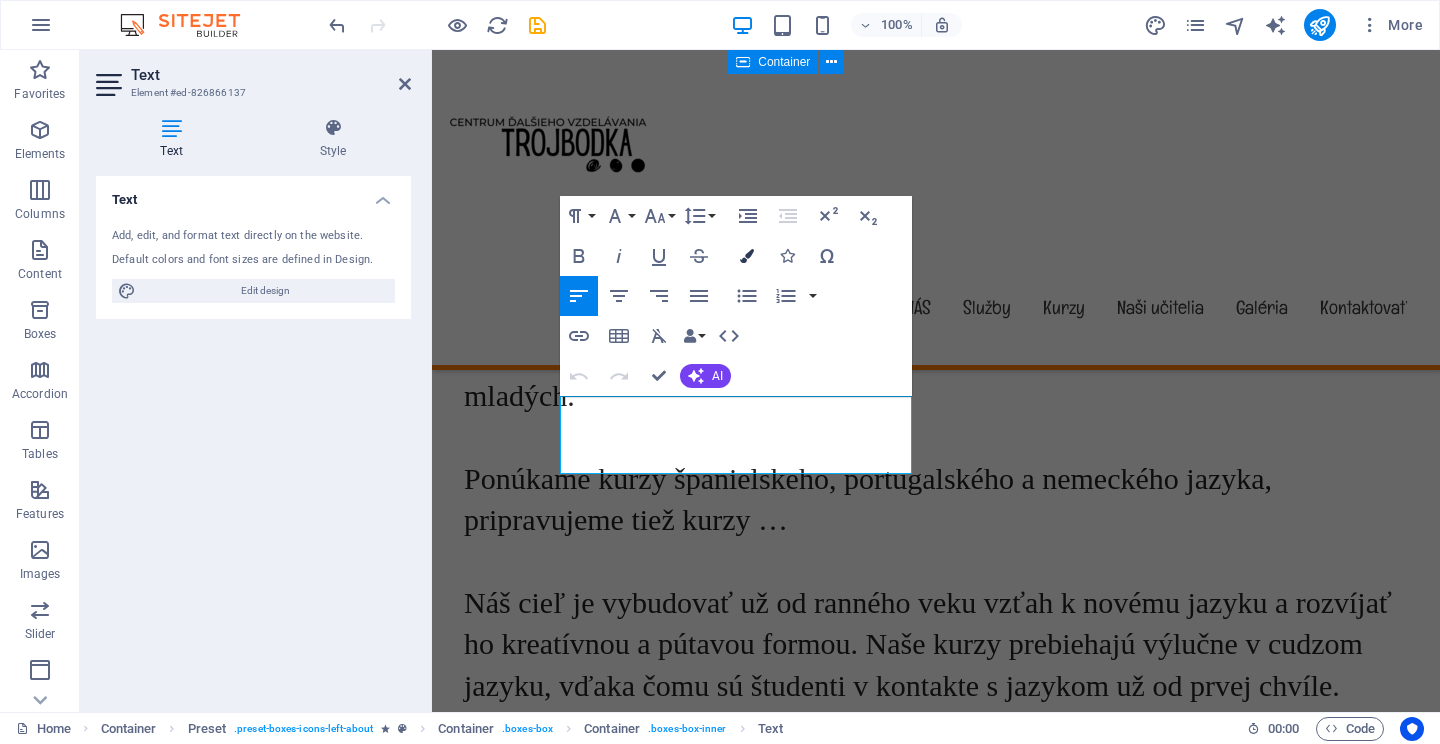 click at bounding box center [747, 256] 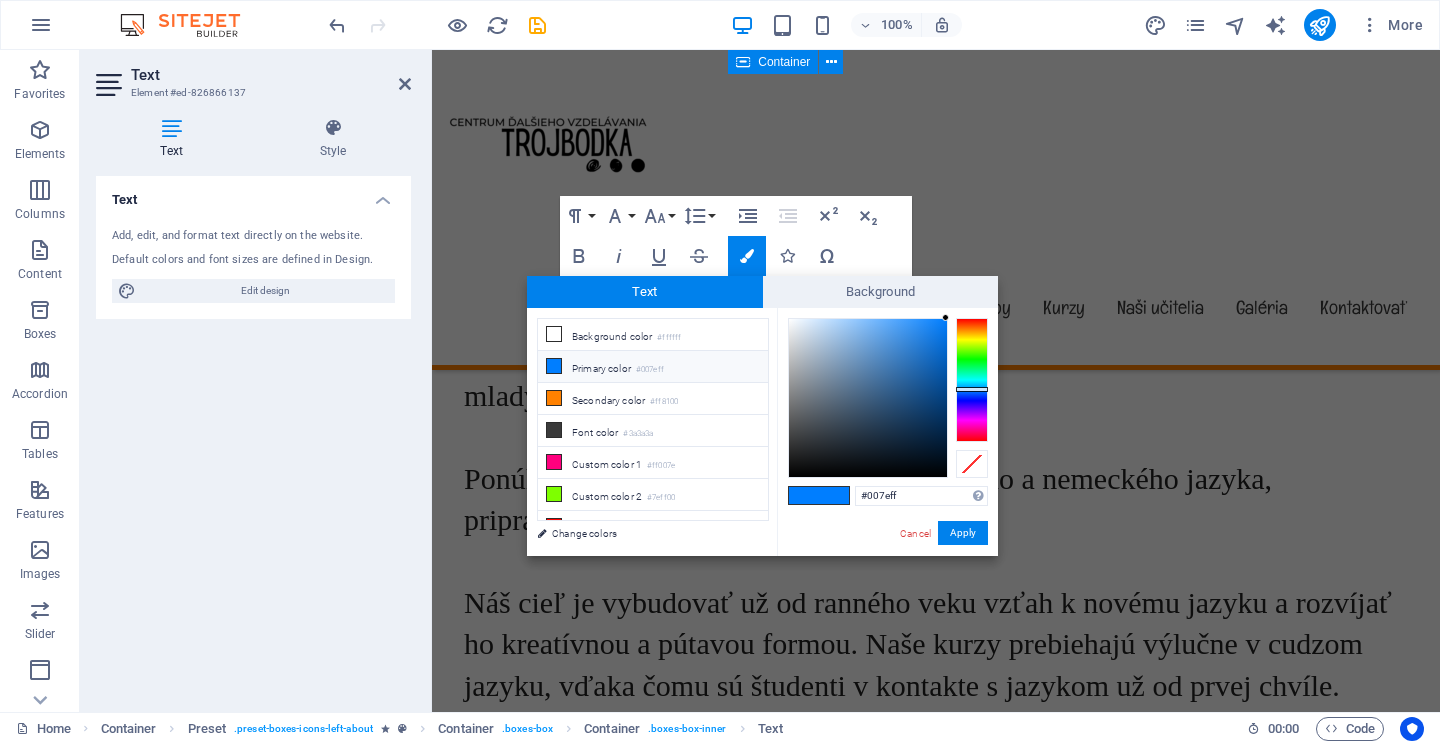 type on "#0d0d0e" 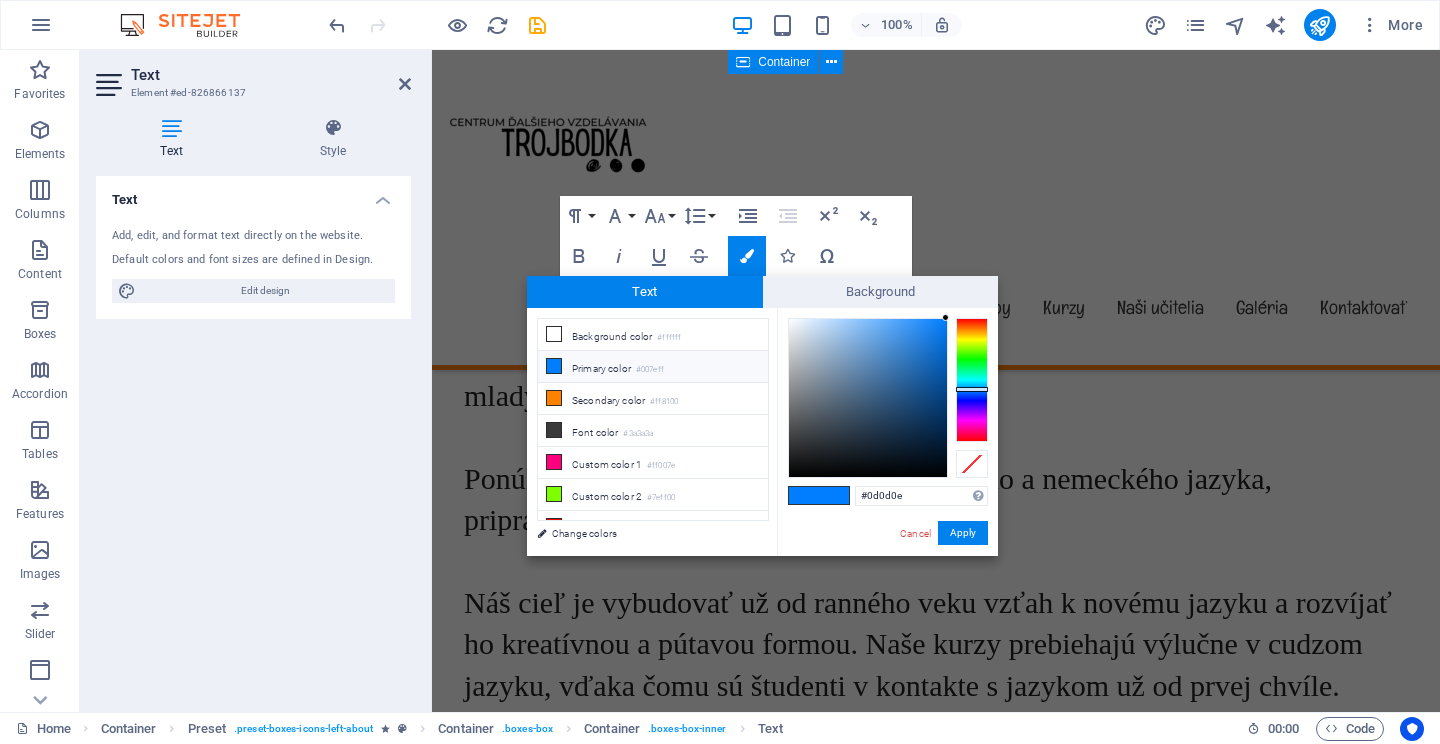 click at bounding box center [868, 398] 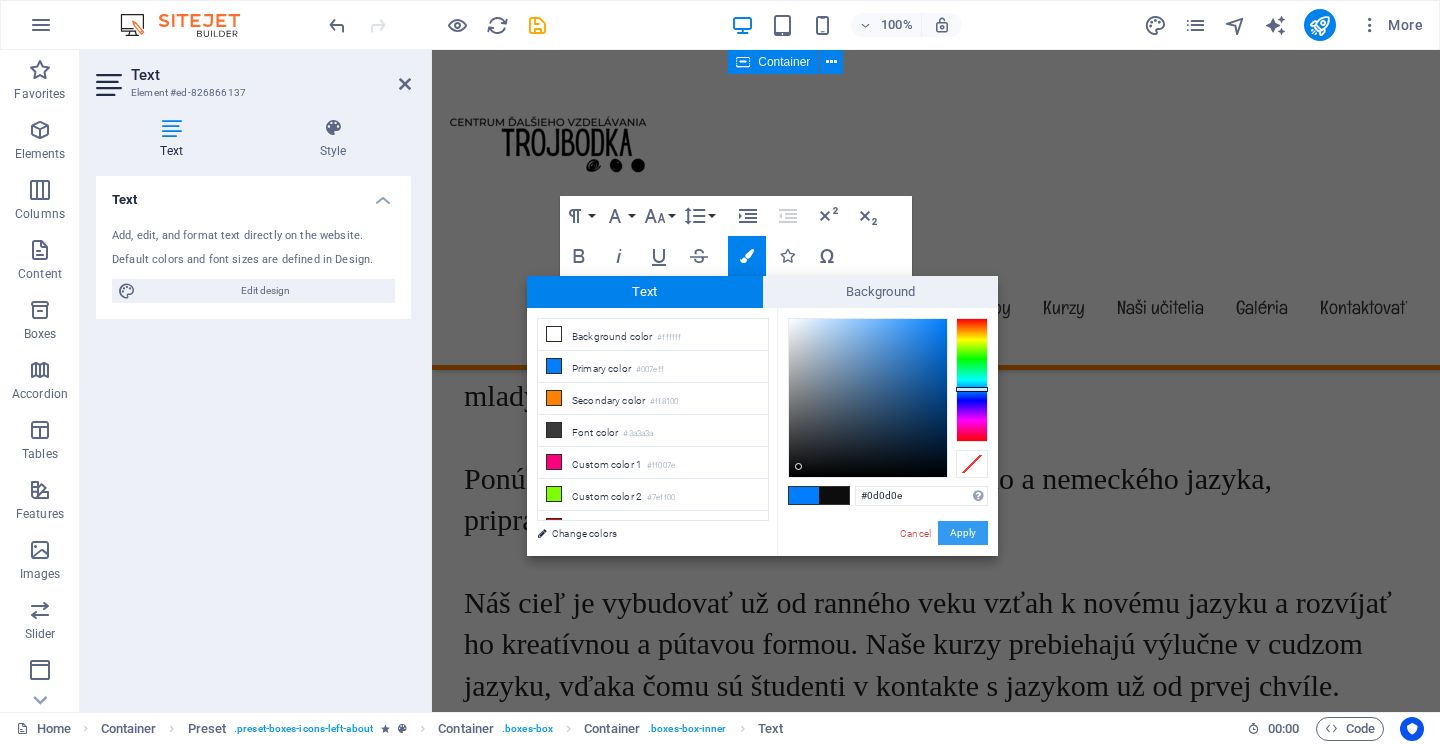 click on "Apply" at bounding box center (963, 533) 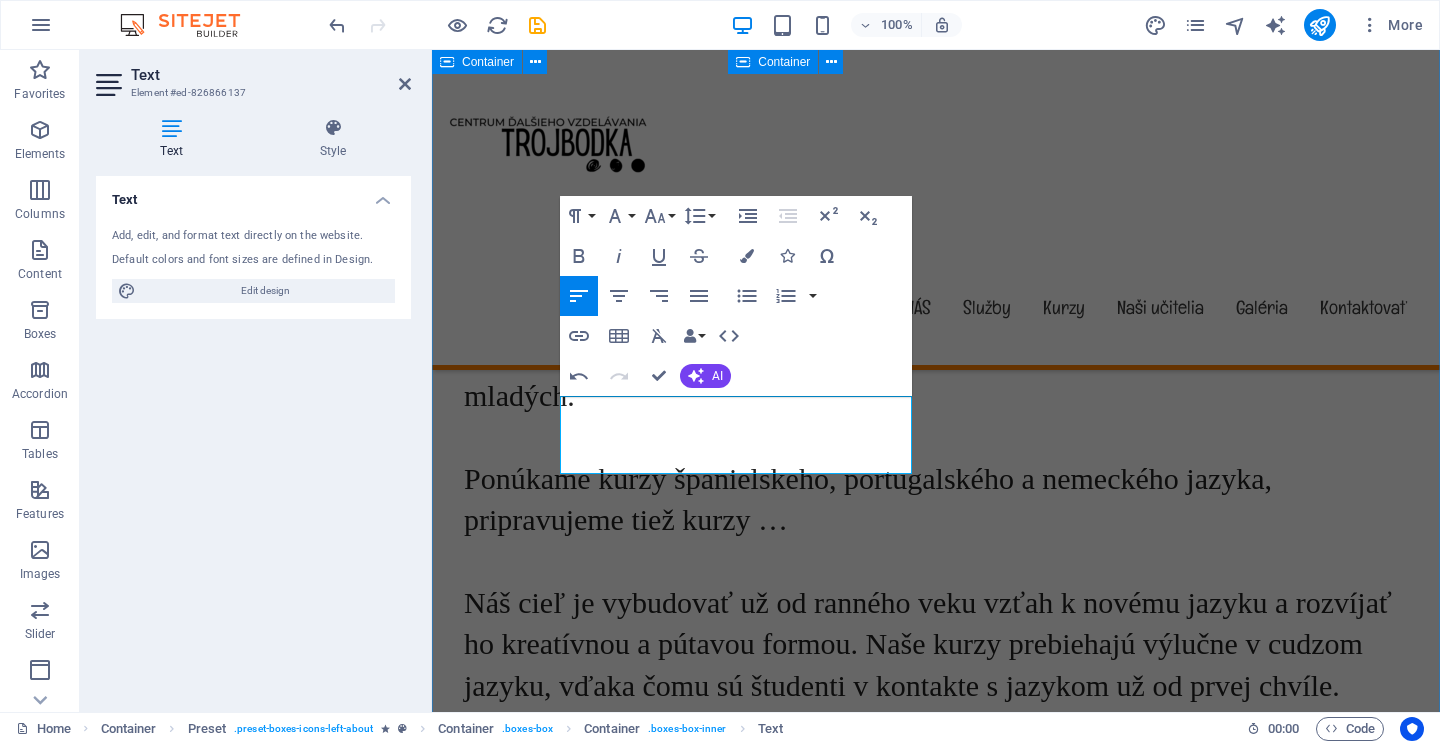 click on "O trojbodke Sme centrum vzdelávania pre všetkých, od tých najmenších až po tých dlhšie mladých. Ponúkame kurzy španielskeho, portugalského a nemeckého jazyka, pripravujeme tiež kurzy … Náš cieľ je vybudovať už od ranného veku vzťah k novému jazyku a rozvíjať ho kreatívnou a pútavou formou. Naše kurzy prebiehajú výlučne v cudzom jazyku, vďaka čomu sú študenti v kontakte s jazykom už od prvej chvíle. Učenie a zábava Spojte učenie so zábavou pre lepšie výsledky! Friendly Place Lorem ipsum dolor sit amet, consectetur adipisicing elit. Veritatis, dolorem! Child Safety Lorem ipsum dolor sit amet, consectetur adipisicing elit. Veritatis, dolorem! Fresh & Healthy Meals Lorem ipsum dolor sit amet, consectetur adipisicing elit. Veritatis, dolorem! See our Courses" at bounding box center (936, 1064) 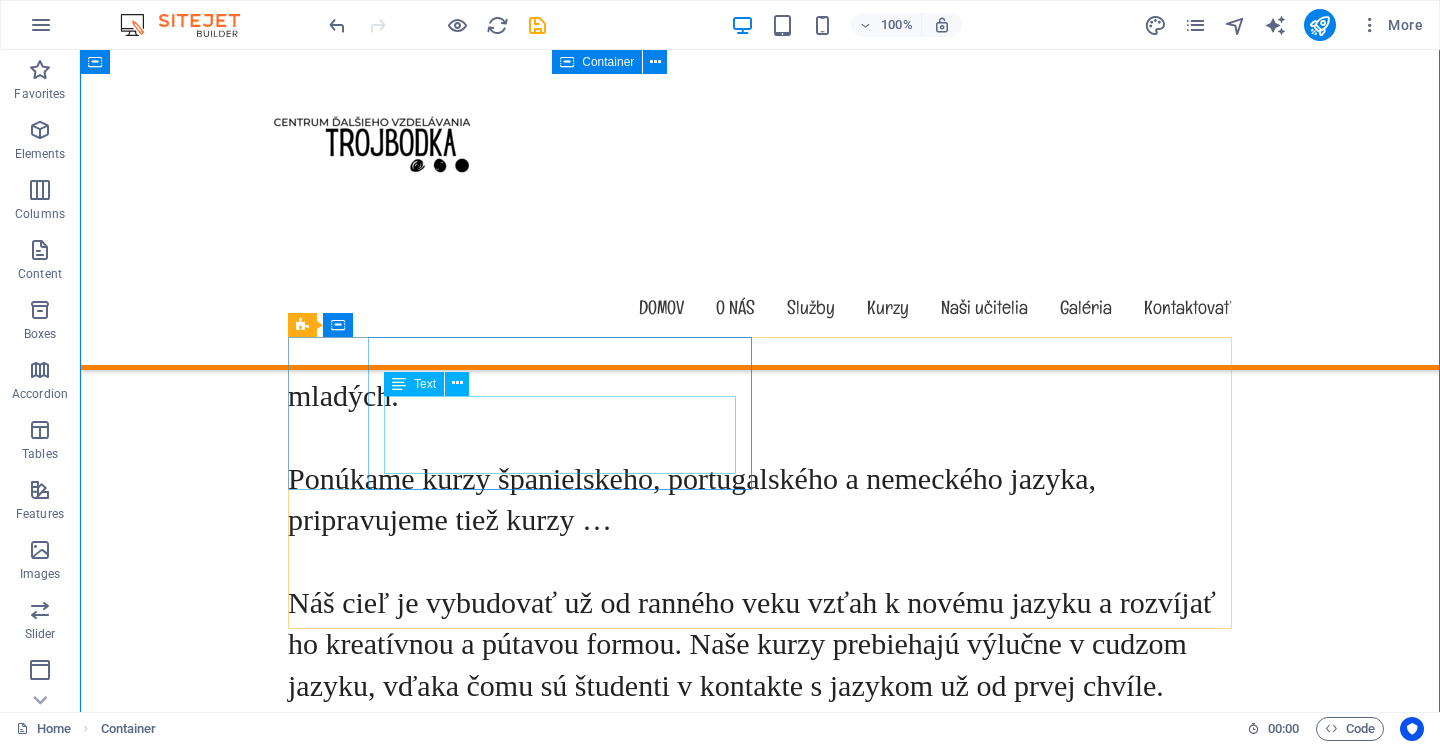 click on "Spojte učenie so zábavou pre lepšie výsledky!" at bounding box center (760, 1190) 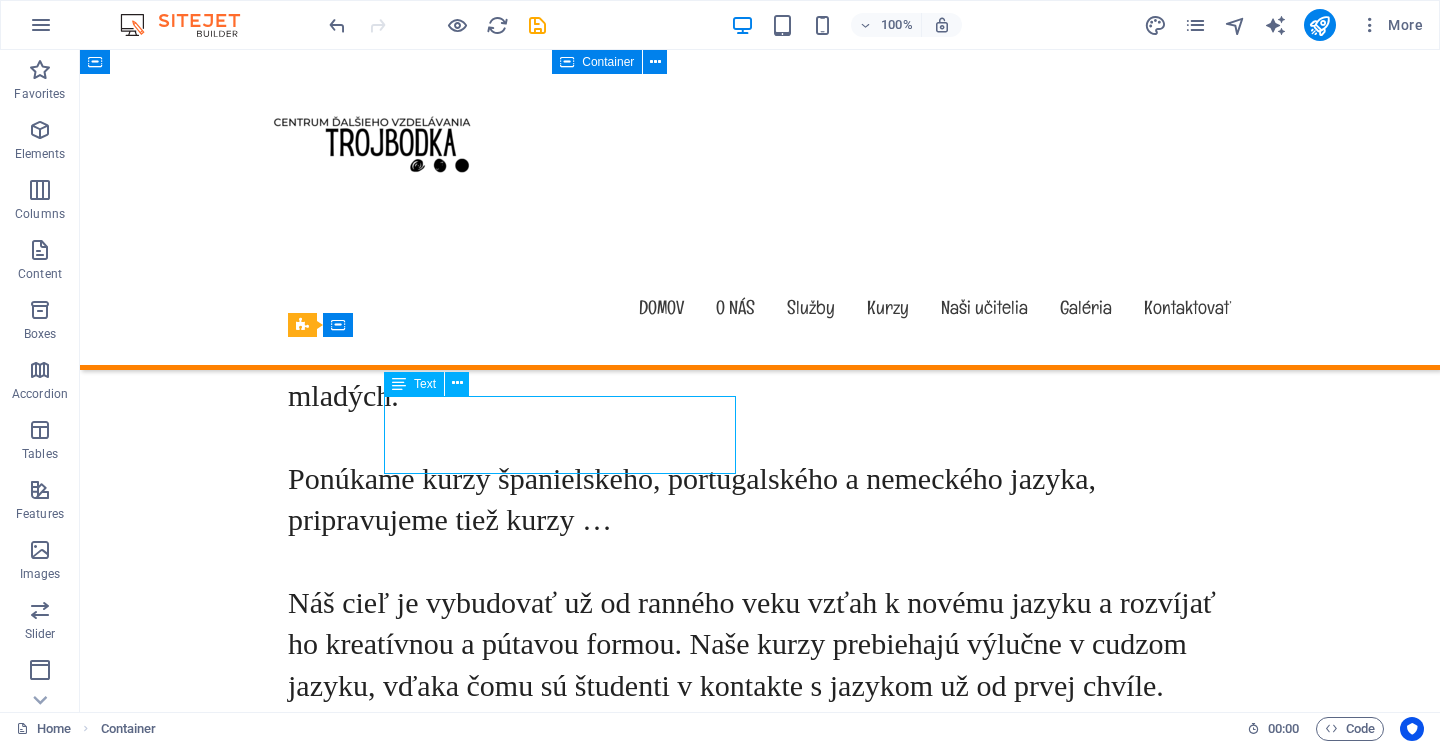 click on "Spojte učenie so zábavou pre lepšie výsledky!" at bounding box center (760, 1190) 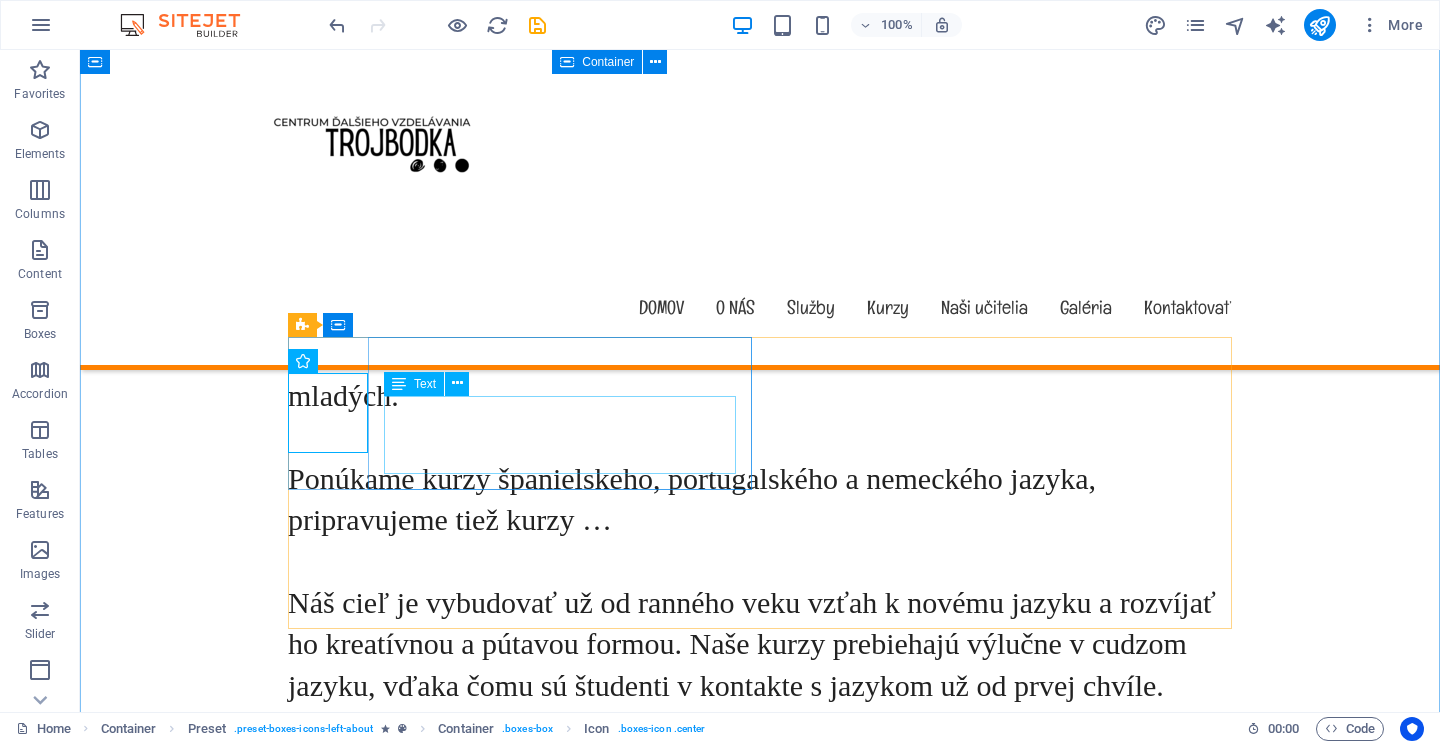 click on "Spojte učenie so zábavou pre lepšie výsledky!" at bounding box center (760, 1190) 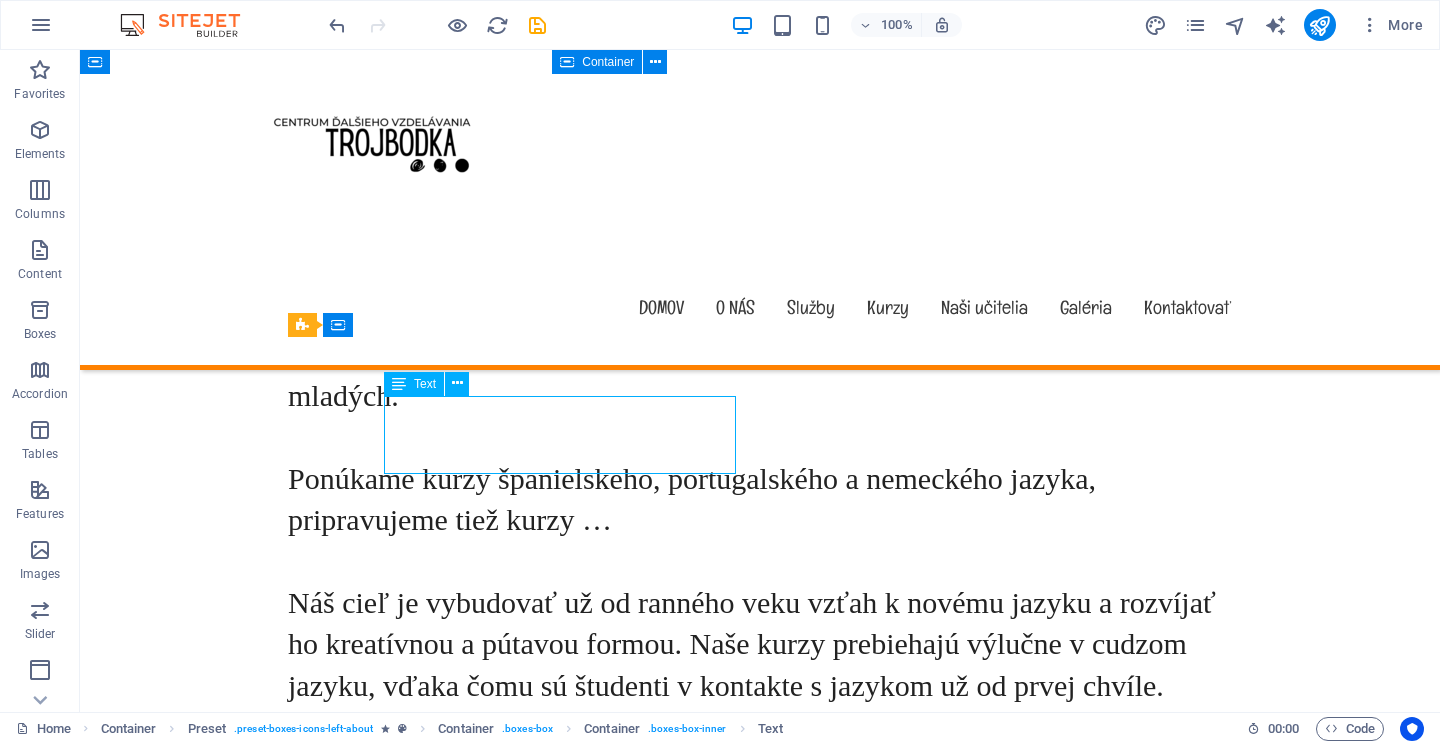 click on "Spojte učenie so zábavou pre lepšie výsledky!" at bounding box center [760, 1190] 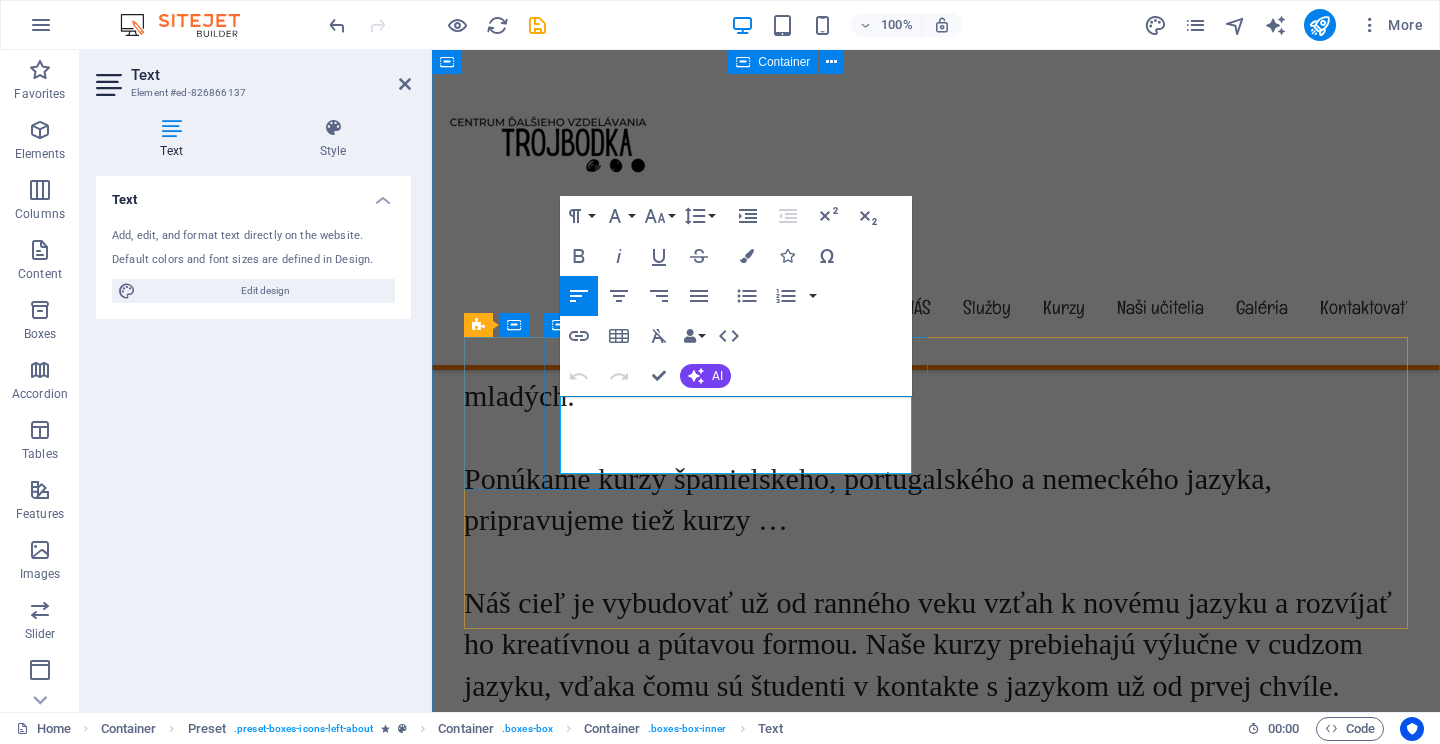 click on "Spojte učenie so zábavou pre lepšie výsledky!" at bounding box center [724, 1190] 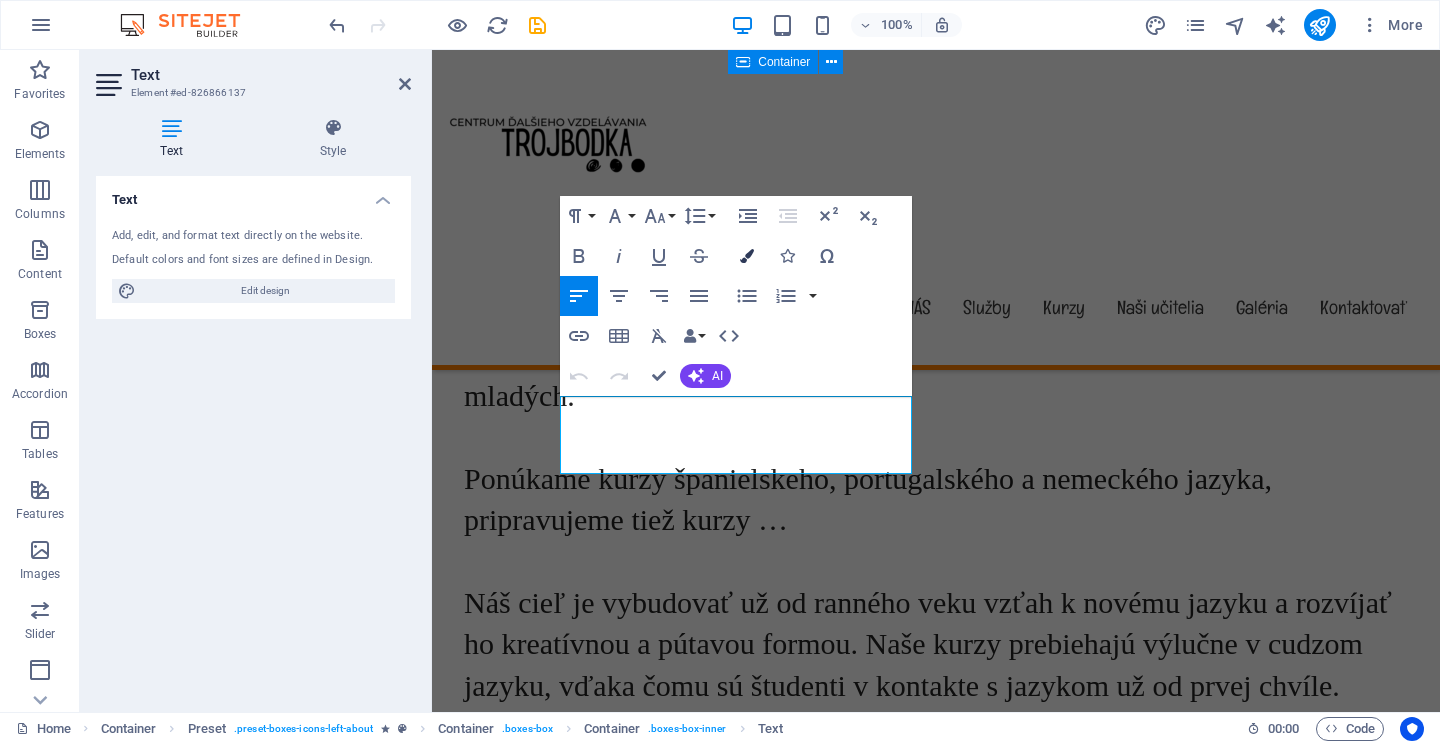 click at bounding box center (747, 256) 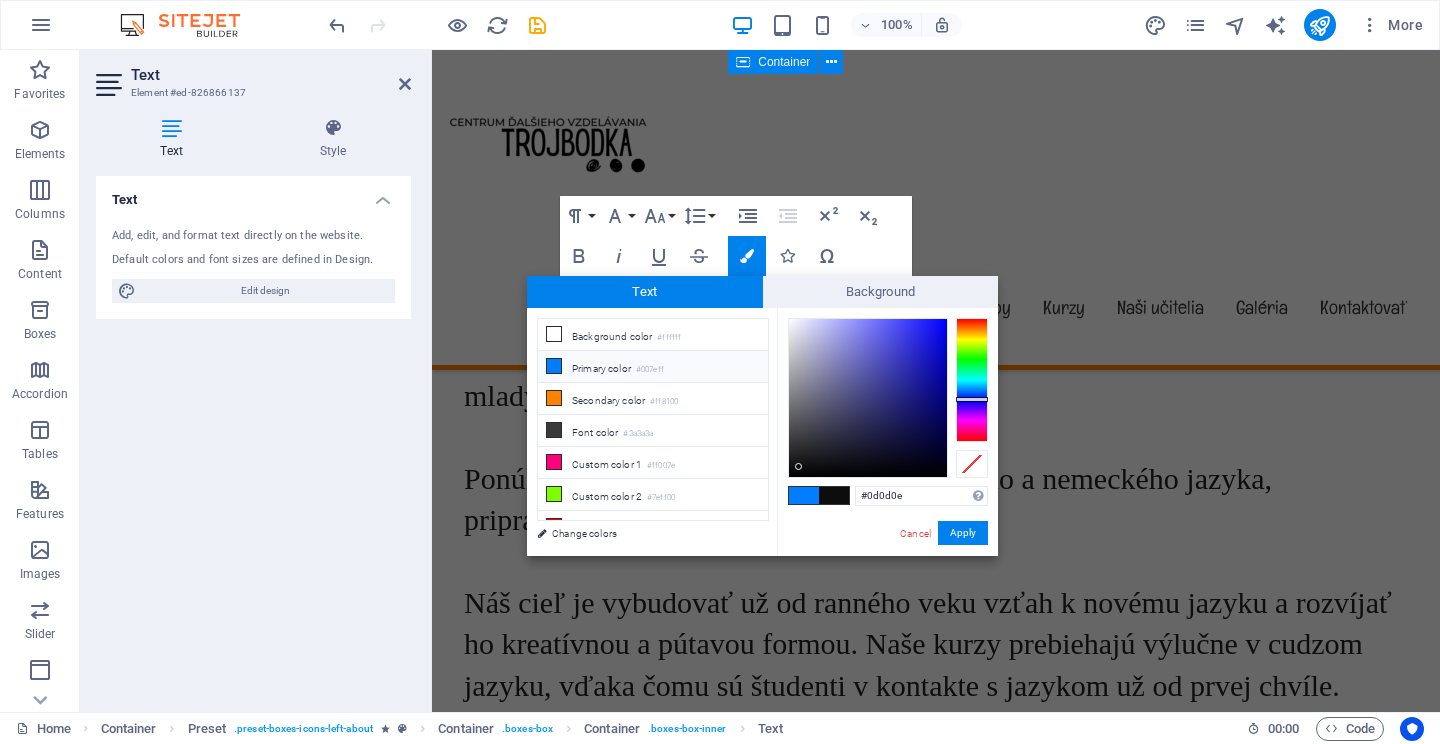 click at bounding box center (868, 398) 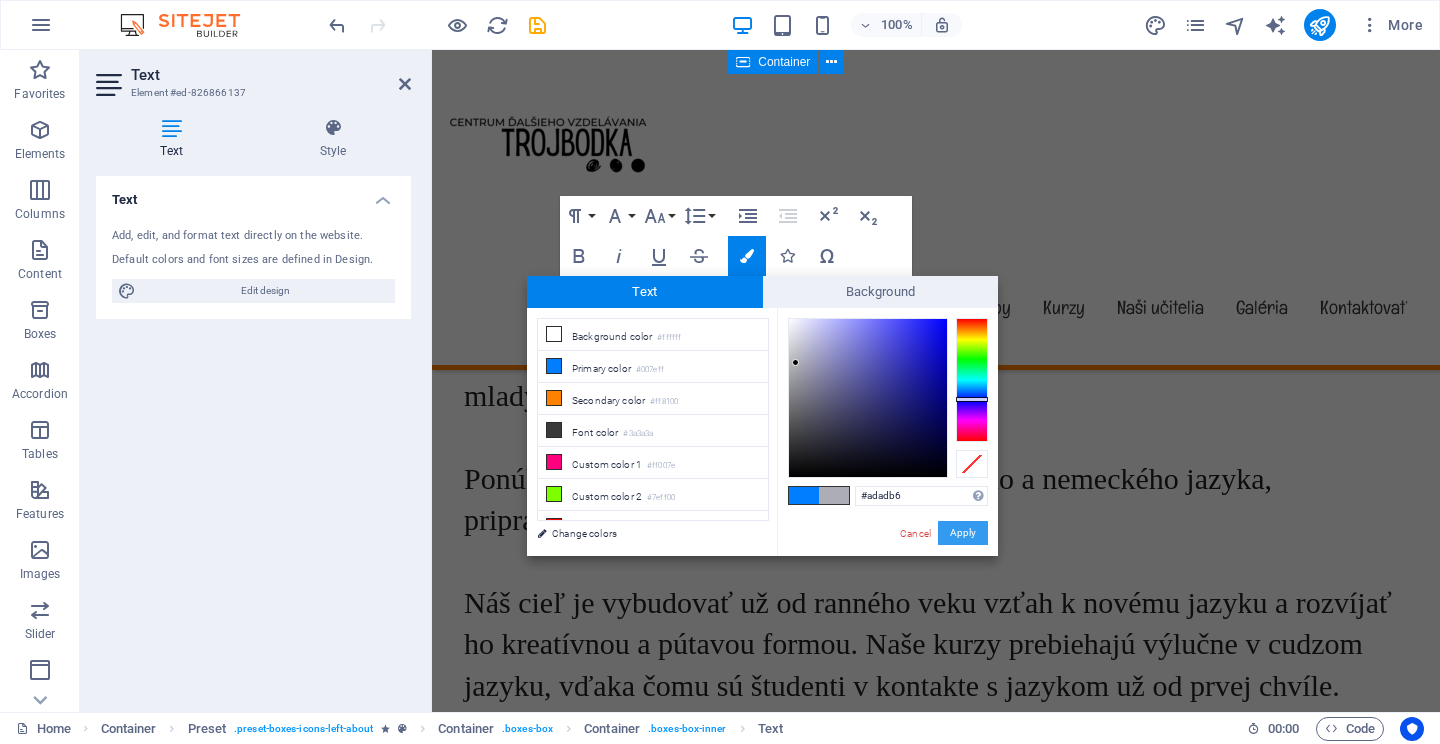 click on "Apply" at bounding box center [963, 533] 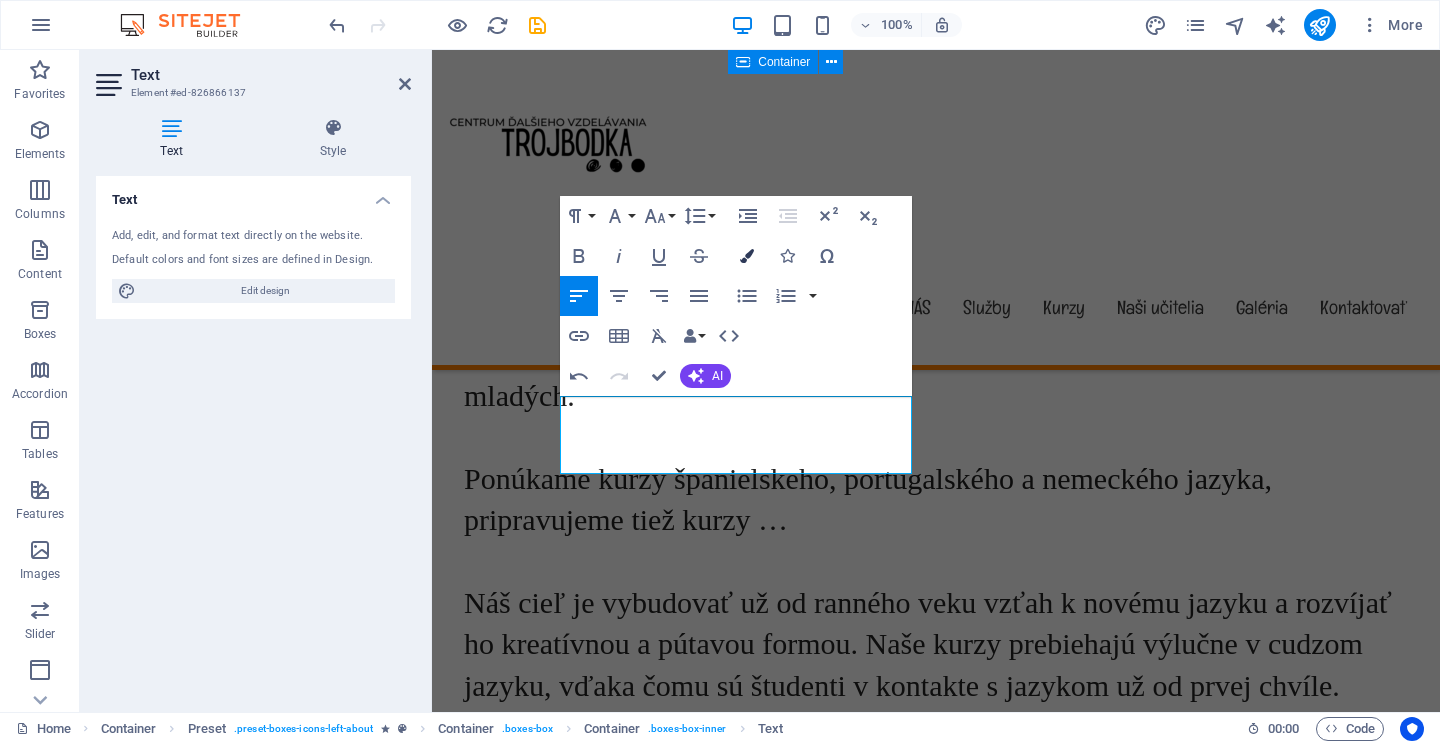 click at bounding box center (747, 256) 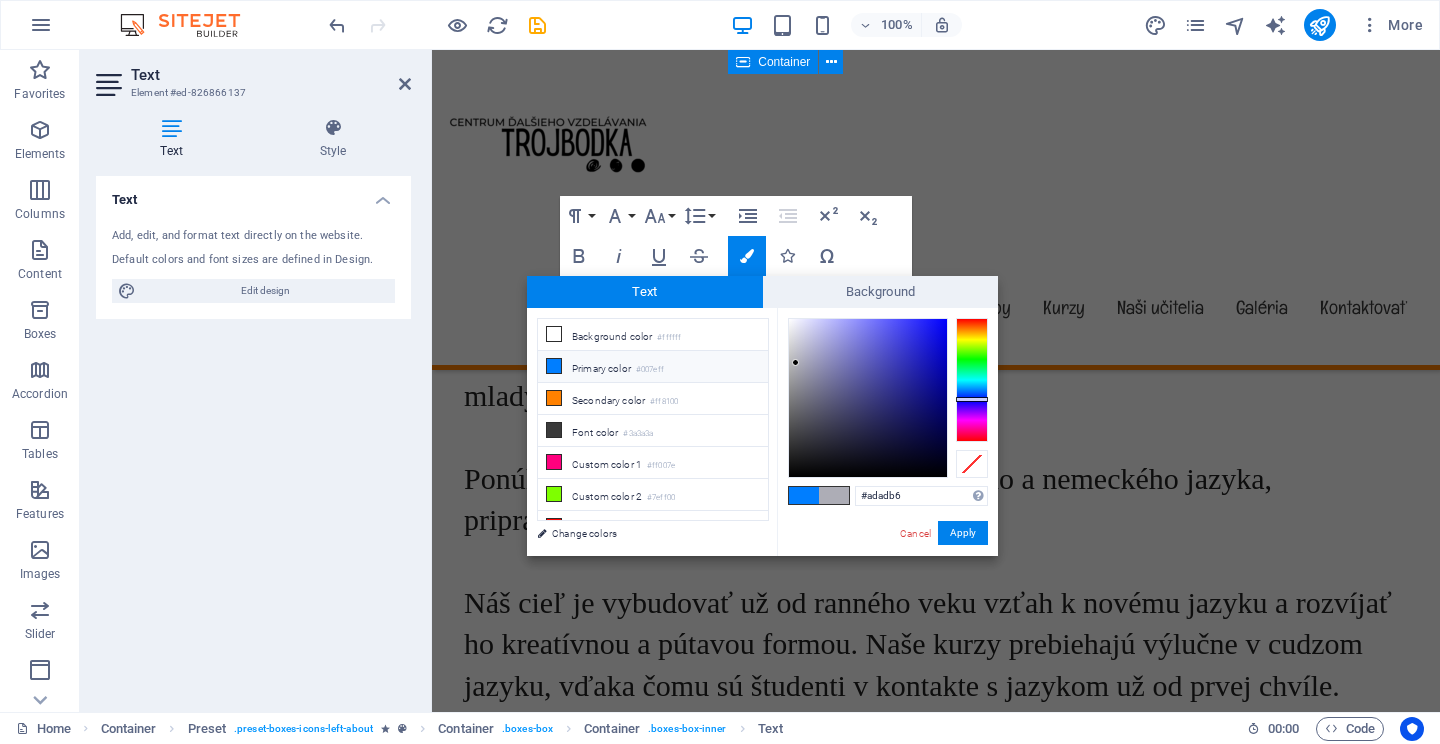 click at bounding box center [554, 366] 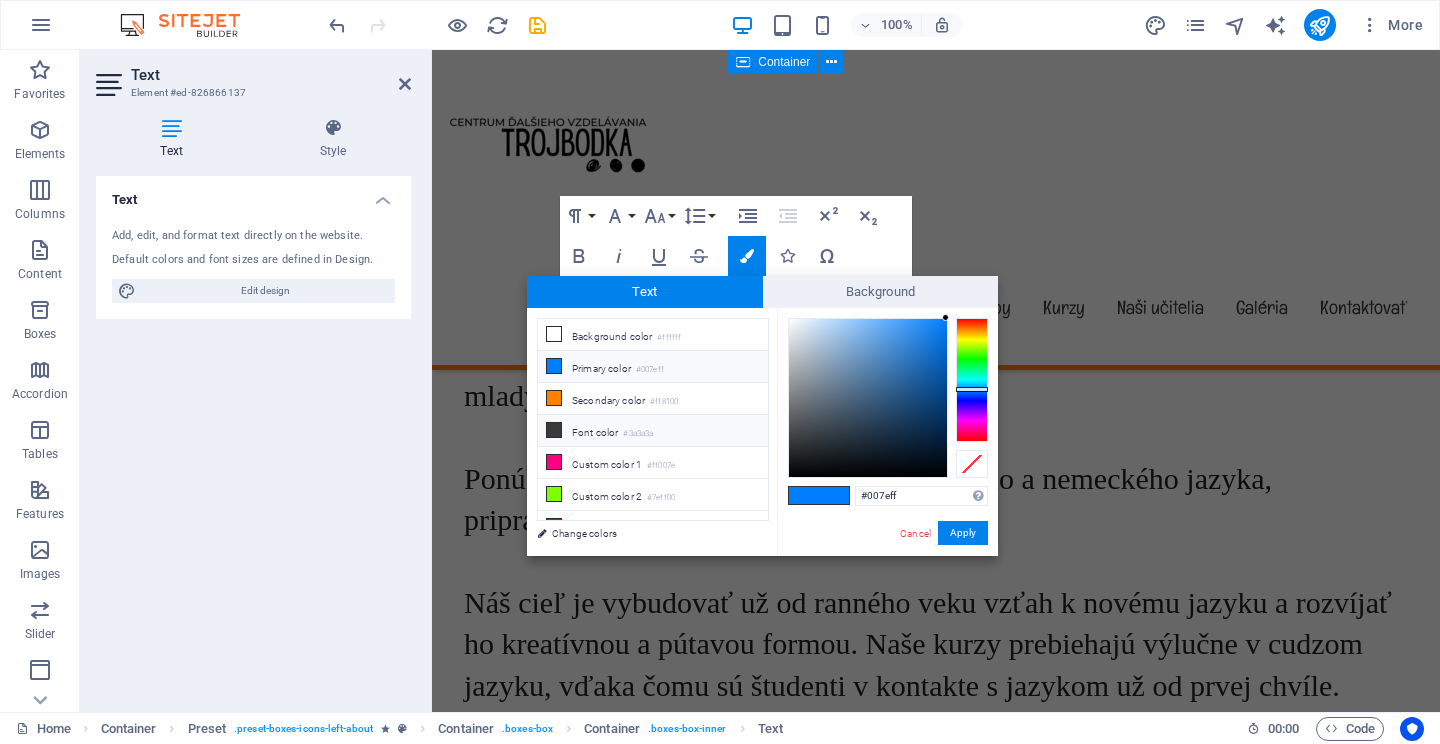 click at bounding box center (554, 430) 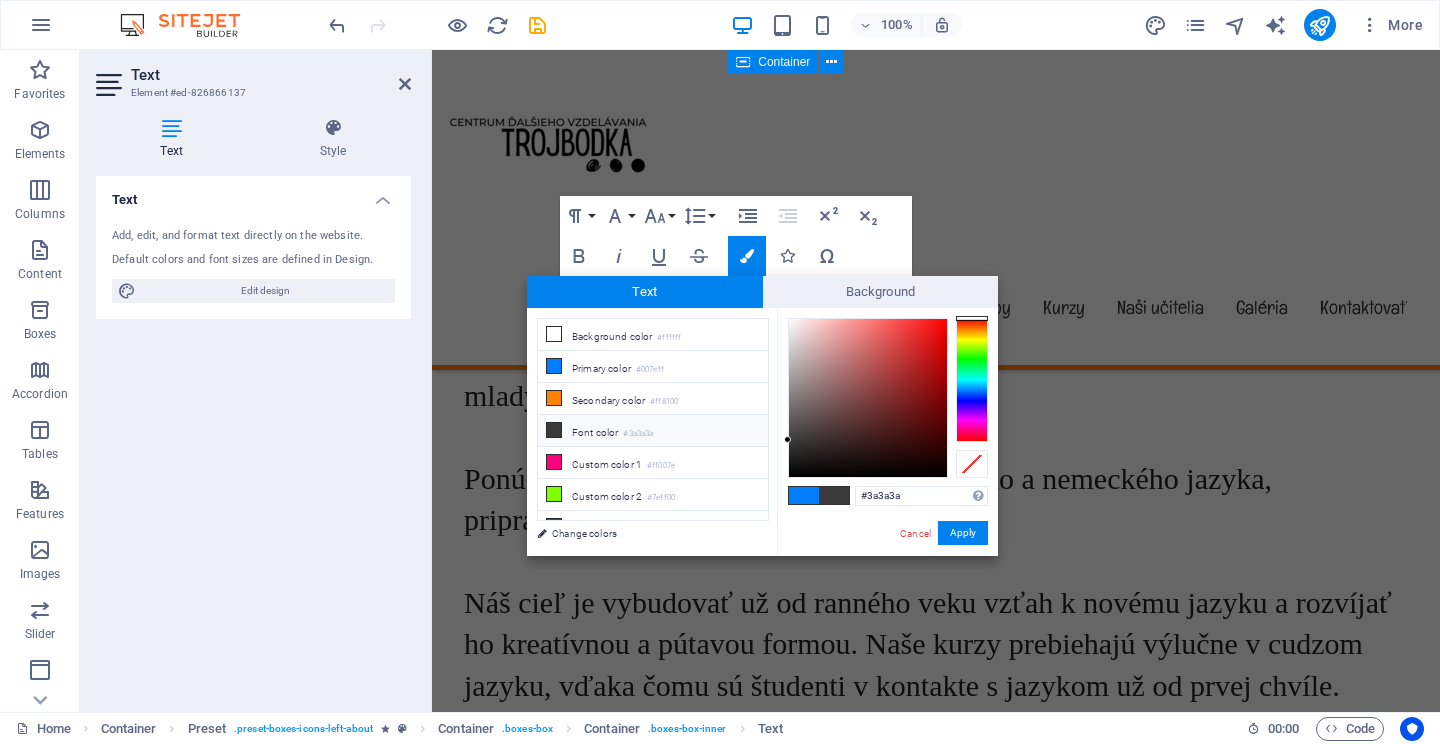 scroll, scrollTop: 23, scrollLeft: 0, axis: vertical 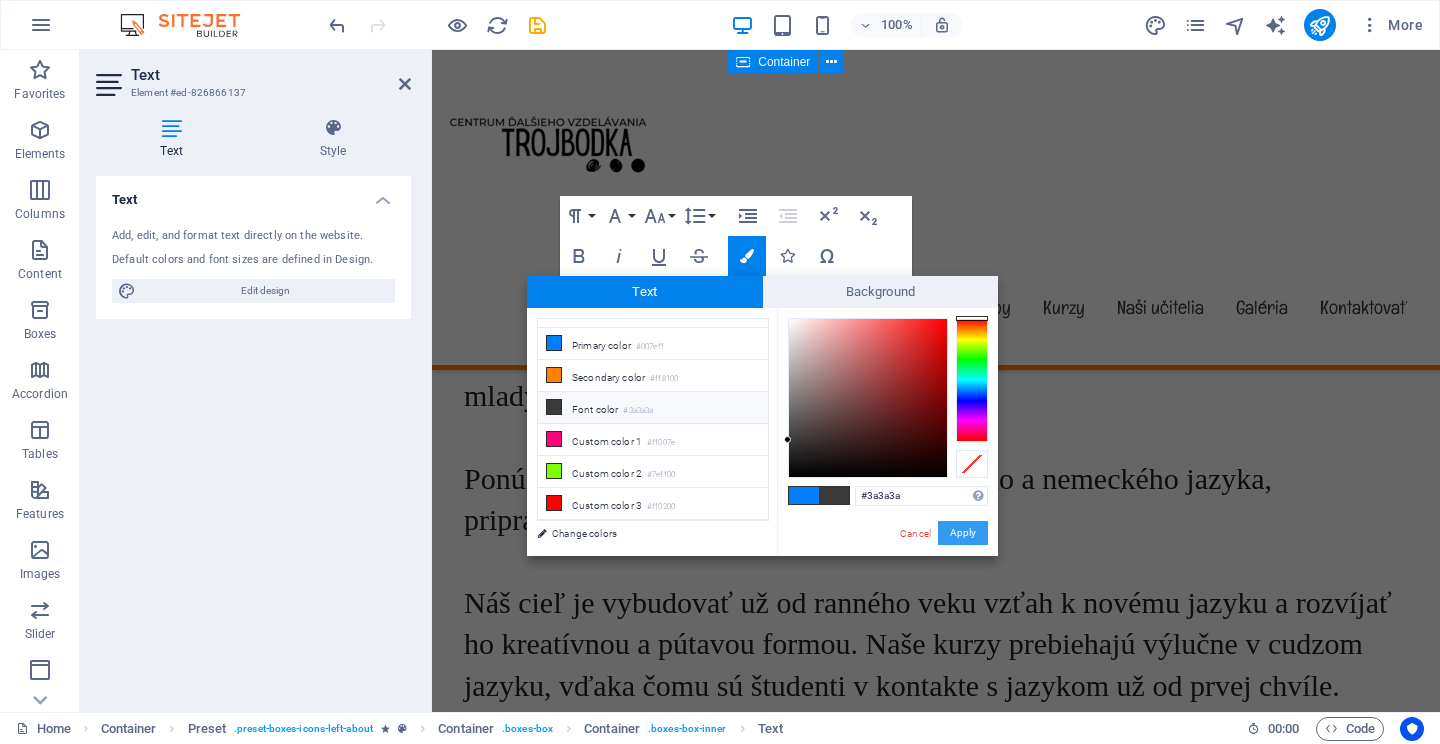 click on "Apply" at bounding box center [963, 533] 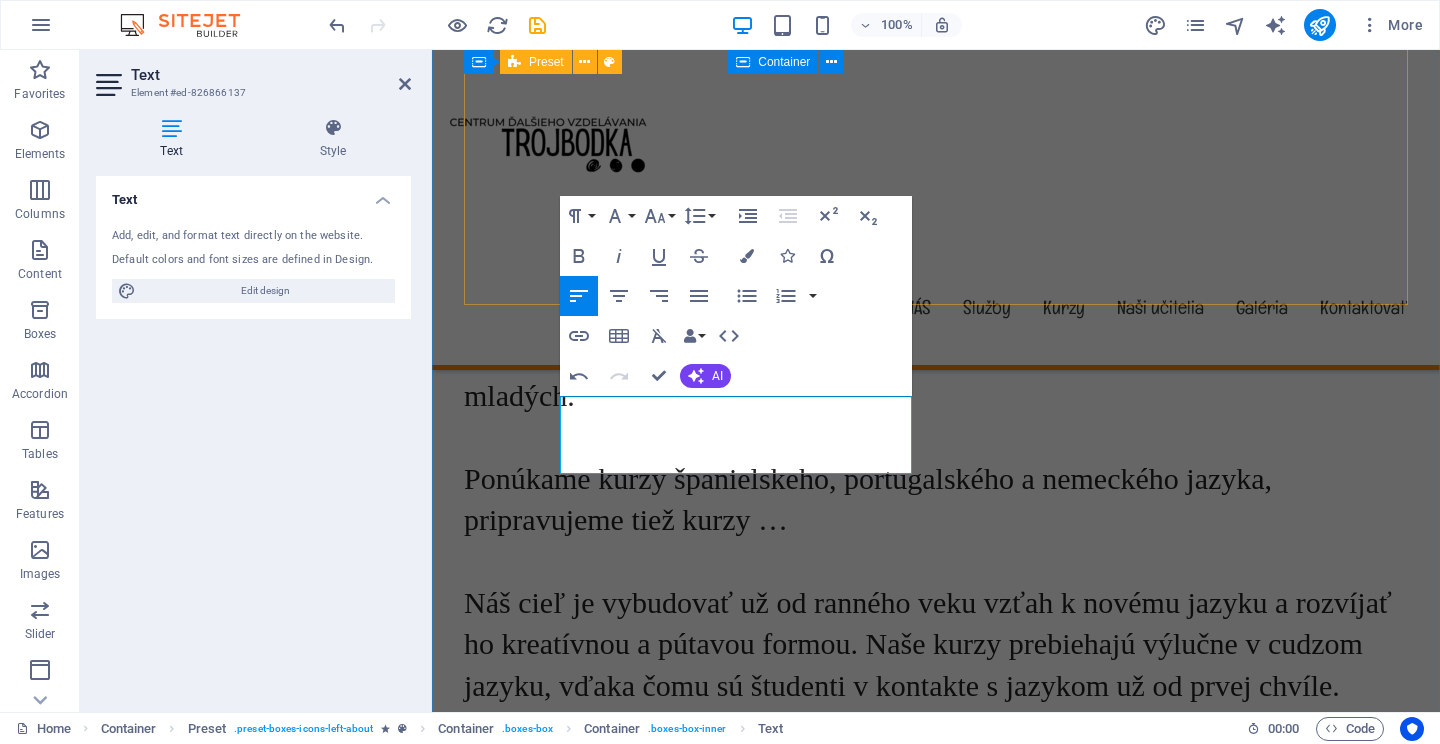 click on "O trojbodke Sme centrum vzdelávania pre všetkých, od tých najmenších až po tých dlhšie mladých. Ponúkame kurzy španielskeho, portugalského a nemeckého jazyka, pripravujeme tiež kurzy … Náš cieľ je vybudovať už od ranného veku vzťah k novému jazyku a rozvíjať ho kreatívnou a pútavou formou. Naše kurzy prebiehajú výlučne v cudzom jazyku, vďaka čomu sú študenti v kontakte s jazykom už od prvej chvíle." at bounding box center [936, 629] 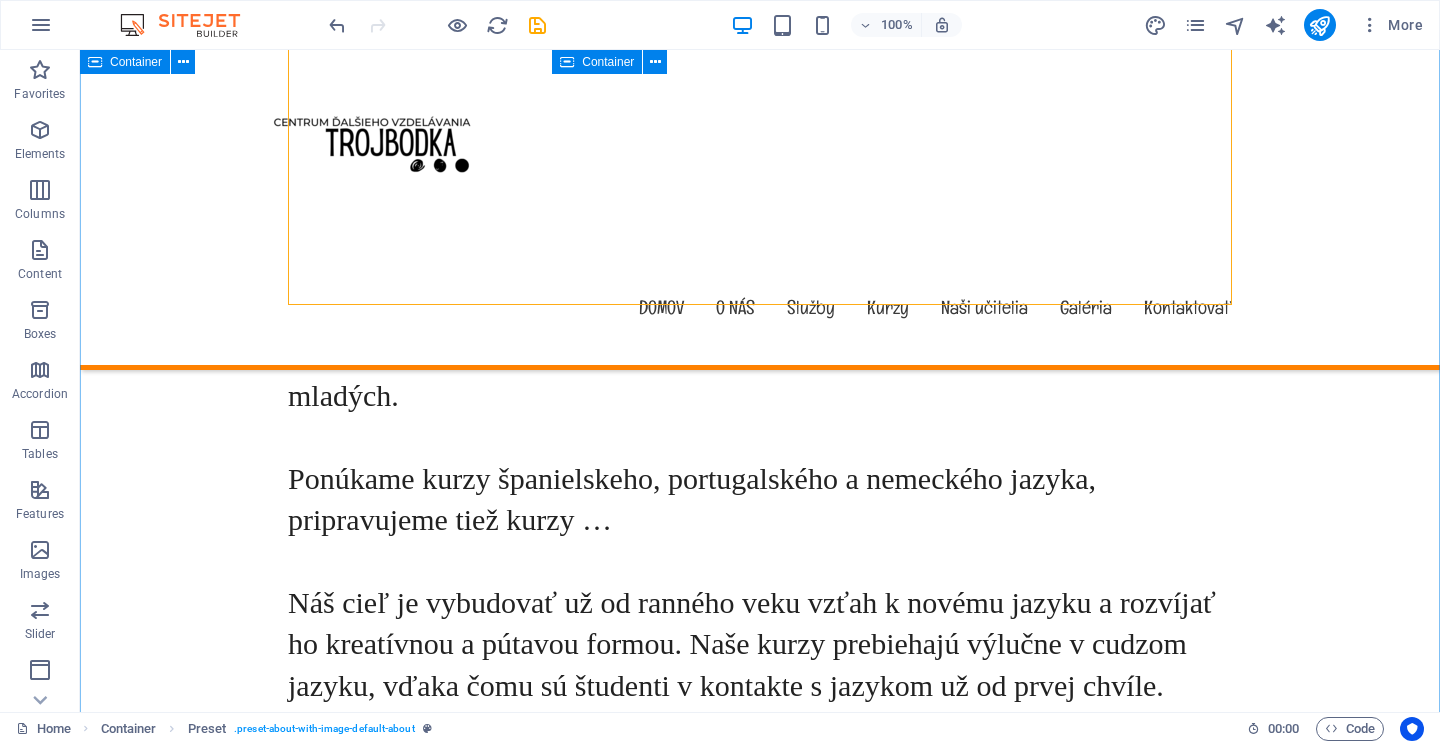 click on "O trojbodke Sme centrum vzdelávania pre všetkých, od tých najmenších až po tých dlhšie mladých. Ponúkame kurzy španielskeho, portugalského a nemeckého jazyka, pripravujeme tiež kurzy … Náš cieľ je vybudovať už od ranného veku vzťah k novému jazyku a rozvíjať ho kreatívnou a pútavou formou. Naše kurzy prebiehajú výlučne v cudzom jazyku, vďaka čomu sú študenti v kontakte s jazykom už od prvej chvíle. Učenie a zábava Spojte učenie so zábavou pre lepšie výsledky! Friendly Place Lorem ipsum dolor sit amet, consectetur adipisicing elit. Veritatis, dolorem! Child Safety Lorem ipsum dolor sit amet, consectetur adipisicing elit. Veritatis, dolorem! Fresh & Healthy Meals Lorem ipsum dolor sit amet, consectetur adipisicing elit. Veritatis, dolorem! See our Courses" at bounding box center [760, 1064] 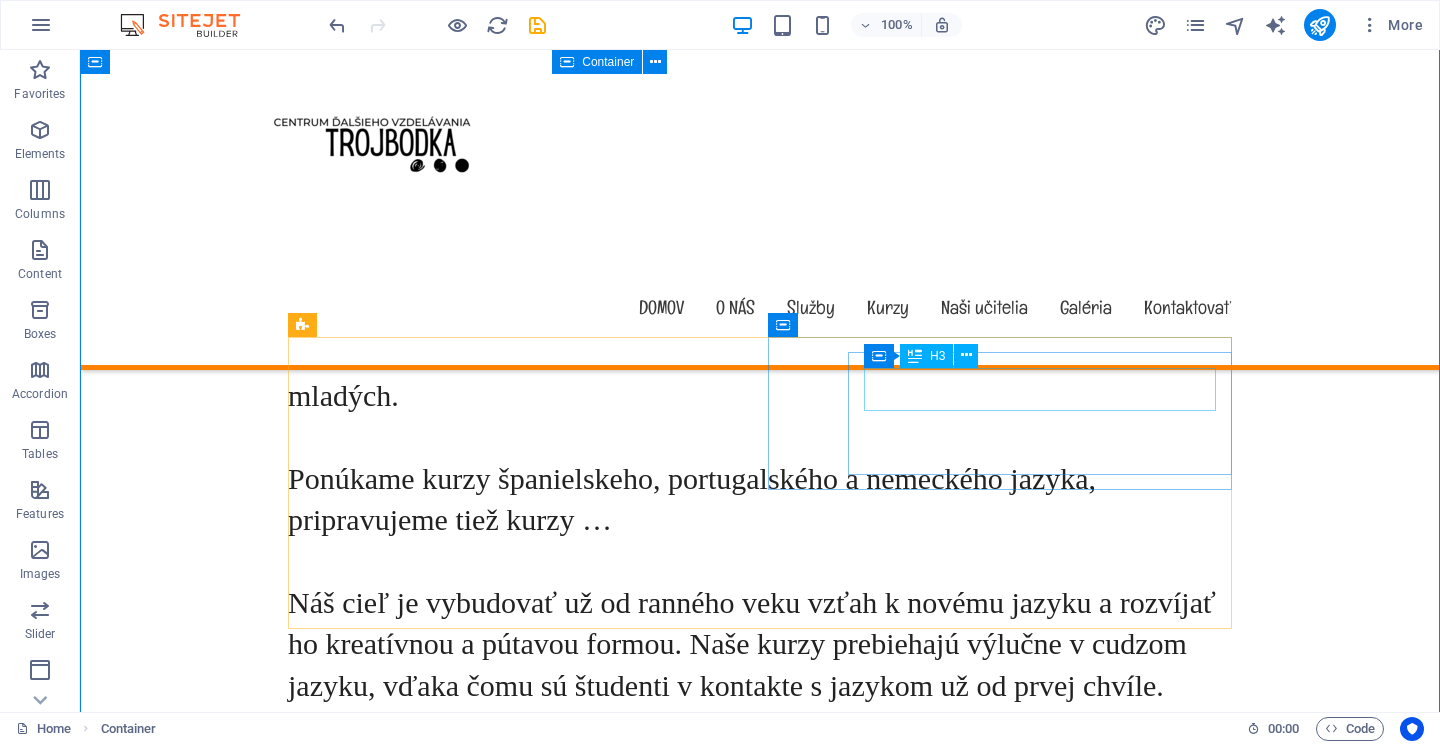 click on "Friendly Place" at bounding box center (760, 1353) 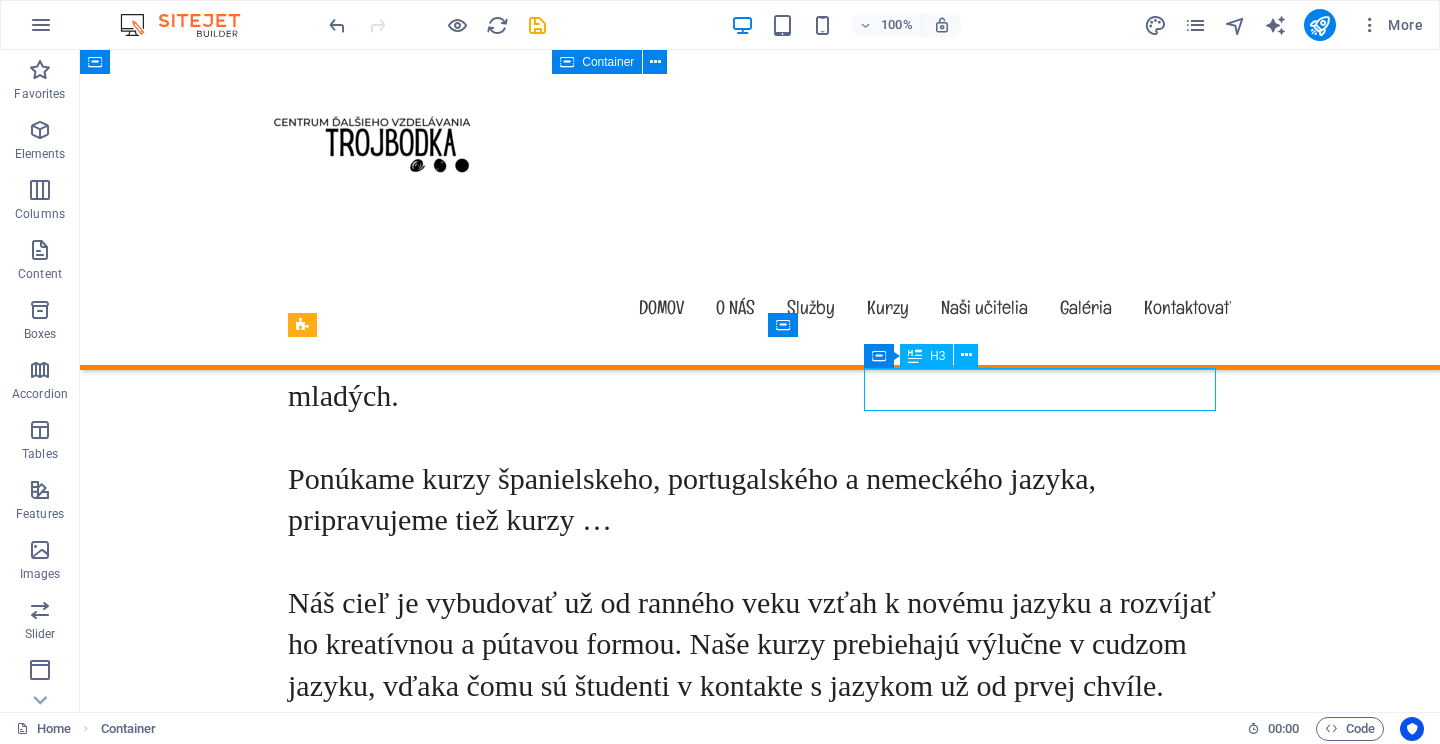 click on "Friendly Place" at bounding box center [760, 1353] 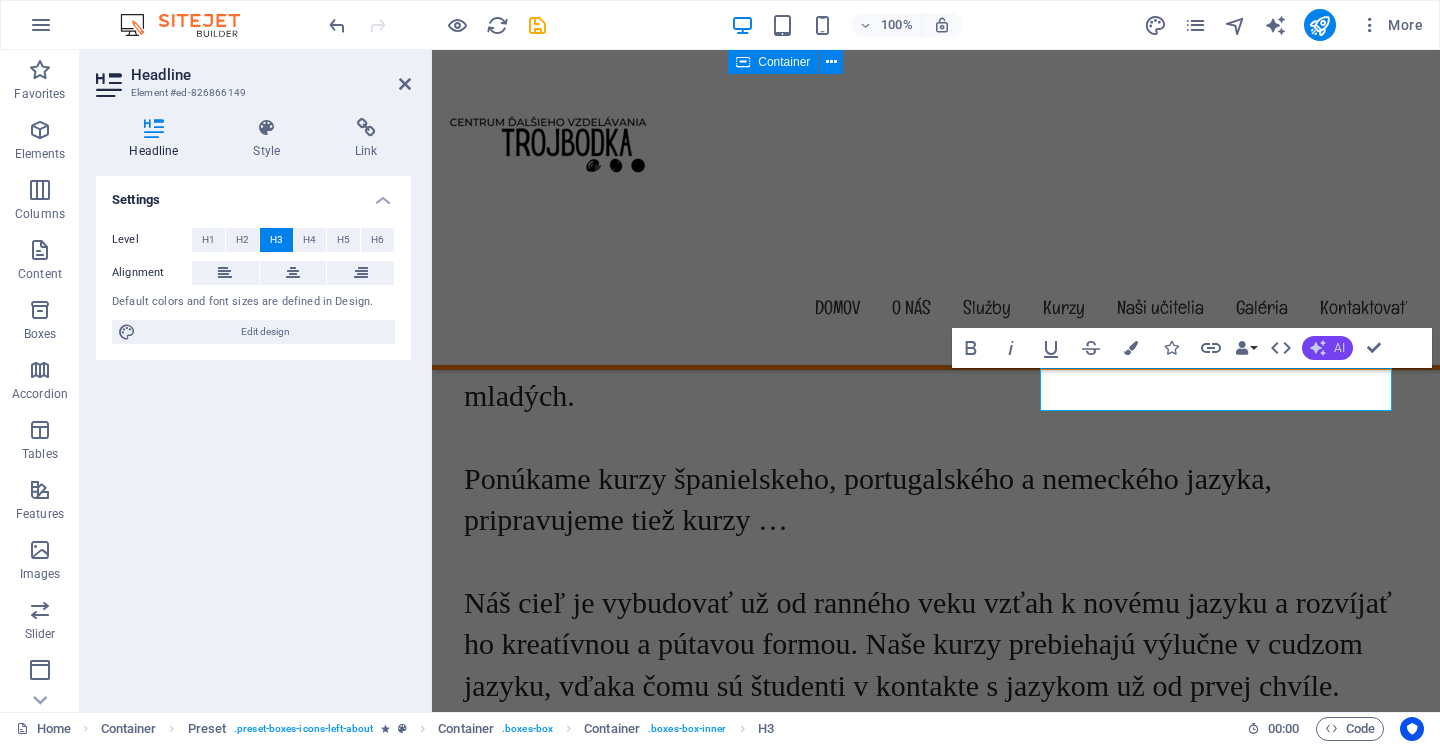 click on "AI" at bounding box center [1327, 348] 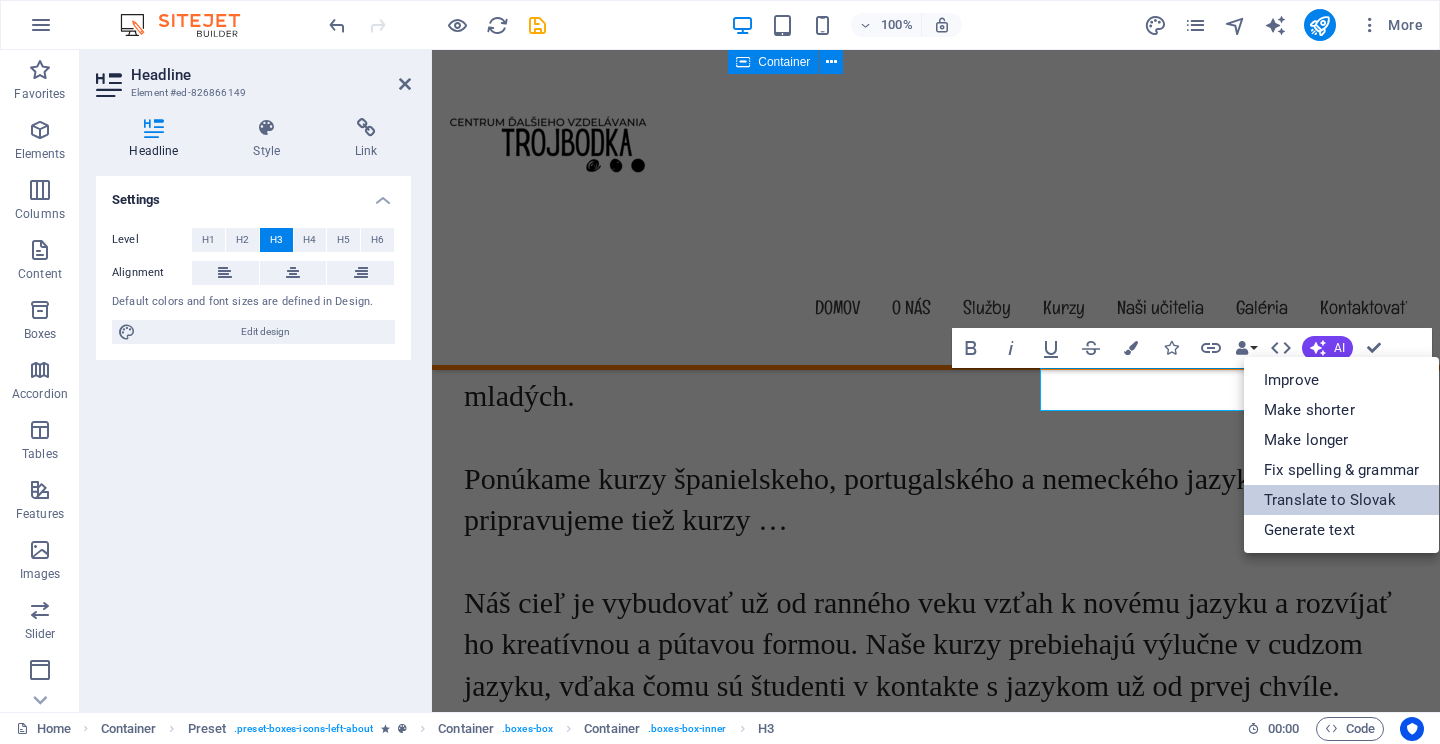 click on "Translate to Slovak" at bounding box center (1341, 500) 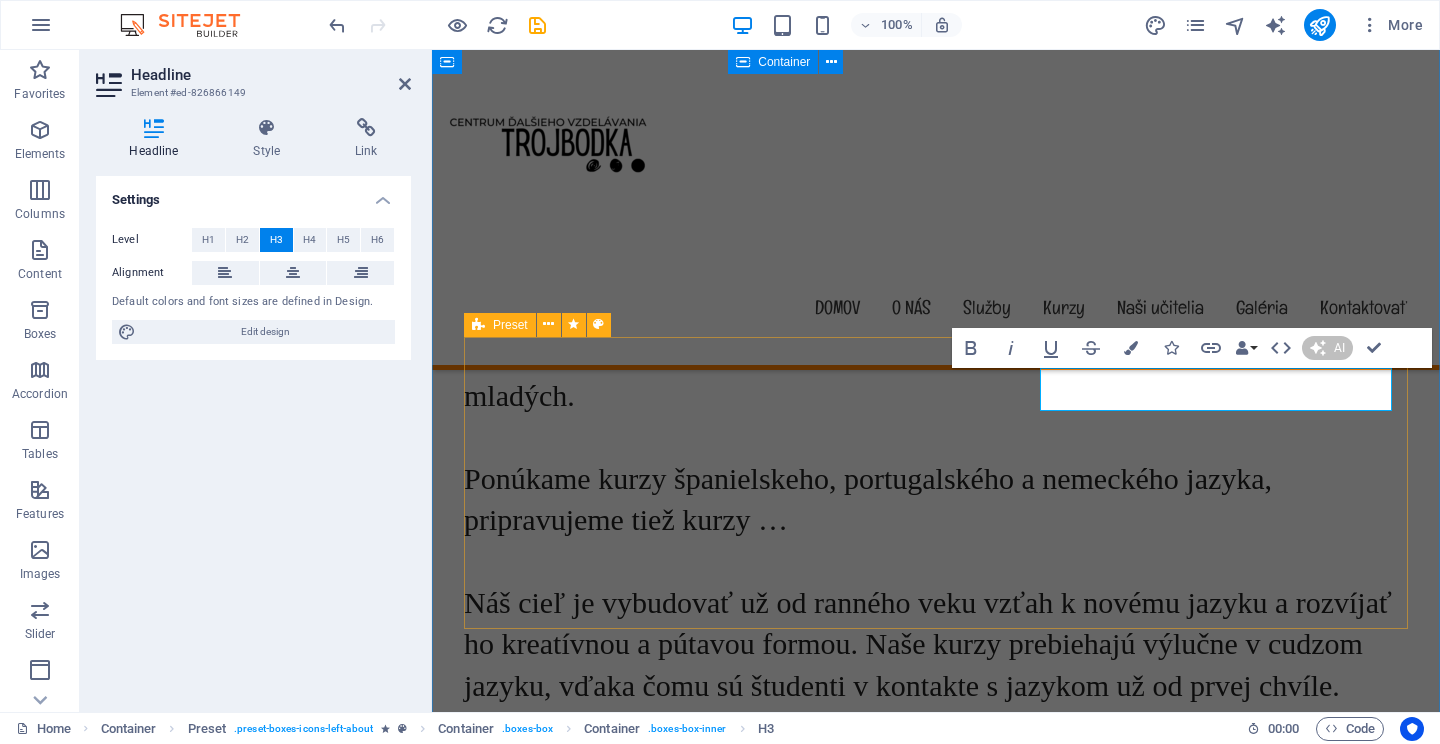 type 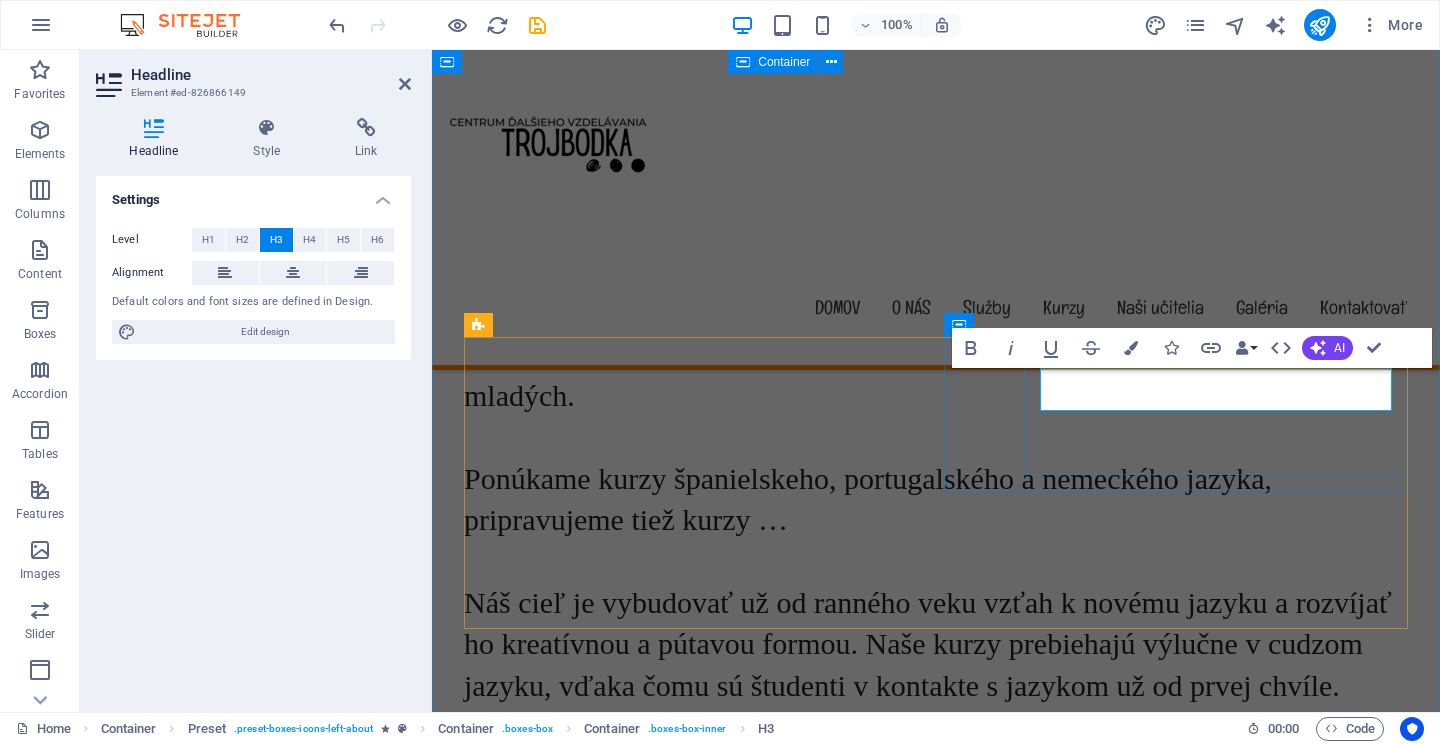 click on "Priateľské miesto" at bounding box center (936, 1353) 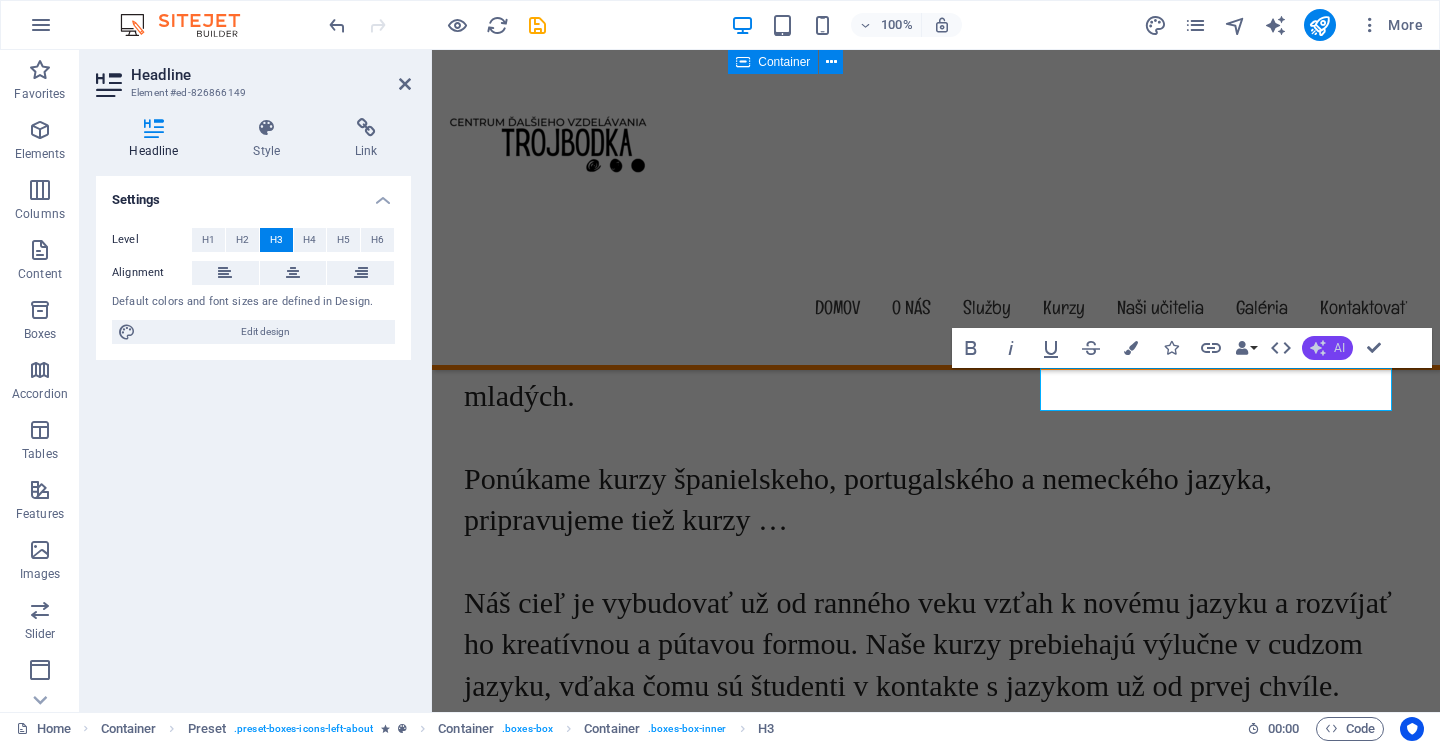 click on "AI" at bounding box center (1327, 348) 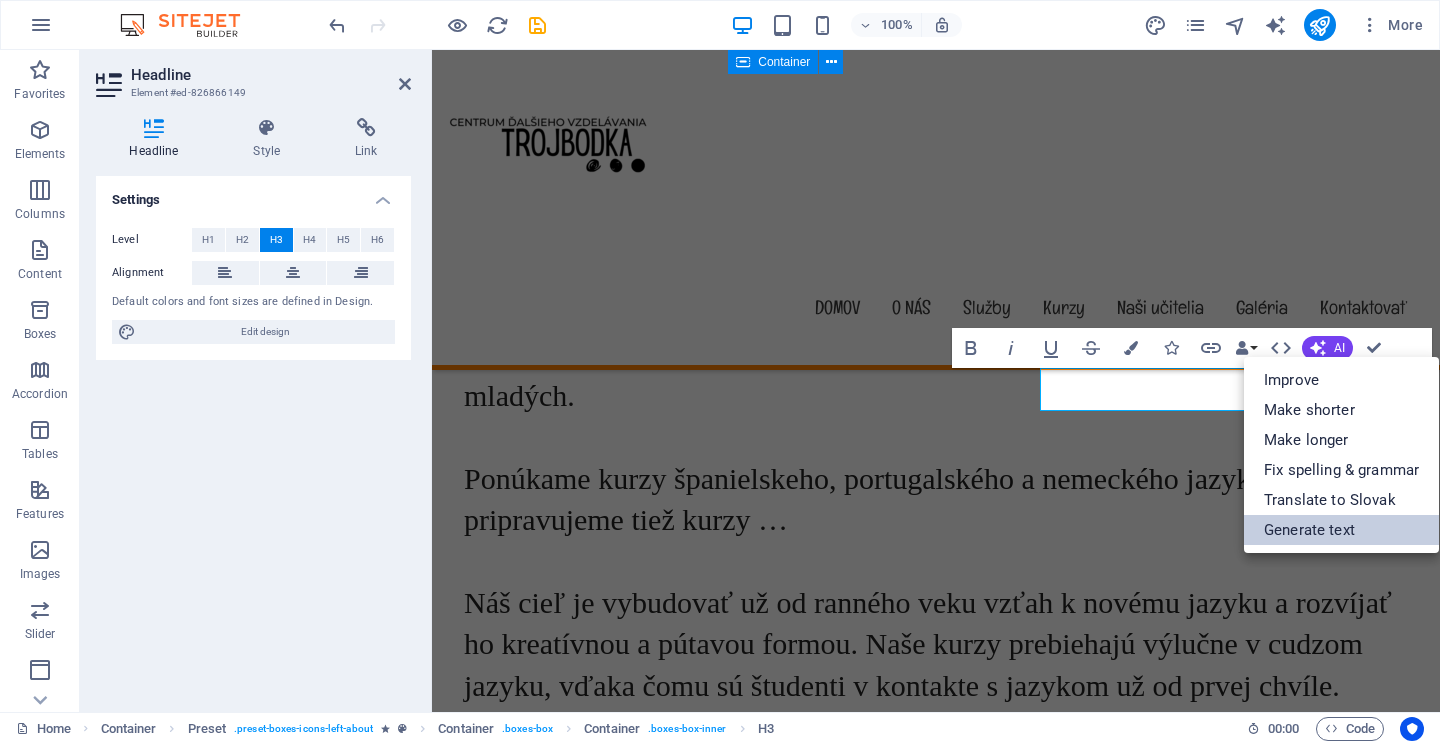 click on "Generate text" at bounding box center (1341, 530) 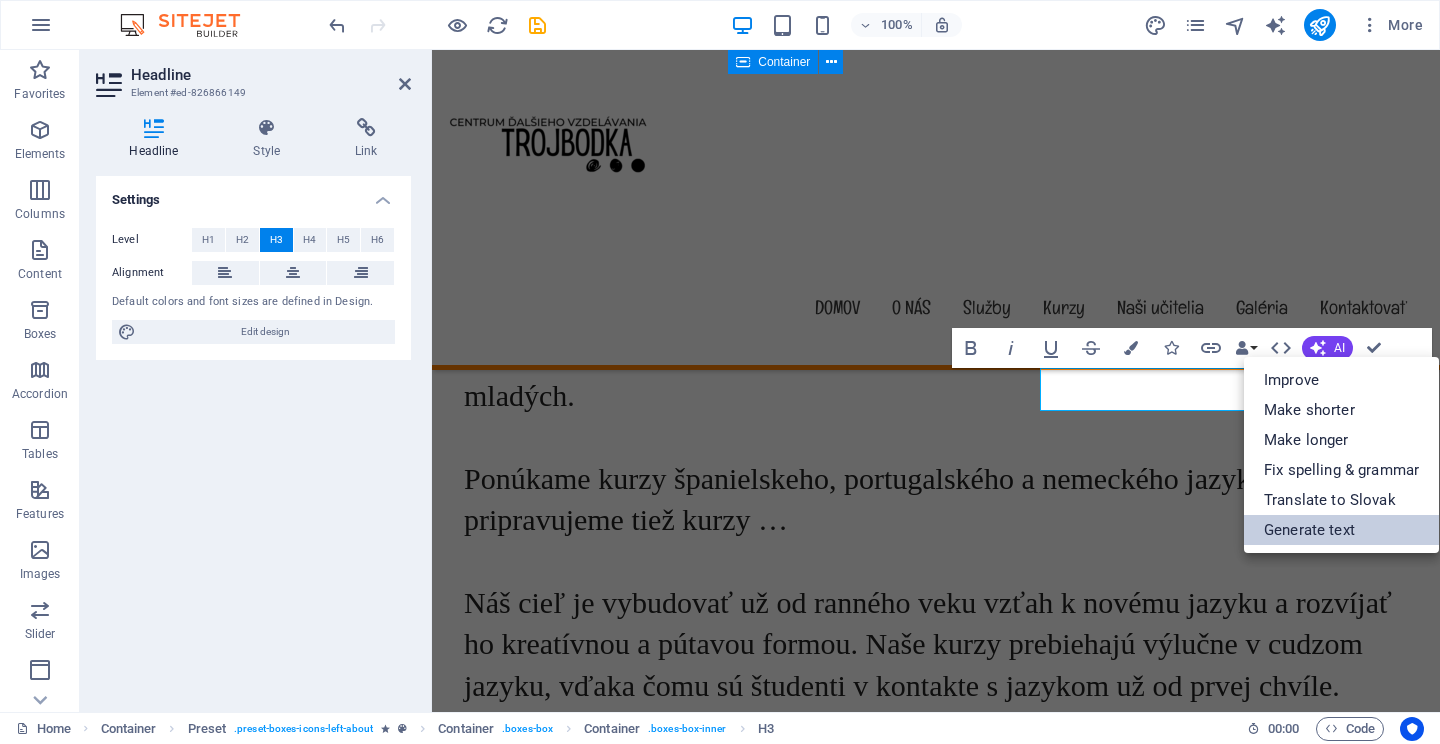 select on "Slovak" 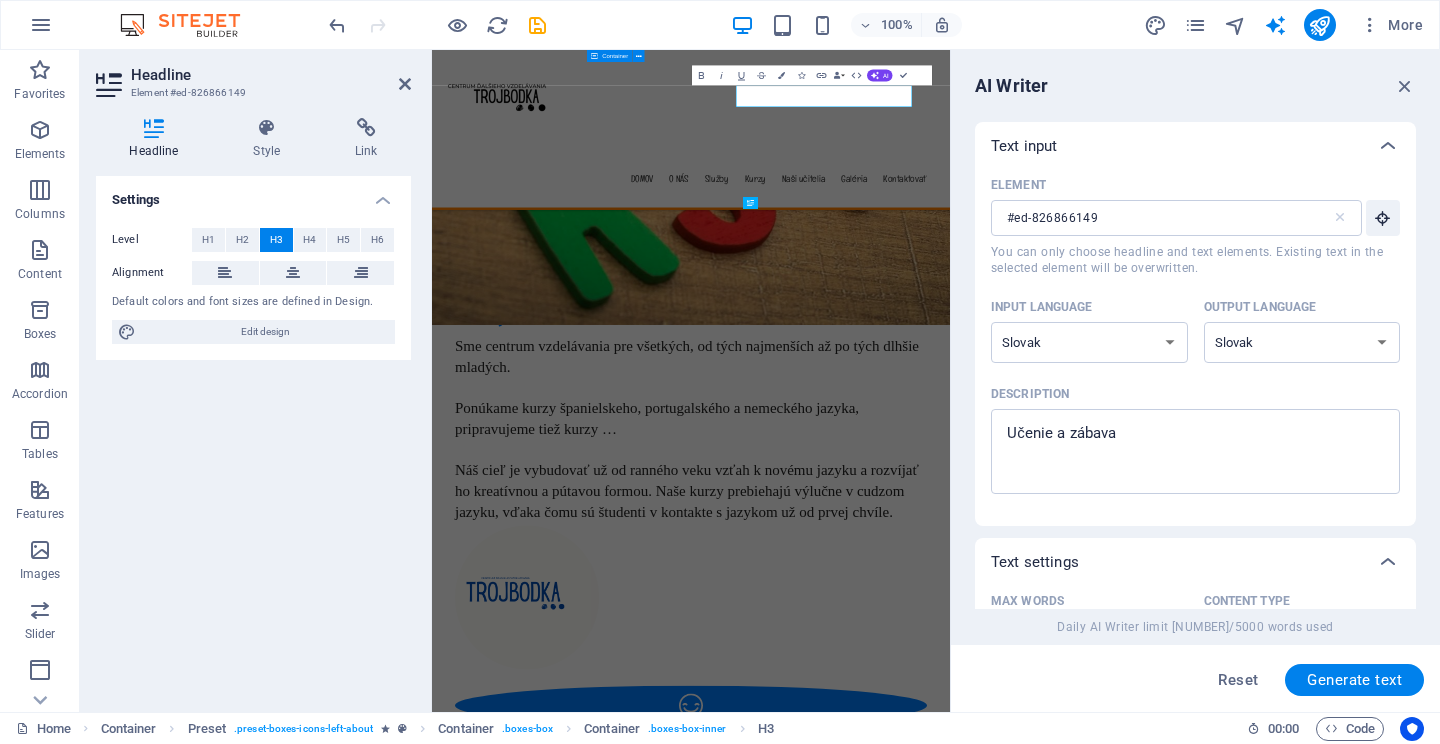 scroll, scrollTop: 1356, scrollLeft: 0, axis: vertical 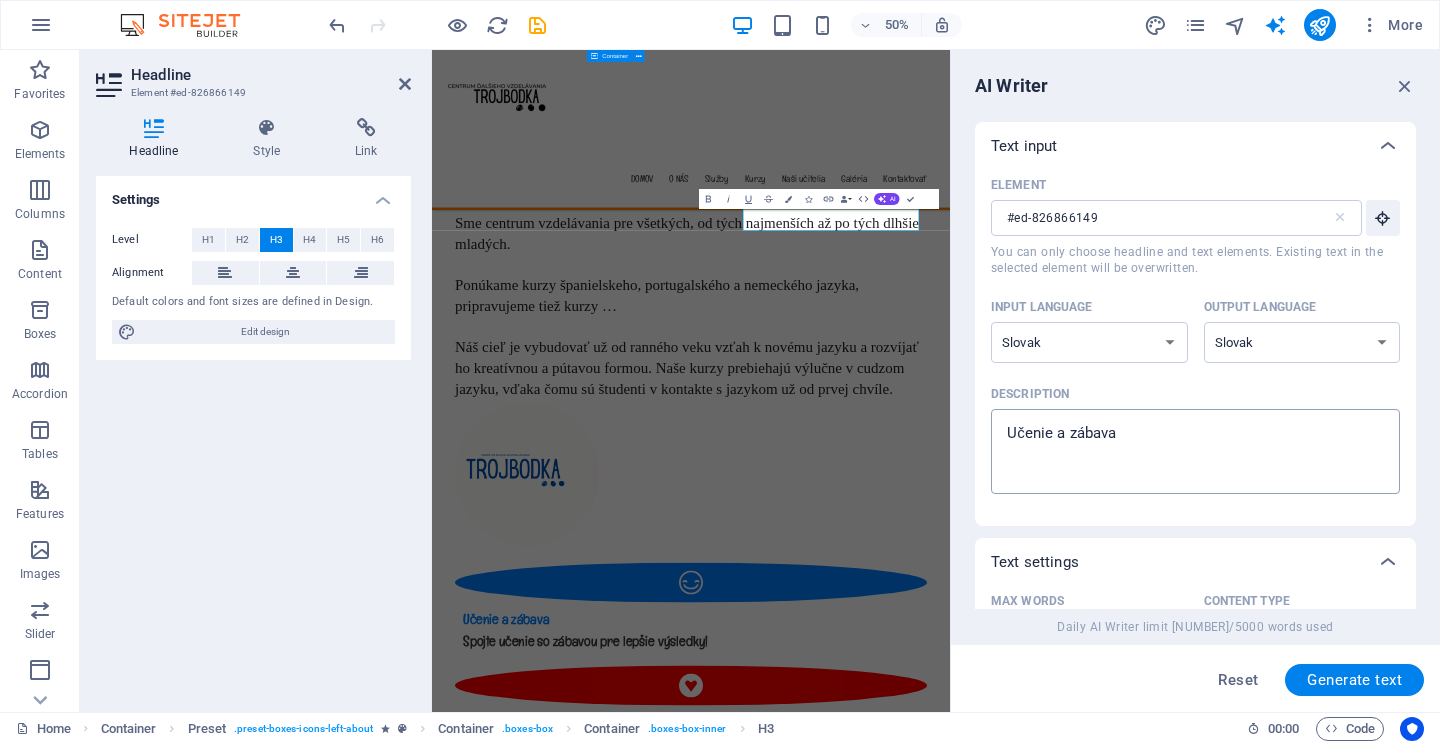 click on "Učenie a zábava" at bounding box center (1195, 451) 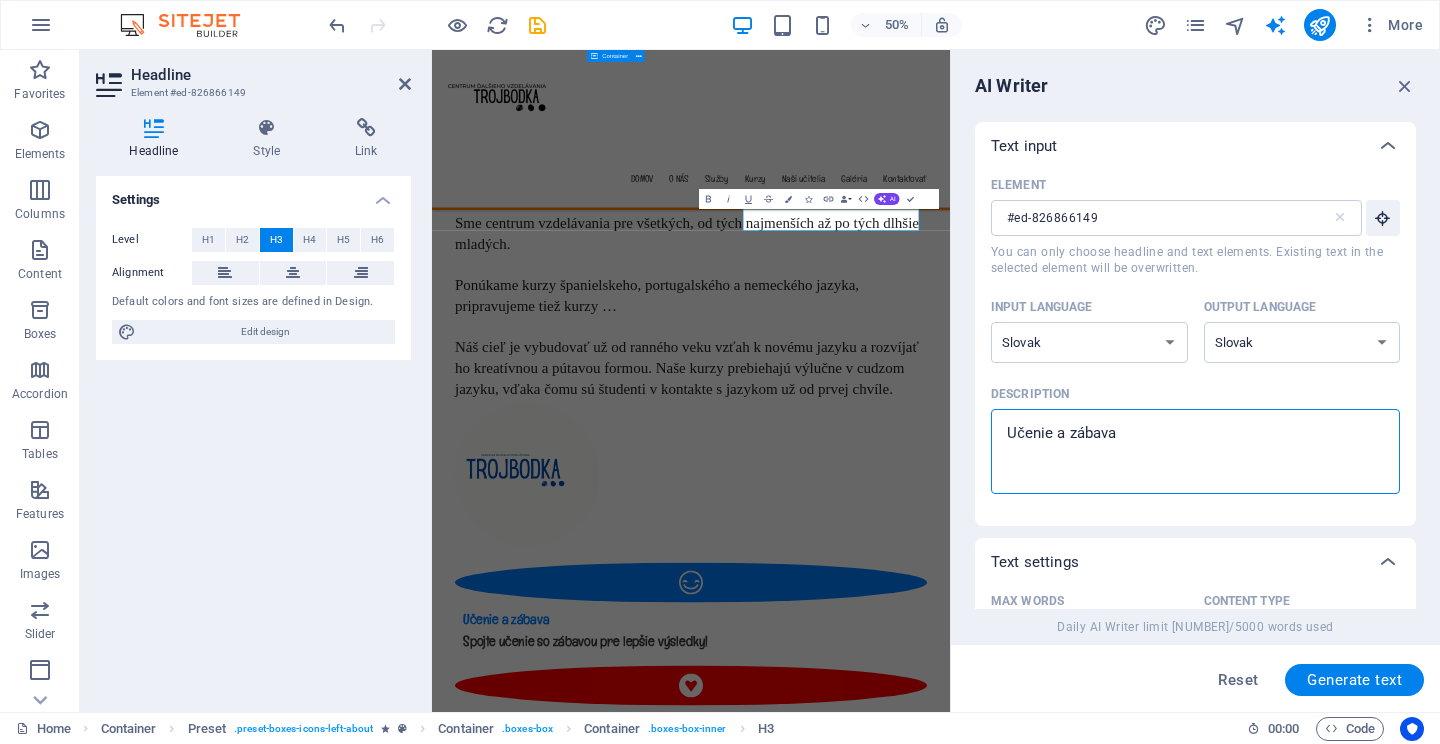 click on "Učenie a zábava" at bounding box center (1195, 451) 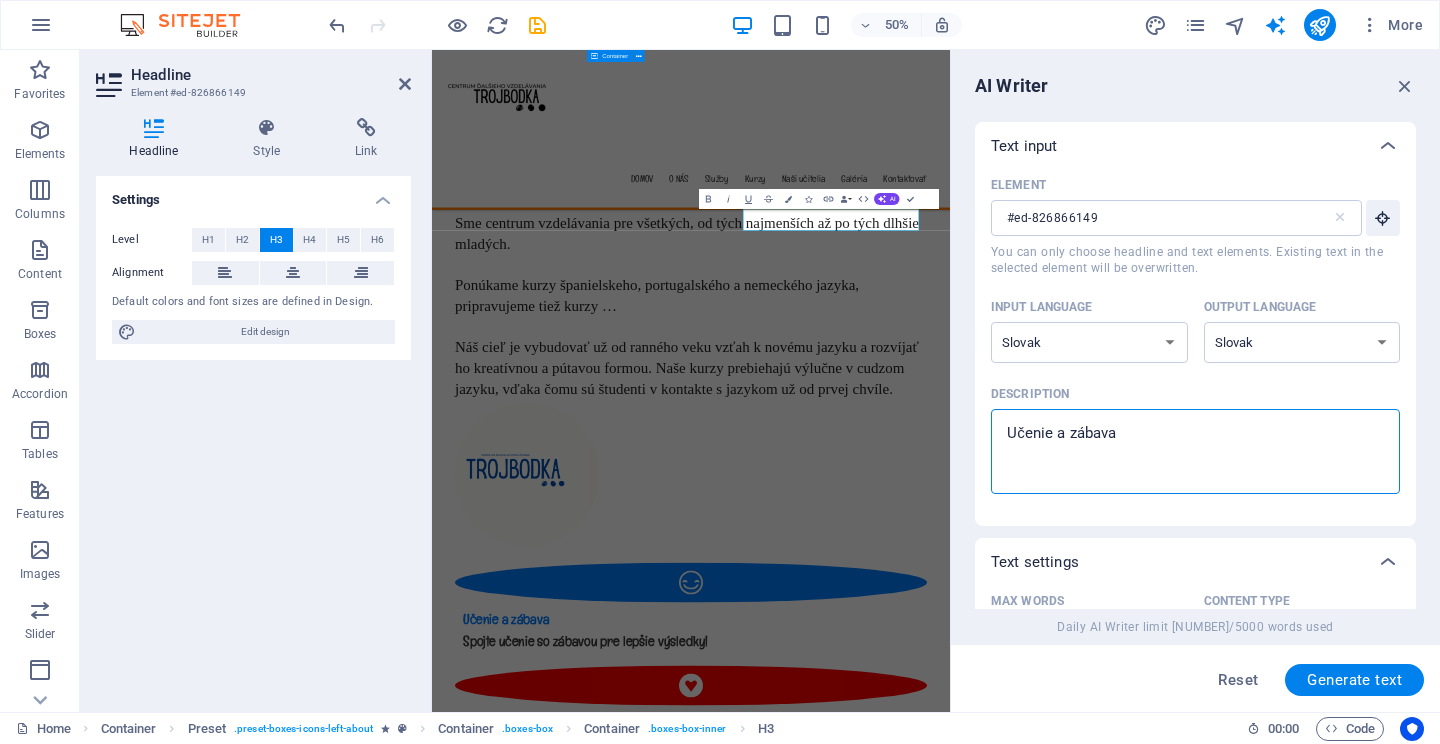 paste on "Priateľské miesto" 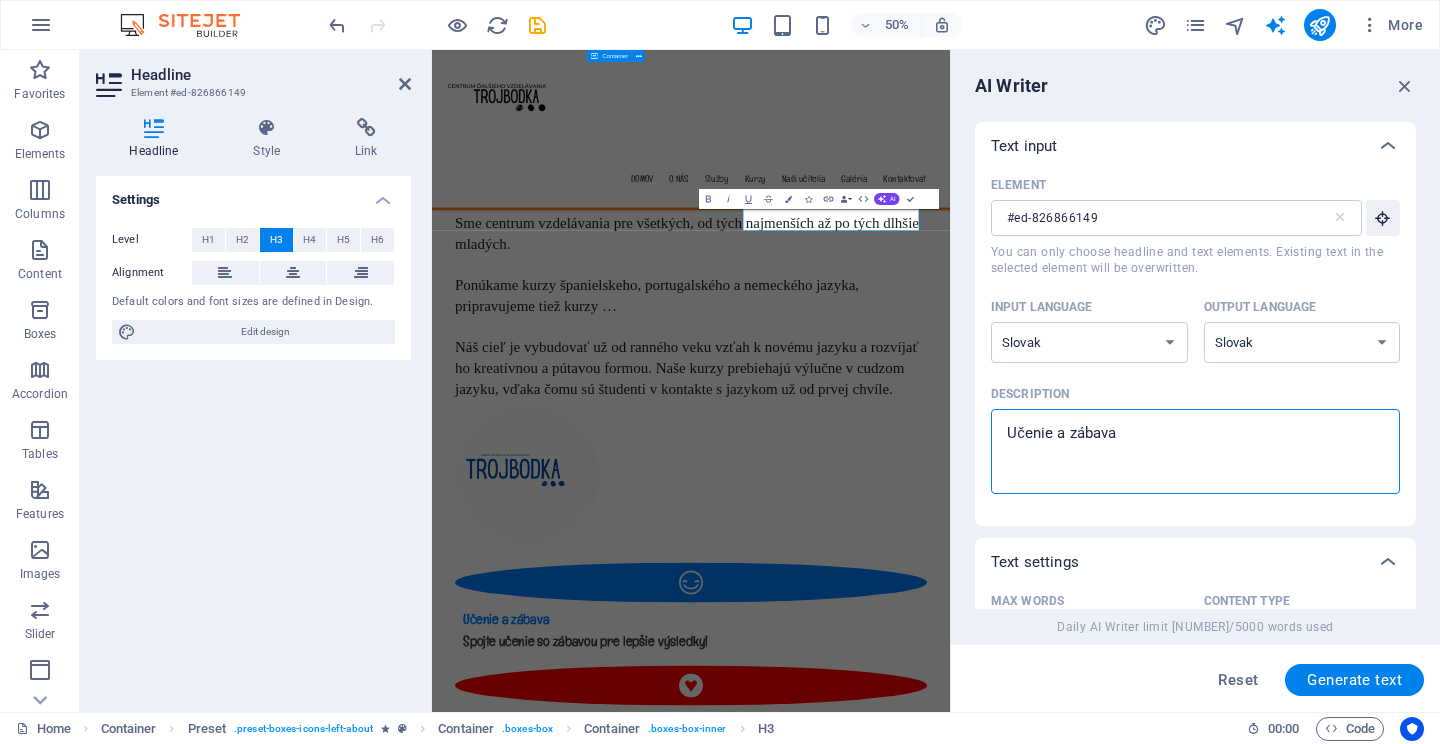 type on "Priateľské miesto" 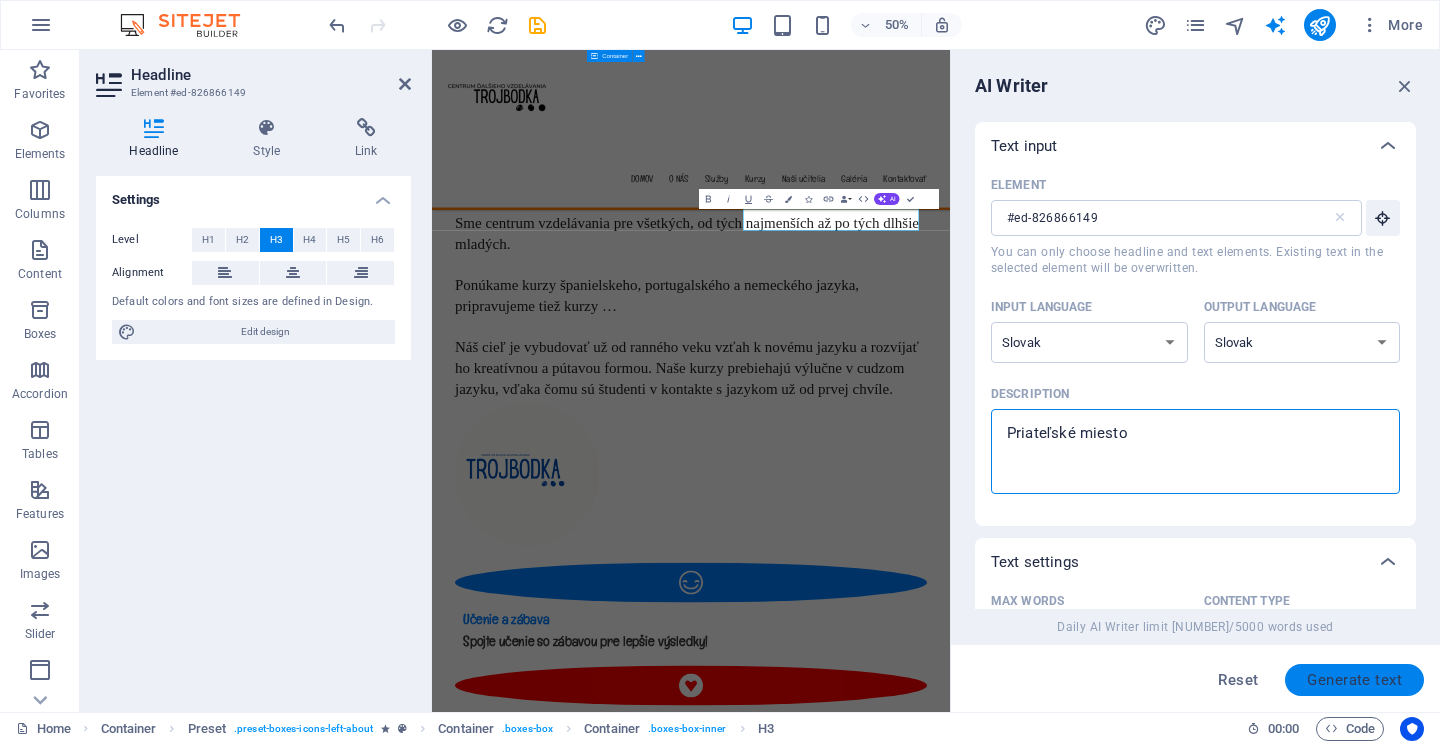 type on "Priateľské miesto" 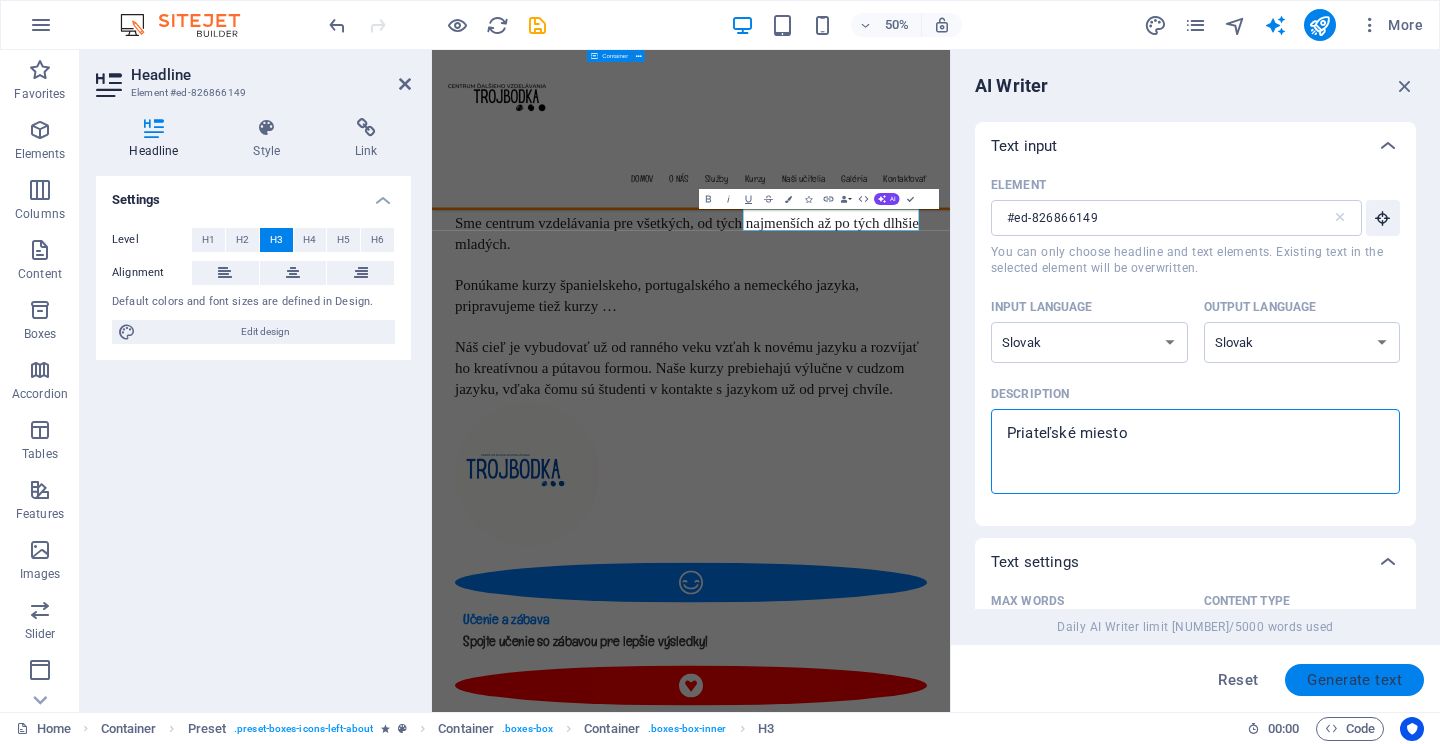 click on "Generate text" at bounding box center [1354, 680] 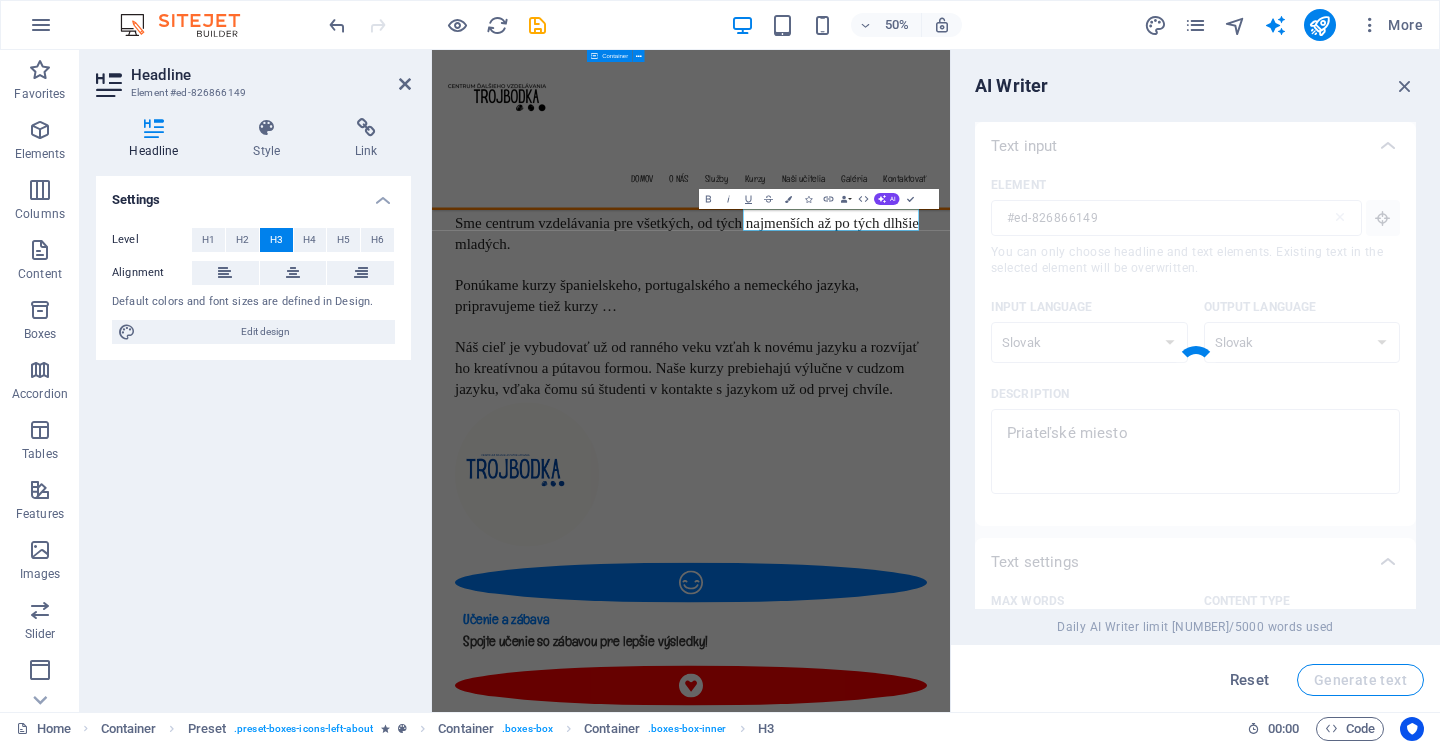 type 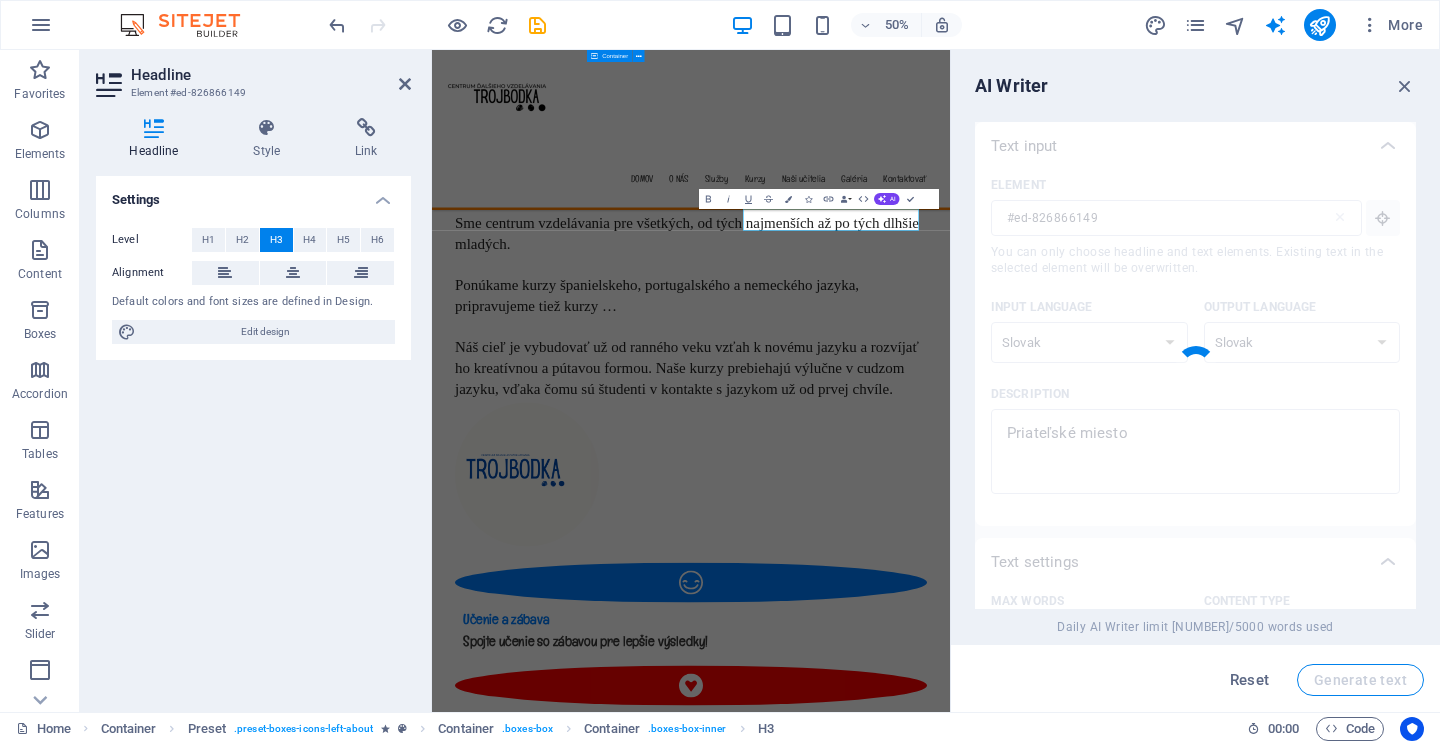 type on "x" 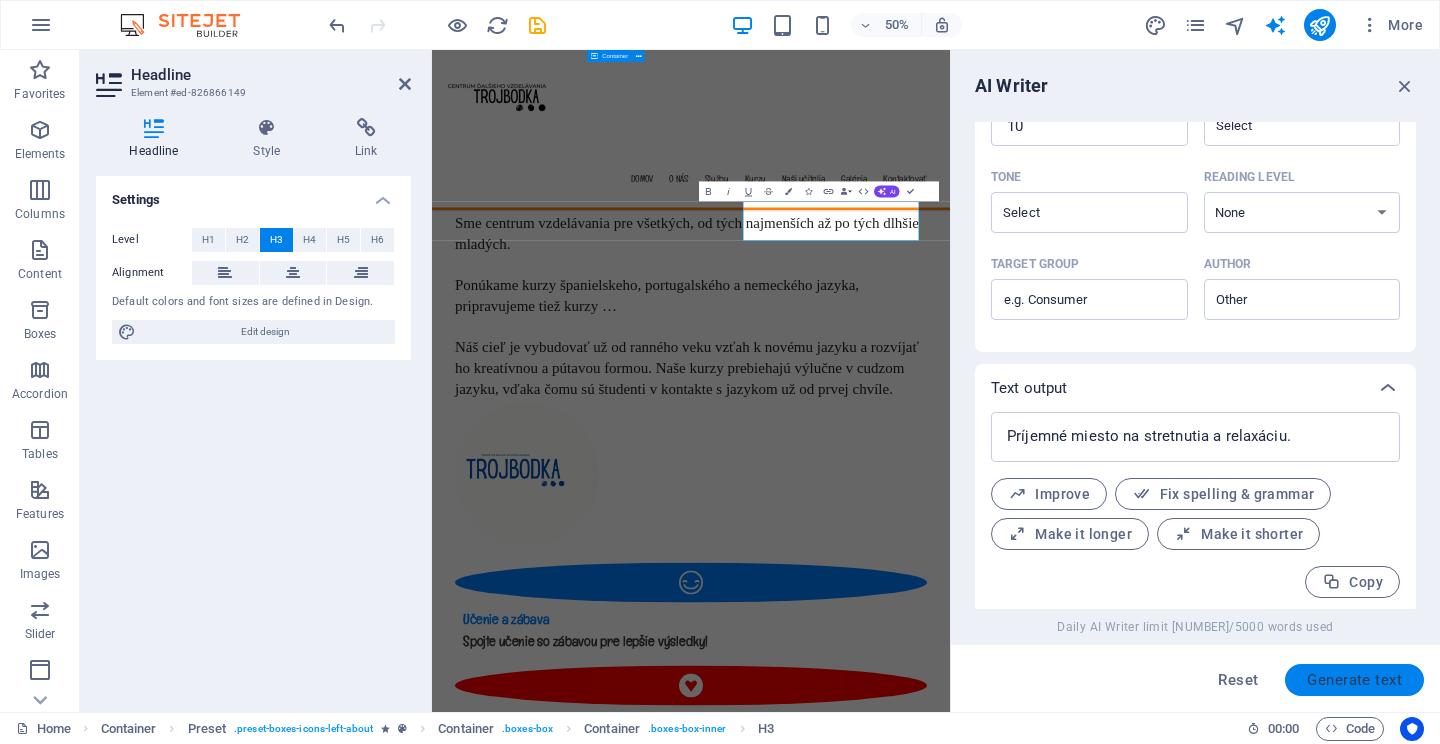 scroll, scrollTop: 516, scrollLeft: 0, axis: vertical 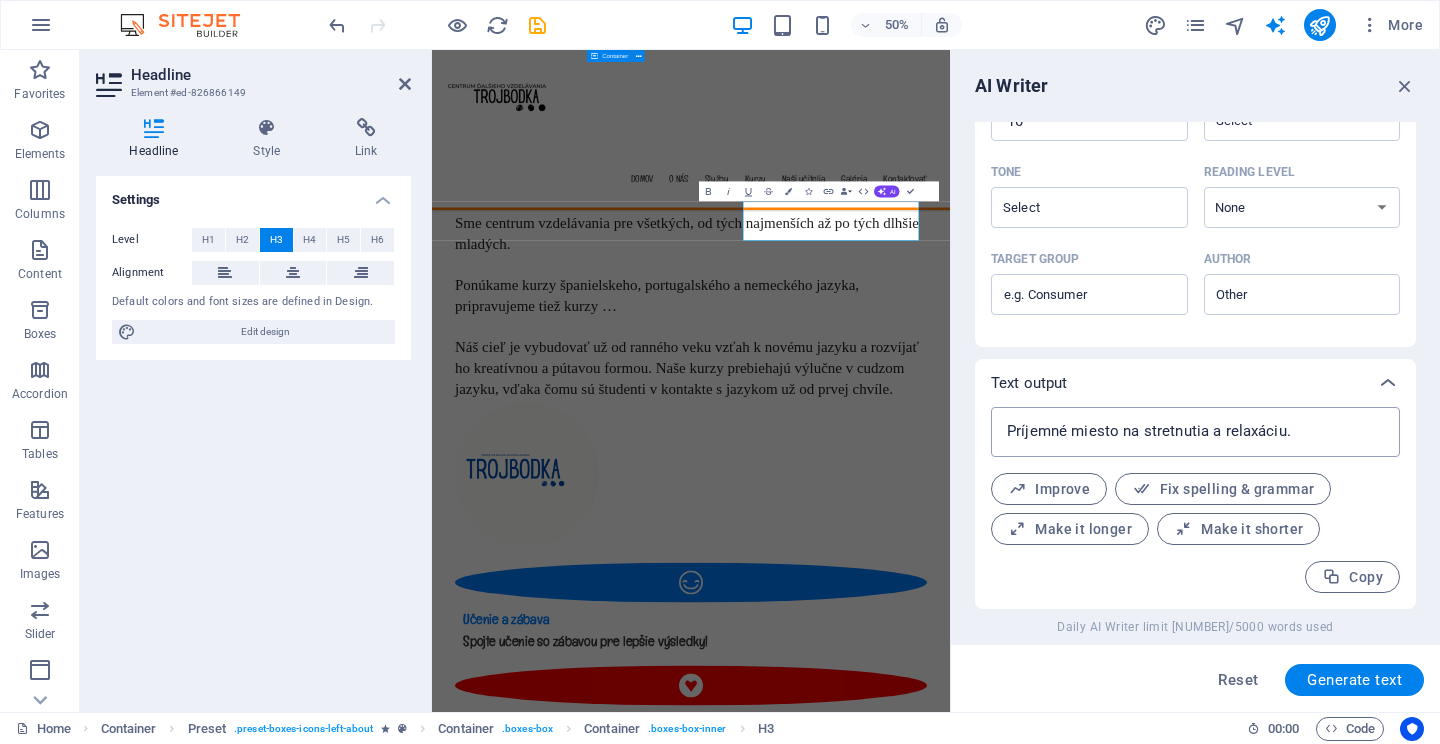 click on "Príjemné miesto na stretnutia a relaxáciu." at bounding box center (1195, 432) 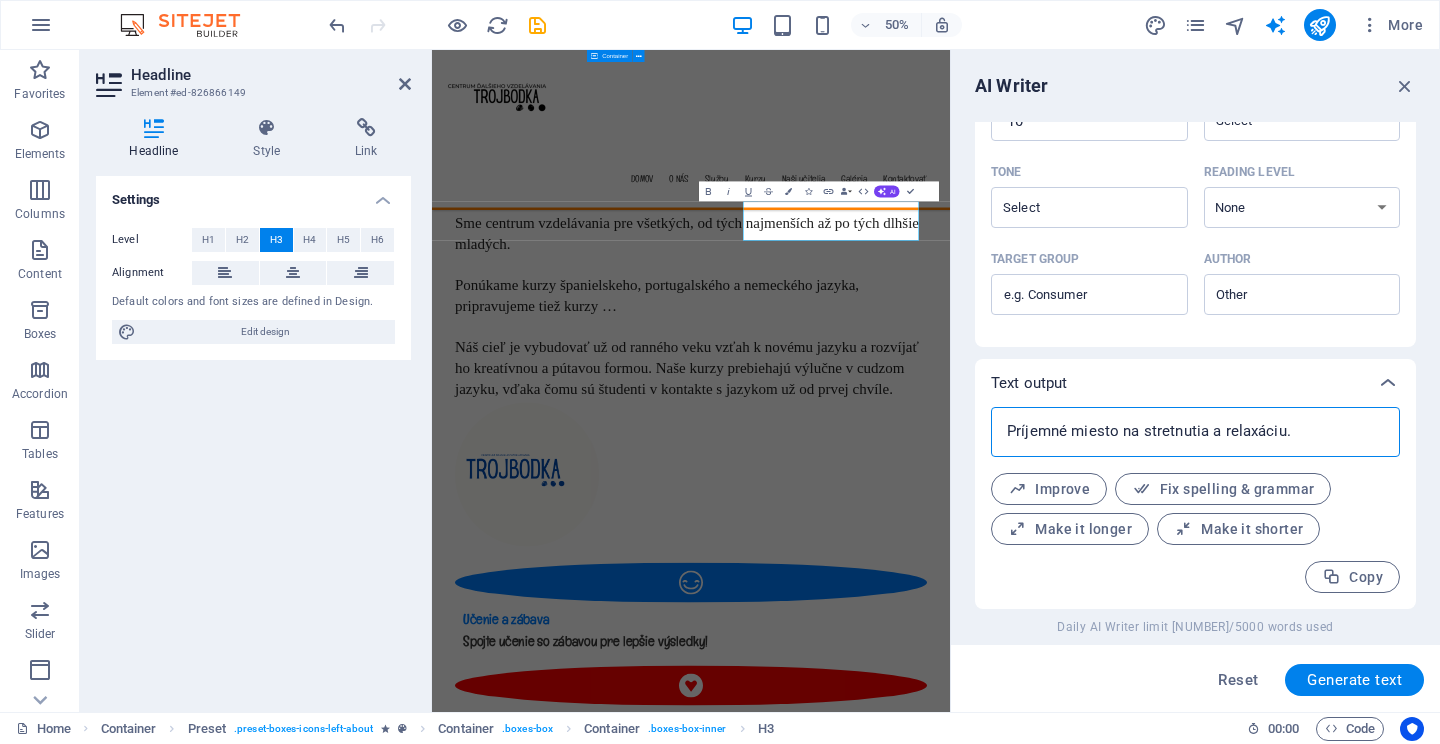 click on "Príjemné miesto na stretnutia a relaxáciu." at bounding box center (1195, 432) 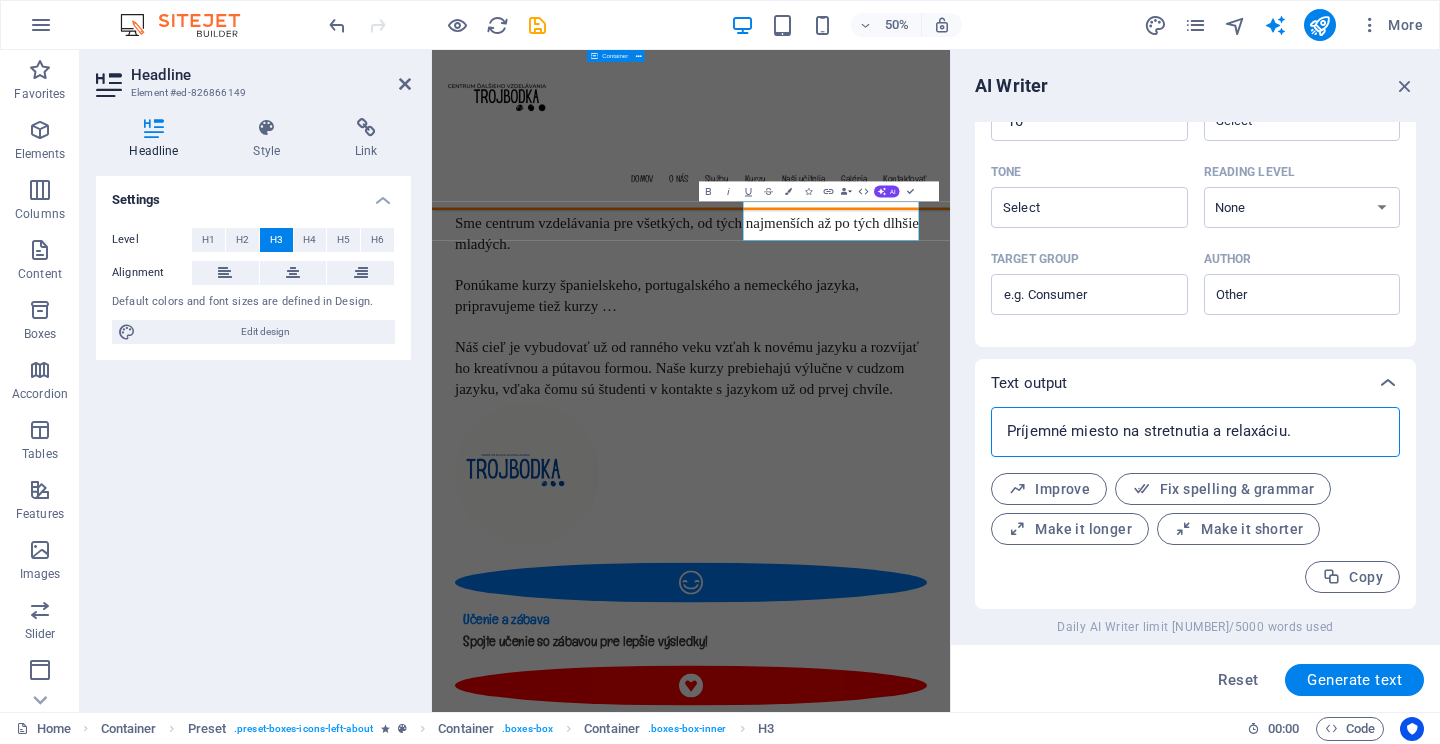 click on "Príjemné miesto na stretnutia a relaxáciu." at bounding box center (1195, 432) 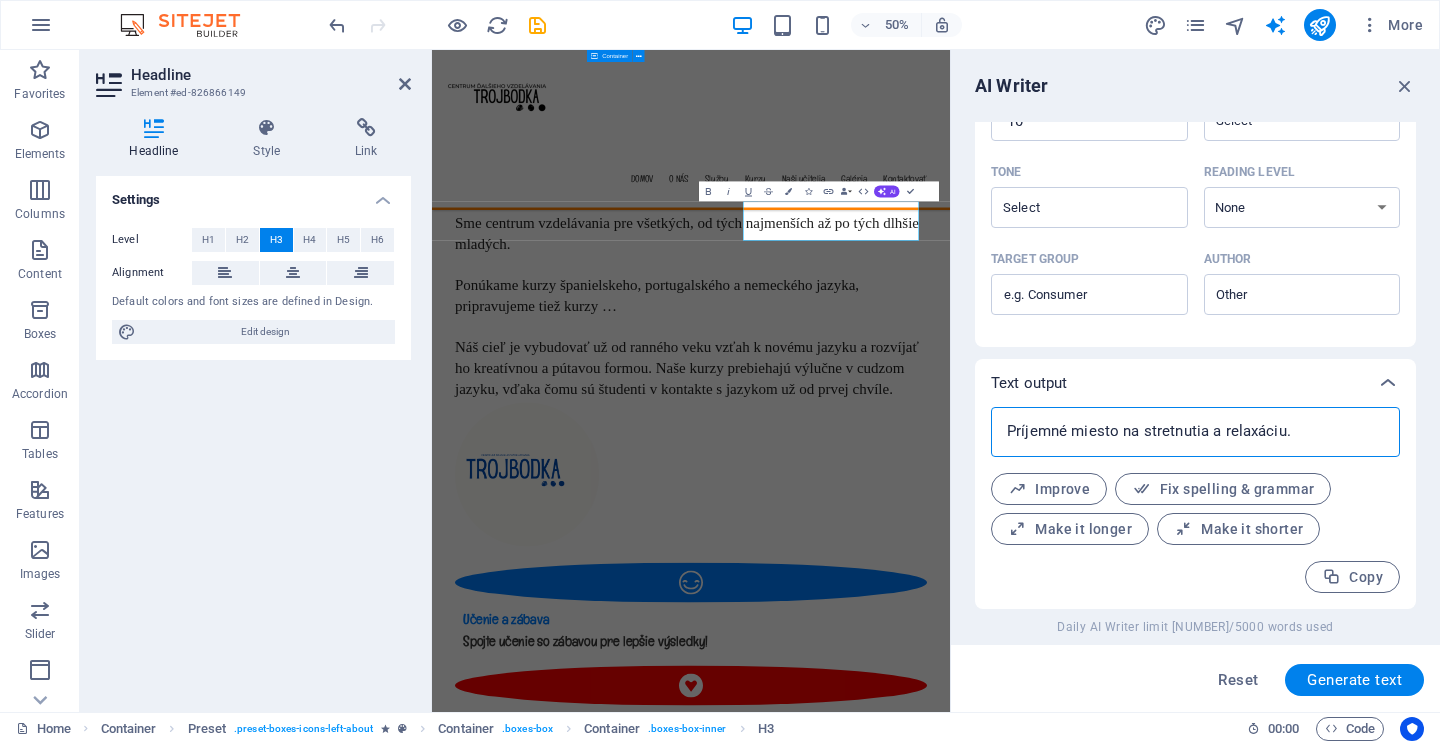 click on "Príjemné miesto na stretnutia a relaxáciu." at bounding box center [1195, 432] 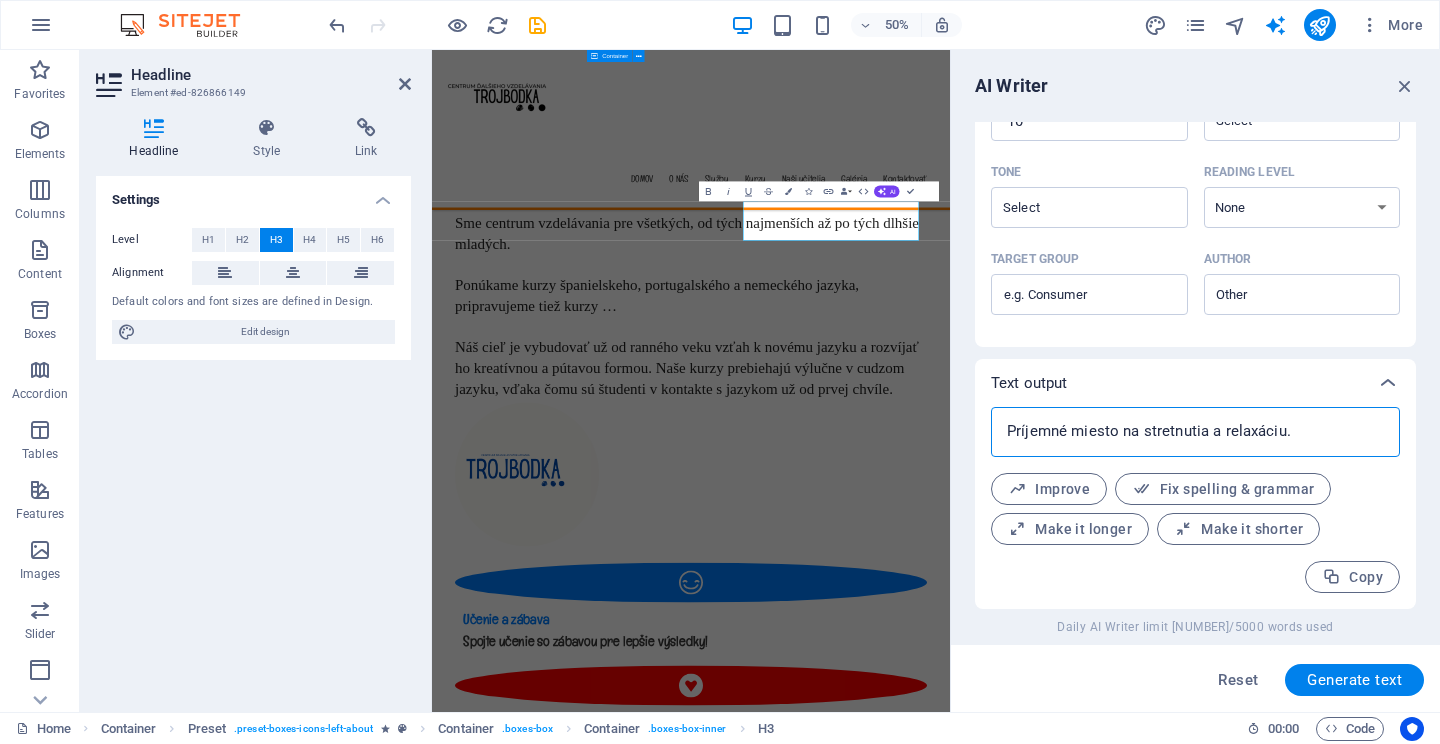 type 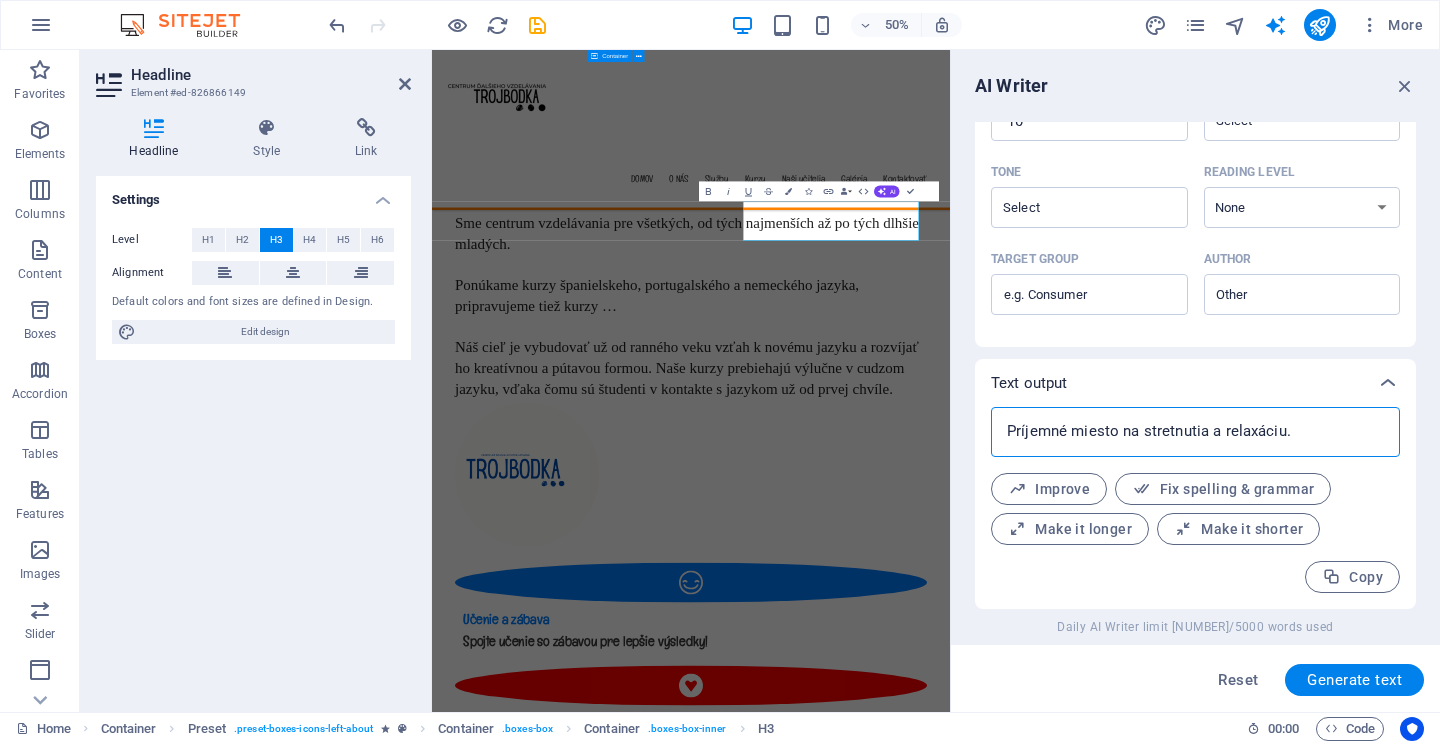 scroll, scrollTop: 507, scrollLeft: 0, axis: vertical 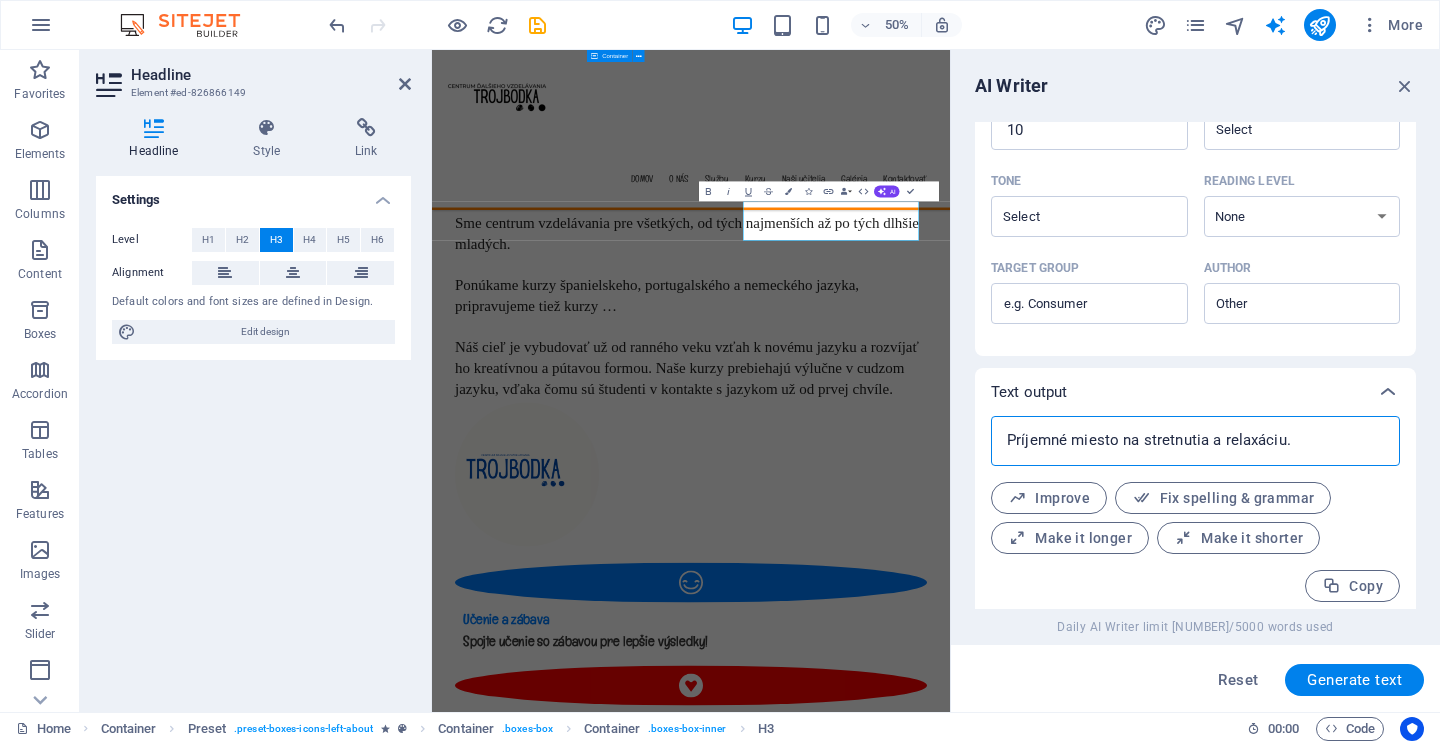 drag, startPoint x: 1220, startPoint y: 441, endPoint x: 1006, endPoint y: 436, distance: 214.05841 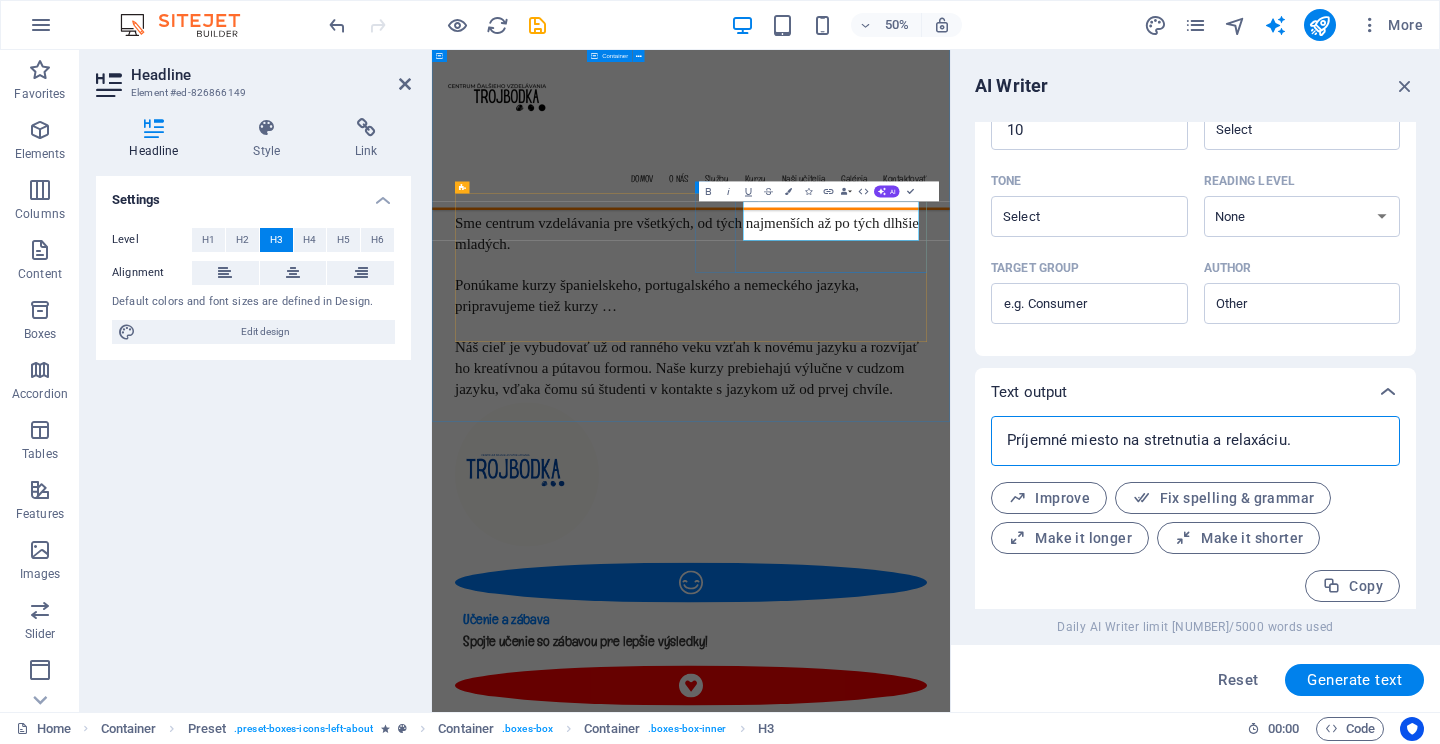 click on "Príjemné miesto na stretnutia a relaxáciu." at bounding box center (950, 1394) 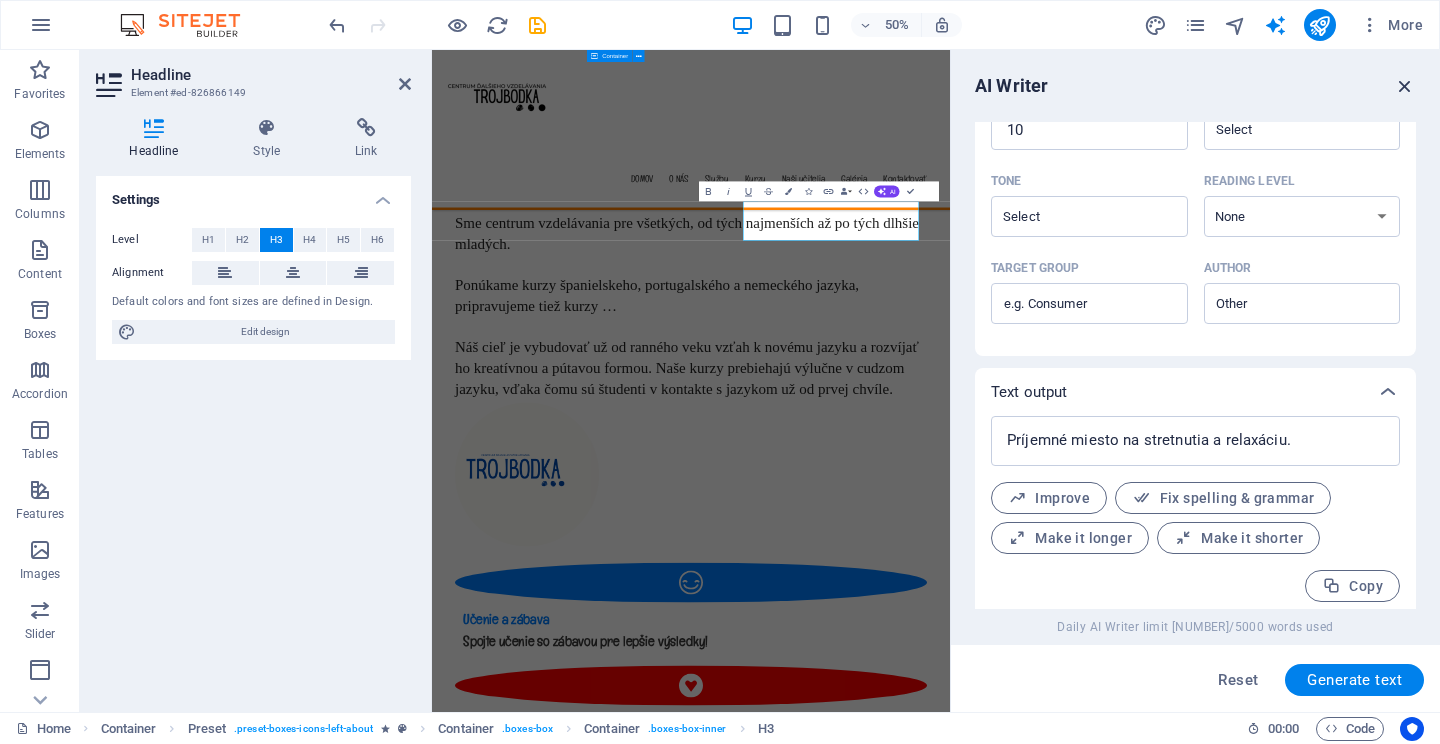 click at bounding box center (1405, 86) 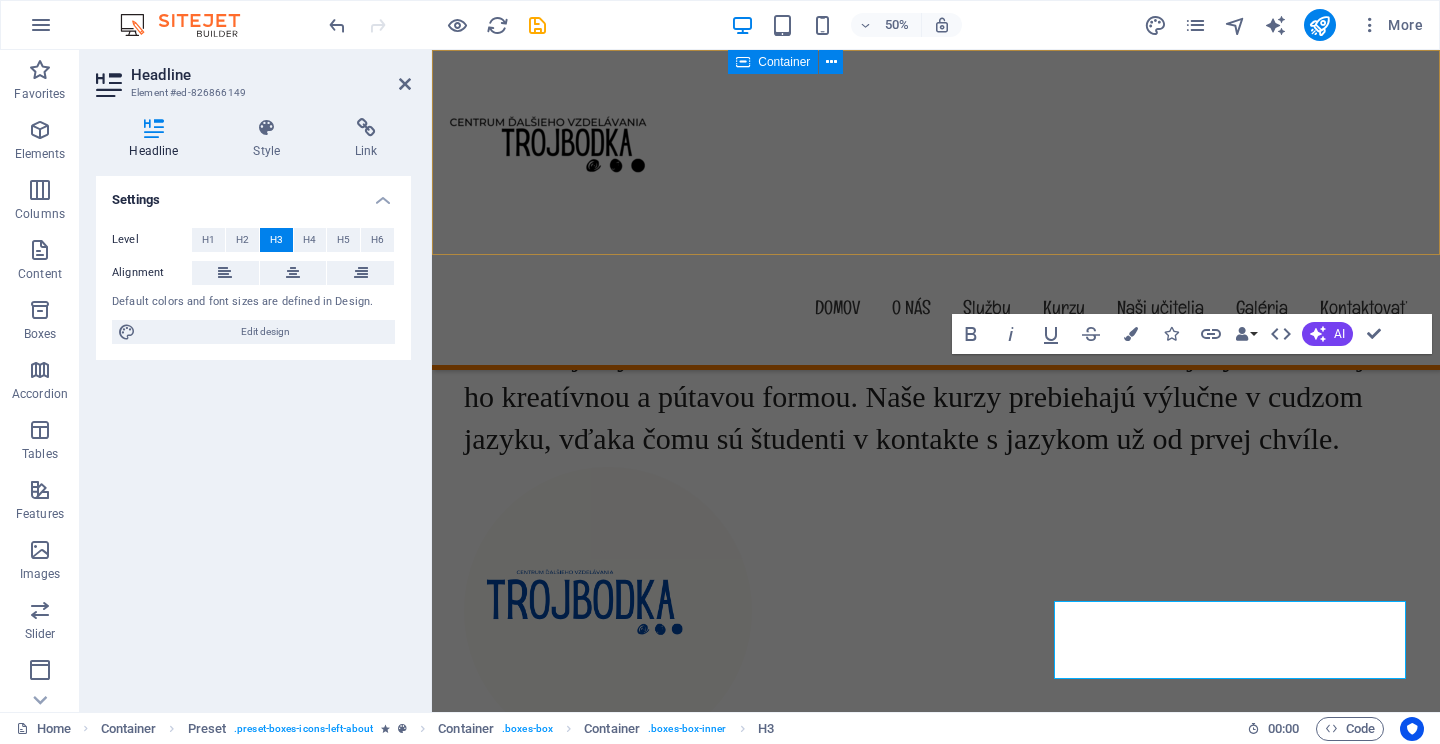 scroll, scrollTop: 1108, scrollLeft: 0, axis: vertical 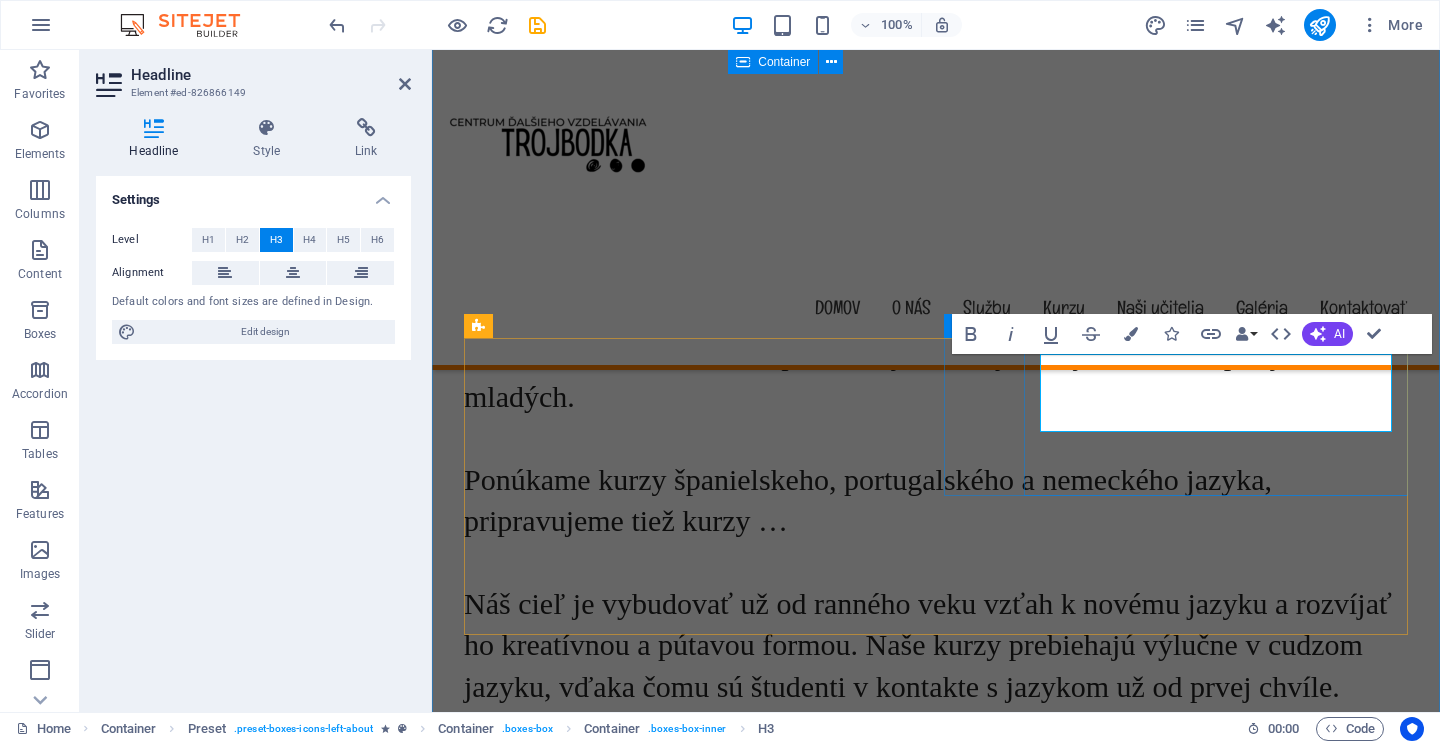 drag, startPoint x: 1141, startPoint y: 407, endPoint x: 1040, endPoint y: 405, distance: 101.0198 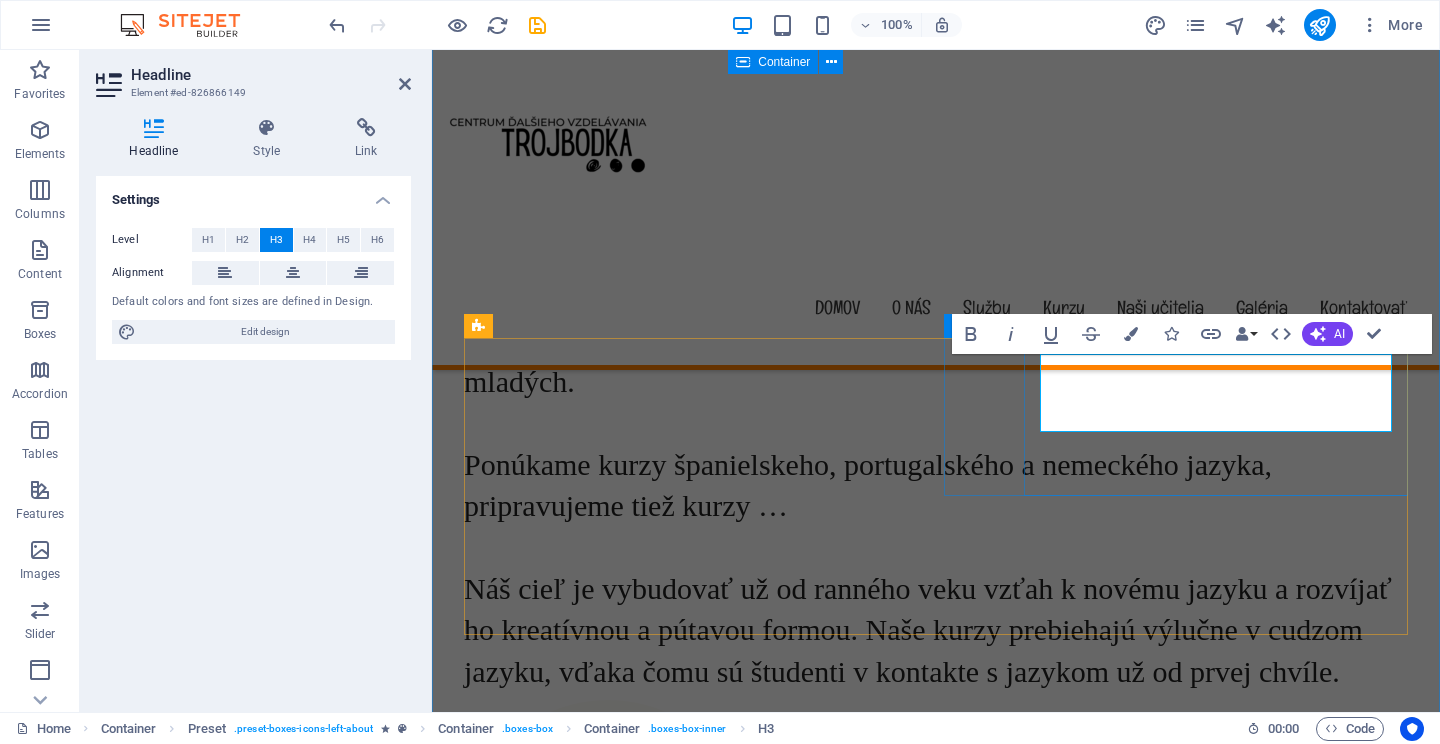 scroll, scrollTop: 1108, scrollLeft: 0, axis: vertical 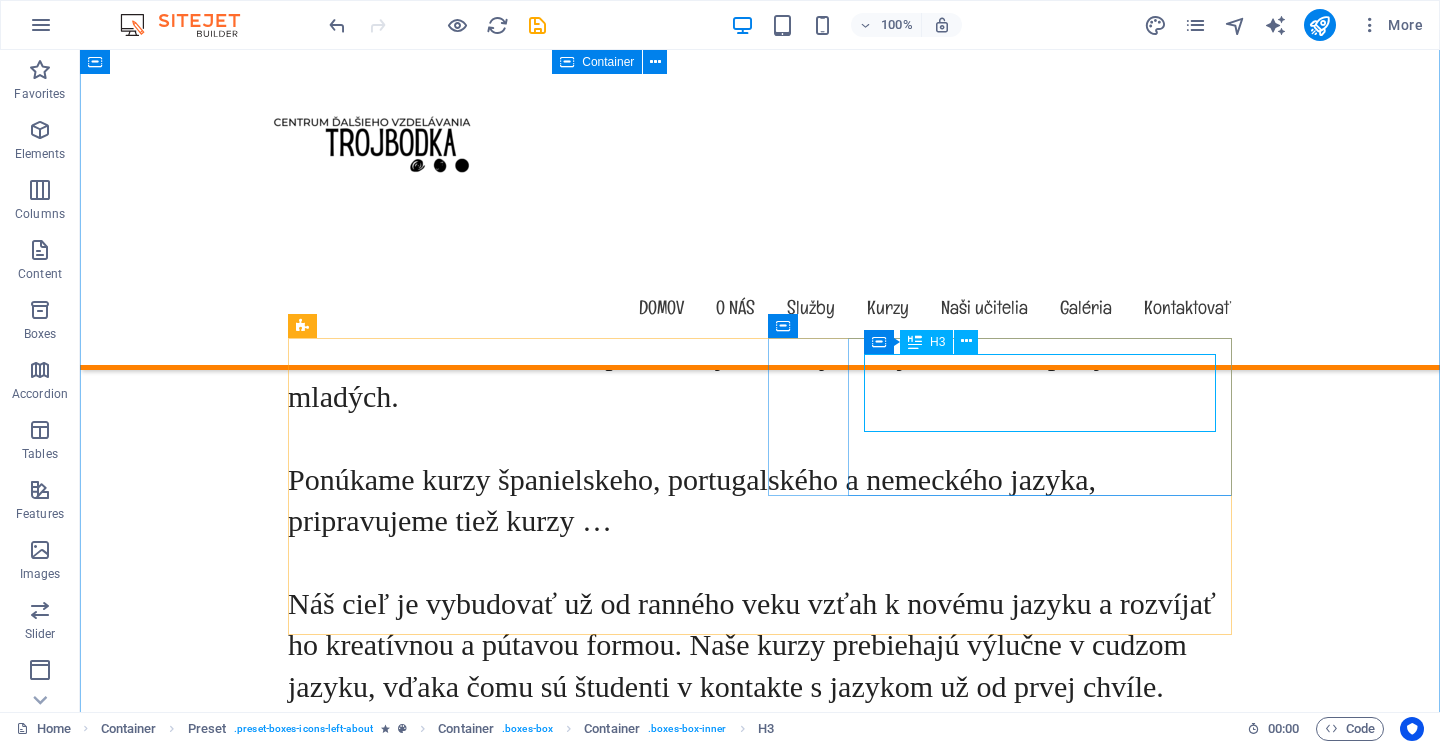 click on "Príjemné miesto na stretnutia a vzdelavanie." at bounding box center (760, 1354) 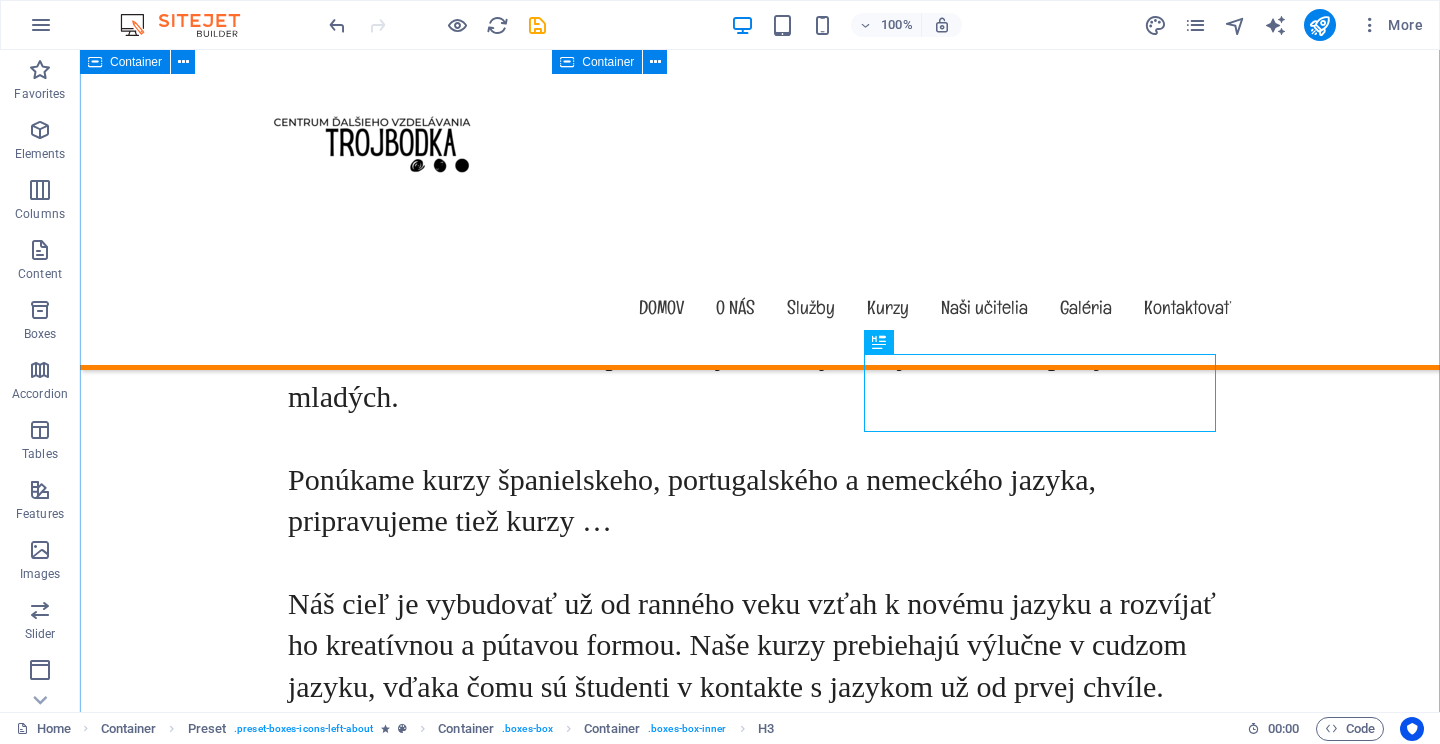 click on "O trojbodke Sme centrum vzdelávania pre všetkých, od tých najmenších až po tých dlhšie mladých. Ponúkame kurzy španielskeho, portugalského a nemeckého jazyka, pripravujeme tiež kurzy … Náš cieľ je vybudovať už od ranného veku vzťah k novému jazyku a rozvíjať ho kreatívnou a pútavou formou. Naše kurzy prebiehajú výlučne v cudzom jazyku, vďaka čomu sú študenti v kontakte s jazykom už od prvej chvíle. Učenie a zábava Spojte učenie so zábavou pre lepšie výsledky! Príjemné miesto na stretnutia a vzdelavanie. Lorem ipsum dolor sit amet, consectetur adipisicing elit. Veritatis, dolorem! Child Safety Lorem ipsum dolor sit amet, consectetur adipisicing elit. Veritatis, dolorem! Fresh & Healthy Meals Lorem ipsum dolor sit amet, consectetur adipisicing elit. Veritatis, dolorem! See our Courses" at bounding box center [760, 1065] 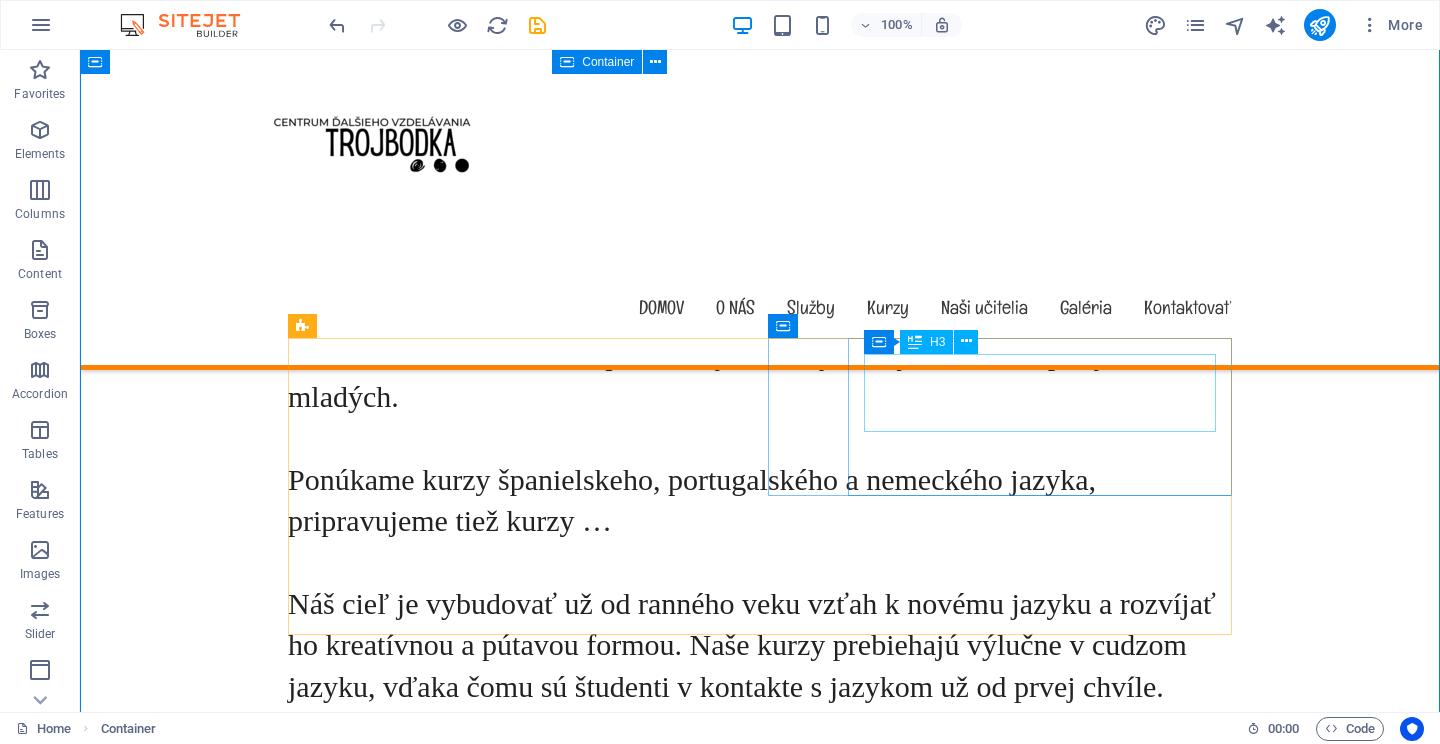 click on "Príjemné miesto na stretnutia a vzdelavanie." at bounding box center [760, 1354] 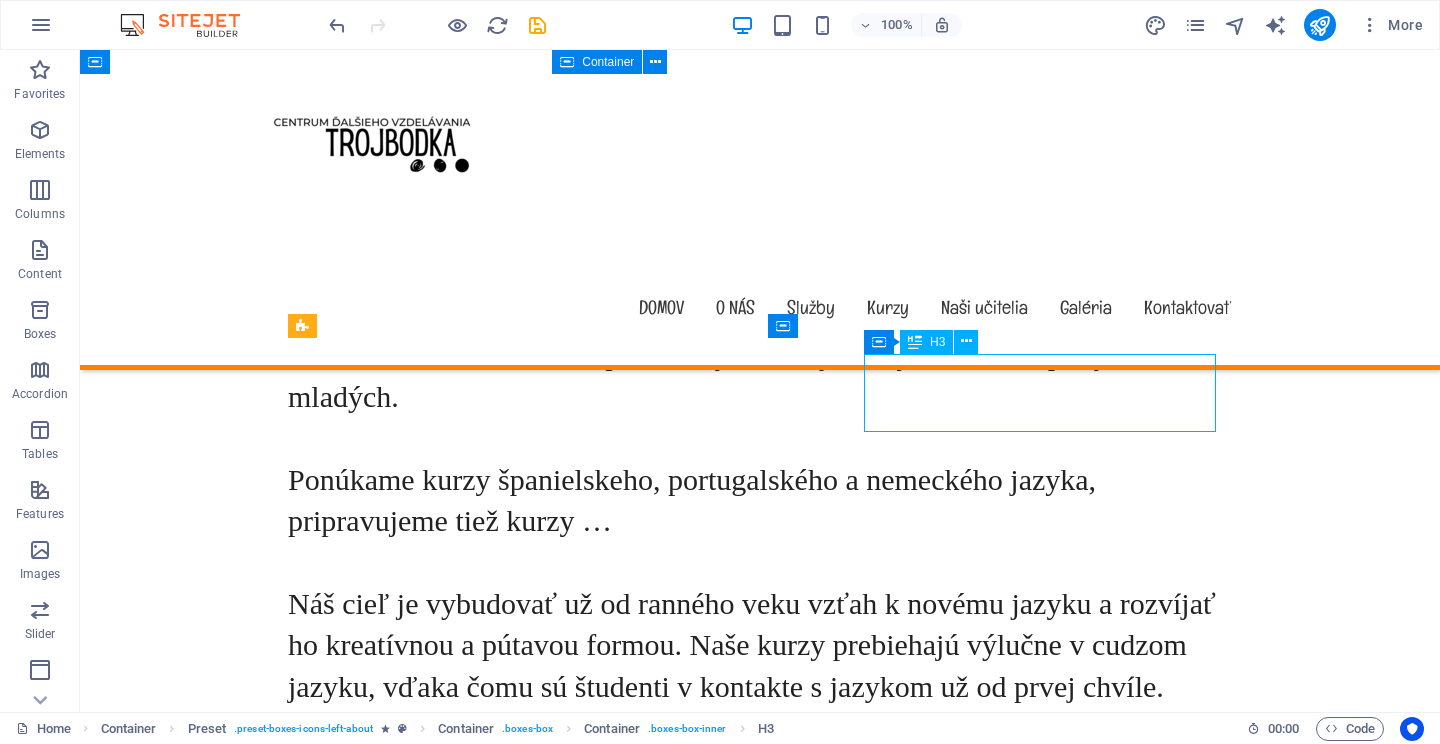 click on "Príjemné miesto na stretnutia a vzdelavanie." at bounding box center [760, 1354] 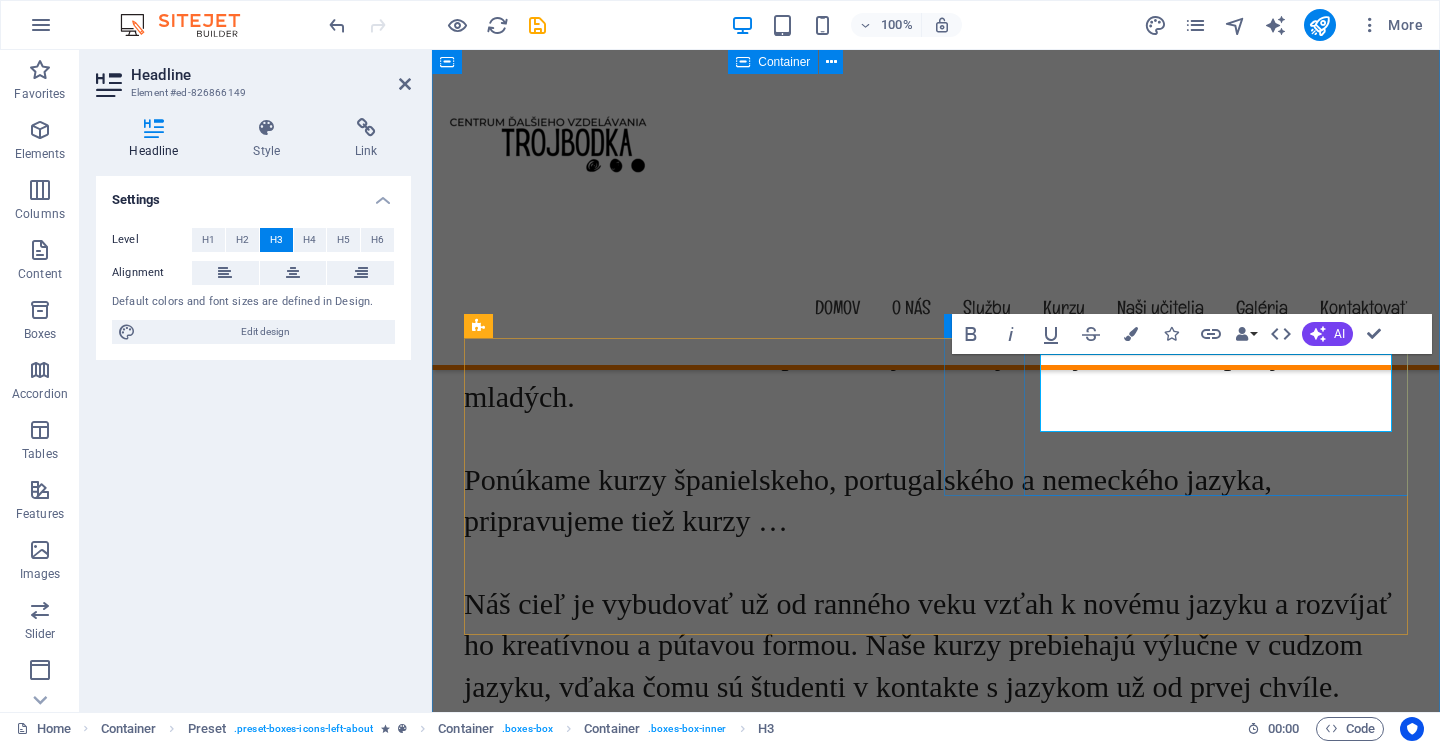 click on "Príjemné miesto na stretnutia a vzdelavanie." at bounding box center (936, 1354) 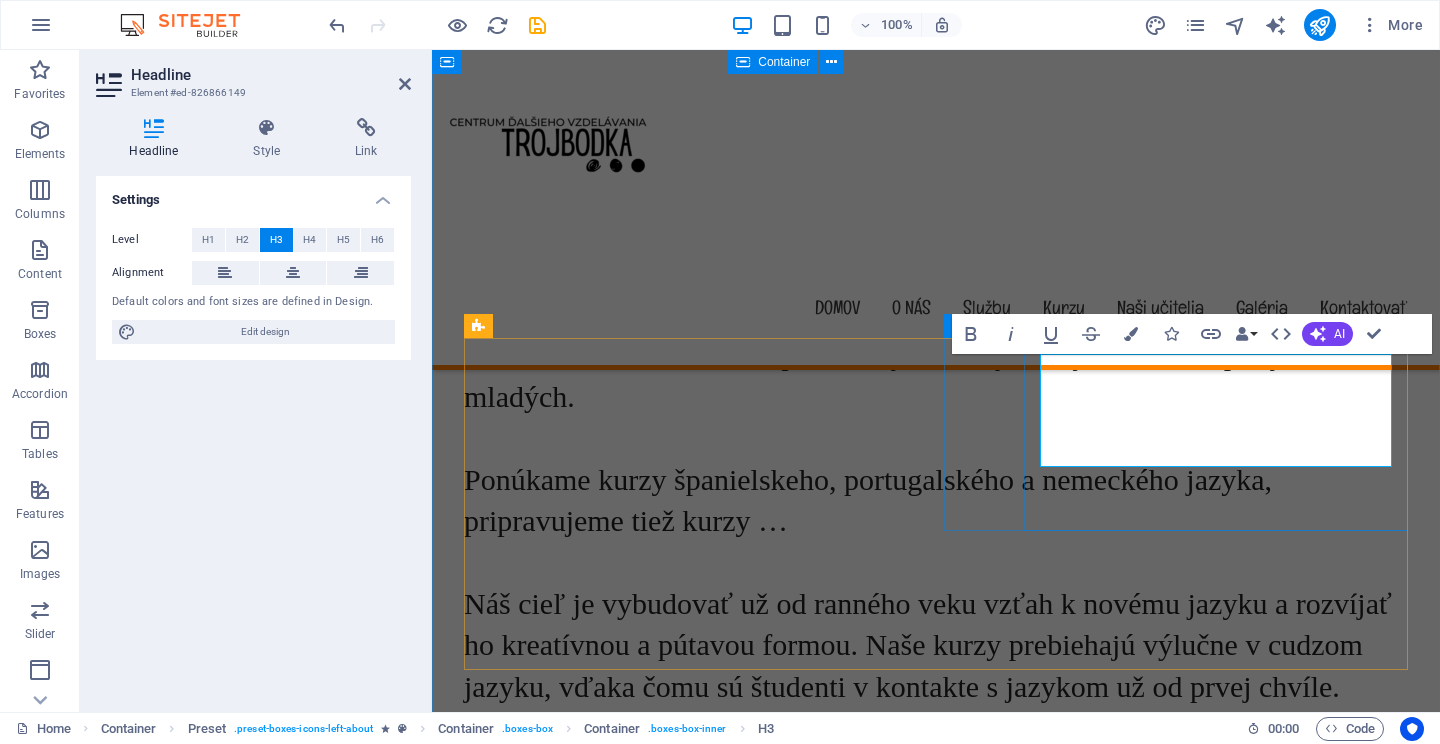 drag, startPoint x: 1206, startPoint y: 376, endPoint x: 1050, endPoint y: 375, distance: 156.0032 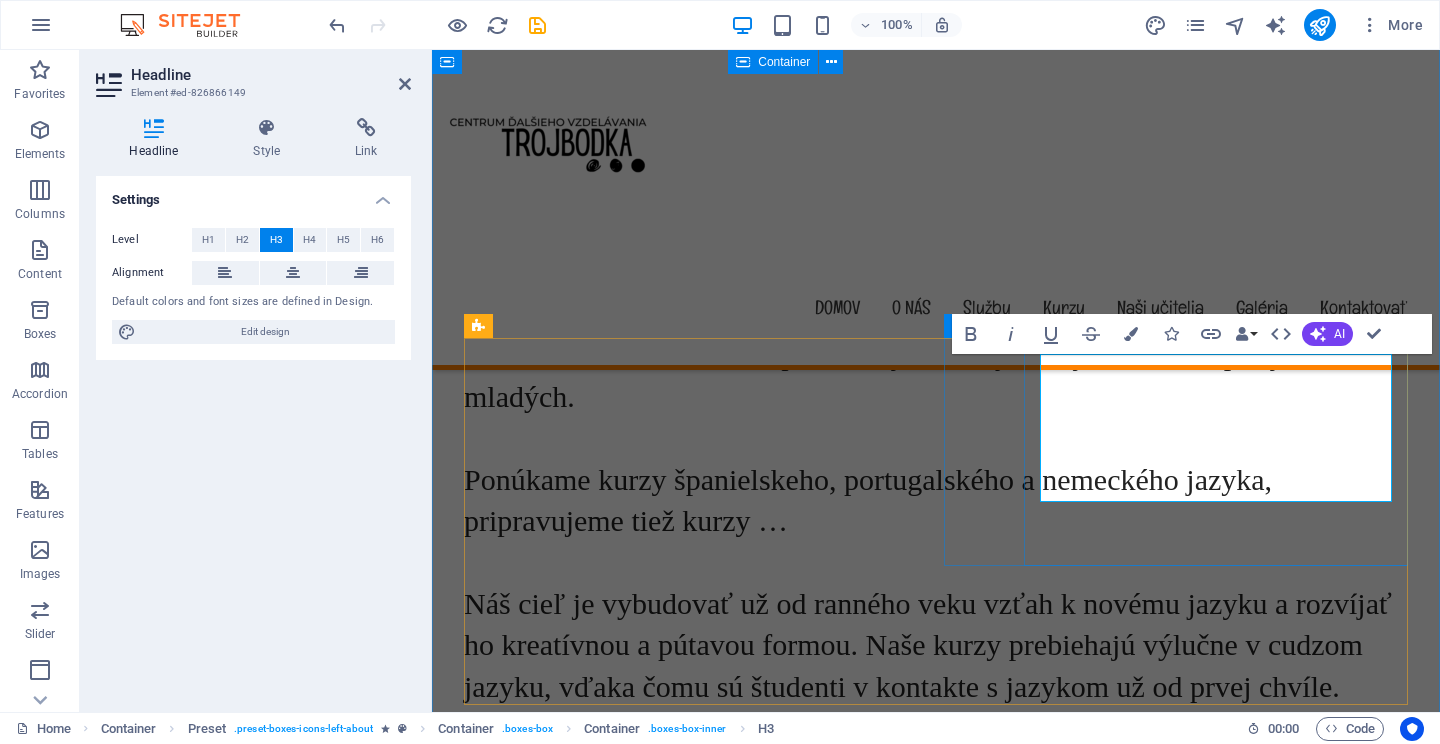 drag, startPoint x: 1040, startPoint y: 439, endPoint x: 1157, endPoint y: 480, distance: 123.97581 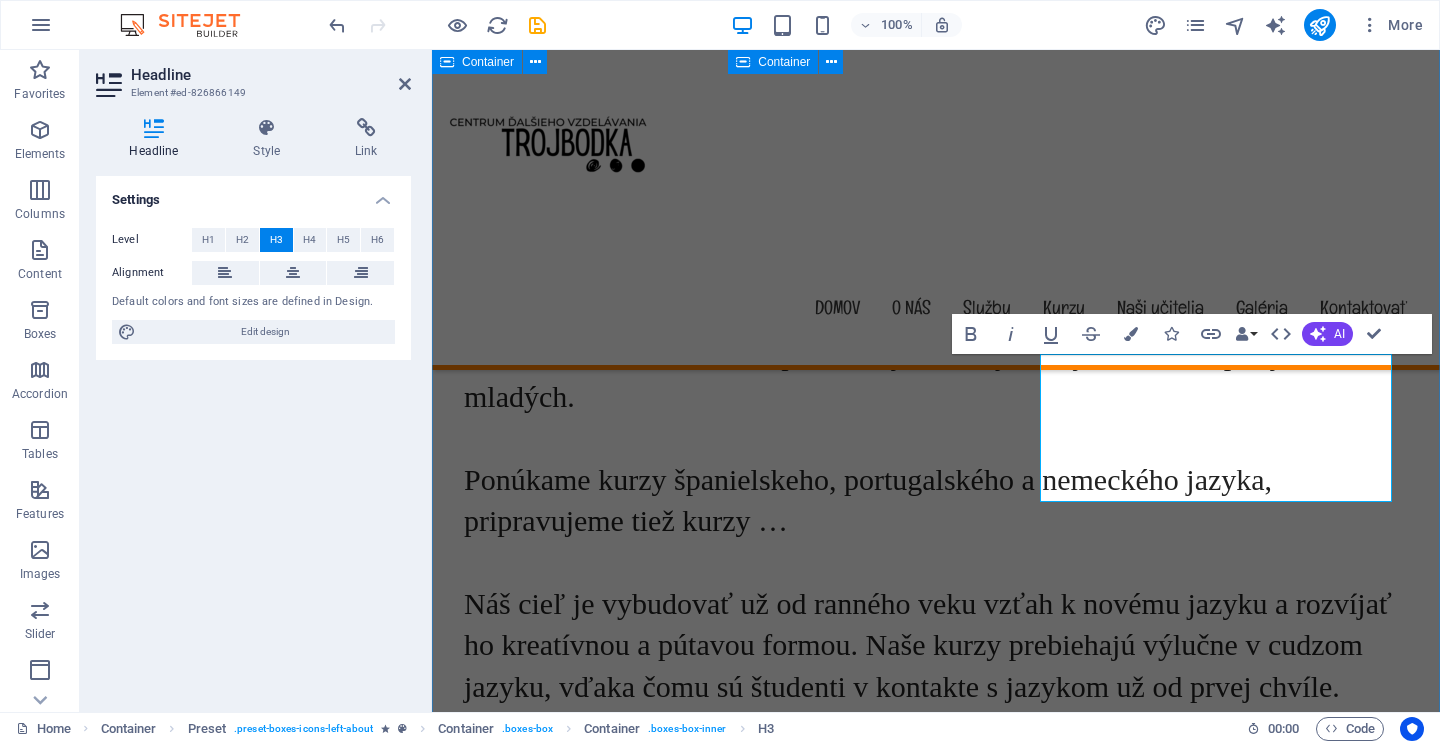 click on "O trojbodke Sme centrum vzdelávania pre všetkých, od tých najmenších až po tých dlhšie mladých. Ponúkame kurzy španielskeho, portugalského a nemeckého jazyka, pripravujeme tiež kurzy … Náš cieľ je vybudovať už od ranného veku vzťah k novému jazyku a rozvíjať ho kreatívnou a pútavou formou. Naše kurzy prebiehajú výlučne v cudzom jazyku, vďaka čomu sú študenti v kontakte s jazykom už od prvej chvíle. Učenie a zábava Spojte učenie so zábavou pre lepšie výsledky! Príjemné miesto  ‌ ‌Príjemné miesto na stretnutia a vzdelavanie. Lorem ipsum dolor sit amet, consectetur adipisicing elit. Veritatis, dolorem! Child Safety Lorem ipsum dolor sit amet, consectetur adipisicing elit. Veritatis, dolorem! Fresh & Healthy Meals Lorem ipsum dolor sit amet, consectetur adipisicing elit. Veritatis, dolorem! See our Courses" at bounding box center (936, 1100) 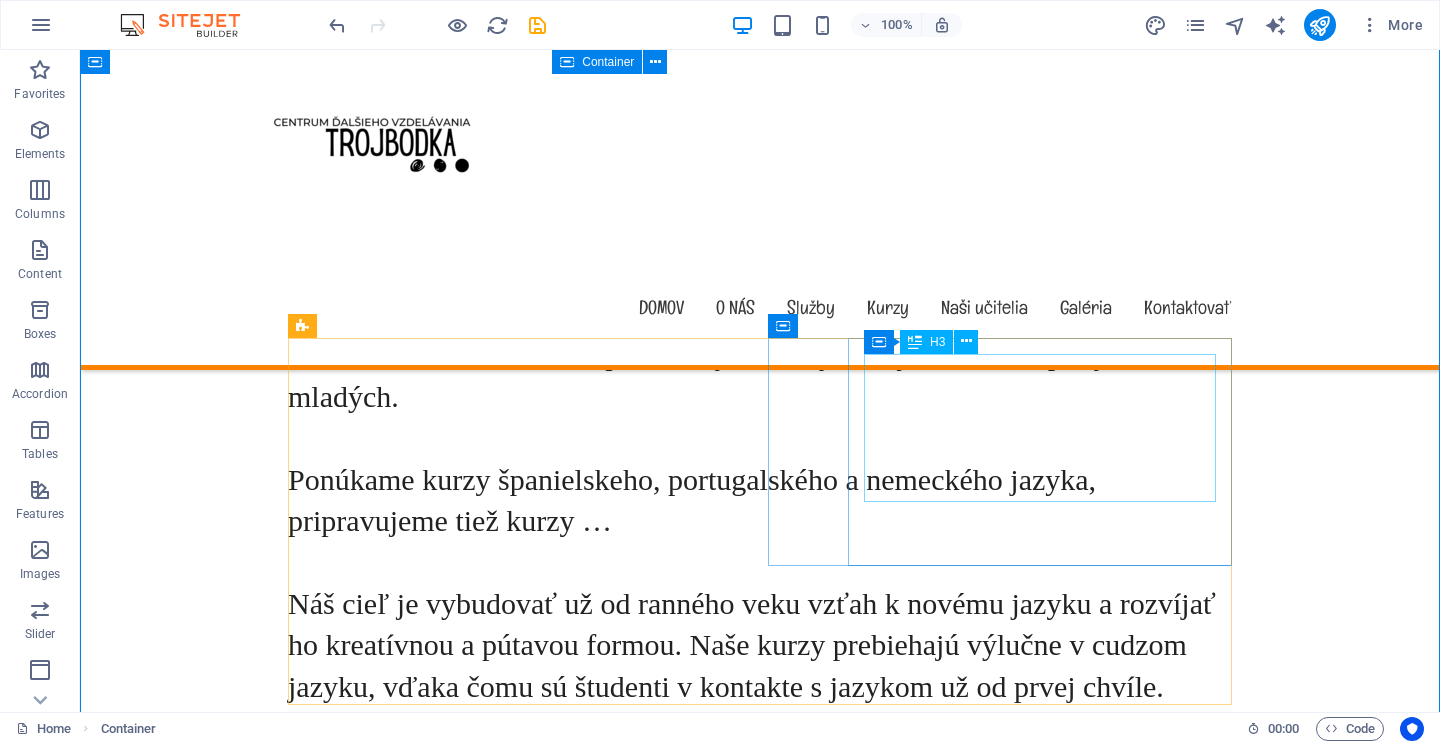 click on "Príjemné miesto  Príjemné miesto na stretnutia a vzdelavanie." at bounding box center [760, 1389] 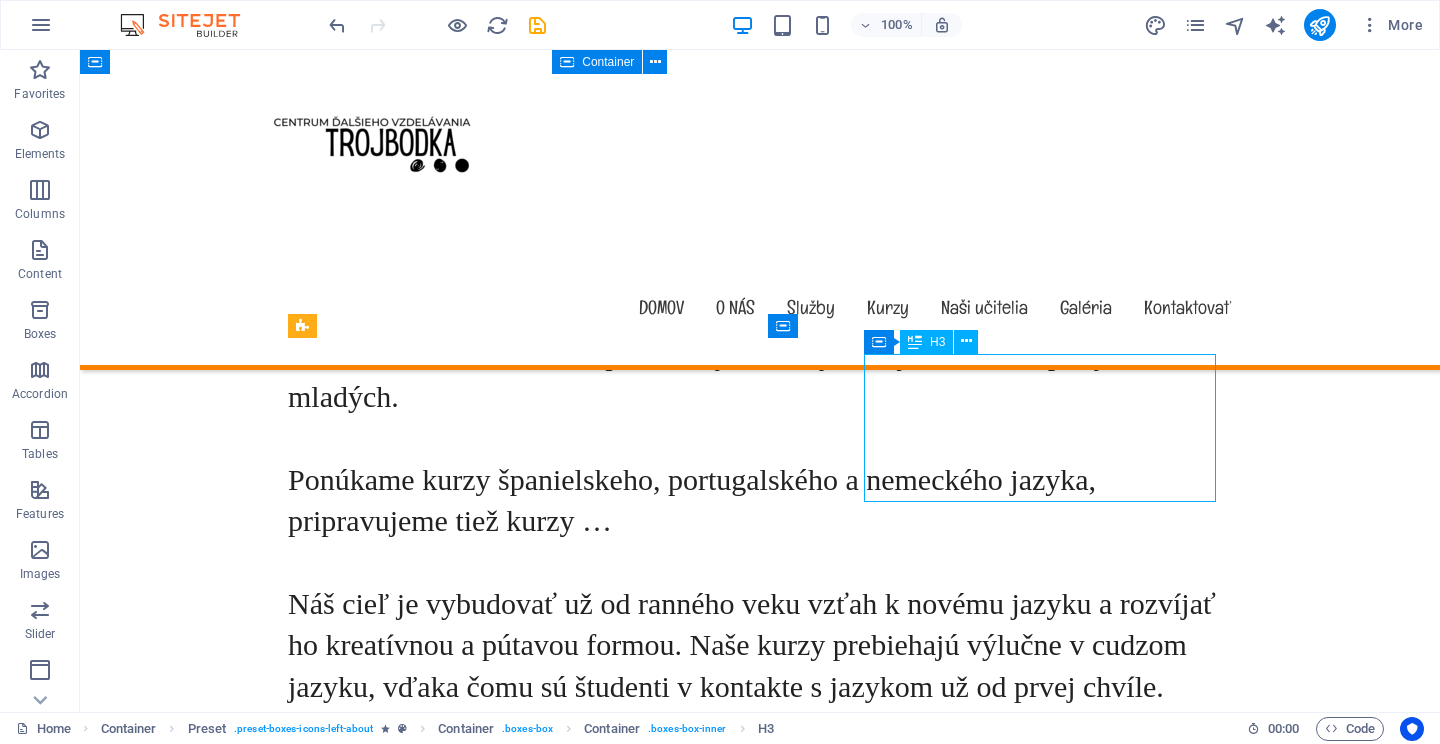 click on "Príjemné miesto  Príjemné miesto na stretnutia a vzdelavanie." at bounding box center (760, 1389) 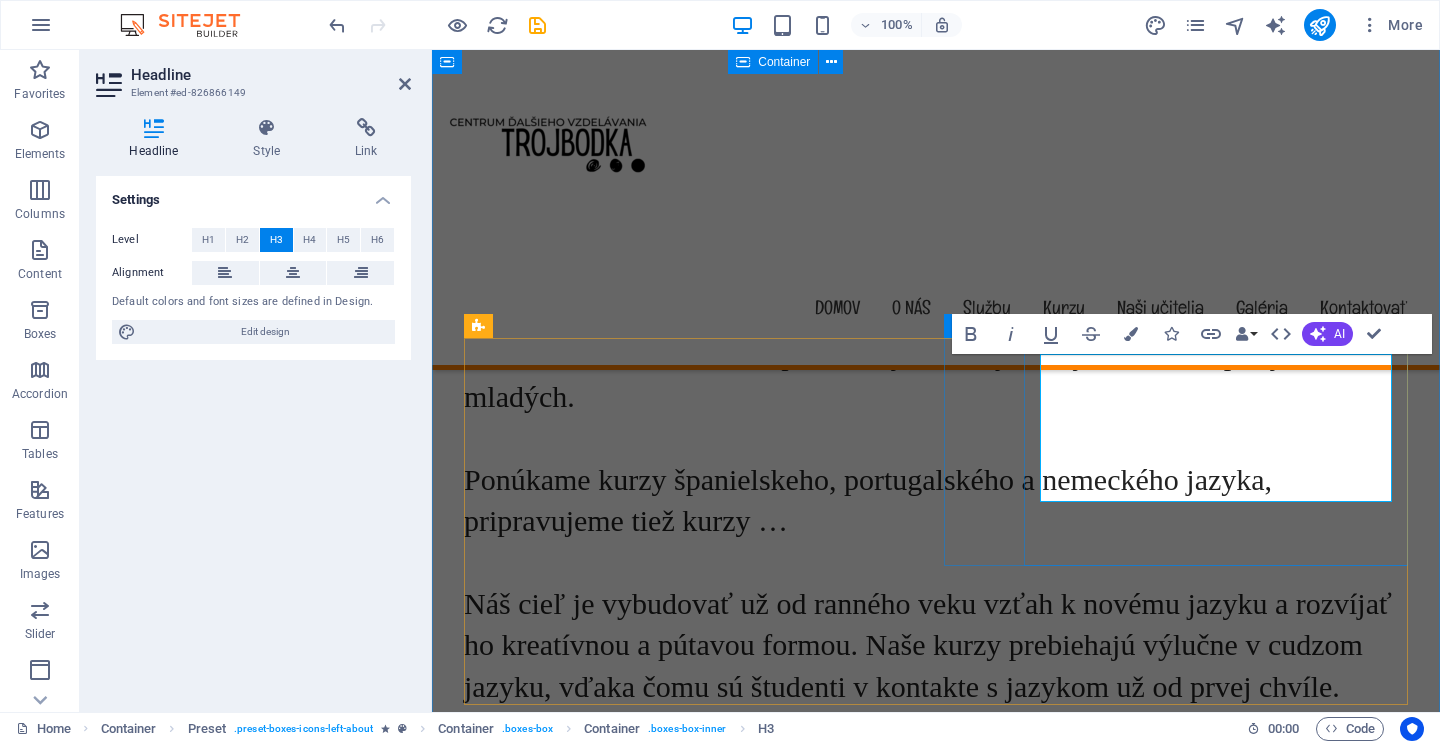 click on "Príjemné miesto Príjemné miesto na stretnutia a vzdelavanie." at bounding box center (936, 1389) 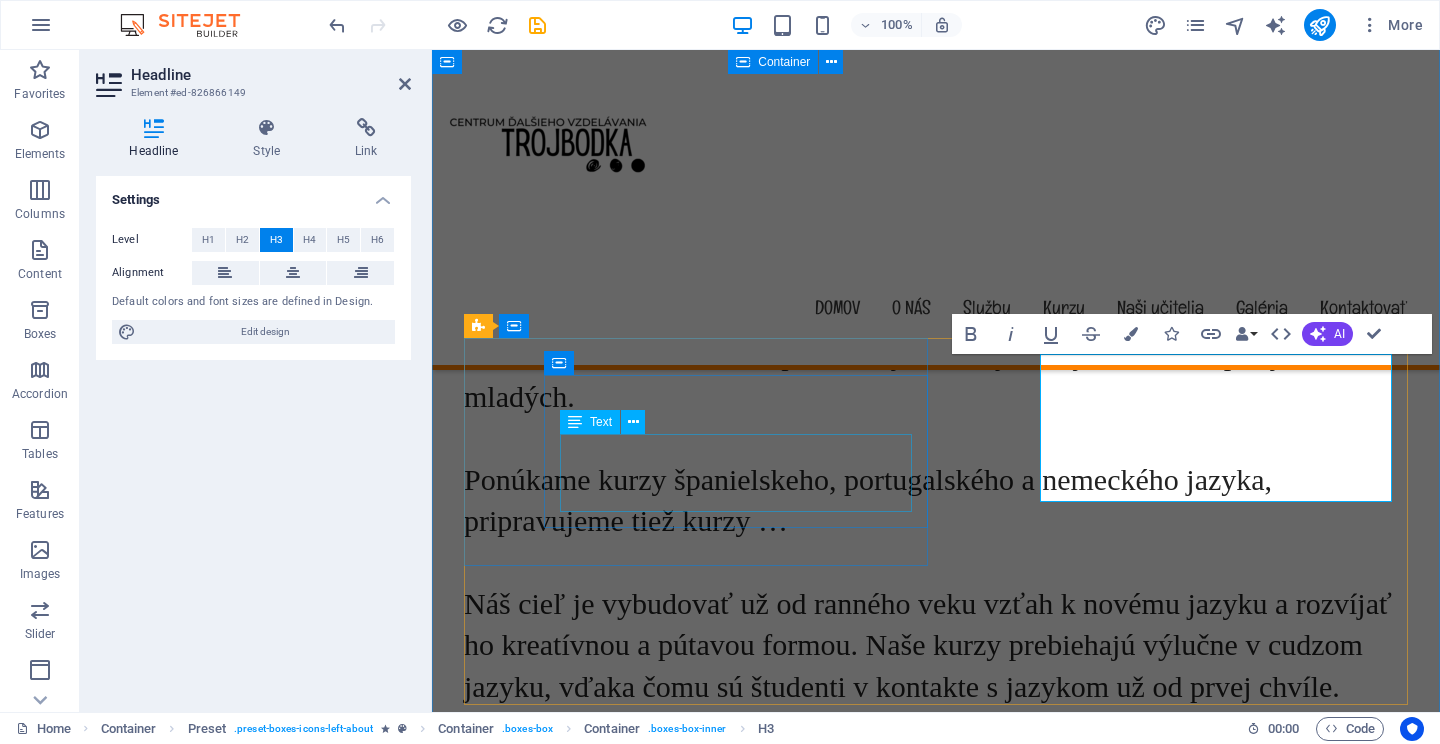 click on "Spojte učenie so zábavou pre lepšie výsledky!" at bounding box center (936, 1191) 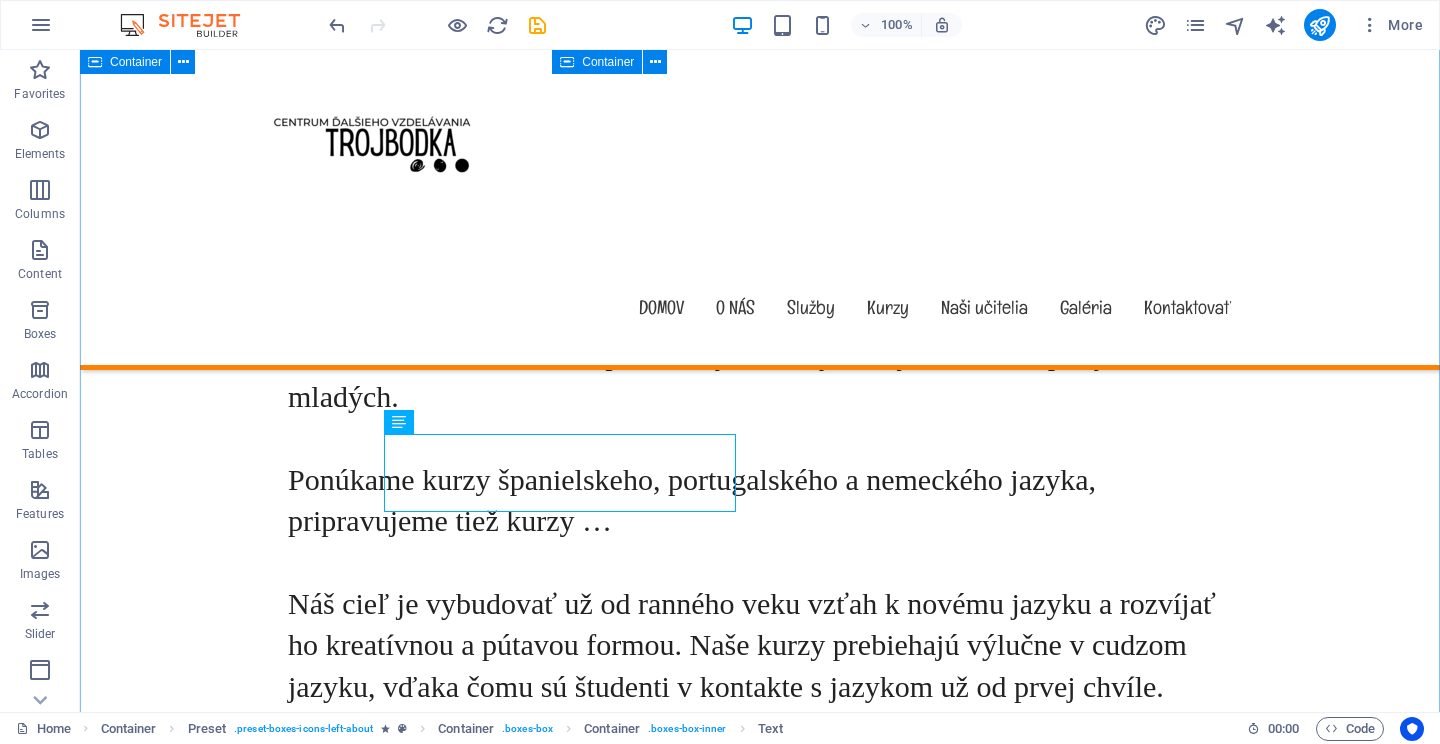click on "O trojbodke Sme centrum vzdelávania pre všetkých, od tých najmenších až po tých dlhšie mladých. Ponúkame kurzy španielskeho, portugalského a nemeckého jazyka, pripravujeme tiež kurzy … Náš cieľ je vybudovať už od ranného veku vzťah k novému jazyku a rozvíjať ho kreatívnou a pútavou formou. Naše kurzy prebiehajú výlučne v cudzom jazyku, vďaka čomu sú študenti v kontakte s jazykom už od prvej chvíle. Učenie a zábava Spojte učenie so zábavou pre lepšie výsledky! Príjemné miesto Príjemné miesto na stretnutia a vzdelavanie. Lorem ipsum dolor sit amet, consectetur adipisicing elit. Veritatis, dolorem! Child Safety Lorem ipsum dolor sit amet, consectetur adipisicing elit. Veritatis, dolorem! Fresh & Healthy Meals Lorem ipsum dolor sit amet, consectetur adipisicing elit. Veritatis, dolorem! See our Courses" at bounding box center (760, 1100) 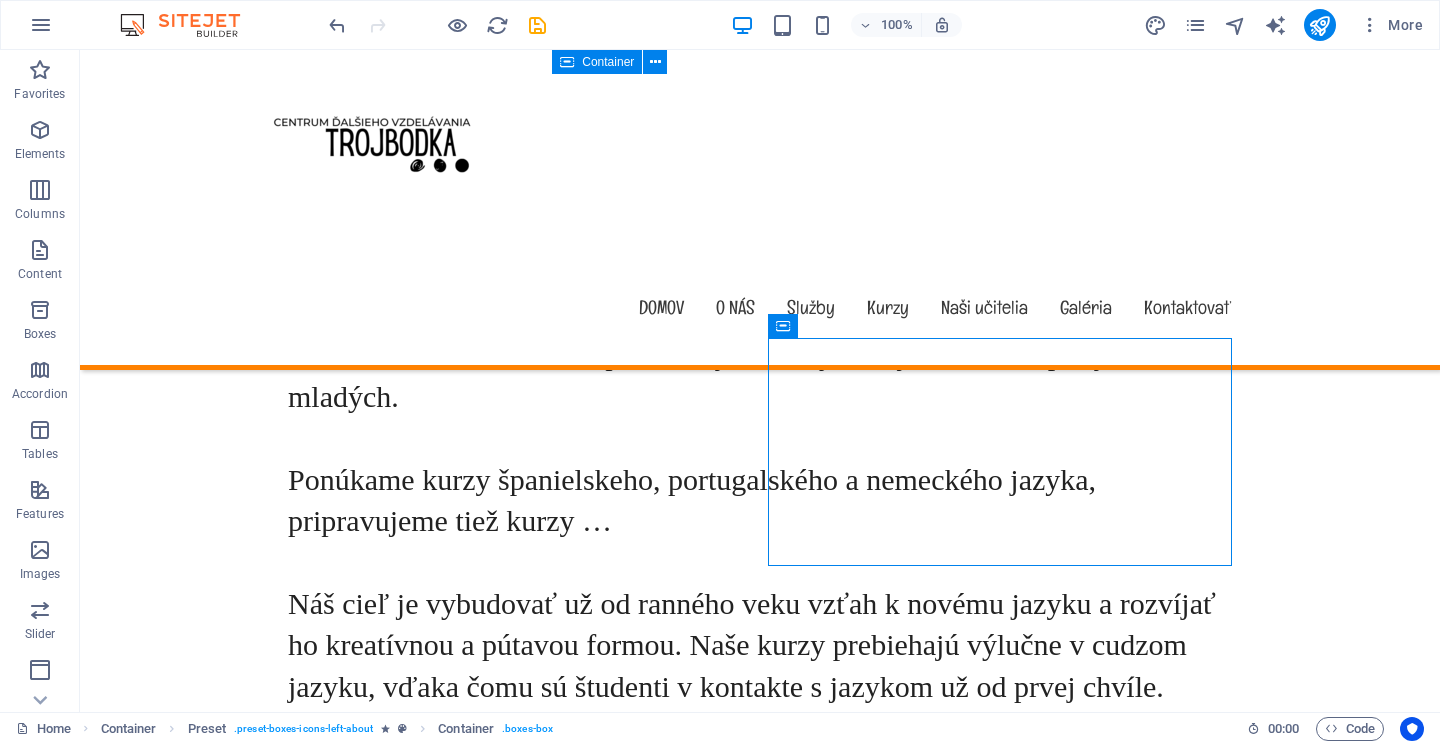 drag, startPoint x: 866, startPoint y: 380, endPoint x: 786, endPoint y: 345, distance: 87.32124 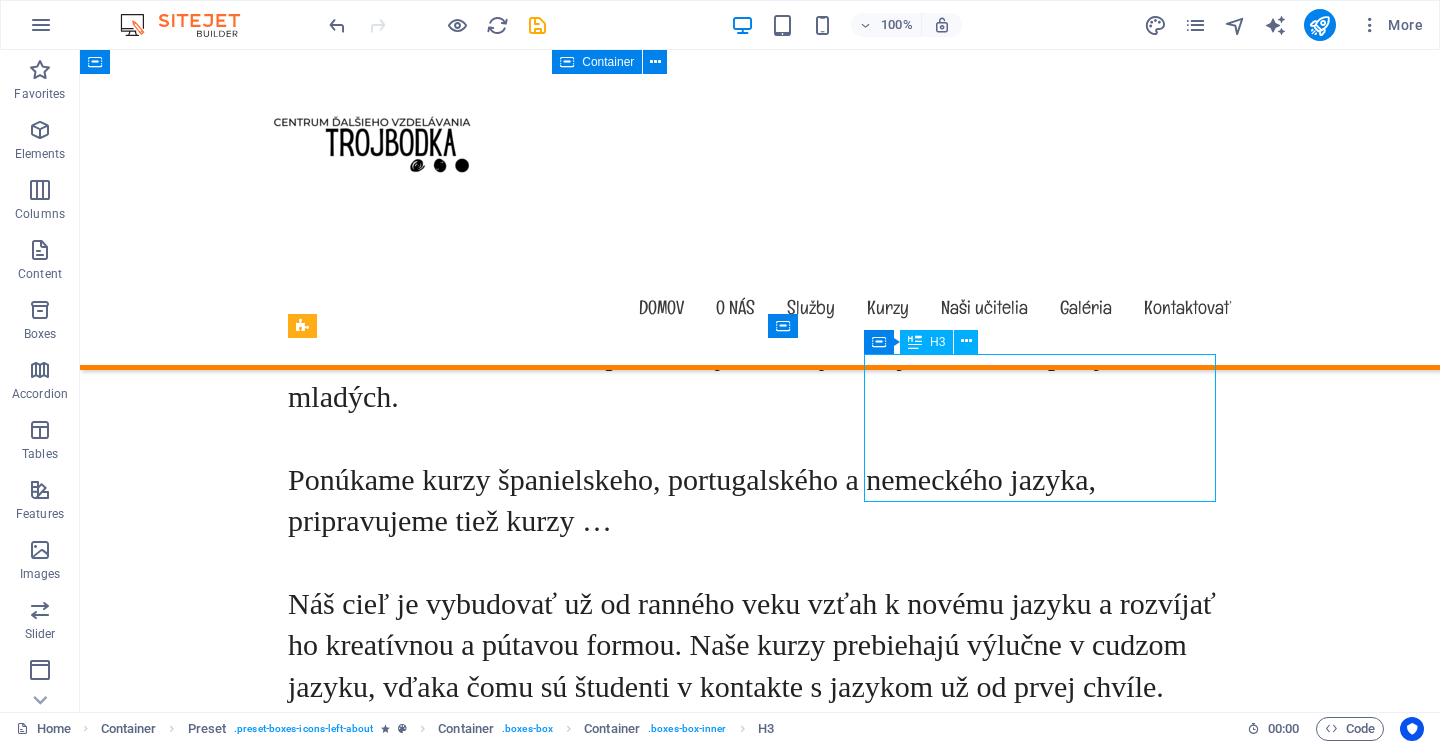 drag, startPoint x: 892, startPoint y: 387, endPoint x: 893, endPoint y: 399, distance: 12.0415945 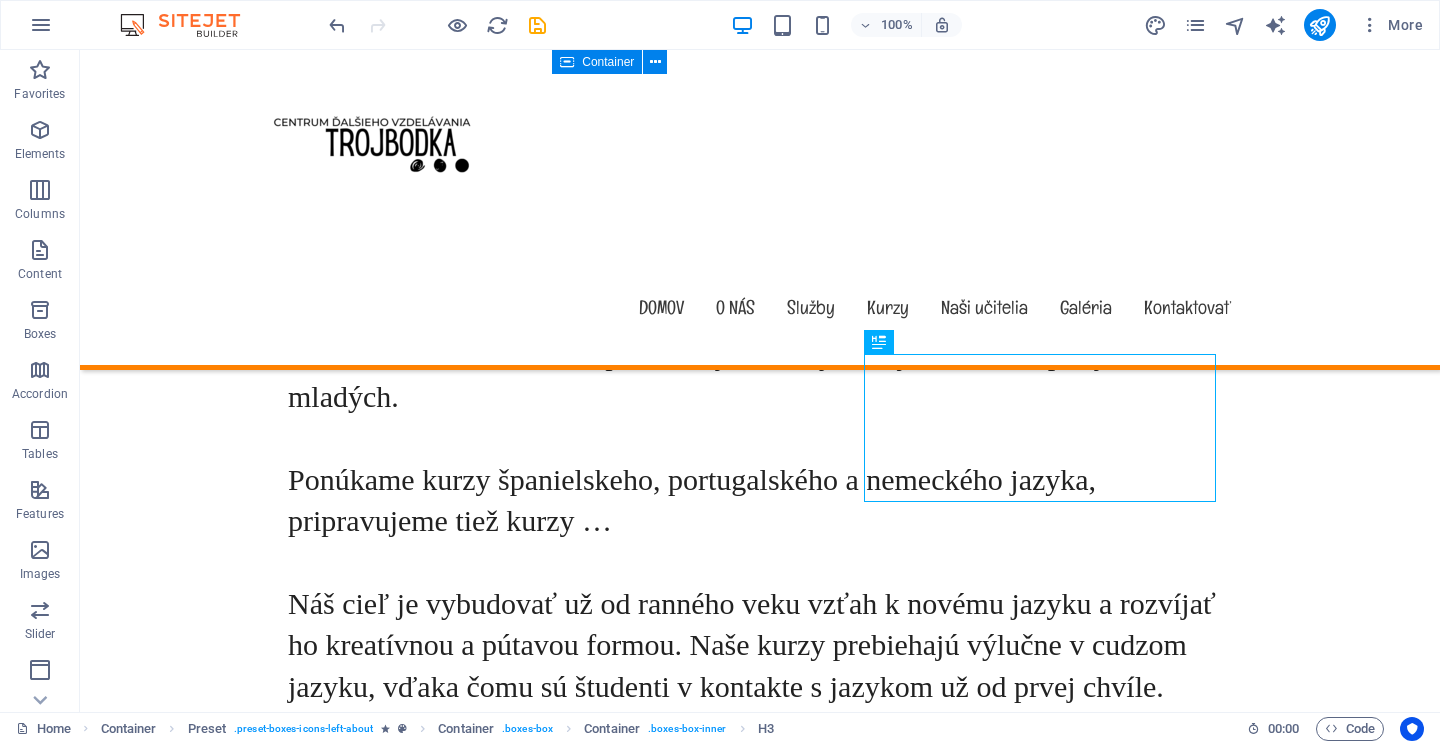 drag, startPoint x: 990, startPoint y: 395, endPoint x: 912, endPoint y: 384, distance: 78.77182 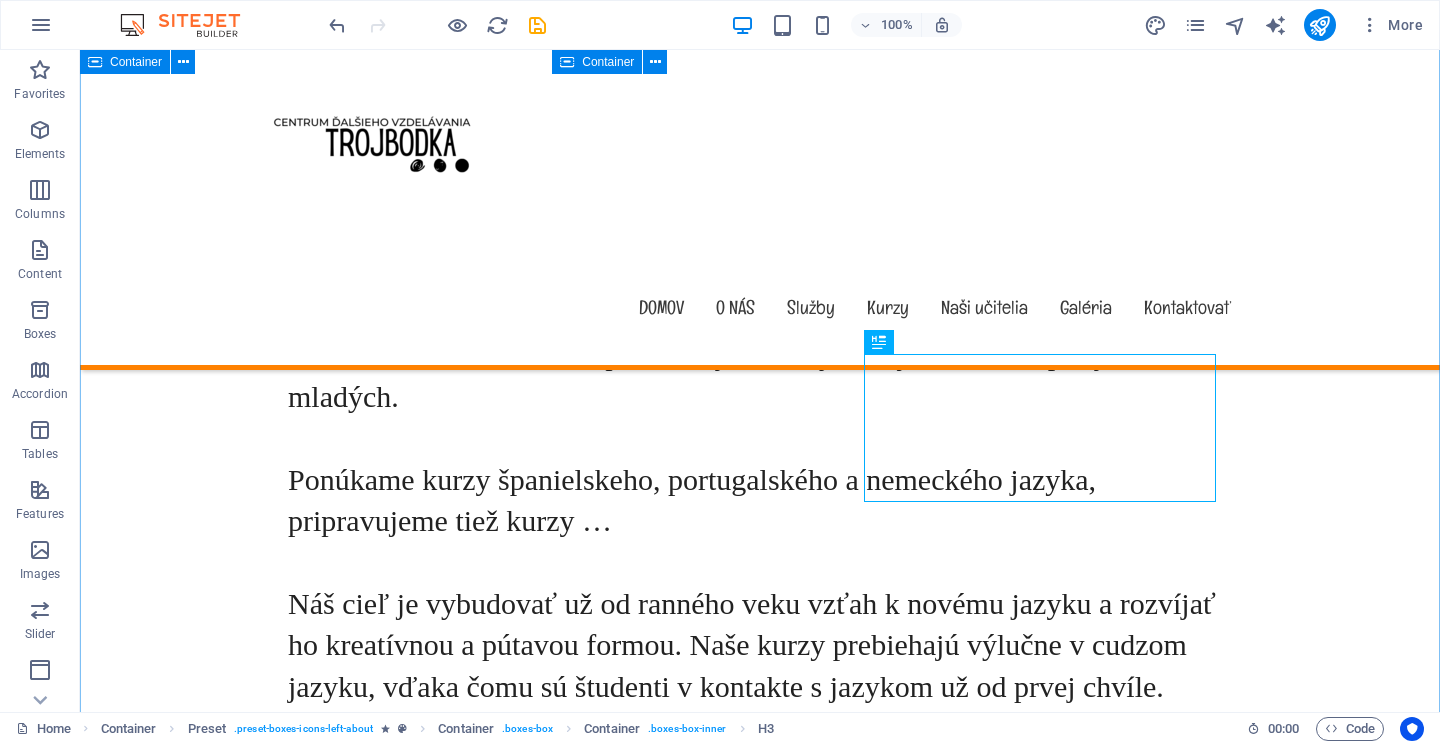 click on "O trojbodke Sme centrum vzdelávania pre všetkých, od tých najmenších až po tých dlhšie mladých. Ponúkame kurzy španielskeho, portugalského a nemeckého jazyka, pripravujeme tiež kurzy … Náš cieľ je vybudovať už od ranného veku vzťah k novému jazyku a rozvíjať ho kreatívnou a pútavou formou. Naše kurzy prebiehajú výlučne v cudzom jazyku, vďaka čomu sú študenti v kontakte s jazykom už od prvej chvíle. Učenie a zábava Spojte učenie so zábavou pre lepšie výsledky! Príjemné miesto Príjemné miesto na stretnutia a vzdelavanie. Lorem ipsum dolor sit amet, consectetur adipisicing elit. Veritatis, dolorem! Child Safety Lorem ipsum dolor sit amet, consectetur adipisicing elit. Veritatis, dolorem! Fresh & Healthy Meals Lorem ipsum dolor sit amet, consectetur adipisicing elit. Veritatis, dolorem! See our Courses" at bounding box center [760, 1100] 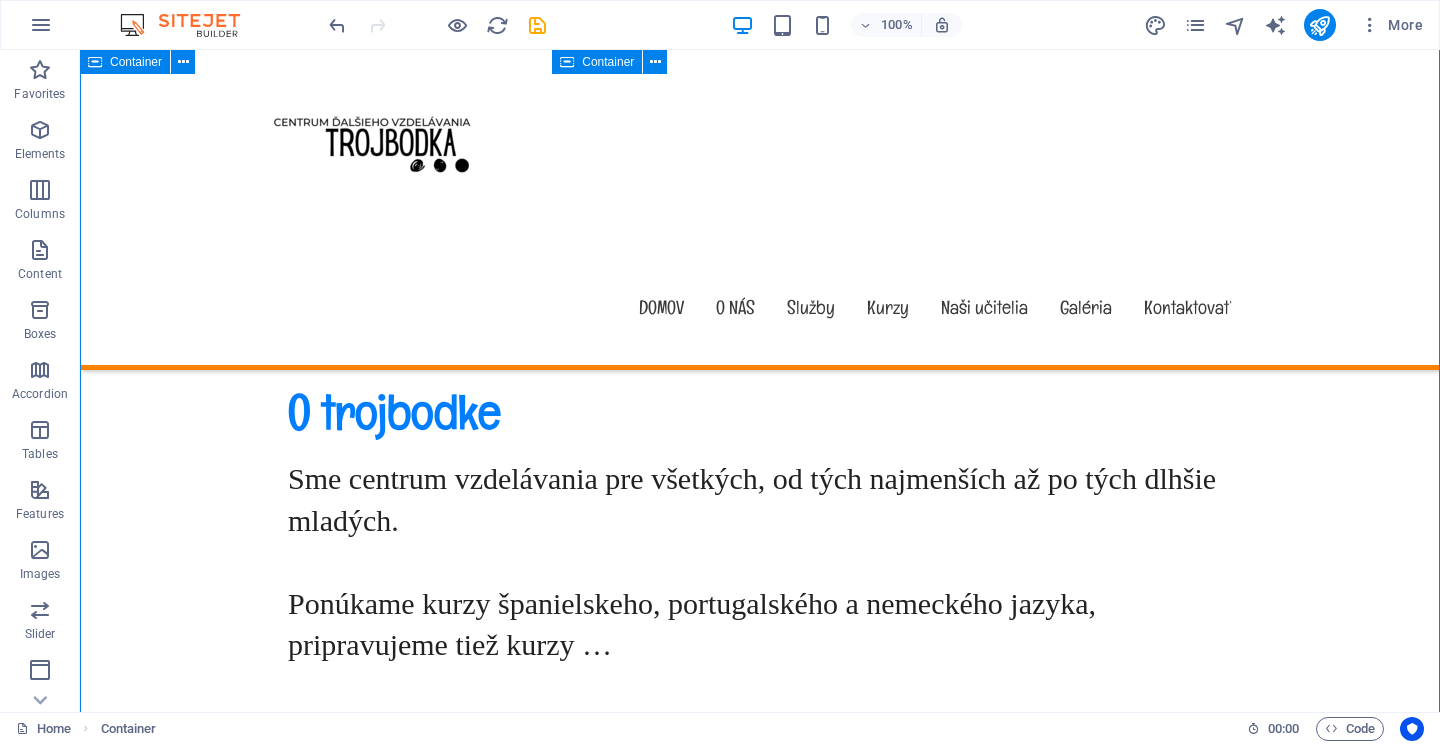 scroll, scrollTop: 1118, scrollLeft: 0, axis: vertical 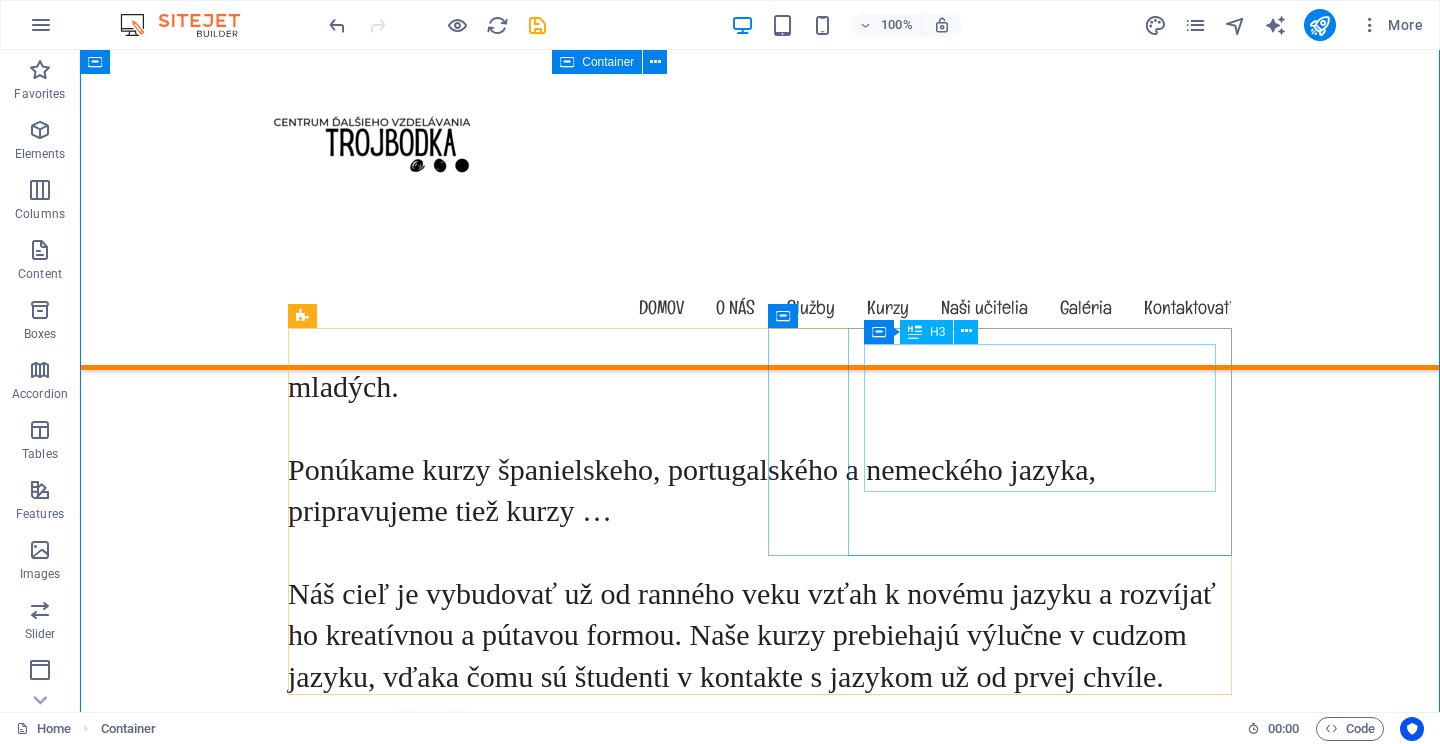 click on "Príjemné miesto Príjemné miesto na stretnutia a vzdelavanie." at bounding box center [760, 1379] 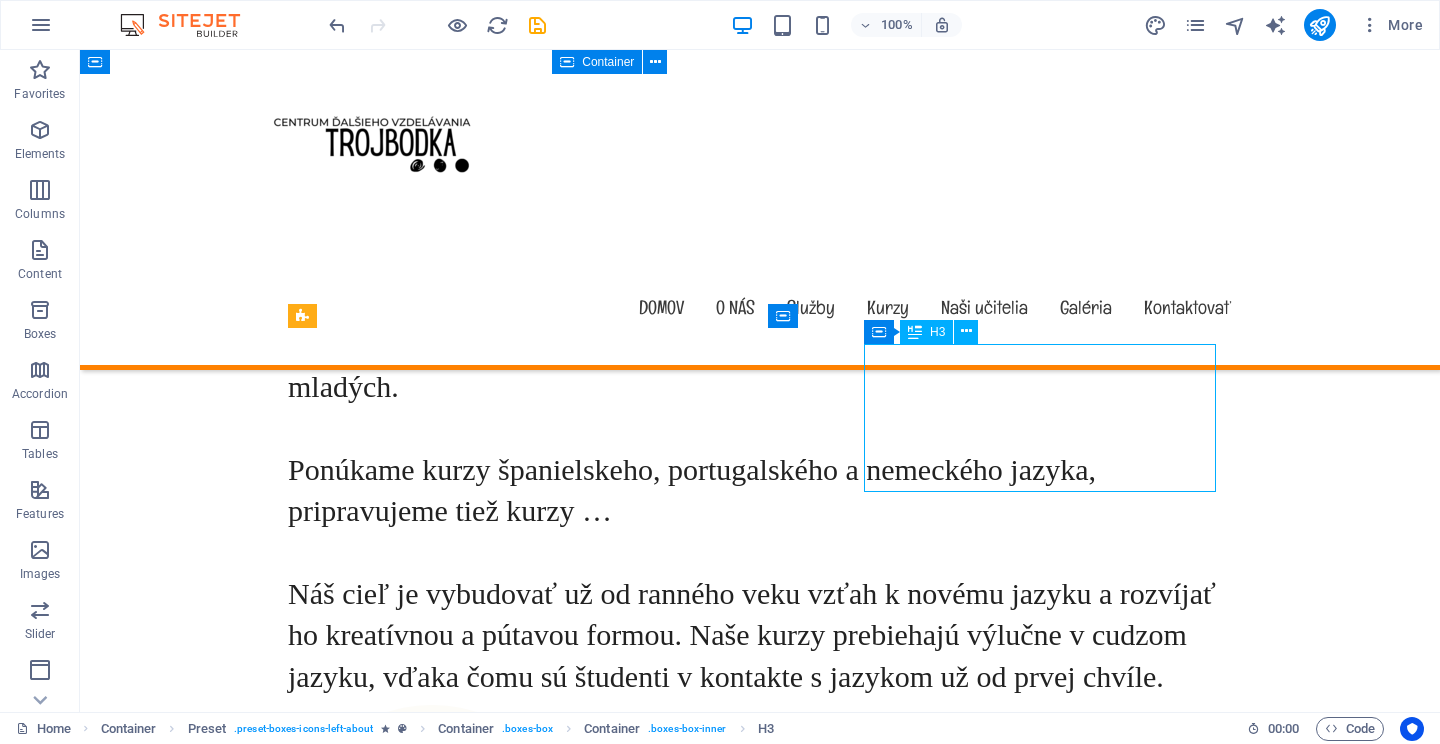 click on "Príjemné miesto Príjemné miesto na stretnutia a vzdelavanie." at bounding box center [760, 1379] 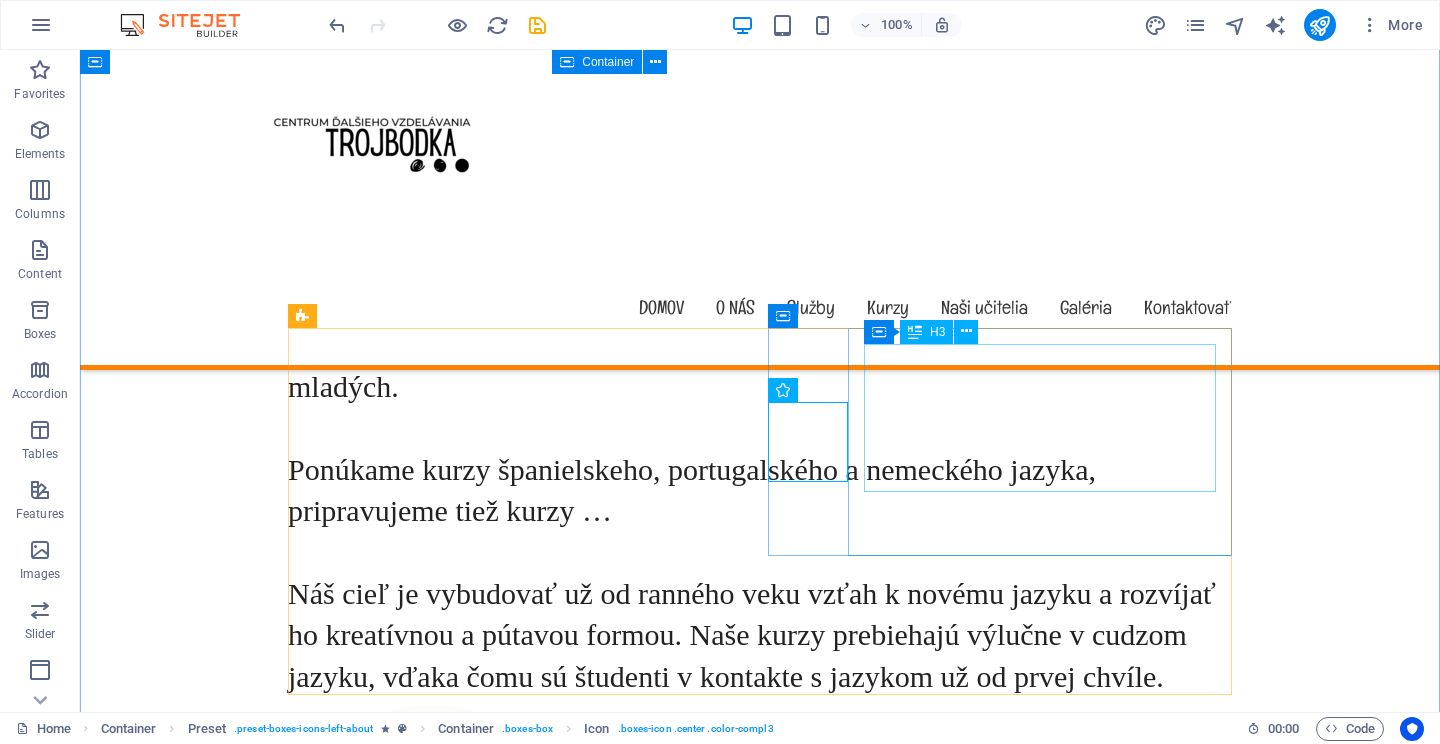 click on "Príjemné miesto Príjemné miesto na stretnutia a vzdelavanie." at bounding box center [760, 1379] 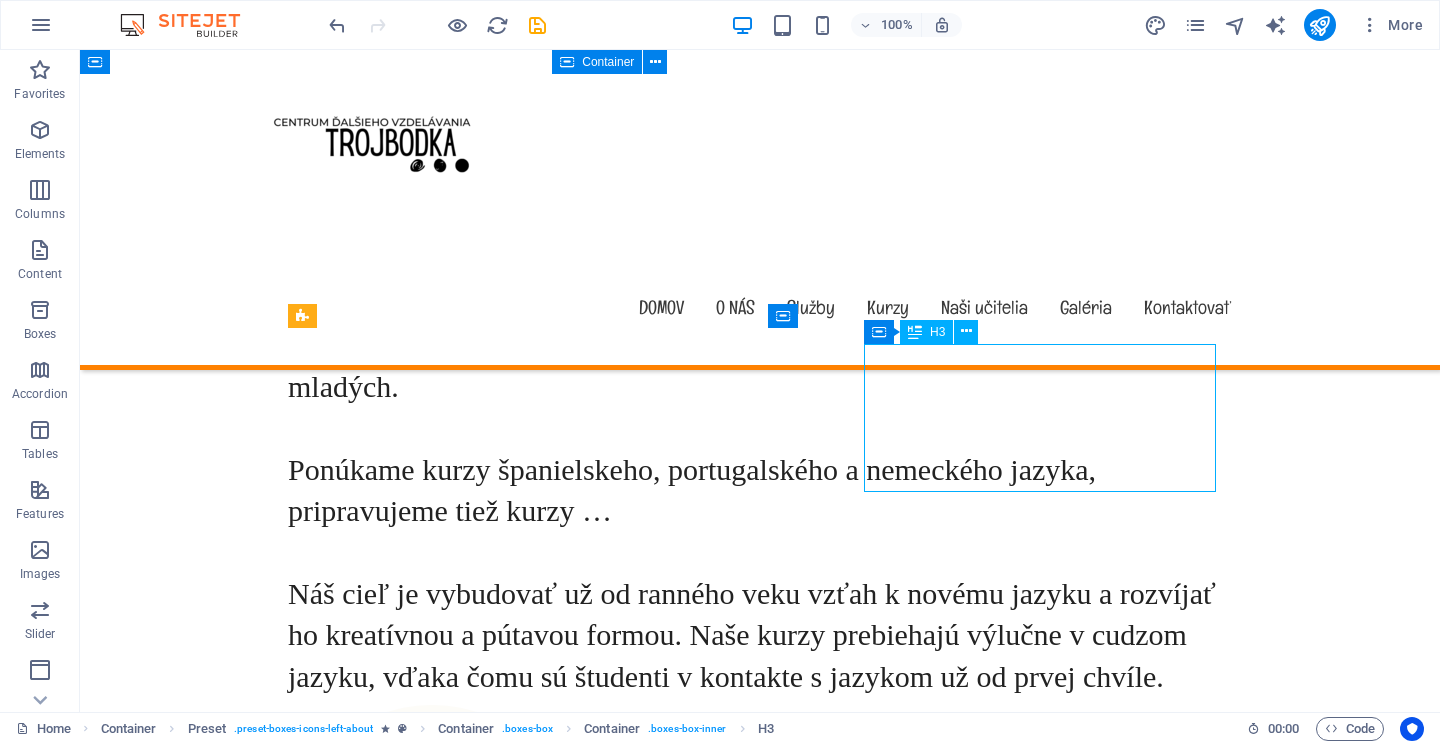 click on "Príjemné miesto Príjemné miesto na stretnutia a vzdelavanie." at bounding box center [760, 1379] 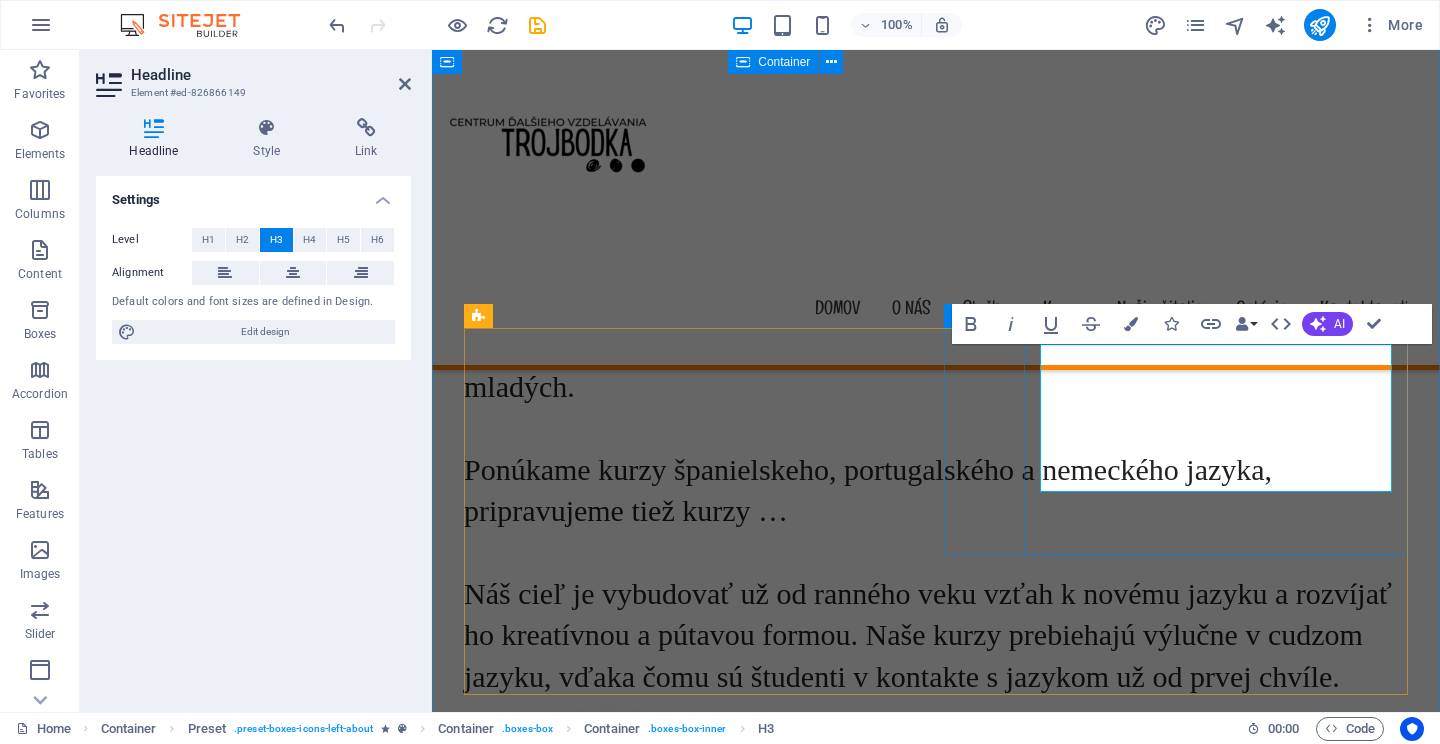 click on "Príjemné miesto Príjemné miesto na stretnutia a vzdelavanie." at bounding box center [936, 1379] 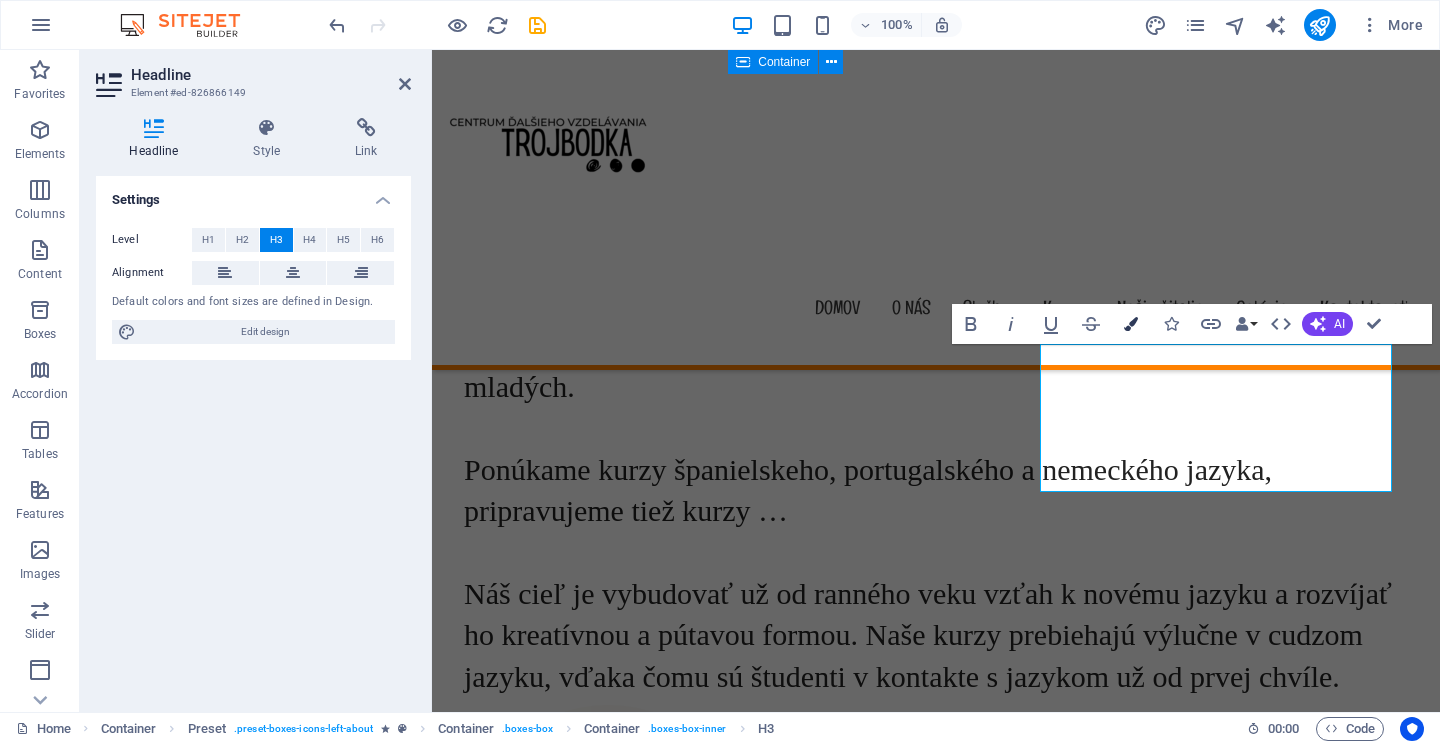 click at bounding box center [1131, 324] 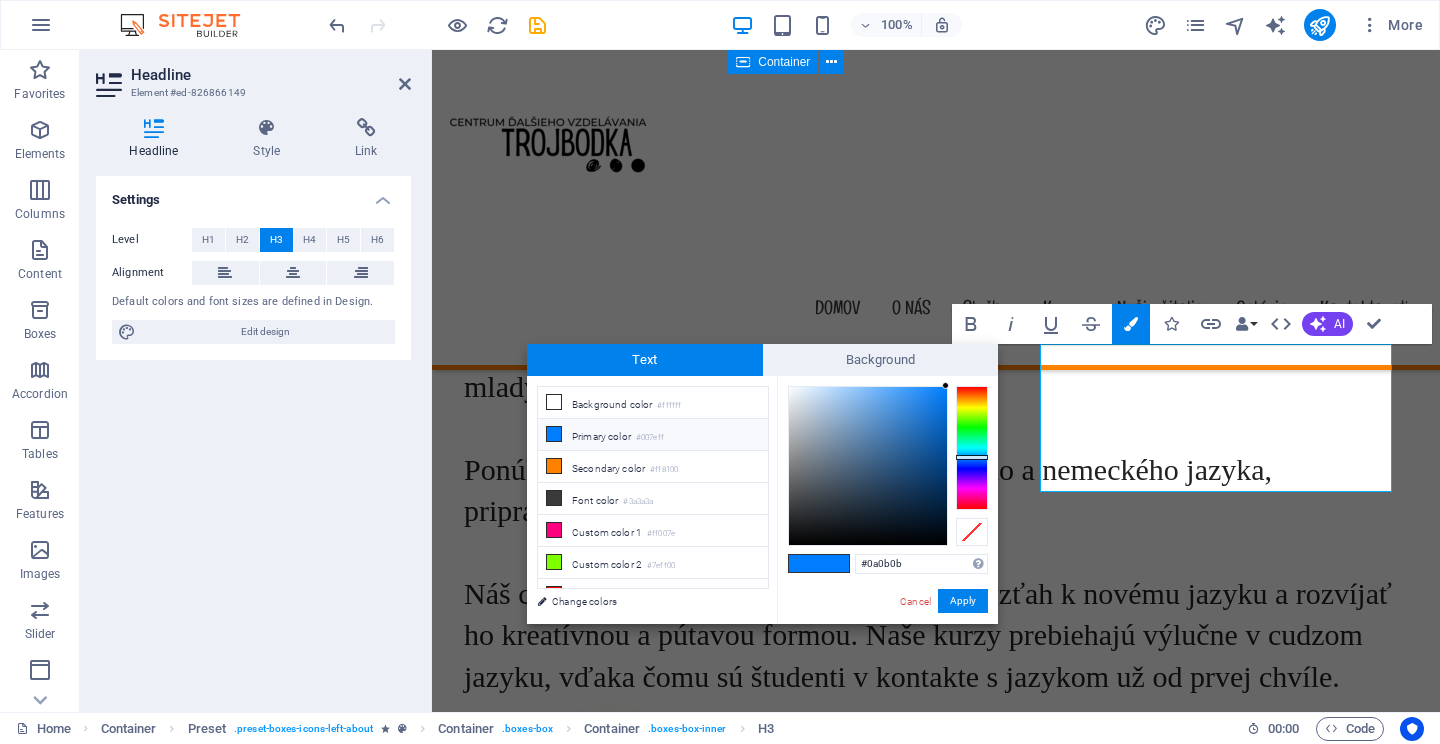 click at bounding box center (868, 466) 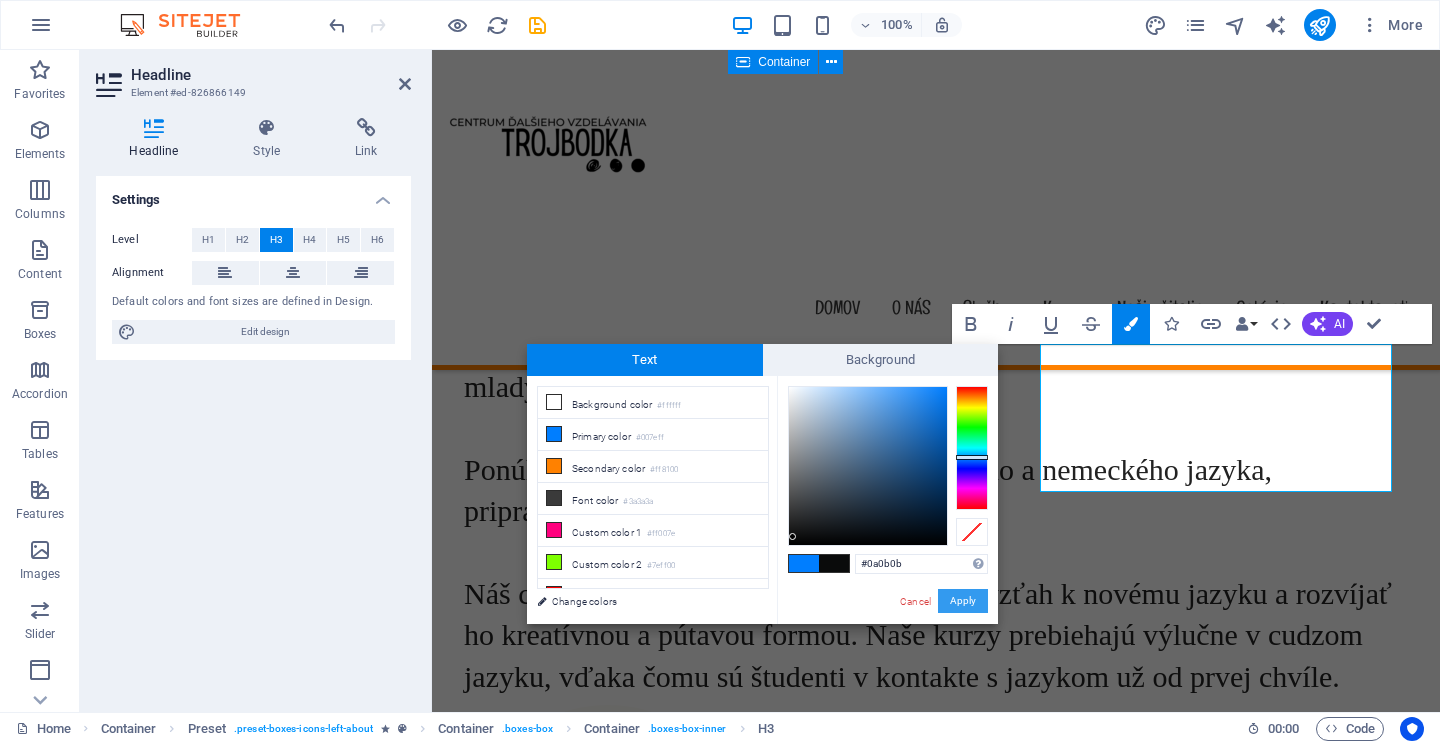 click on "Apply" at bounding box center (963, 601) 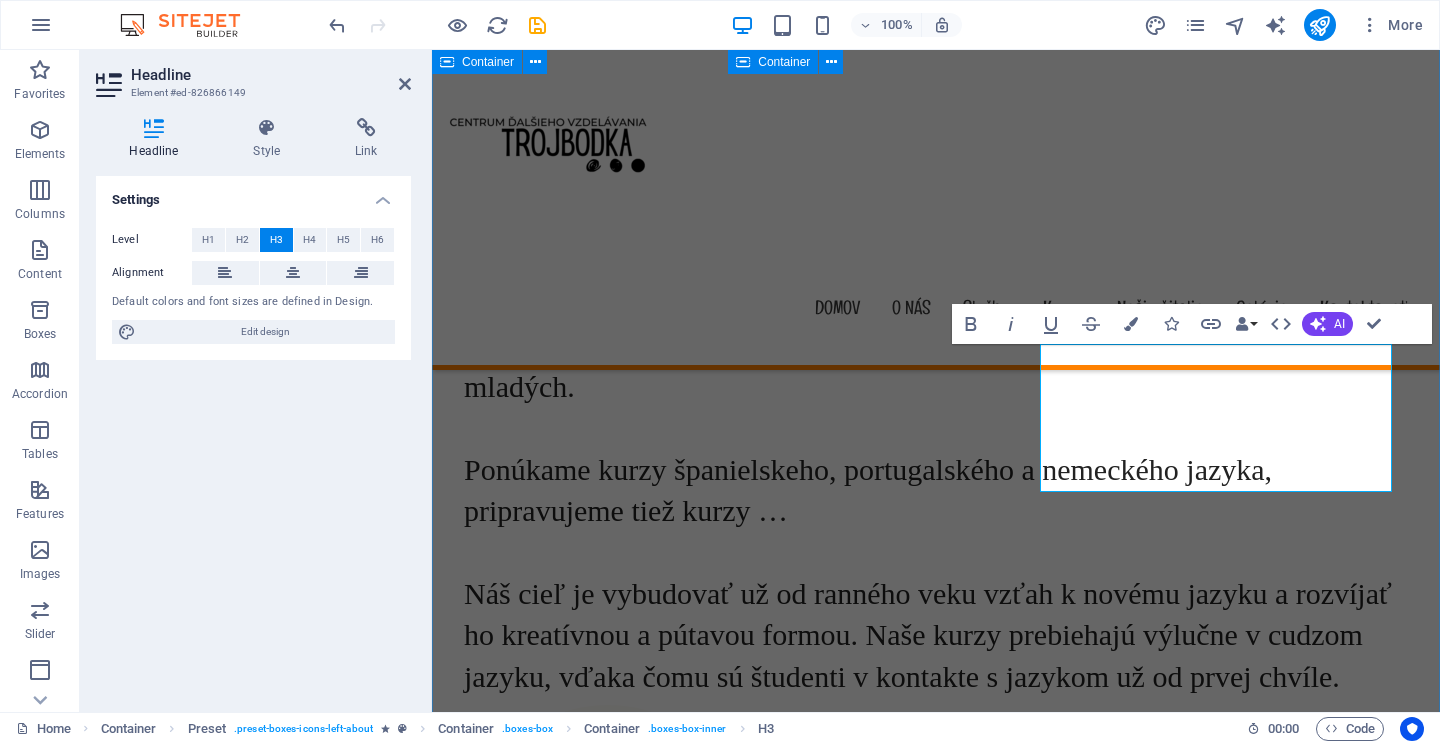 click on "O trojbodke Sme centrum vzdelávania pre všetkých, od tých najmenších až po tých dlhšie mladých. Ponúkame kurzy španielskeho, portugalského a nemeckého jazyka, pripravujeme tiež kurzy … Náš cieľ je vybudovať už od ranného veku vzťah k novému jazyku a rozvíjať ho kreatívnou a pútavou formou. Naše kurzy prebiehajú výlučne v cudzom jazyku, vďaka čomu sú študenti v kontakte s jazykom už od prvej chvíle. Učenie a zábava Spojte učenie so zábavou pre lepšie výsledky! Príjemné miesto Príjemné miesto na stretnutia a vzdelavanie. Lorem ipsum dolor sit amet, consectetur adipisicing elit. Veritatis, dolorem! Child Safety Lorem ipsum dolor sit amet, consectetur adipisicing elit. Veritatis, dolorem! Fresh & Healthy Meals Lorem ipsum dolor sit amet, consectetur adipisicing elit. Veritatis, dolorem! See our Courses" at bounding box center [936, 1090] 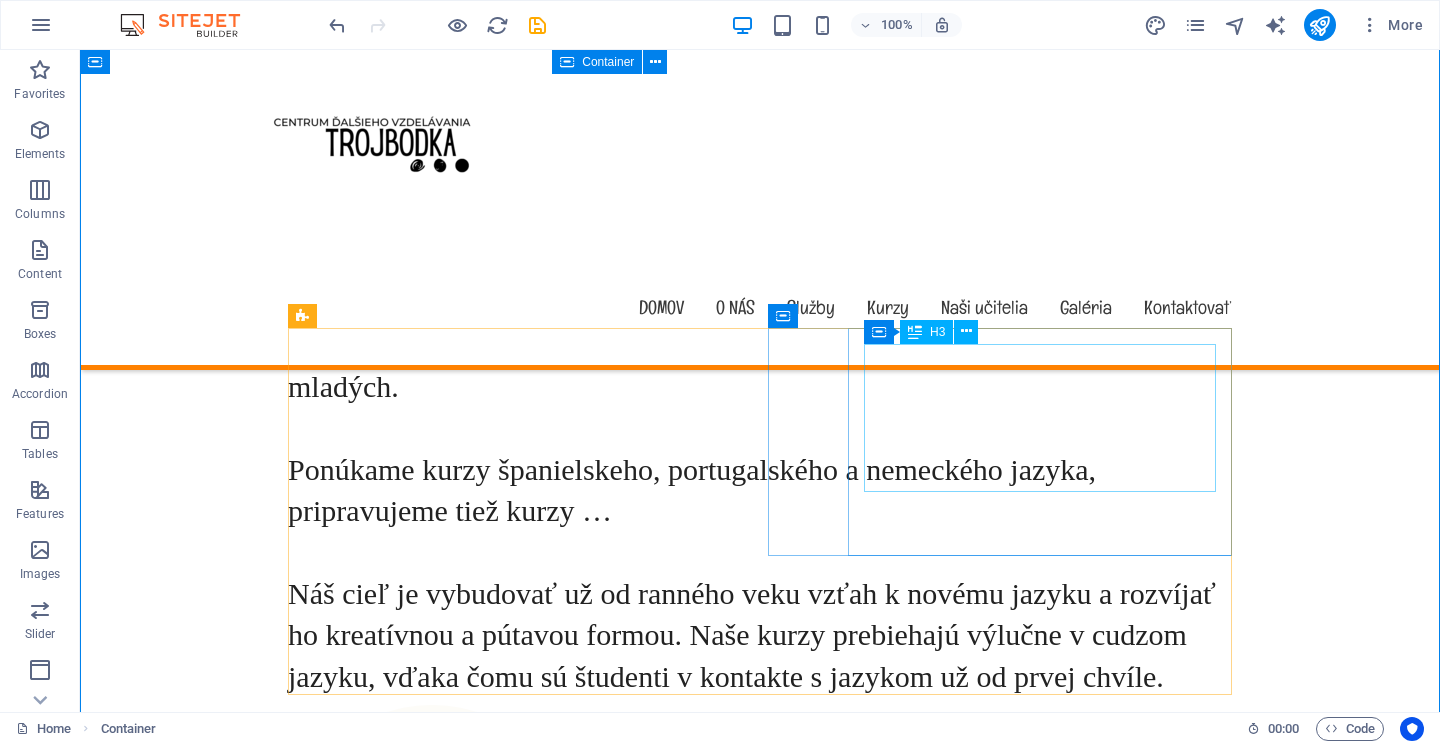 click on "Príjemné miesto Príjemné miesto na stretnutia a vzdelavanie." at bounding box center (760, 1379) 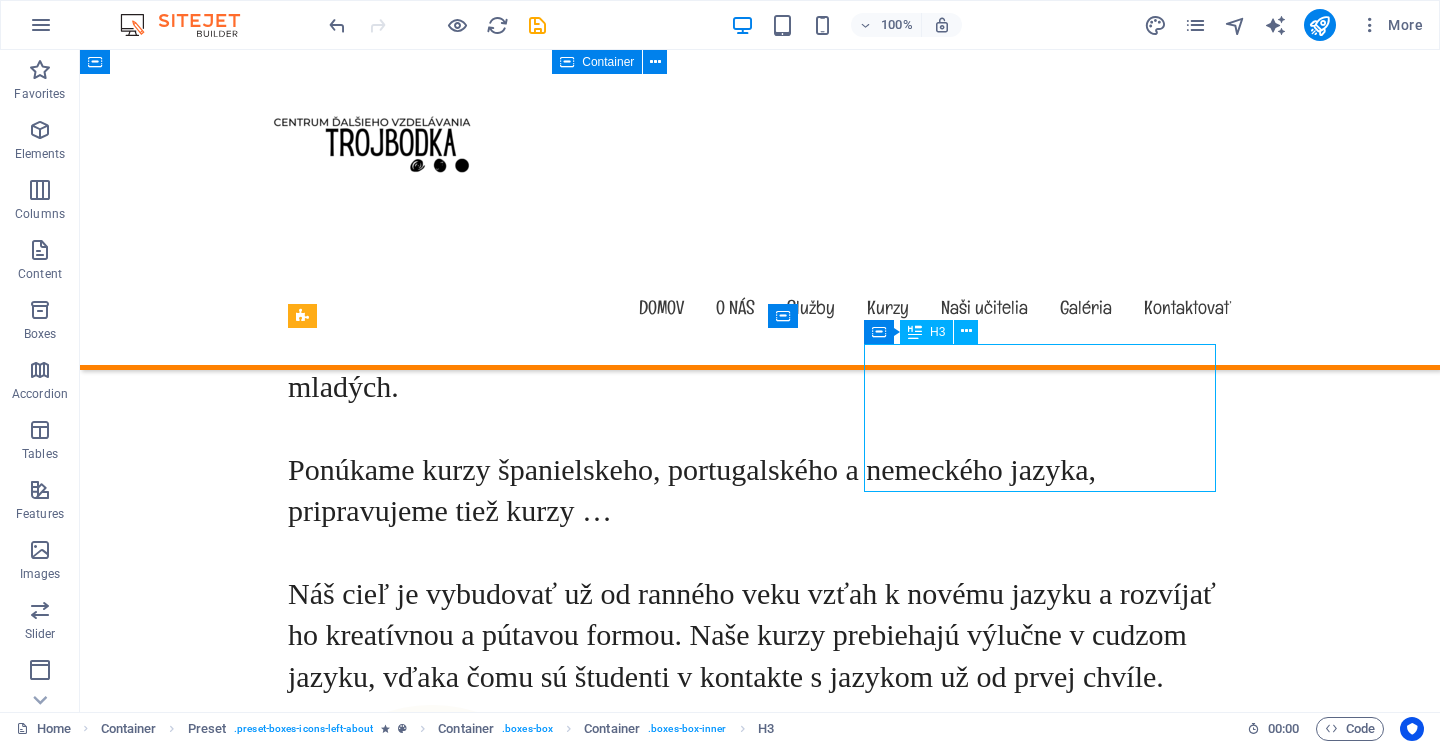 click on "Príjemné miesto Príjemné miesto na stretnutia a vzdelavanie." at bounding box center [760, 1379] 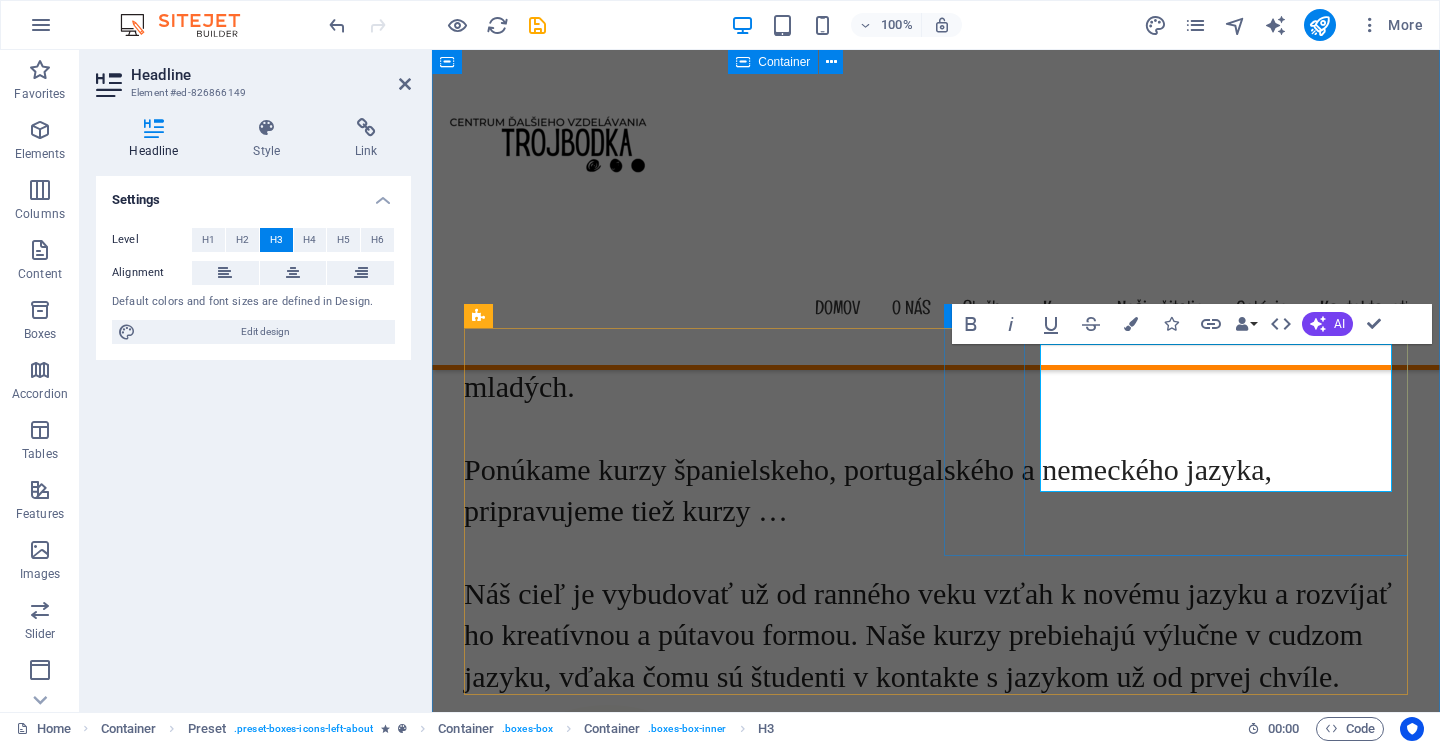 click on "Príjemné miesto Príjemné miesto na stretnutia a vzdelavanie." at bounding box center [936, 1379] 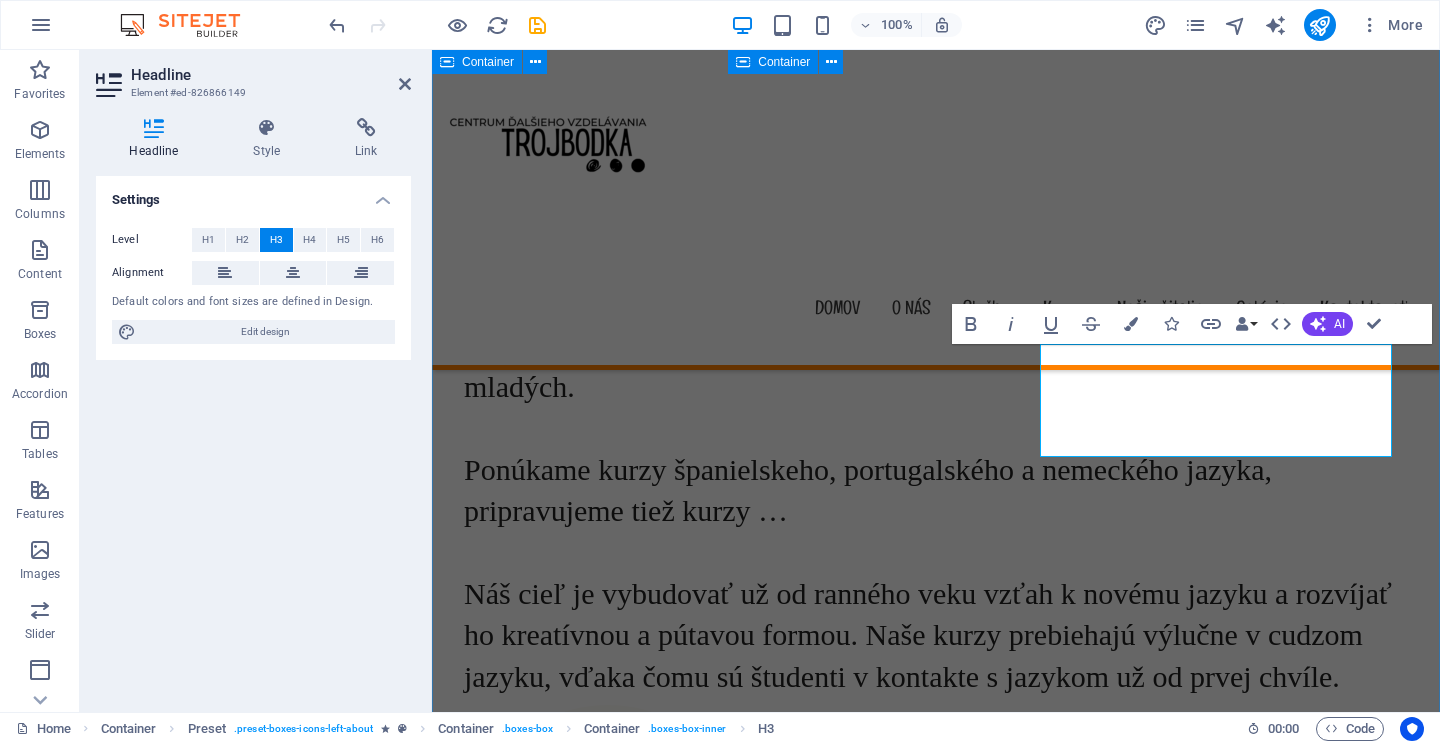 click on "O trojbodke Sme centrum vzdelávania pre všetkých, od tých najmenších až po tých dlhšie mladých. Ponúkame kurzy španielskeho, portugalského a nemeckého jazyka, pripravujeme tiež kurzy … Náš cieľ je vybudovať už od ranného veku vzťah k novému jazyku a rozvíjať ho kreatívnou a pútavou formou. Naše kurzy prebiehajú výlučne v cudzom jazyku, vďaka čomu sú študenti v kontakte s jazykom už od prvej chvíle. Učenie a zábava Spojte učenie so zábavou pre lepšie výsledky! Príjemné miesto Príjemné miesto na stretnutia a vzdelavanie. Lorem ipsum dolor sit amet, consectetur adipisicing elit. Veritatis, dolorem! Child Safety Lorem ipsum dolor sit amet, consectetur adipisicing elit. Veritatis, dolorem! Fresh & Healthy Meals Lorem ipsum dolor sit amet, consectetur adipisicing elit. Veritatis, dolorem! See our Courses" at bounding box center (936, 1072) 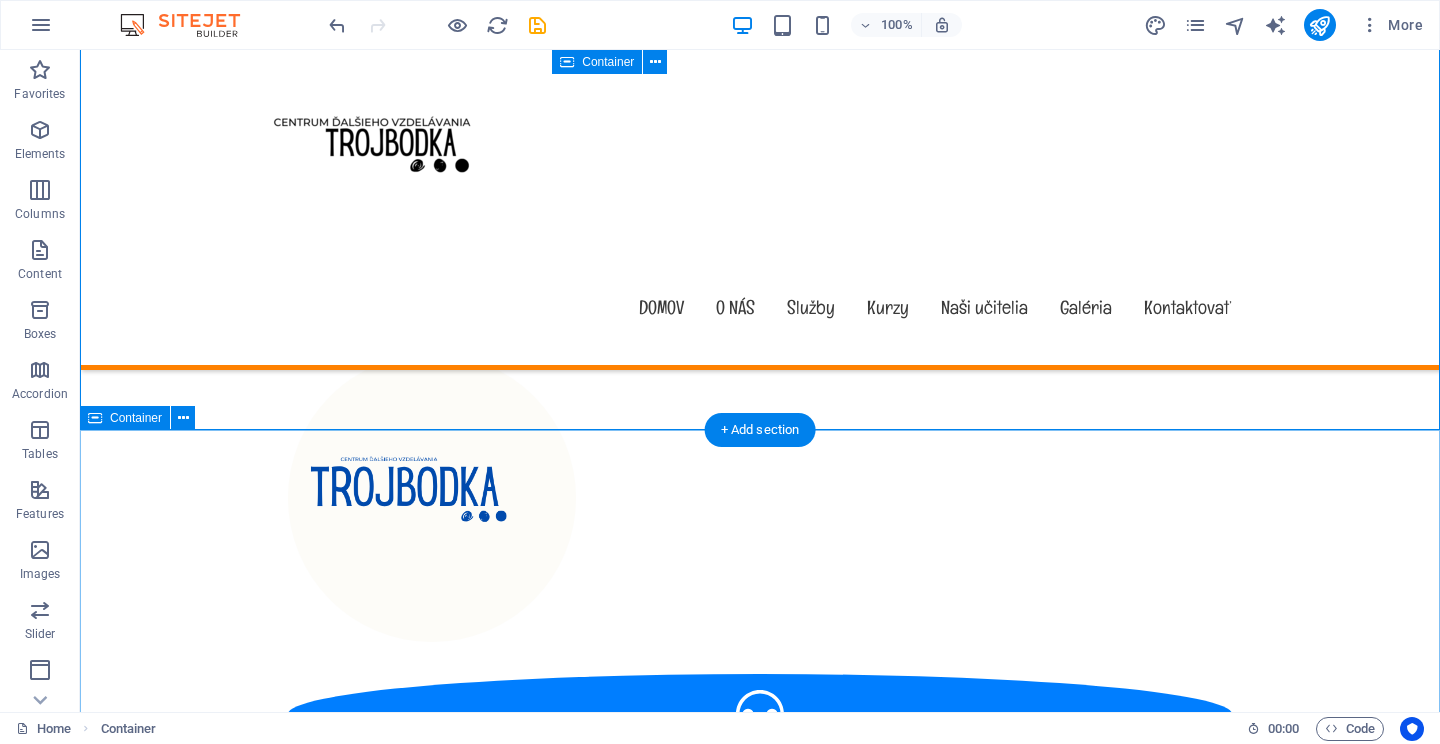 scroll, scrollTop: 1453, scrollLeft: 0, axis: vertical 